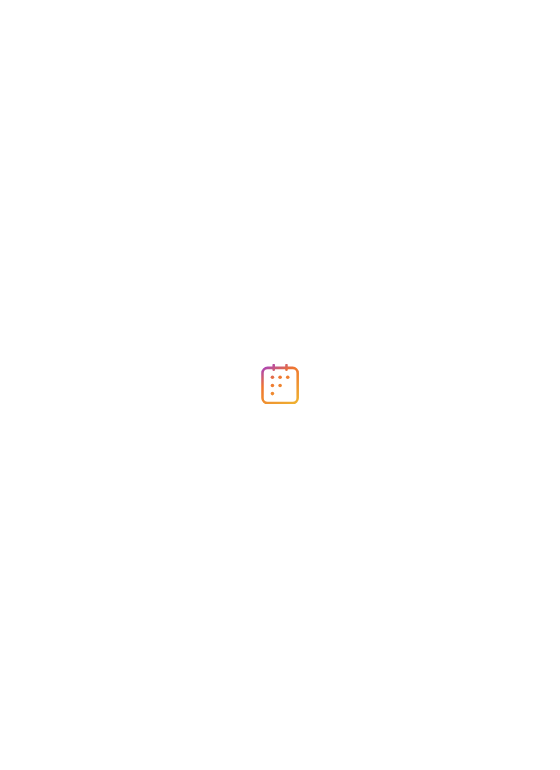 scroll, scrollTop: 0, scrollLeft: 0, axis: both 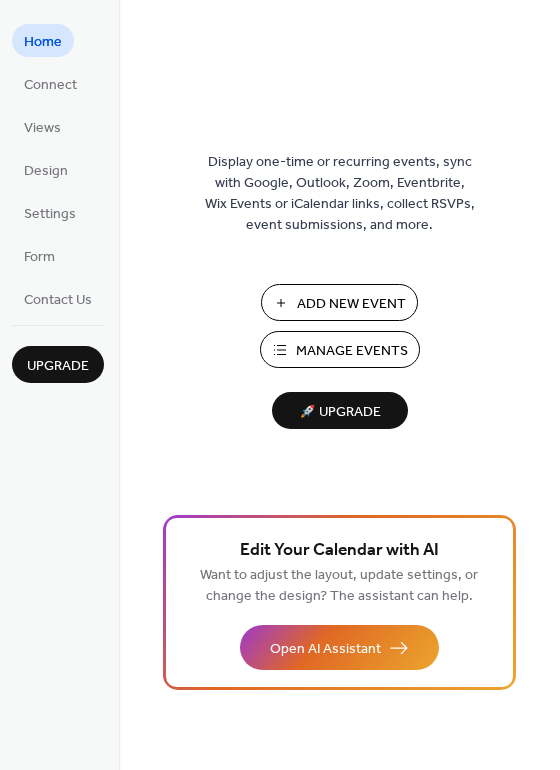 click on "Manage Events" at bounding box center [352, 351] 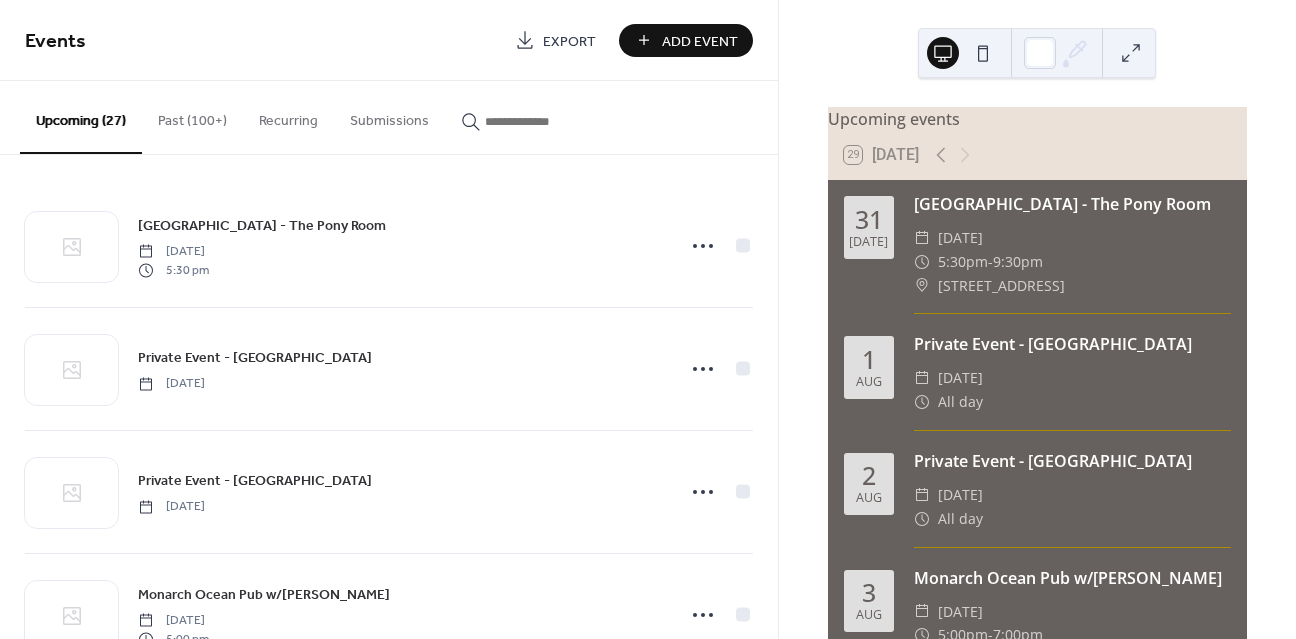 scroll, scrollTop: 0, scrollLeft: 0, axis: both 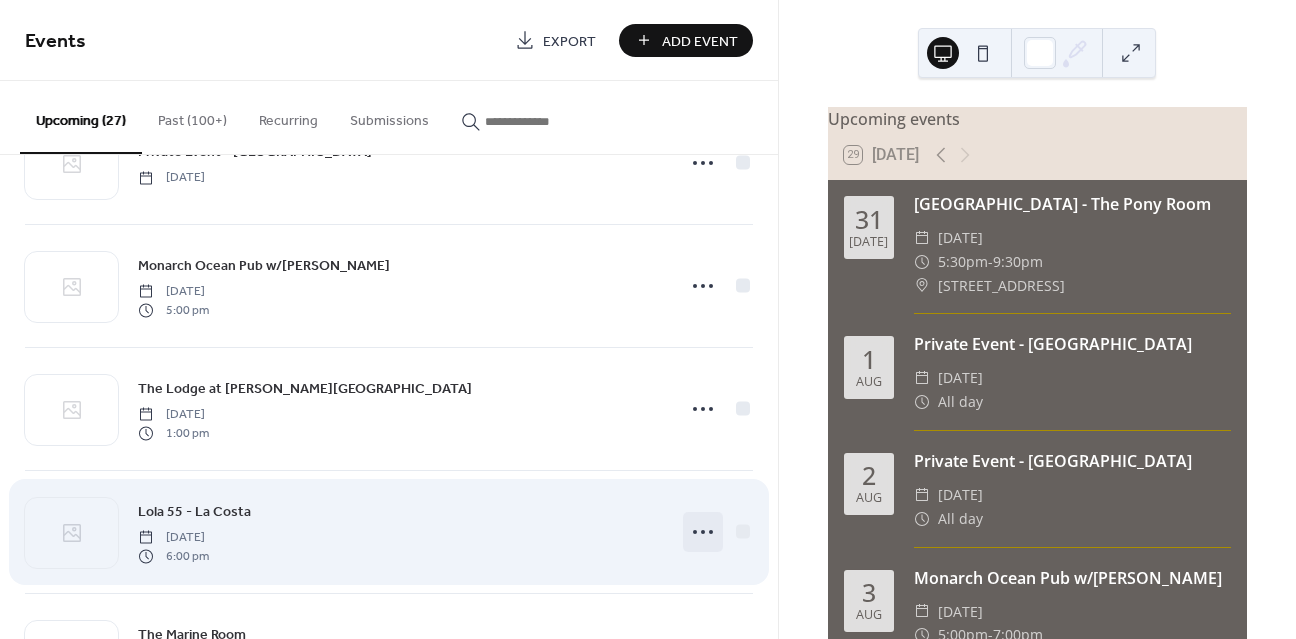 click 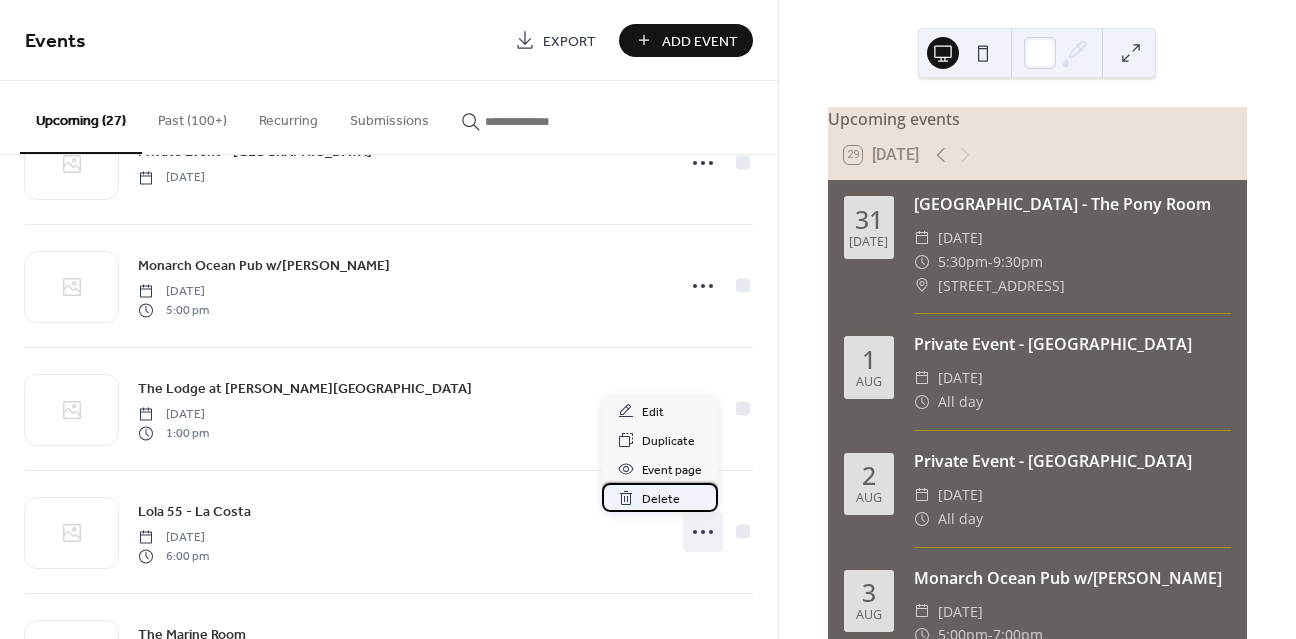 click on "Delete" at bounding box center [661, 499] 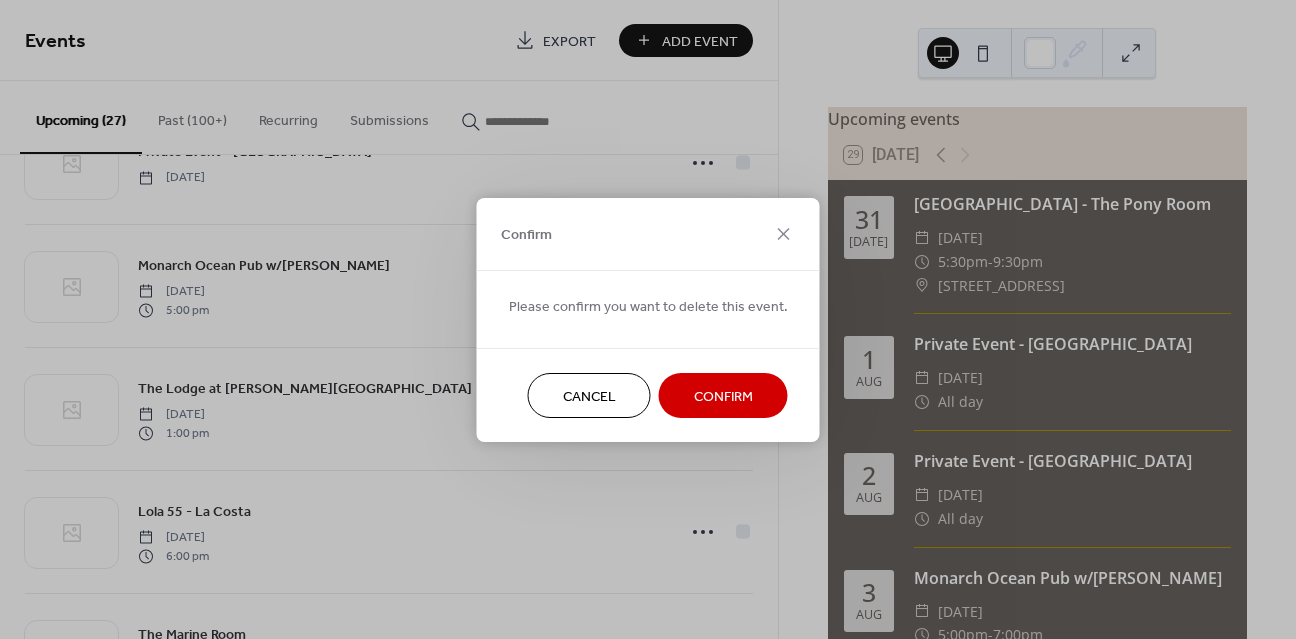 click on "Confirm" at bounding box center [723, 396] 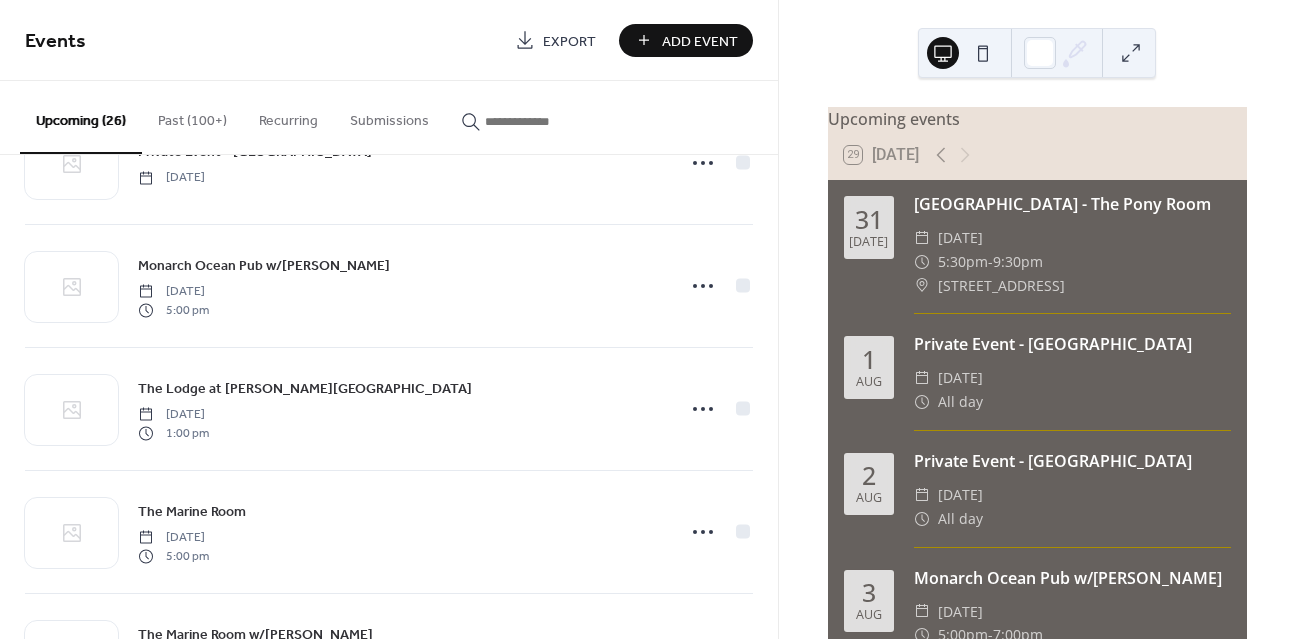 click on "Add Event" at bounding box center (700, 41) 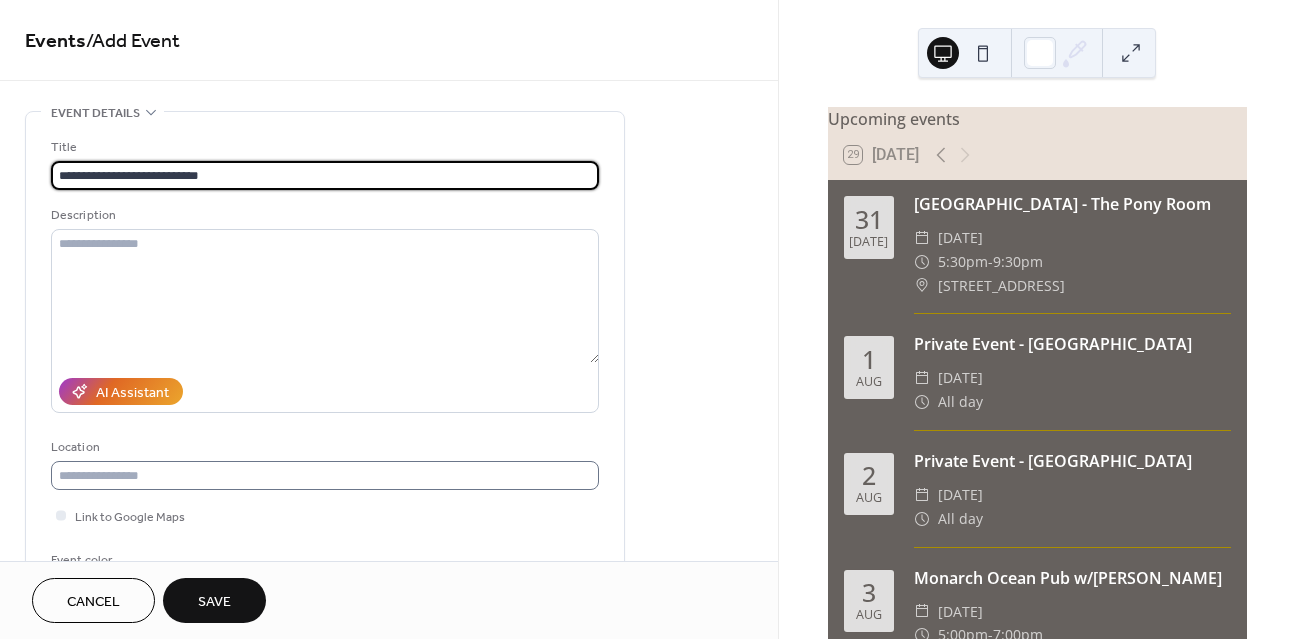 type on "**********" 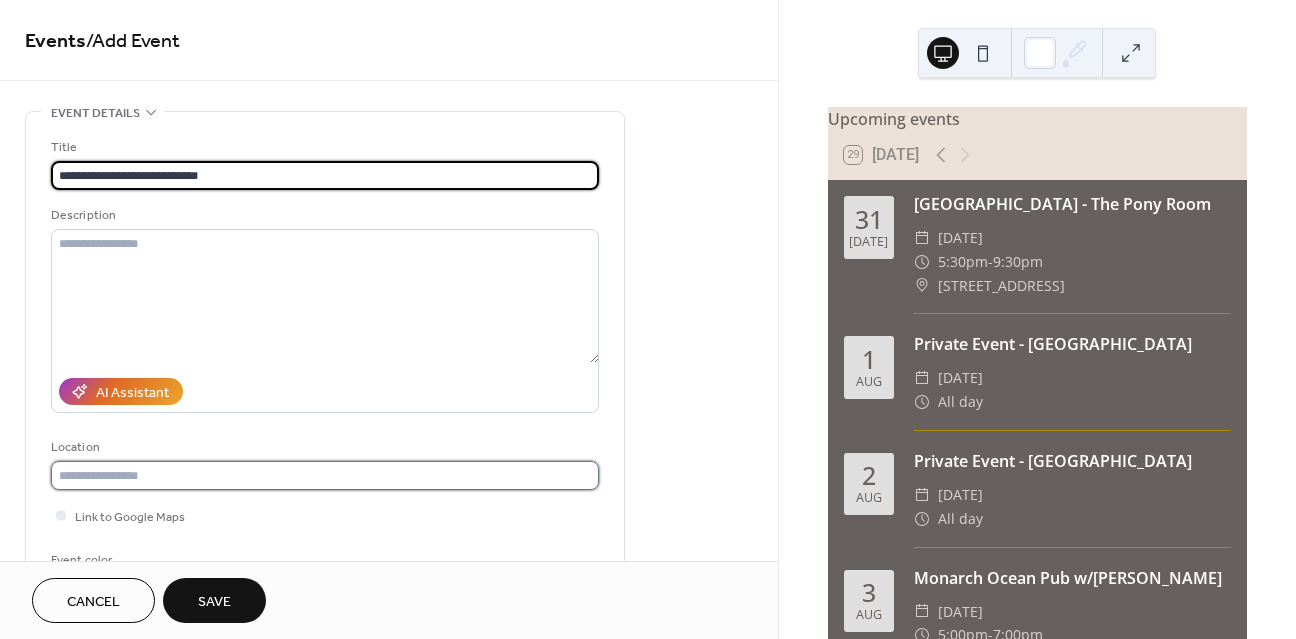 click at bounding box center [325, 475] 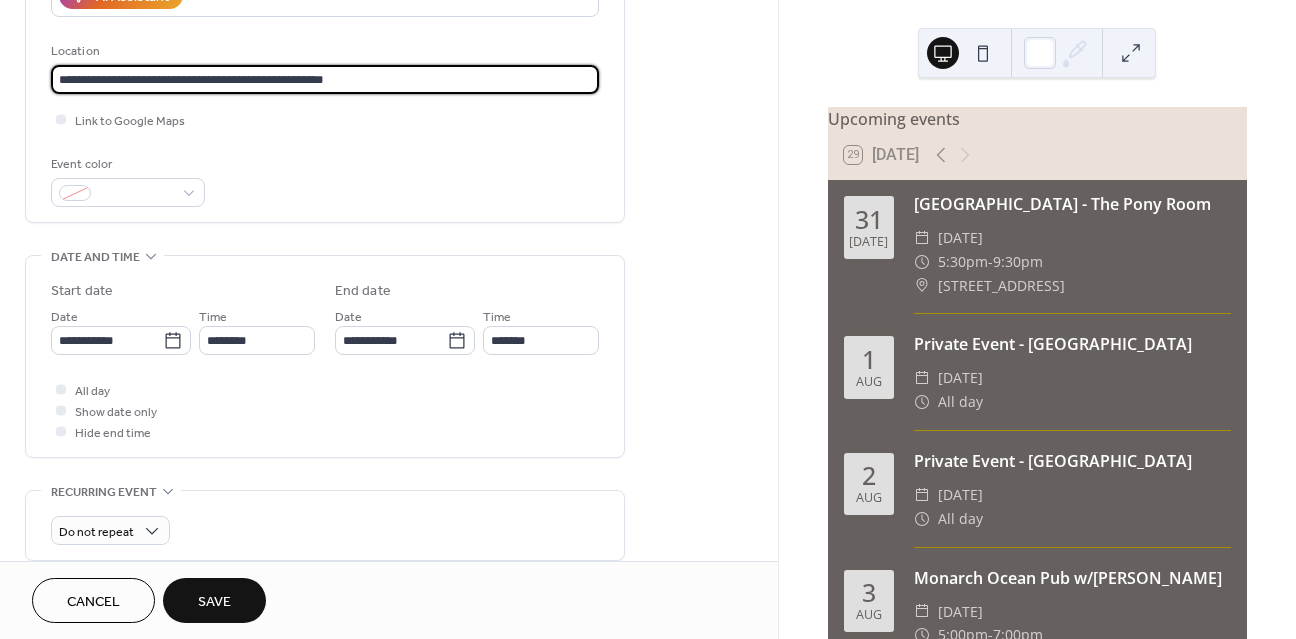 scroll, scrollTop: 414, scrollLeft: 0, axis: vertical 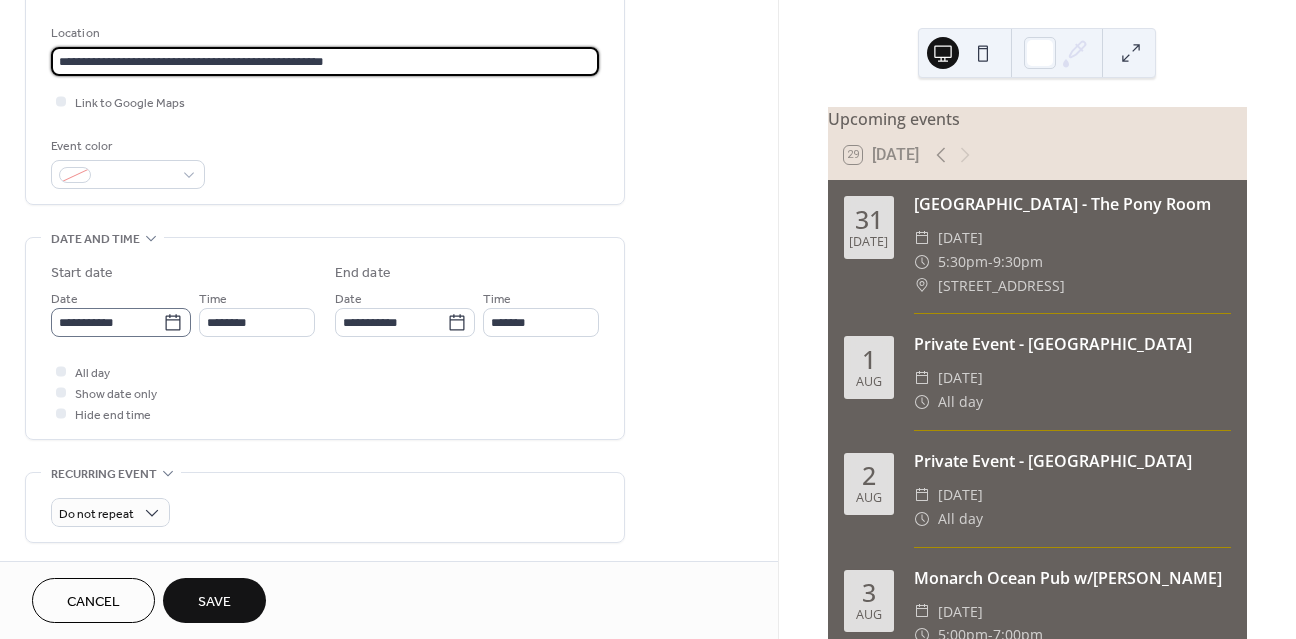 type on "**********" 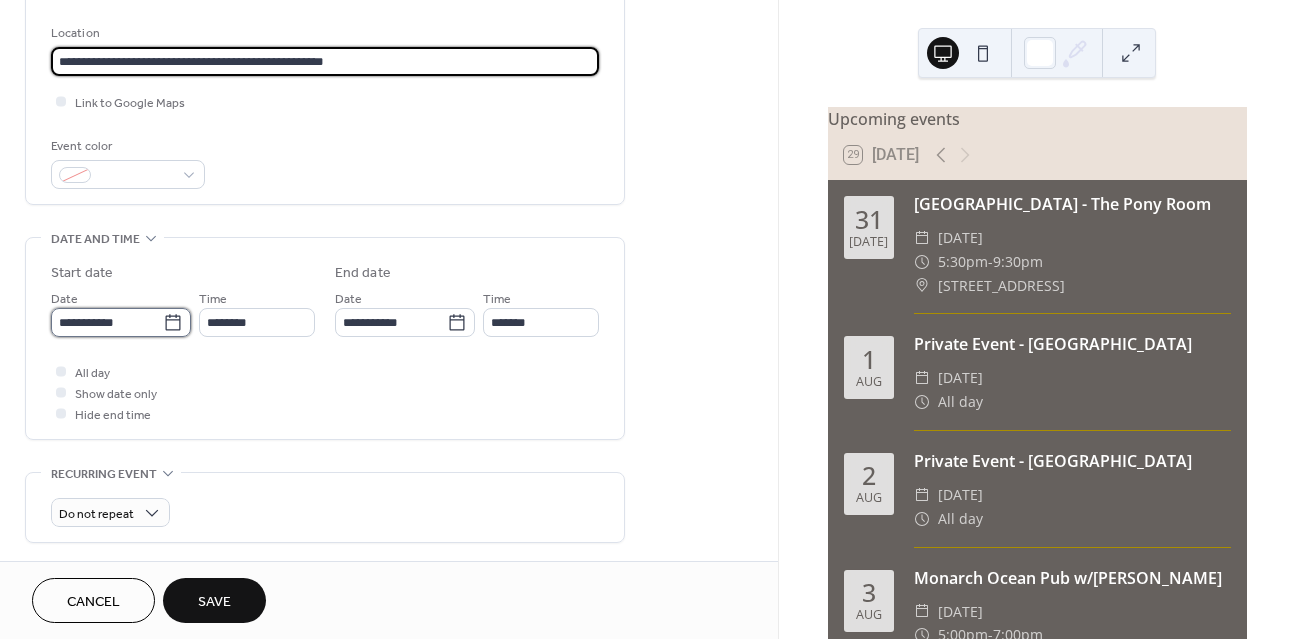 click on "**********" at bounding box center [107, 322] 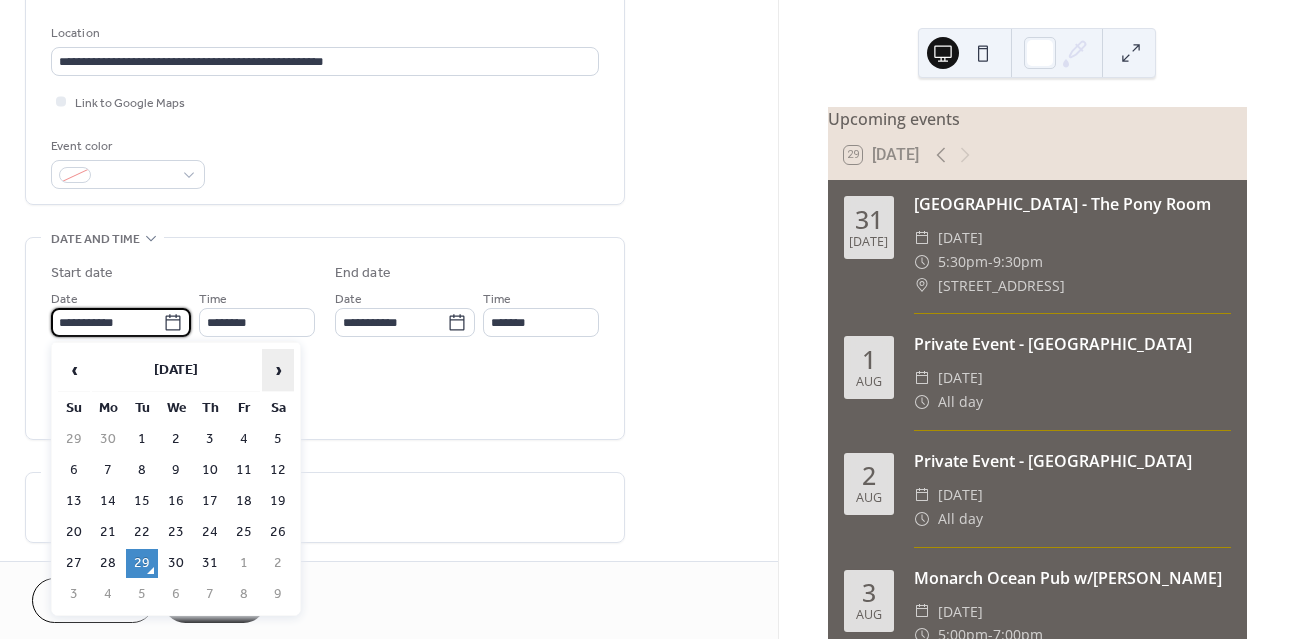 click on "›" at bounding box center (278, 370) 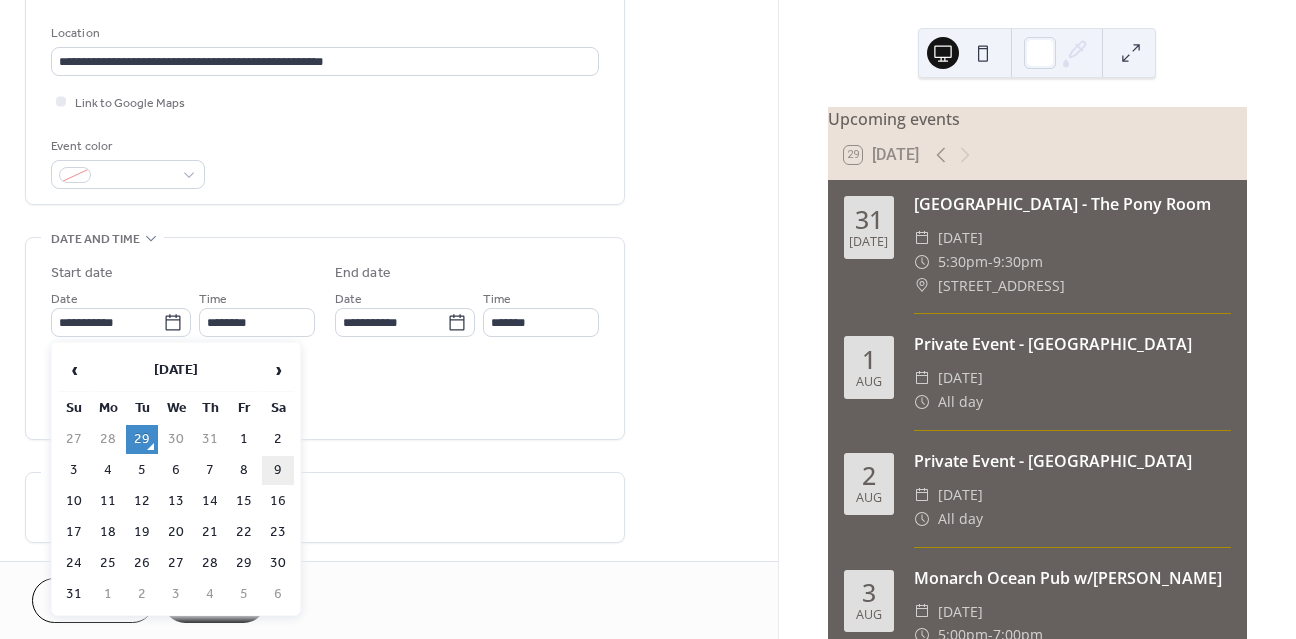 click on "9" at bounding box center [278, 470] 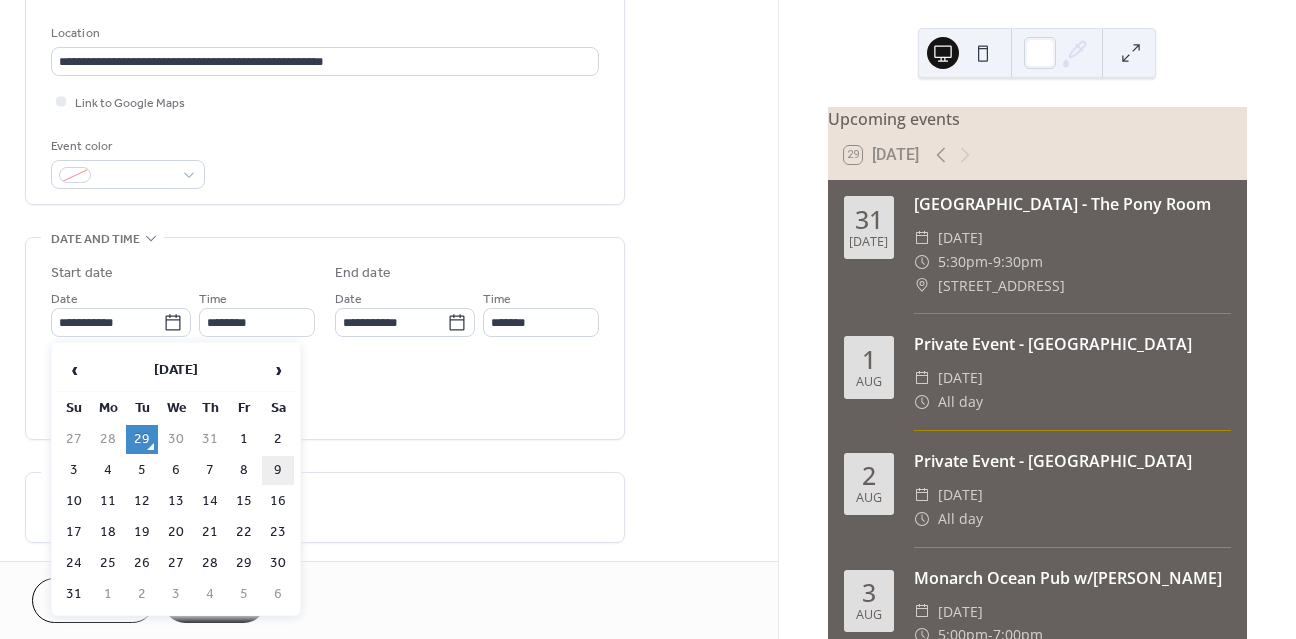 type on "**********" 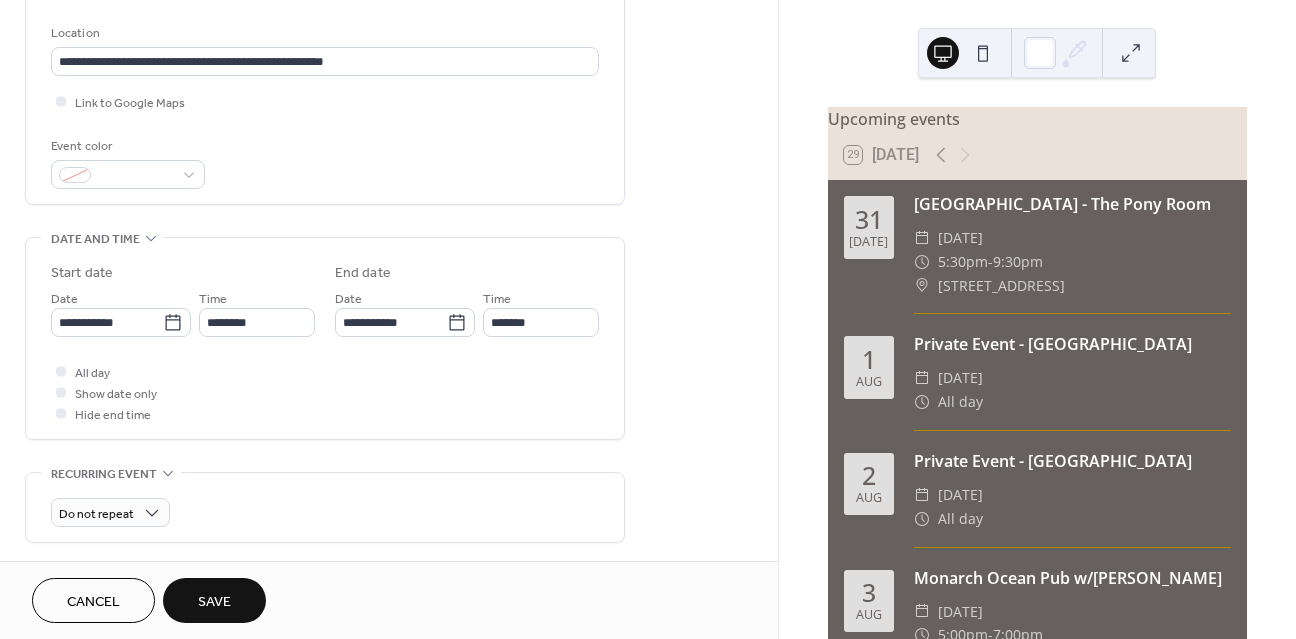 click on "Save" at bounding box center (214, 602) 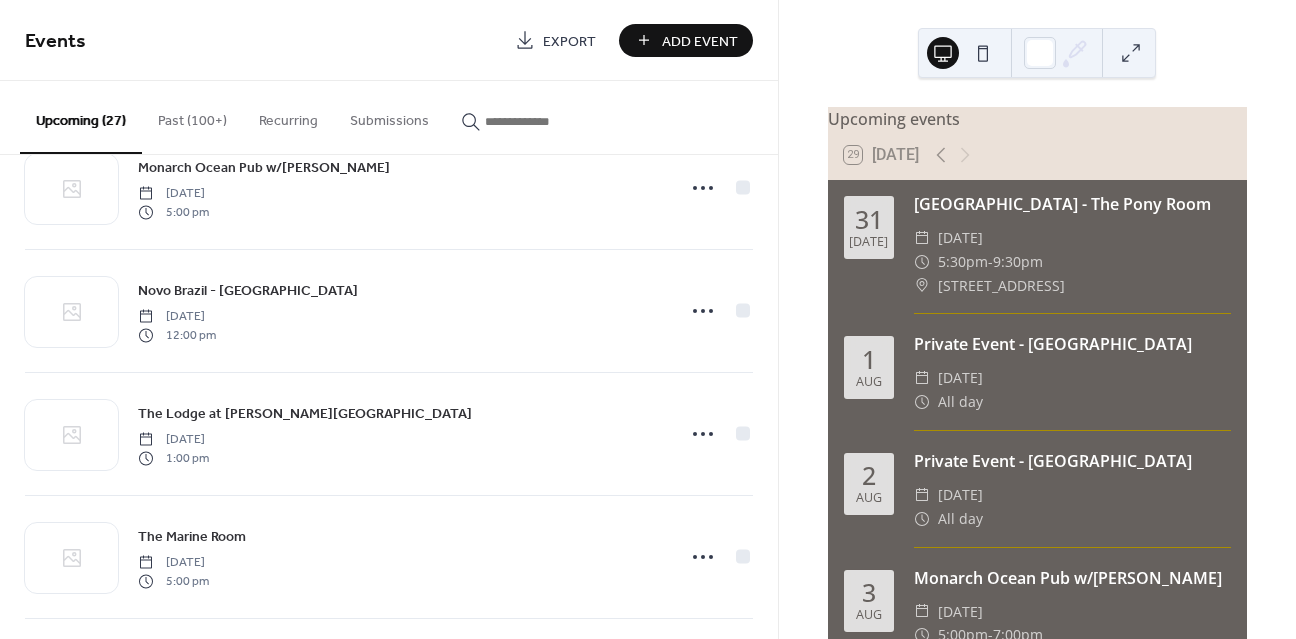 scroll, scrollTop: 429, scrollLeft: 0, axis: vertical 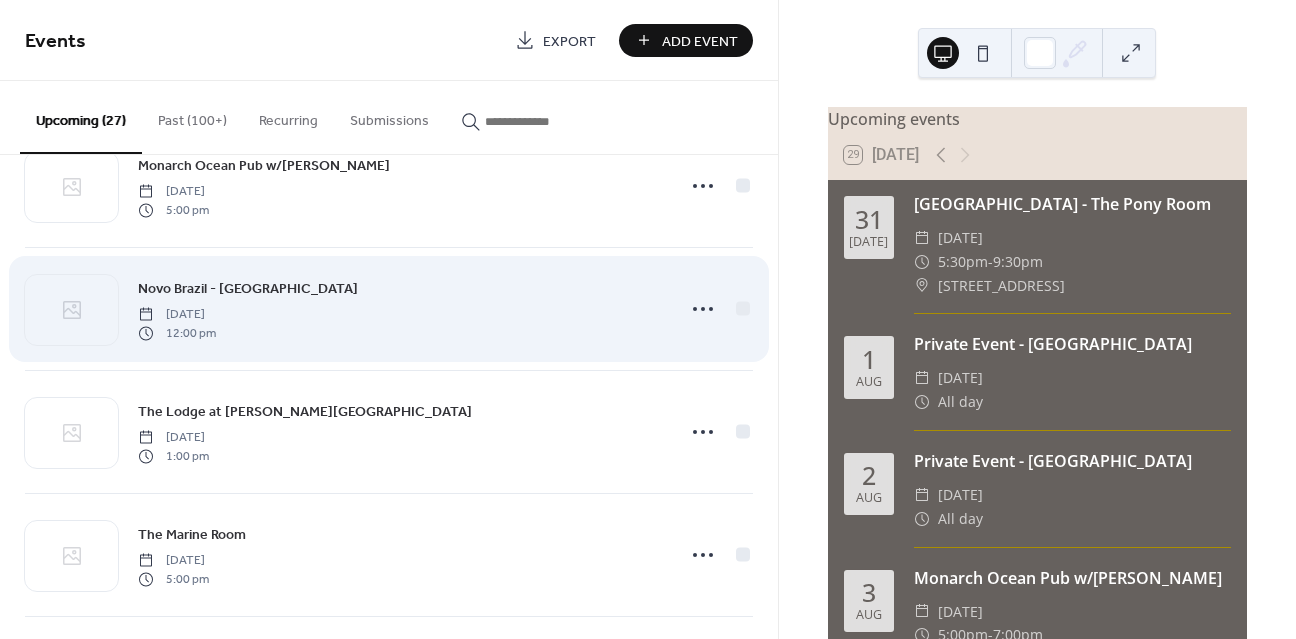 click on "Novo Brazil - [GEOGRAPHIC_DATA]" at bounding box center [248, 289] 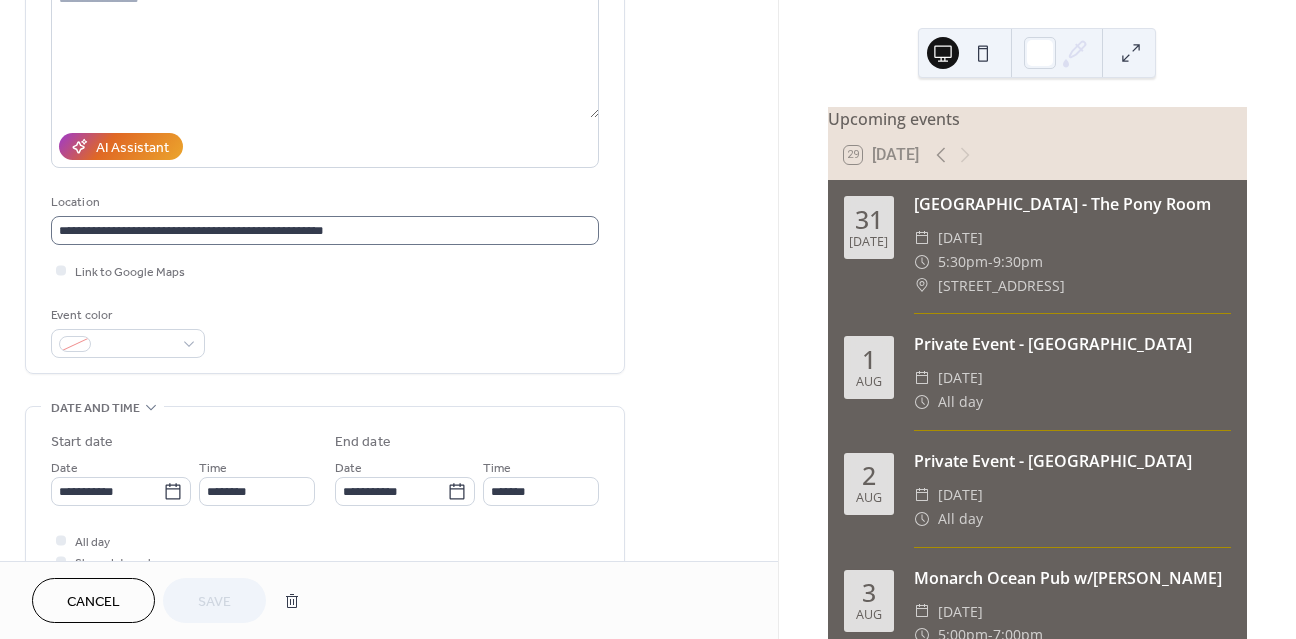 scroll, scrollTop: 247, scrollLeft: 0, axis: vertical 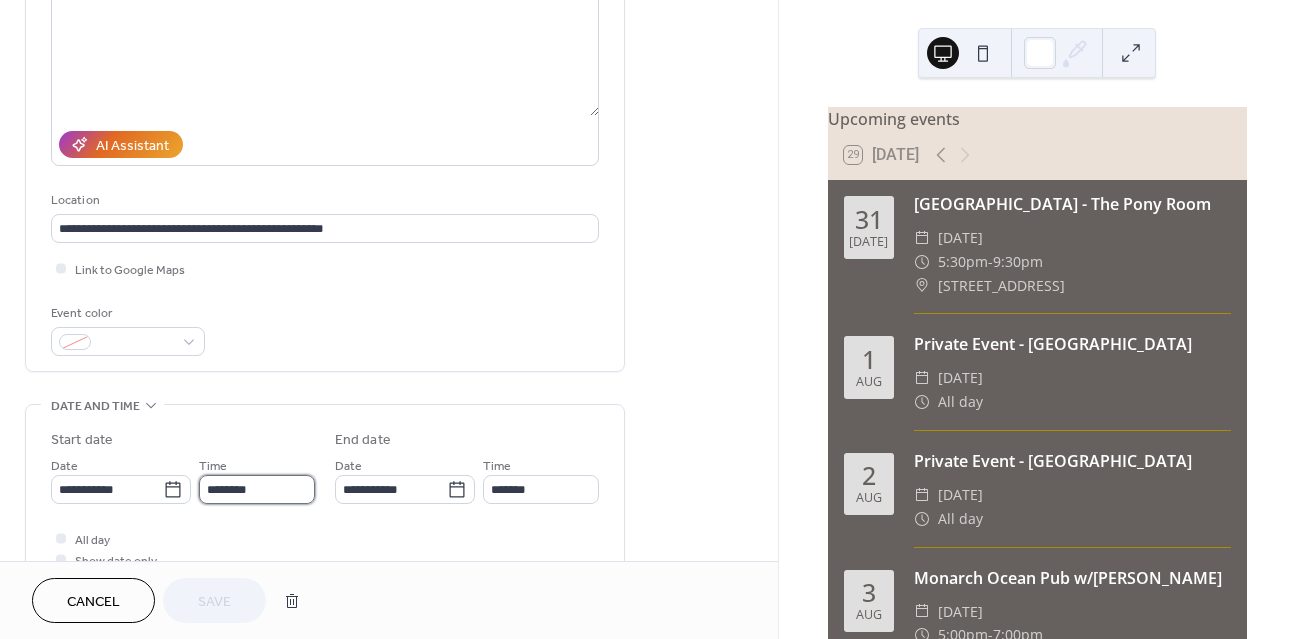 click on "********" at bounding box center [257, 489] 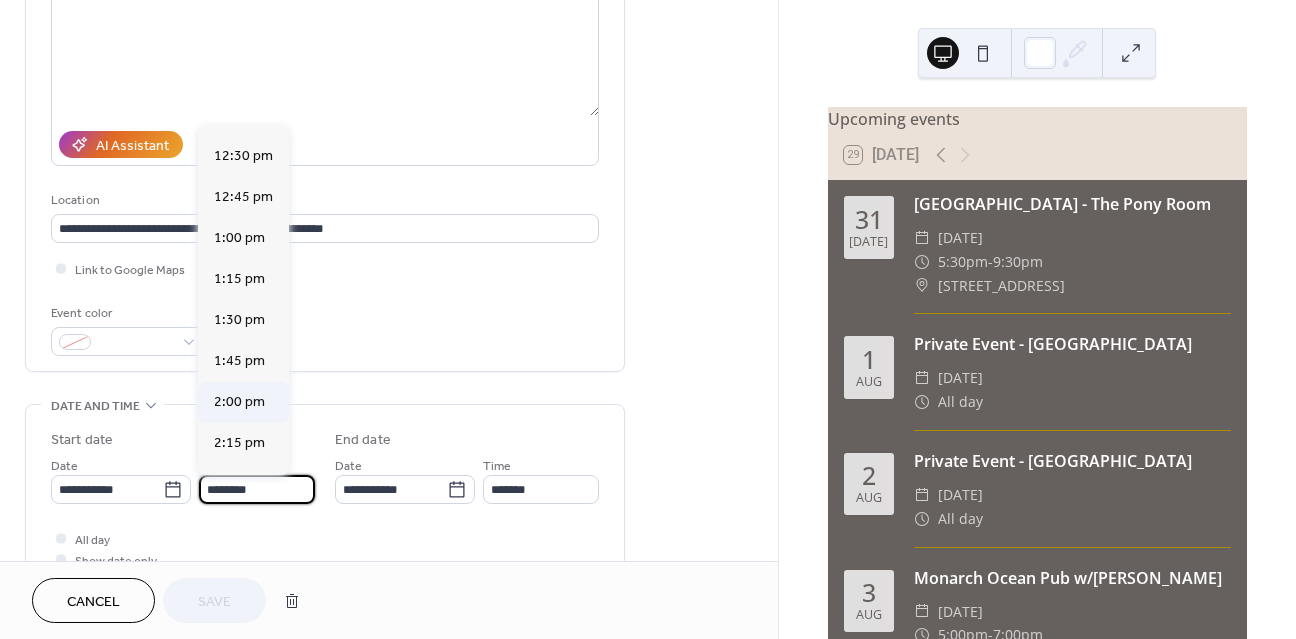scroll, scrollTop: 2038, scrollLeft: 0, axis: vertical 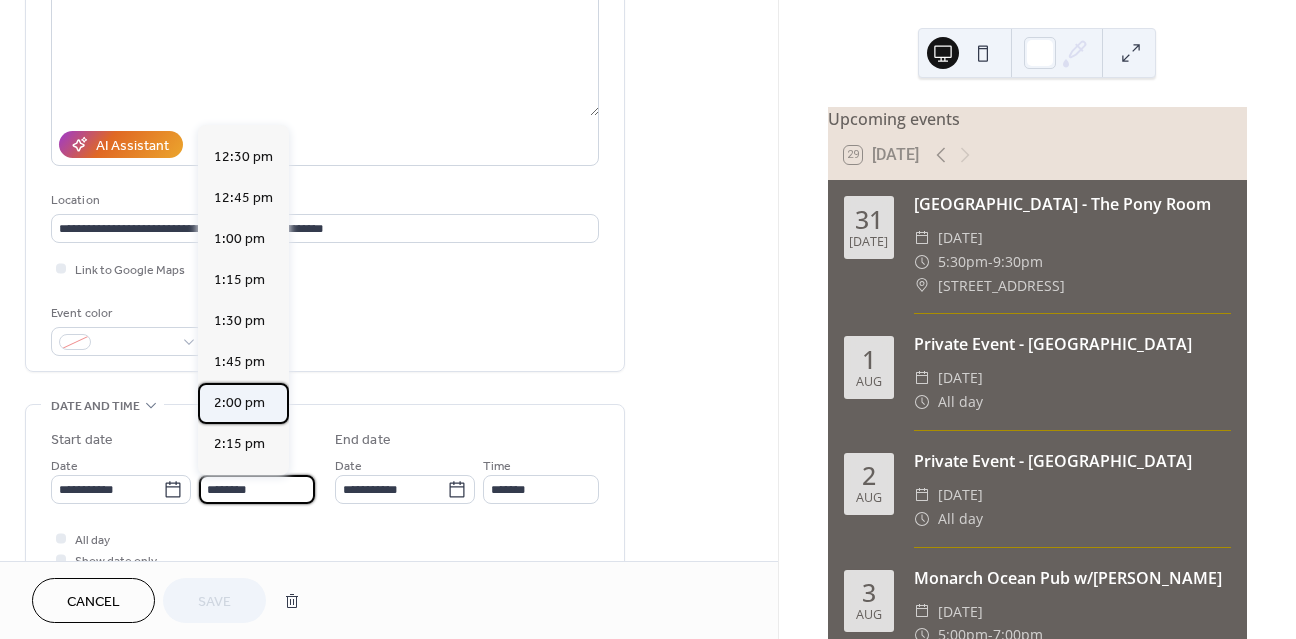 click on "2:00 pm" at bounding box center [239, 403] 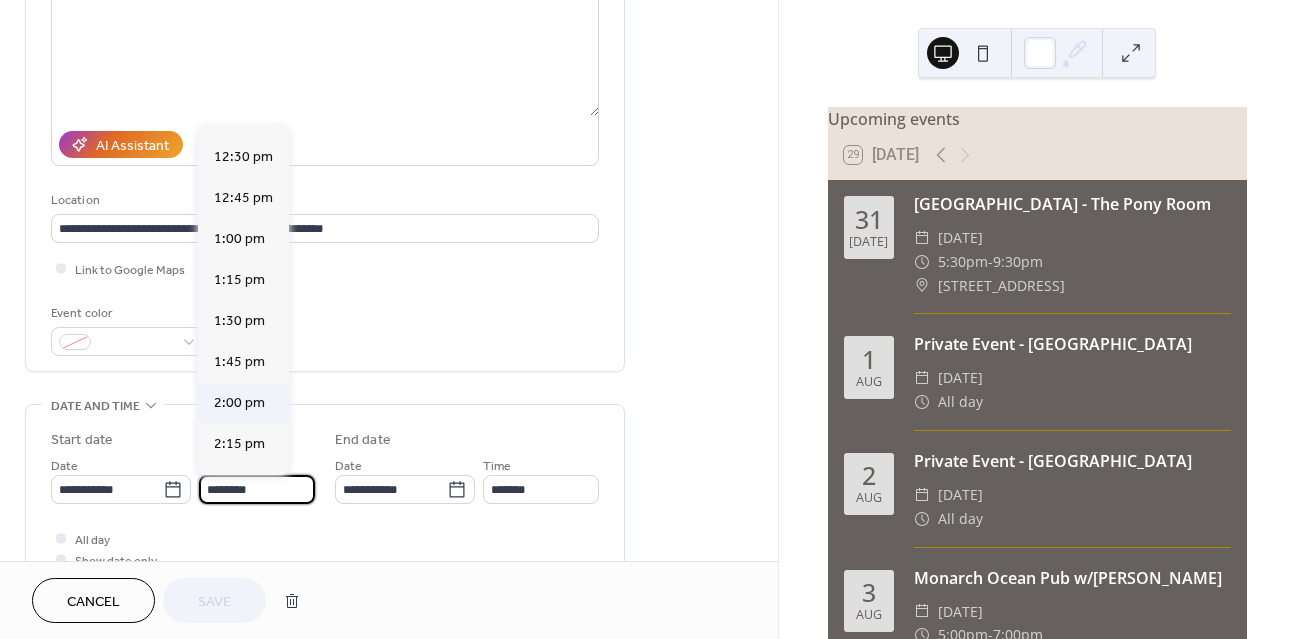 type on "*******" 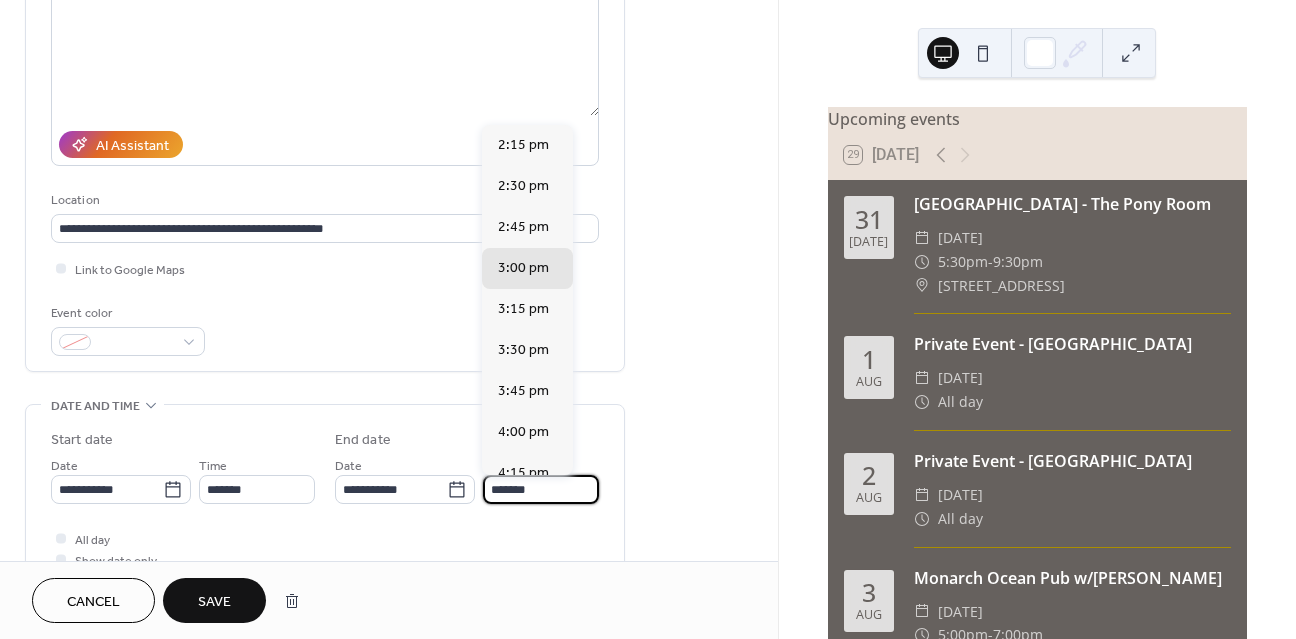 click on "*******" at bounding box center [541, 489] 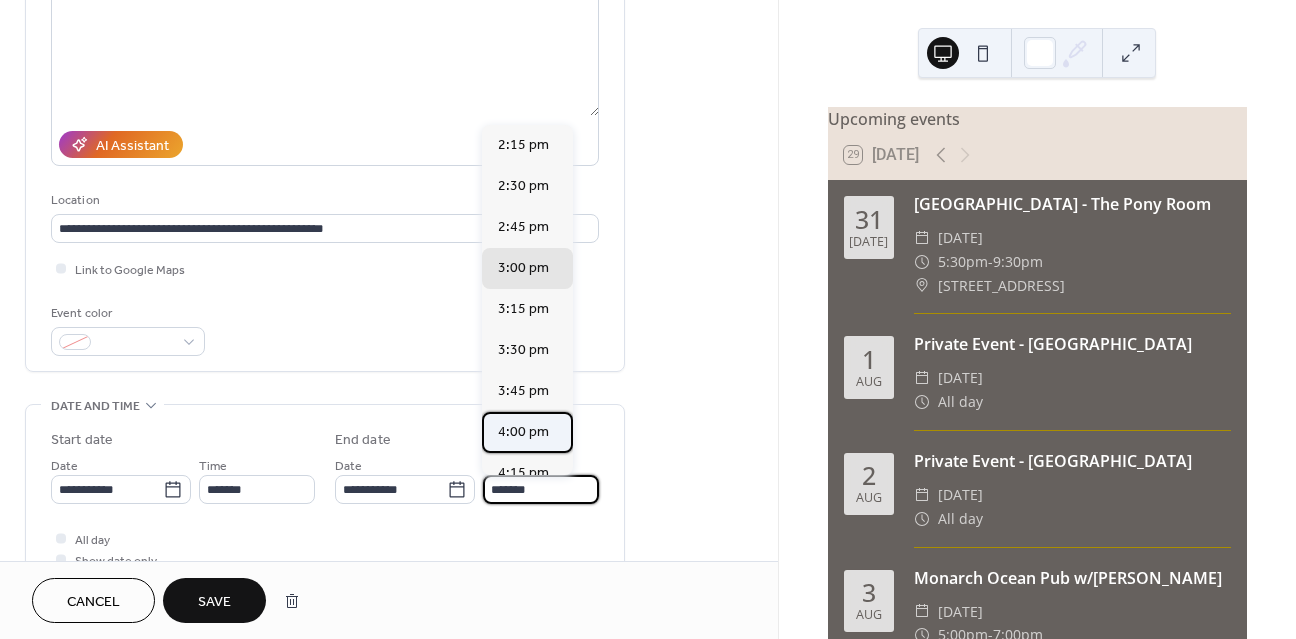 click on "4:00 pm" at bounding box center (523, 432) 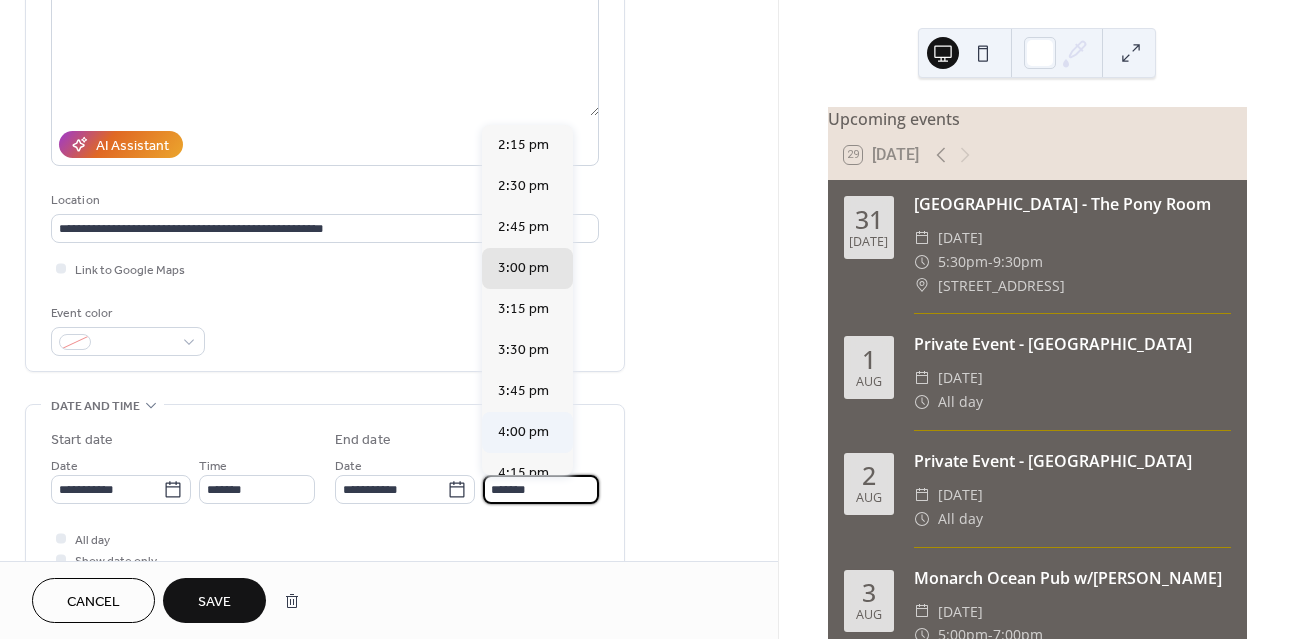 type on "*******" 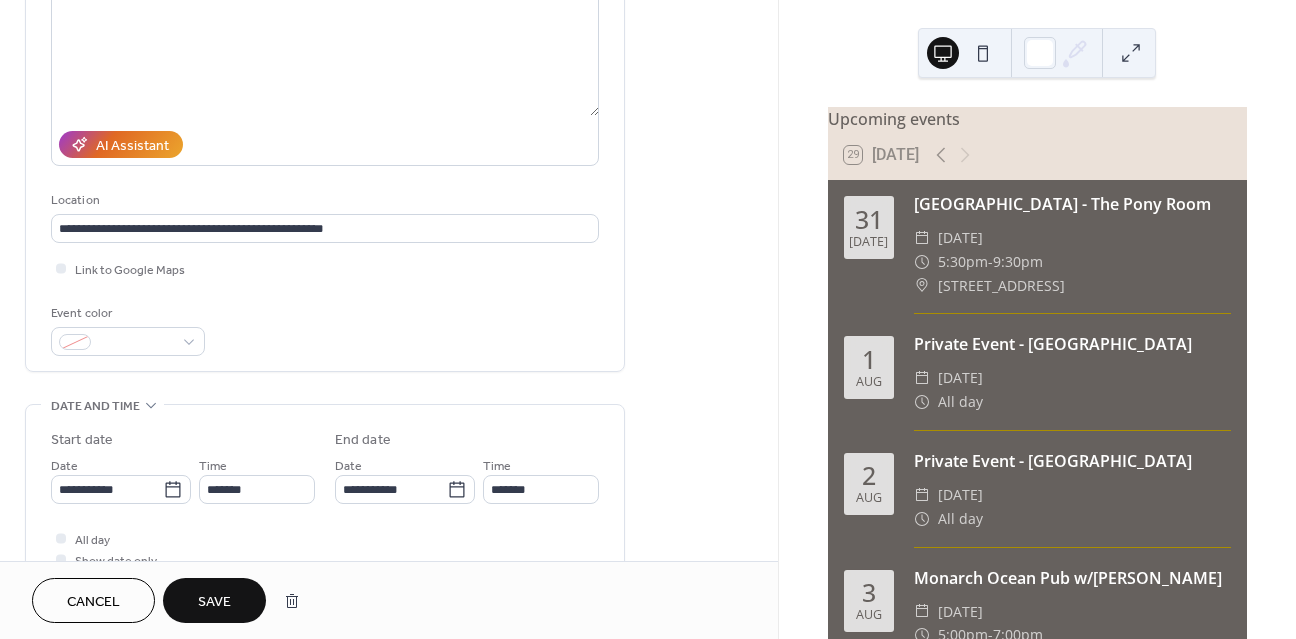 click on "Save" at bounding box center [214, 600] 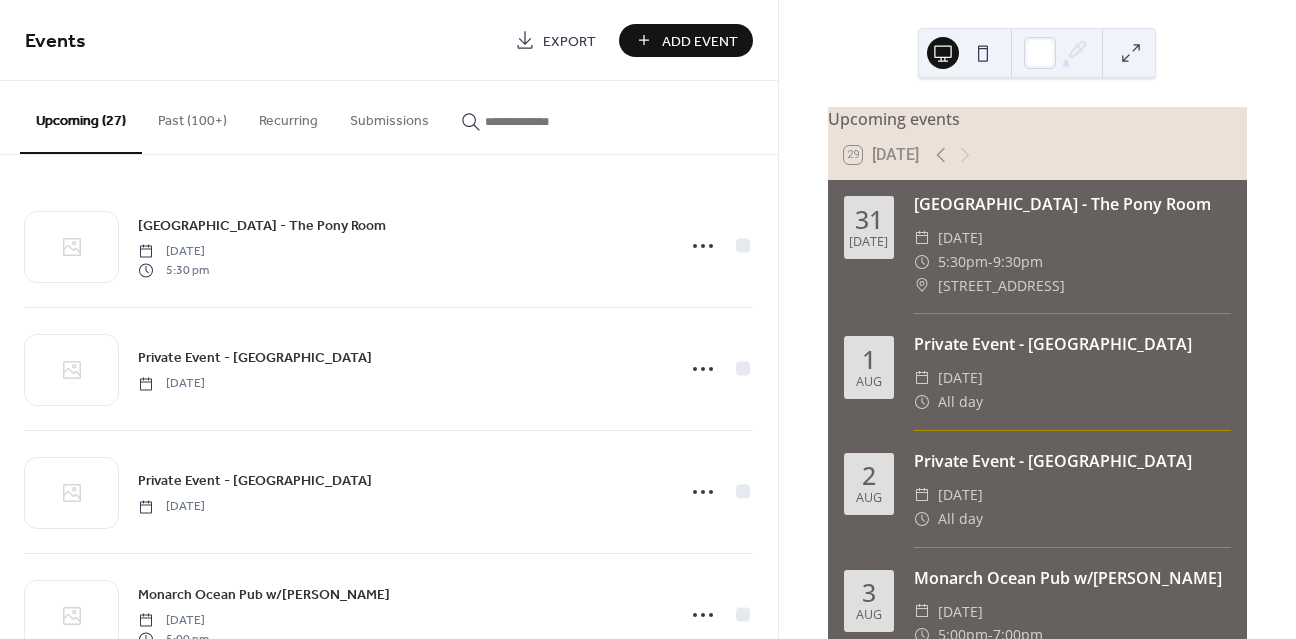 click on "Add Event" at bounding box center (700, 41) 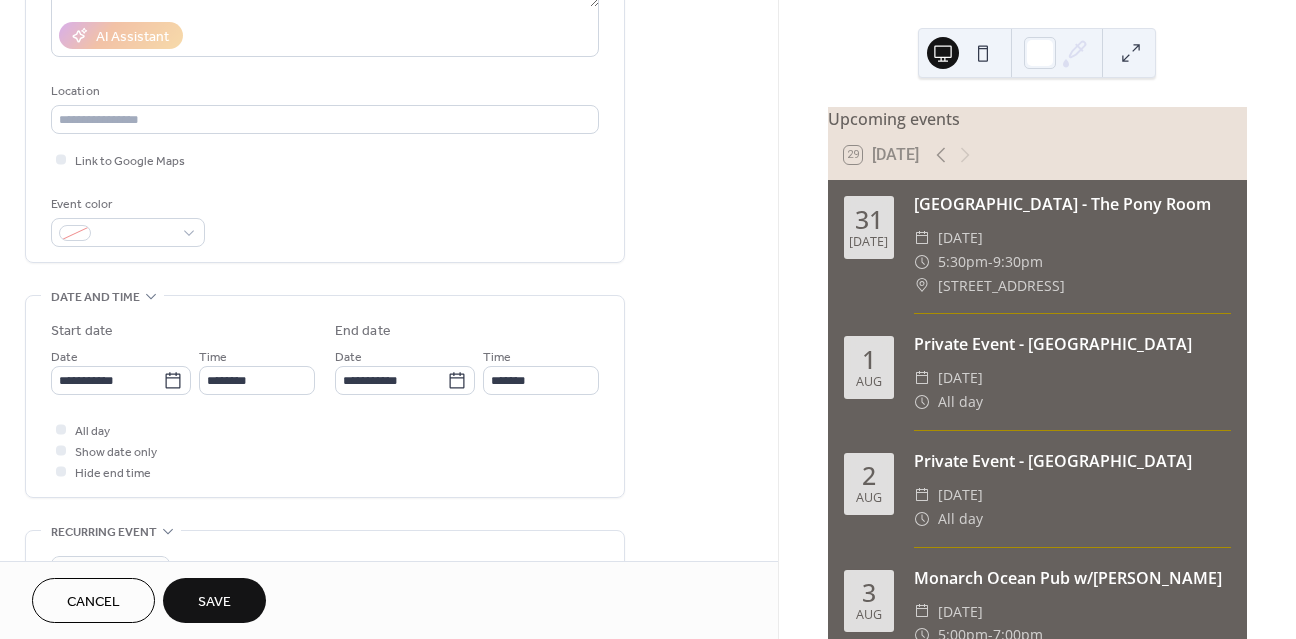 scroll, scrollTop: 410, scrollLeft: 0, axis: vertical 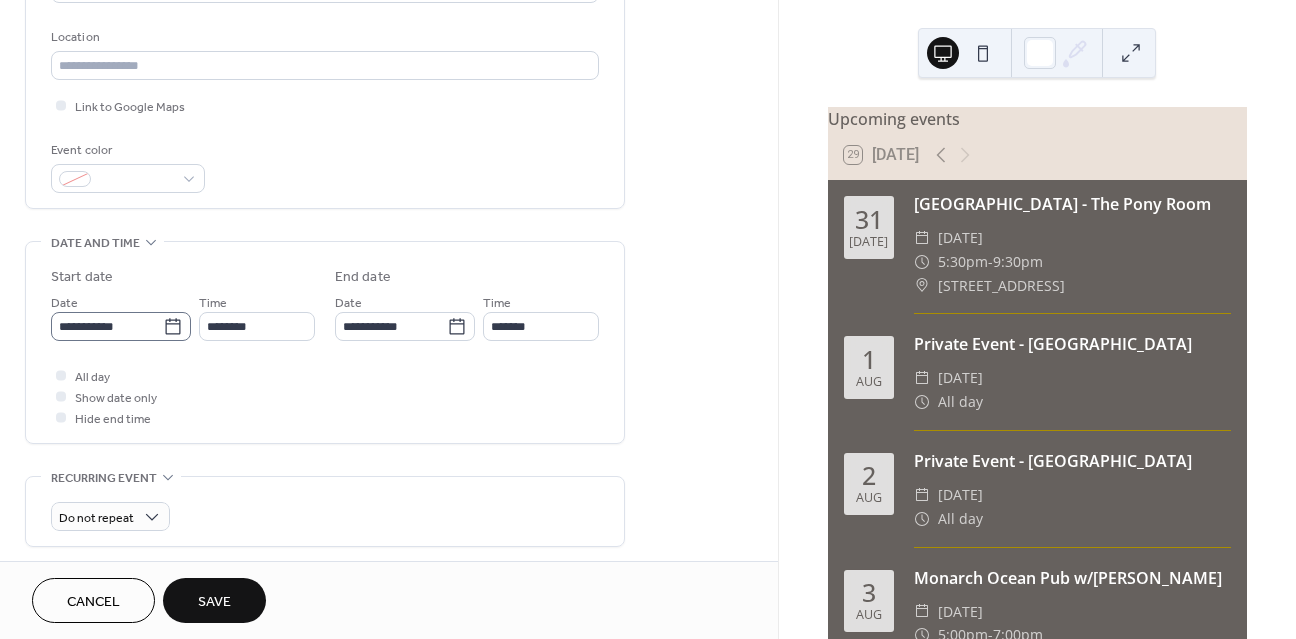 type on "**********" 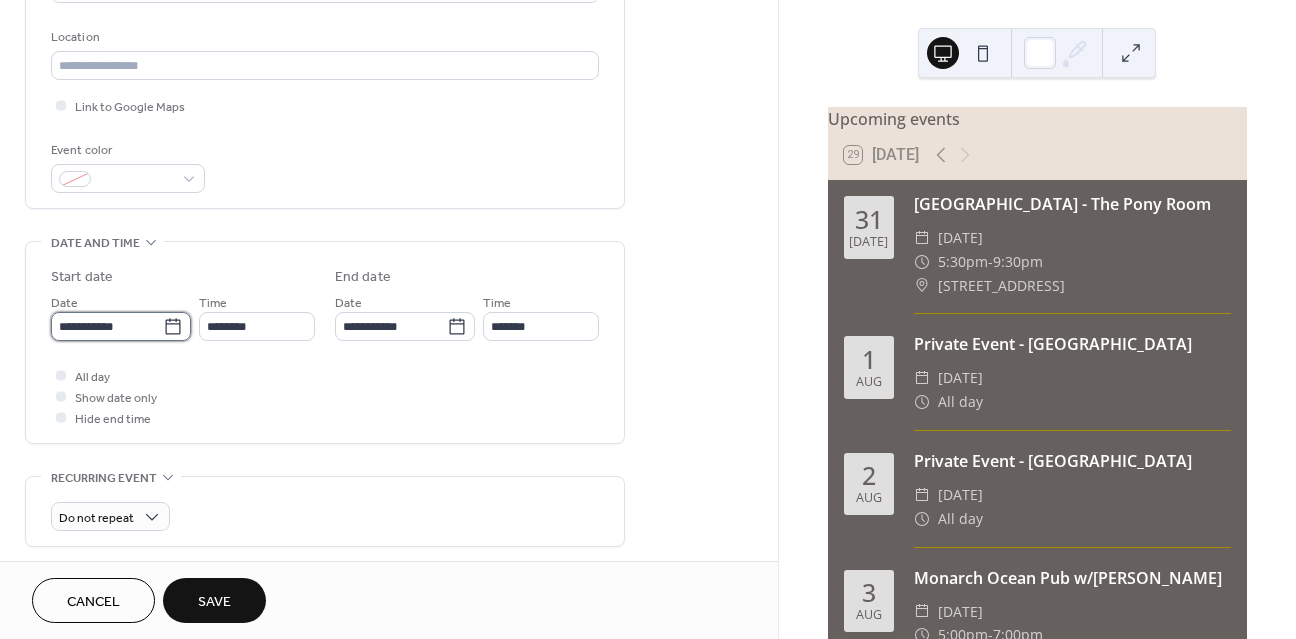 click on "**********" at bounding box center (107, 326) 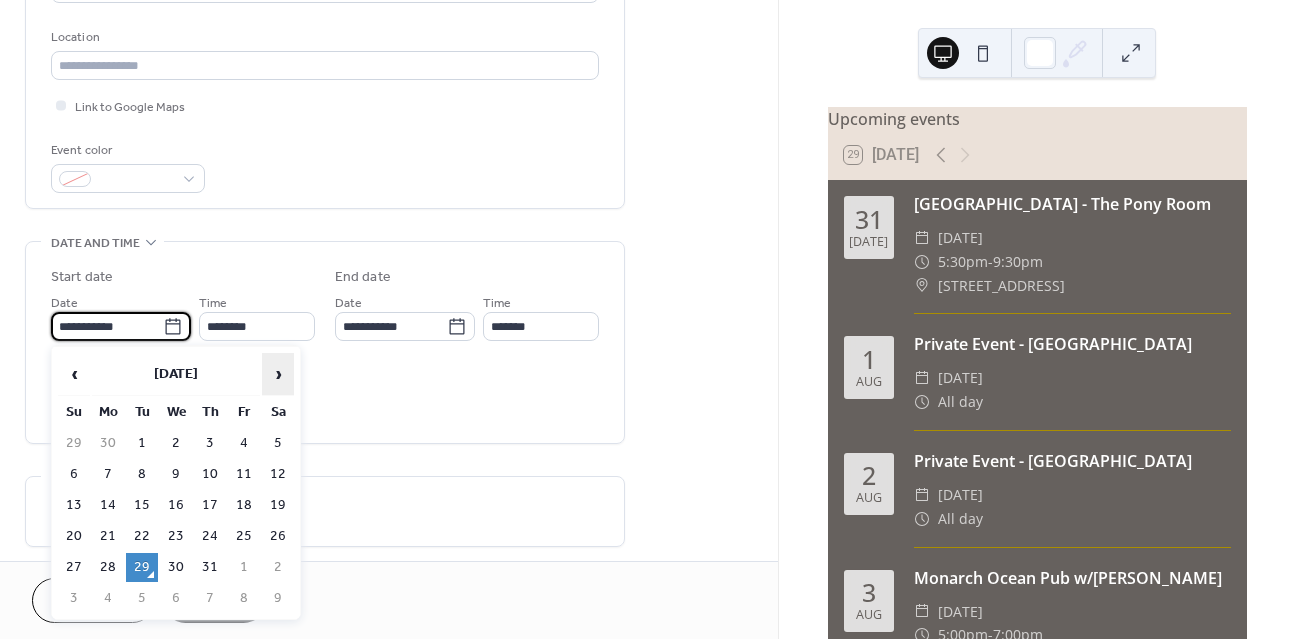 click on "›" at bounding box center [278, 374] 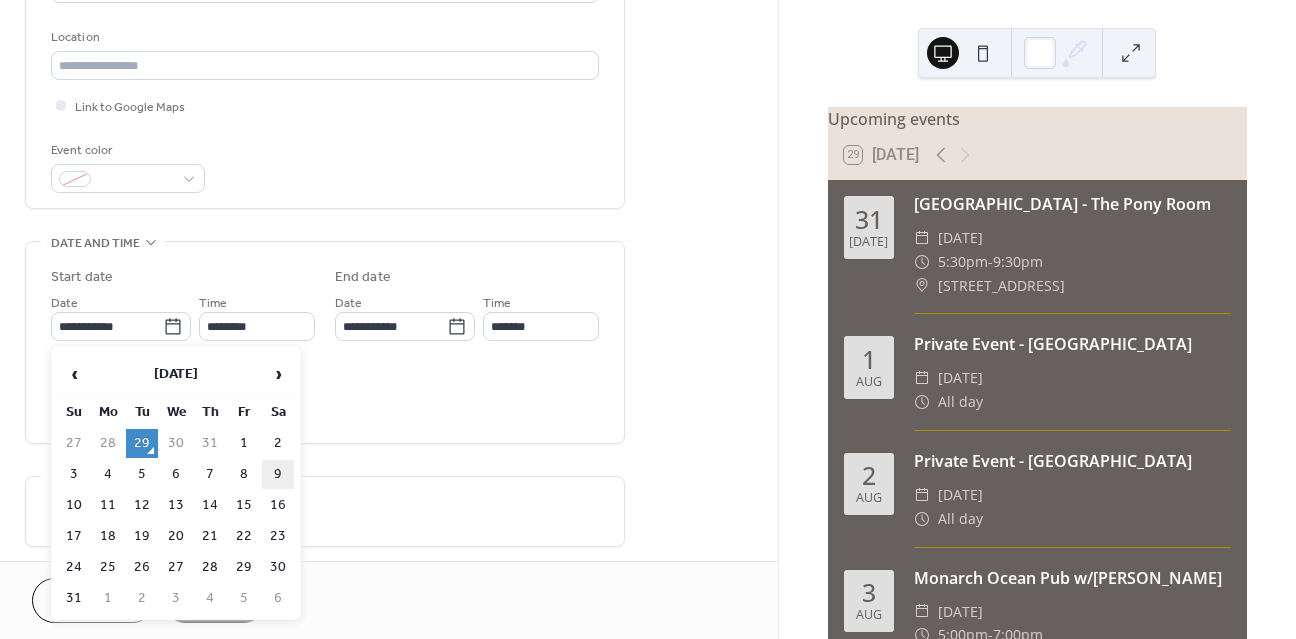 click on "9" at bounding box center (278, 474) 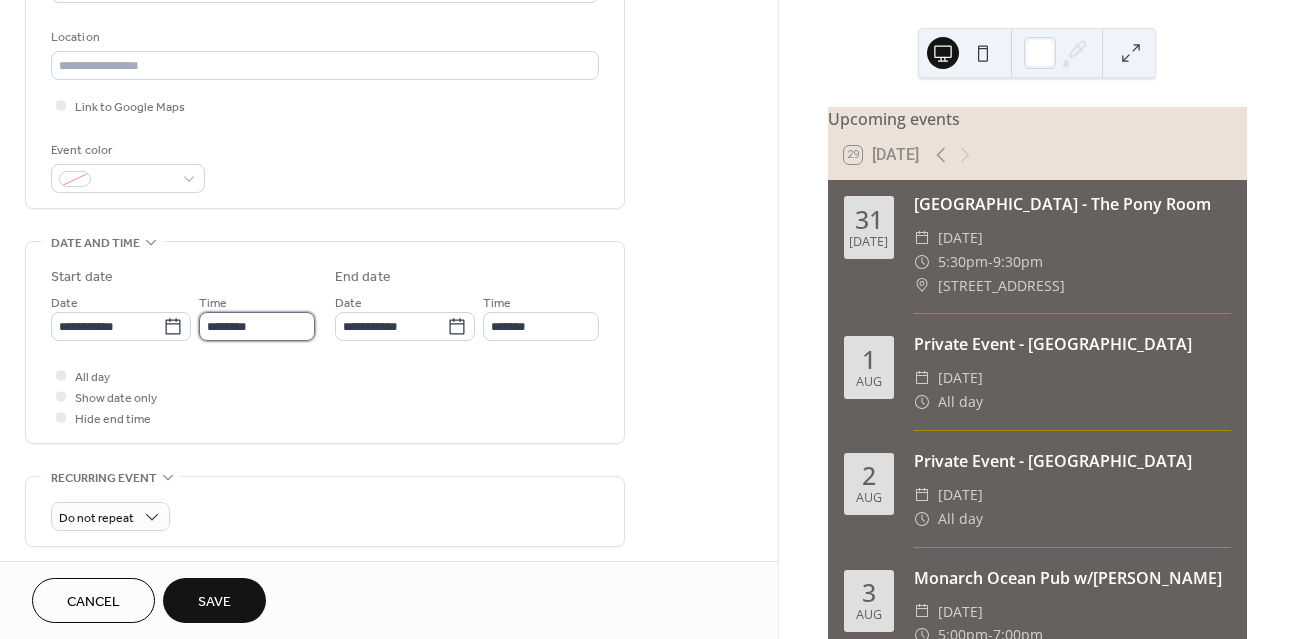 click on "********" at bounding box center [257, 326] 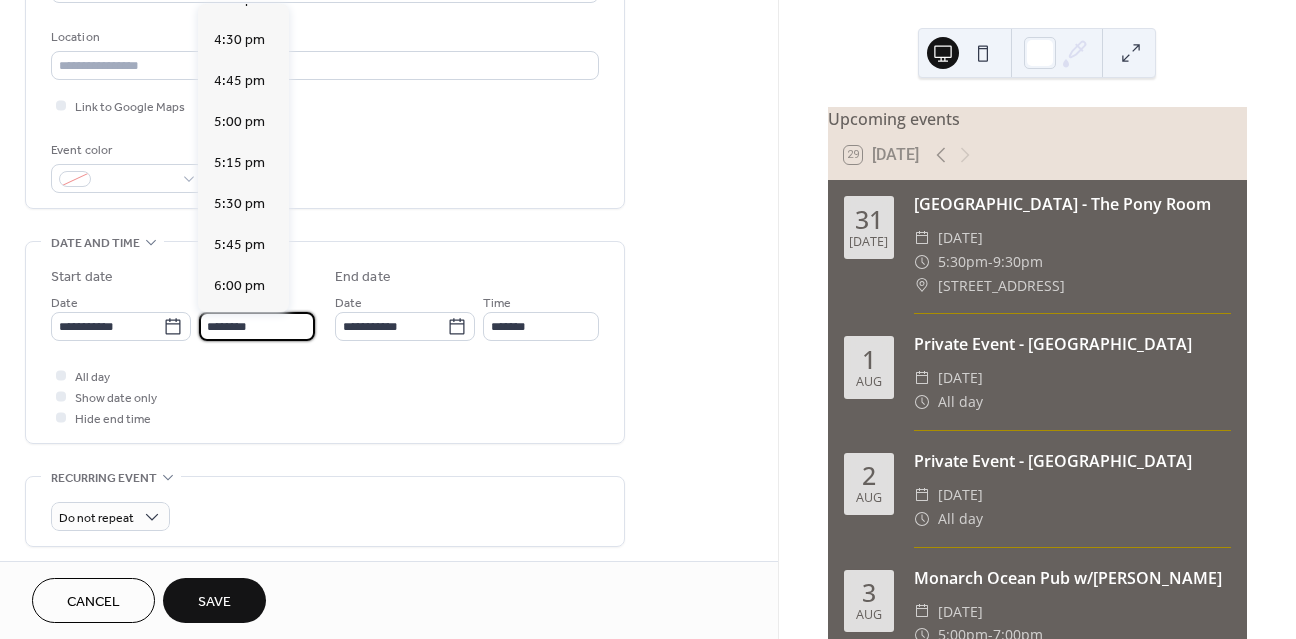 scroll, scrollTop: 2699, scrollLeft: 0, axis: vertical 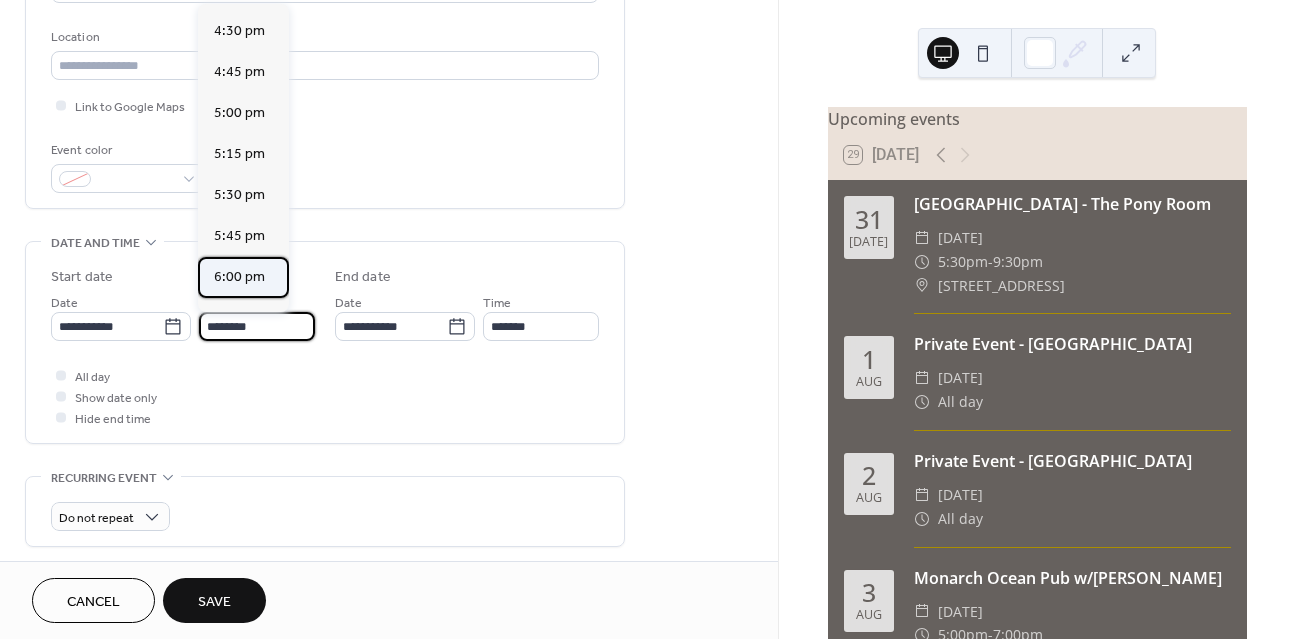 click on "6:00 pm" at bounding box center (239, 277) 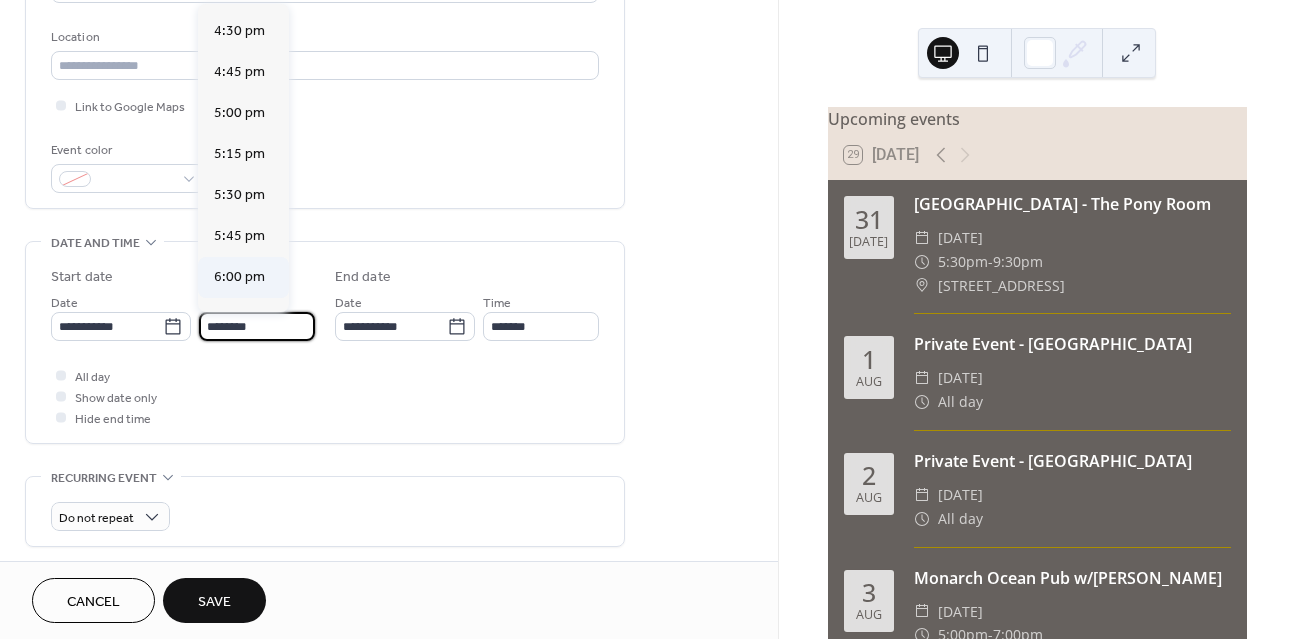 type on "*******" 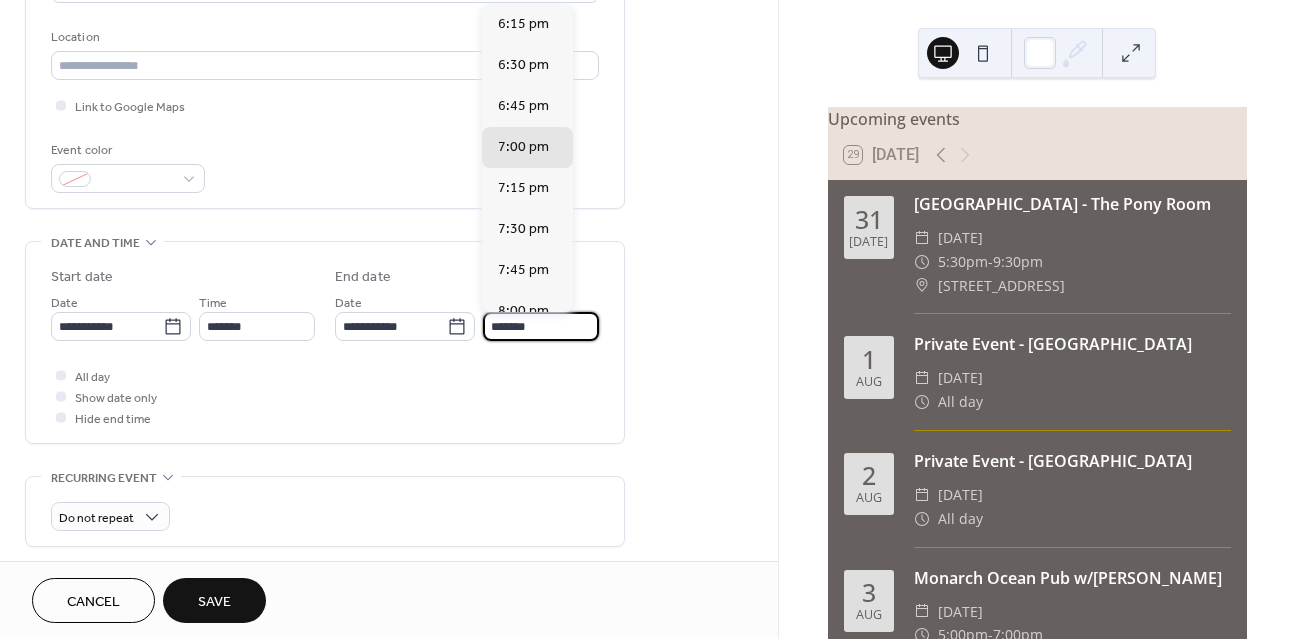 click on "*******" at bounding box center (541, 326) 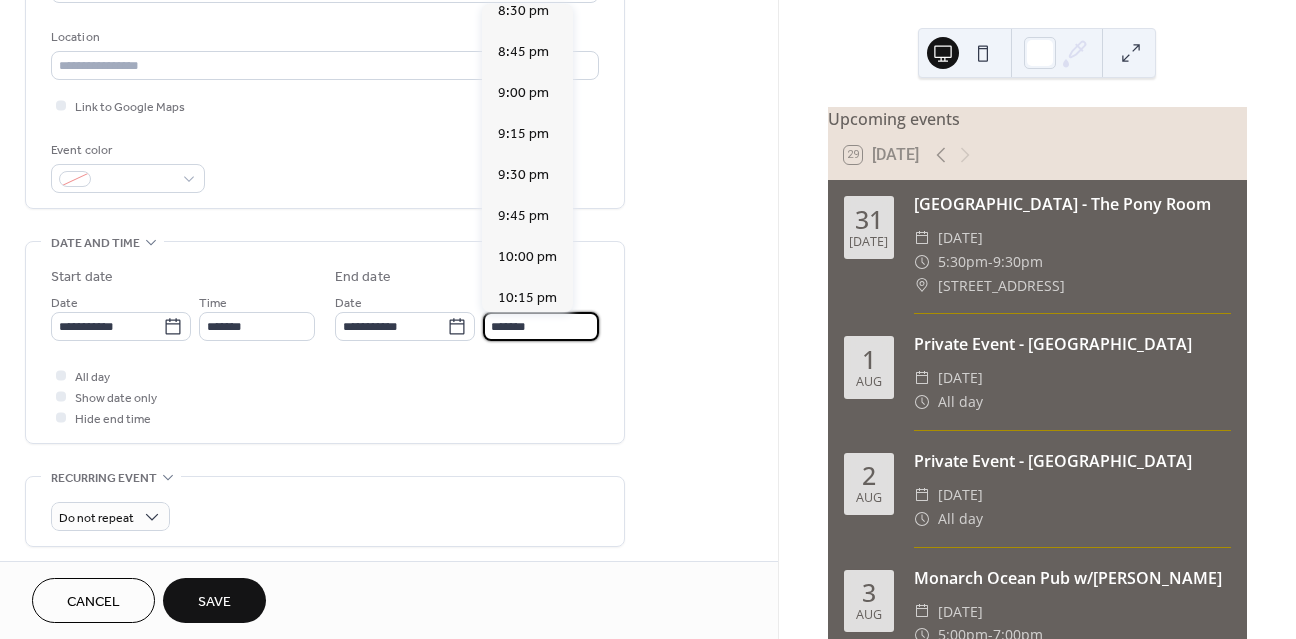 scroll, scrollTop: 416, scrollLeft: 0, axis: vertical 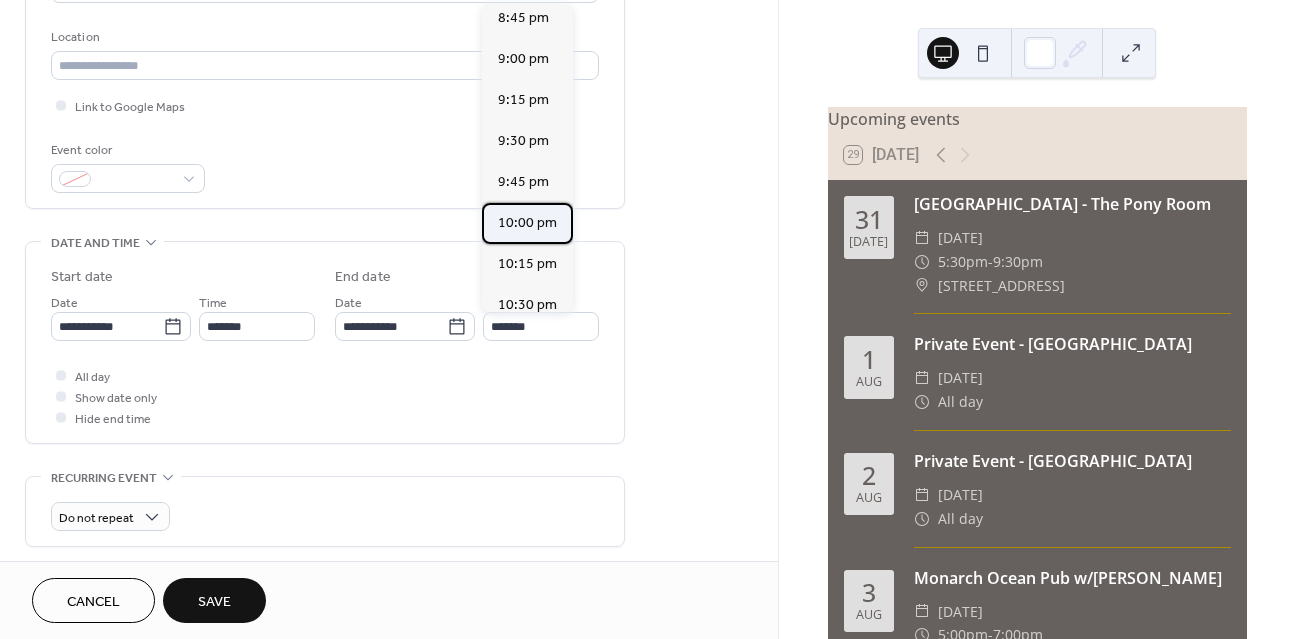 click on "10:00 pm" at bounding box center [527, 223] 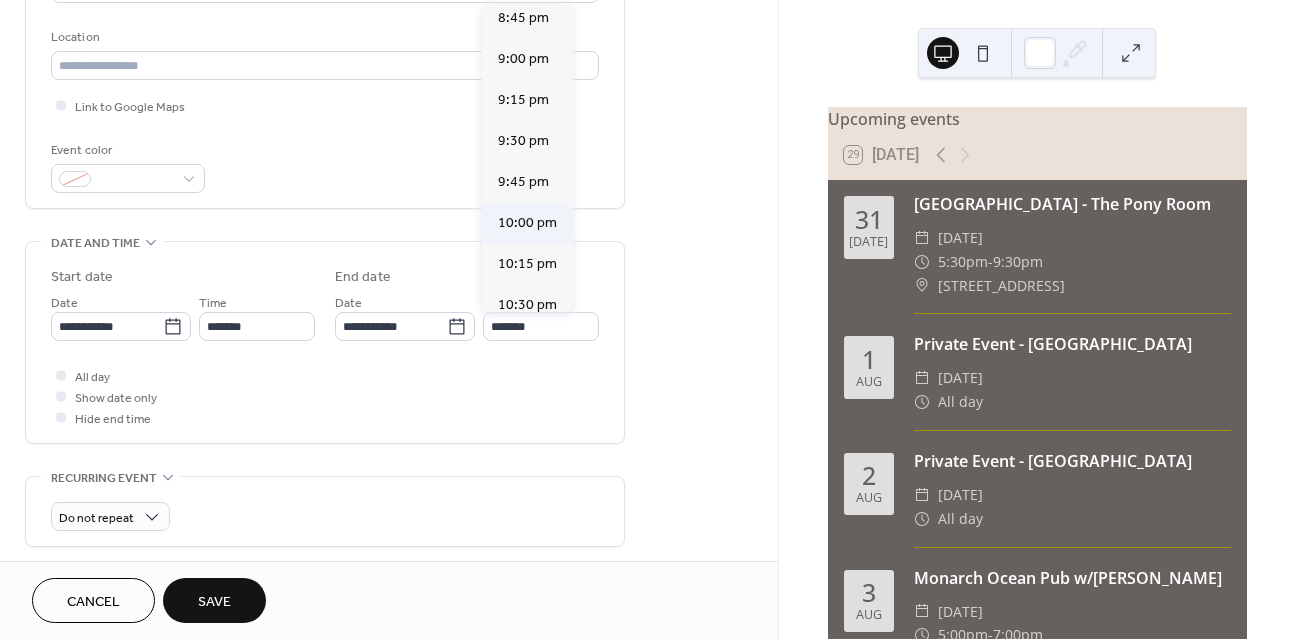 type on "********" 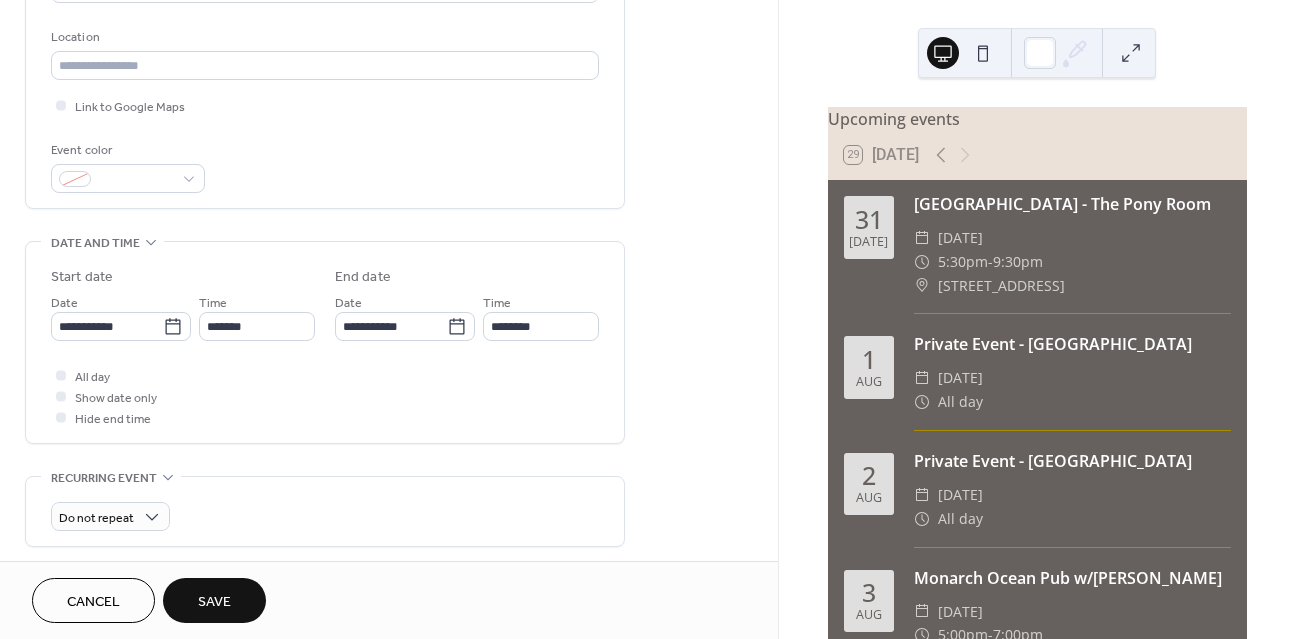 click on "Save" at bounding box center (214, 602) 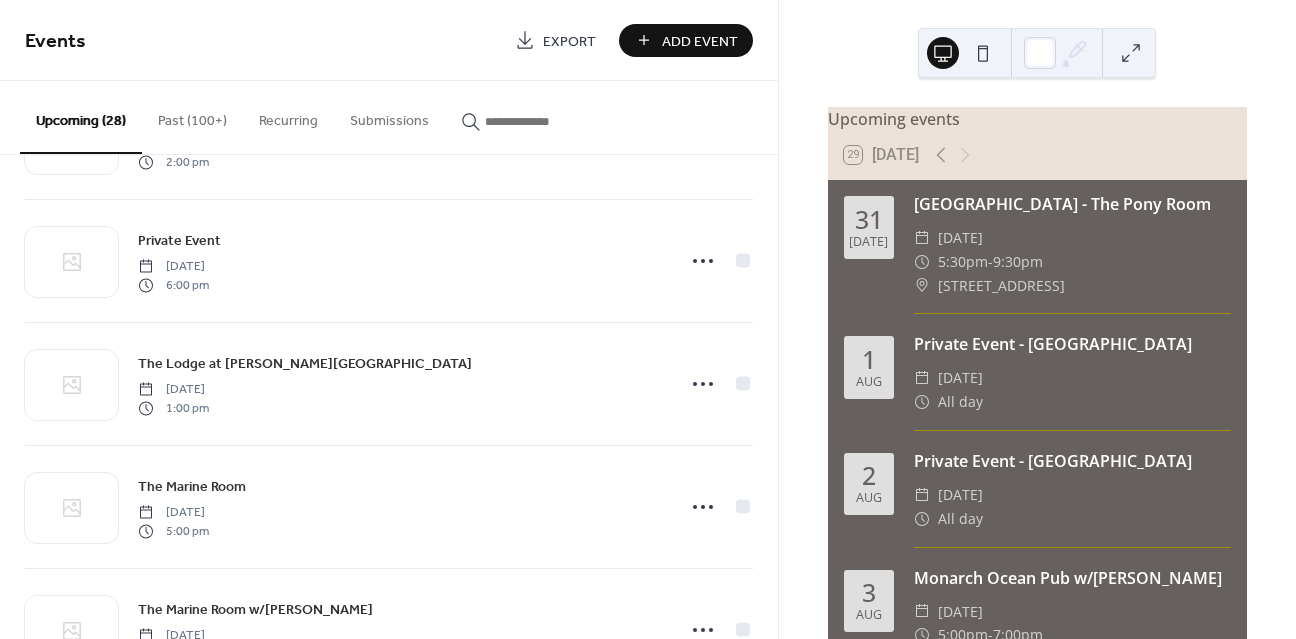 scroll, scrollTop: 609, scrollLeft: 0, axis: vertical 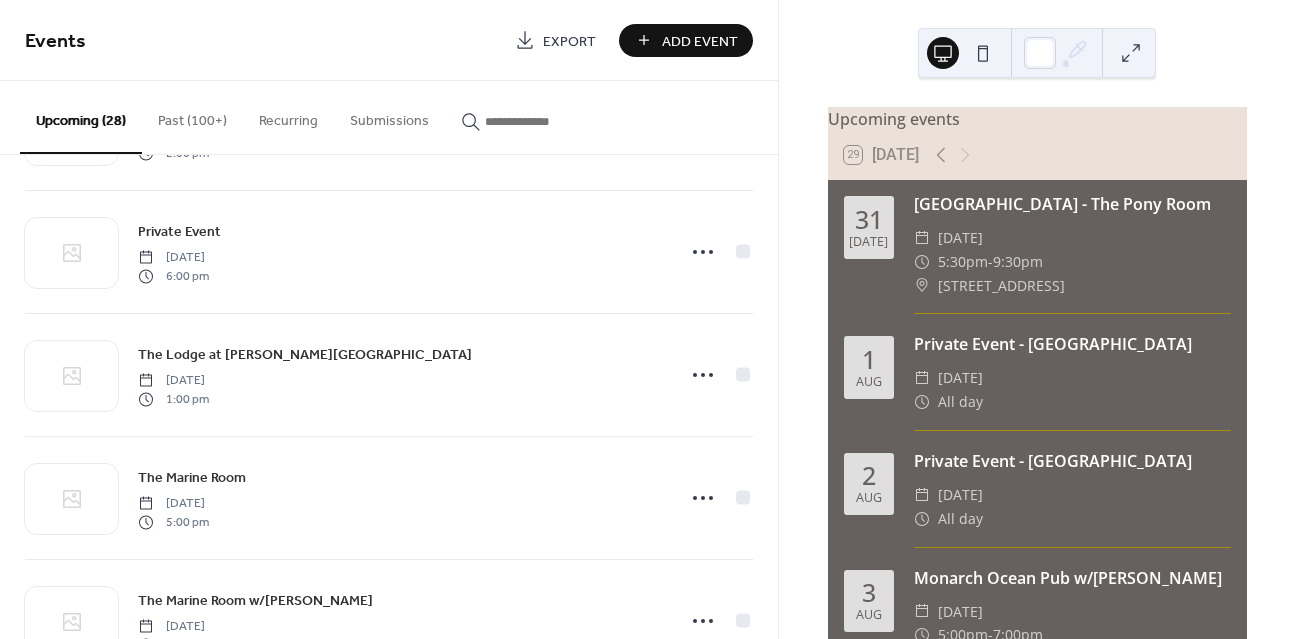 click on "Add Event" at bounding box center [700, 41] 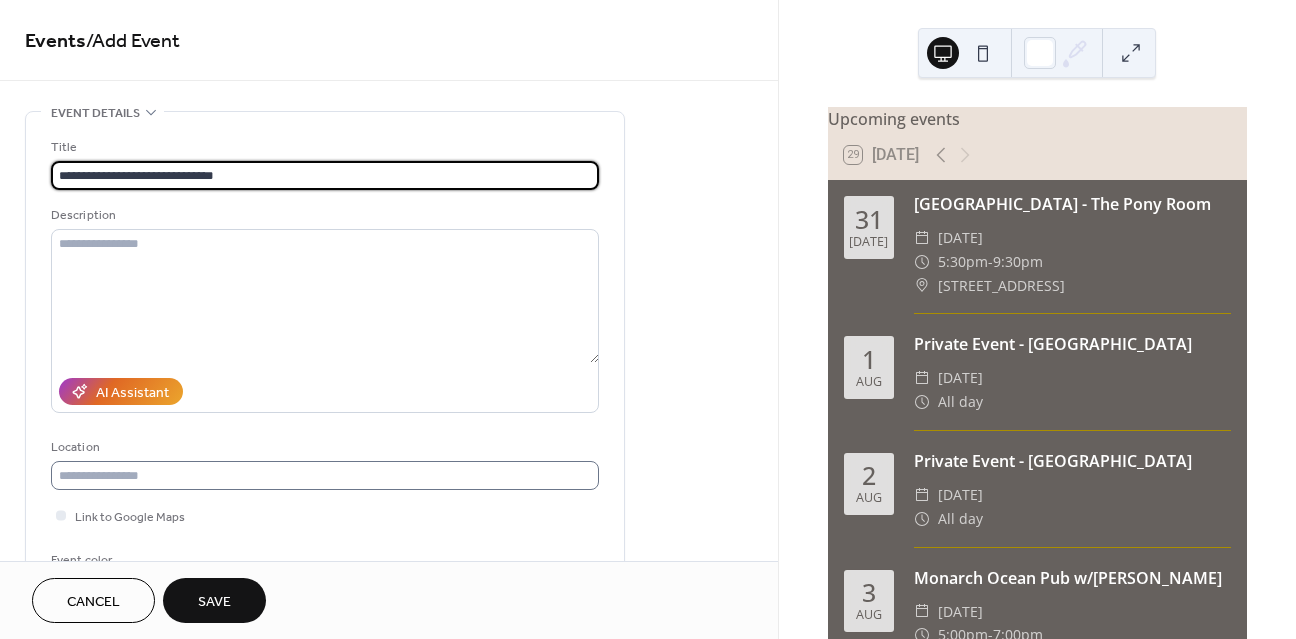 type on "**********" 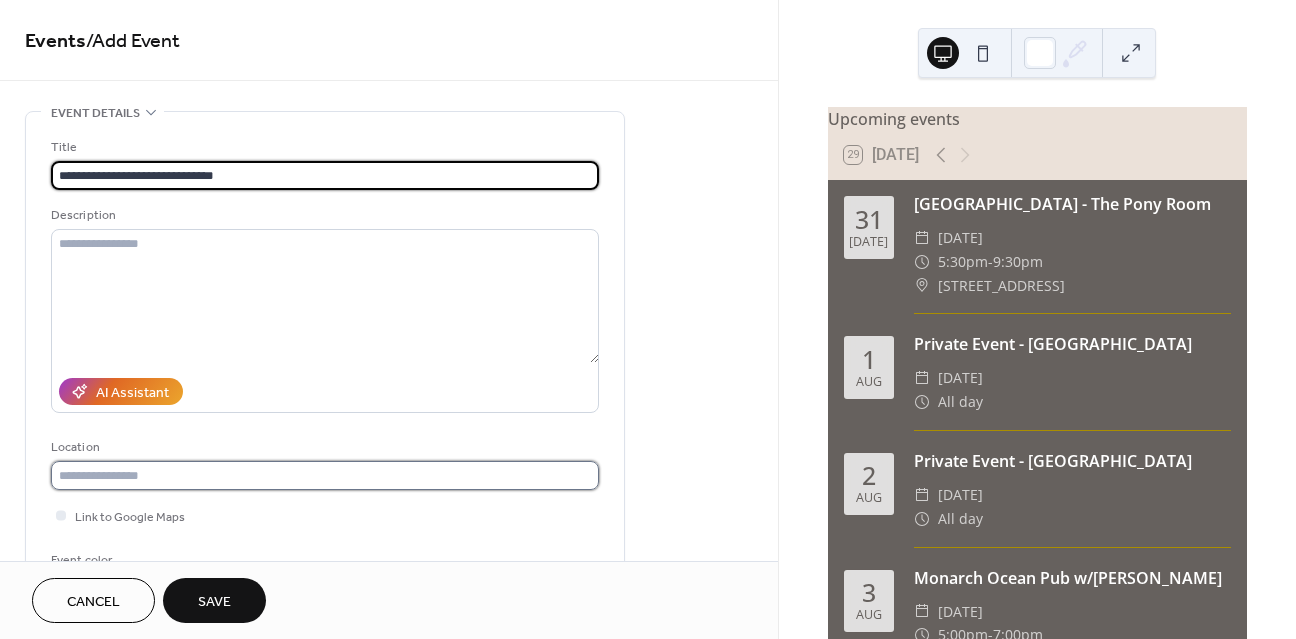 click at bounding box center [325, 475] 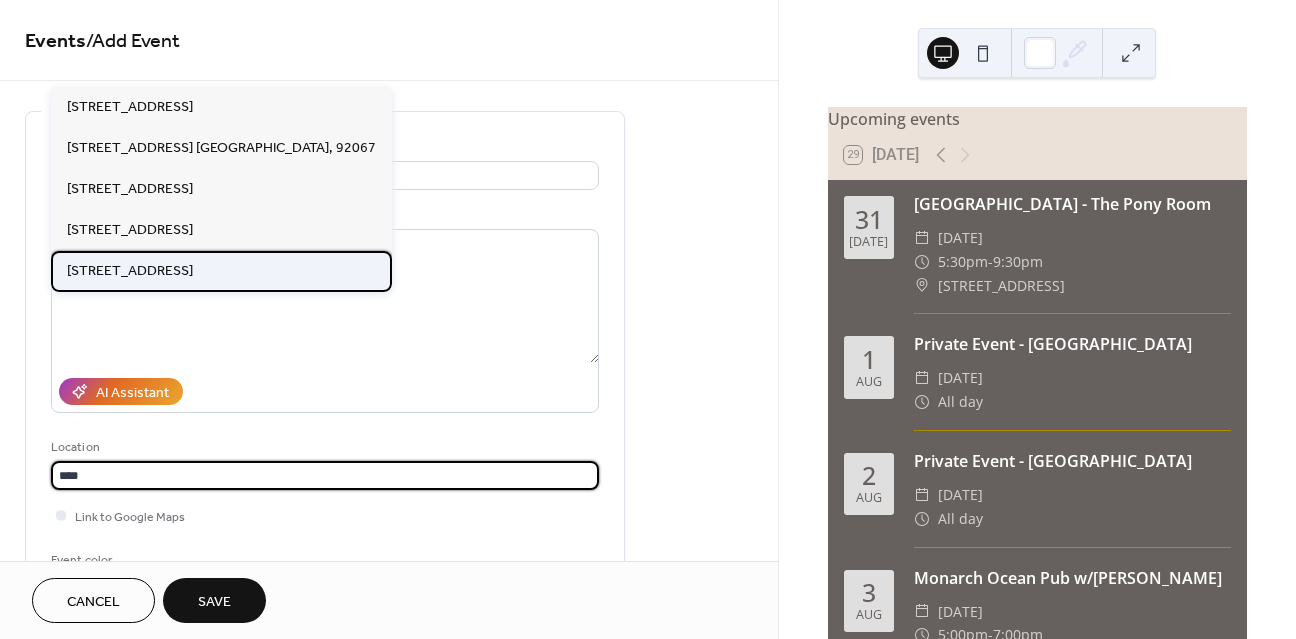 click on "[STREET_ADDRESS]" at bounding box center (130, 271) 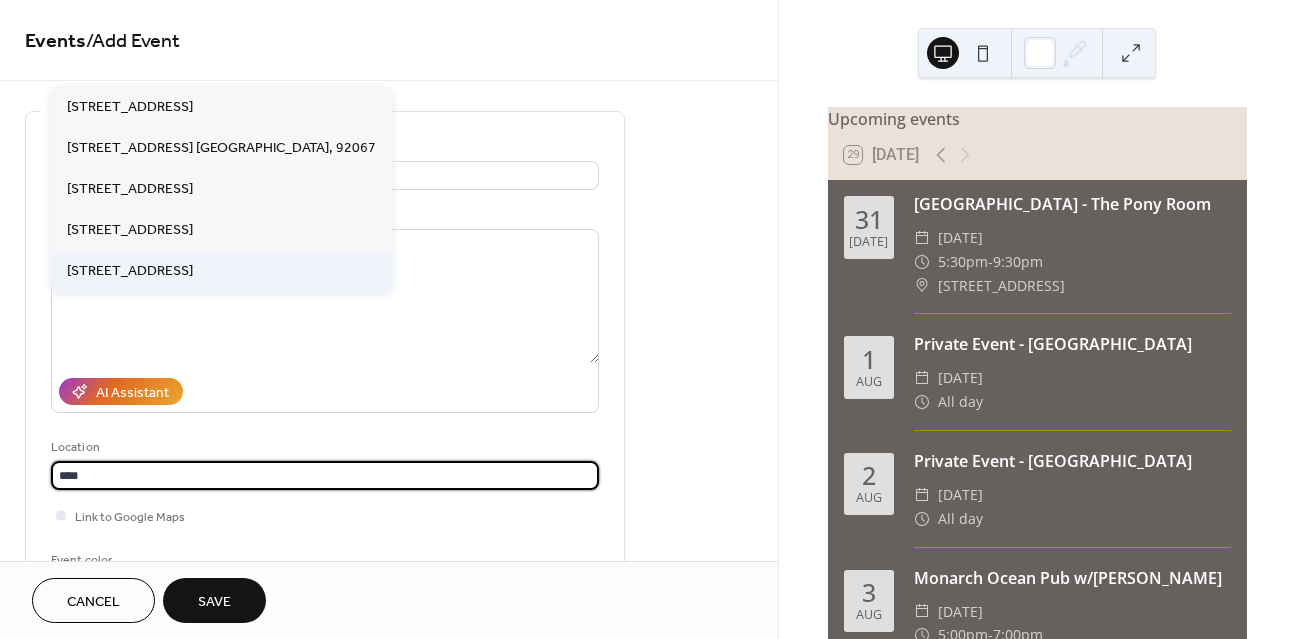type on "**********" 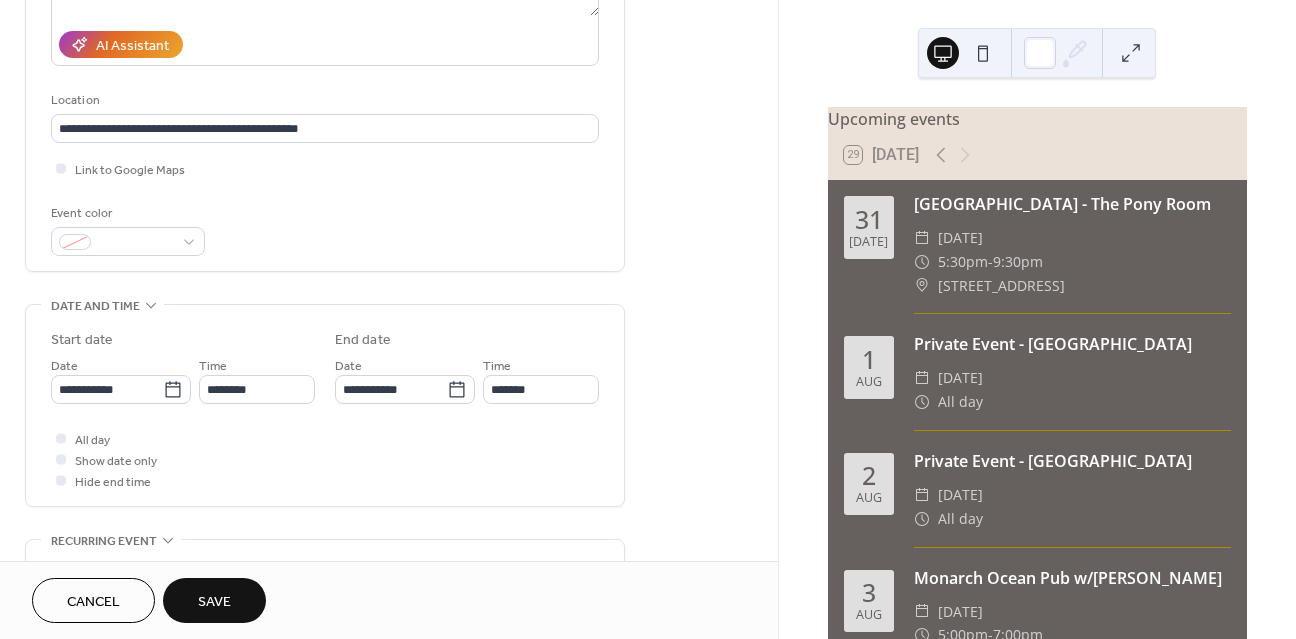 scroll, scrollTop: 373, scrollLeft: 0, axis: vertical 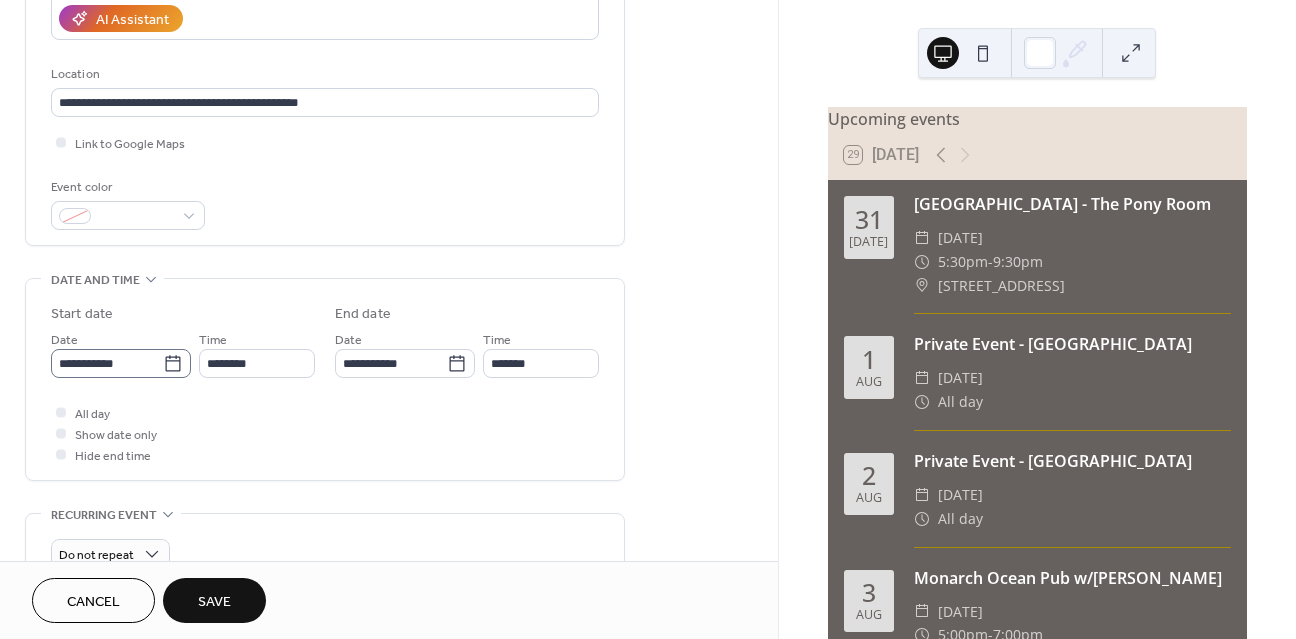 click 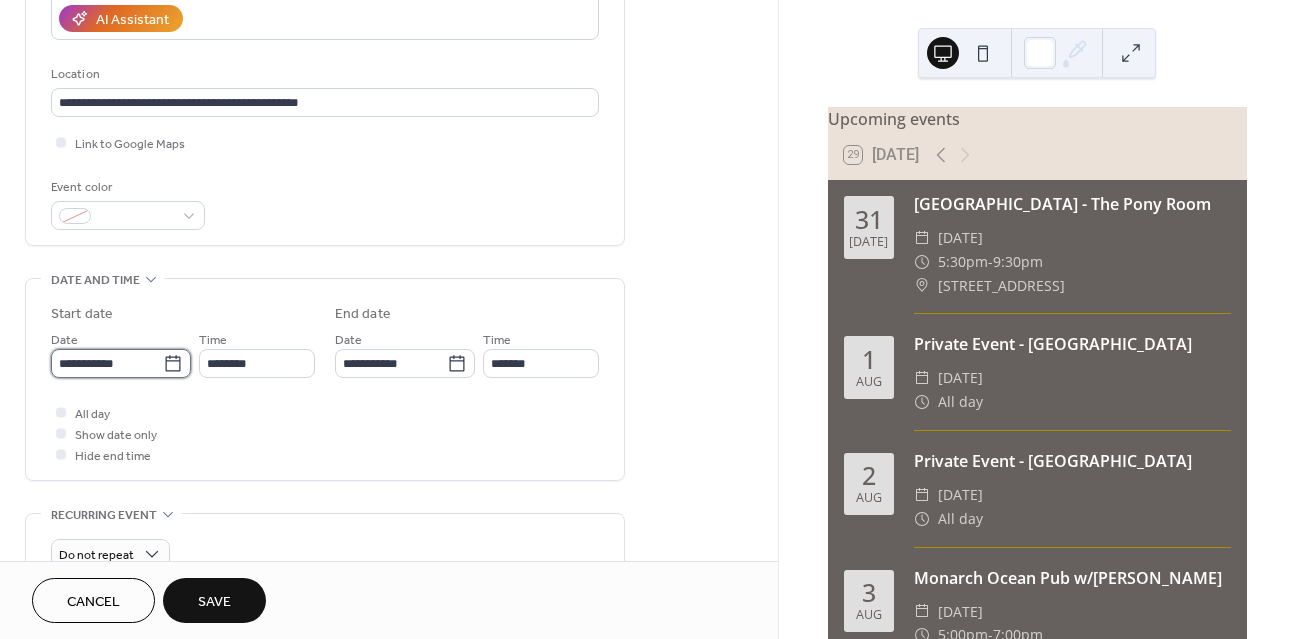 click on "**********" at bounding box center [107, 363] 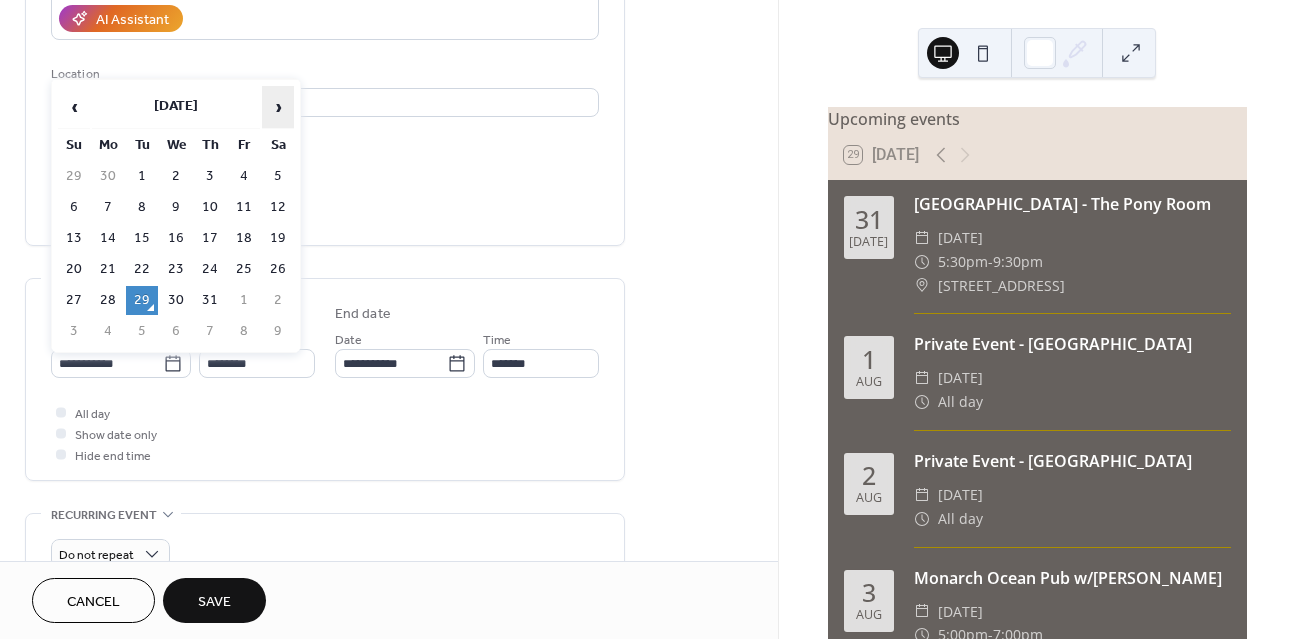 click on "›" at bounding box center (278, 107) 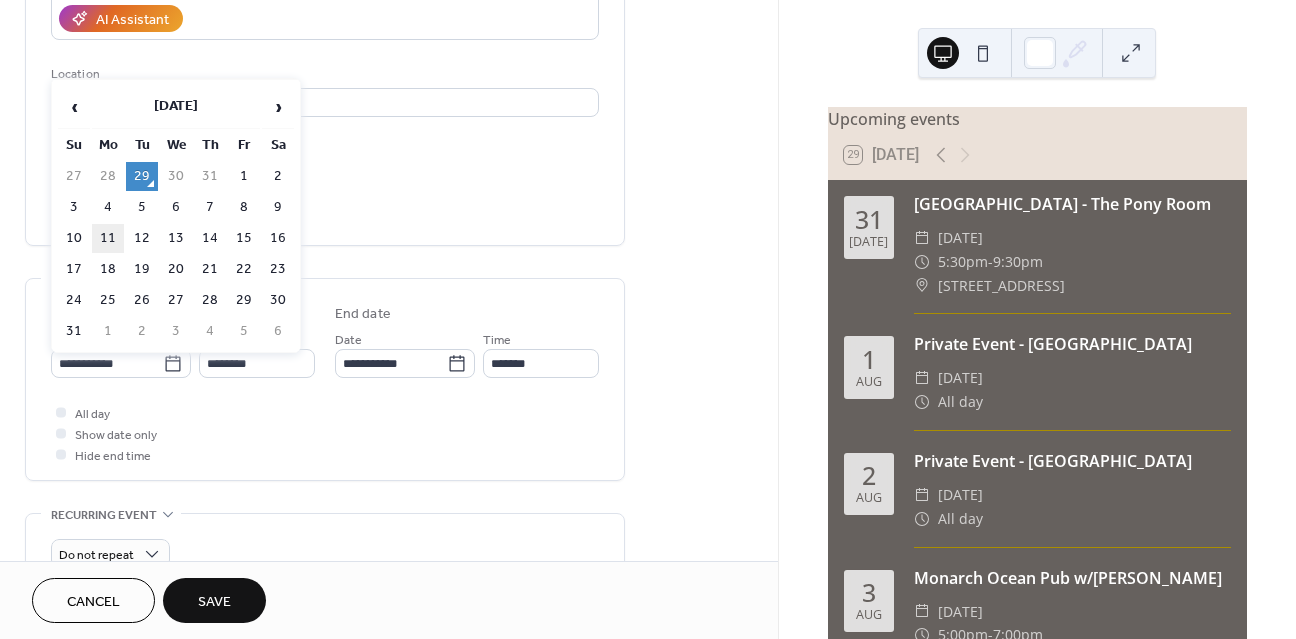 click on "11" at bounding box center [108, 238] 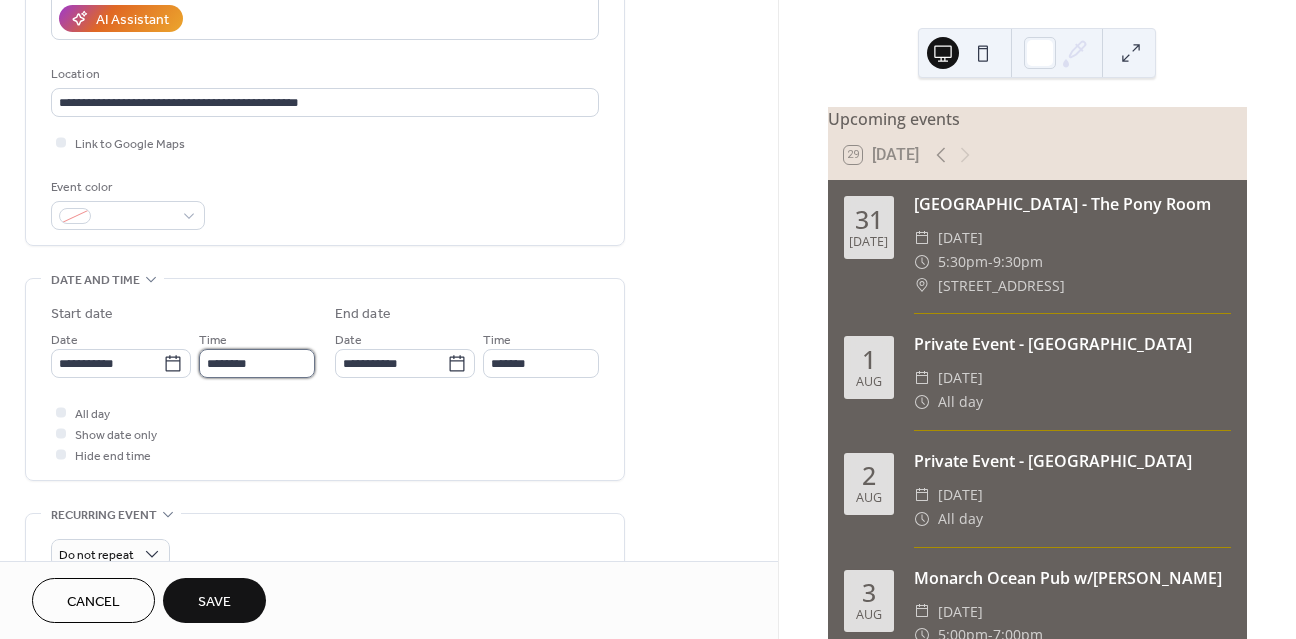 click on "********" at bounding box center [257, 363] 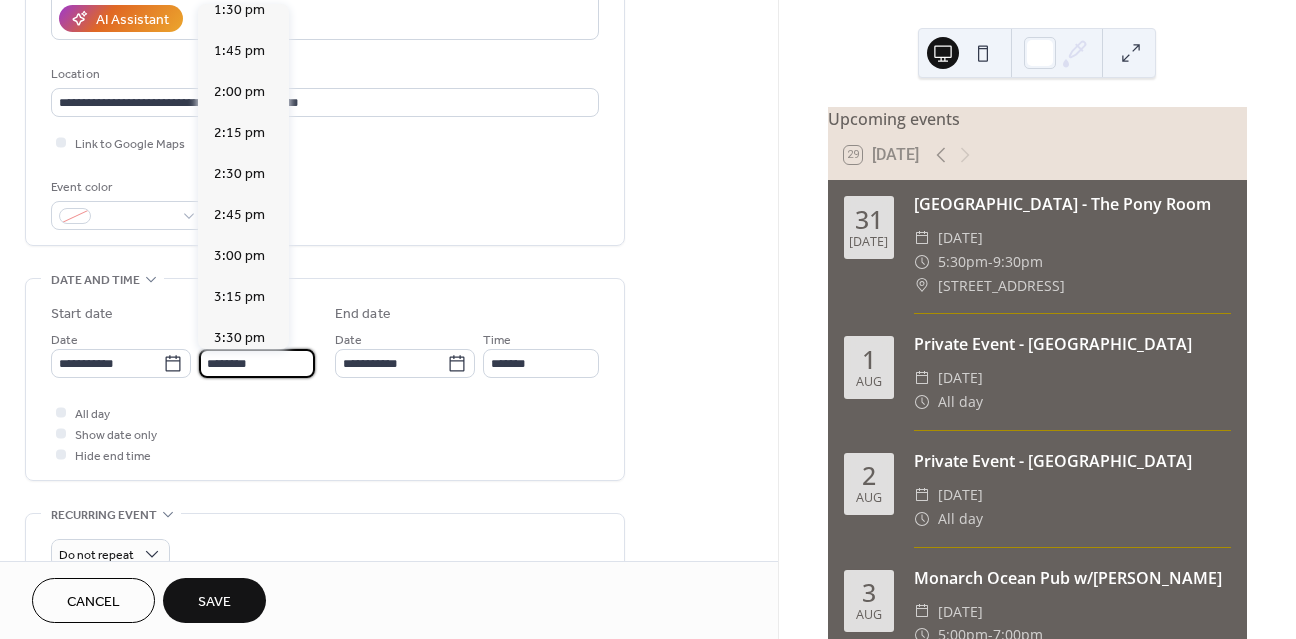 scroll, scrollTop: 2557, scrollLeft: 0, axis: vertical 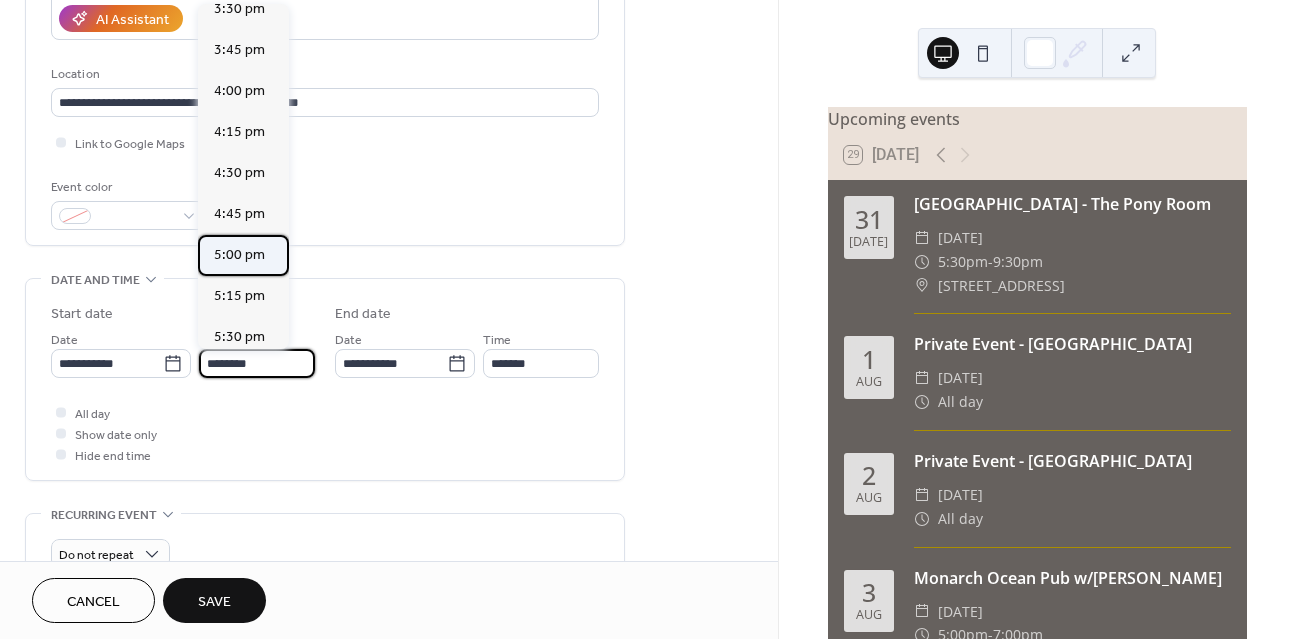 click on "5:00 pm" at bounding box center [239, 255] 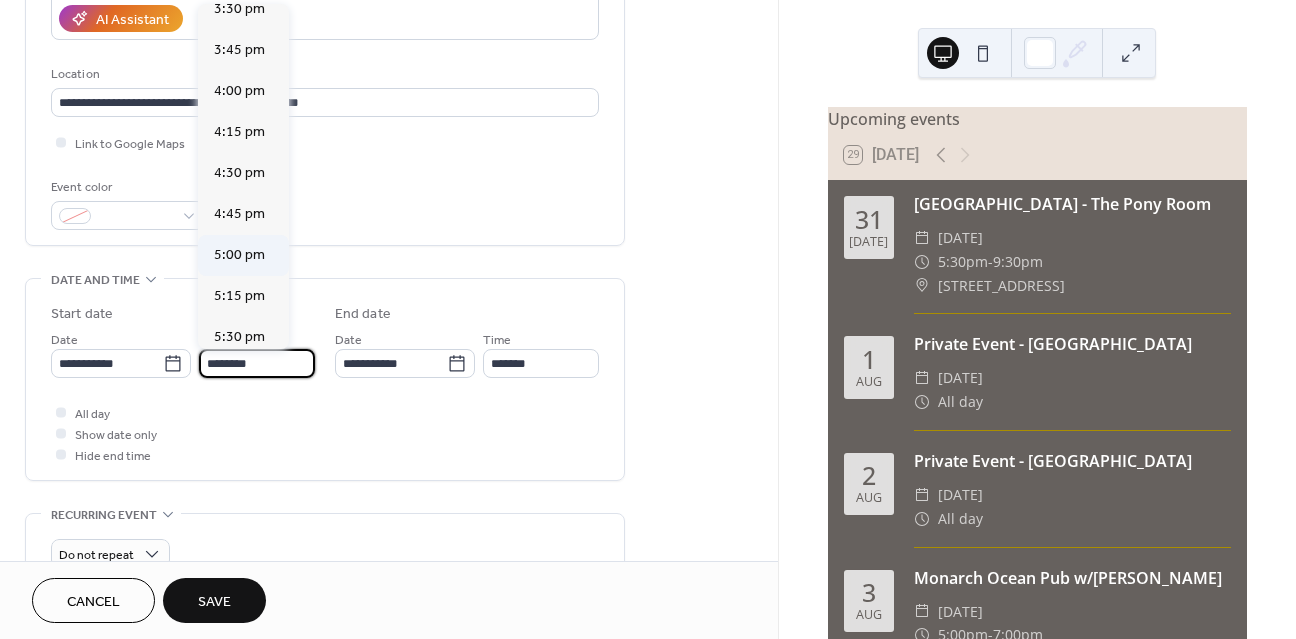 type on "*******" 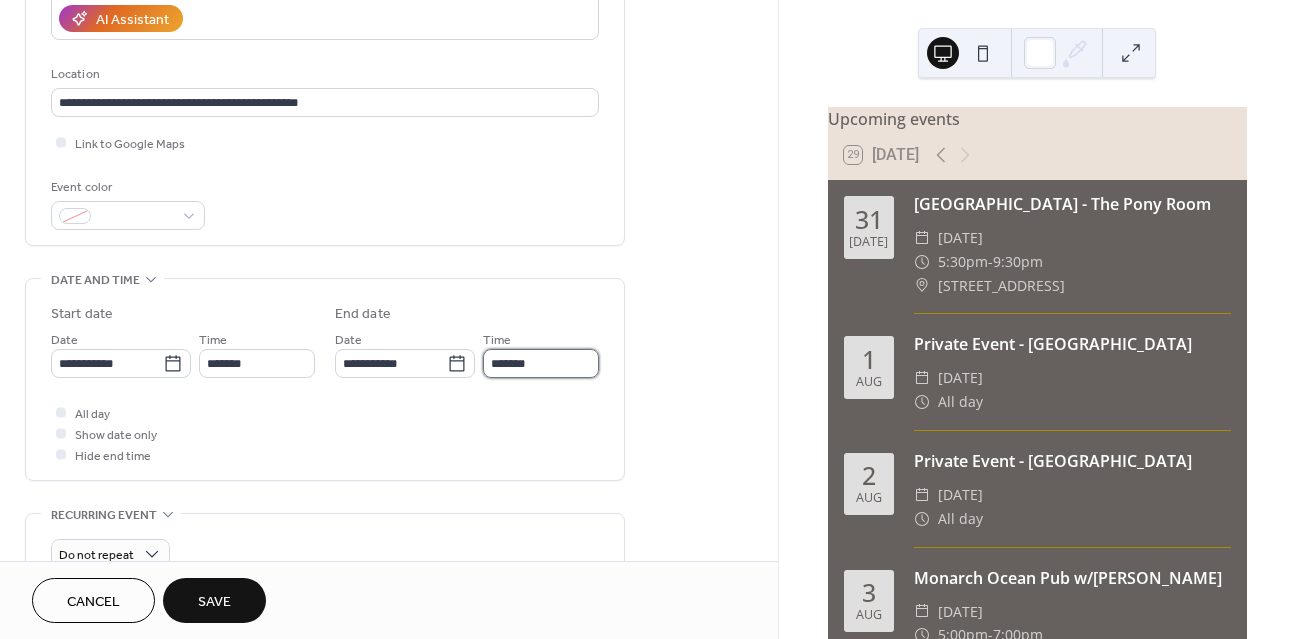 click on "*******" at bounding box center (541, 363) 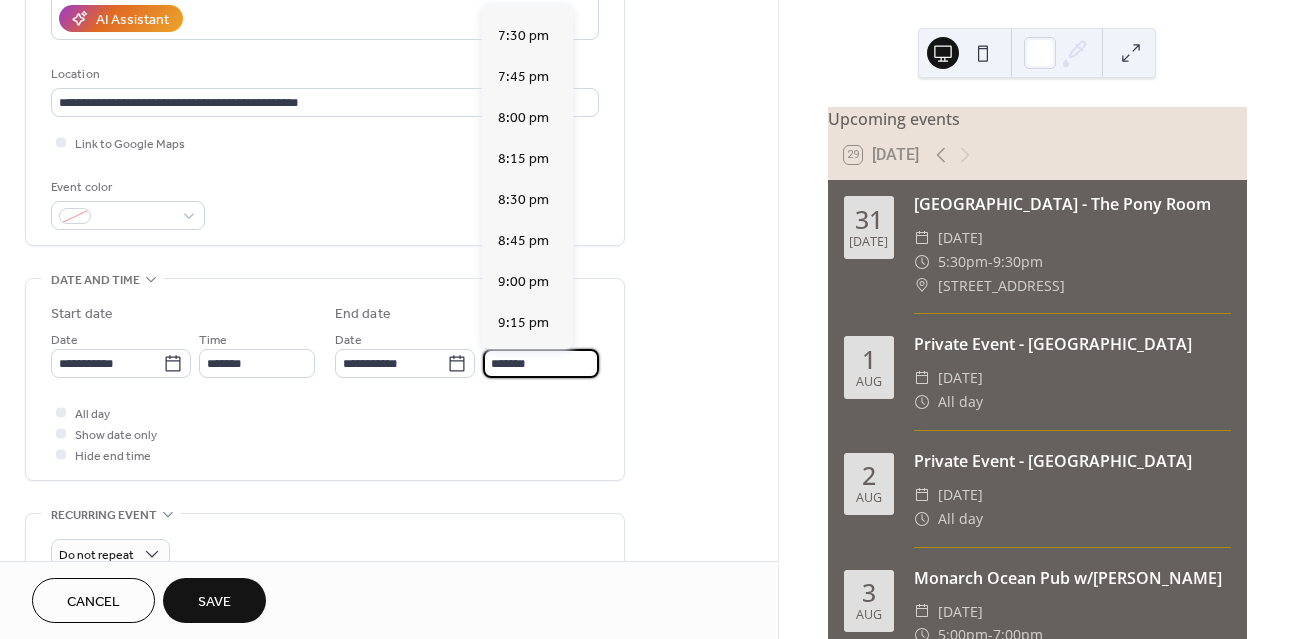 scroll, scrollTop: 360, scrollLeft: 0, axis: vertical 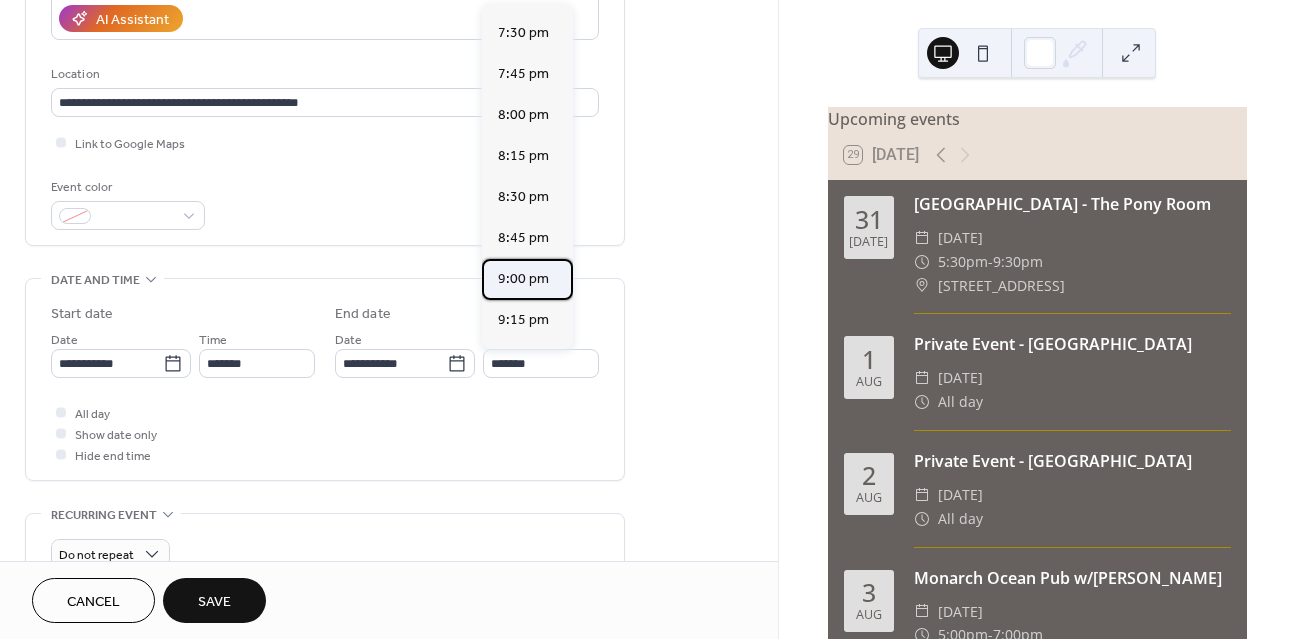 click on "9:00 pm" at bounding box center (523, 279) 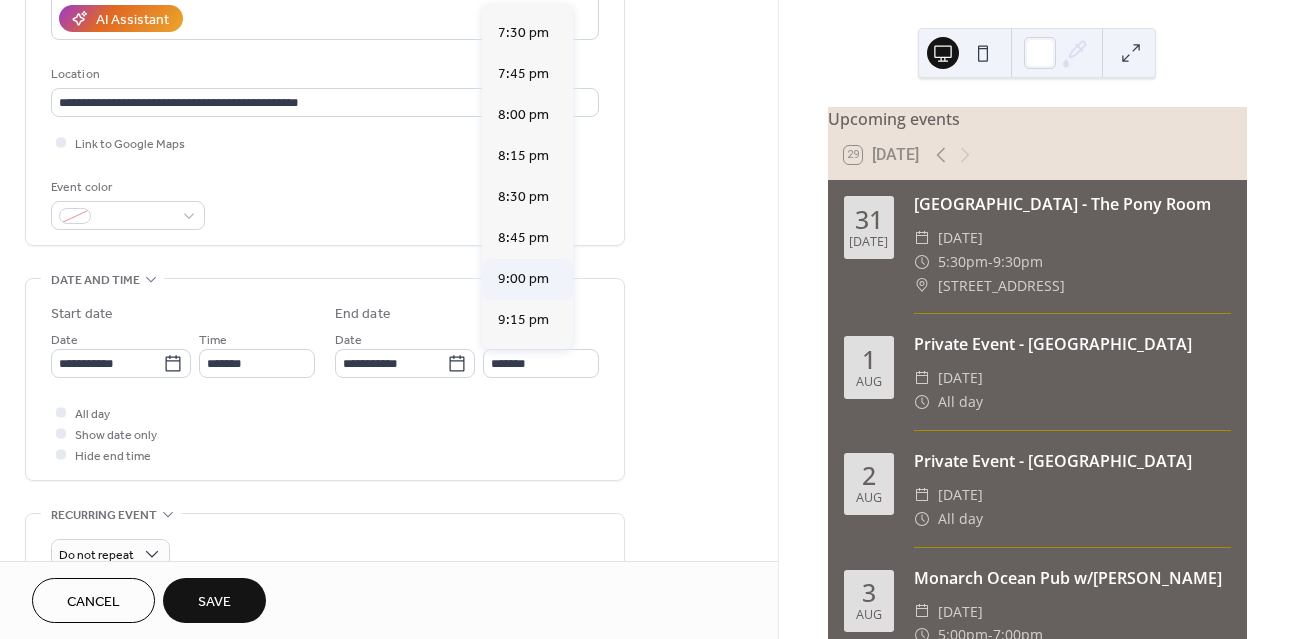type on "*******" 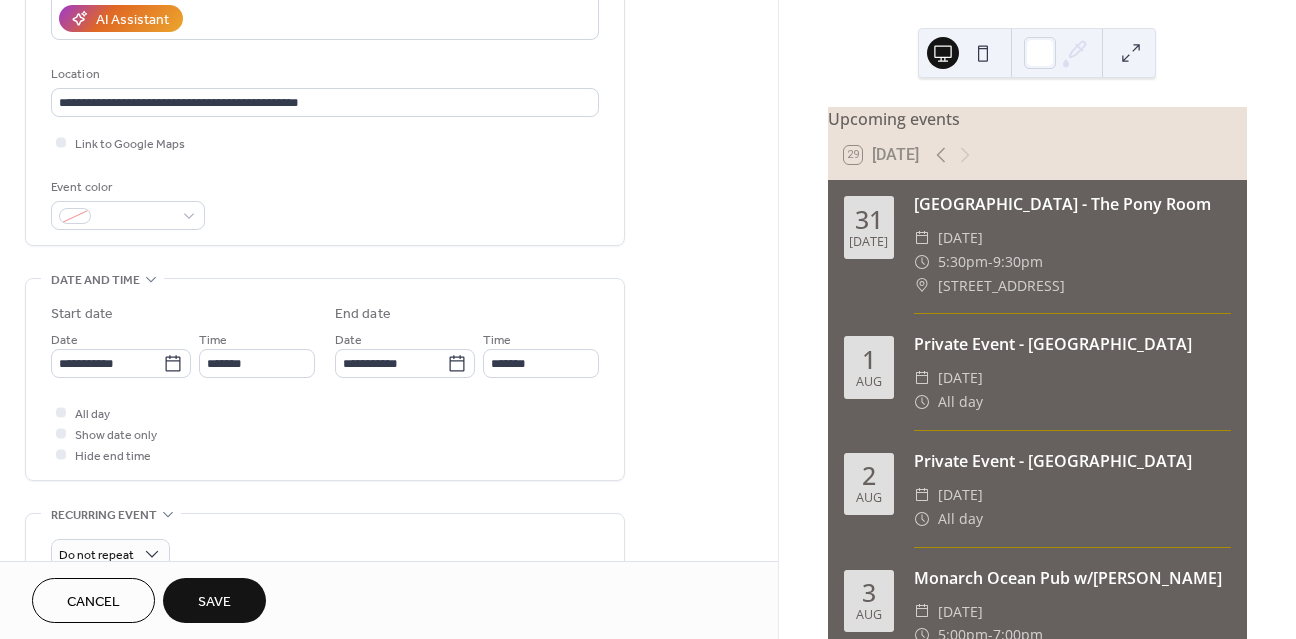 click on "Save" at bounding box center (214, 600) 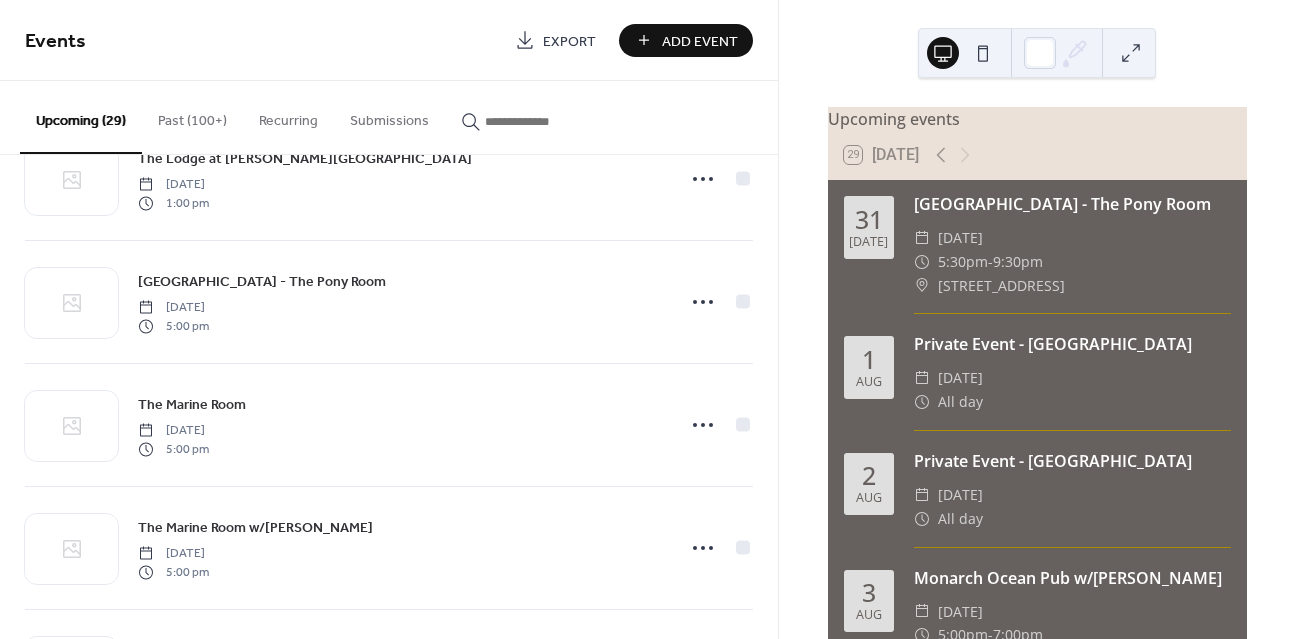 scroll, scrollTop: 823, scrollLeft: 0, axis: vertical 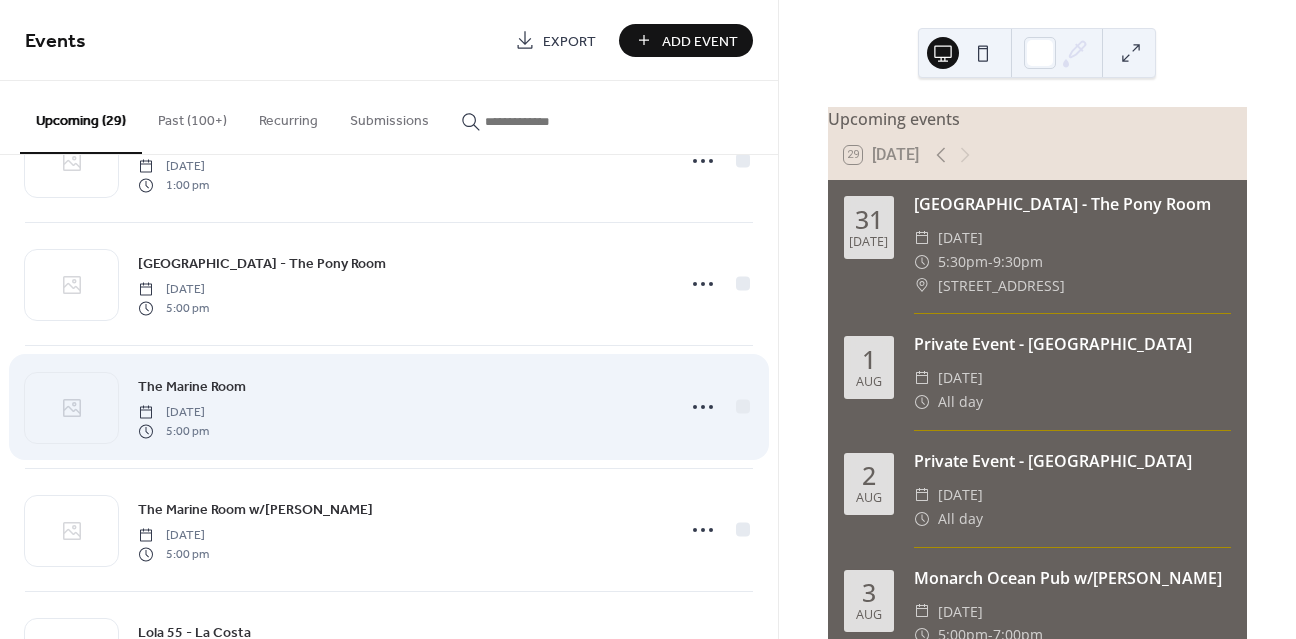 click on "The Marine Room" at bounding box center (192, 387) 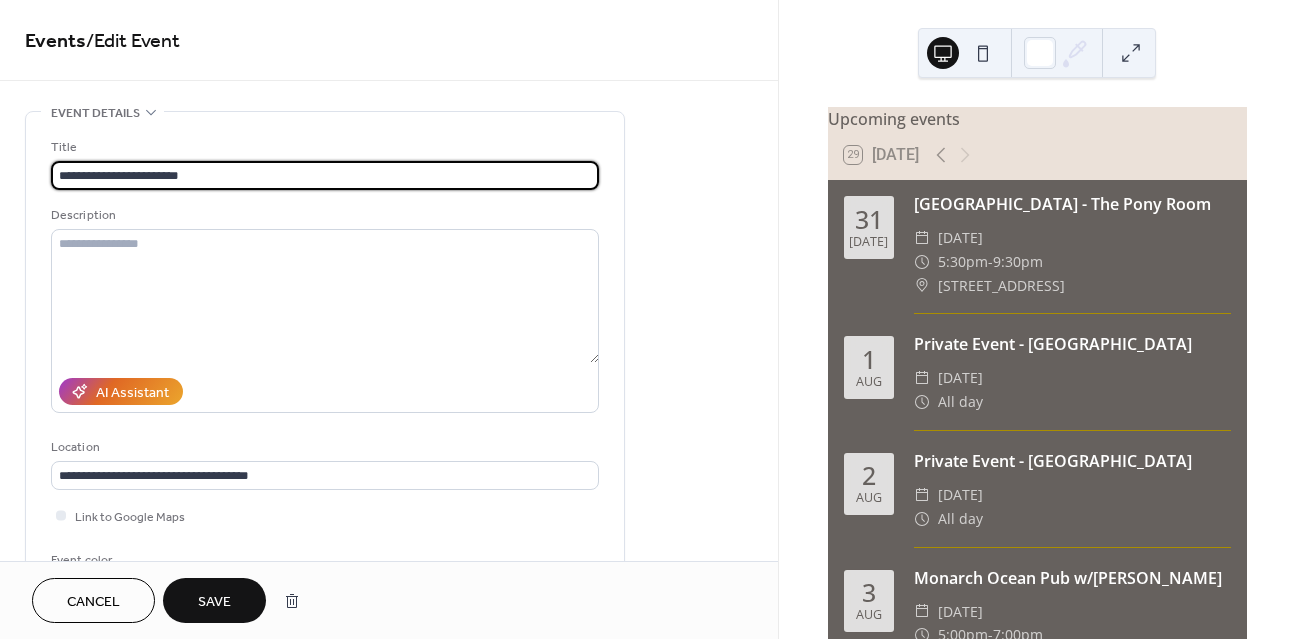 type on "**********" 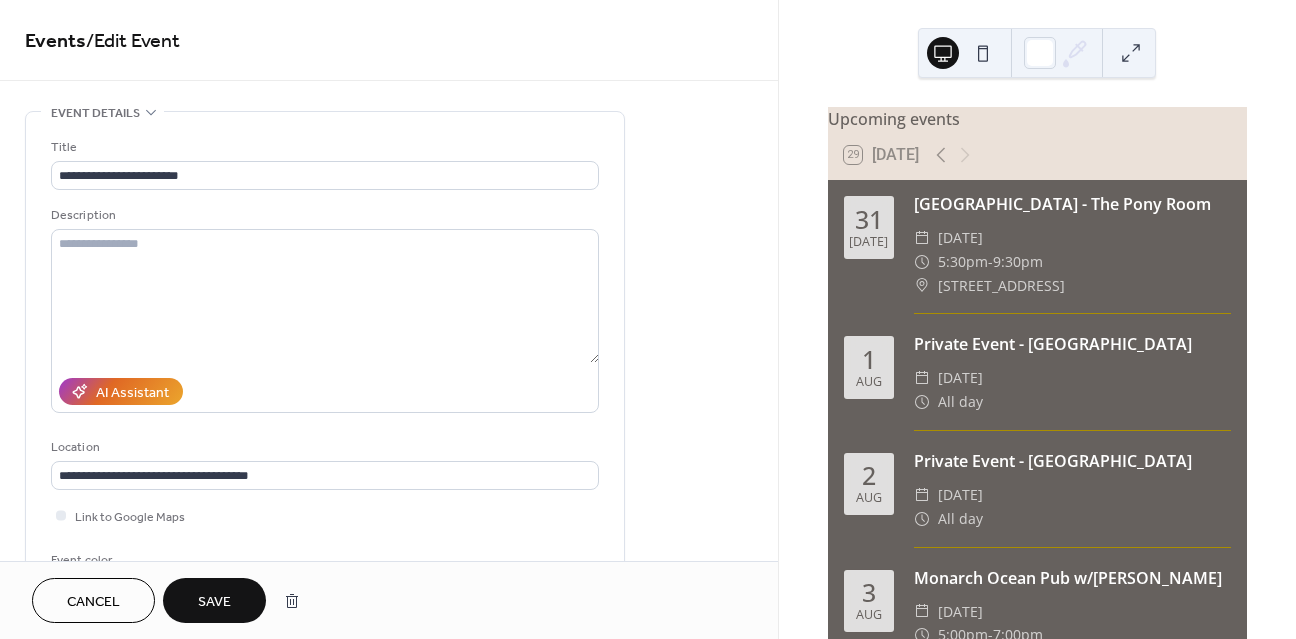 click on "Save" at bounding box center [214, 602] 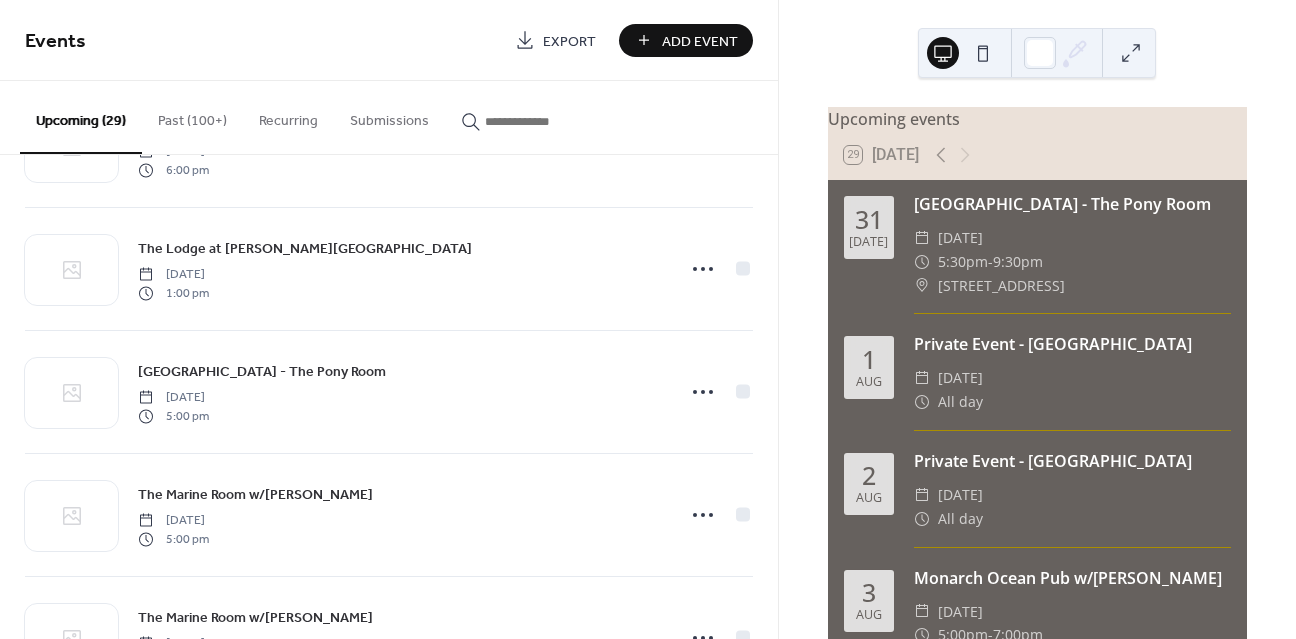 scroll, scrollTop: 859, scrollLeft: 0, axis: vertical 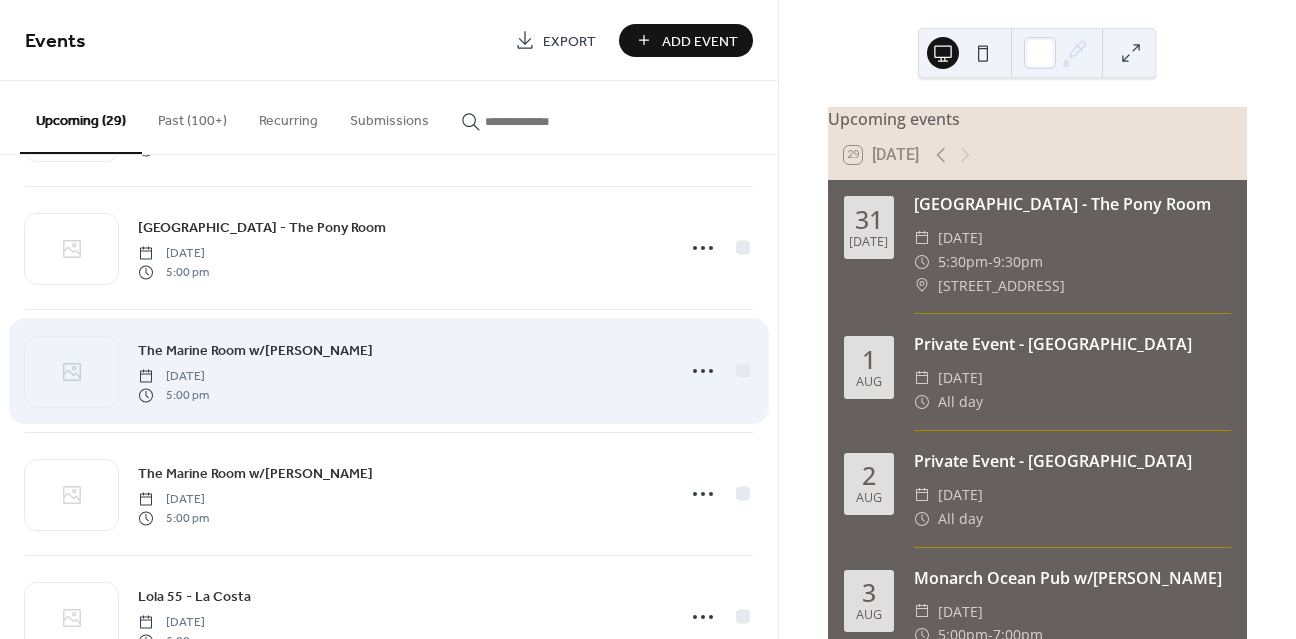 click on "The Marine Room w/[PERSON_NAME]" at bounding box center [255, 351] 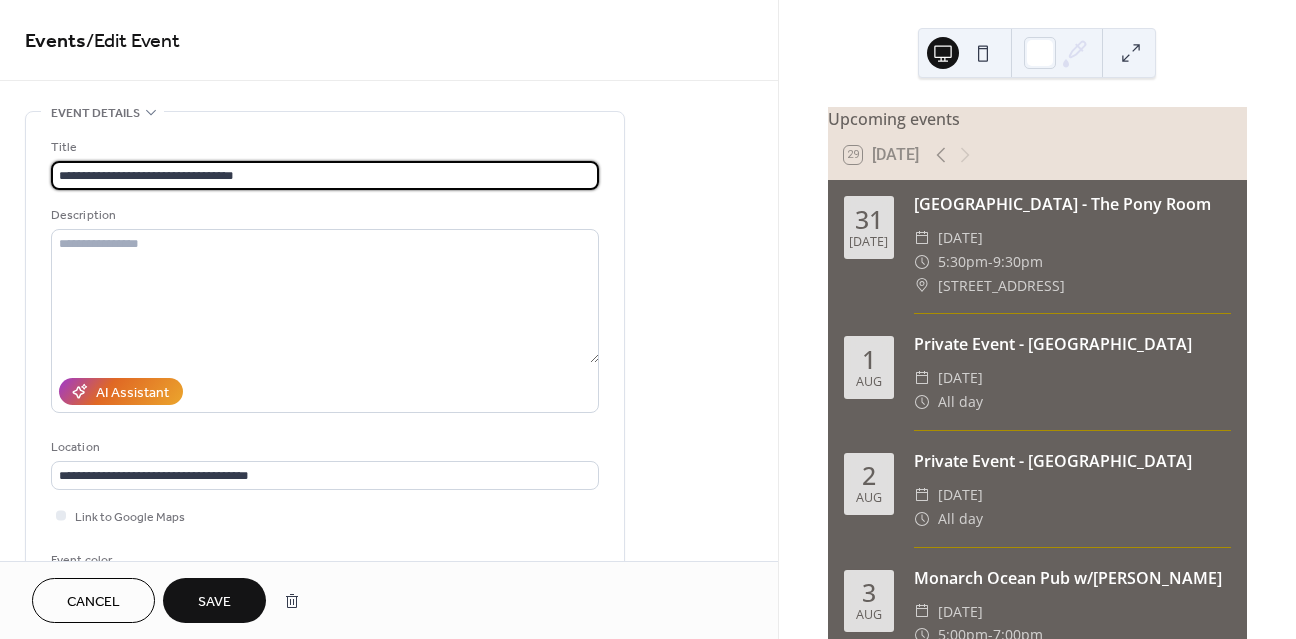 type on "**********" 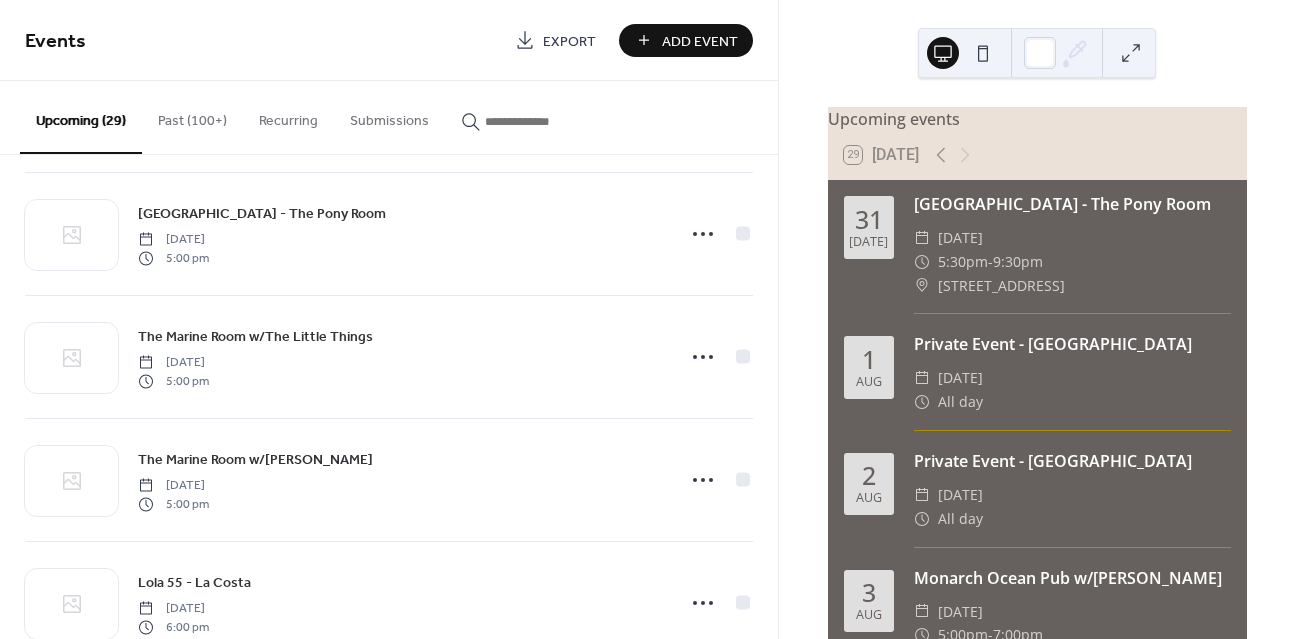 scroll, scrollTop: 901, scrollLeft: 0, axis: vertical 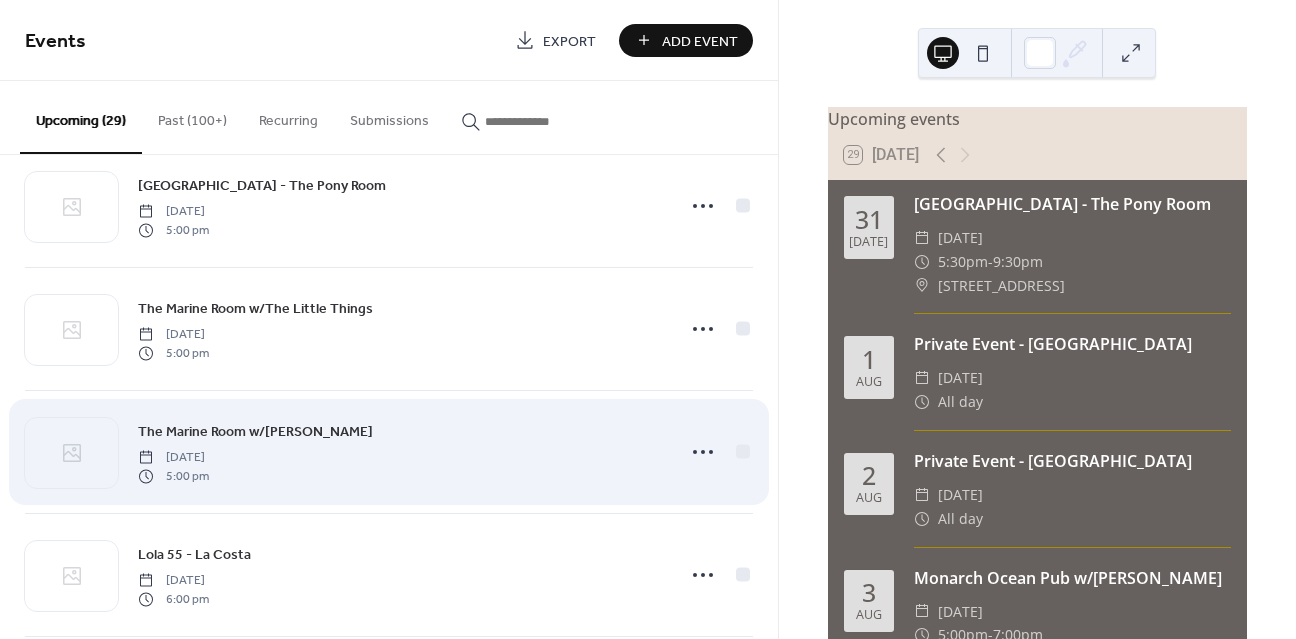click on "The Marine Room w/[PERSON_NAME]" at bounding box center [255, 432] 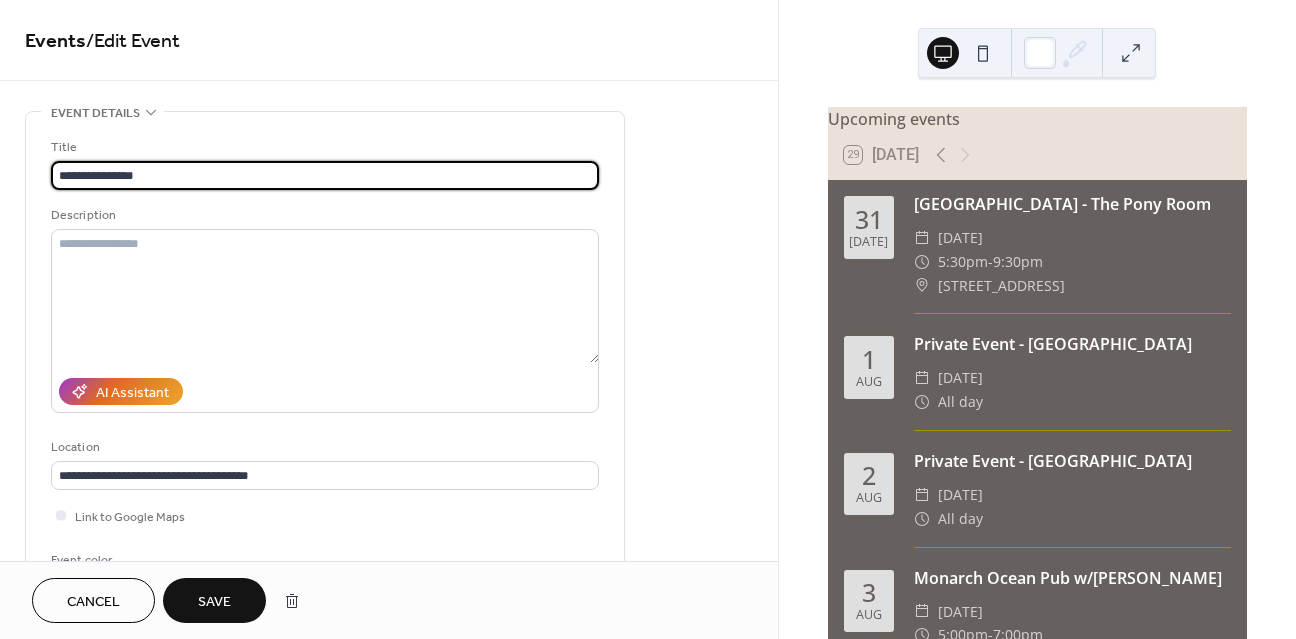 type on "**********" 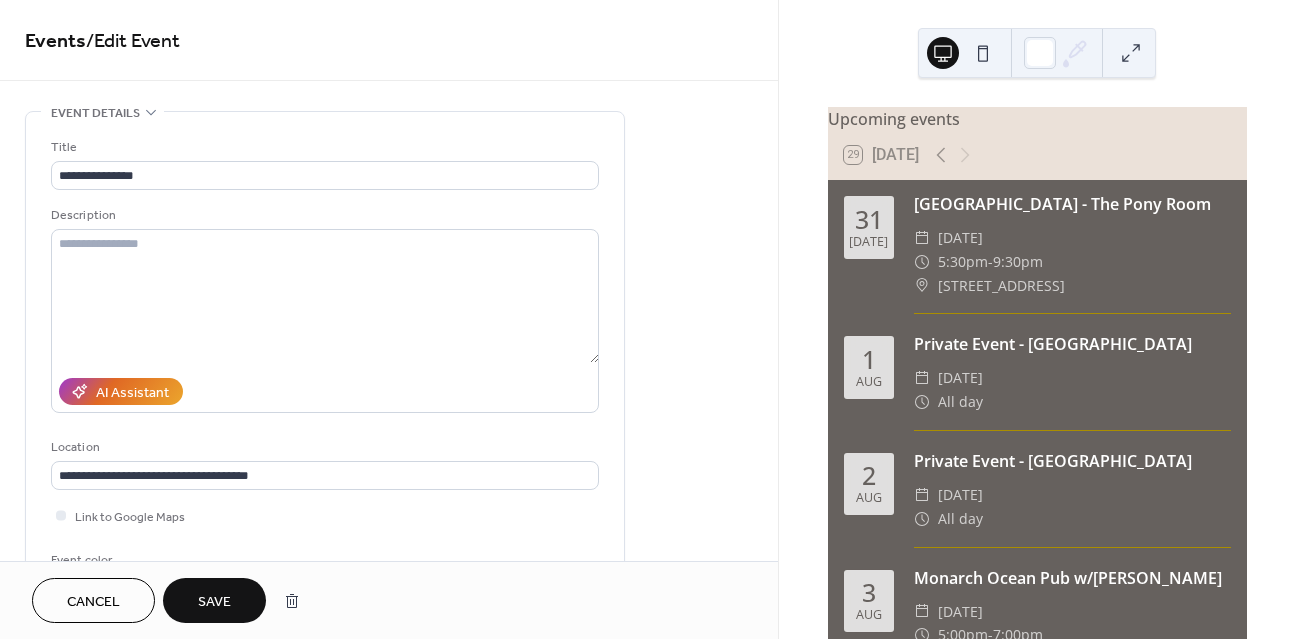 click on "Save" at bounding box center (214, 602) 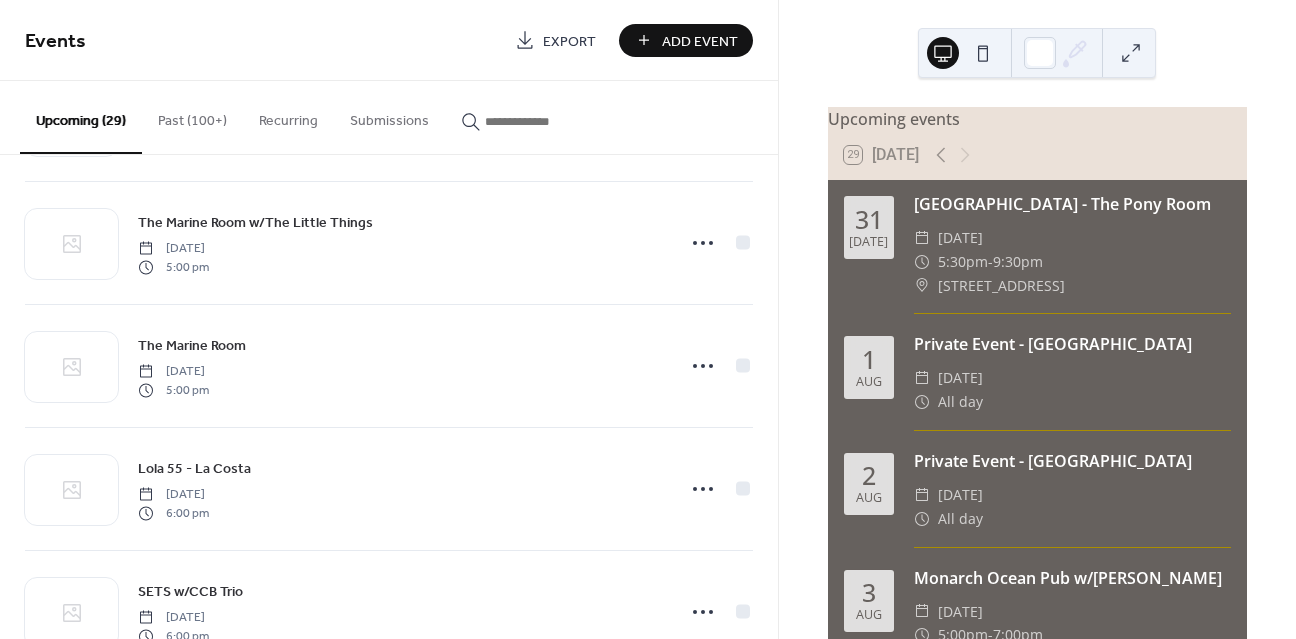 scroll, scrollTop: 1017, scrollLeft: 0, axis: vertical 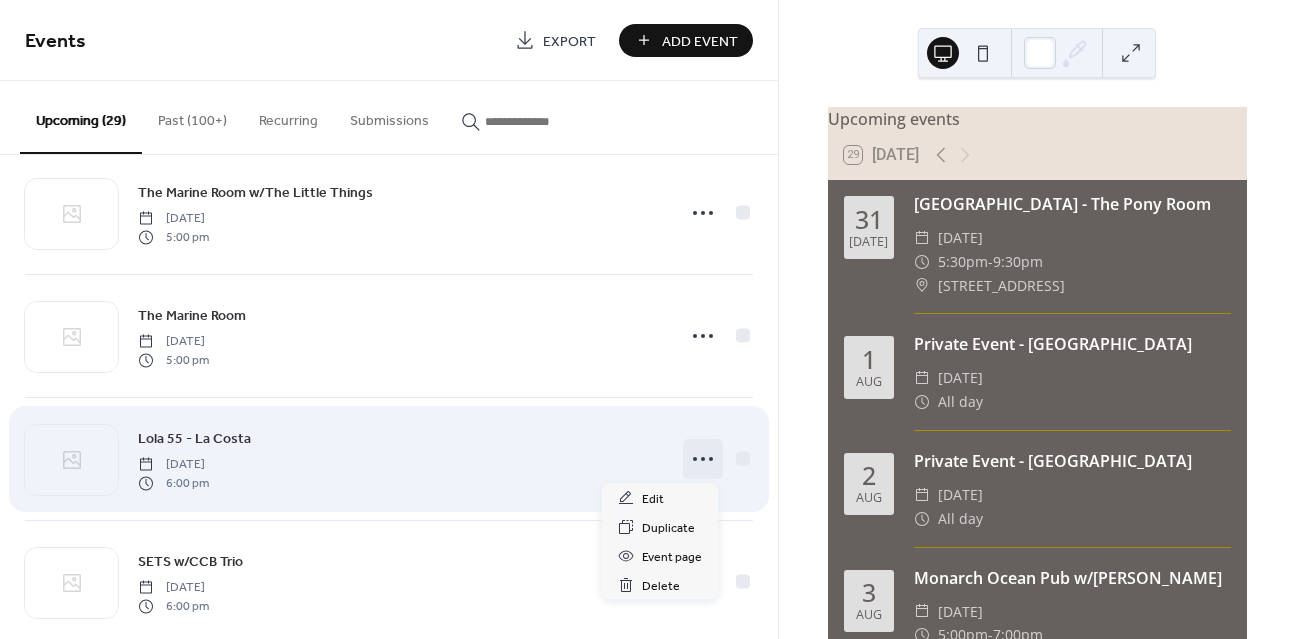 click 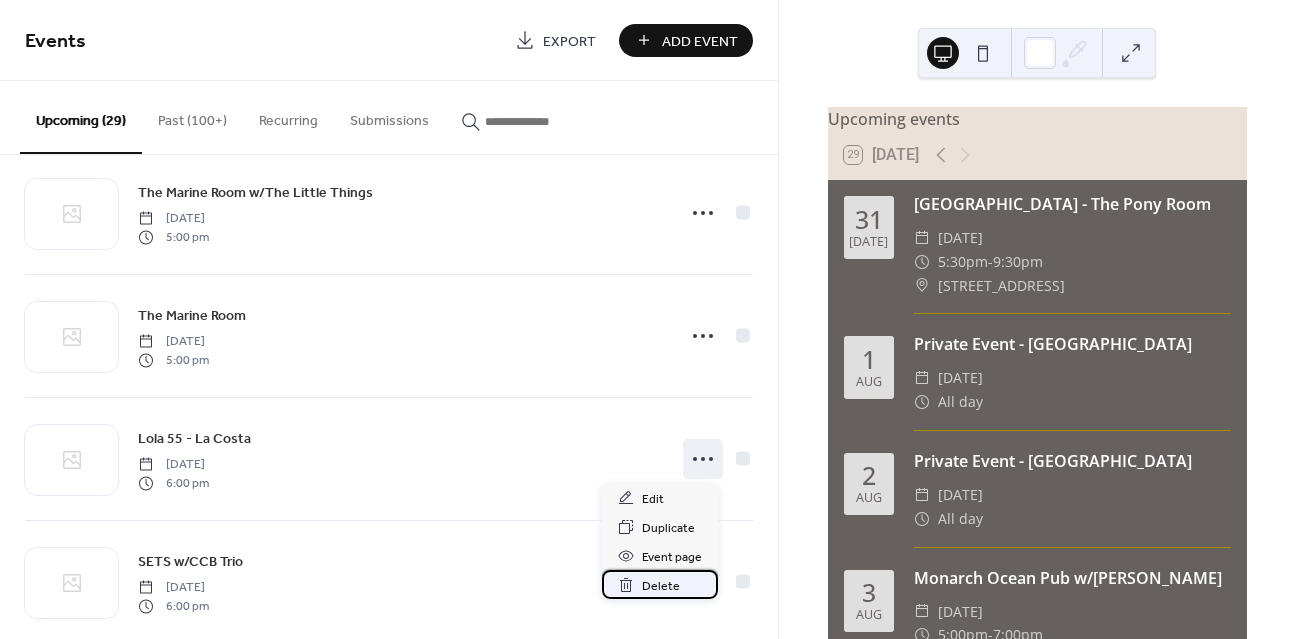 click on "Delete" at bounding box center [661, 586] 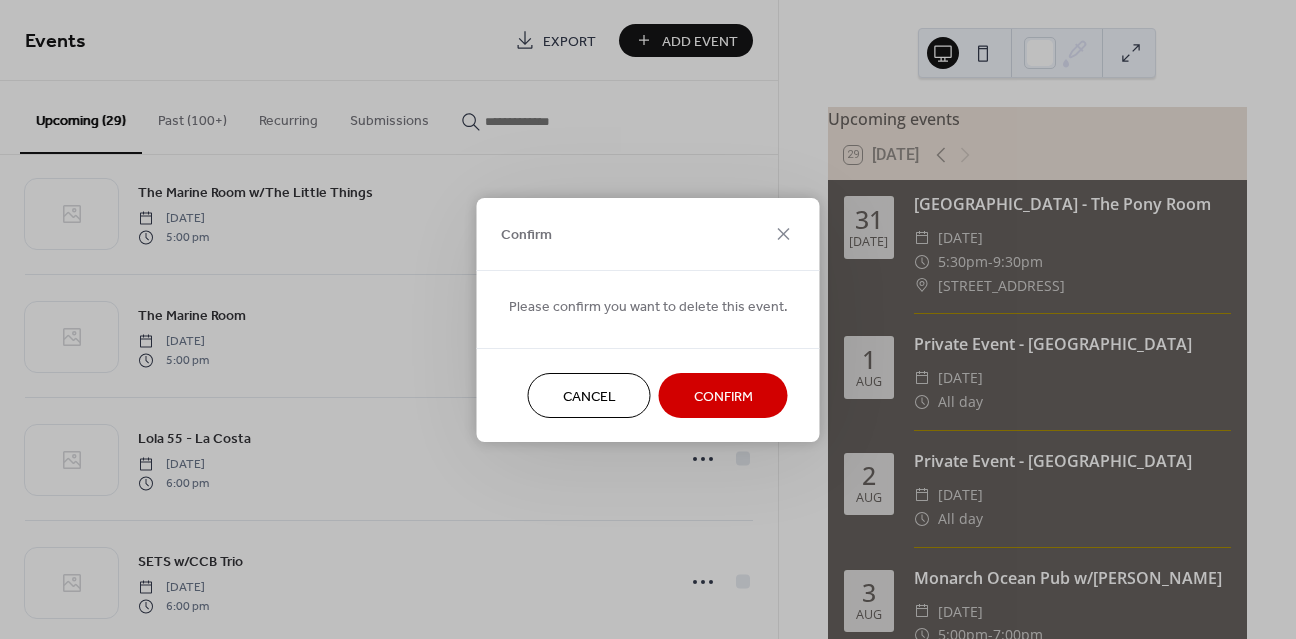 click on "Confirm" at bounding box center [723, 396] 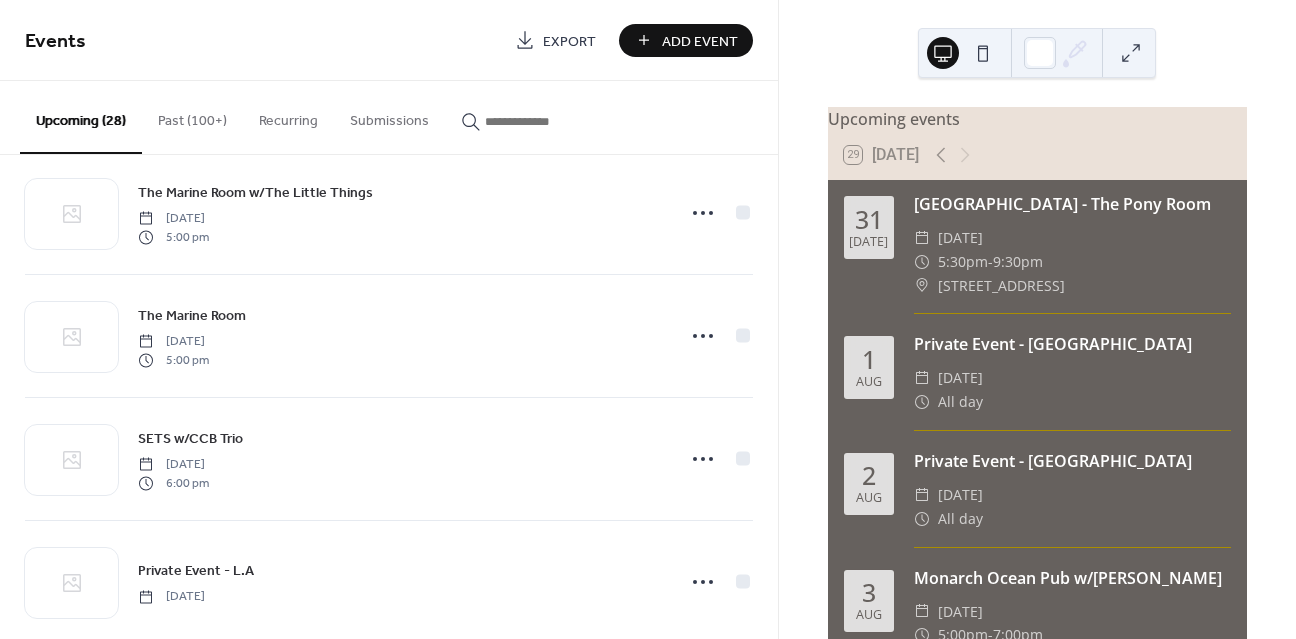 click on "Add Event" at bounding box center [700, 41] 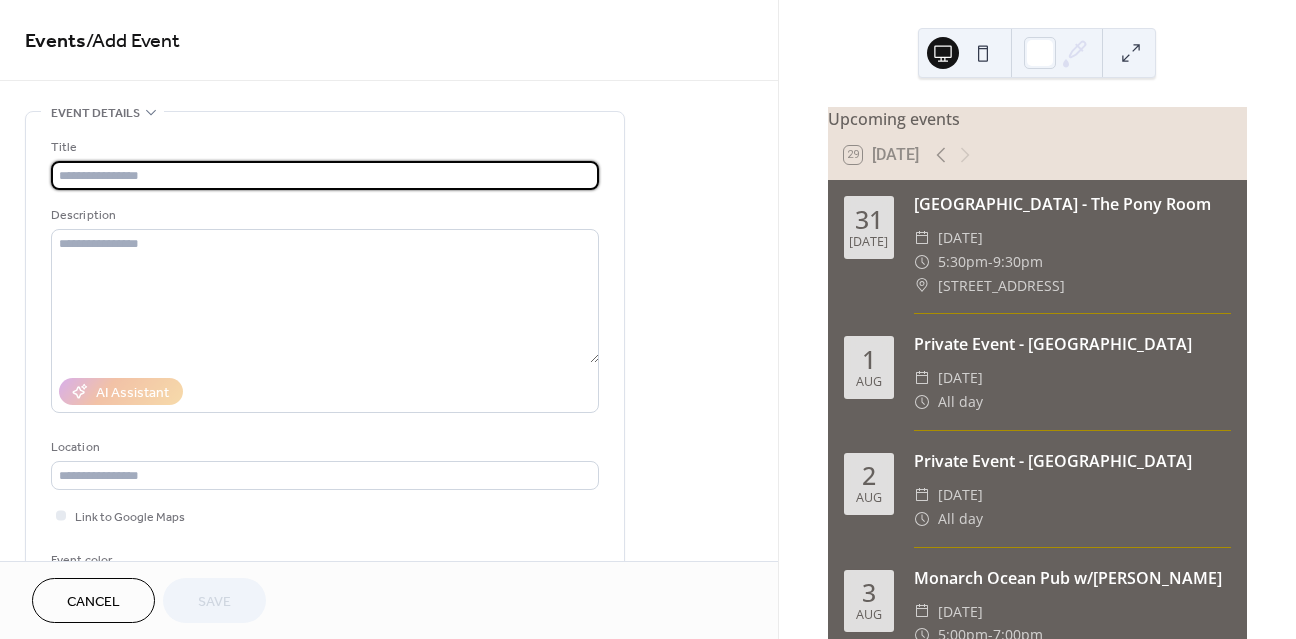 type on "*" 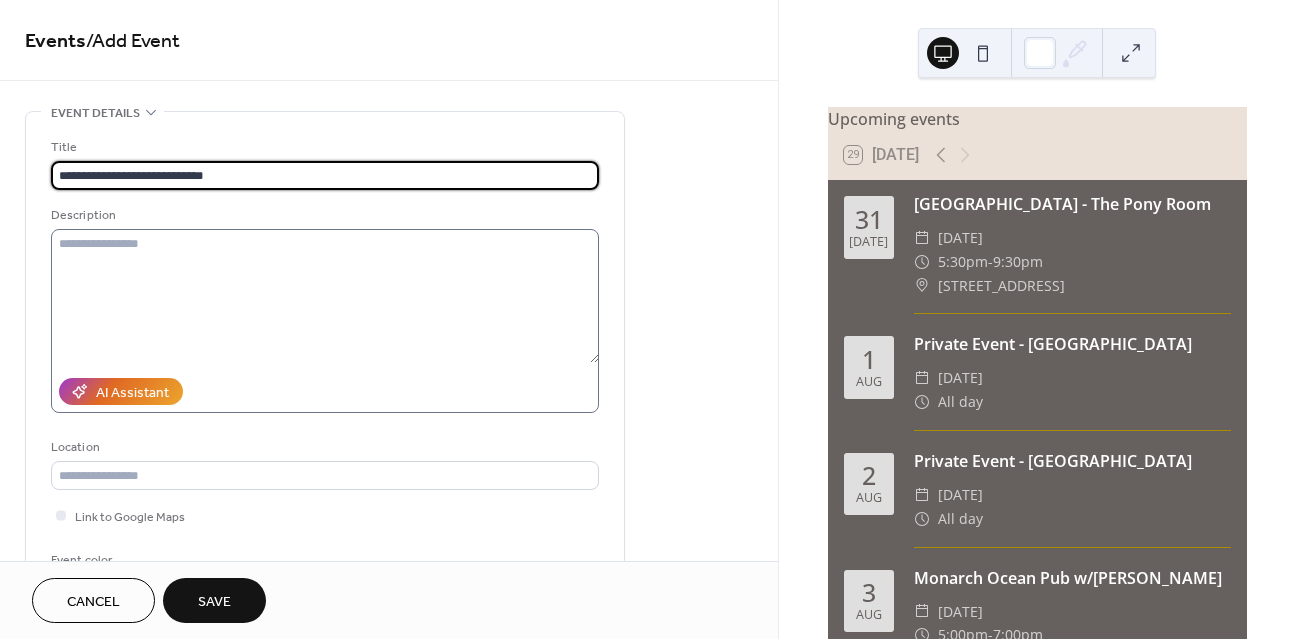 scroll, scrollTop: 128, scrollLeft: 0, axis: vertical 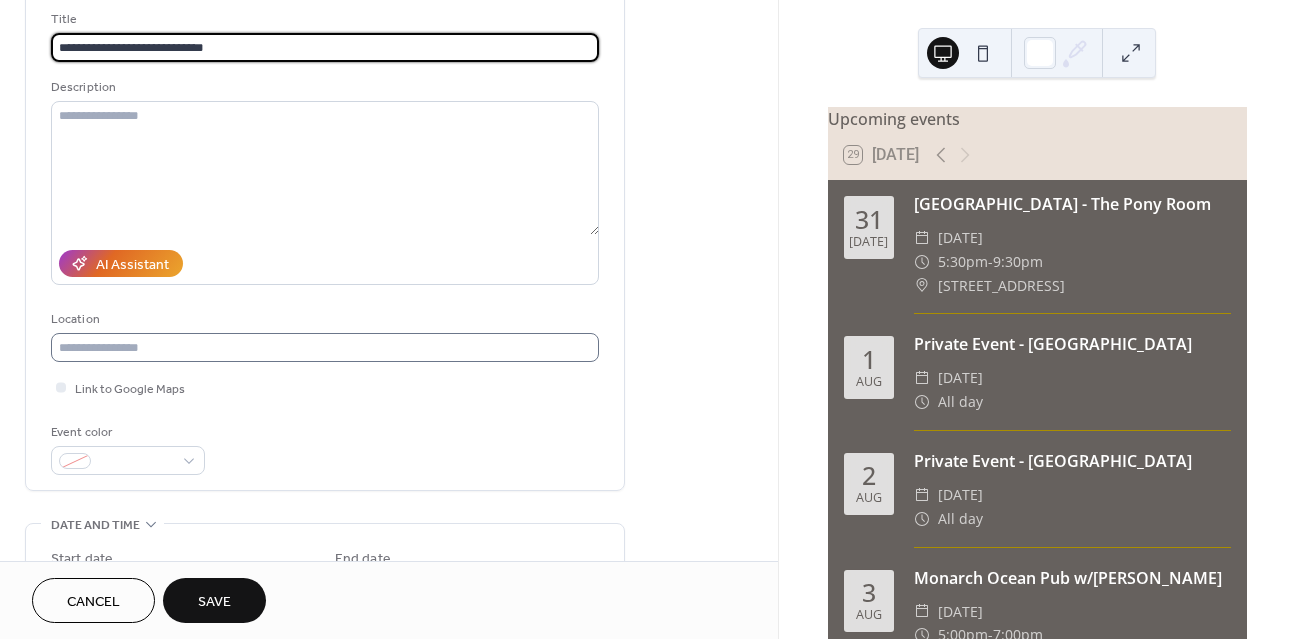 type on "**********" 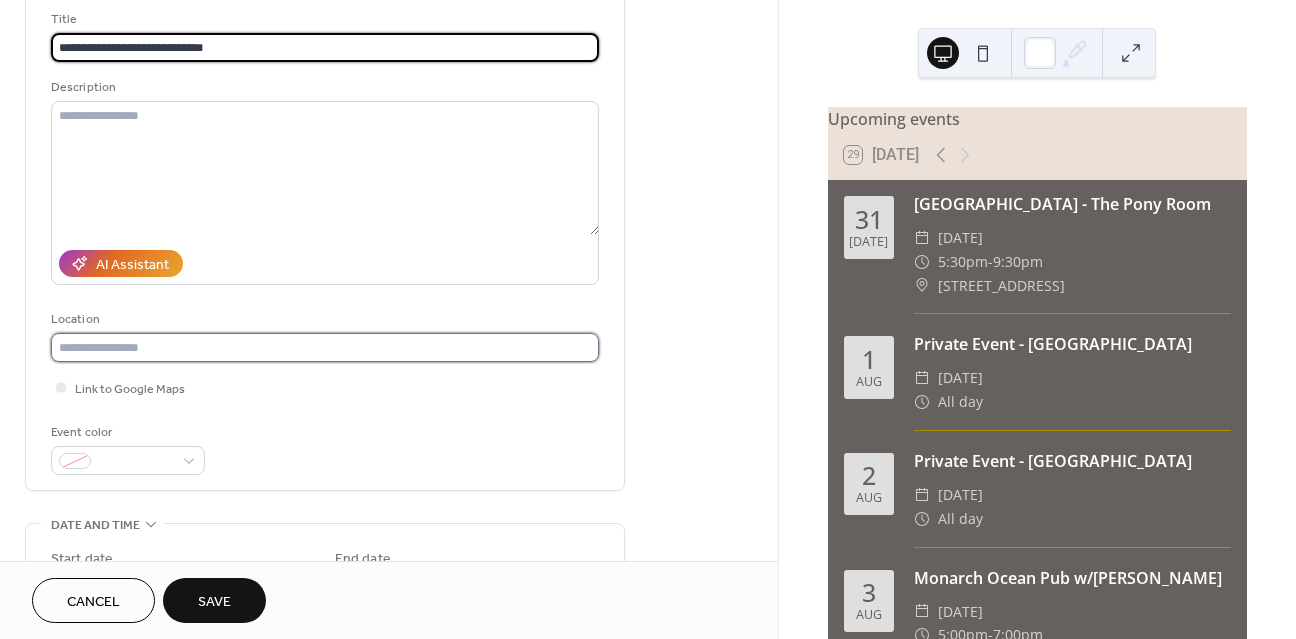 click at bounding box center (325, 347) 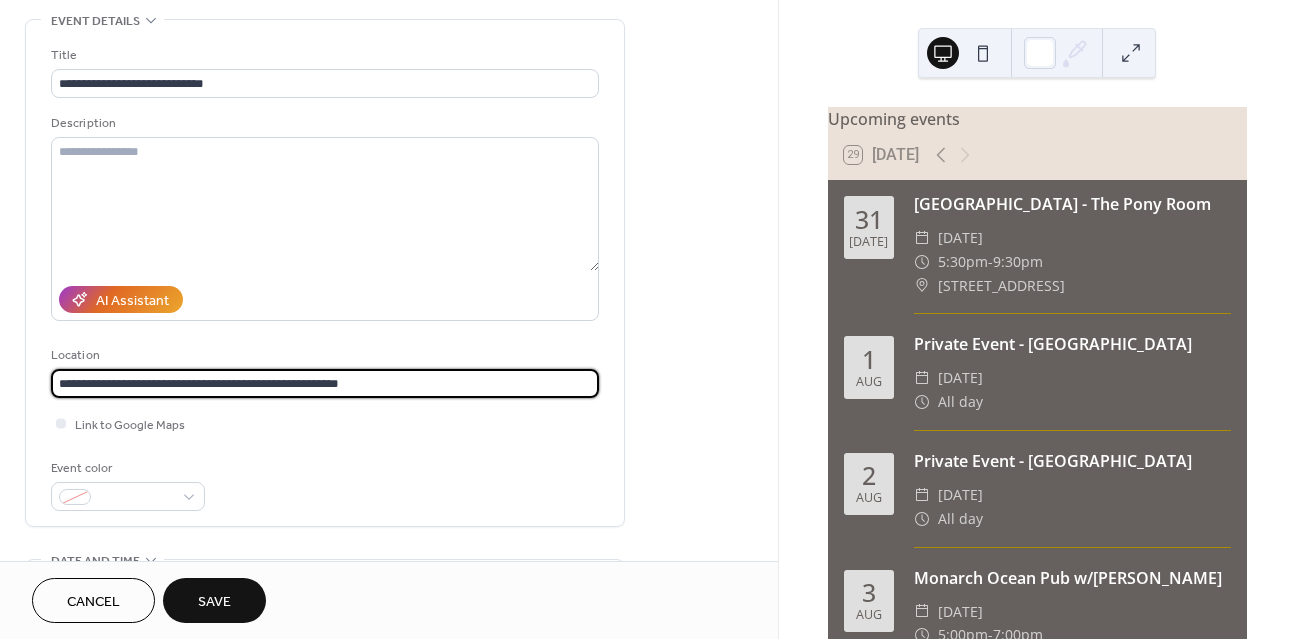 scroll, scrollTop: 275, scrollLeft: 0, axis: vertical 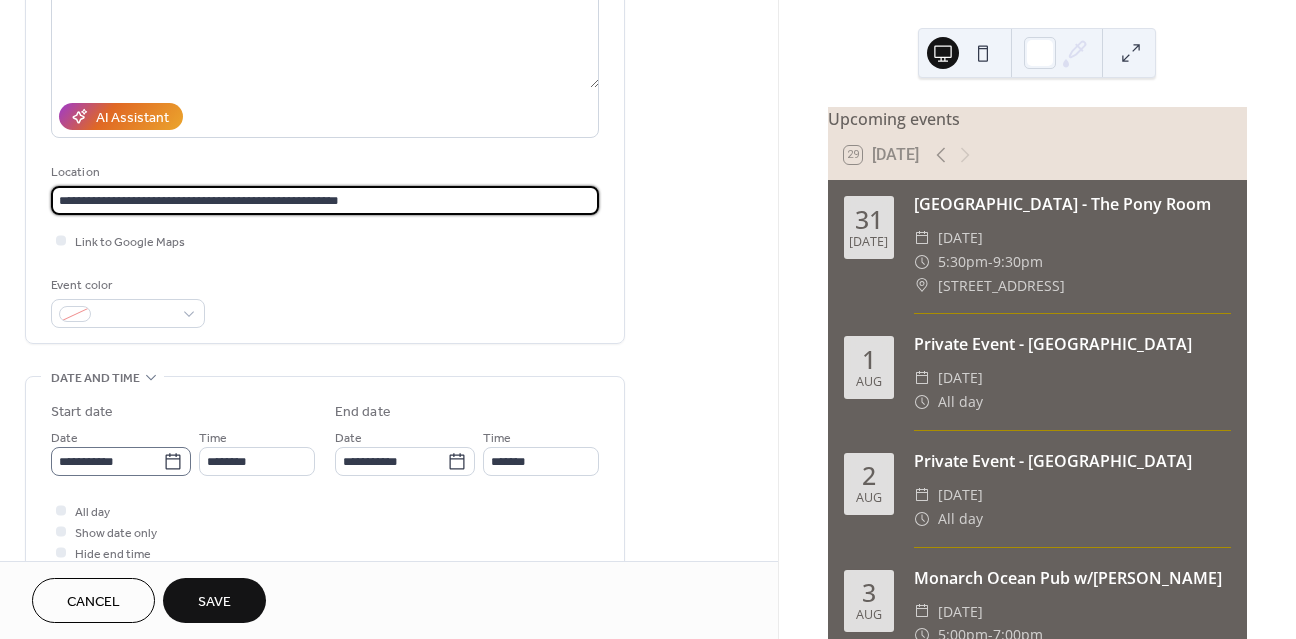 type on "**********" 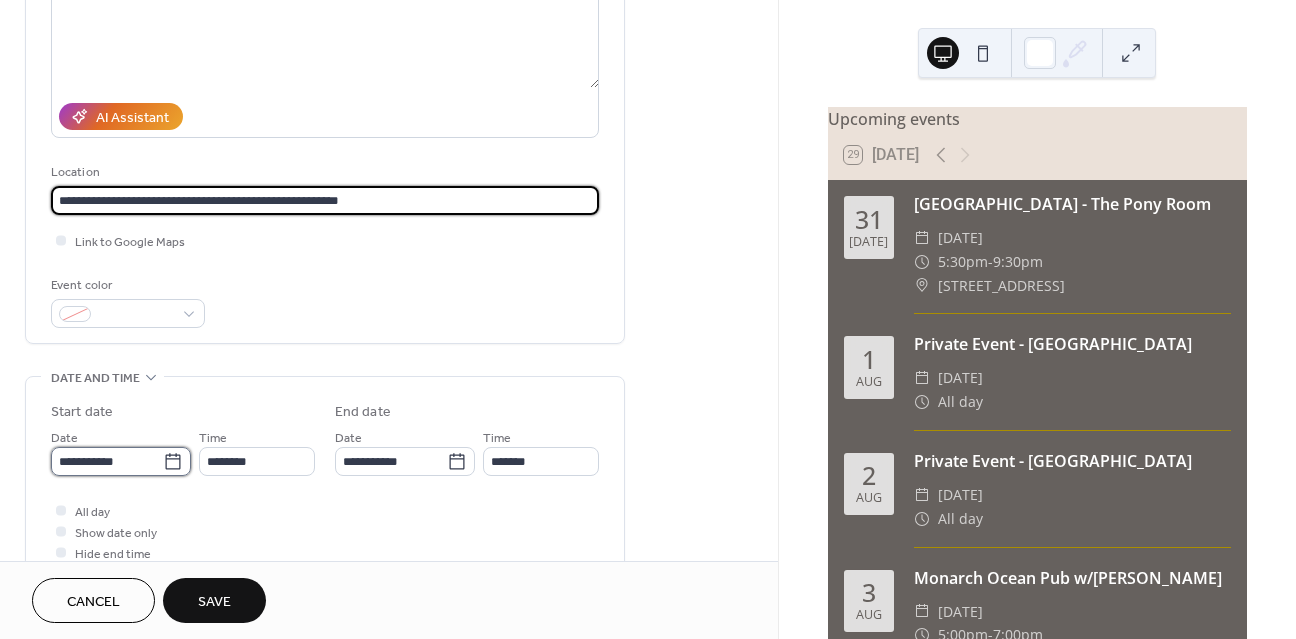 click on "**********" at bounding box center (107, 461) 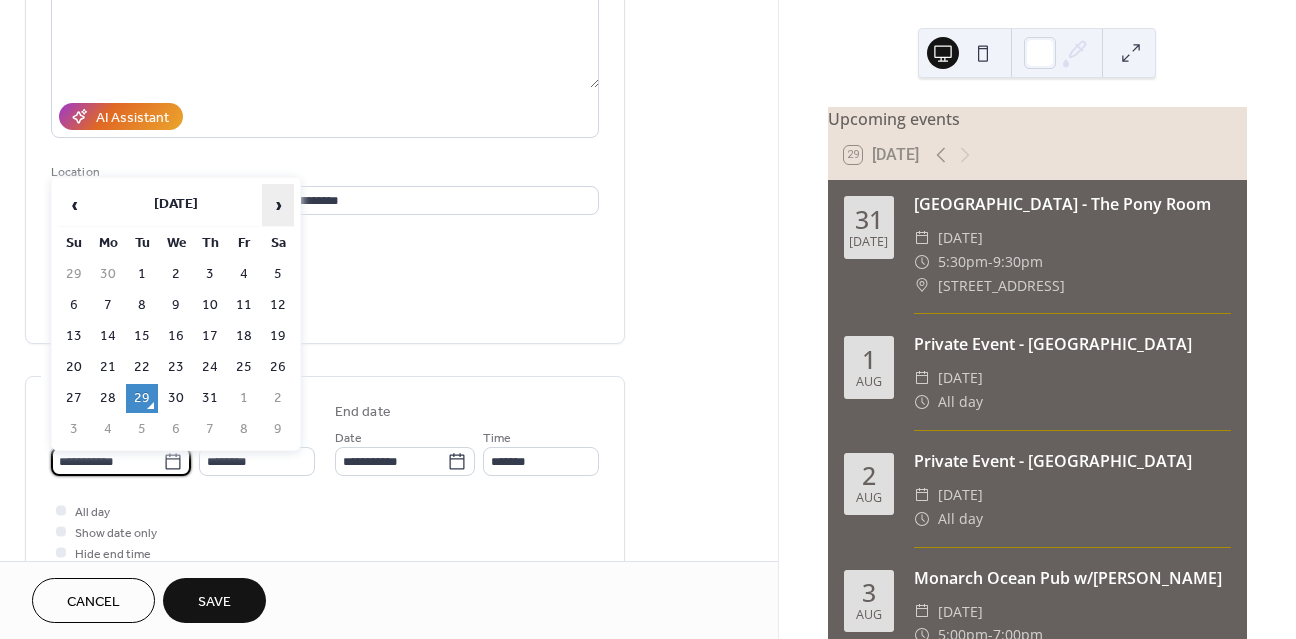 click on "›" at bounding box center (278, 205) 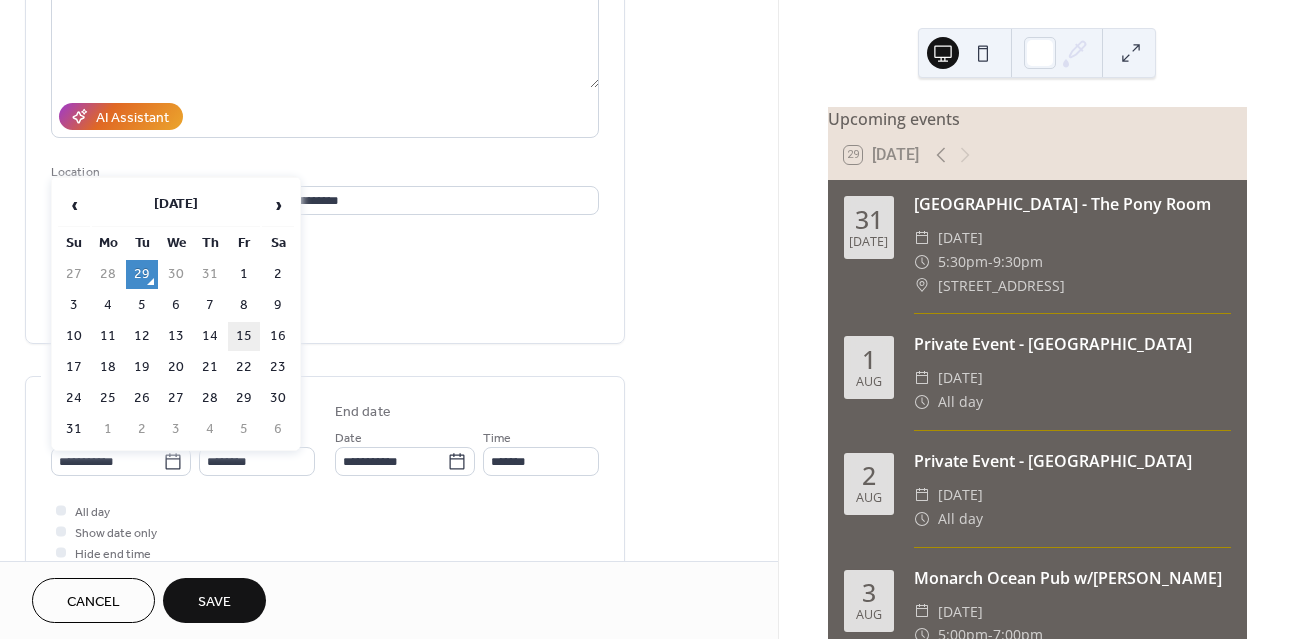 click on "15" at bounding box center (244, 336) 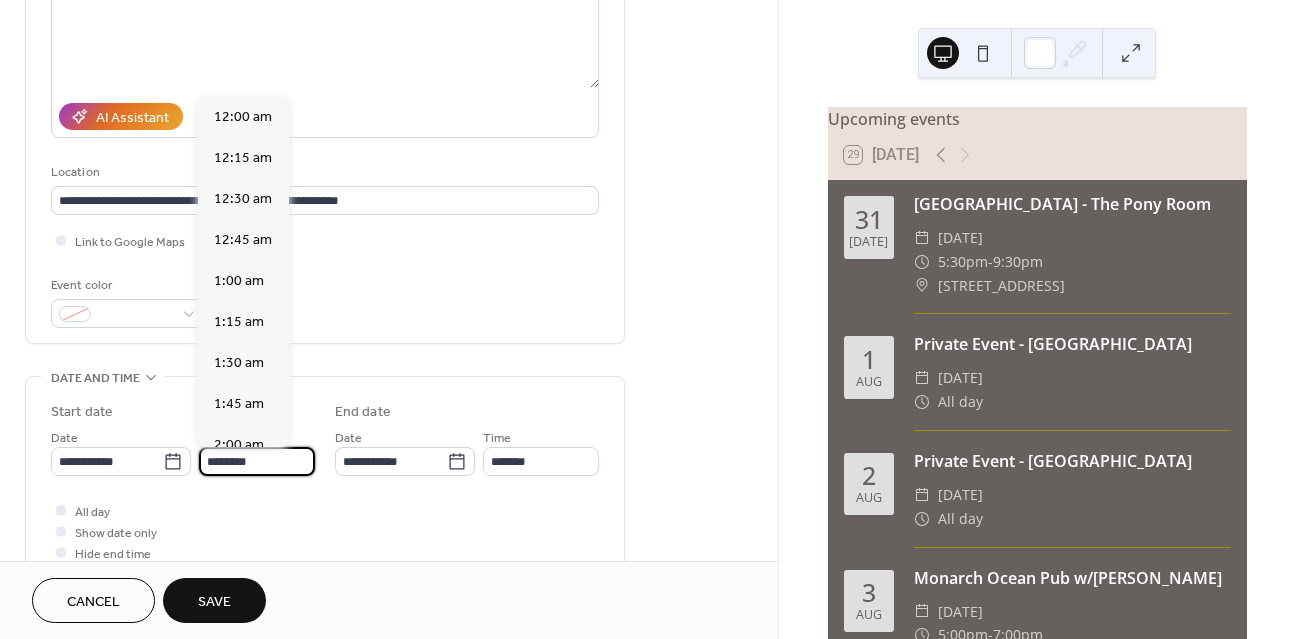 click on "********" at bounding box center [257, 461] 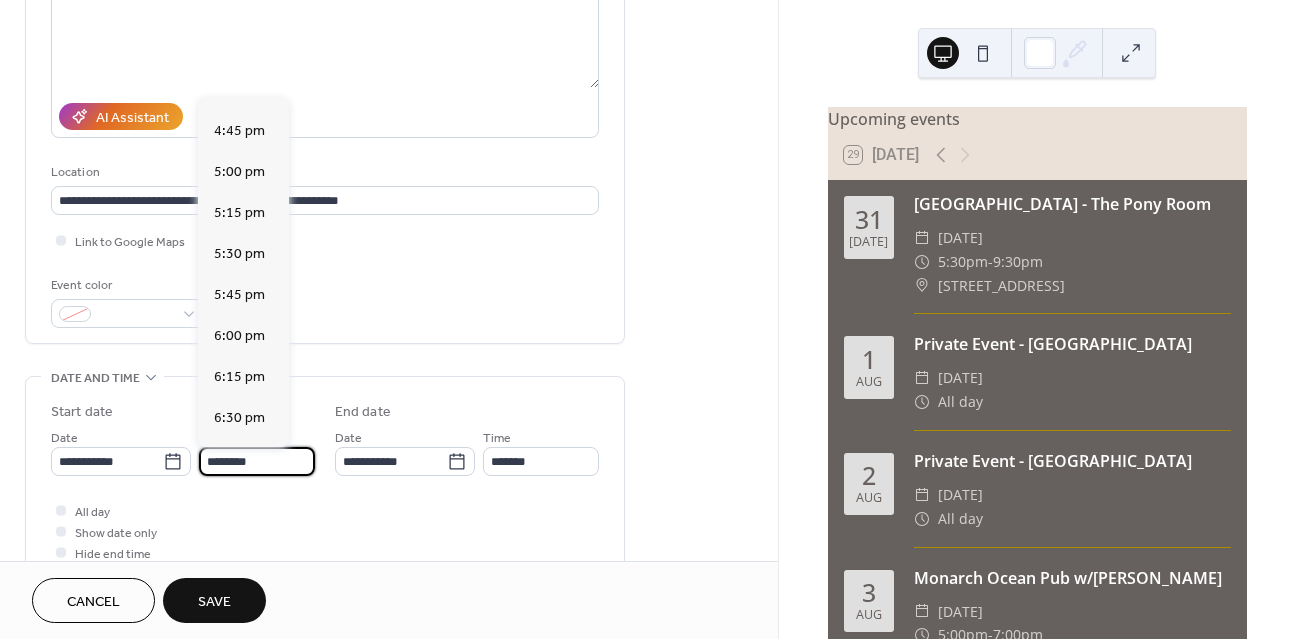 scroll, scrollTop: 2737, scrollLeft: 0, axis: vertical 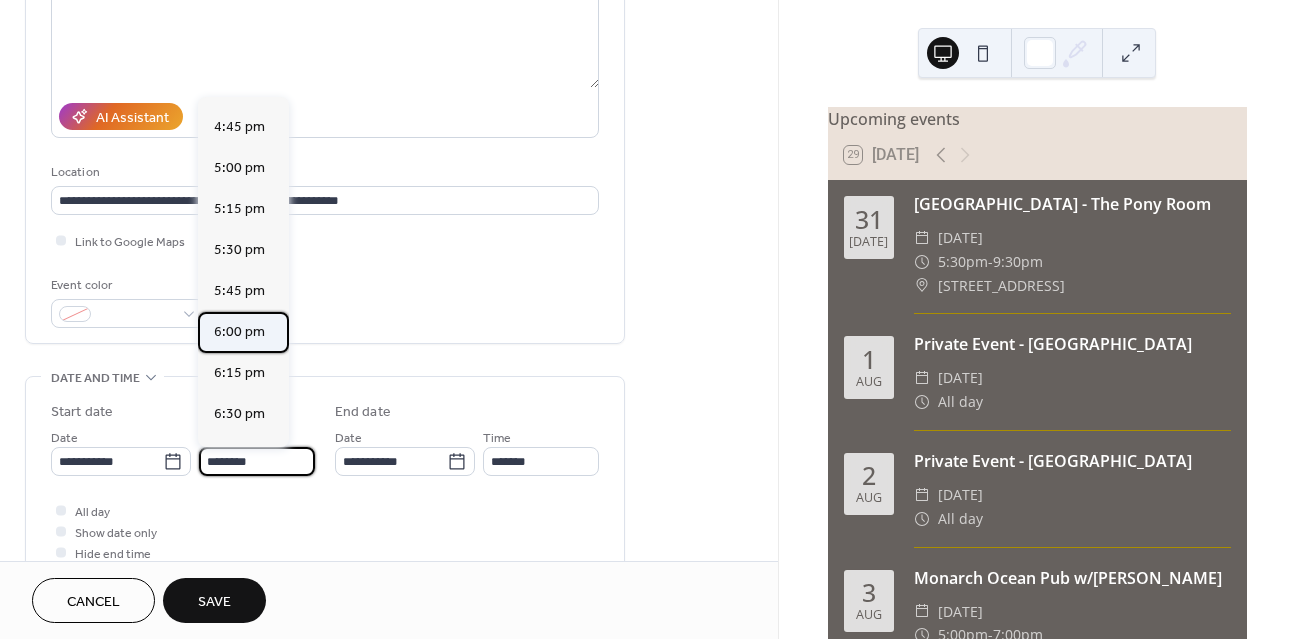 click on "6:00 pm" at bounding box center (239, 332) 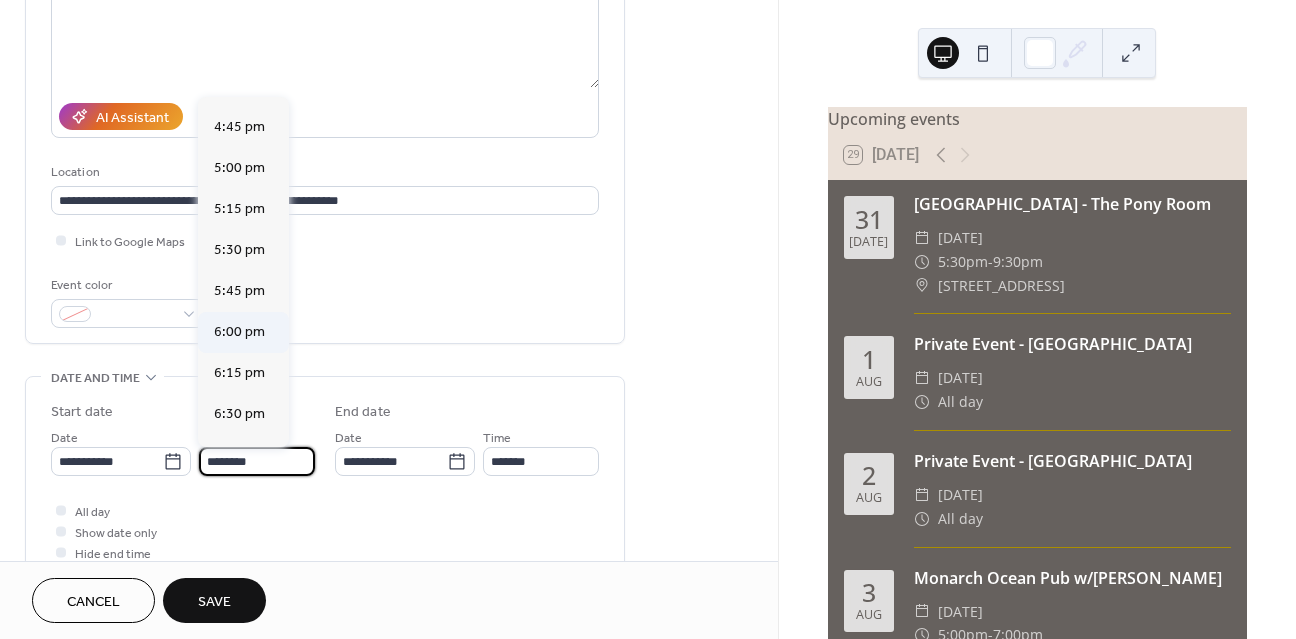 type on "*******" 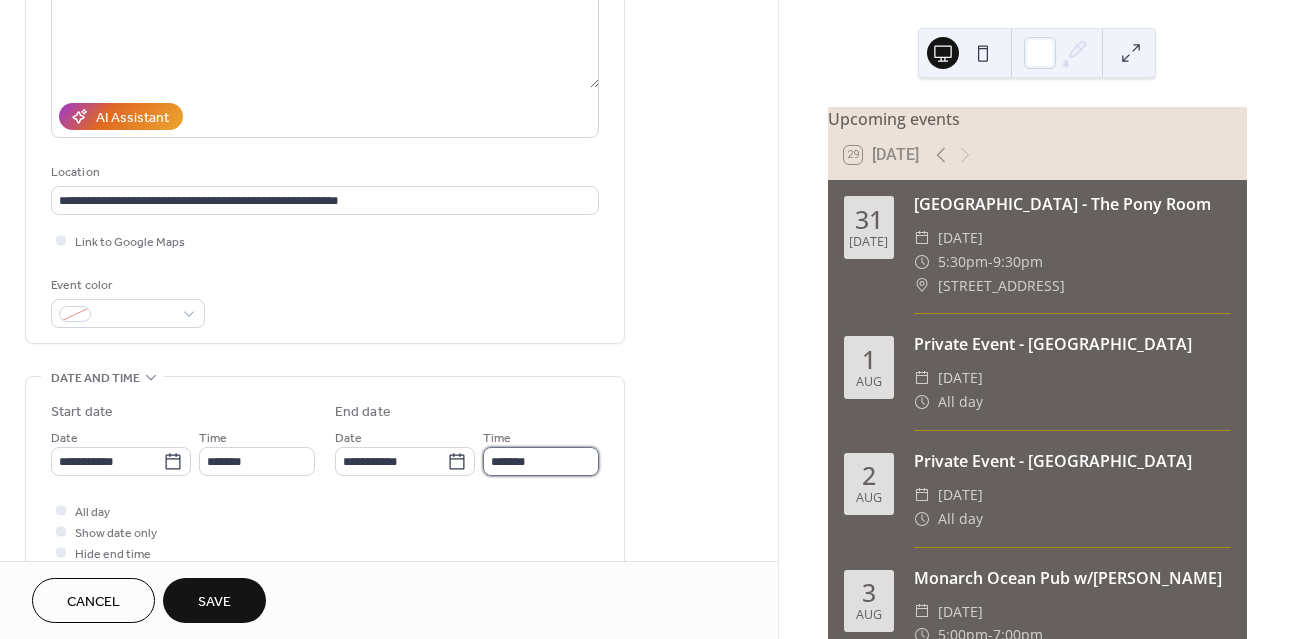 click on "*******" at bounding box center [541, 461] 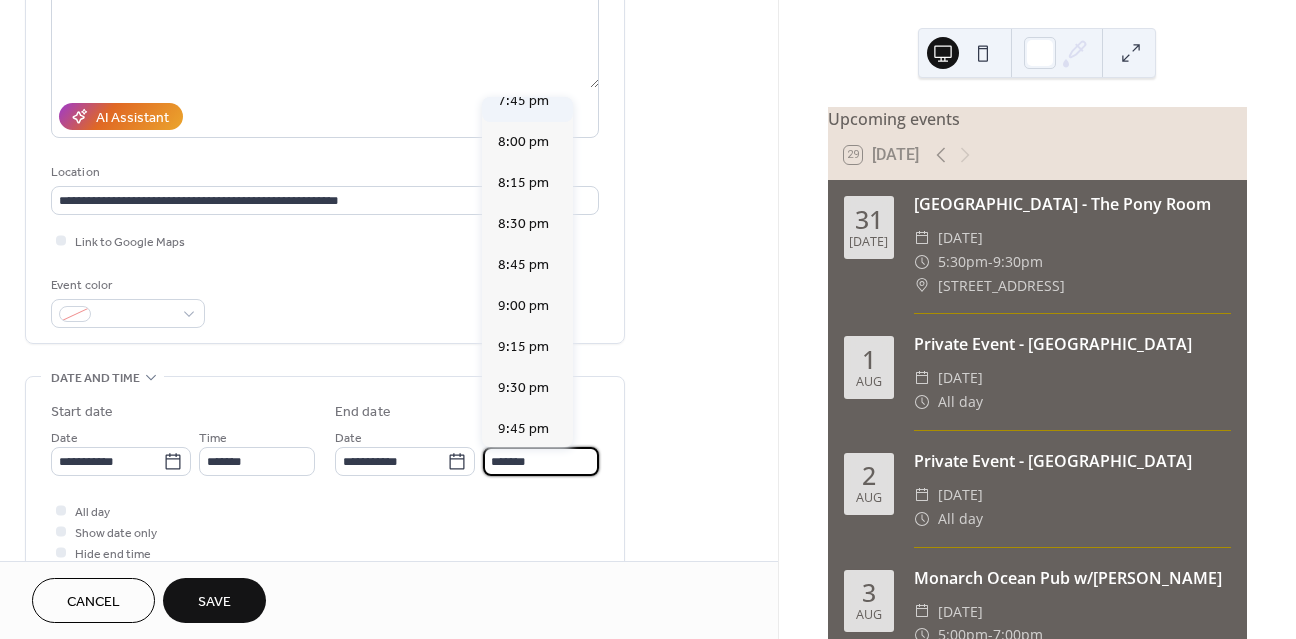 scroll, scrollTop: 277, scrollLeft: 0, axis: vertical 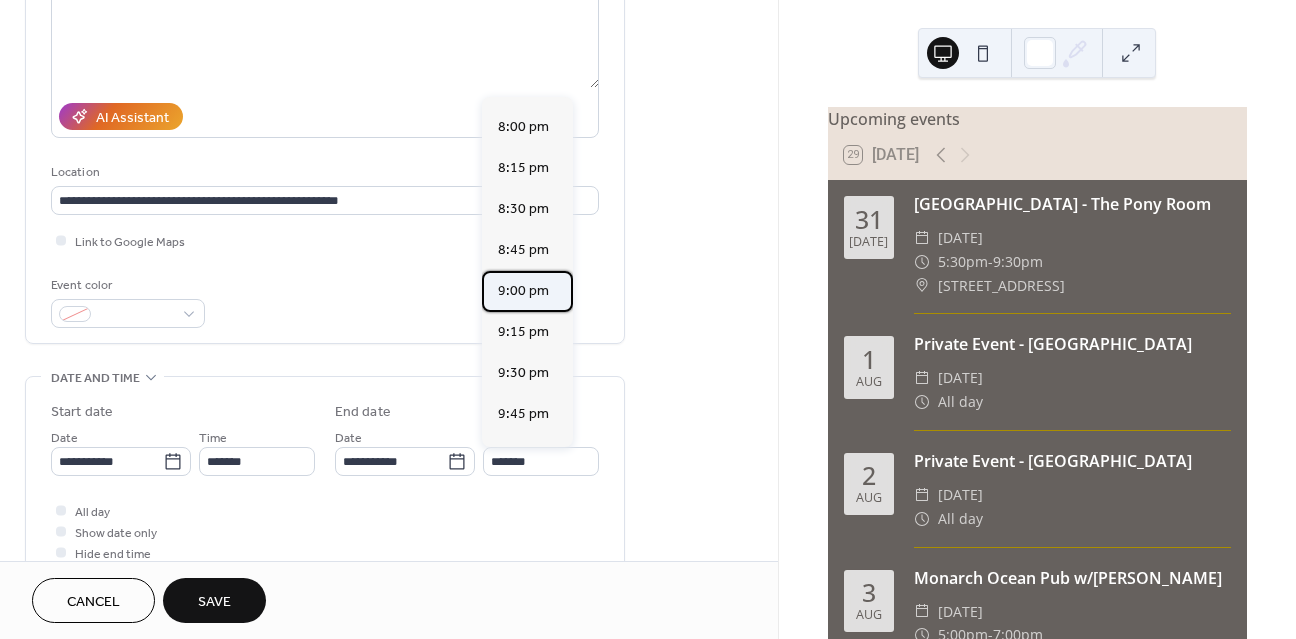 click on "9:00 pm" at bounding box center (523, 291) 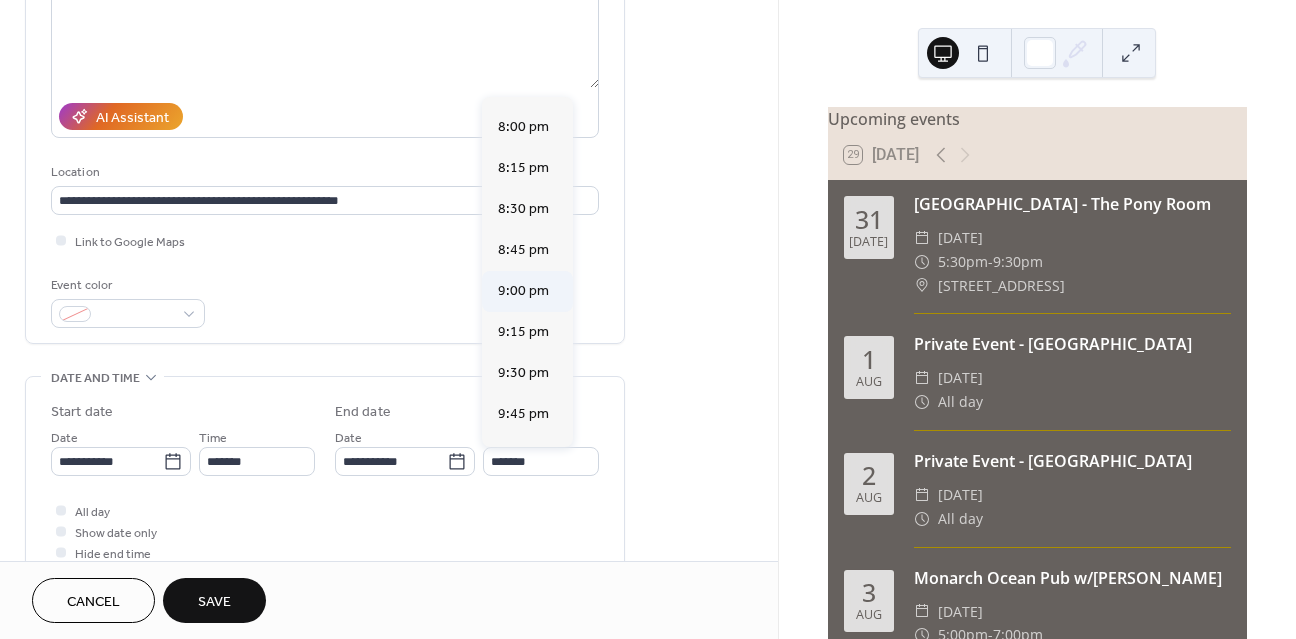 type on "*******" 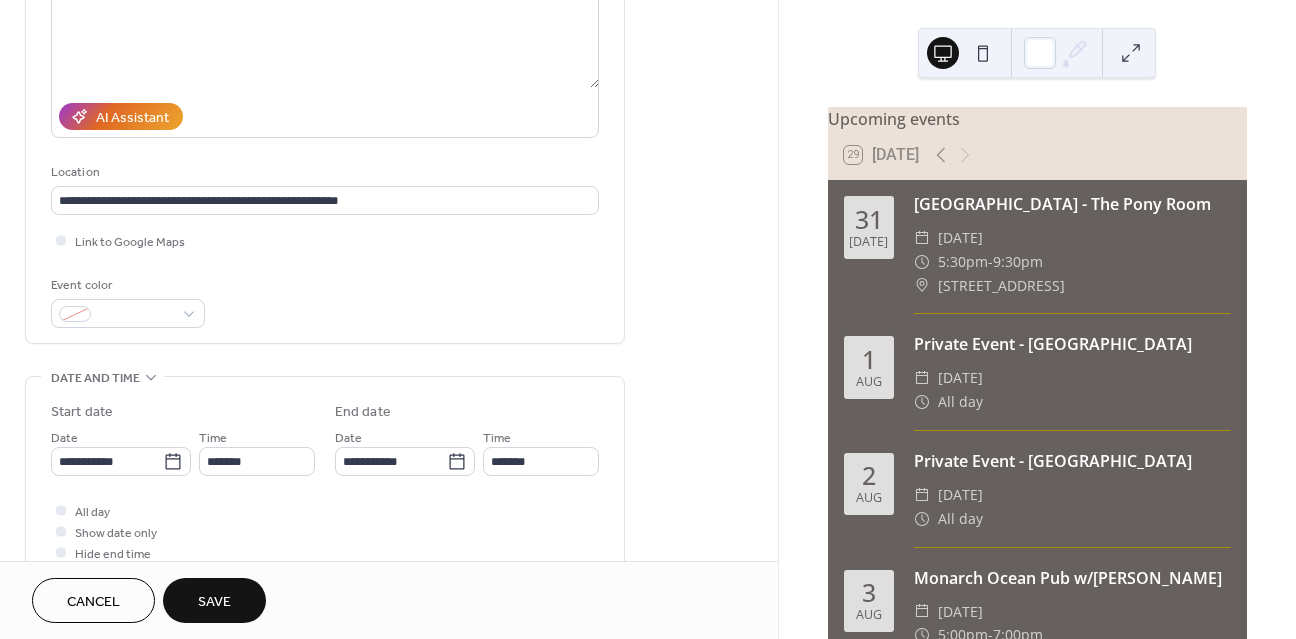click on "Save" at bounding box center (214, 600) 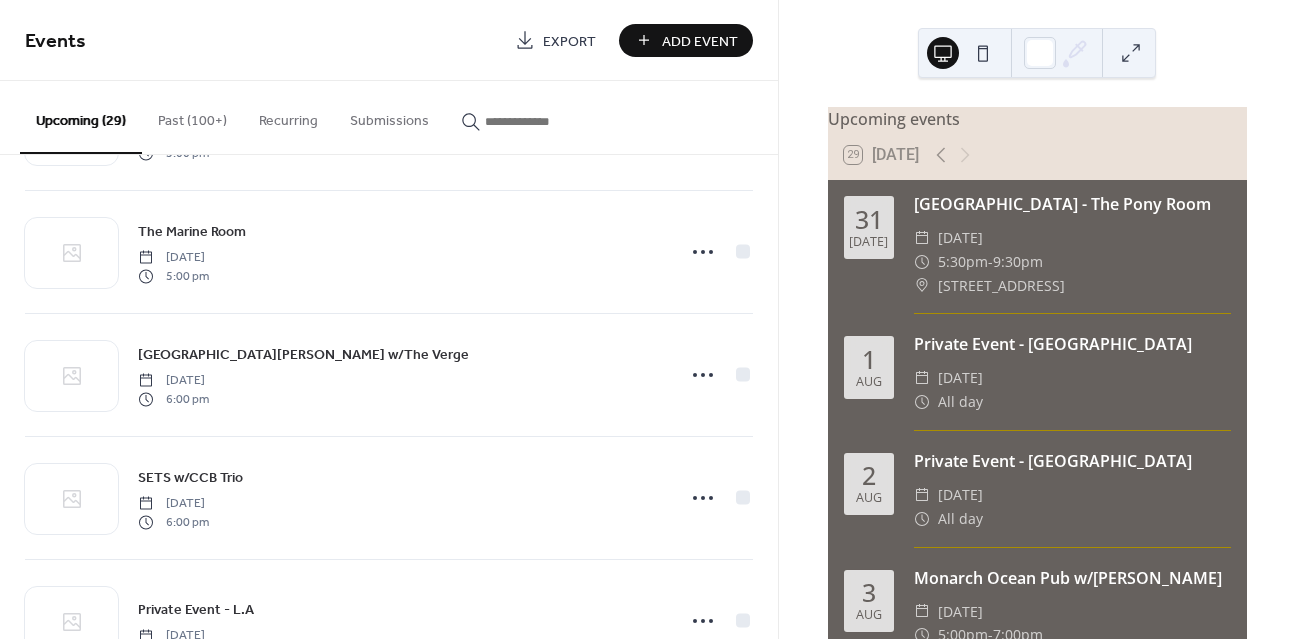scroll, scrollTop: 1151, scrollLeft: 0, axis: vertical 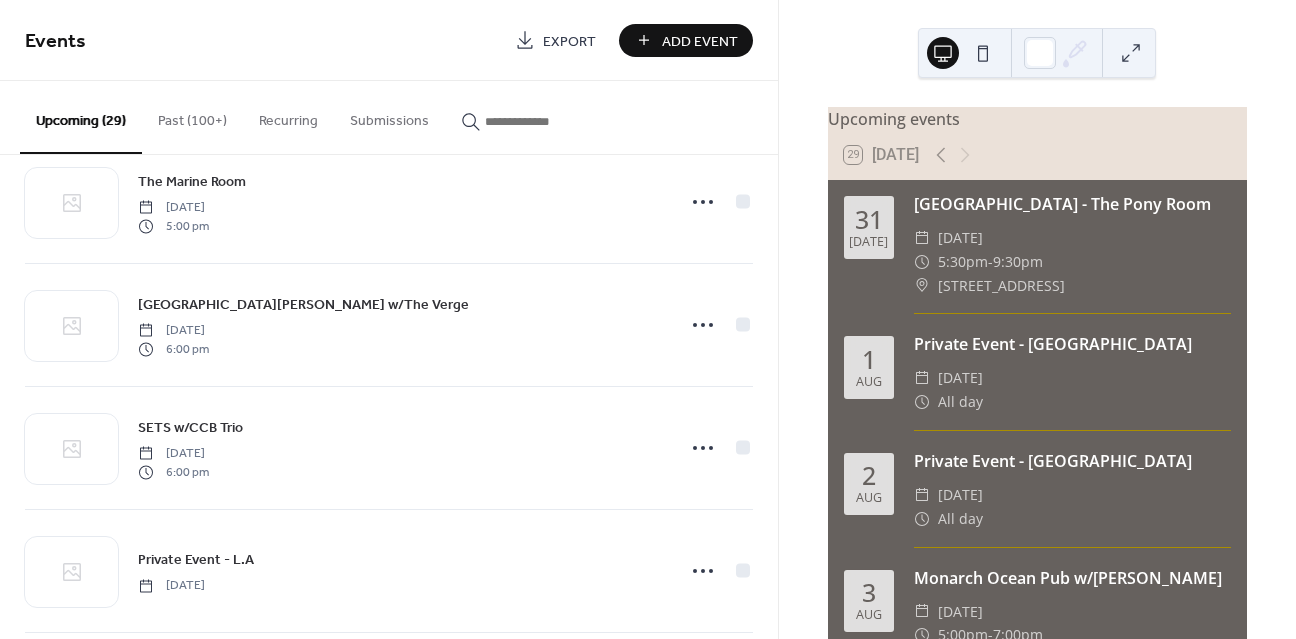 click on "Add Event" at bounding box center [686, 40] 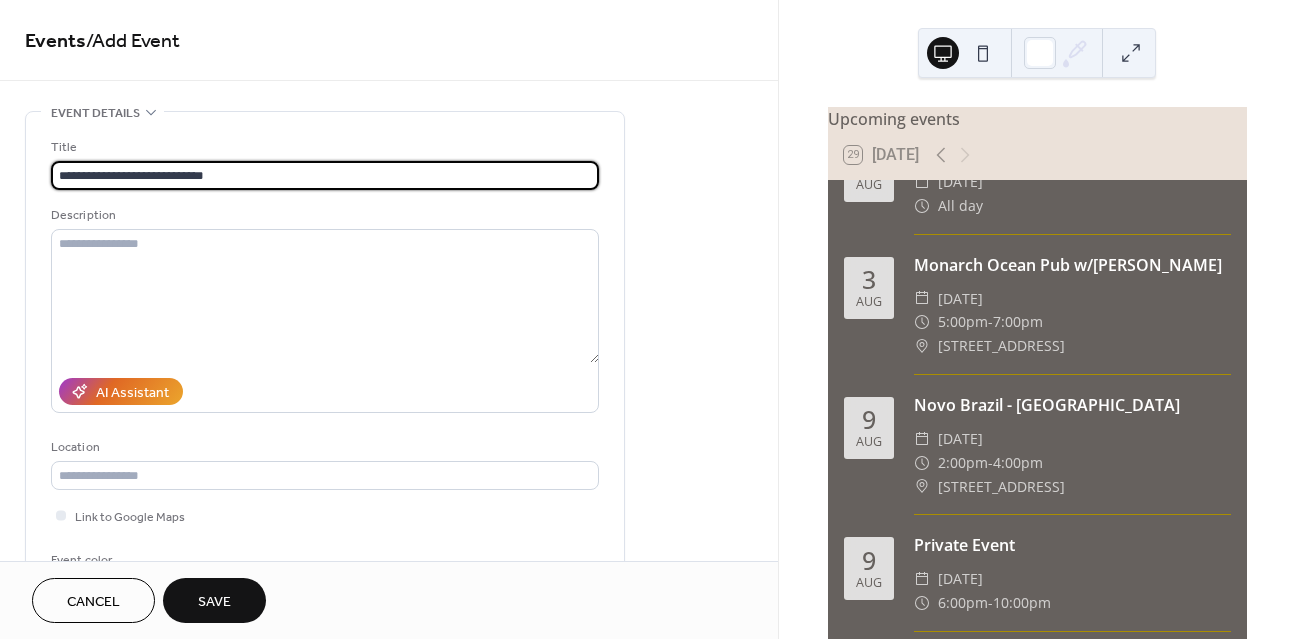 scroll, scrollTop: 314, scrollLeft: 0, axis: vertical 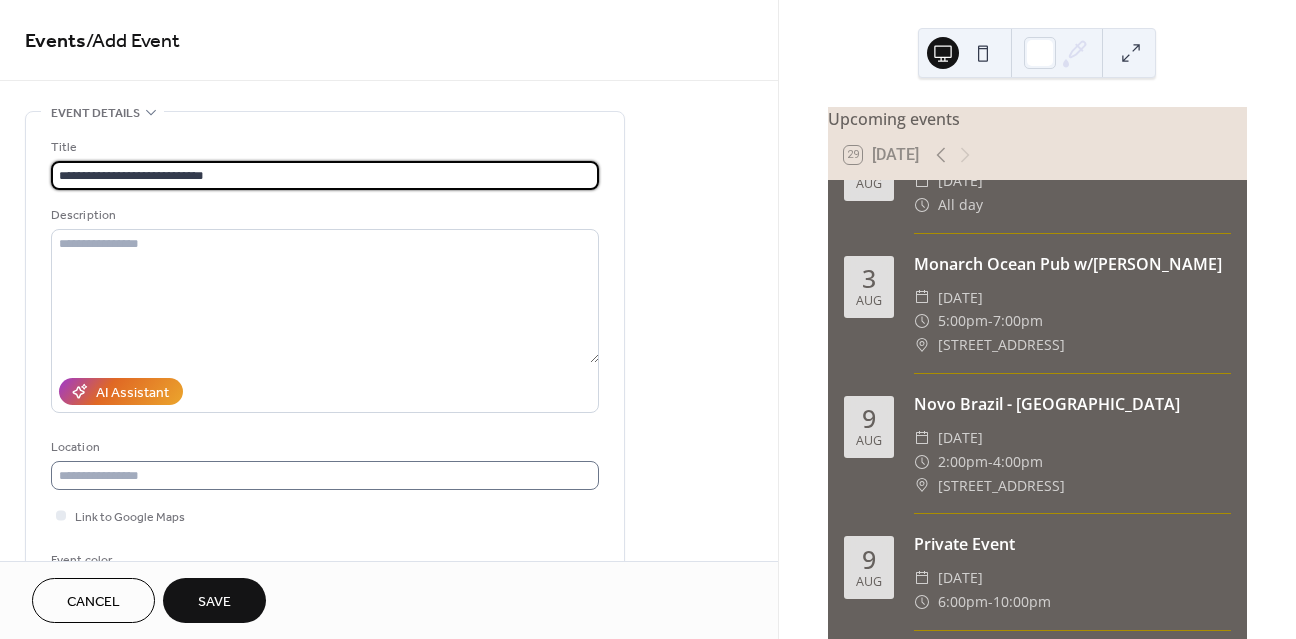 type on "**********" 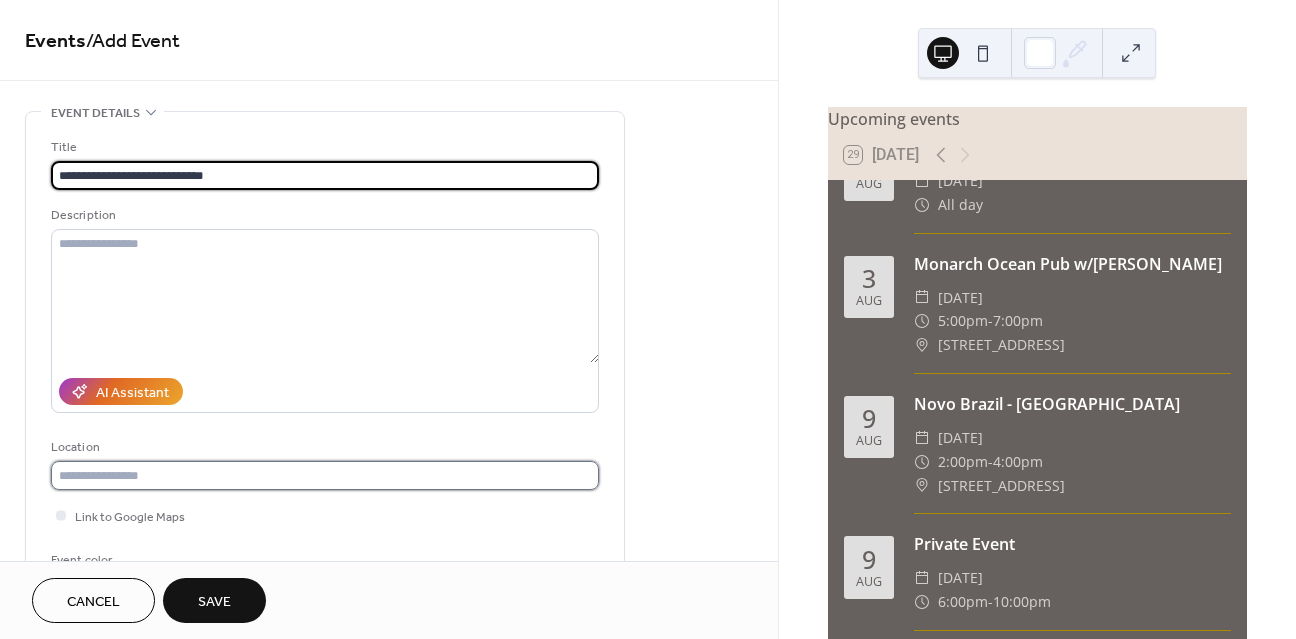 click at bounding box center (325, 475) 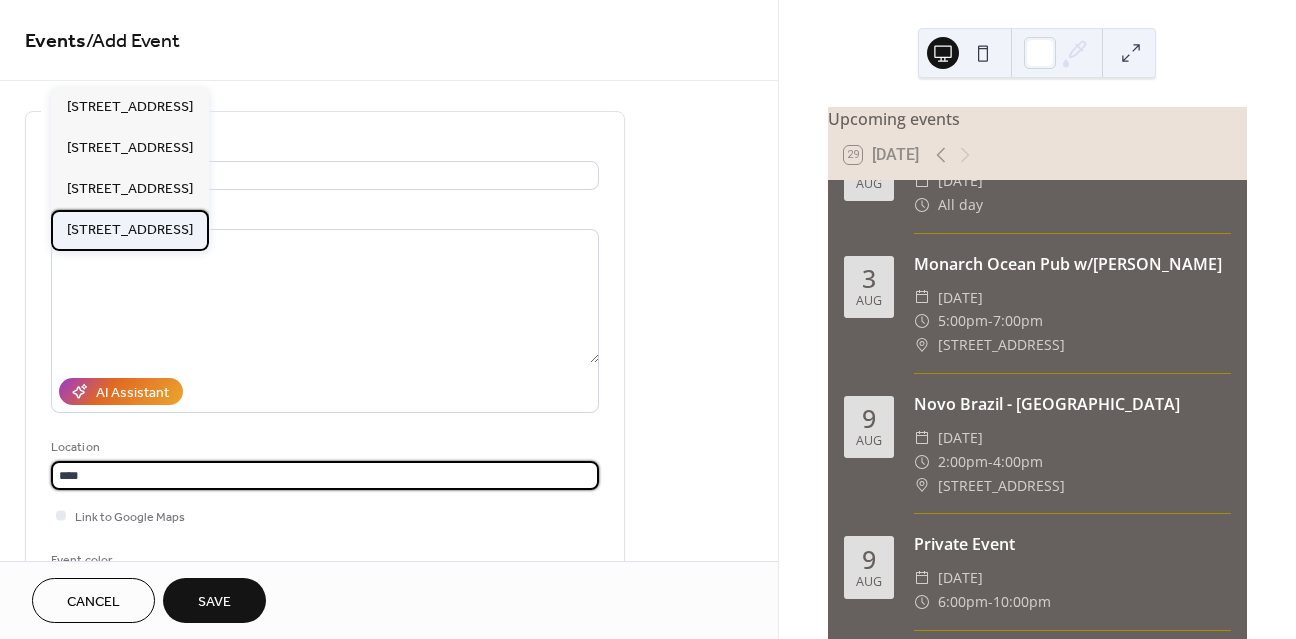 click on "[STREET_ADDRESS]" at bounding box center [130, 230] 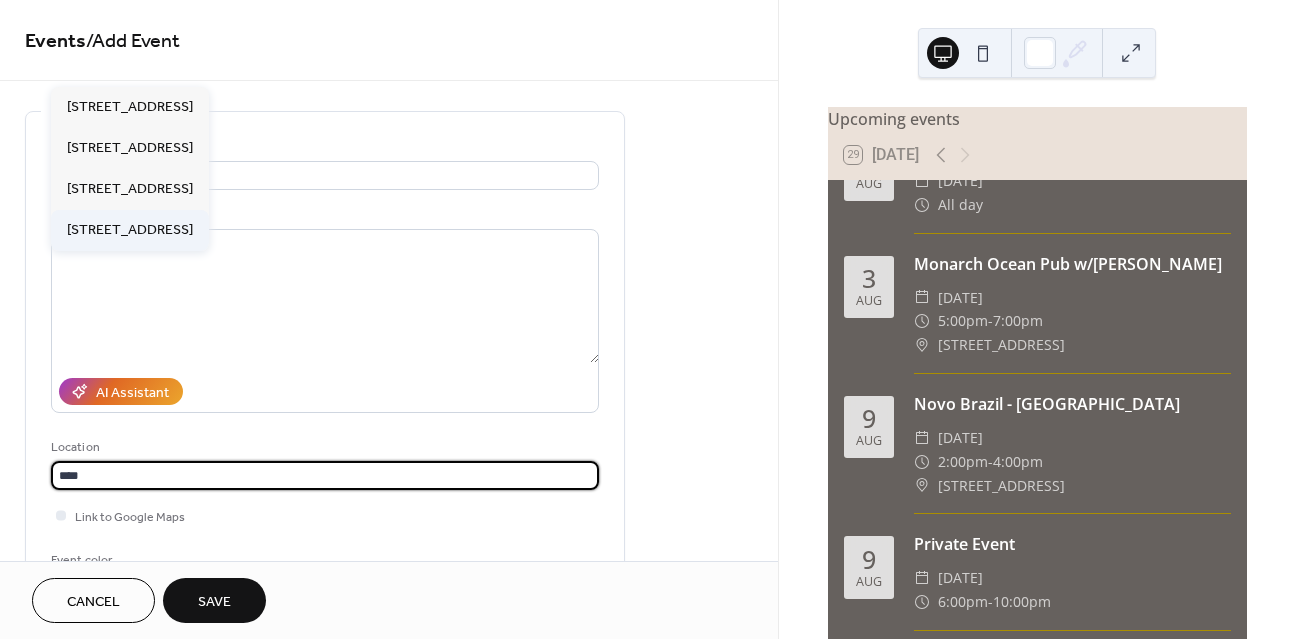 type on "**********" 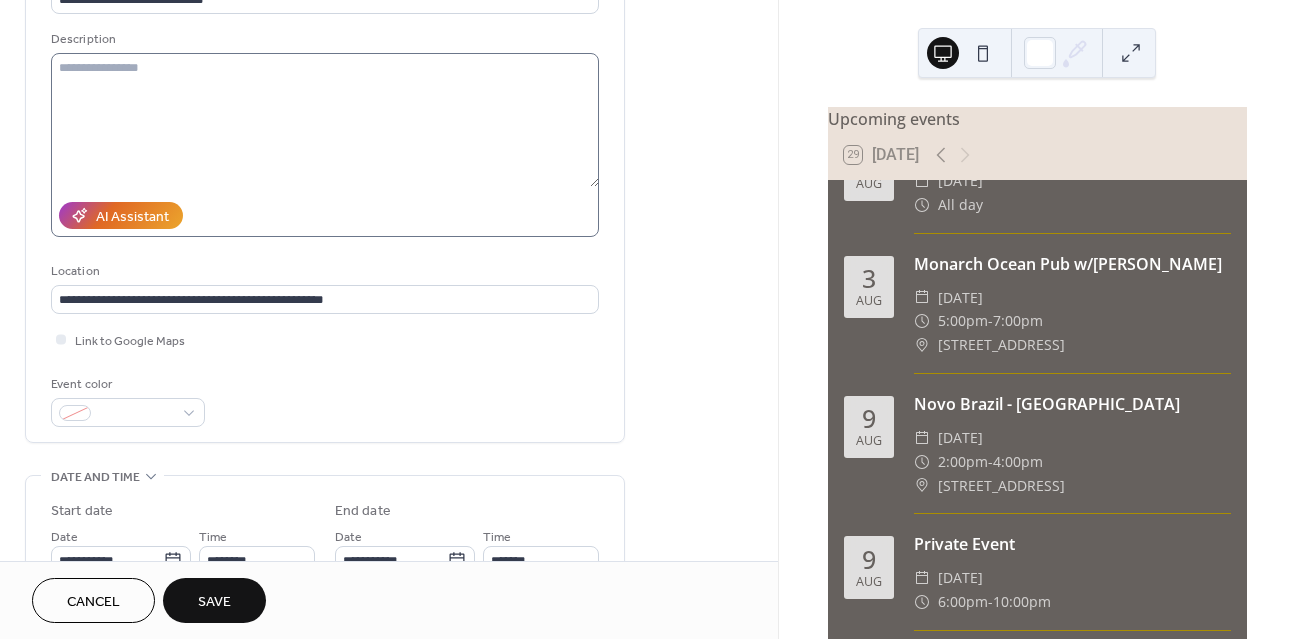 scroll, scrollTop: 261, scrollLeft: 0, axis: vertical 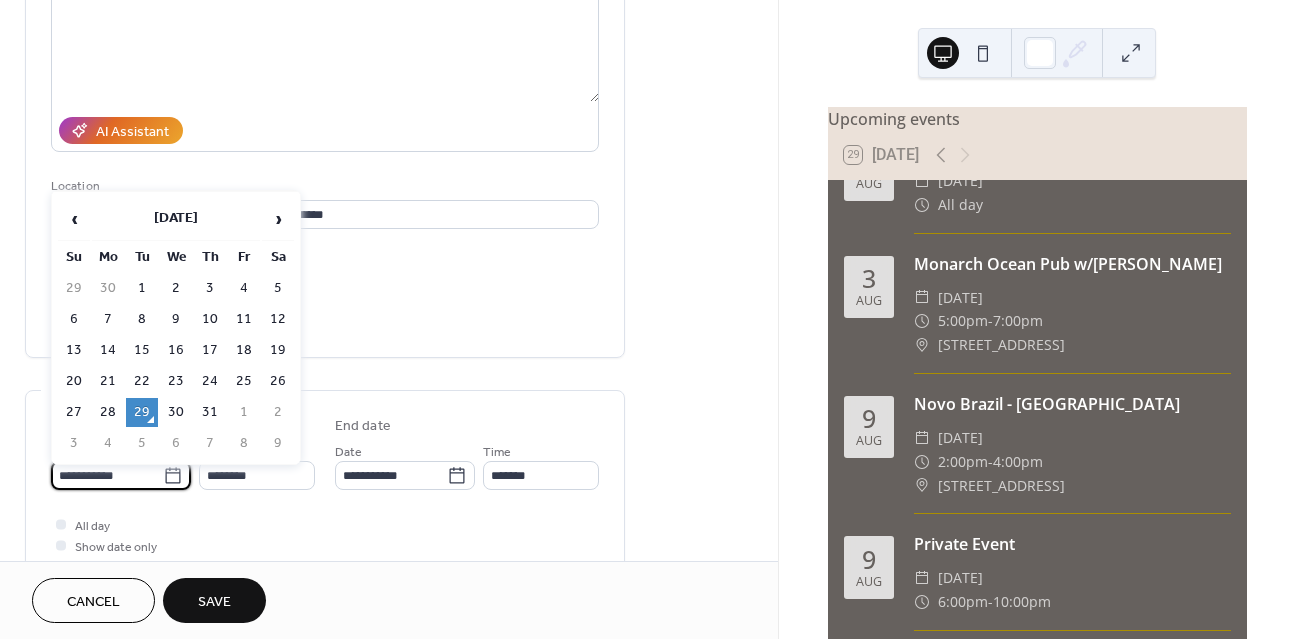 click on "**********" at bounding box center (107, 475) 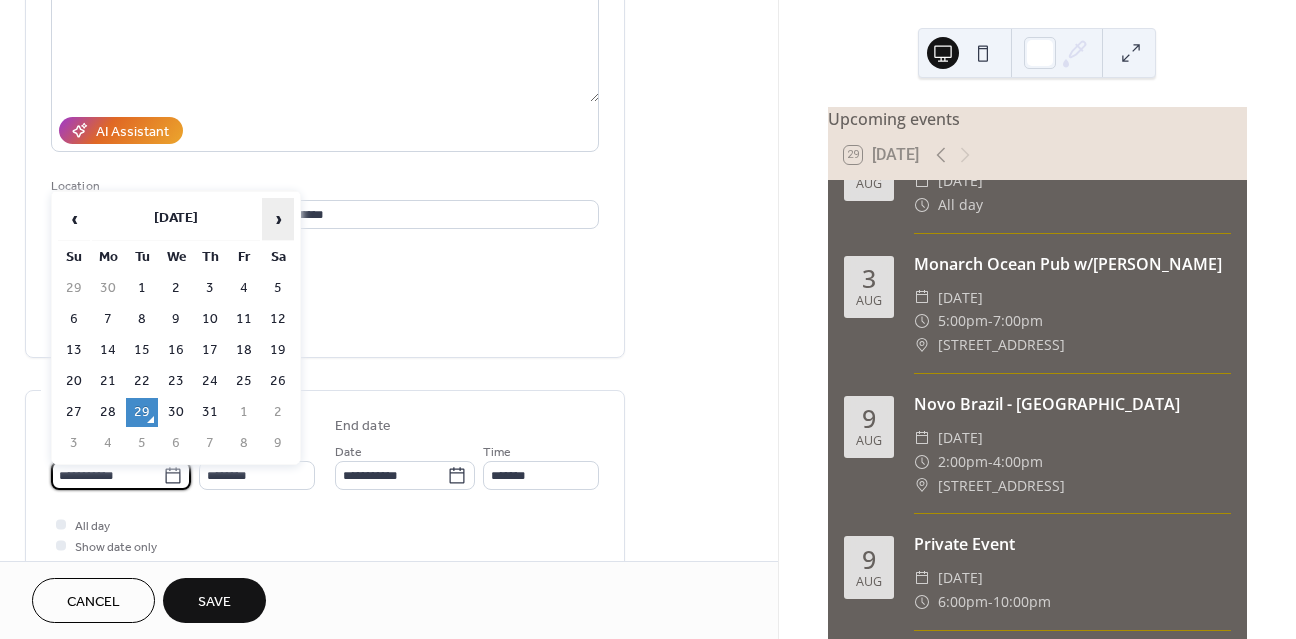 click on "›" at bounding box center (278, 219) 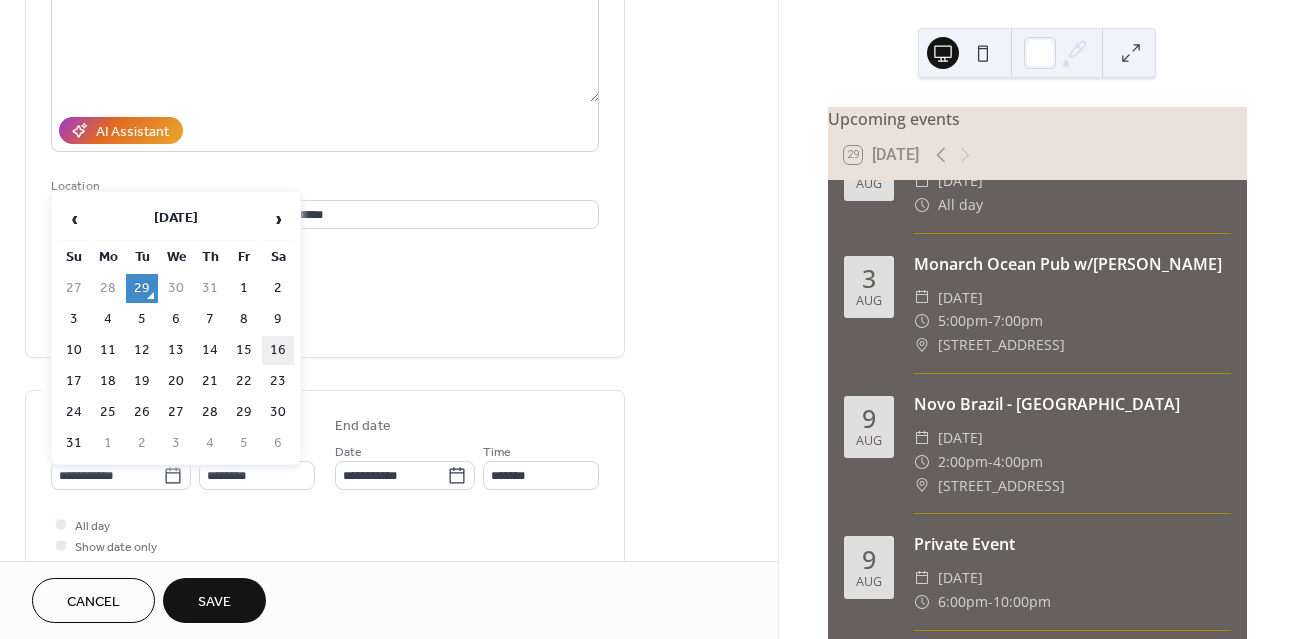 click on "16" at bounding box center (278, 350) 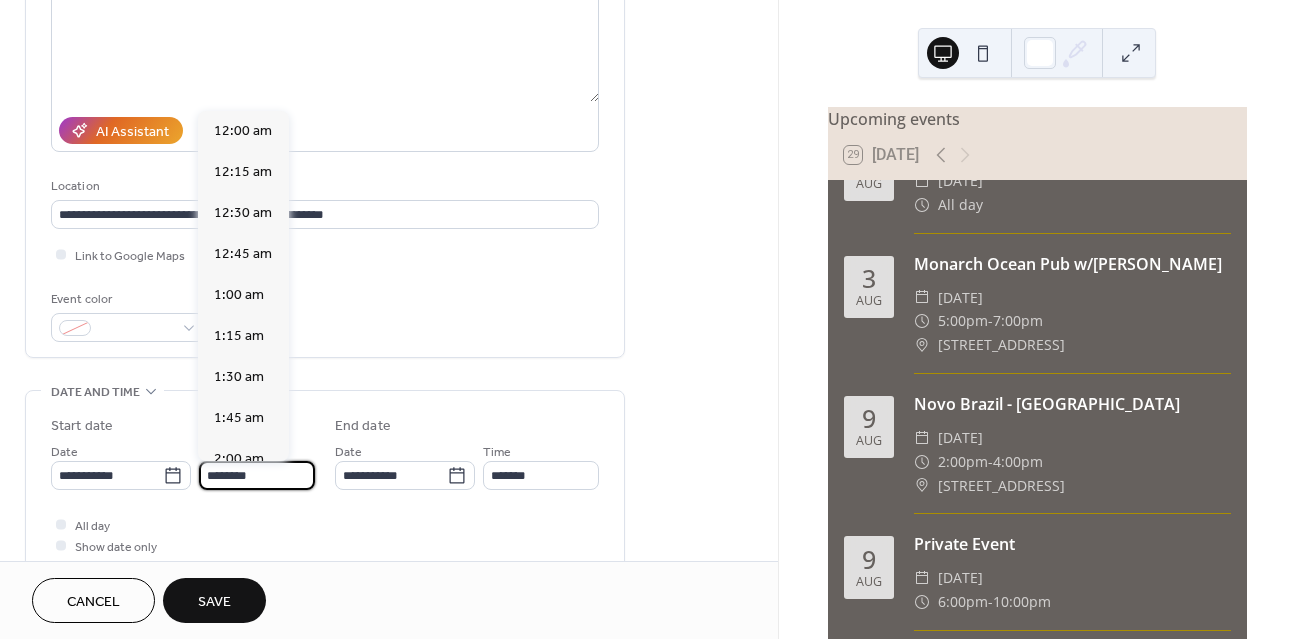 click on "********" at bounding box center [257, 475] 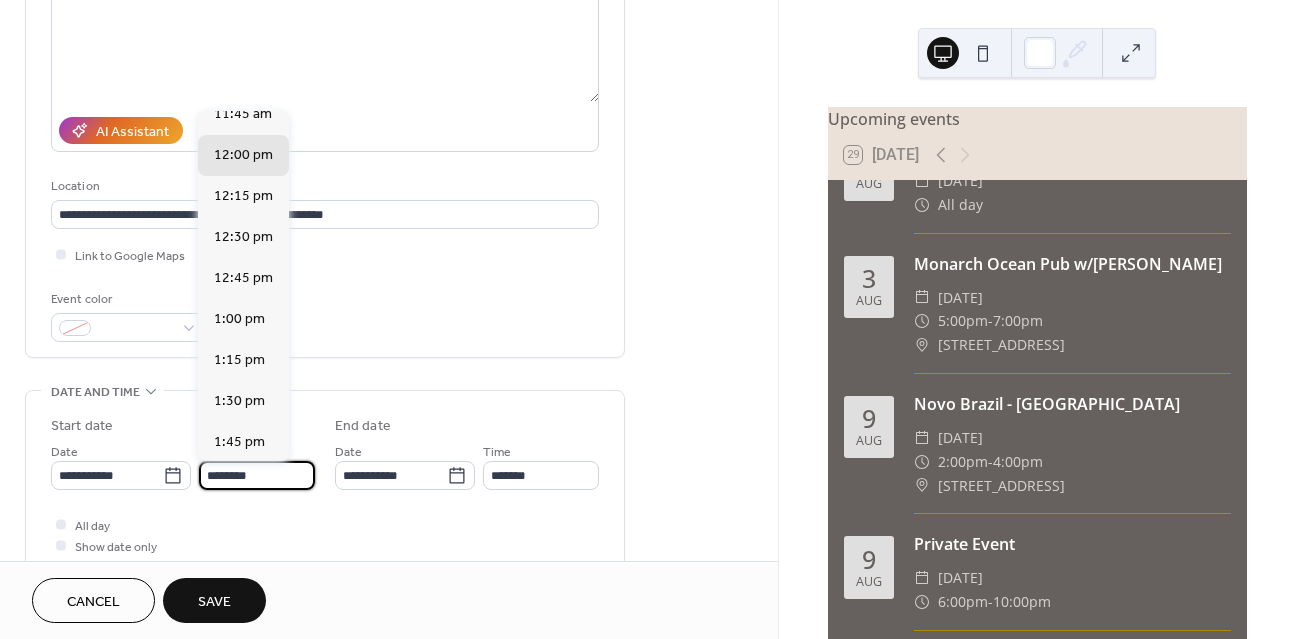 click on "2:00 pm" at bounding box center [239, 483] 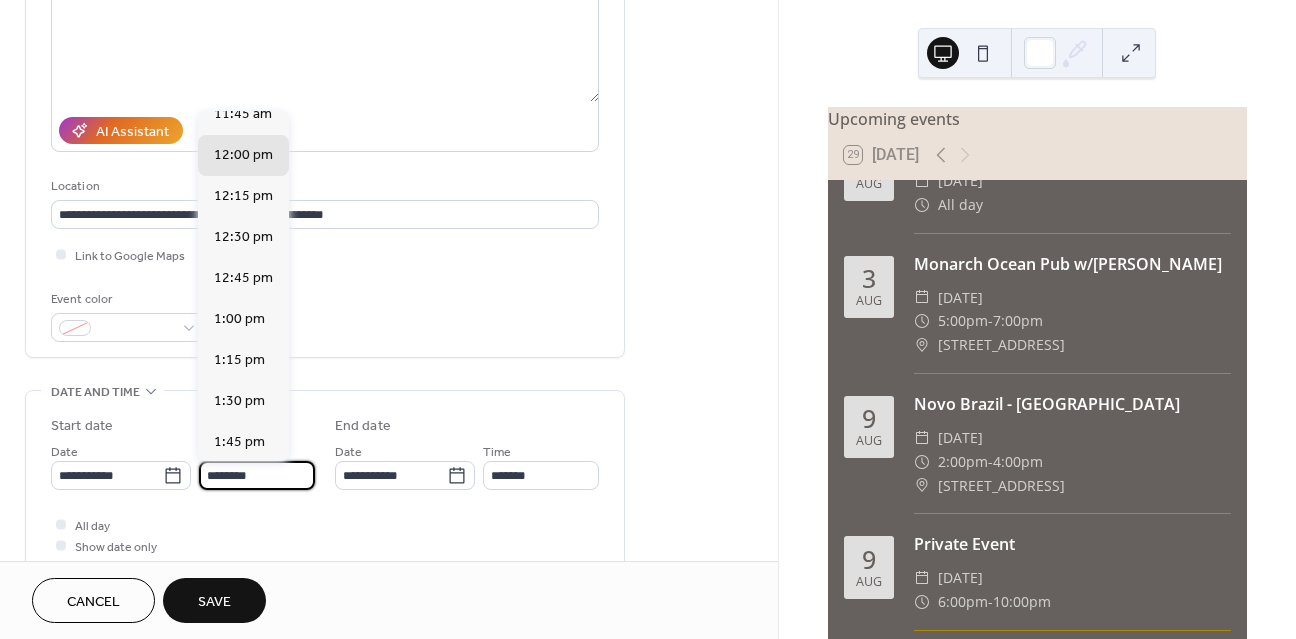 type on "*******" 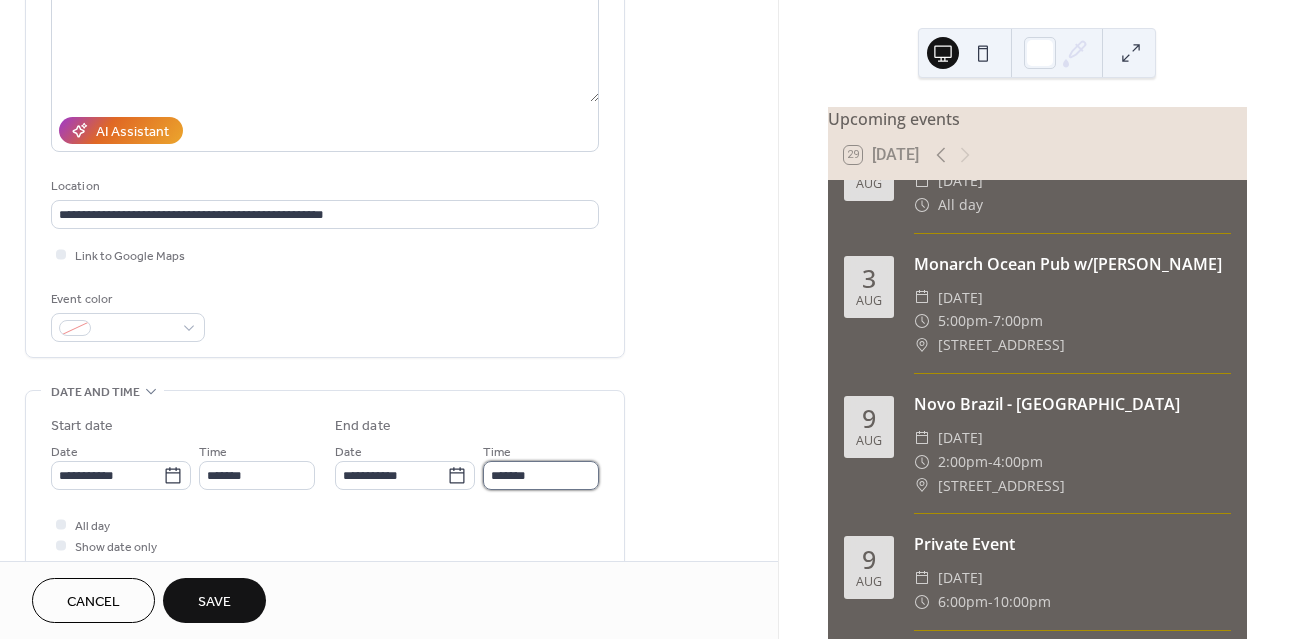 click on "*******" at bounding box center [541, 475] 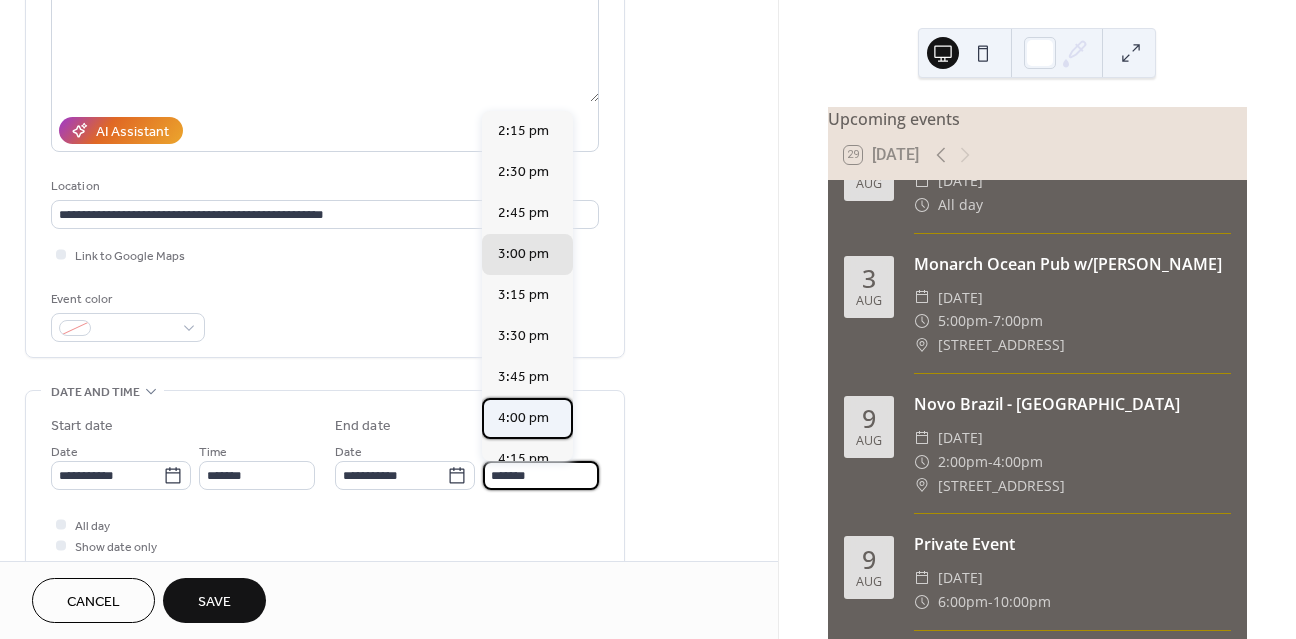 click on "4:00 pm" at bounding box center [523, 418] 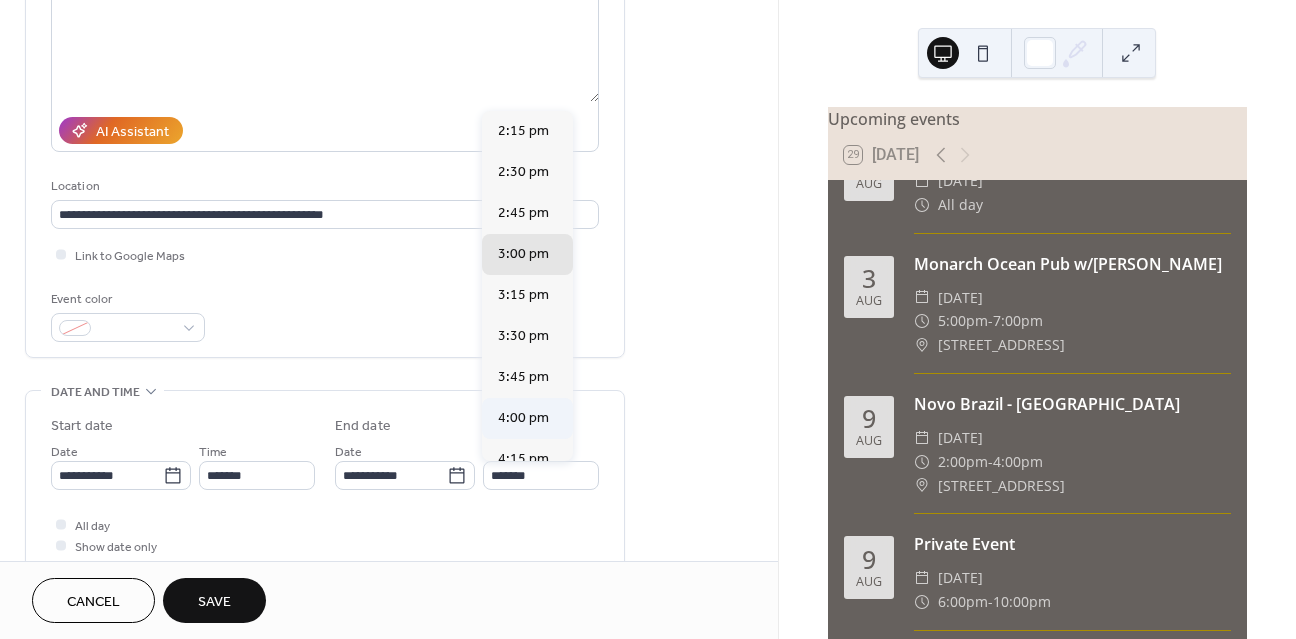 type on "*******" 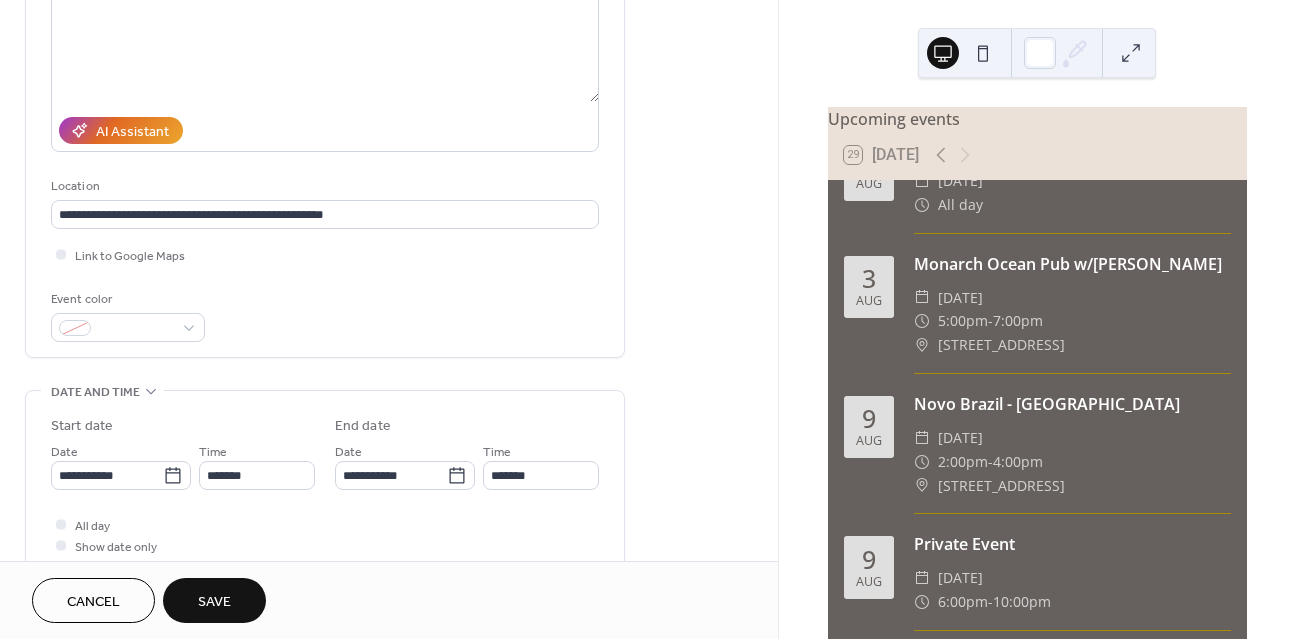click on "Save" at bounding box center [214, 602] 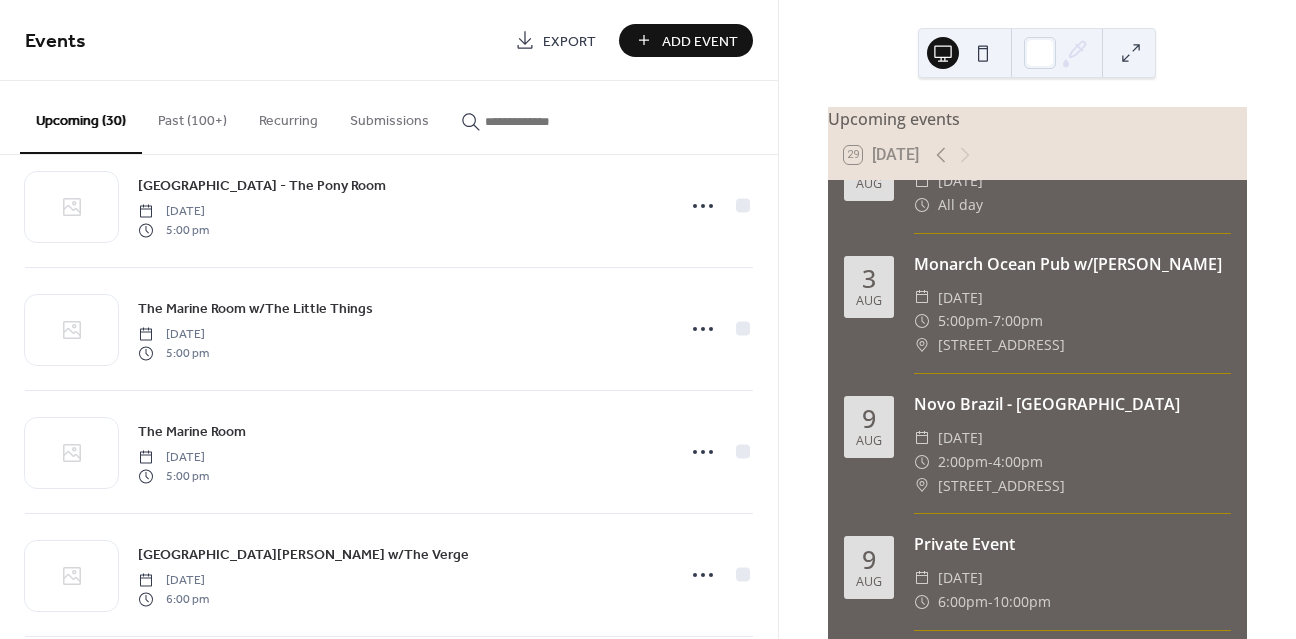 scroll, scrollTop: 1134, scrollLeft: 0, axis: vertical 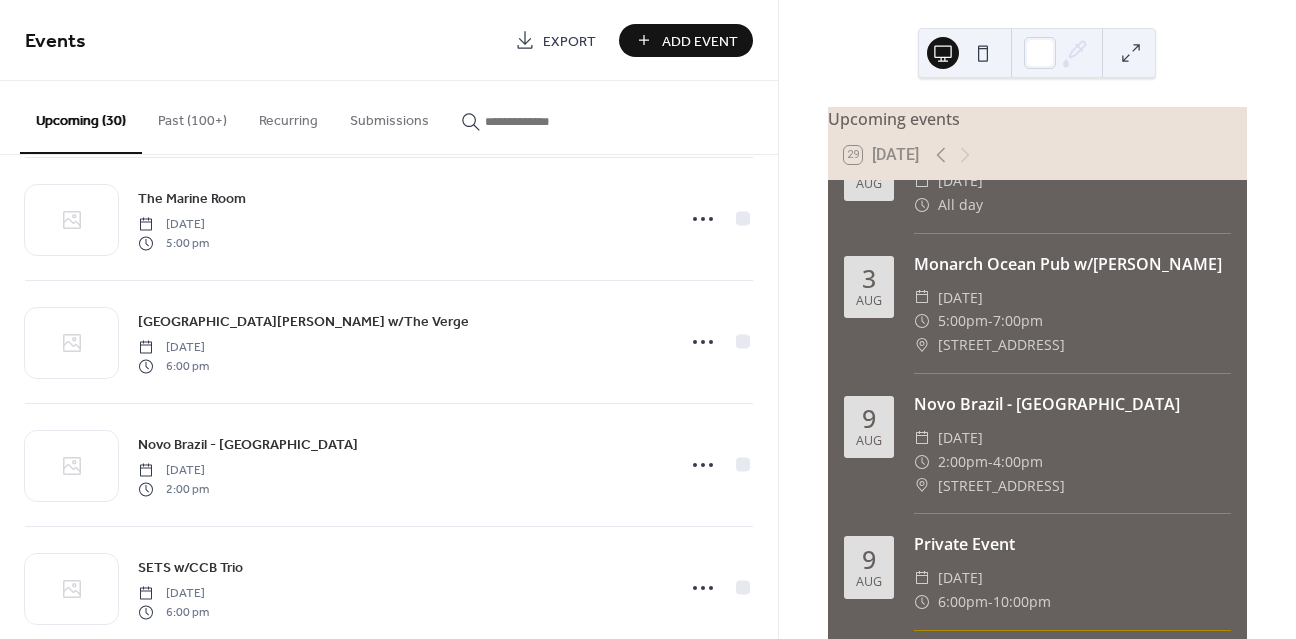 click on "Add Event" at bounding box center [700, 41] 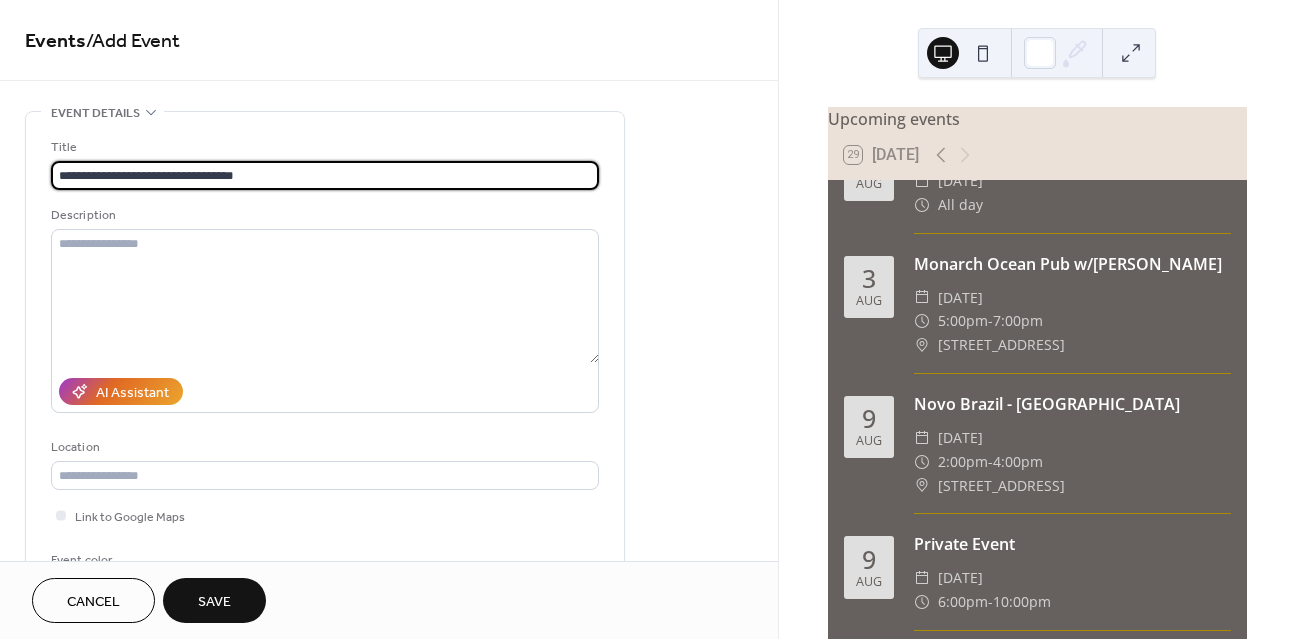 scroll, scrollTop: 1, scrollLeft: 0, axis: vertical 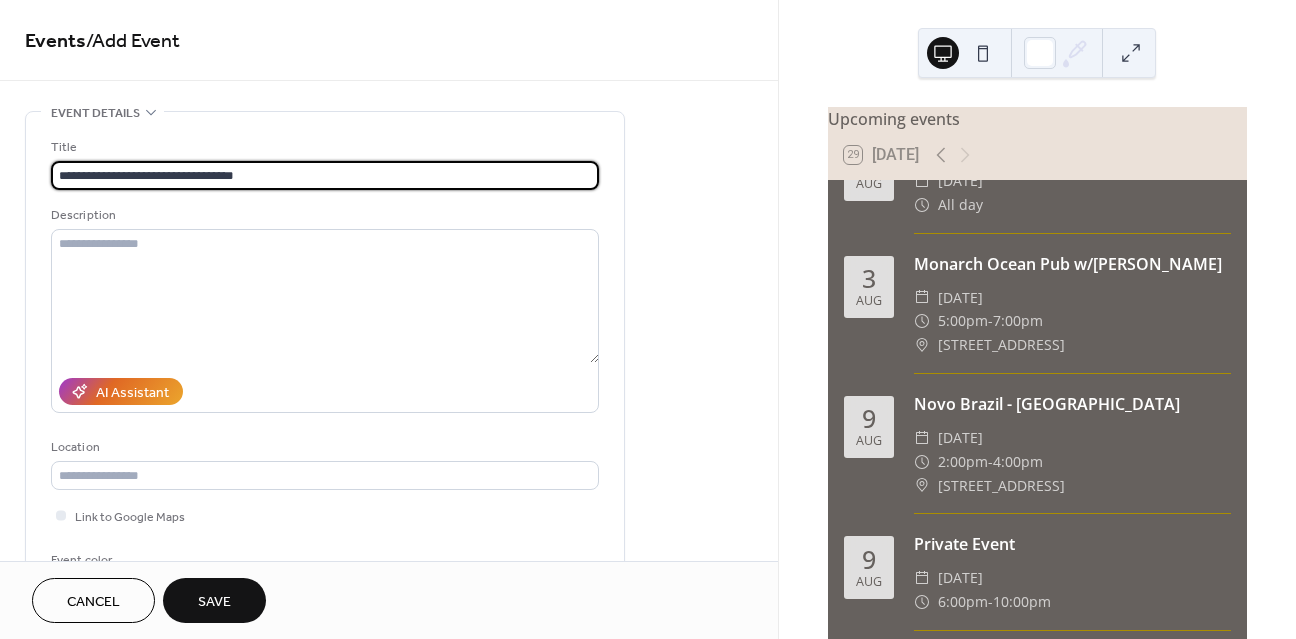 type on "**********" 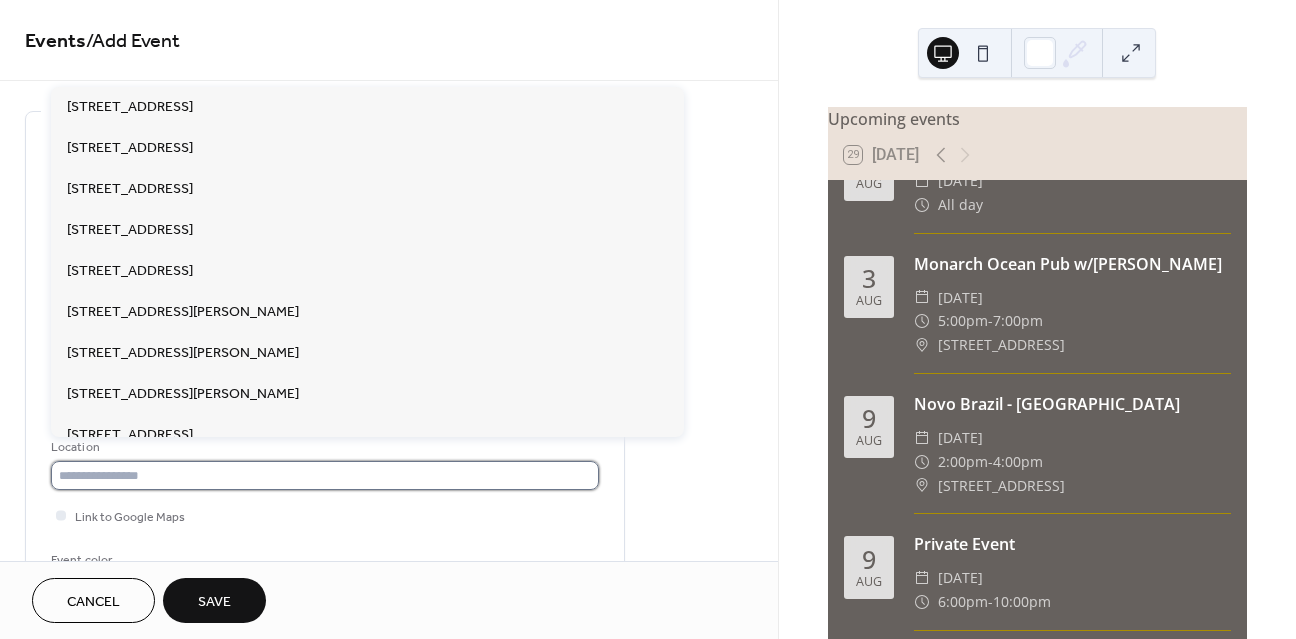 click at bounding box center [325, 475] 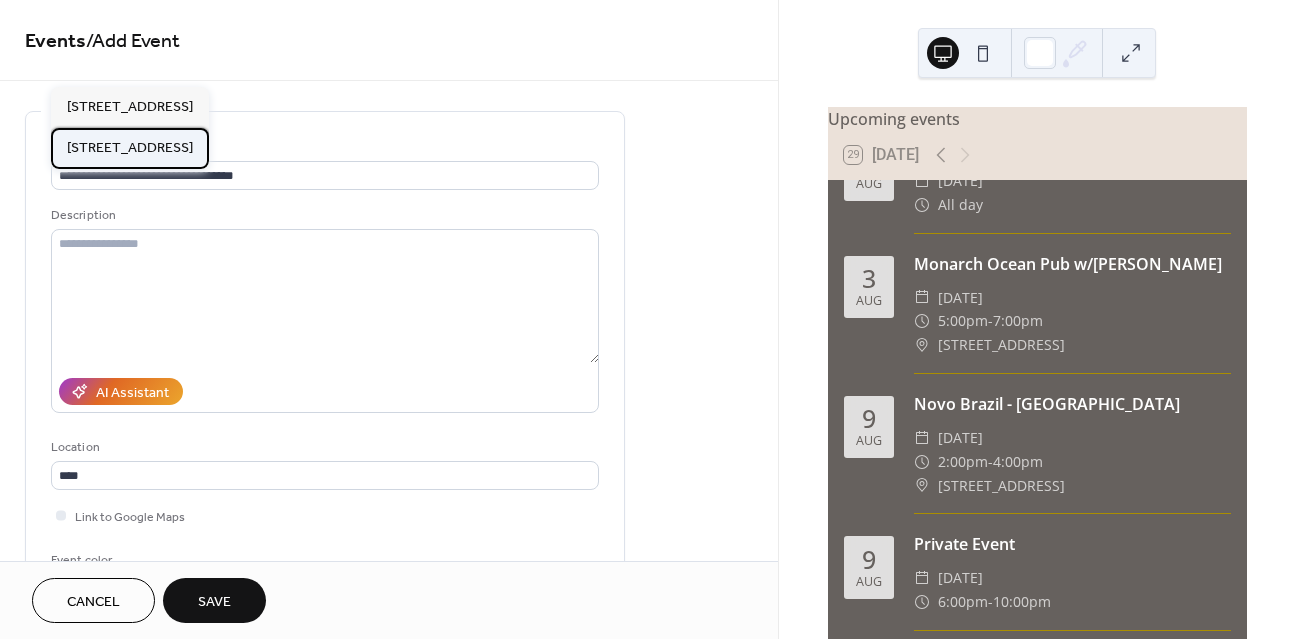 click on "[STREET_ADDRESS]" at bounding box center [130, 148] 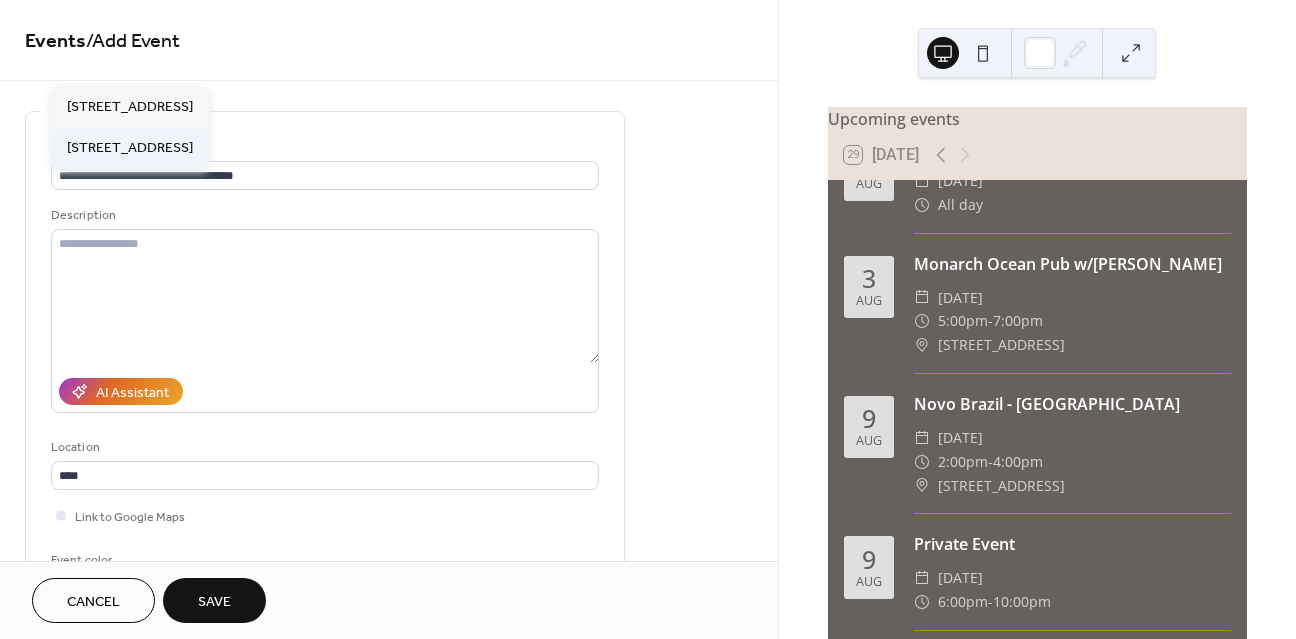 type on "**********" 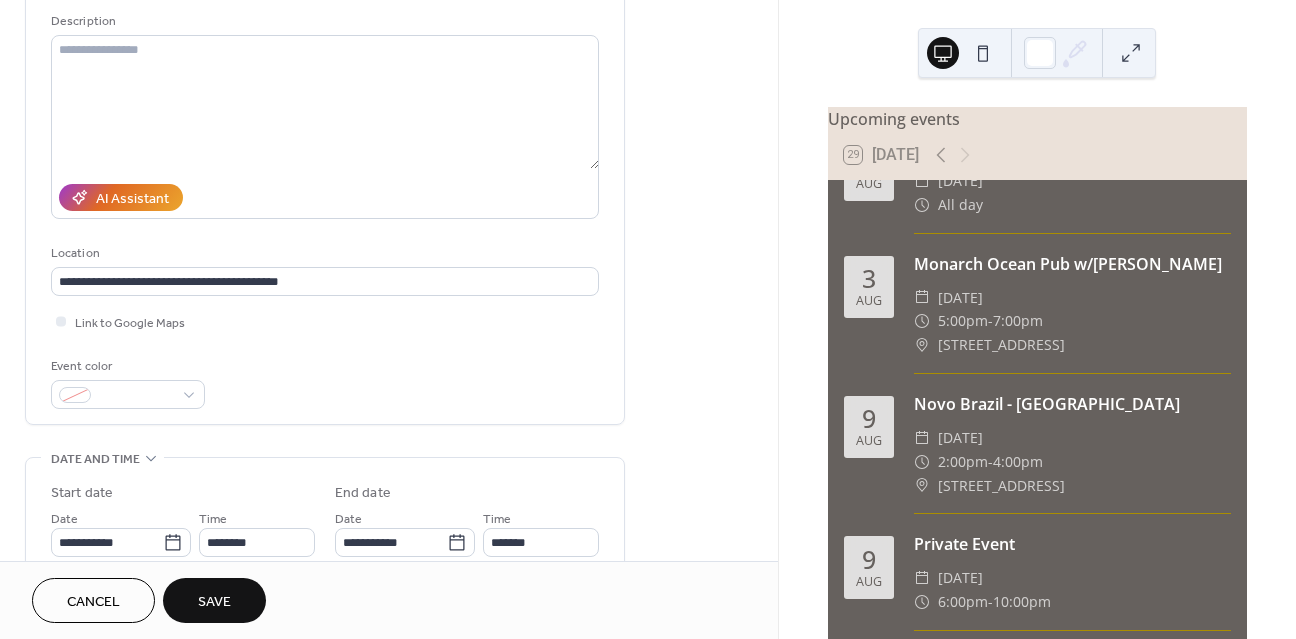 scroll, scrollTop: 312, scrollLeft: 0, axis: vertical 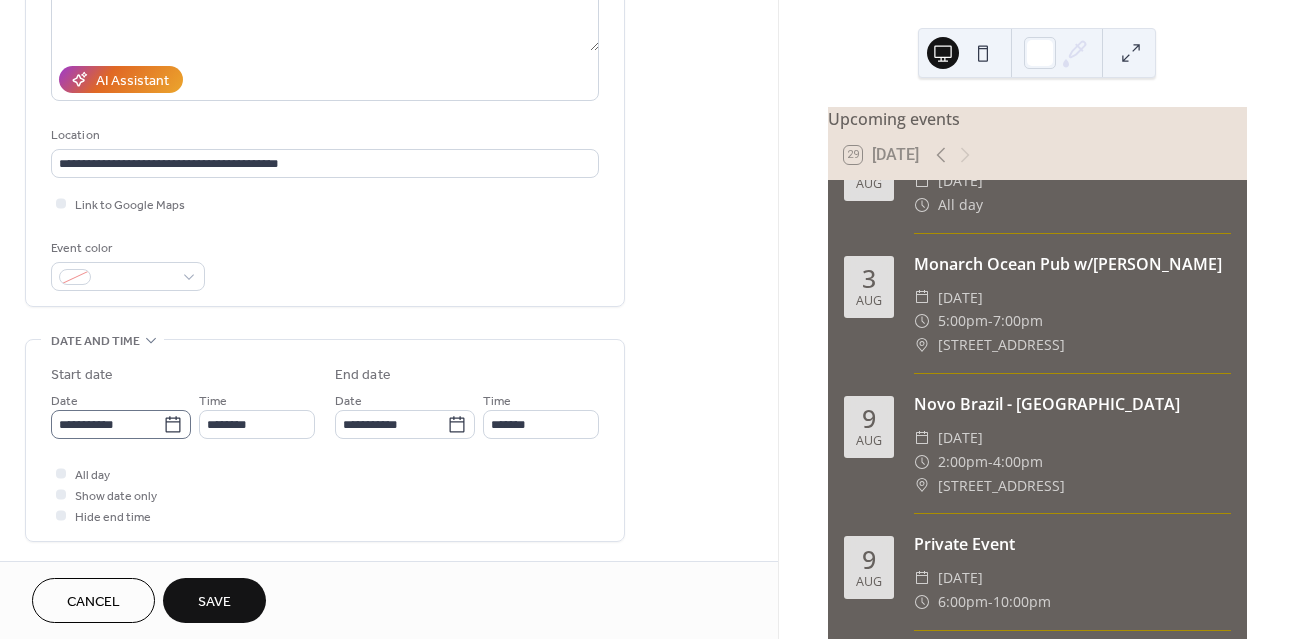 click on "**********" at bounding box center [121, 424] 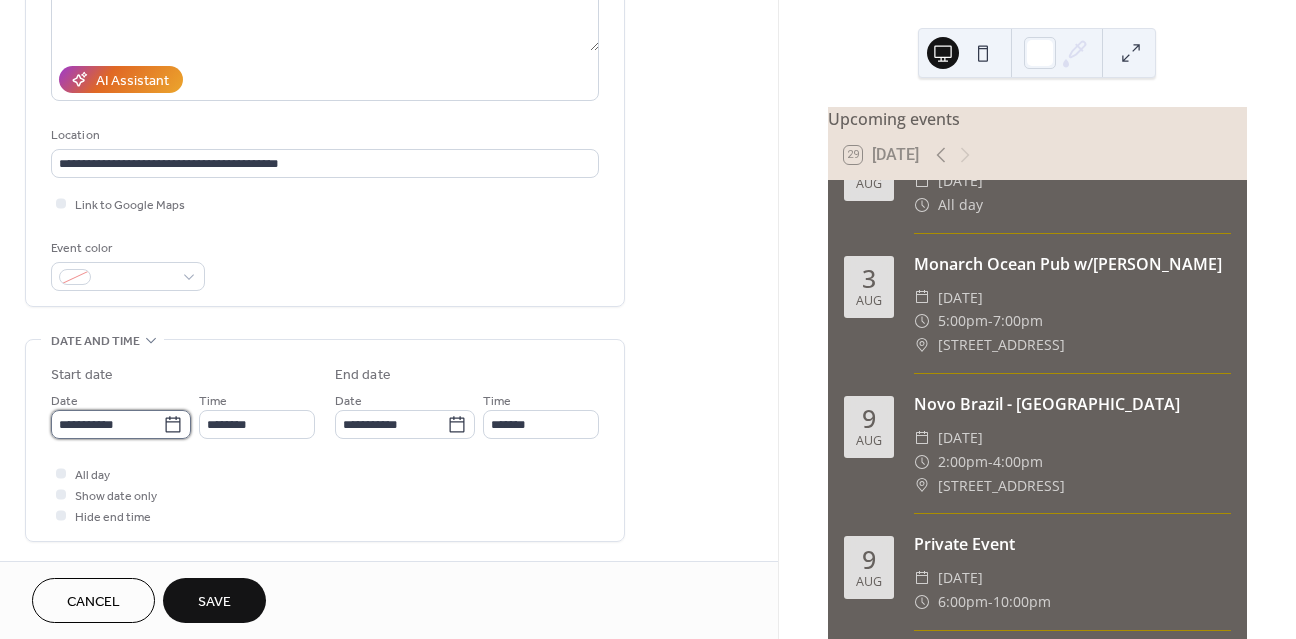click on "**********" at bounding box center [107, 424] 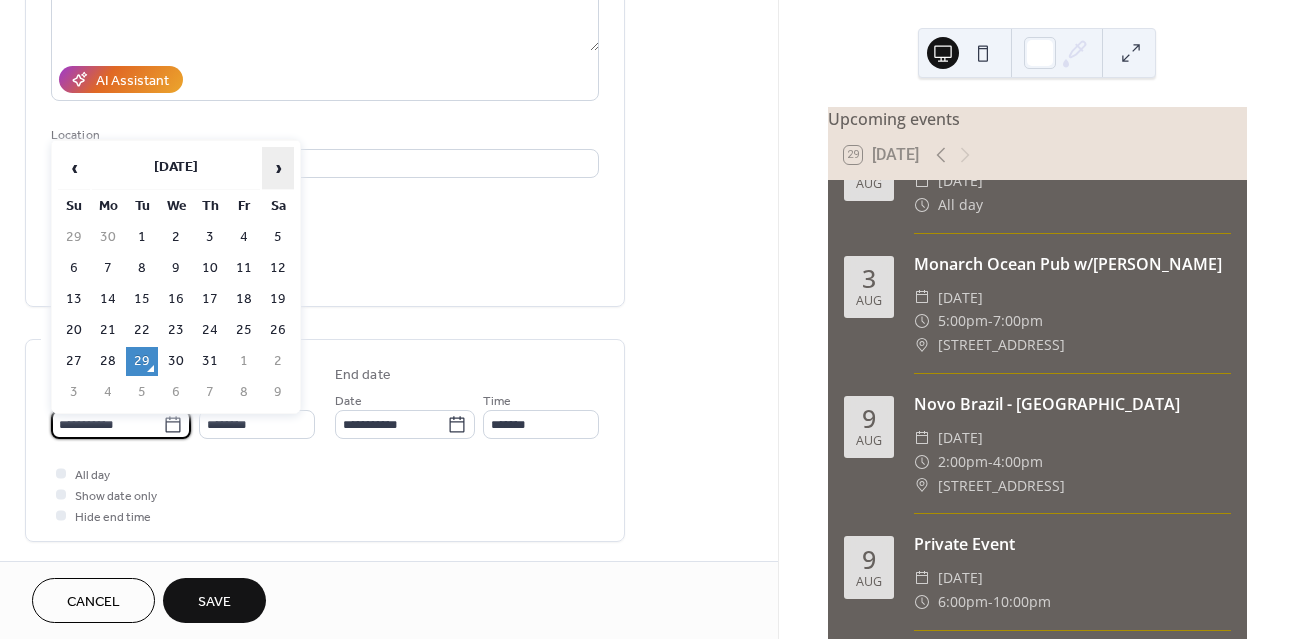 click on "›" at bounding box center [278, 168] 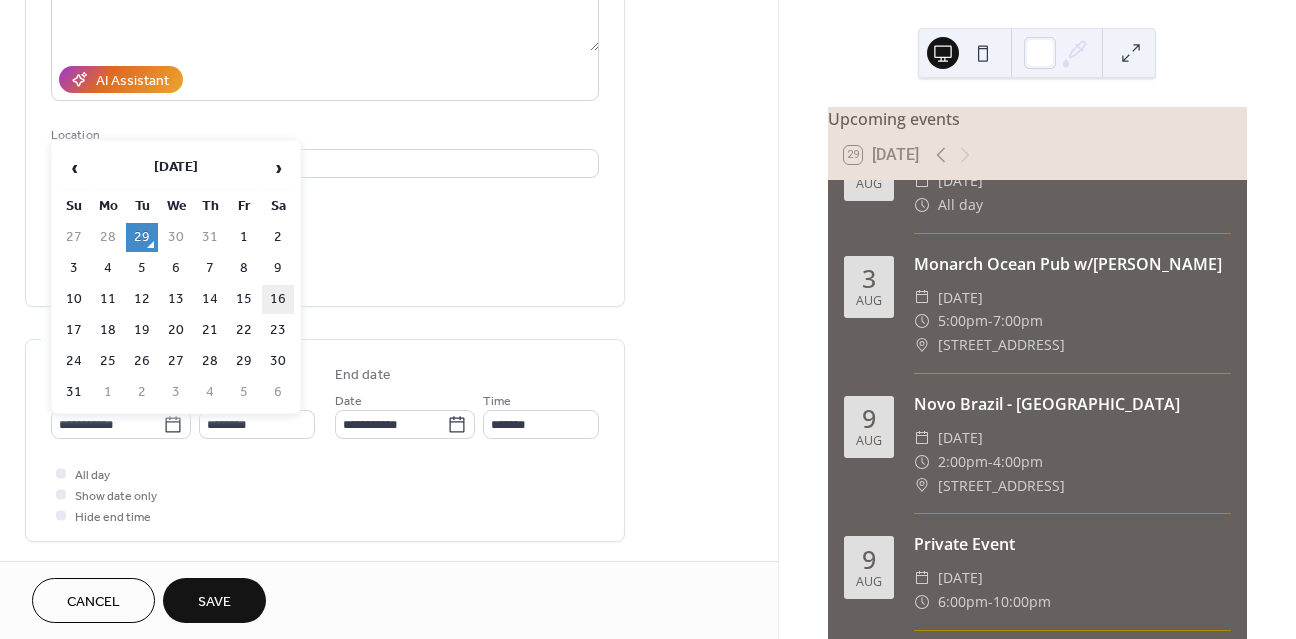 click on "16" at bounding box center [278, 299] 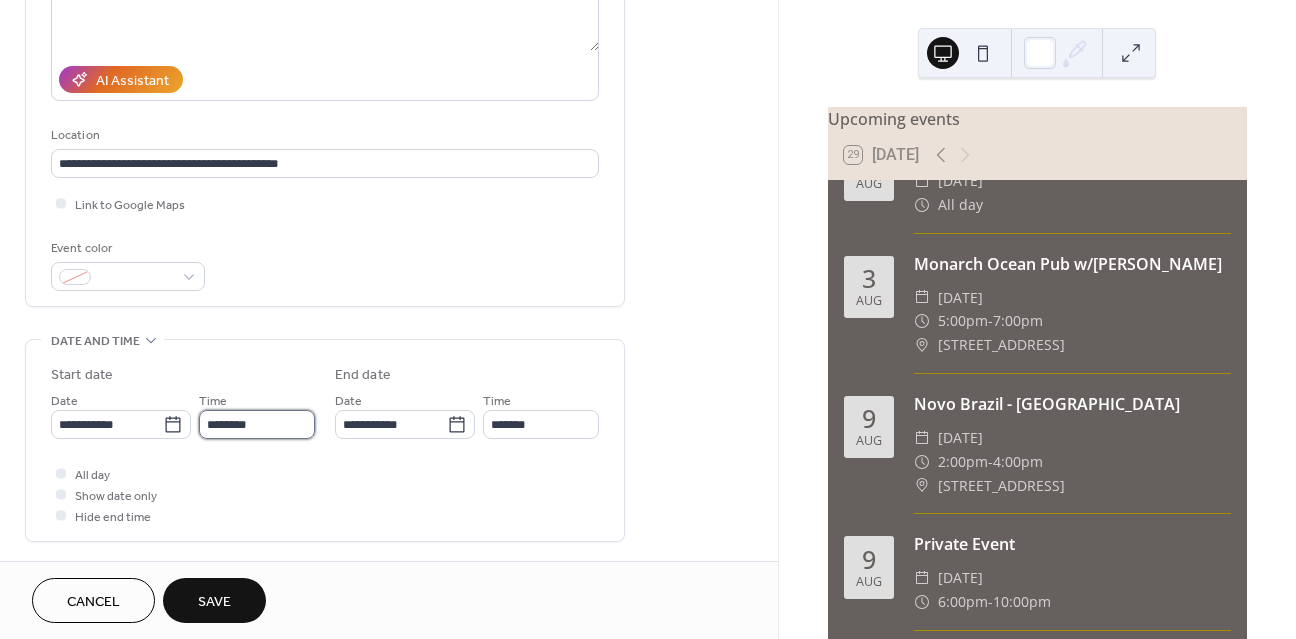 click on "********" at bounding box center (257, 424) 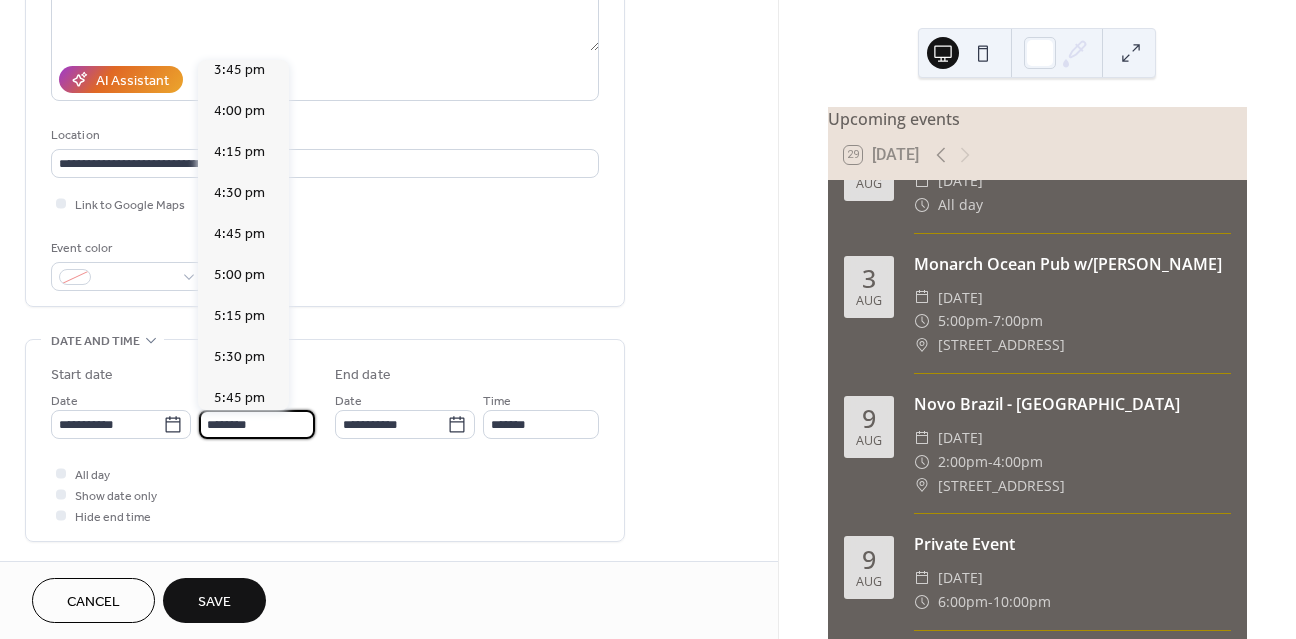 scroll, scrollTop: 2688, scrollLeft: 0, axis: vertical 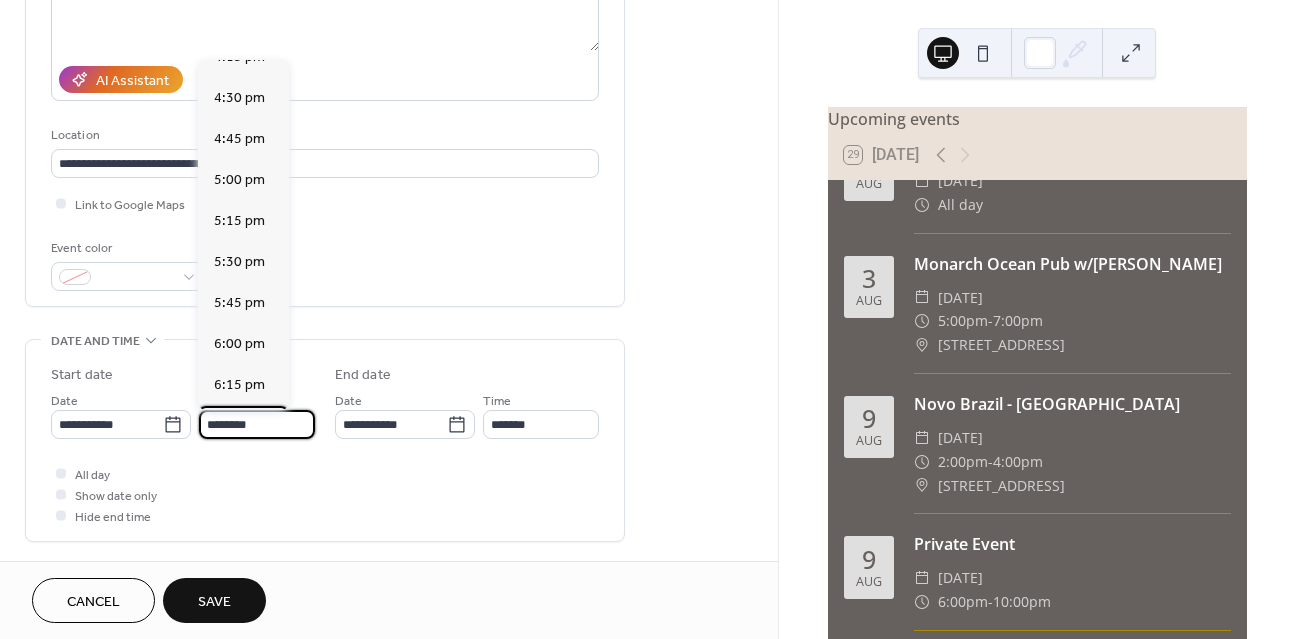 click on "6:30 pm" at bounding box center (239, 426) 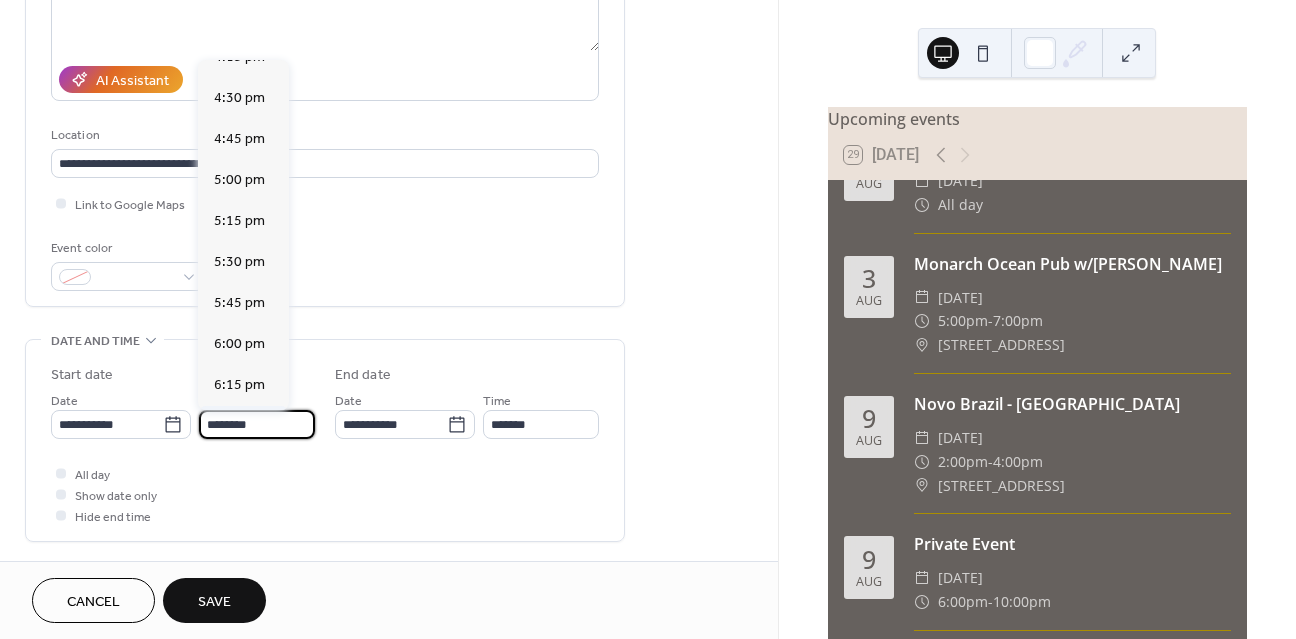 type on "*******" 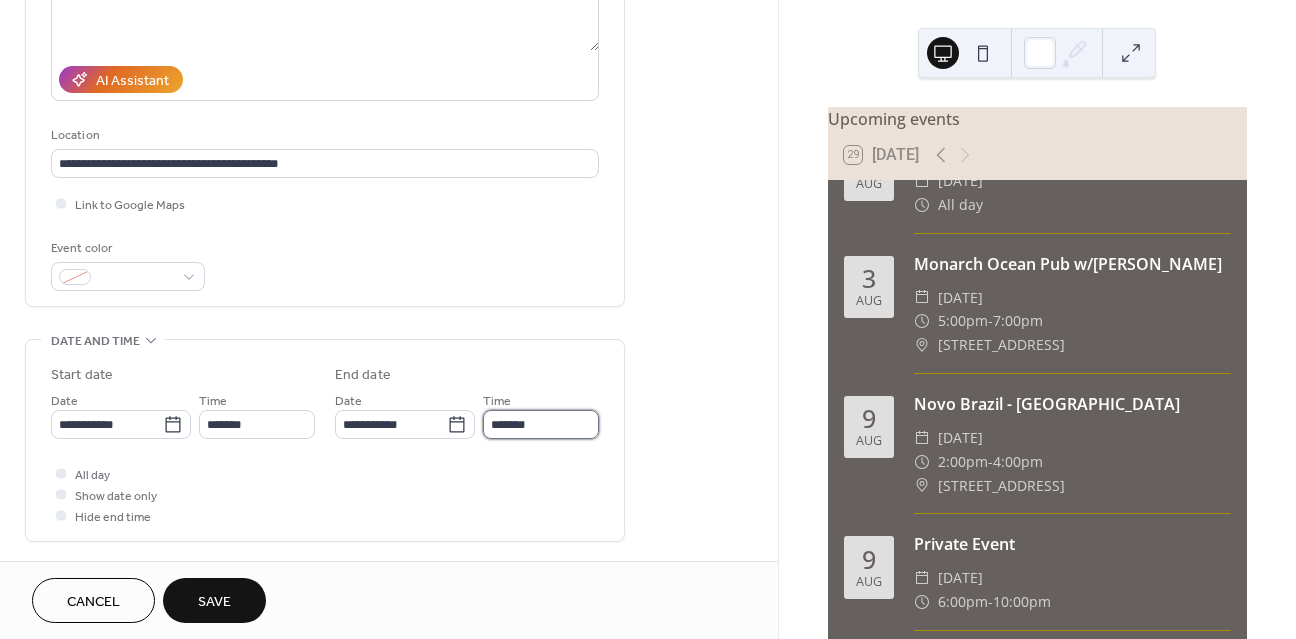 click on "*******" at bounding box center (541, 424) 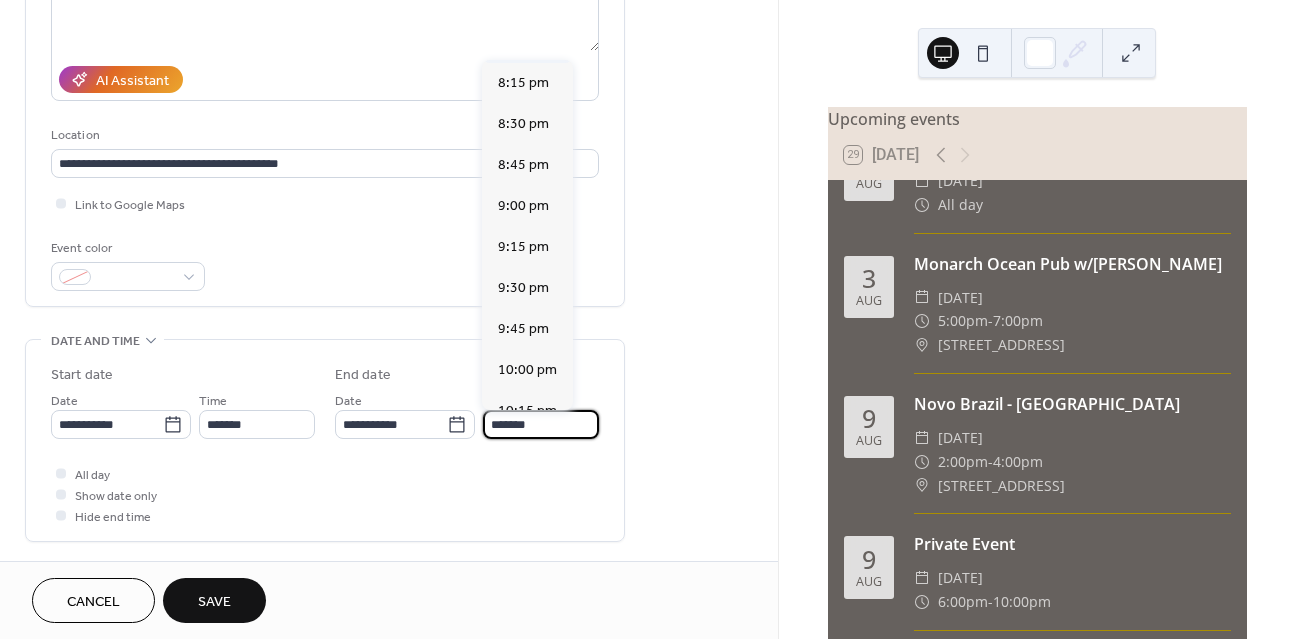 scroll, scrollTop: 258, scrollLeft: 0, axis: vertical 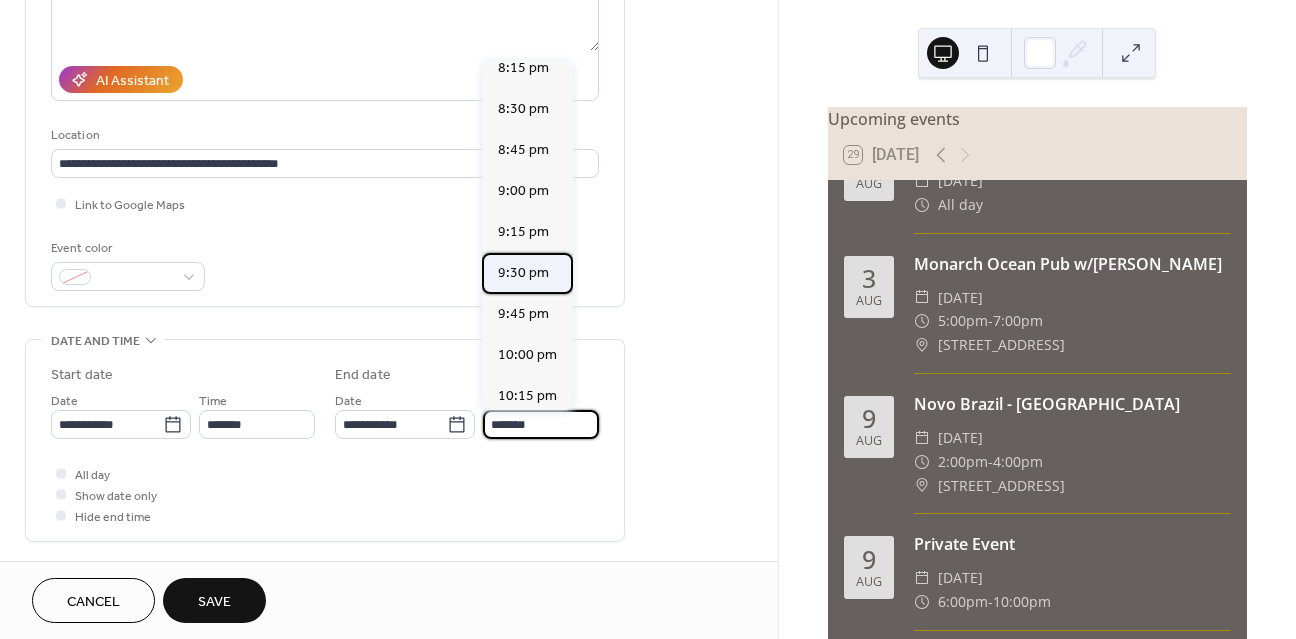 click on "9:30 pm" at bounding box center (523, 273) 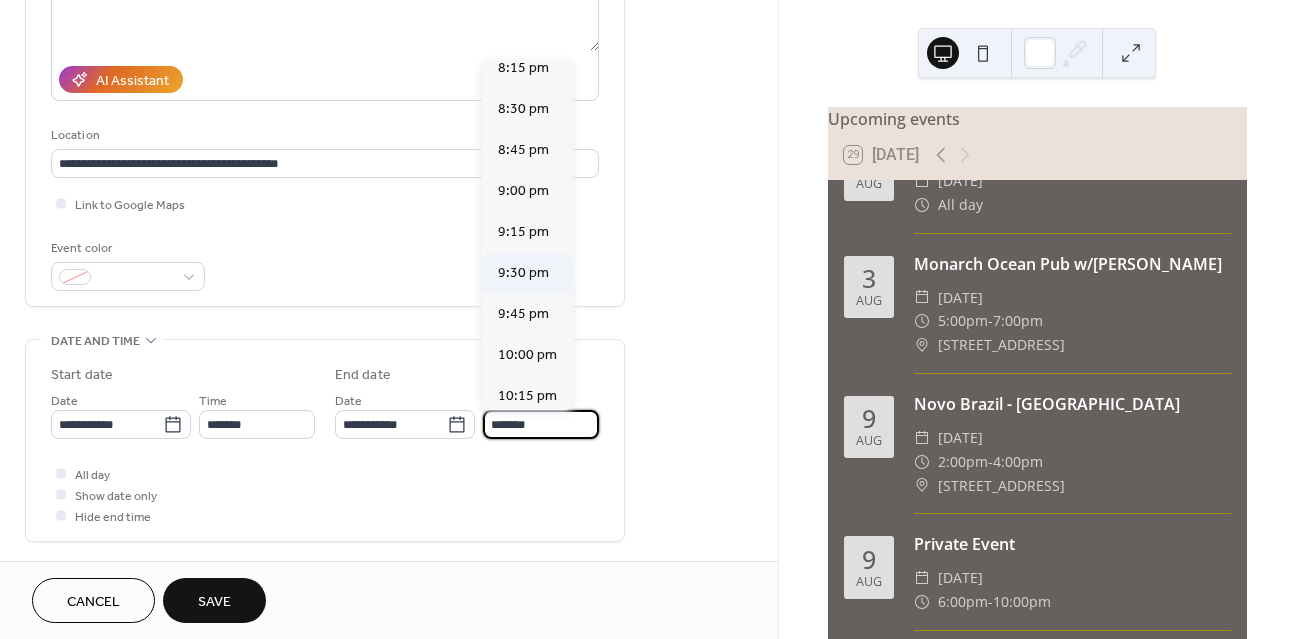 type on "*******" 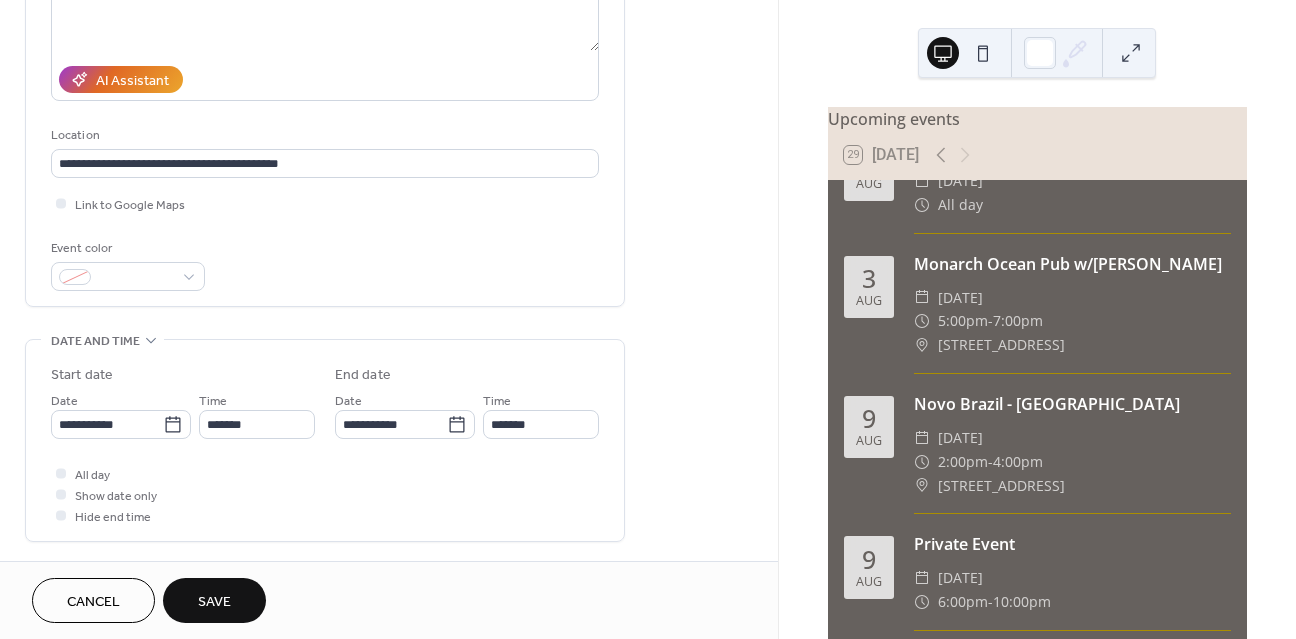 click on "Save" at bounding box center (214, 600) 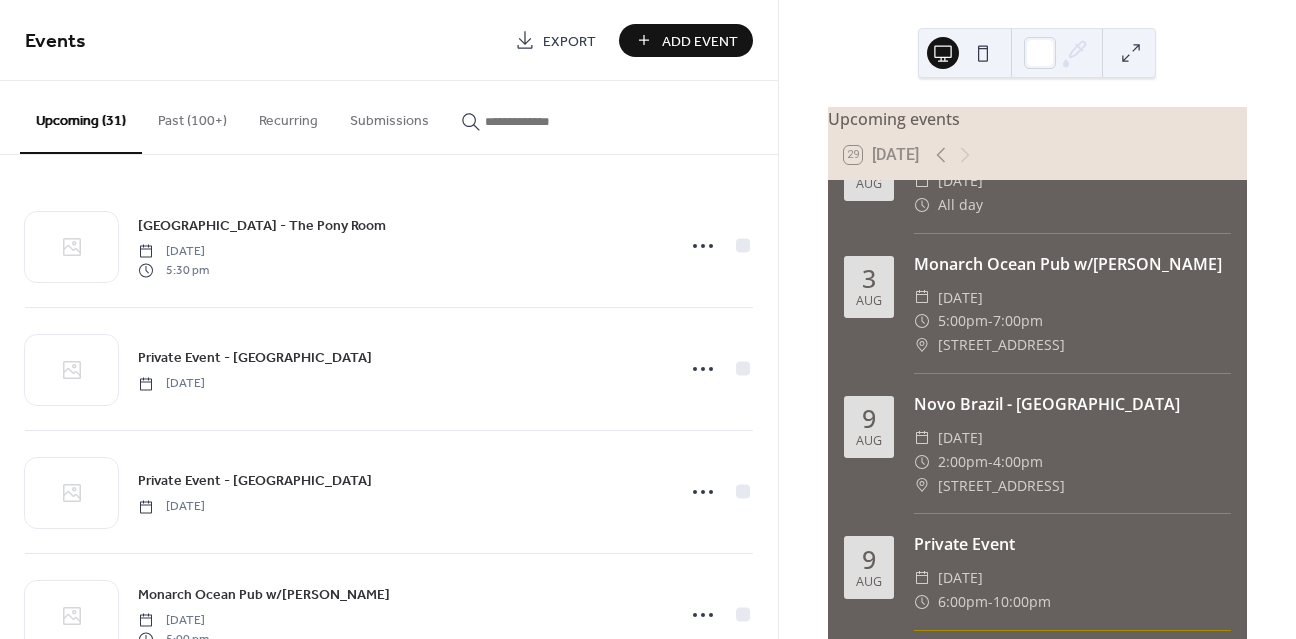 click on "Add Event" at bounding box center [700, 41] 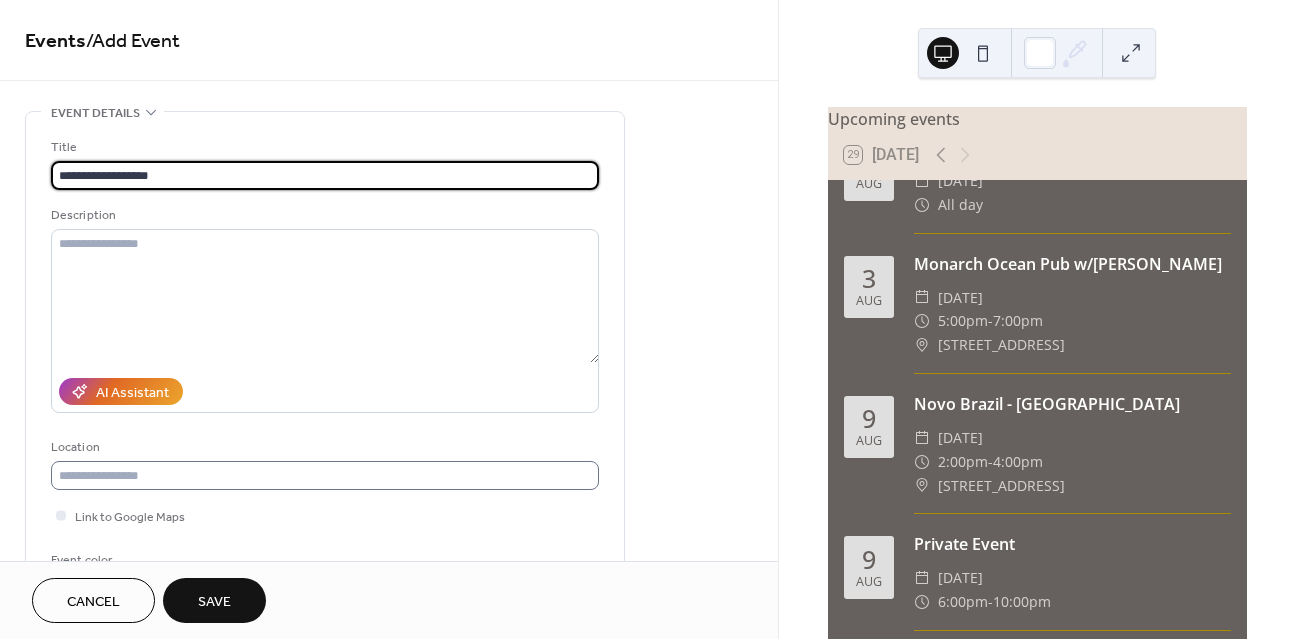 type on "**********" 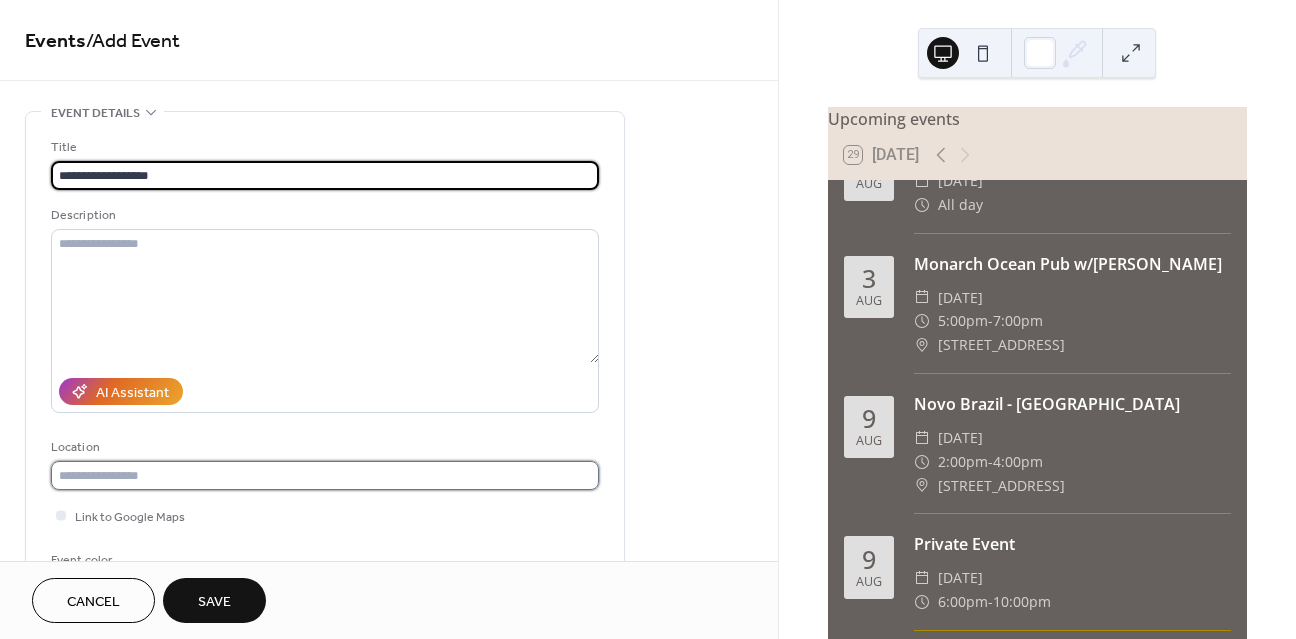 click at bounding box center (325, 475) 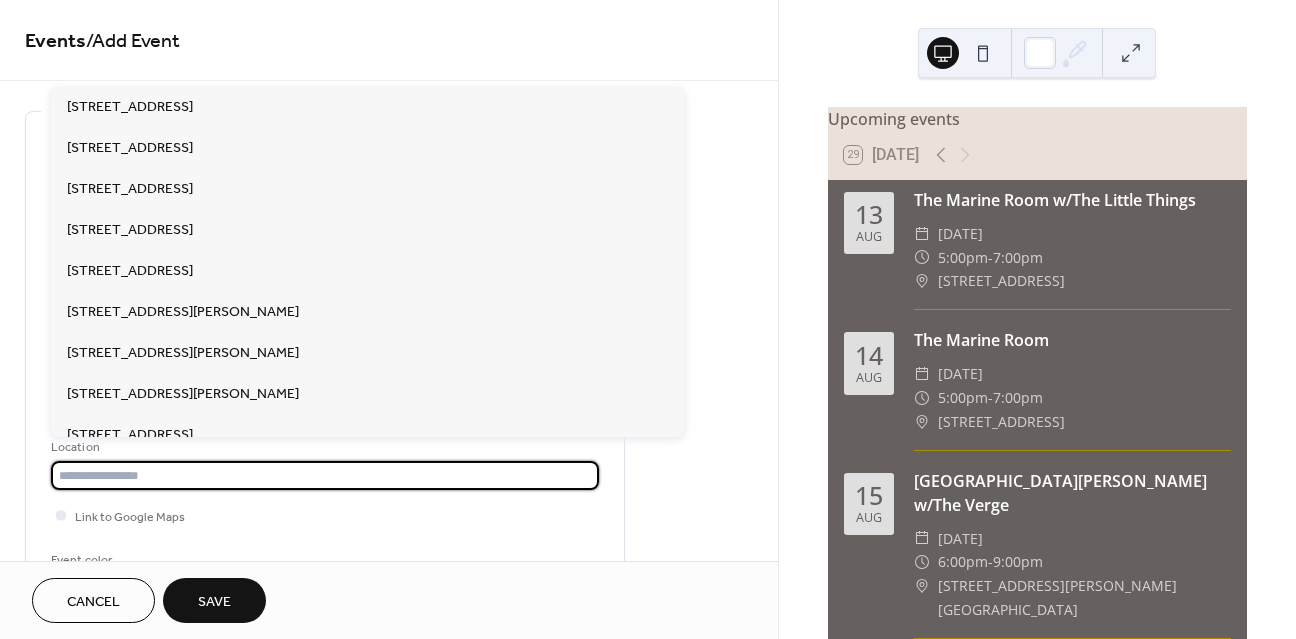 scroll, scrollTop: 0, scrollLeft: 0, axis: both 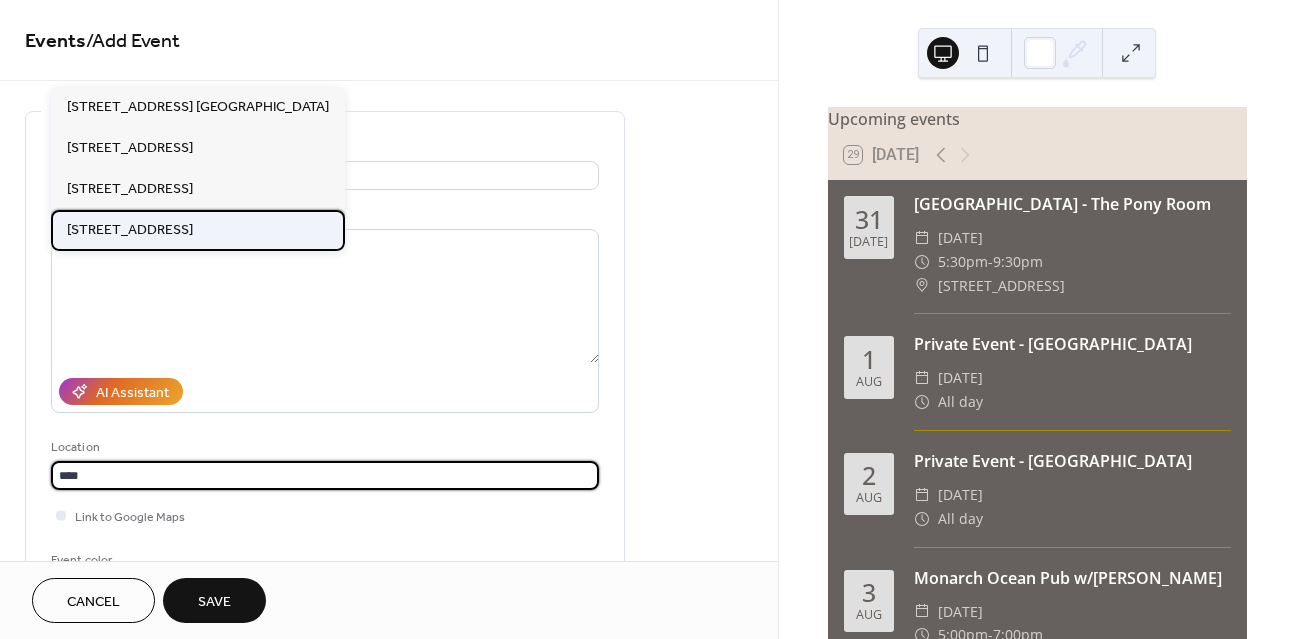 click on "[STREET_ADDRESS]" at bounding box center (130, 230) 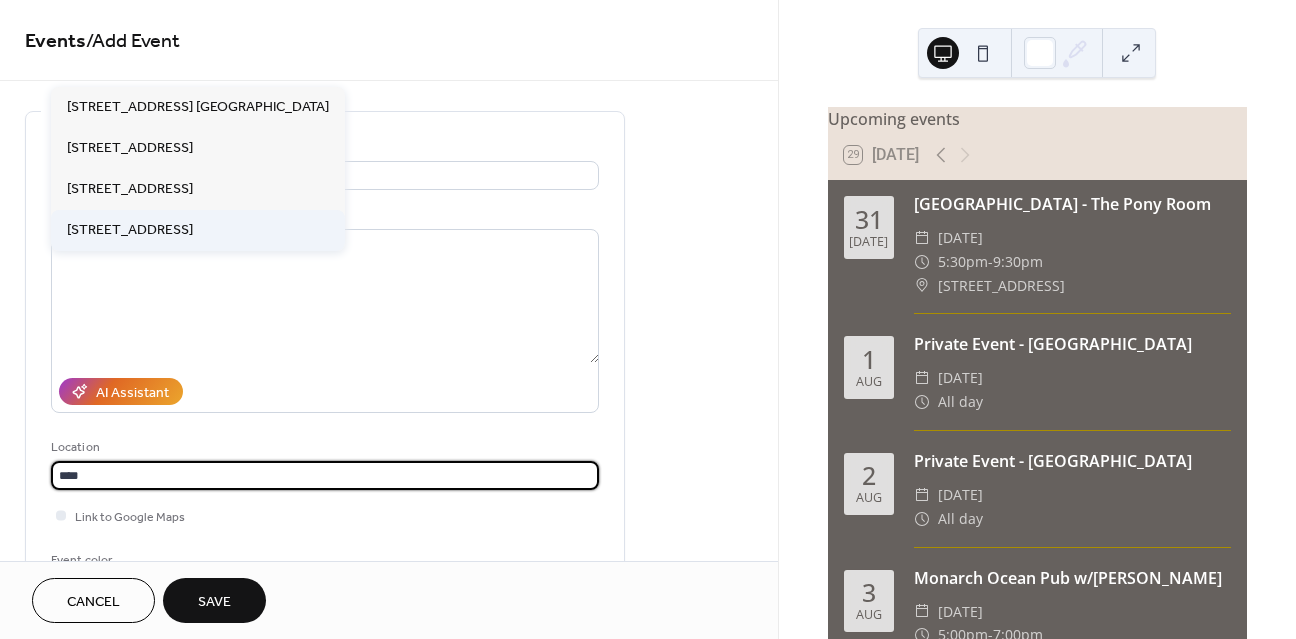 type on "**********" 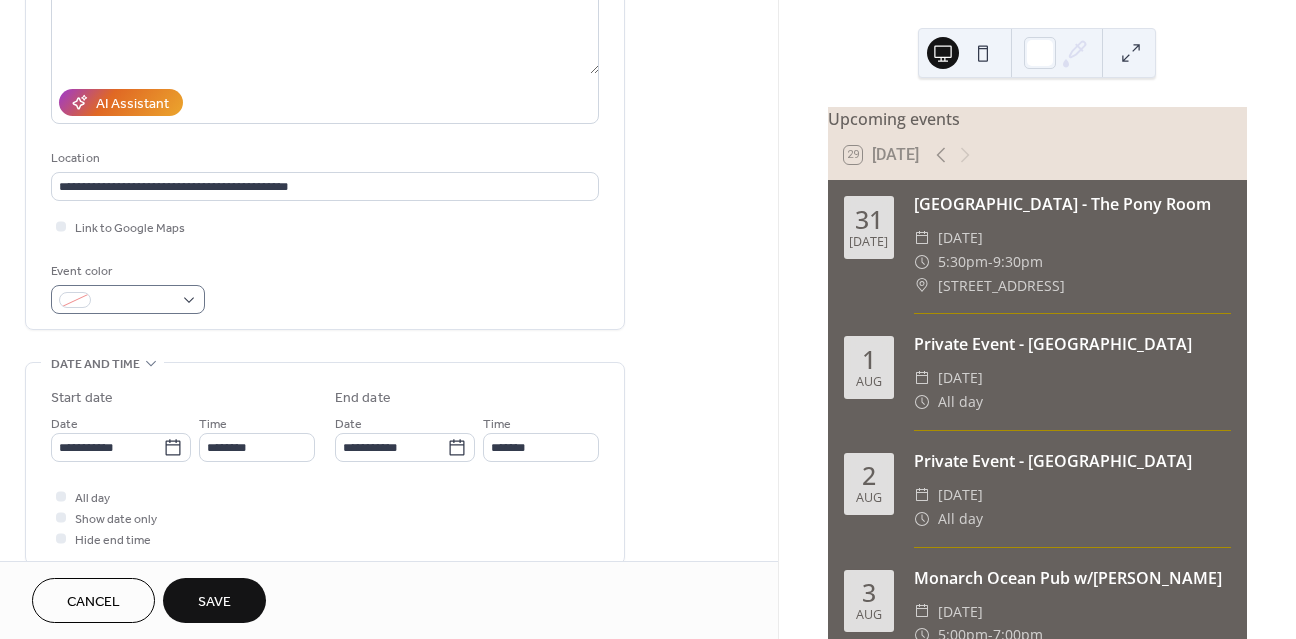 scroll, scrollTop: 339, scrollLeft: 0, axis: vertical 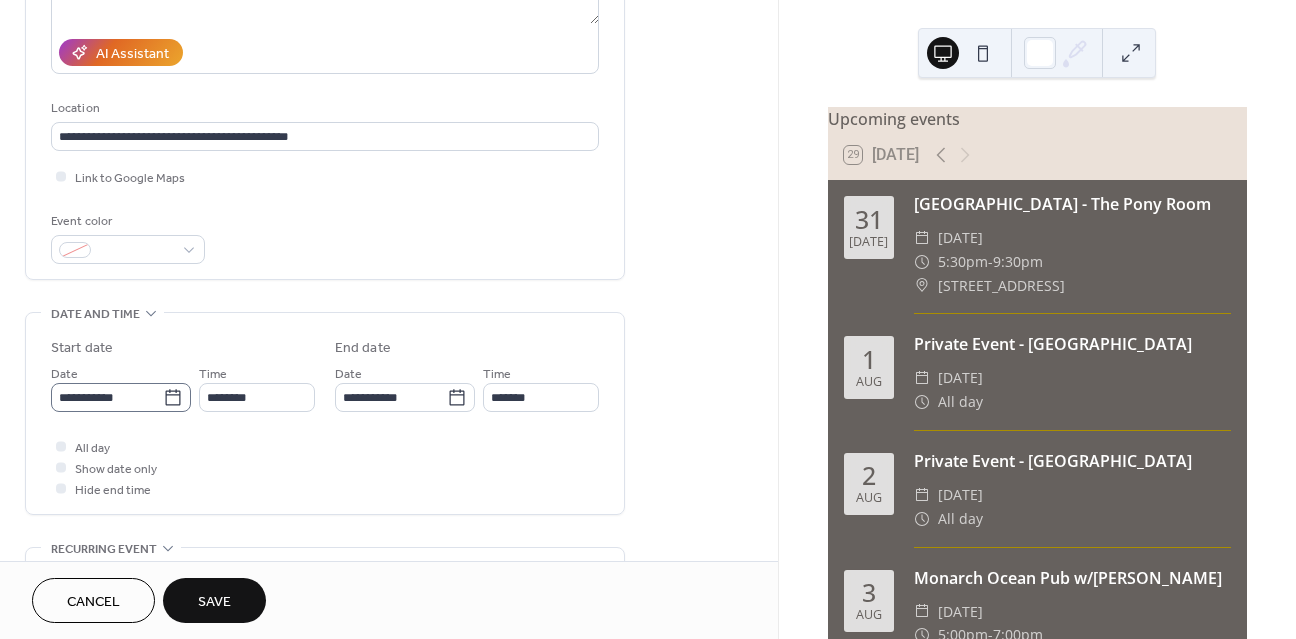 click 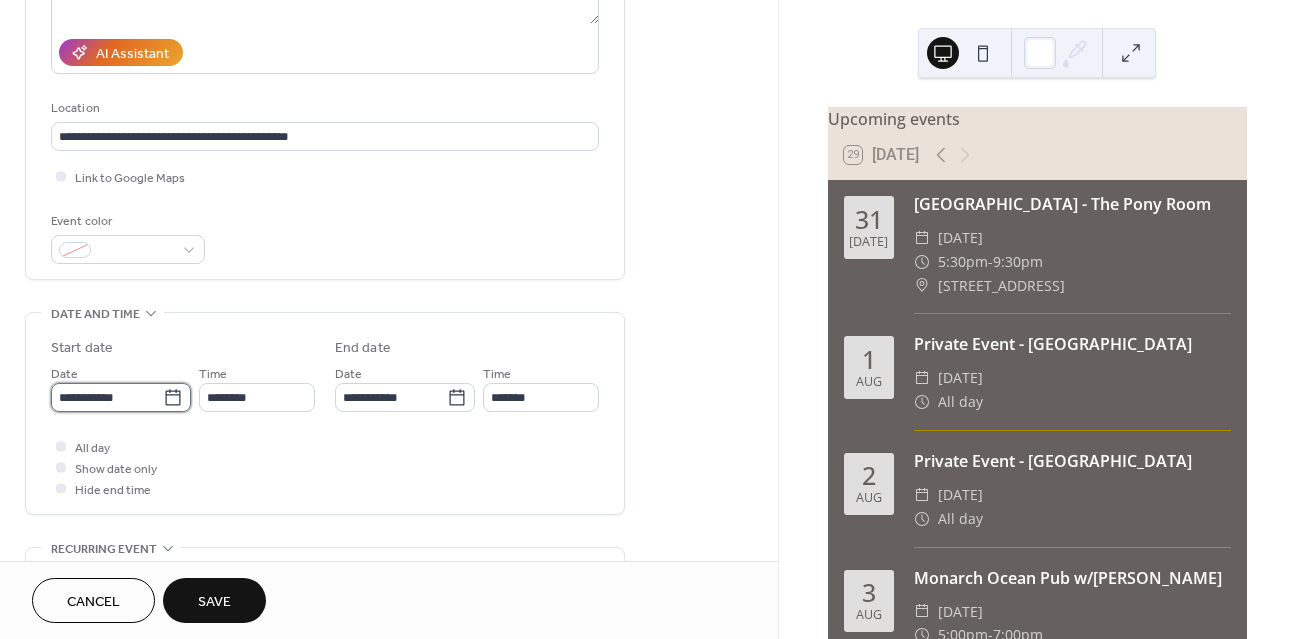 click on "**********" at bounding box center [107, 397] 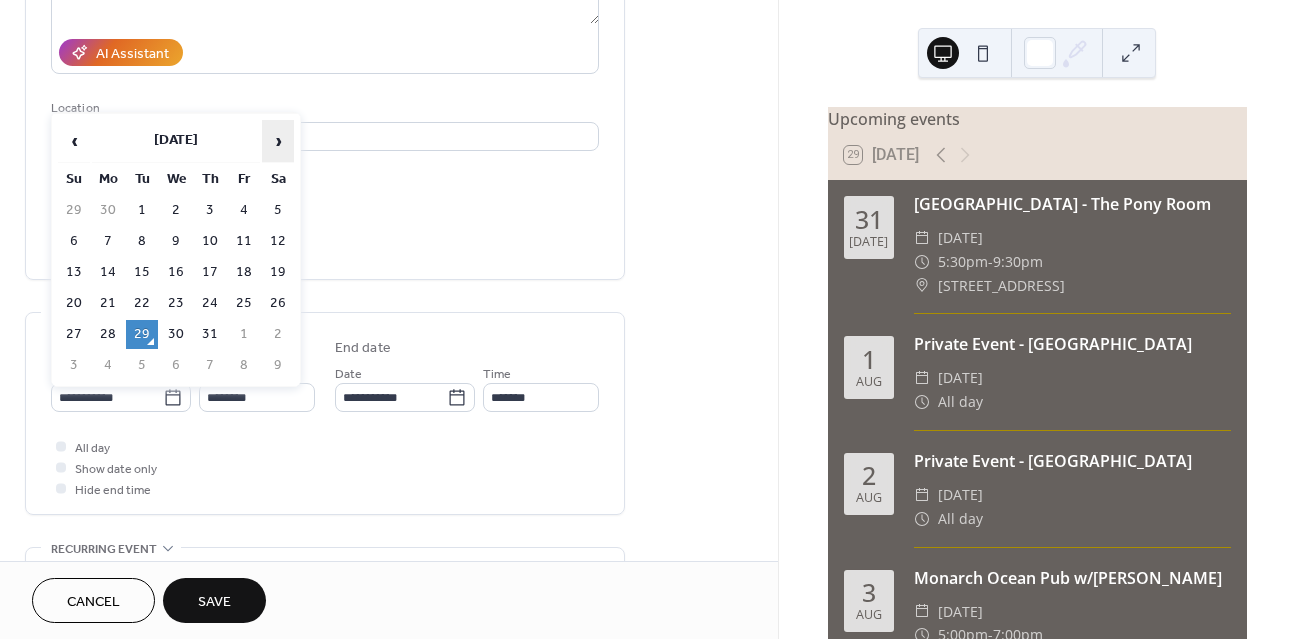 click on "›" at bounding box center (278, 141) 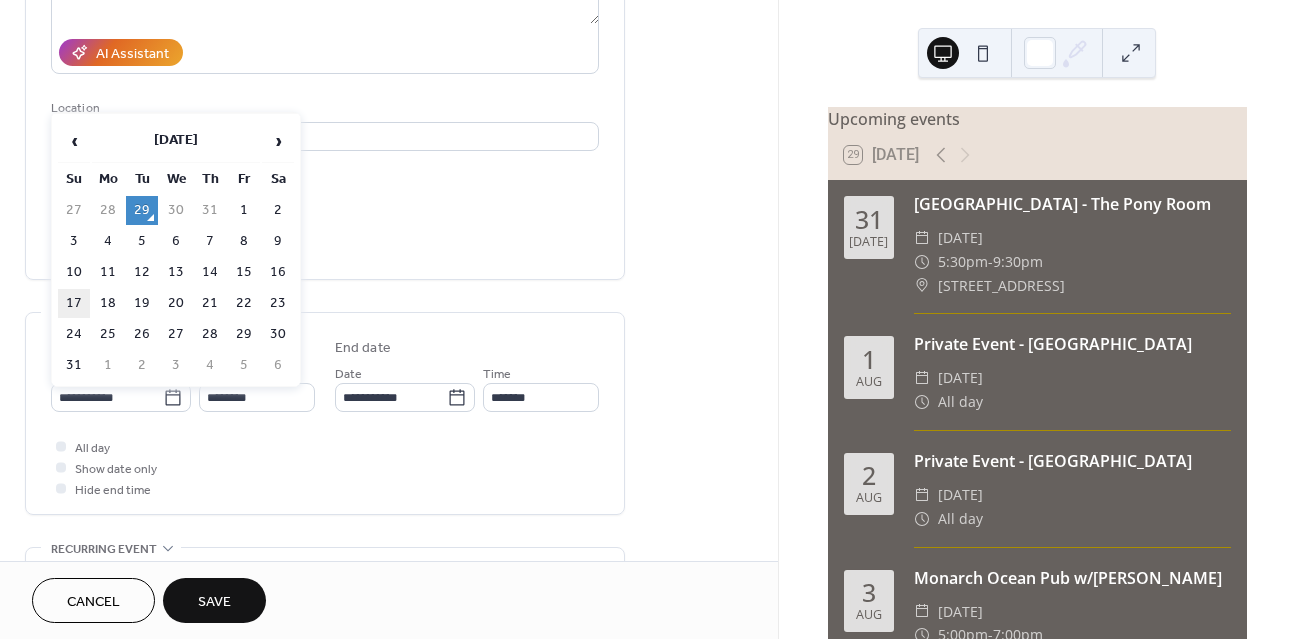 click on "17" at bounding box center (74, 303) 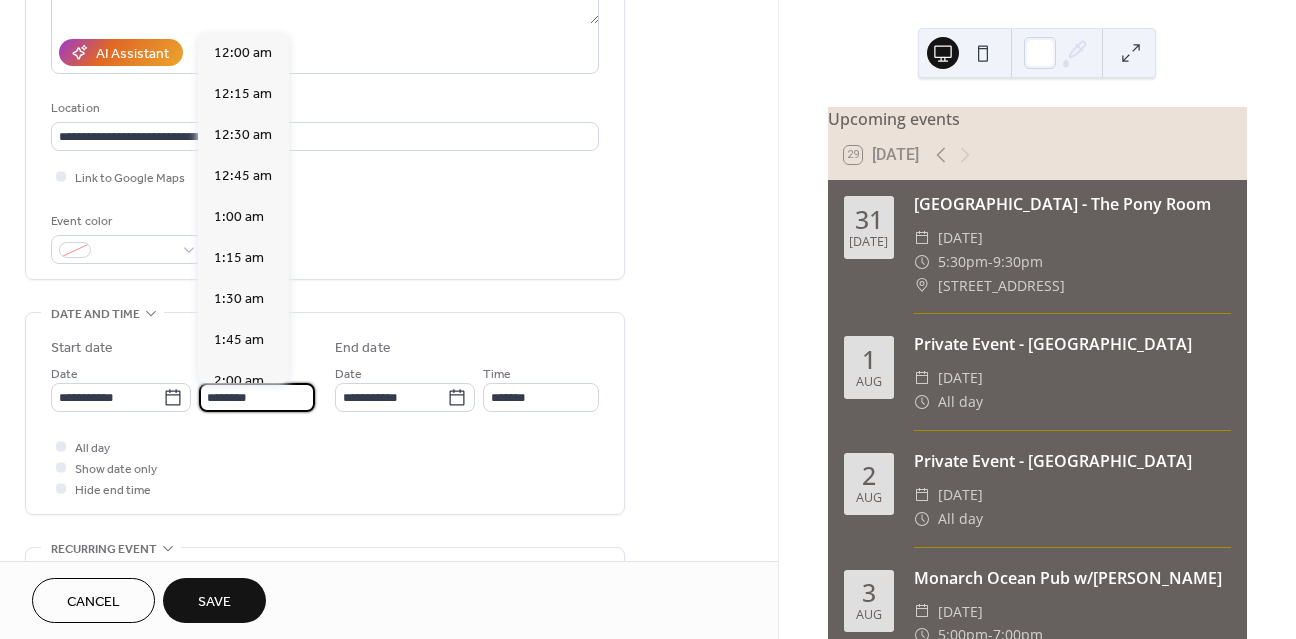 click on "********" at bounding box center (257, 397) 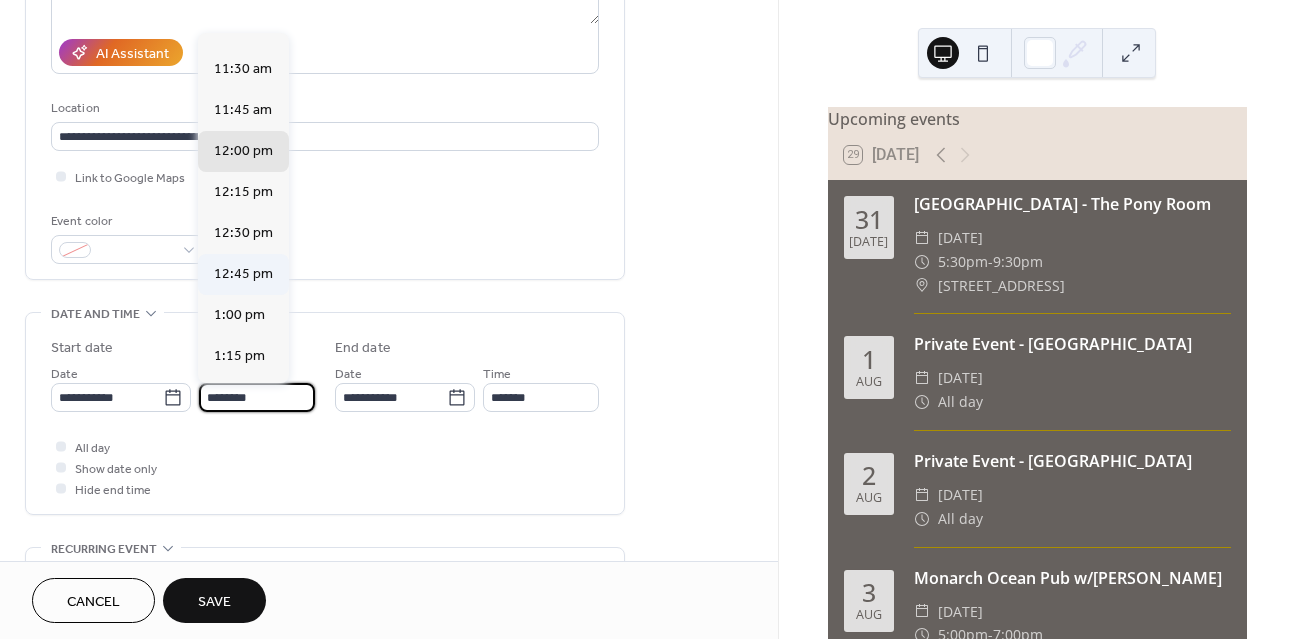 scroll, scrollTop: 1758, scrollLeft: 0, axis: vertical 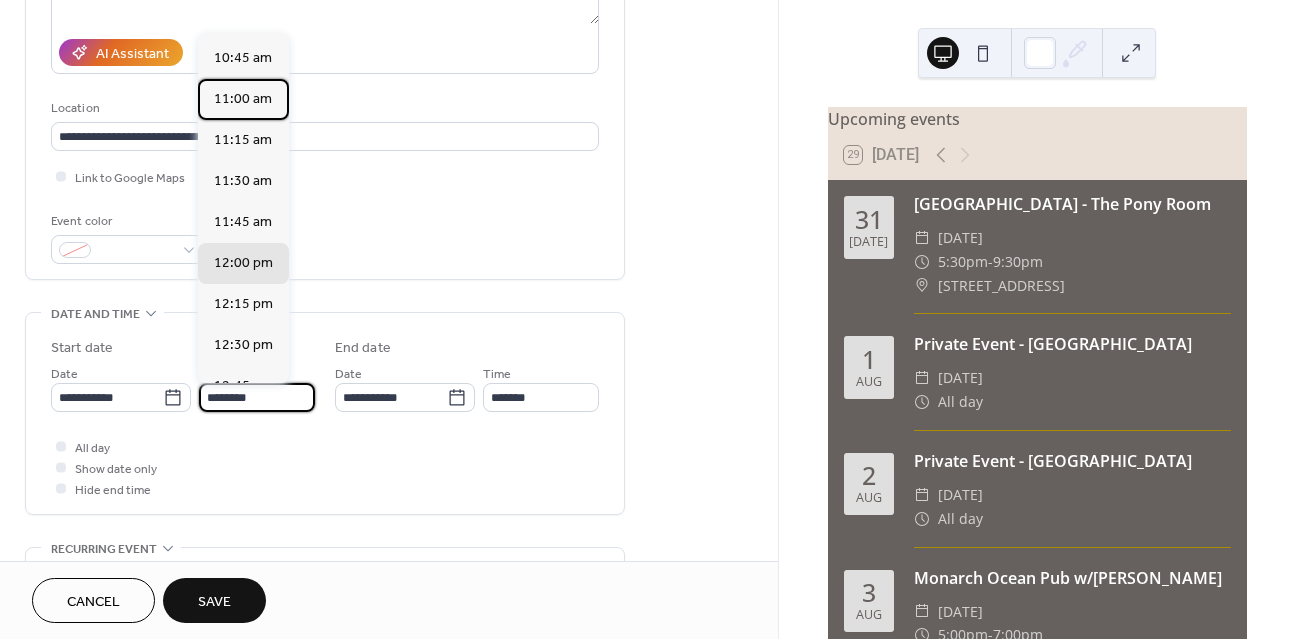 click on "11:00 am" at bounding box center (243, 99) 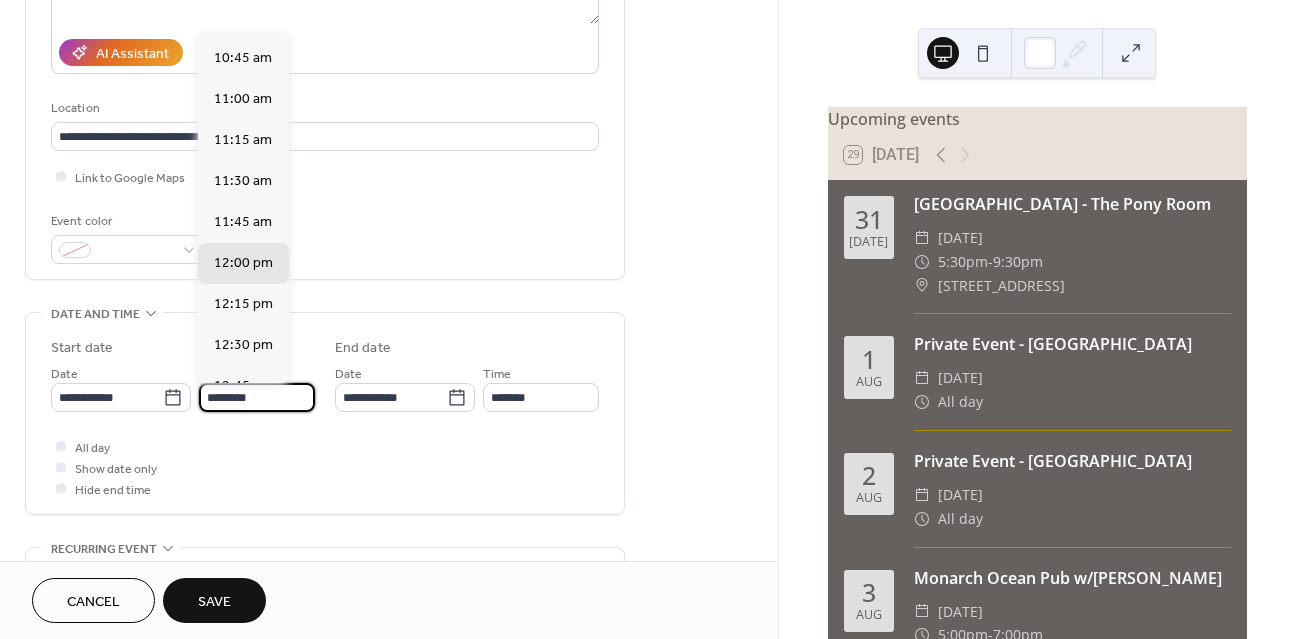 type on "********" 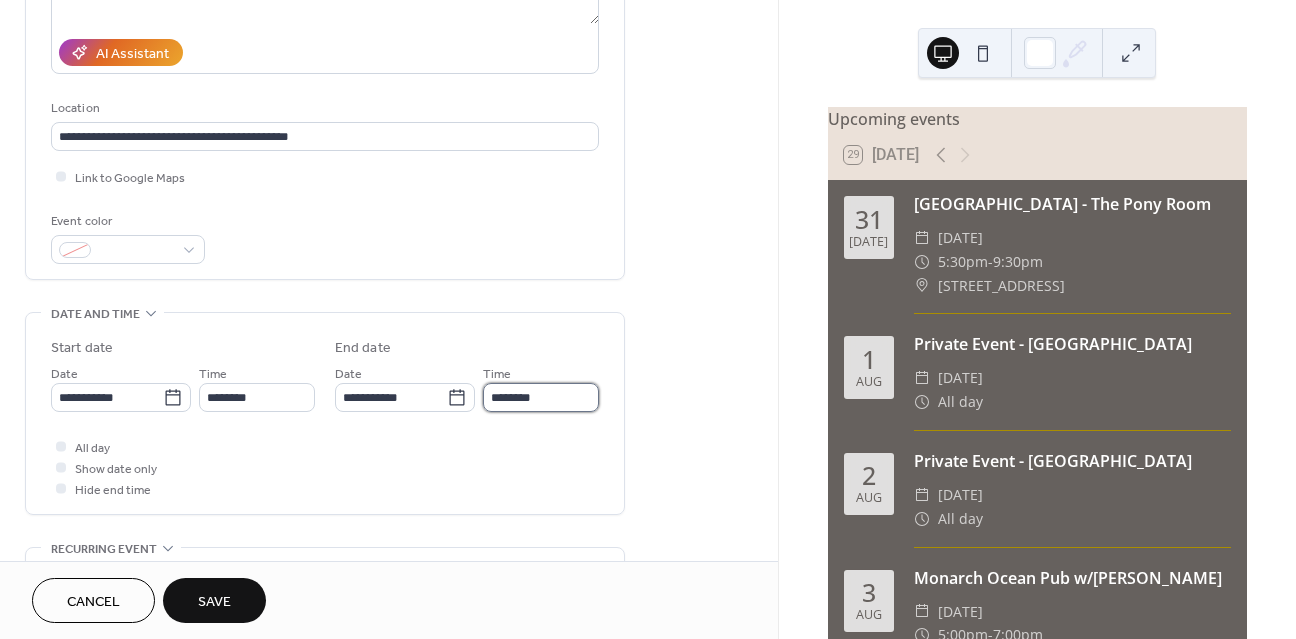 click on "********" at bounding box center [541, 397] 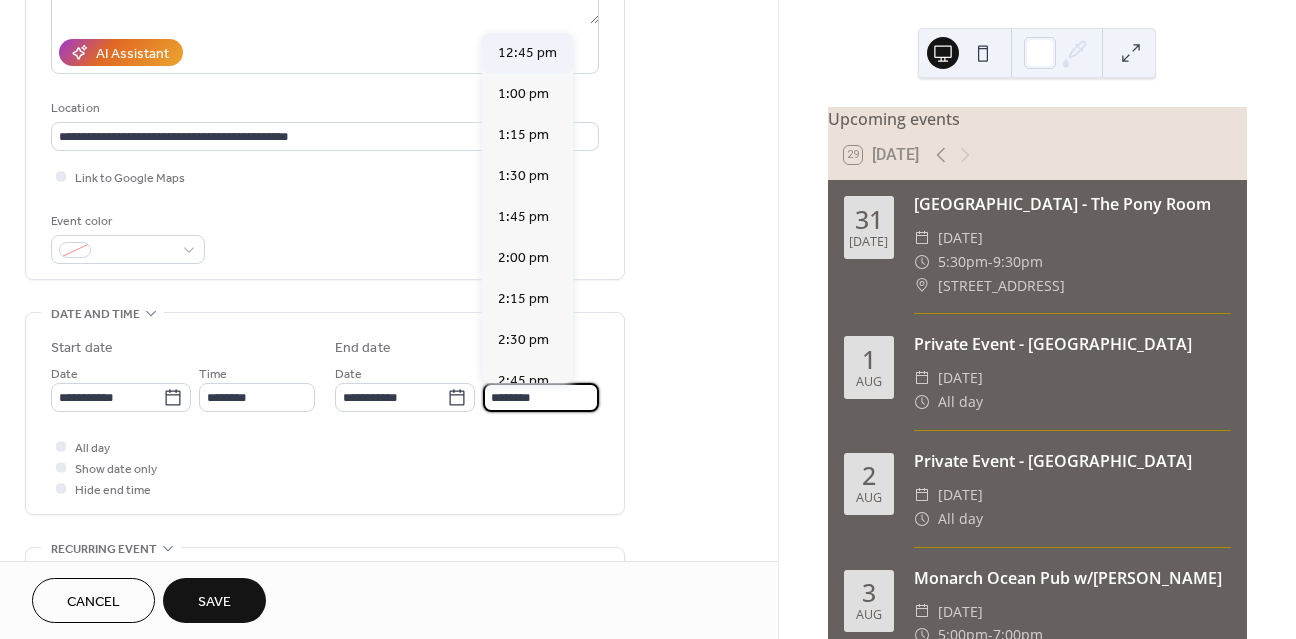 scroll, scrollTop: 244, scrollLeft: 0, axis: vertical 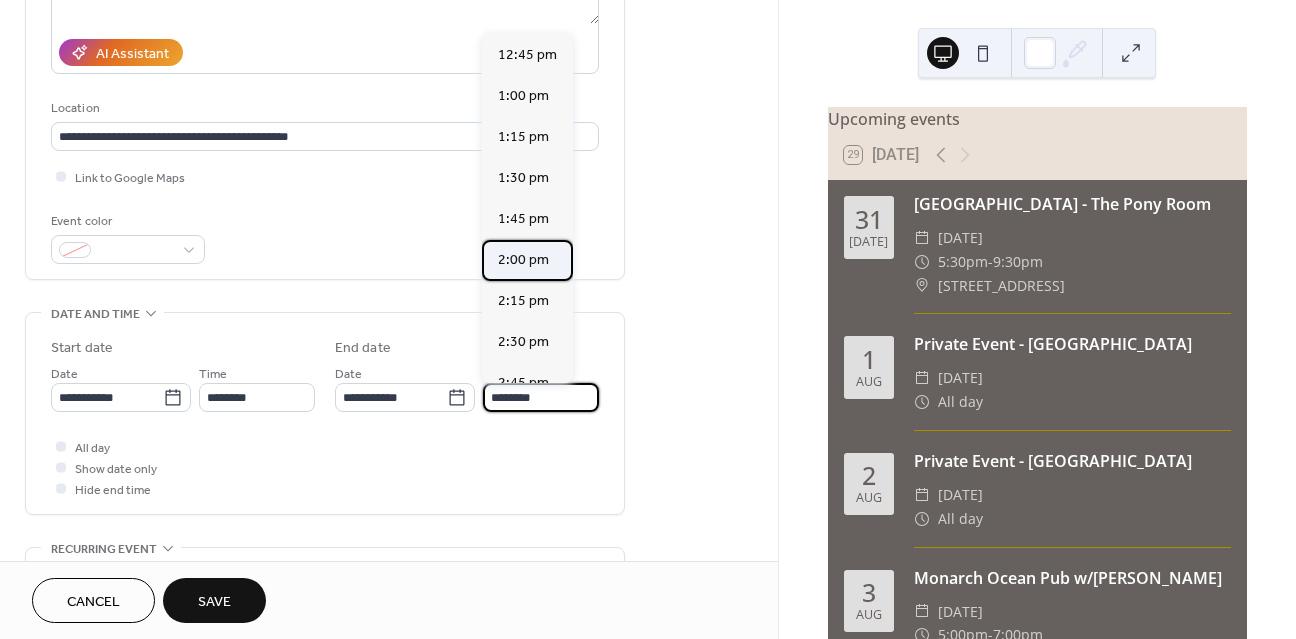 click on "2:00 pm" at bounding box center [523, 260] 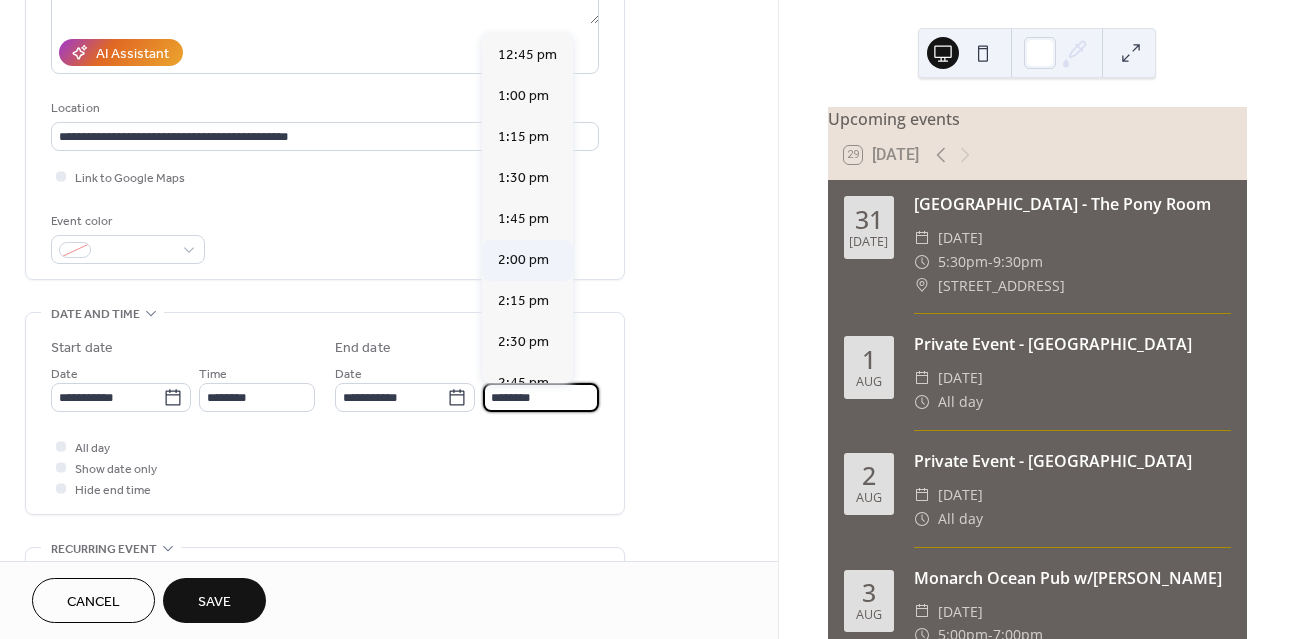 type on "*******" 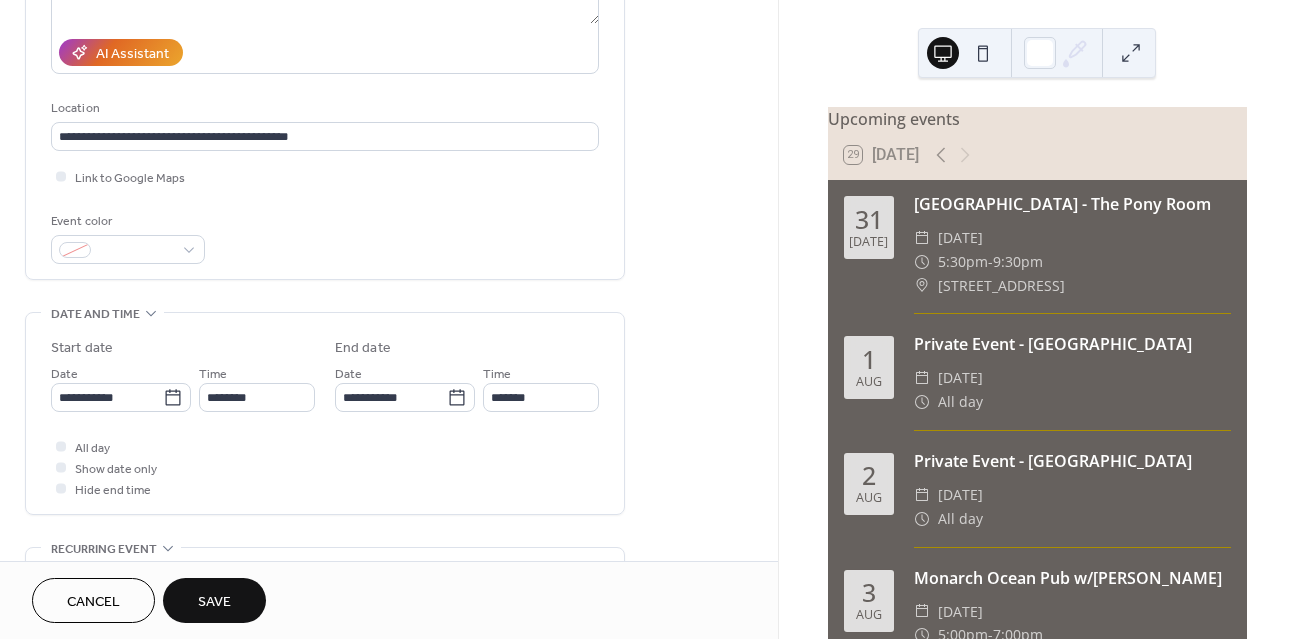 click on "Save" at bounding box center [214, 602] 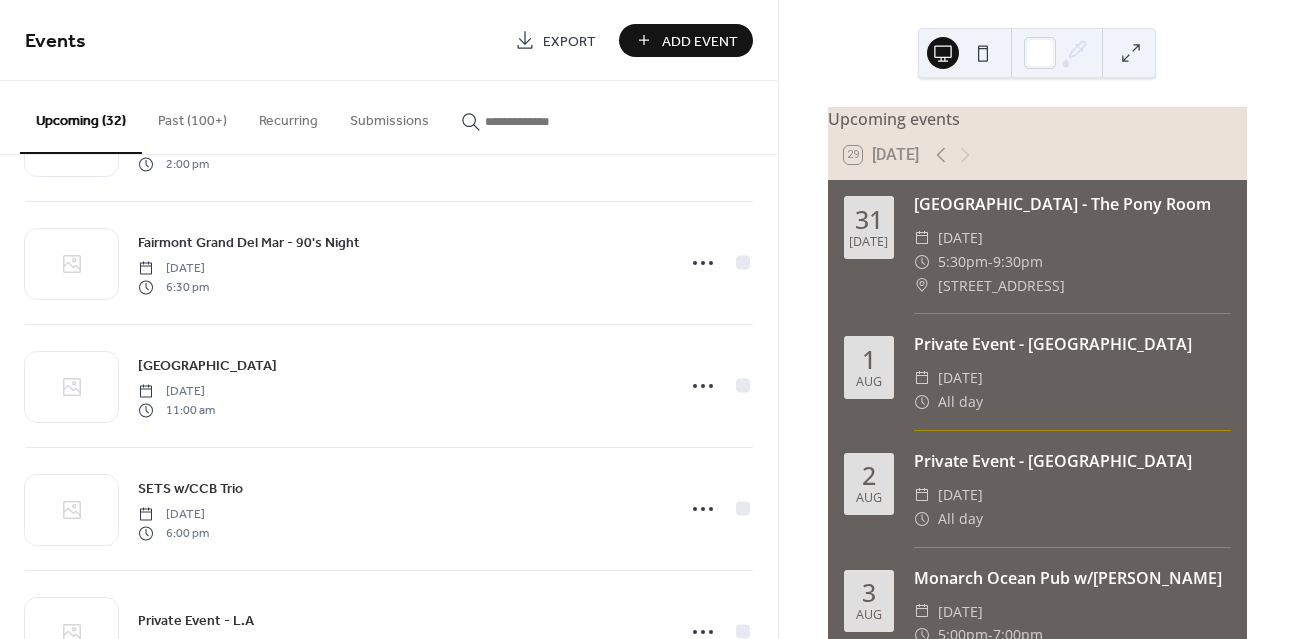 scroll, scrollTop: 1517, scrollLeft: 0, axis: vertical 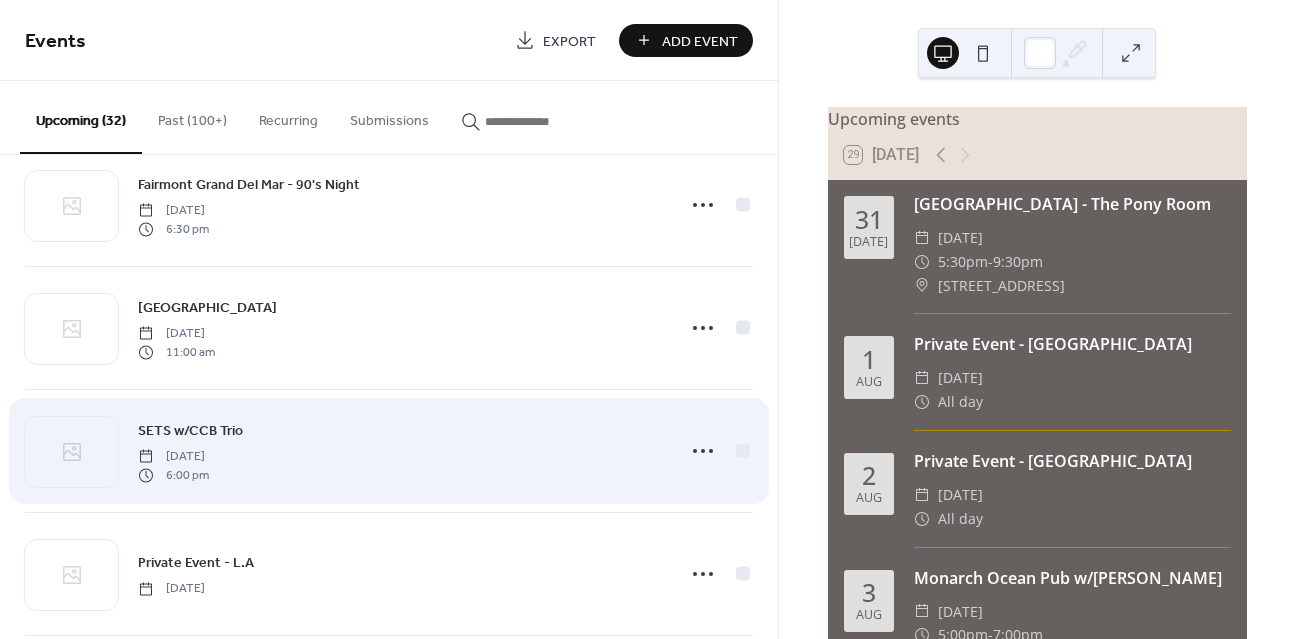 click on "SETS w/CCB Trio" at bounding box center (190, 431) 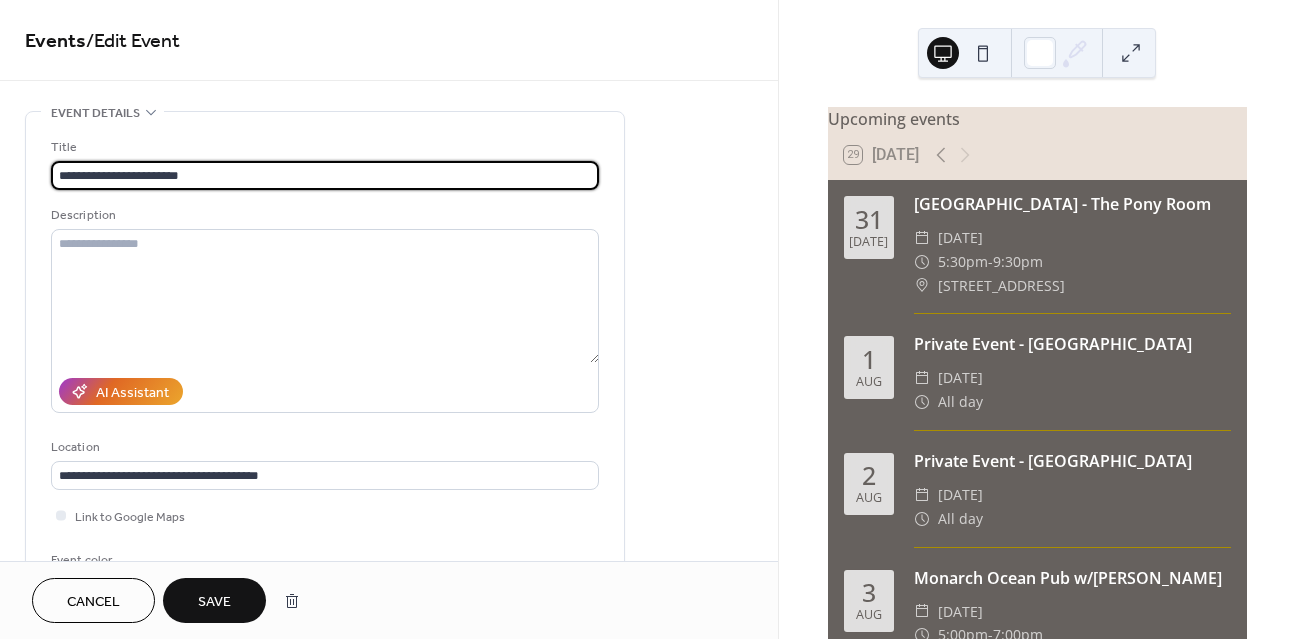 type on "**********" 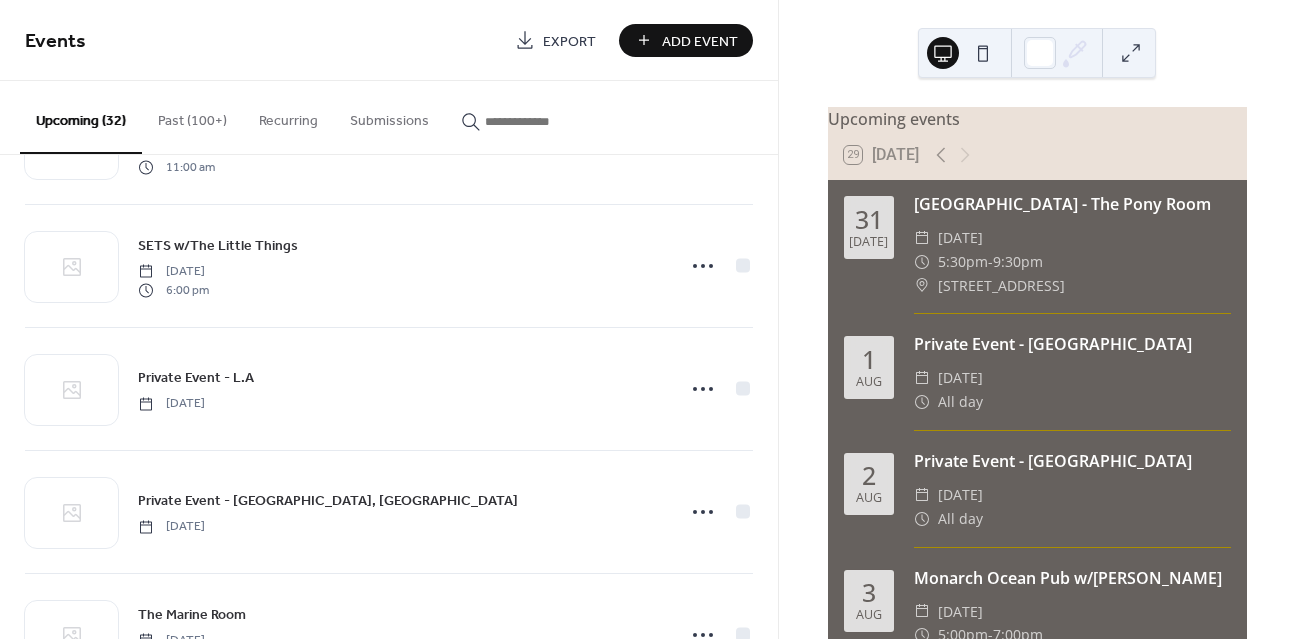 scroll, scrollTop: 1701, scrollLeft: 0, axis: vertical 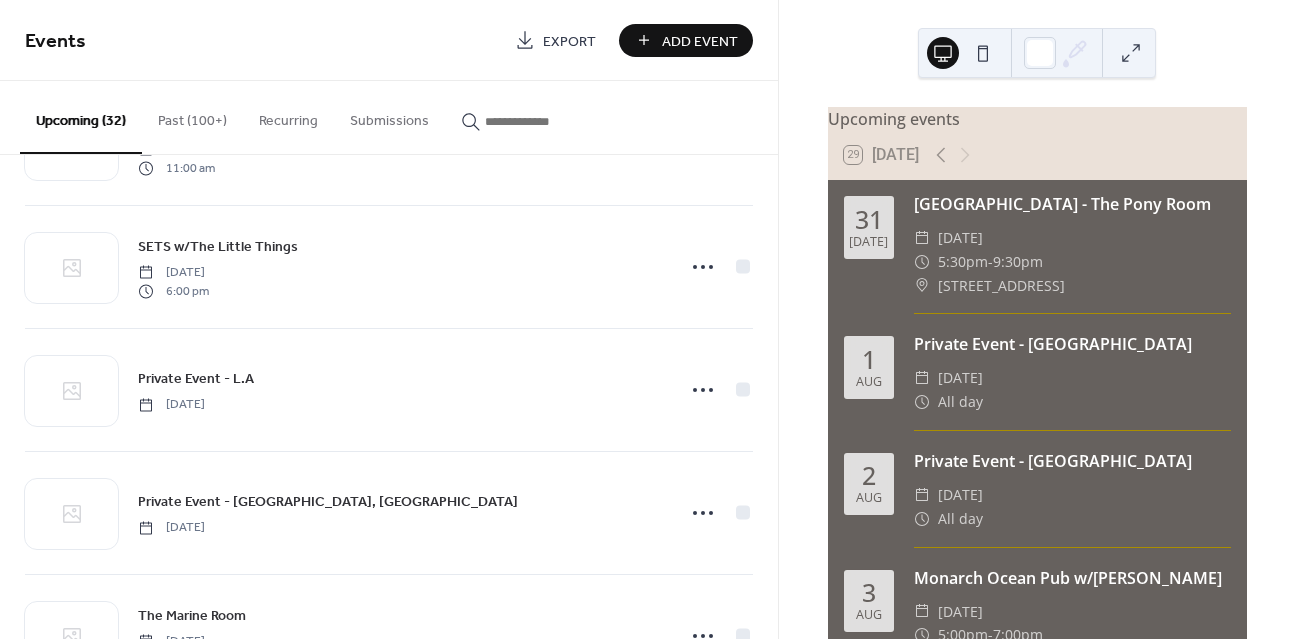 click on "Add Event" at bounding box center (700, 41) 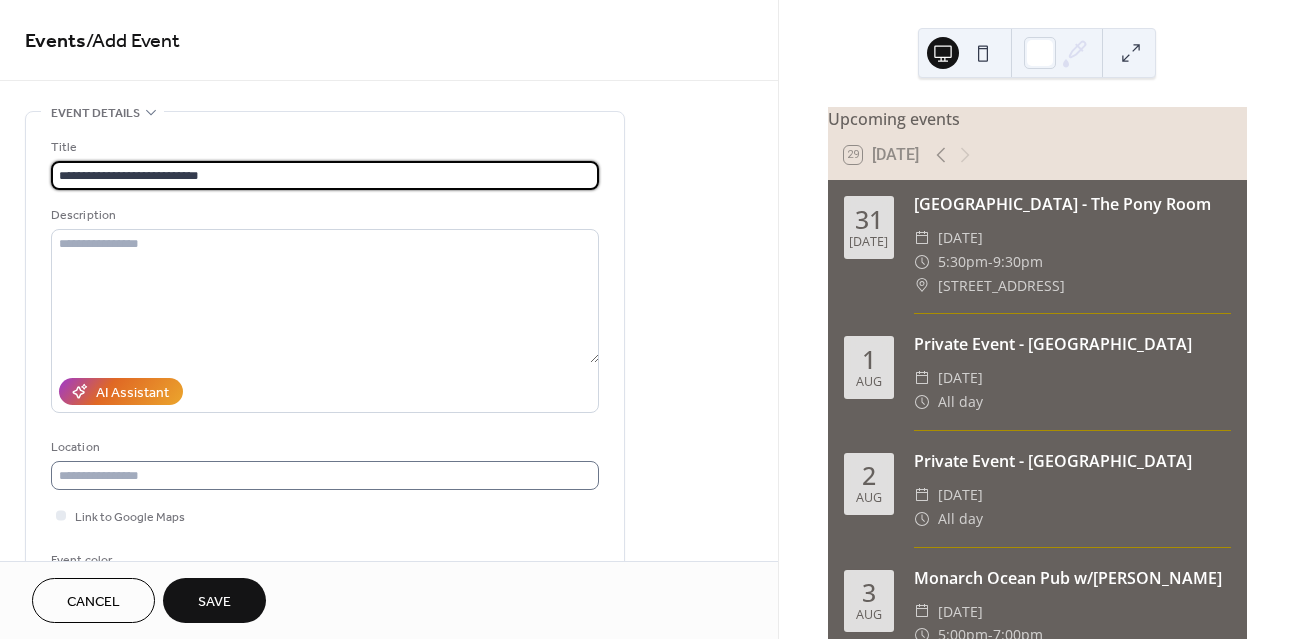 type on "**********" 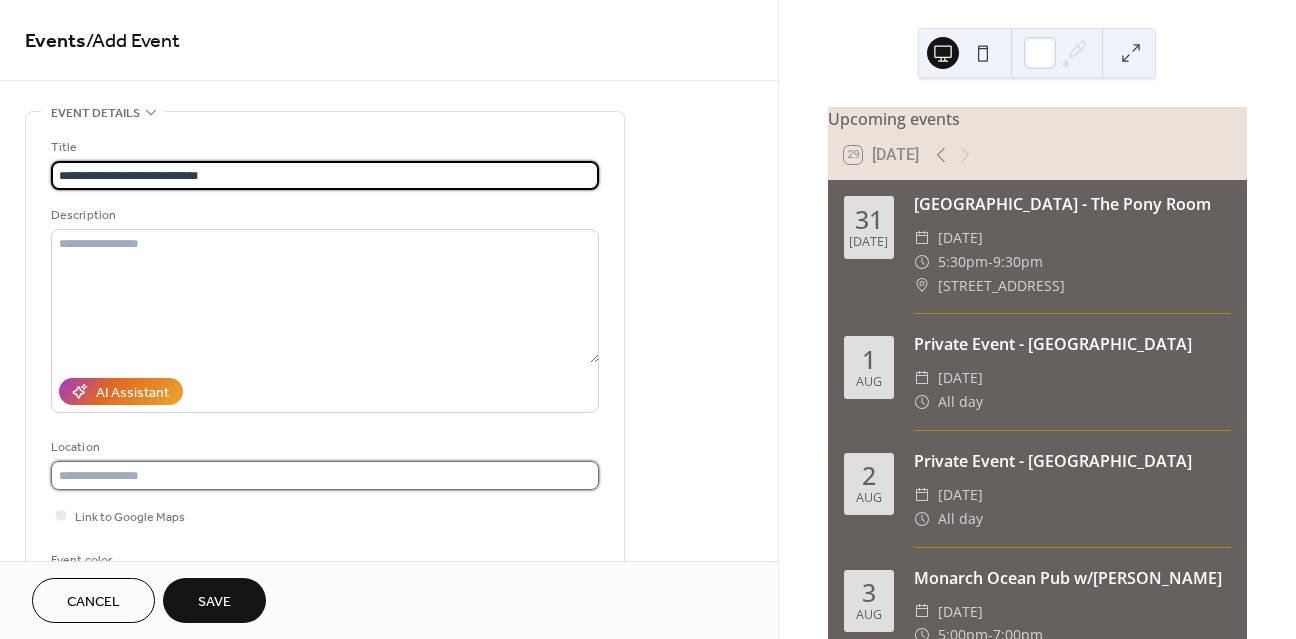 click at bounding box center [325, 475] 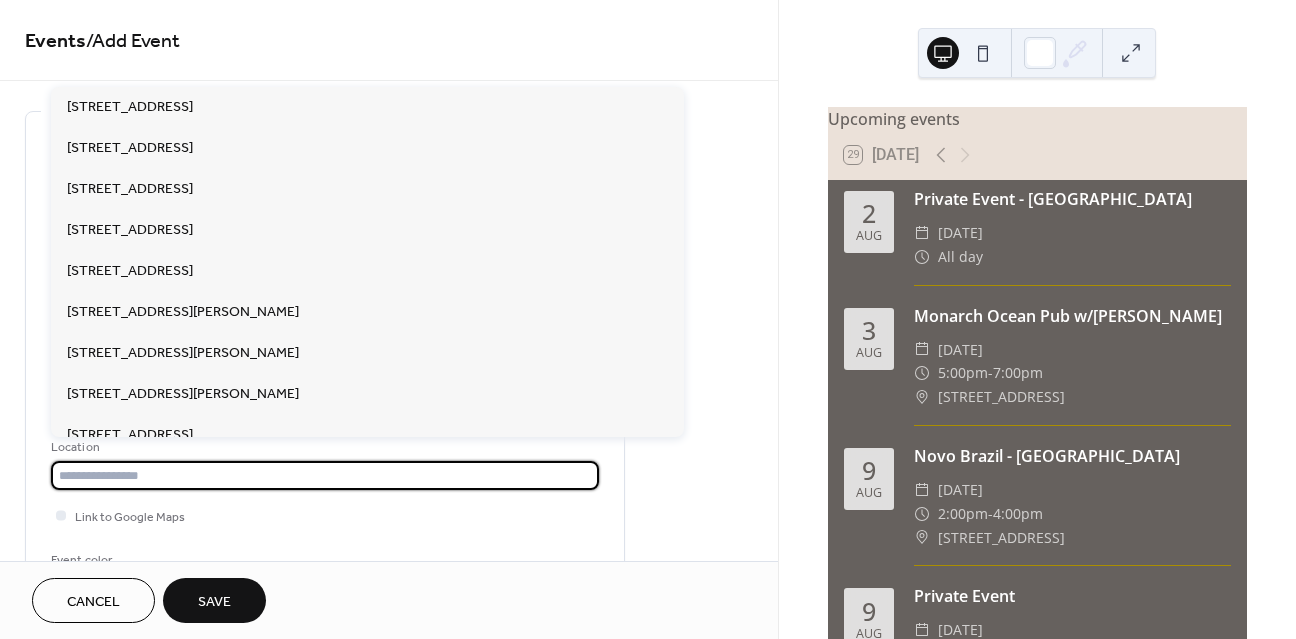 scroll, scrollTop: 296, scrollLeft: 0, axis: vertical 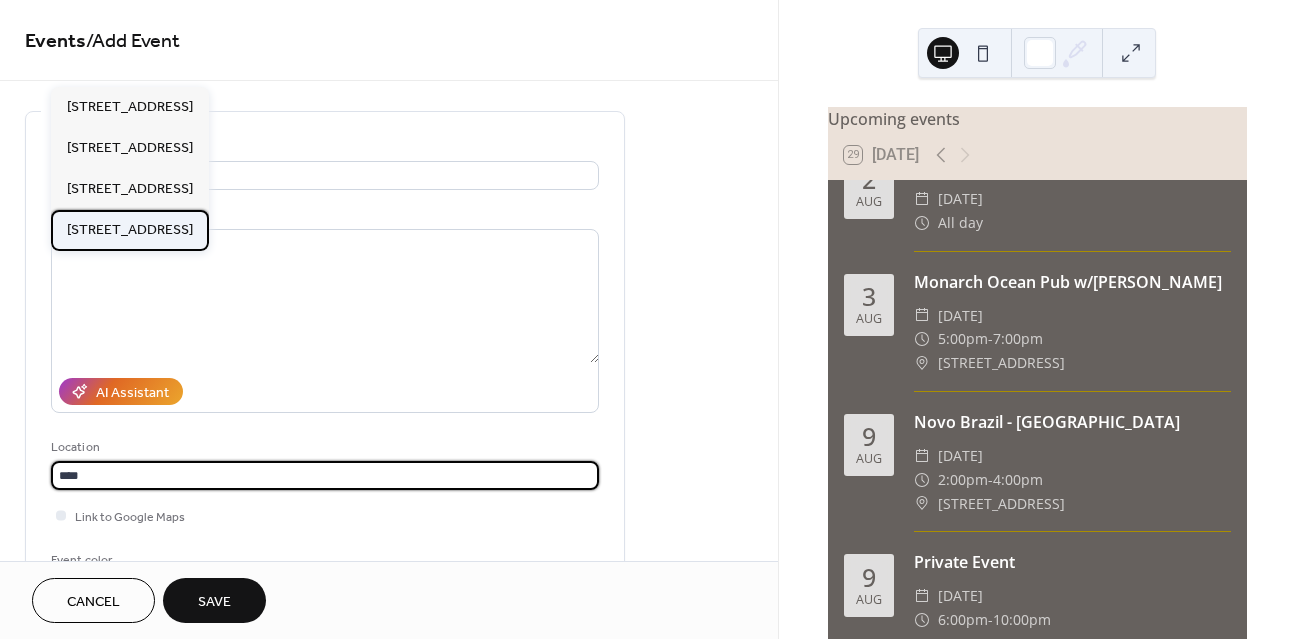 click on "[STREET_ADDRESS]" at bounding box center (130, 230) 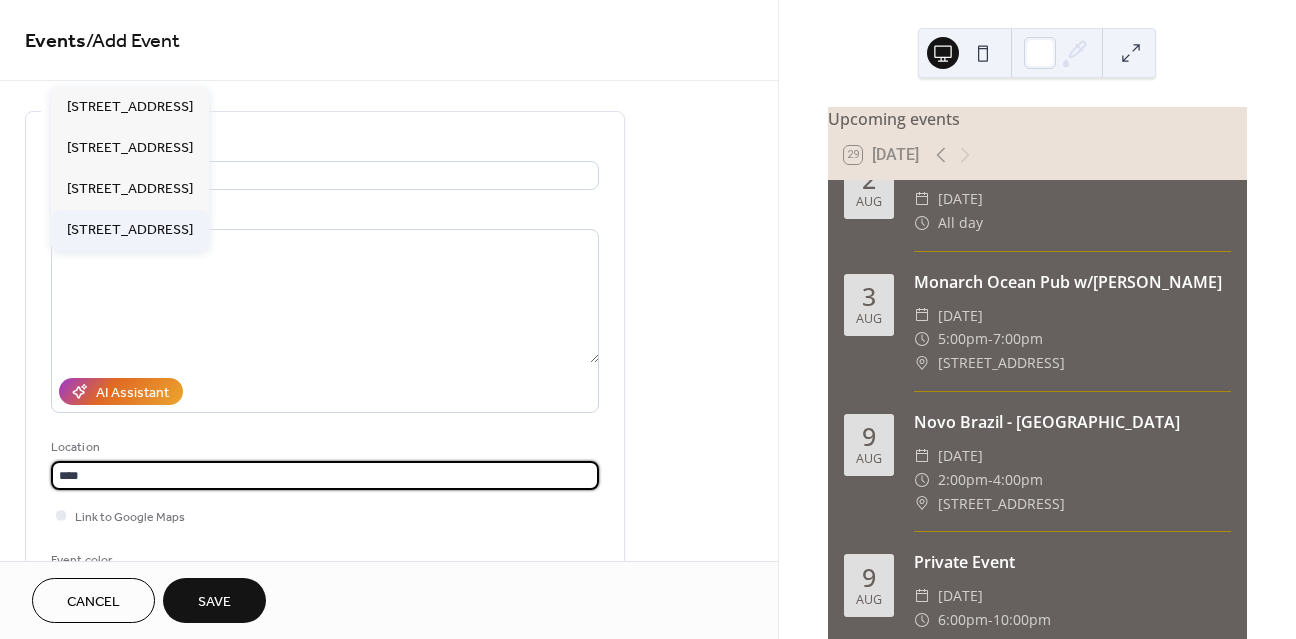 type on "**********" 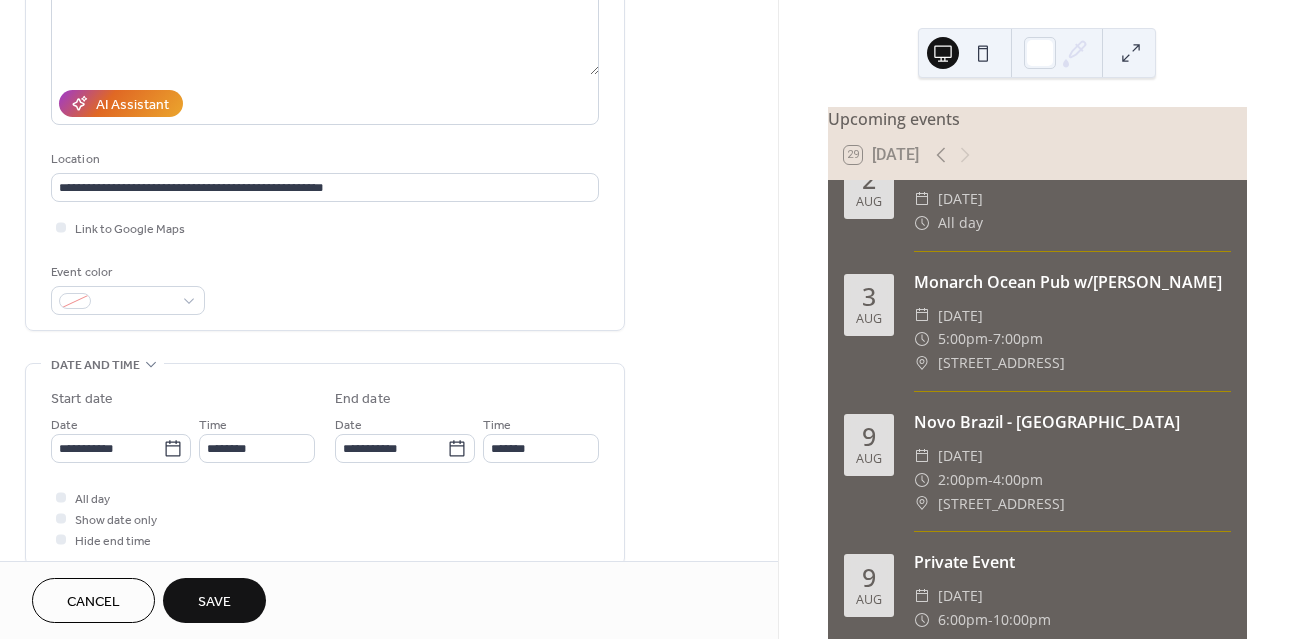 scroll, scrollTop: 299, scrollLeft: 0, axis: vertical 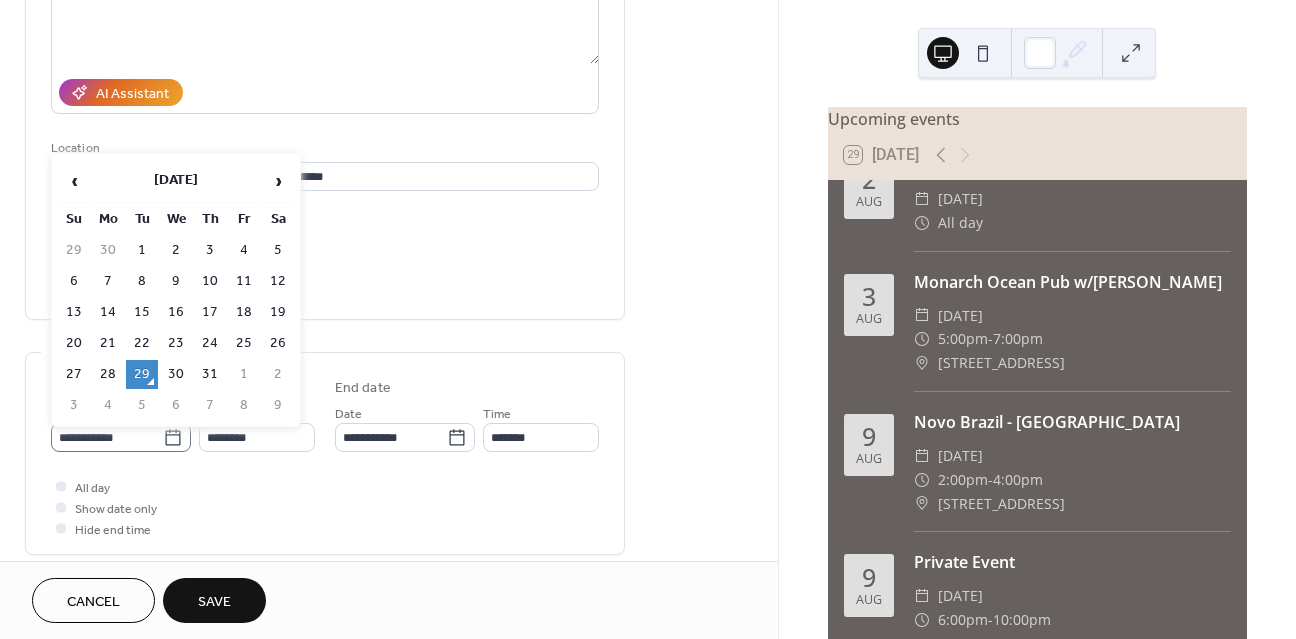 click 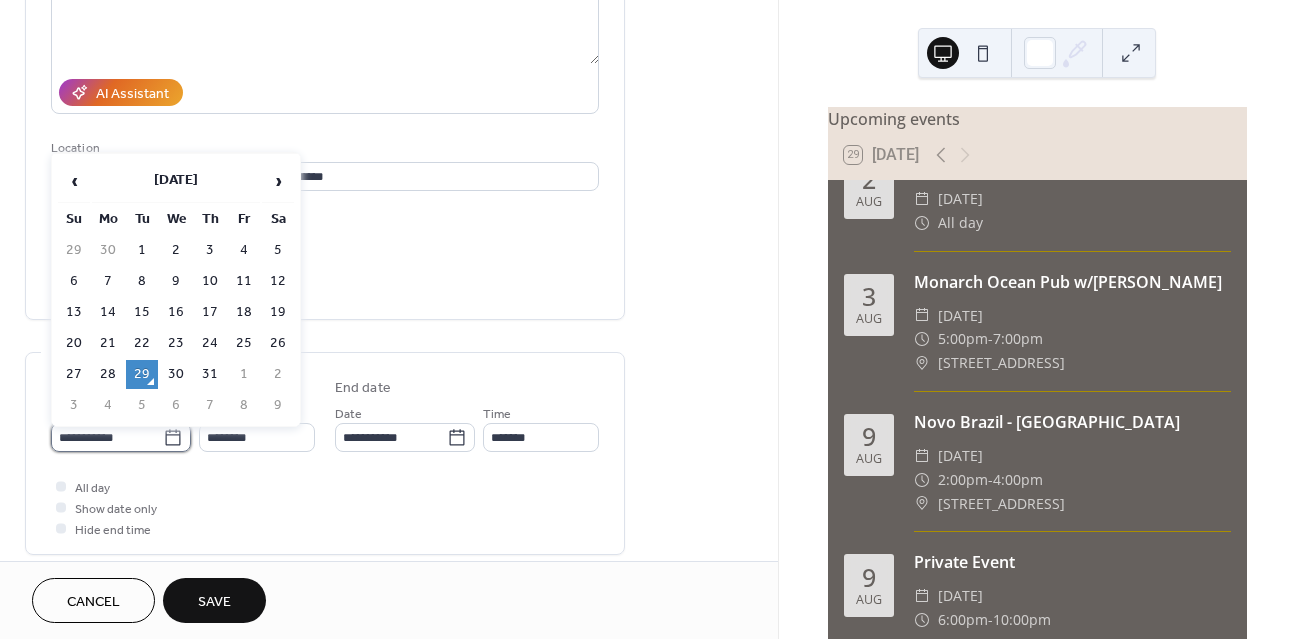 click on "**********" at bounding box center (107, 437) 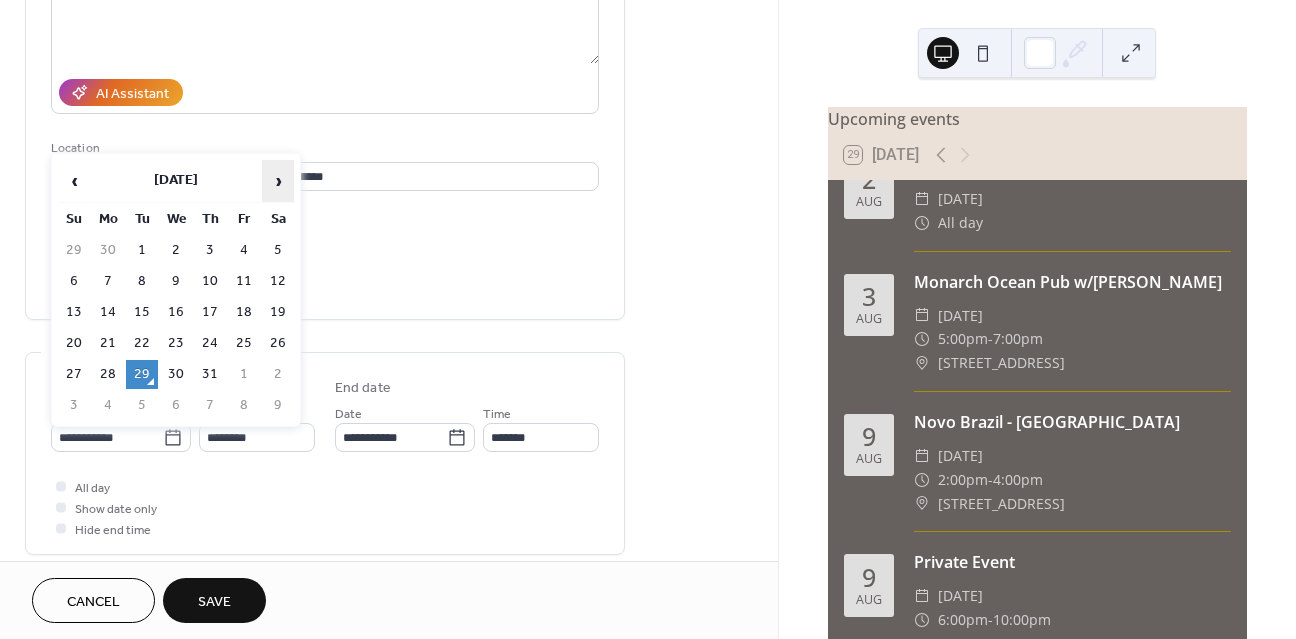 click on "›" at bounding box center [278, 181] 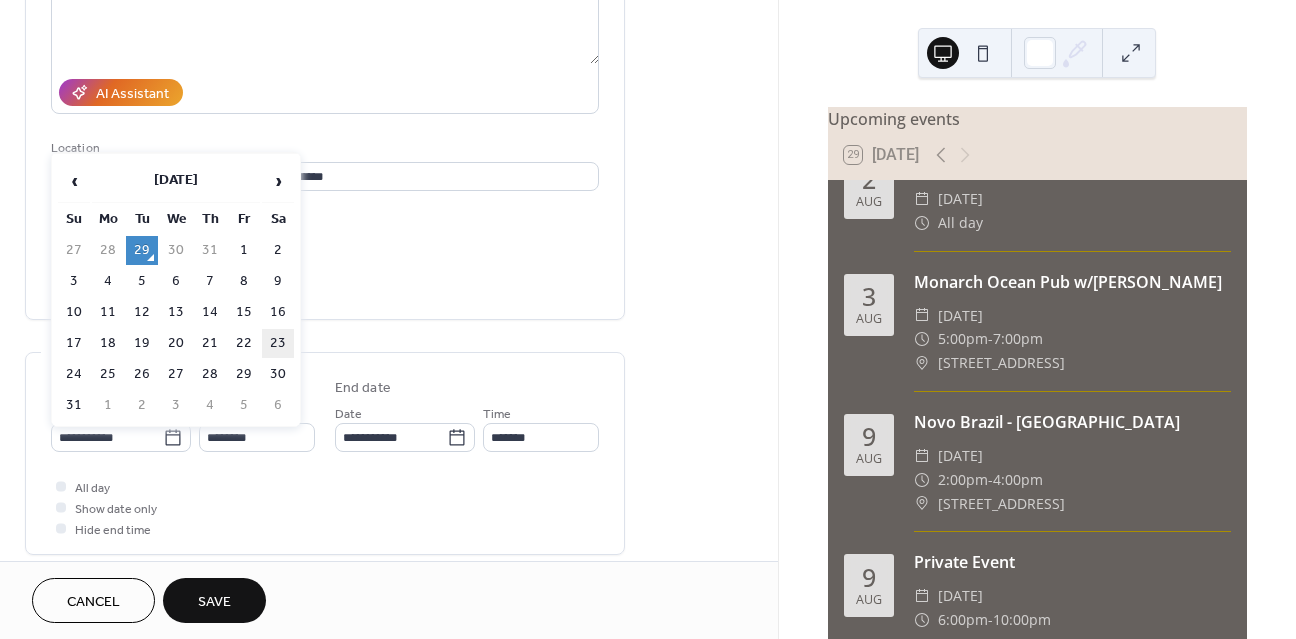 click on "23" at bounding box center [278, 343] 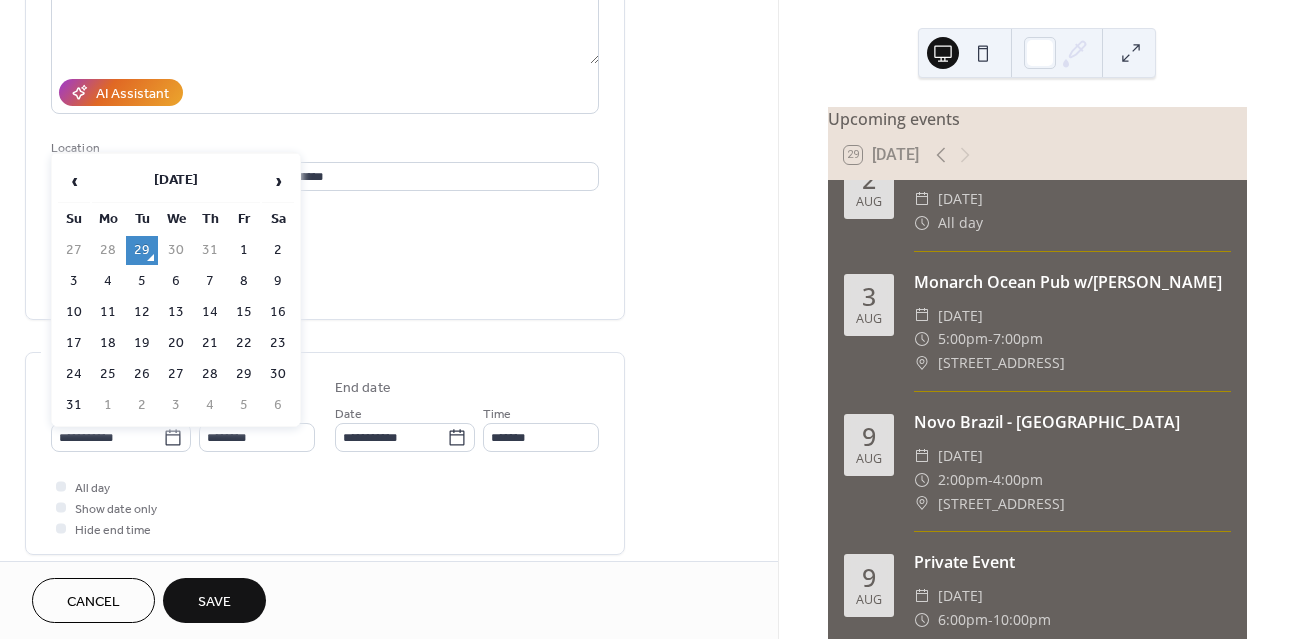 type on "**********" 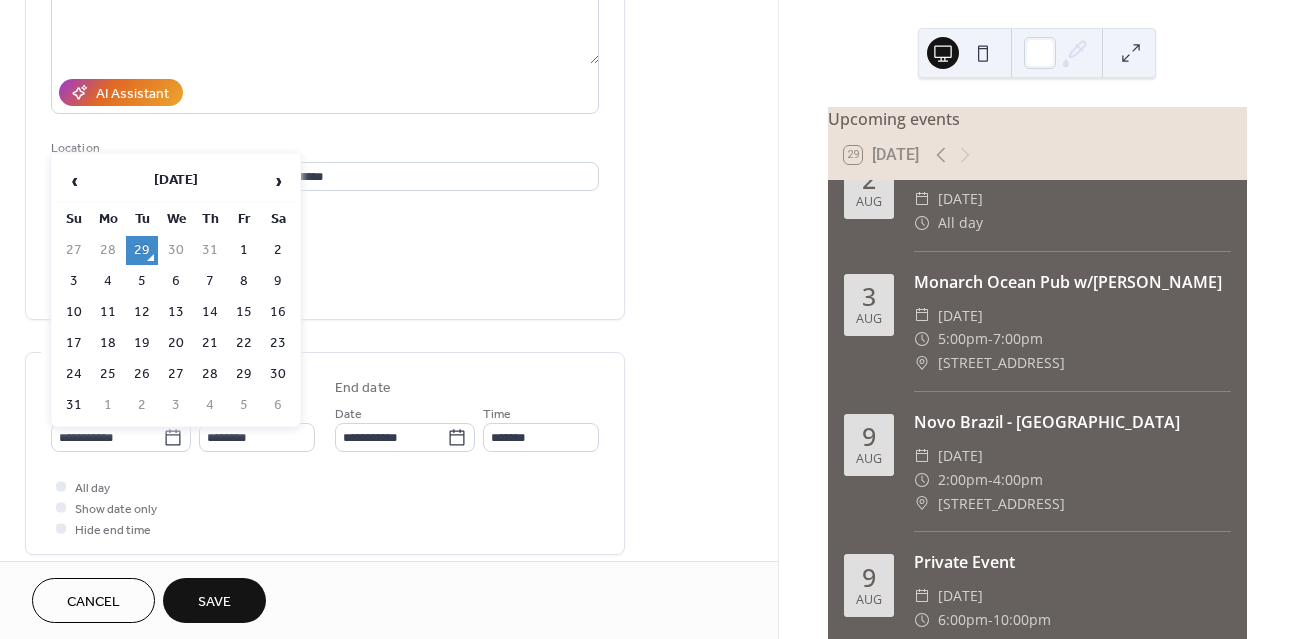 type on "**********" 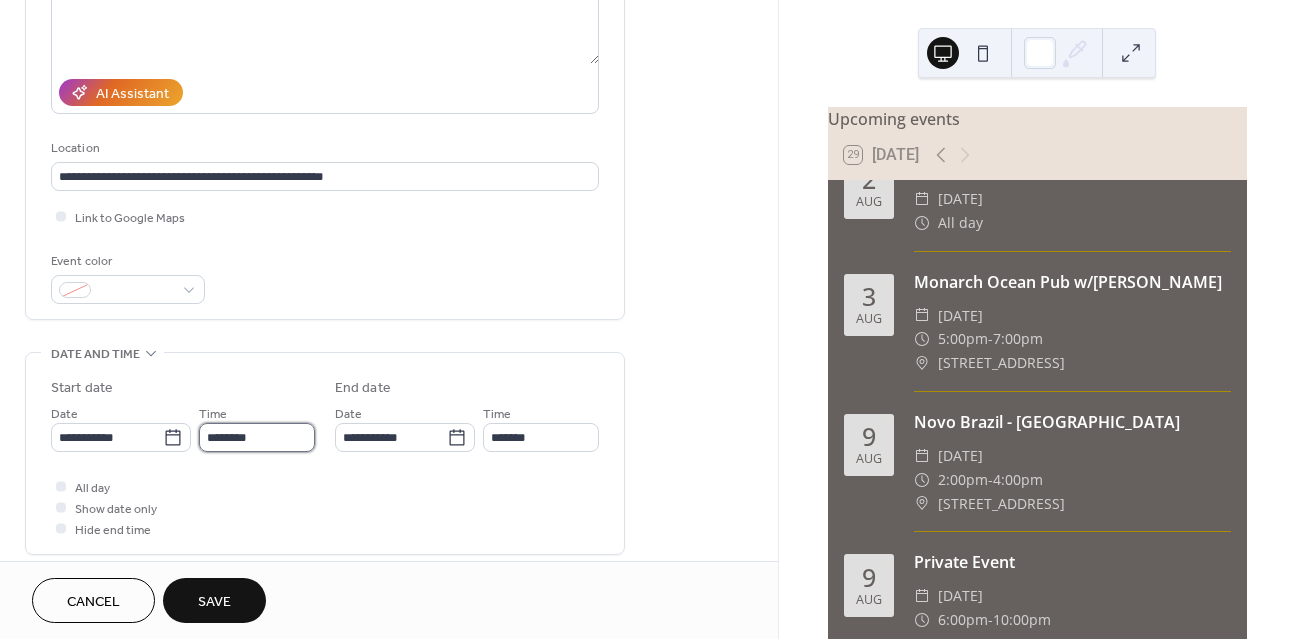 click on "********" at bounding box center [257, 437] 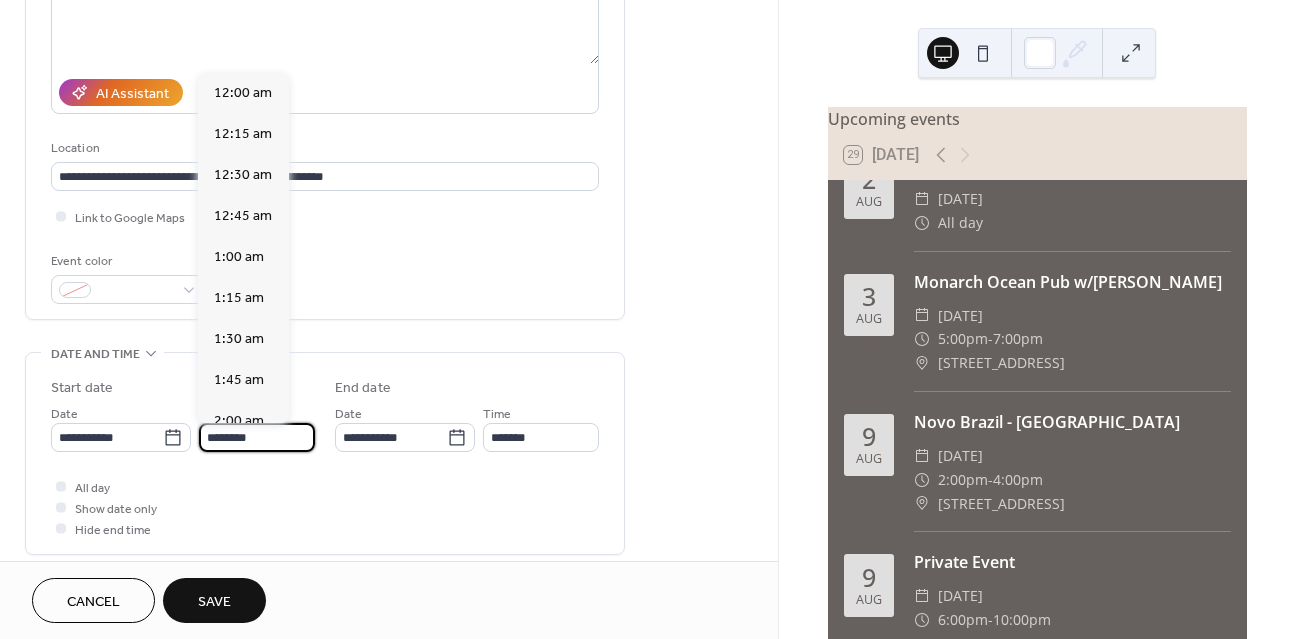 scroll, scrollTop: 1944, scrollLeft: 0, axis: vertical 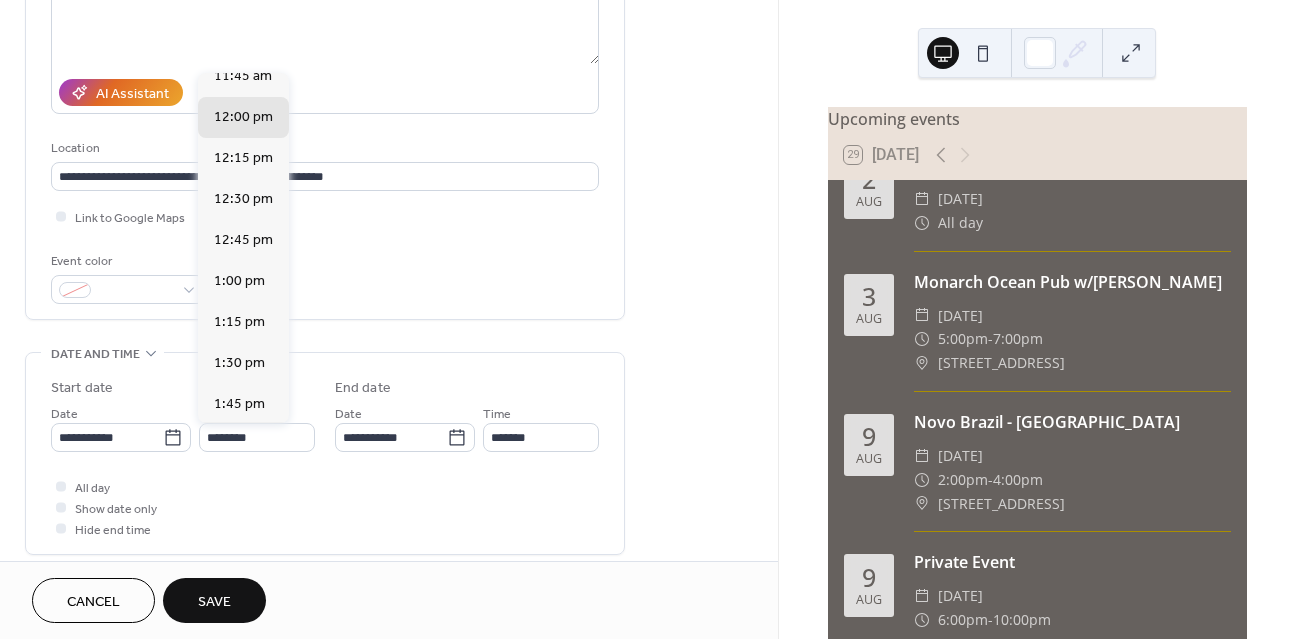 click on "2:00 pm" at bounding box center [239, 445] 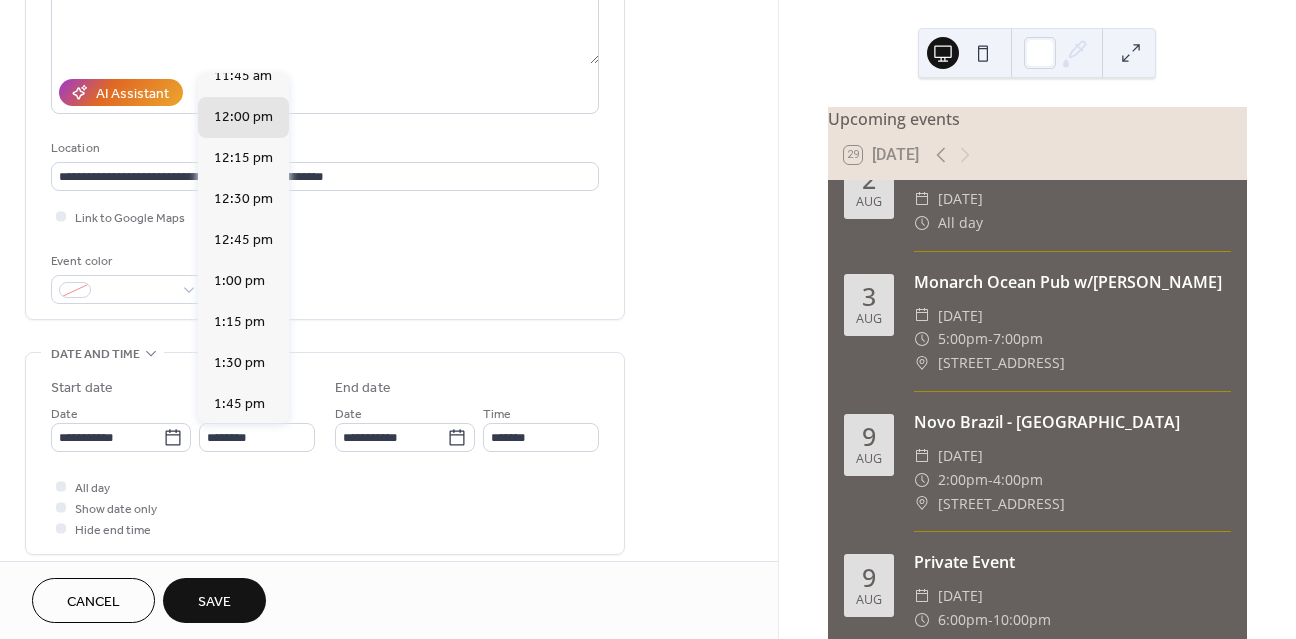 type on "*******" 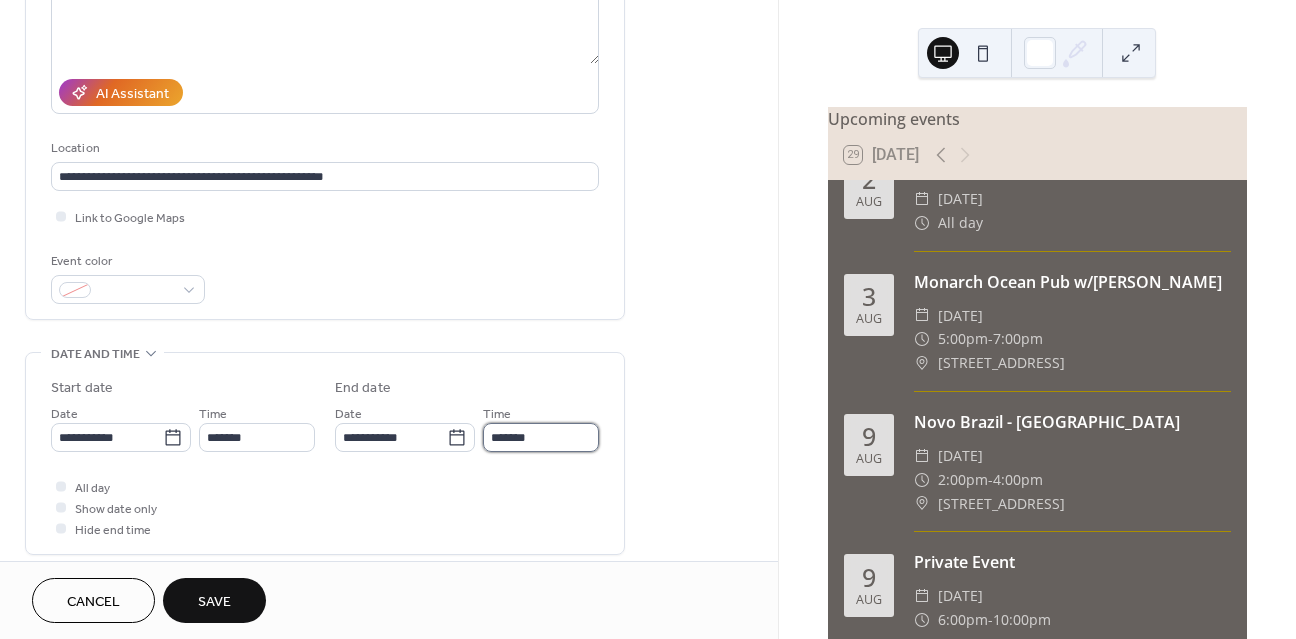 click on "*******" at bounding box center (541, 437) 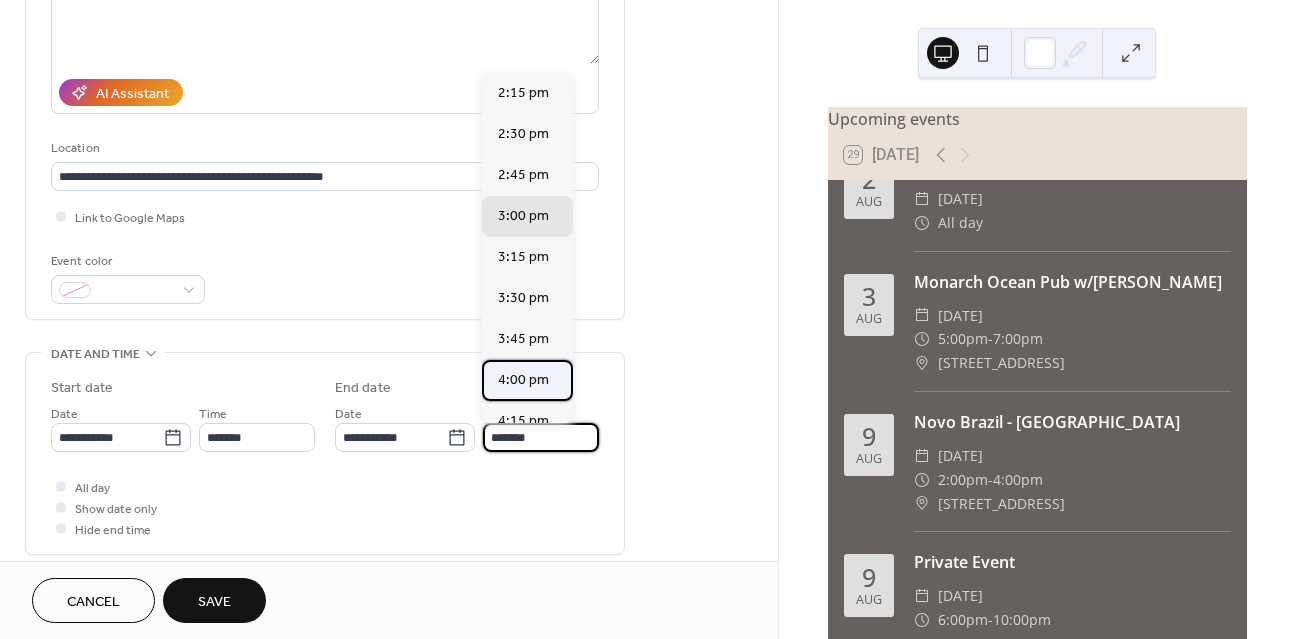 click on "4:00 pm" at bounding box center [523, 380] 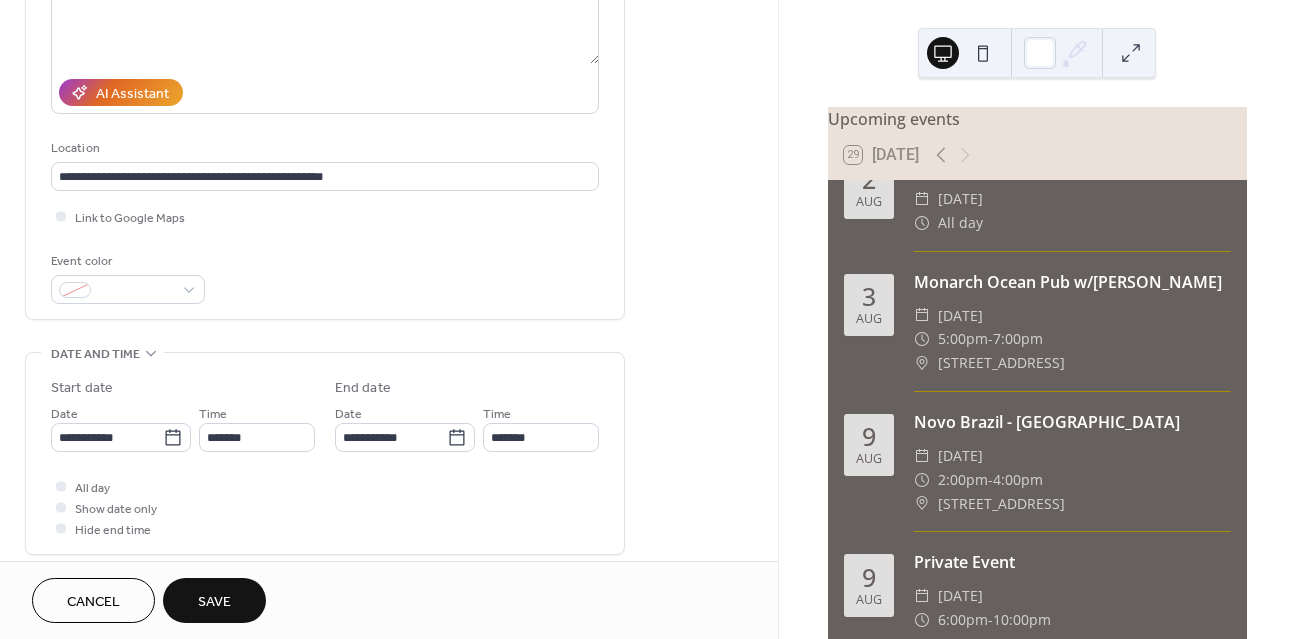 type on "*******" 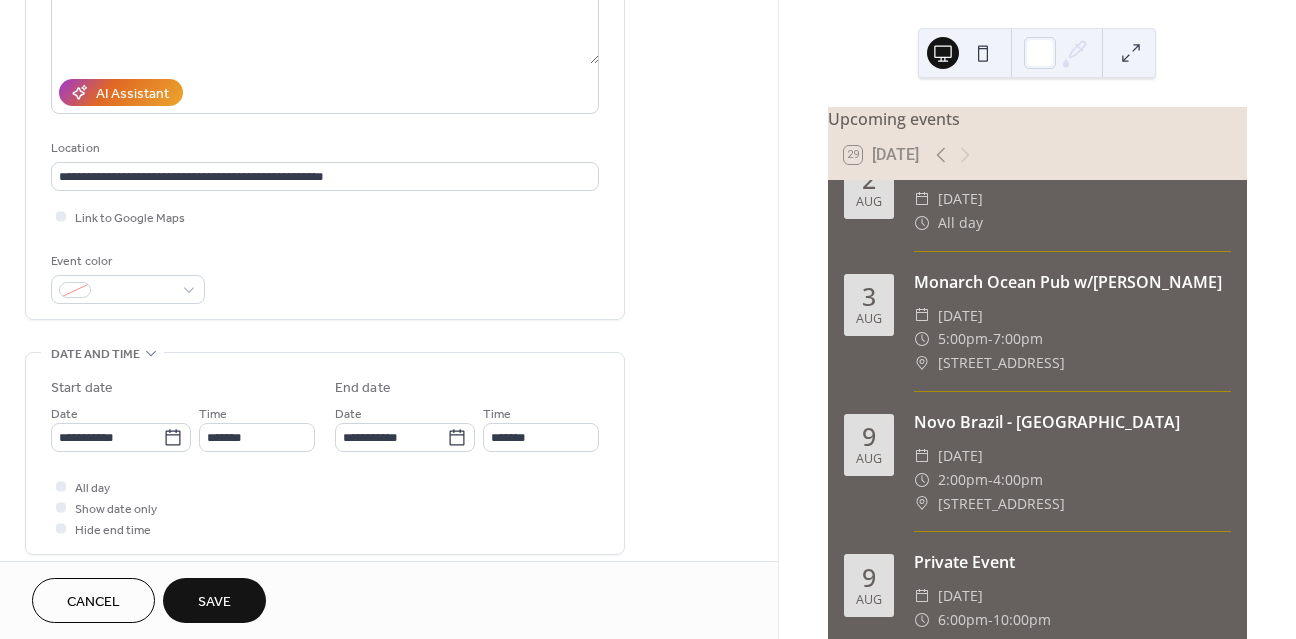 click on "Save" at bounding box center (214, 600) 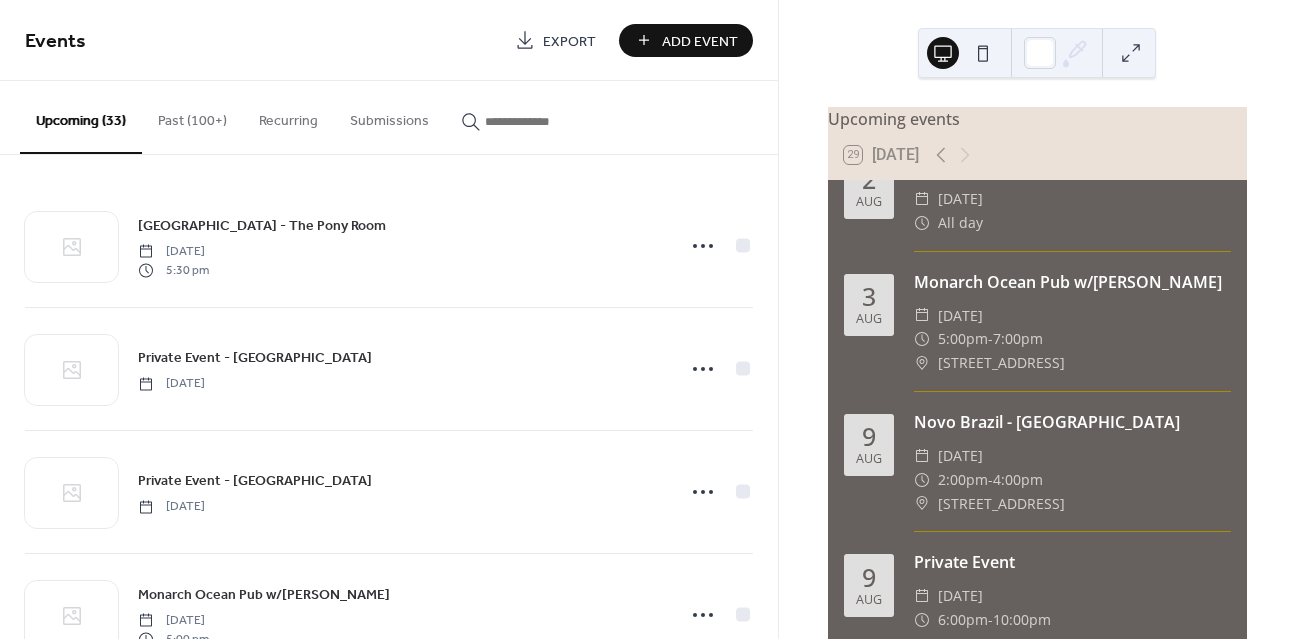 click on "Add Event" at bounding box center (700, 41) 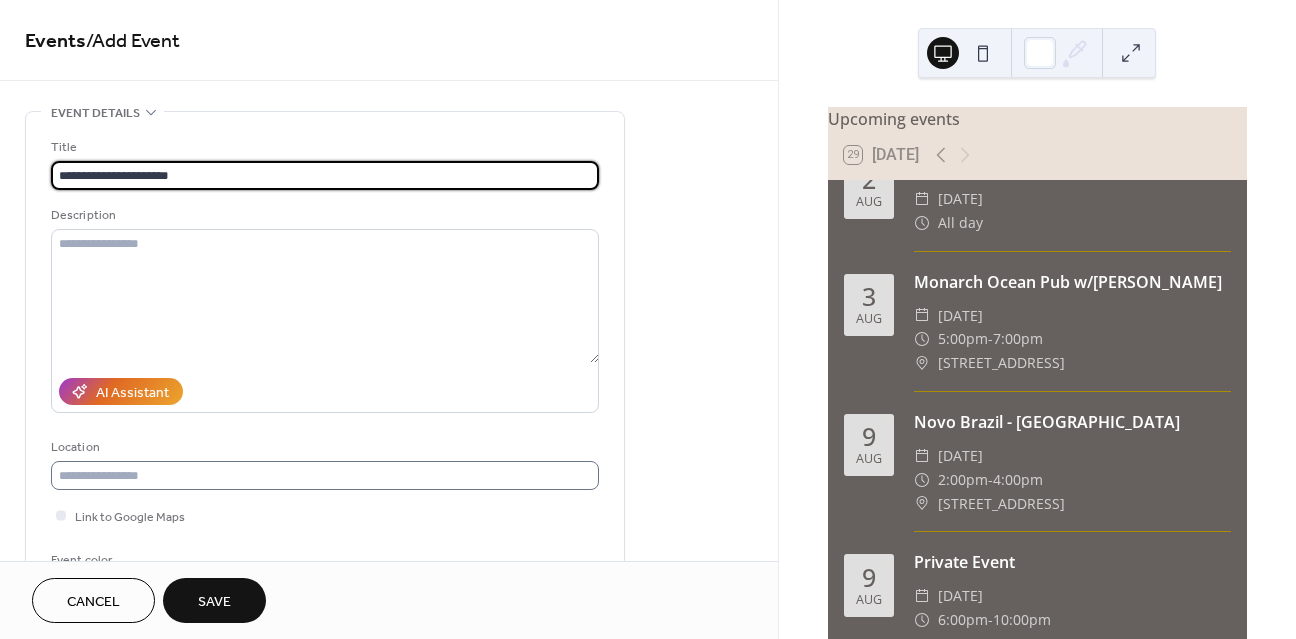 type on "**********" 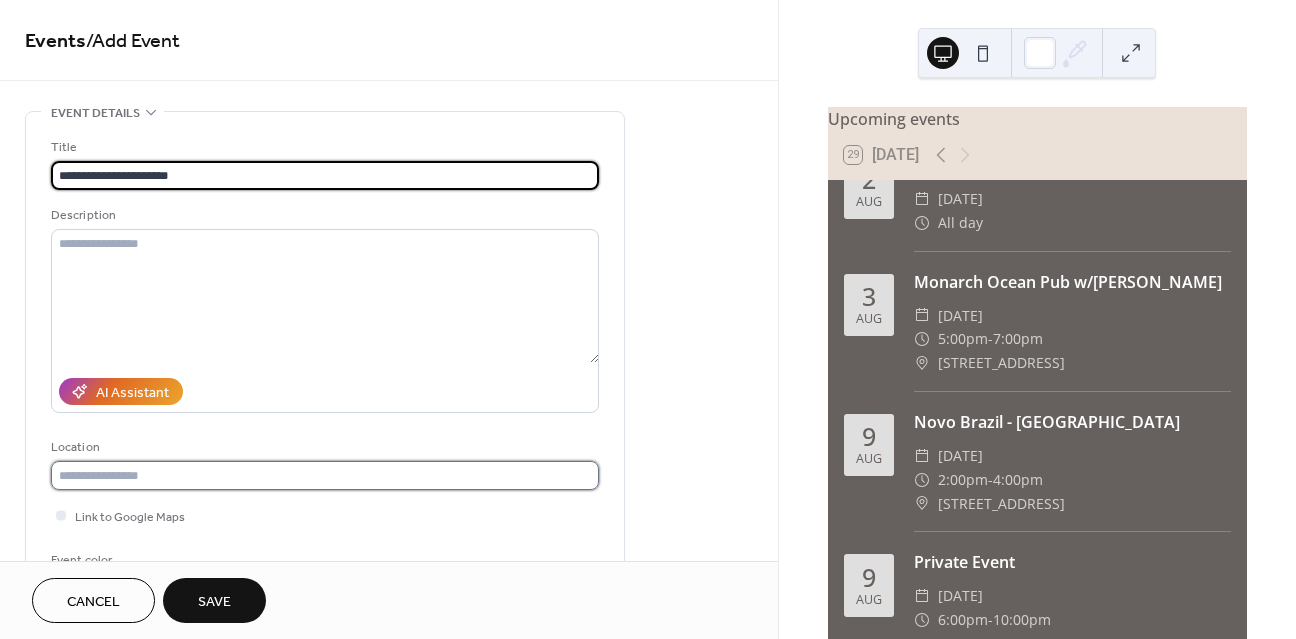 click at bounding box center [325, 475] 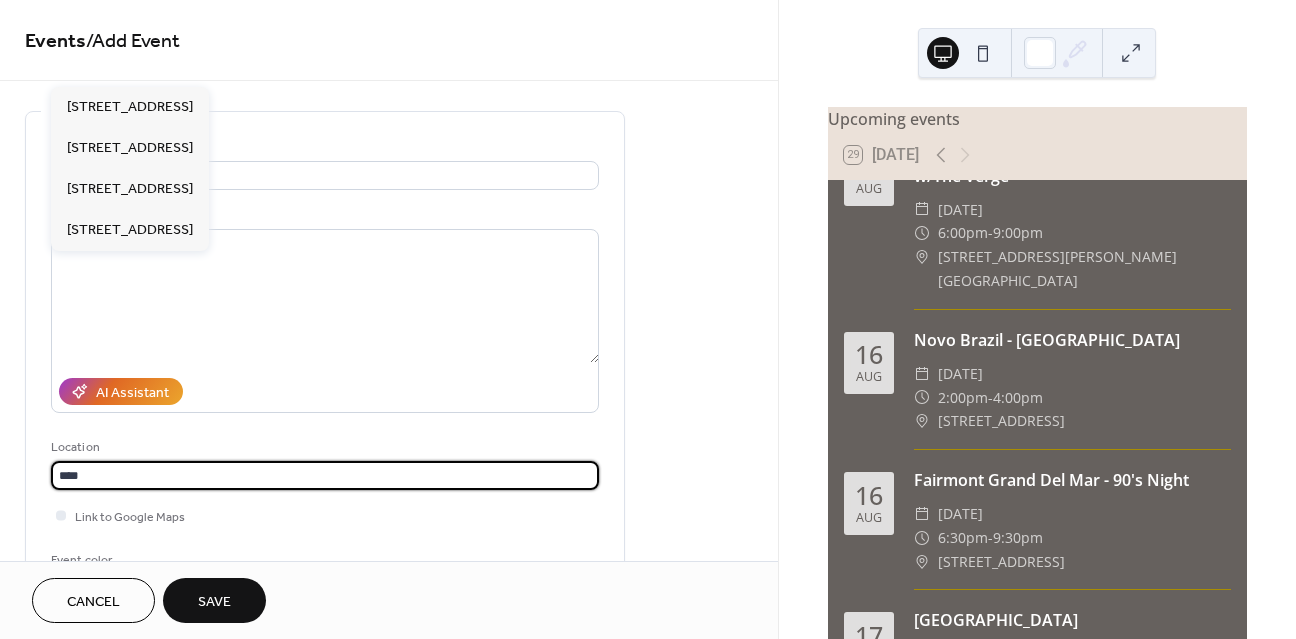 scroll, scrollTop: 1482, scrollLeft: 0, axis: vertical 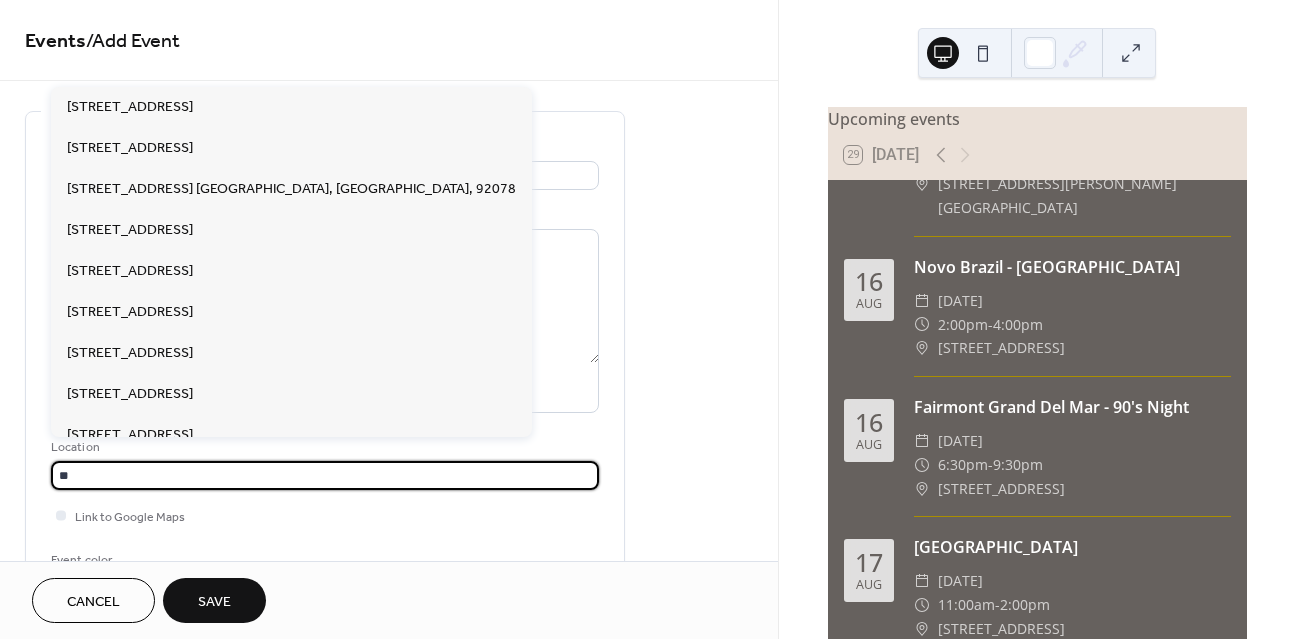 type on "*" 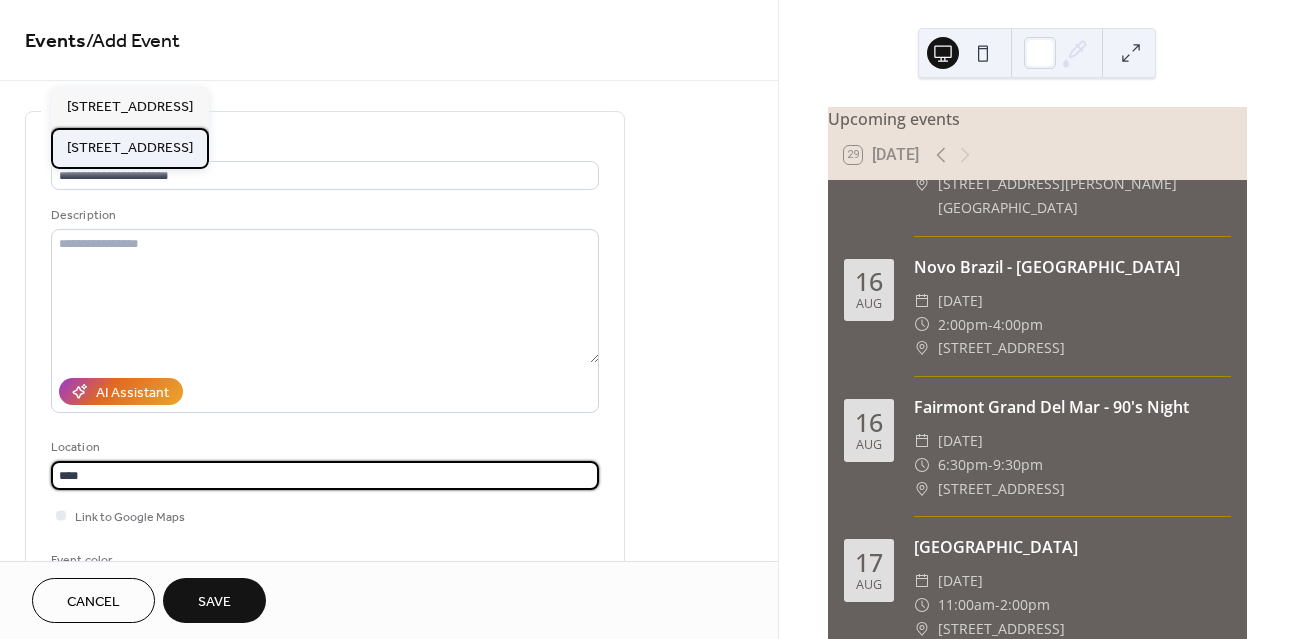 click on "[STREET_ADDRESS]" at bounding box center [130, 148] 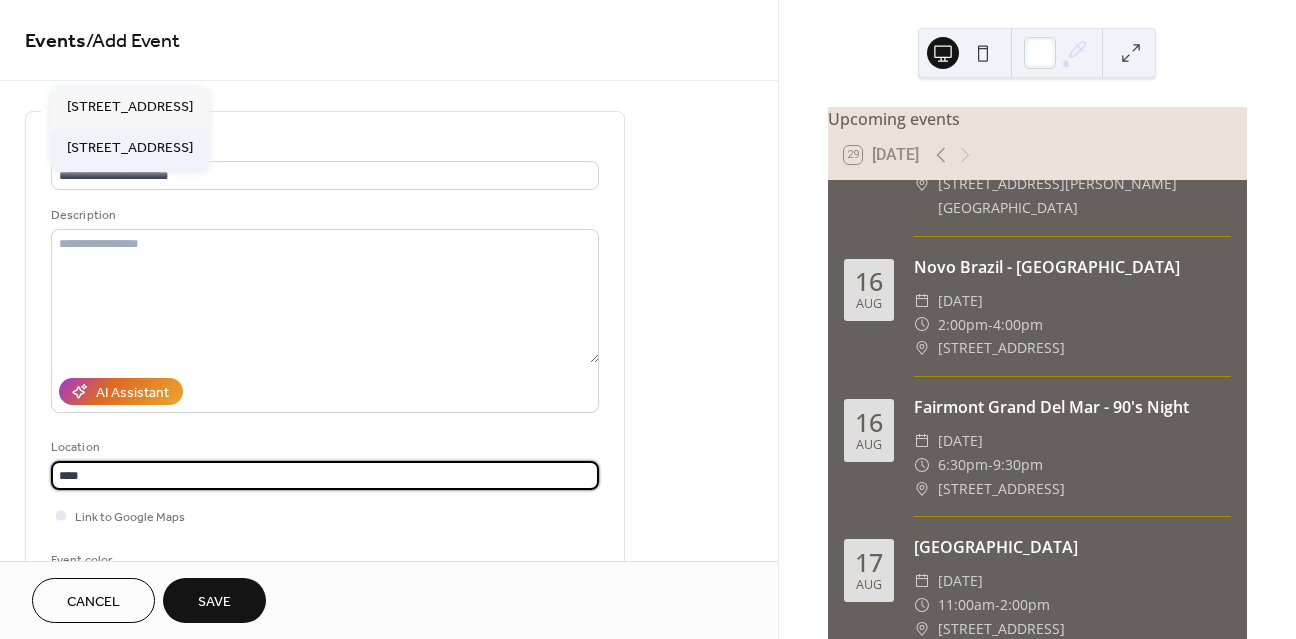 type on "**********" 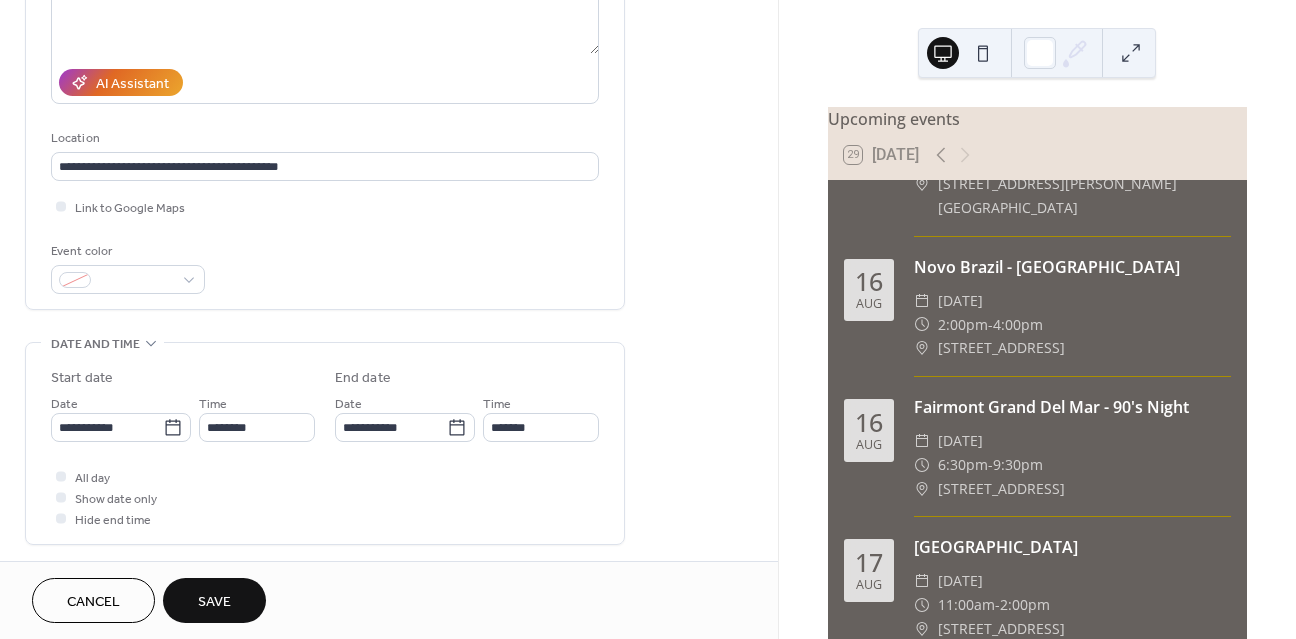 scroll, scrollTop: 379, scrollLeft: 0, axis: vertical 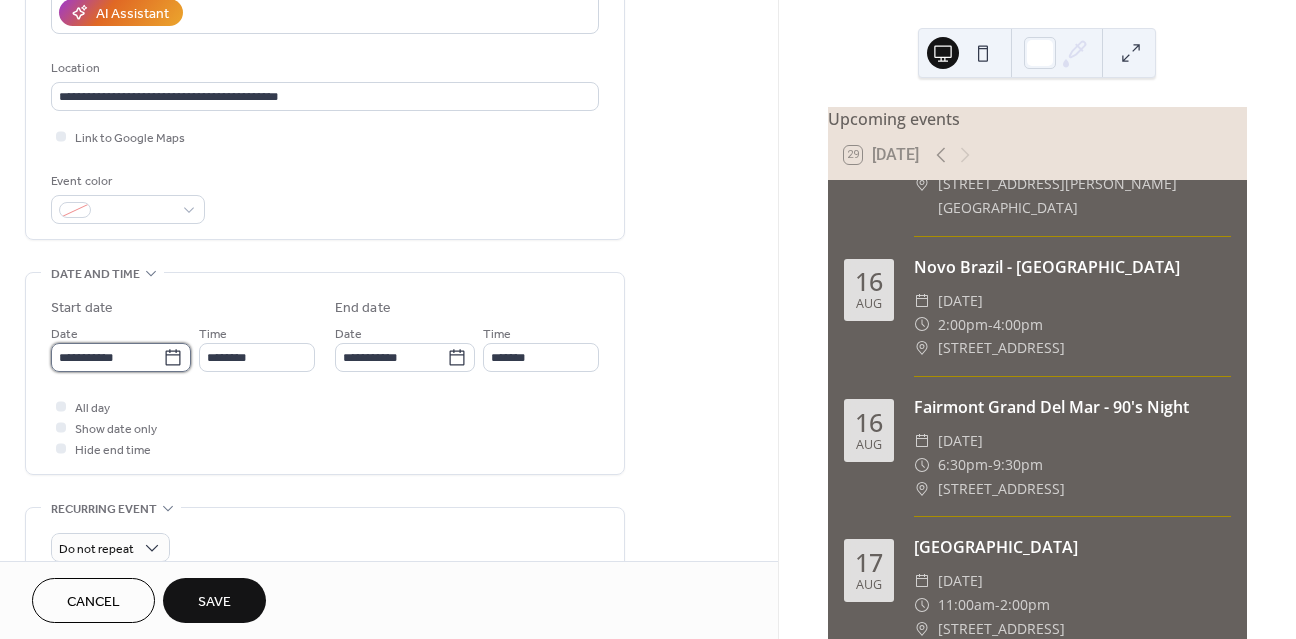 click on "**********" at bounding box center (107, 357) 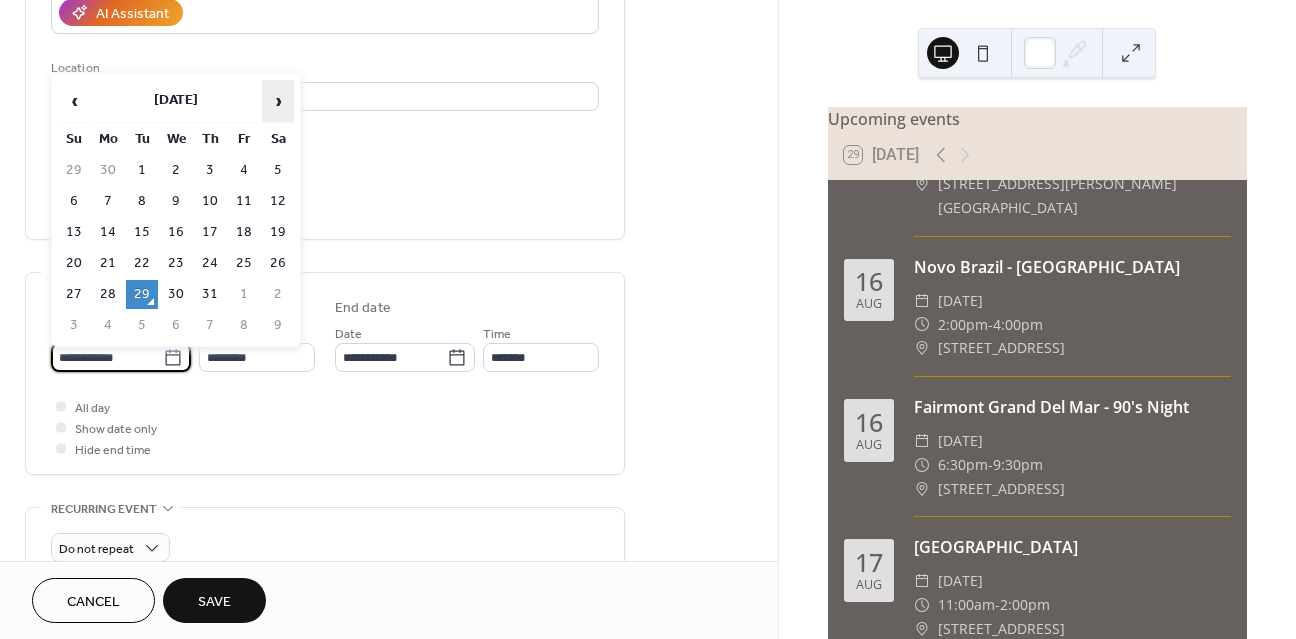 click on "›" at bounding box center [278, 101] 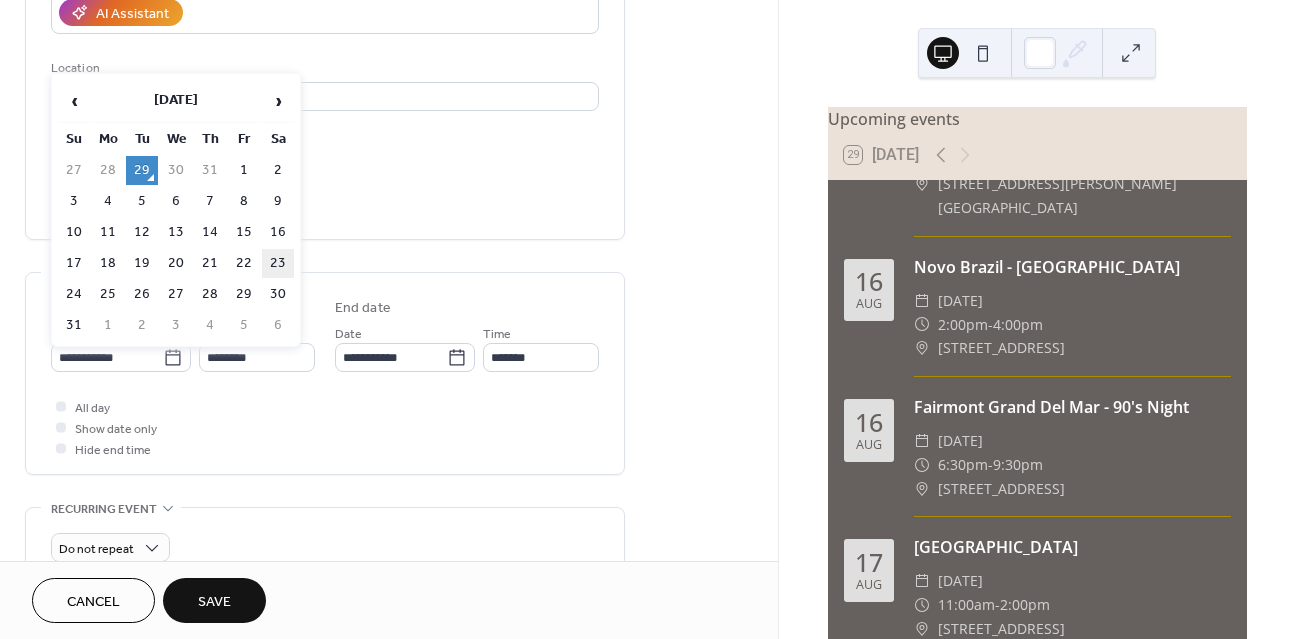 click on "23" at bounding box center (278, 263) 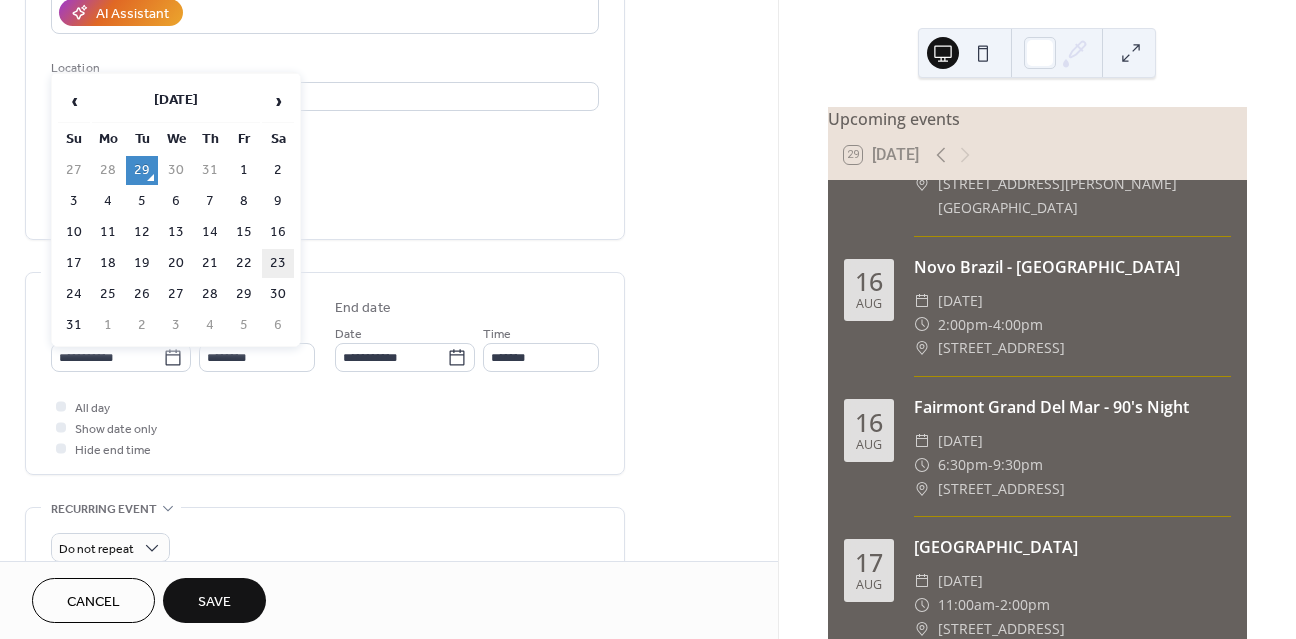type on "**********" 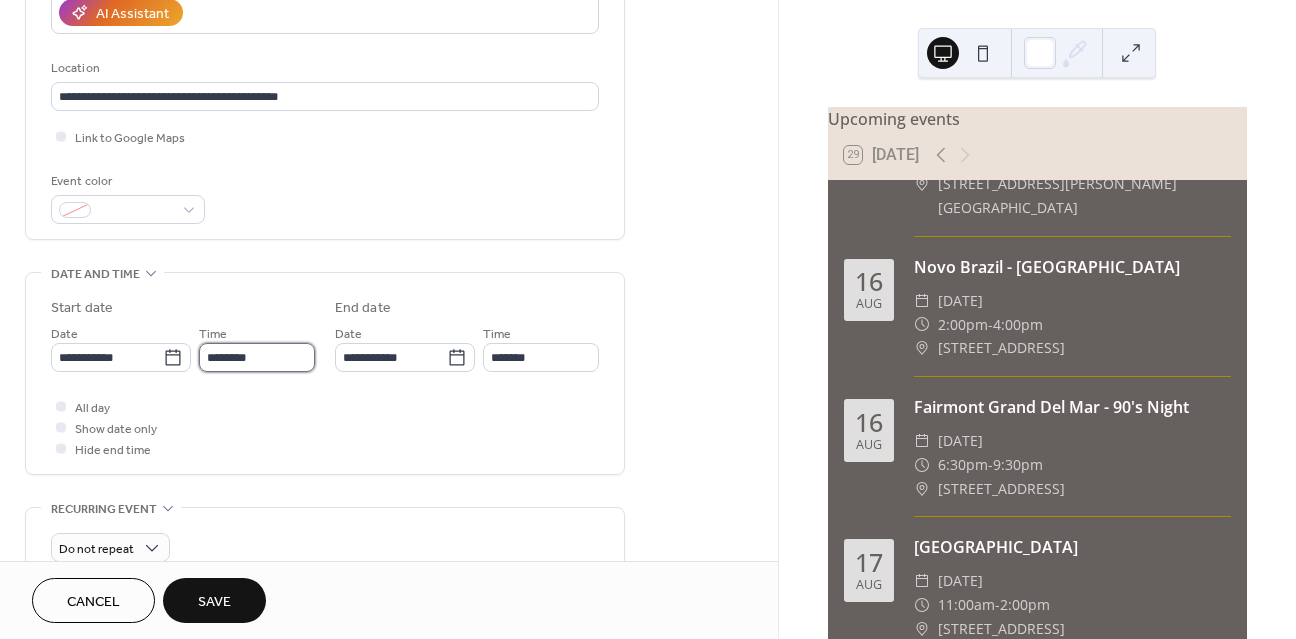 click on "********" at bounding box center [257, 357] 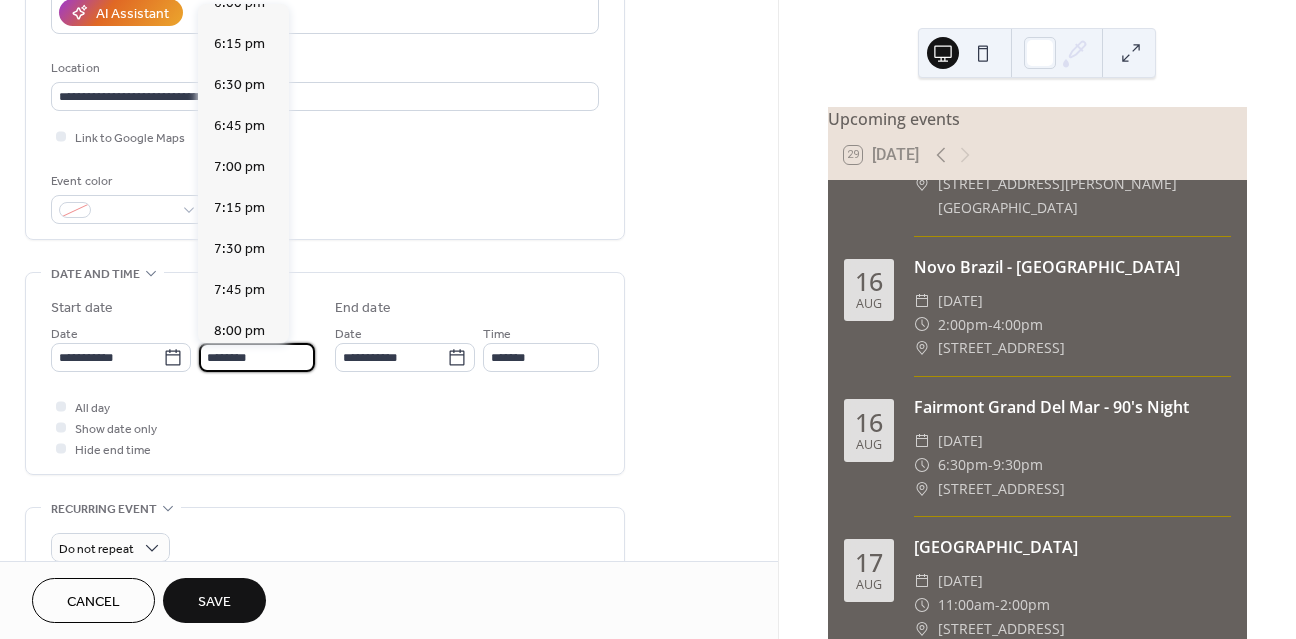 scroll, scrollTop: 2976, scrollLeft: 0, axis: vertical 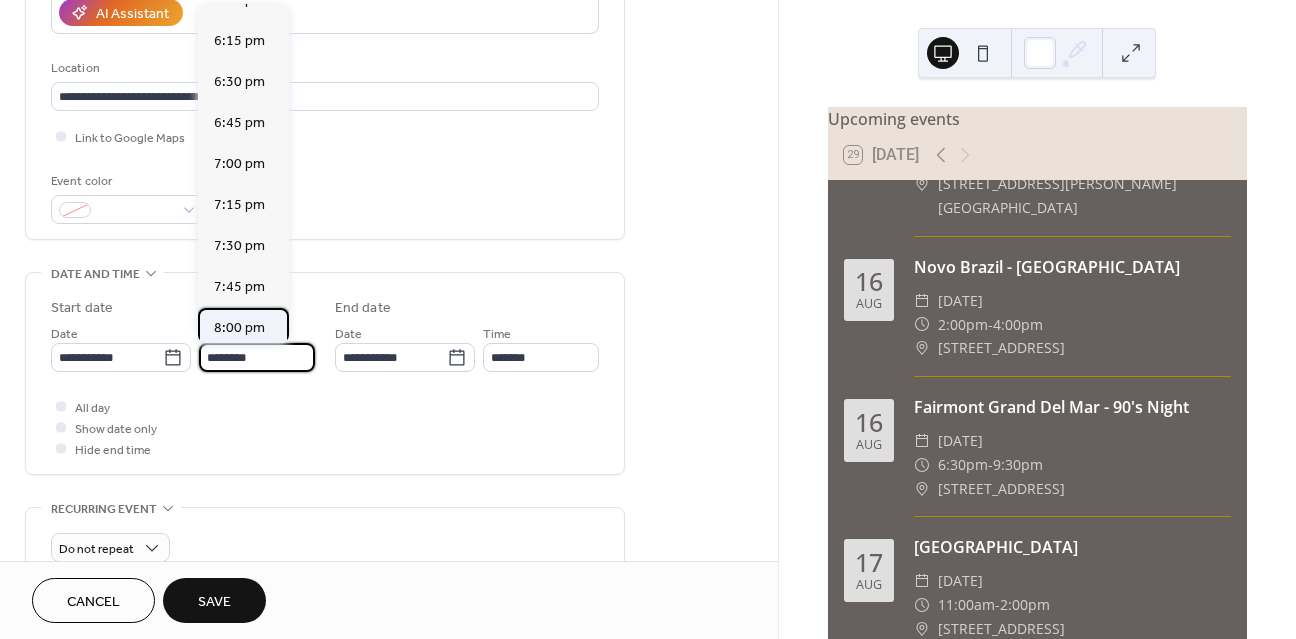 click on "8:00 pm" at bounding box center (239, 328) 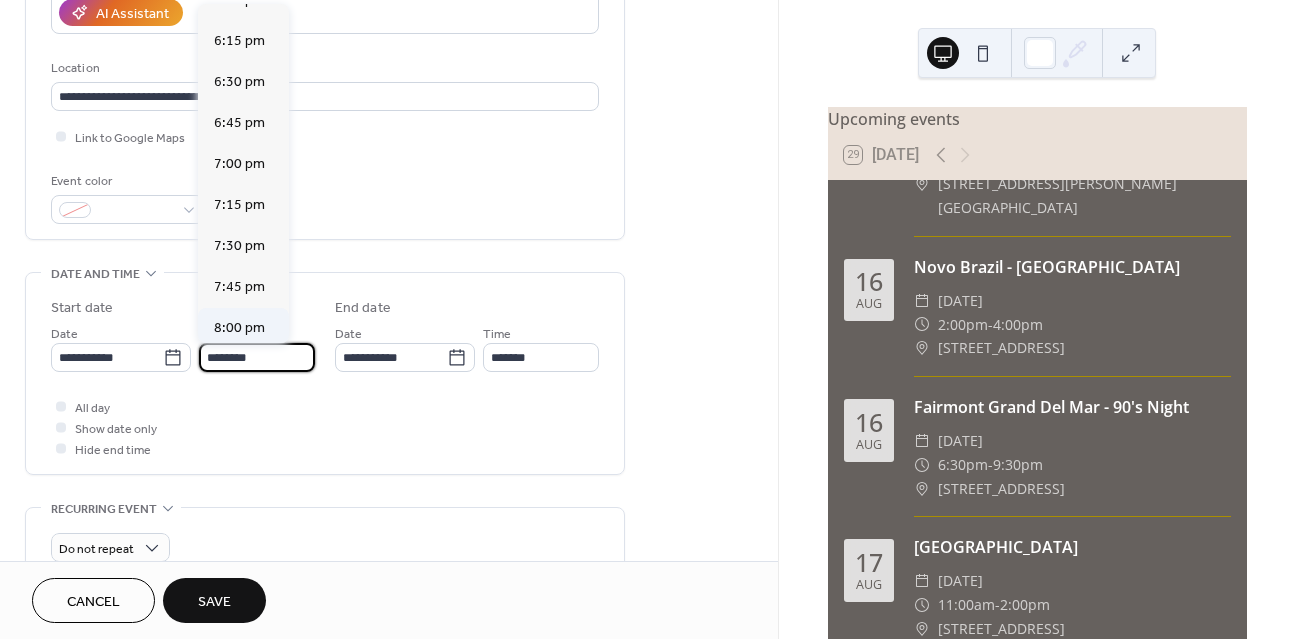 type on "*******" 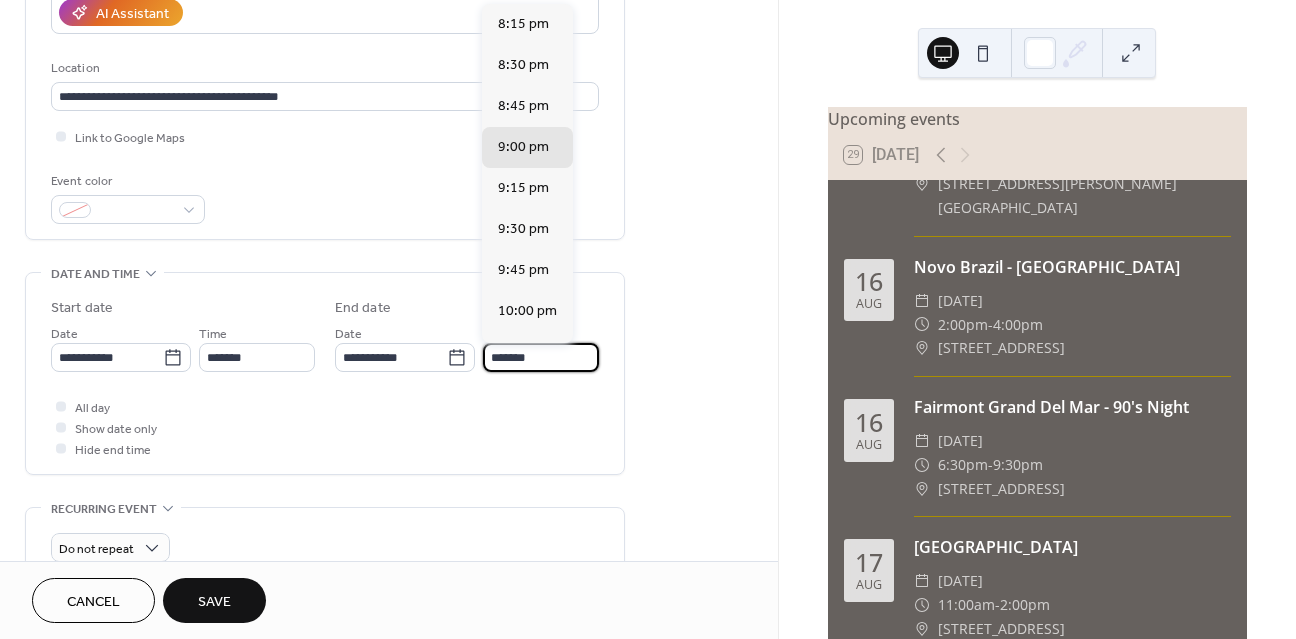 click on "*******" at bounding box center [541, 357] 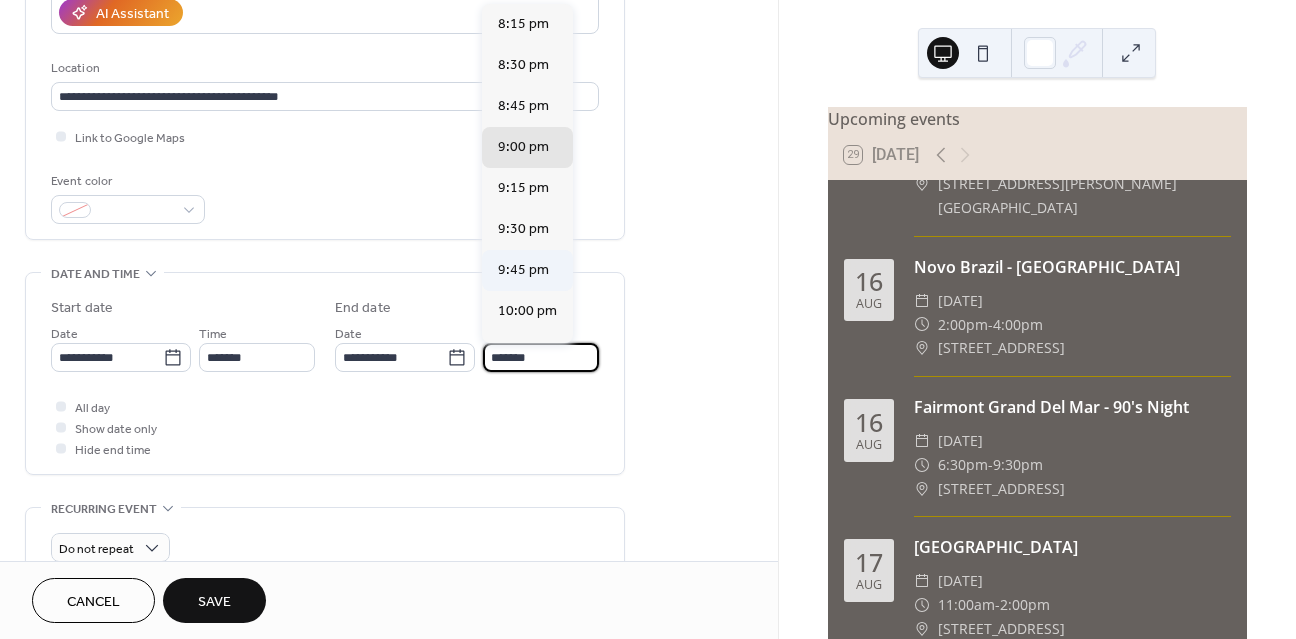 scroll, scrollTop: 182, scrollLeft: 0, axis: vertical 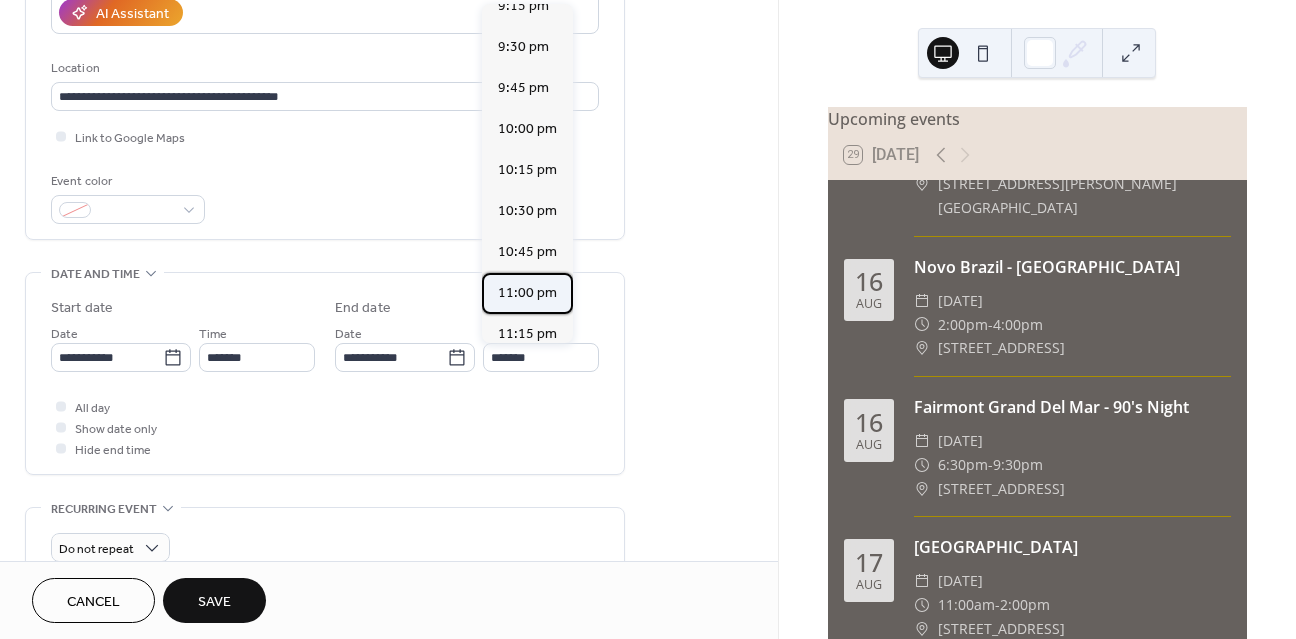 click on "11:00 pm" at bounding box center (527, 293) 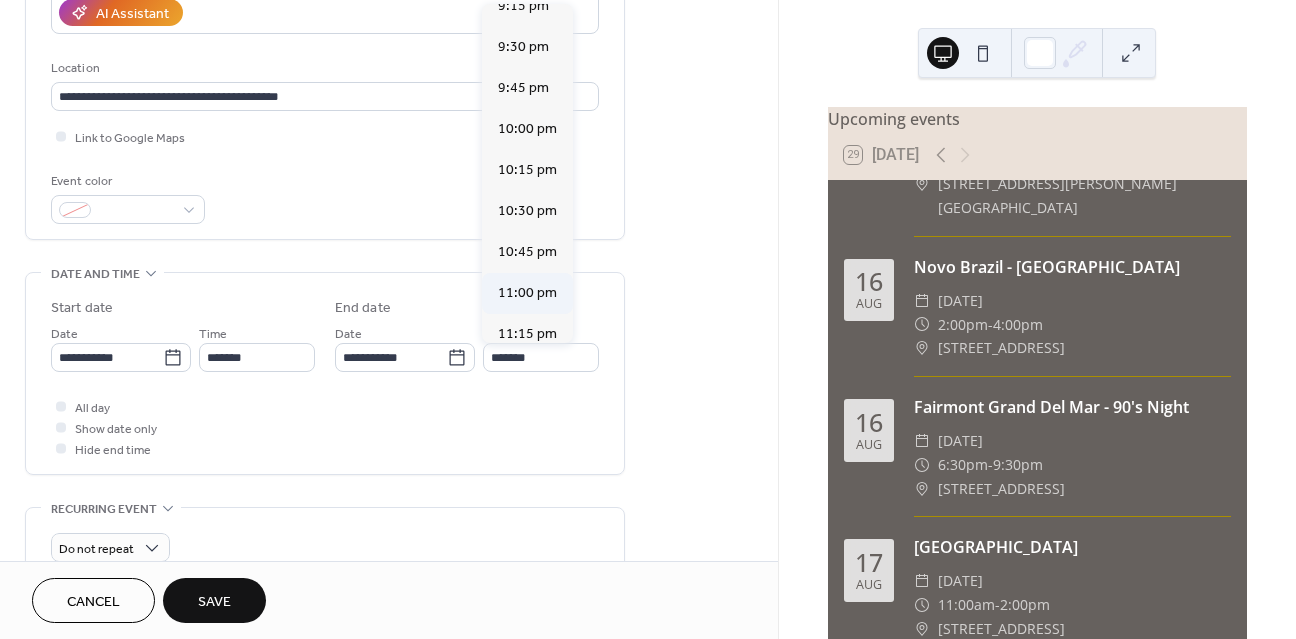 type on "********" 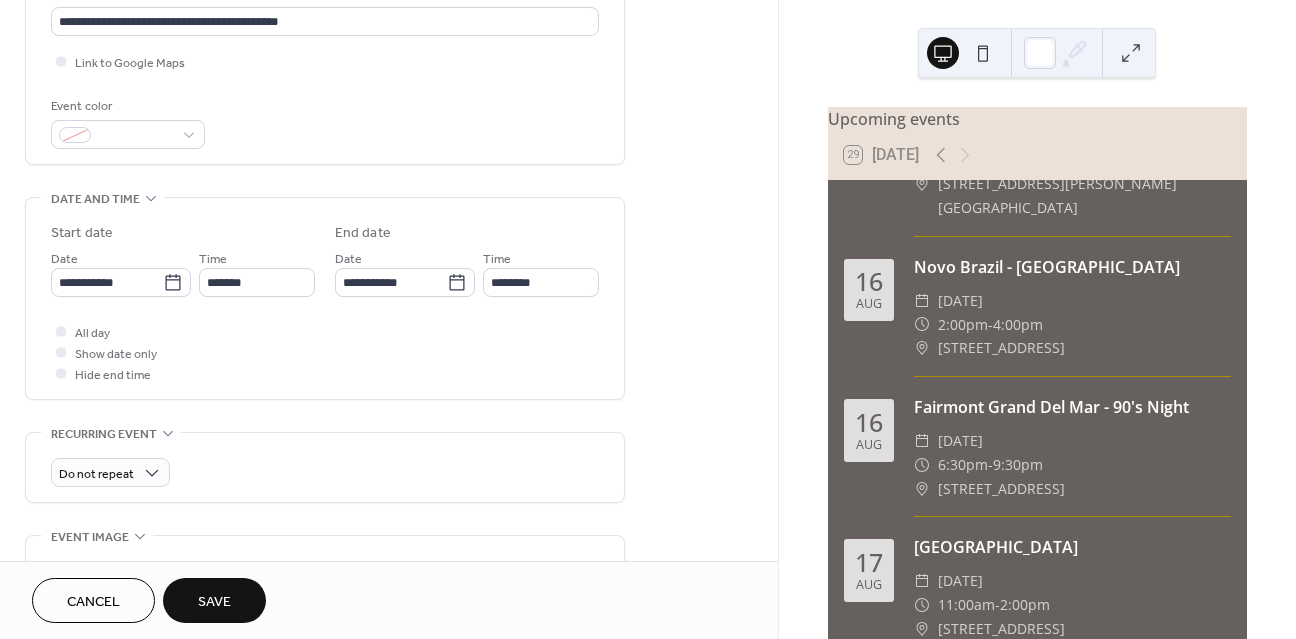 scroll, scrollTop: 474, scrollLeft: 0, axis: vertical 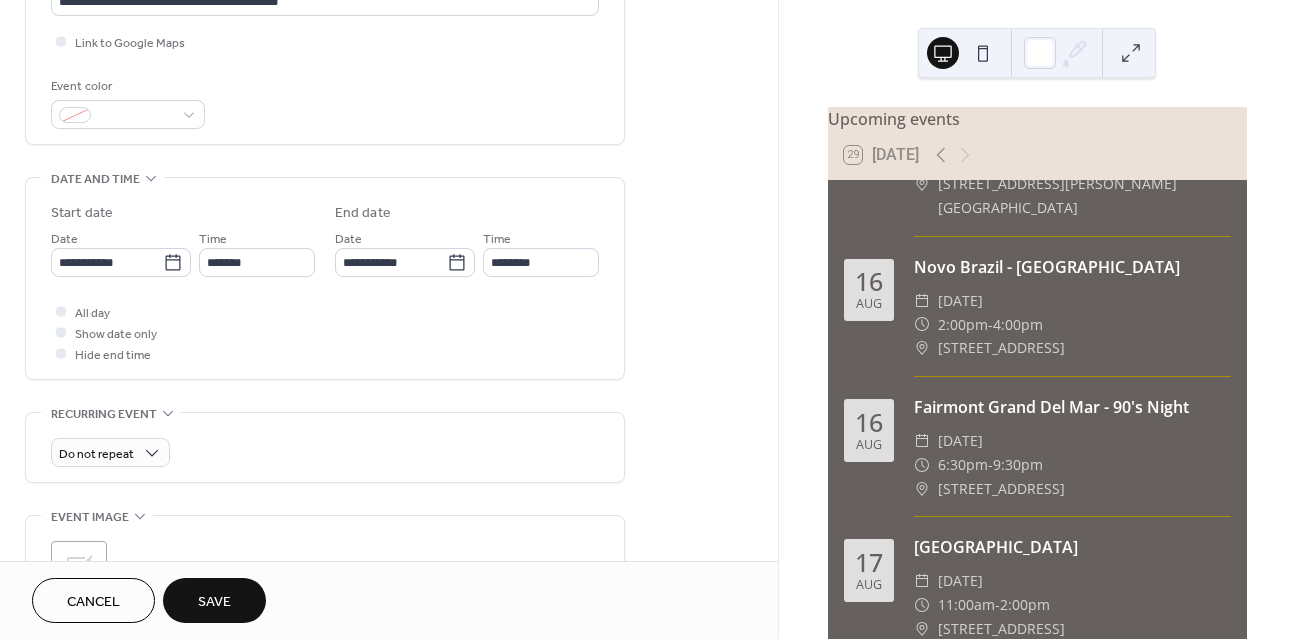 click on "Save" at bounding box center (214, 600) 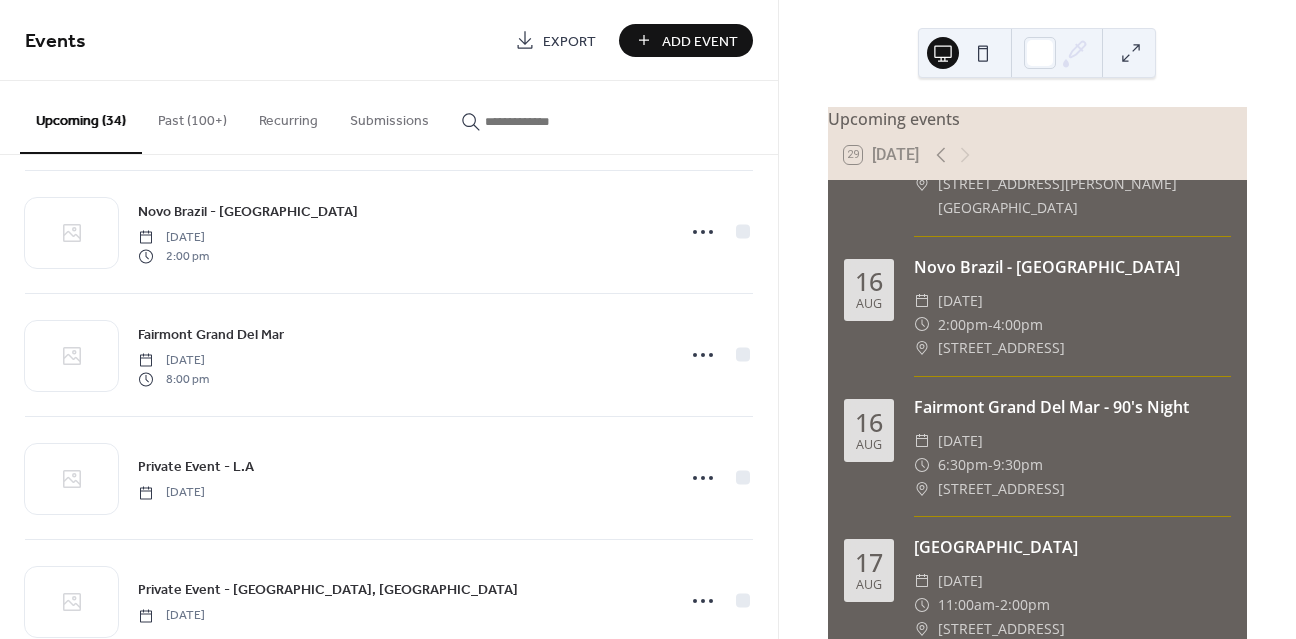 scroll, scrollTop: 1903, scrollLeft: 0, axis: vertical 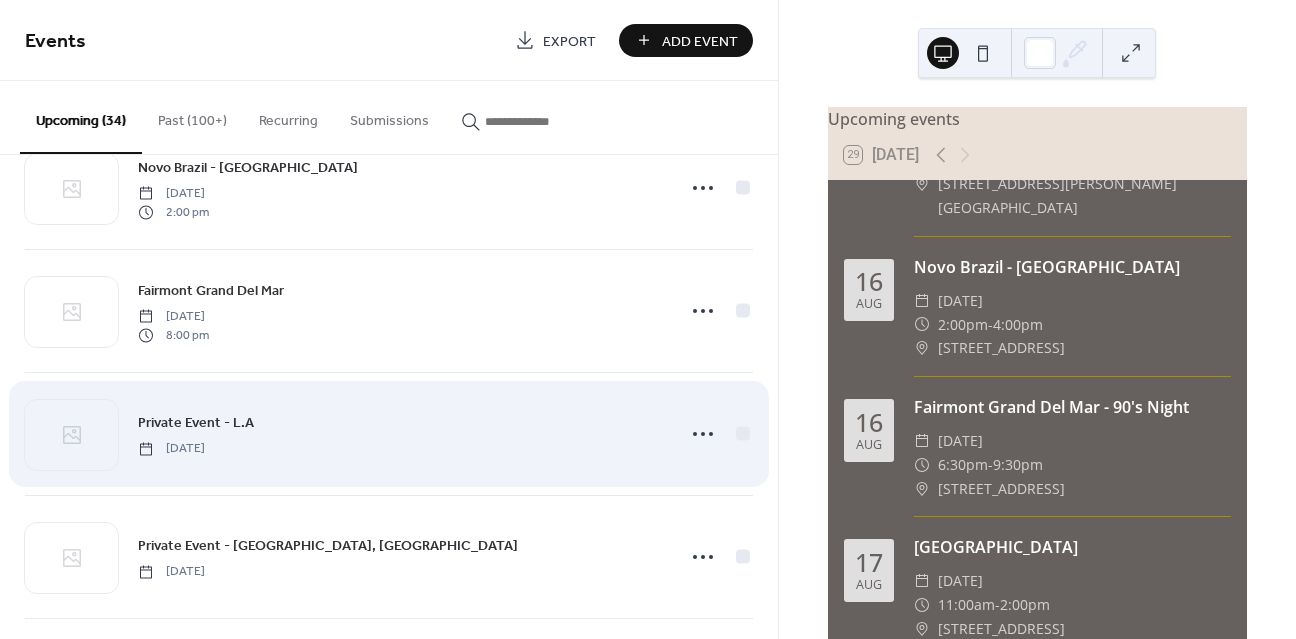 click on "Private Event - L.A" at bounding box center [196, 423] 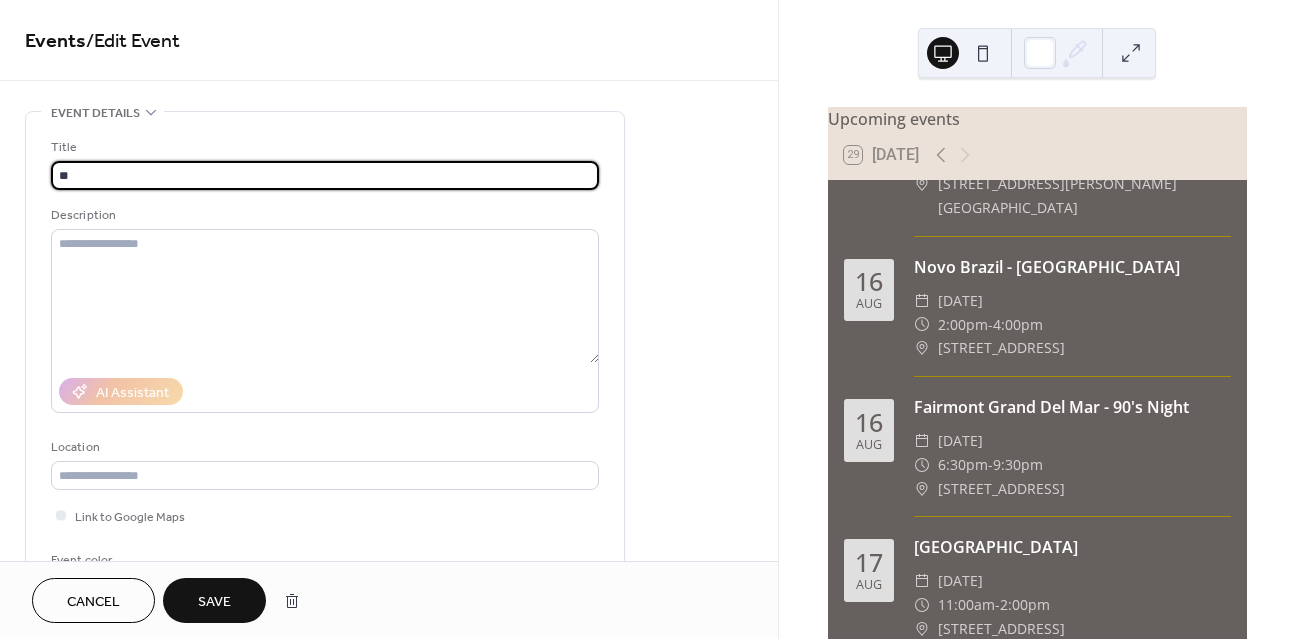 type on "*" 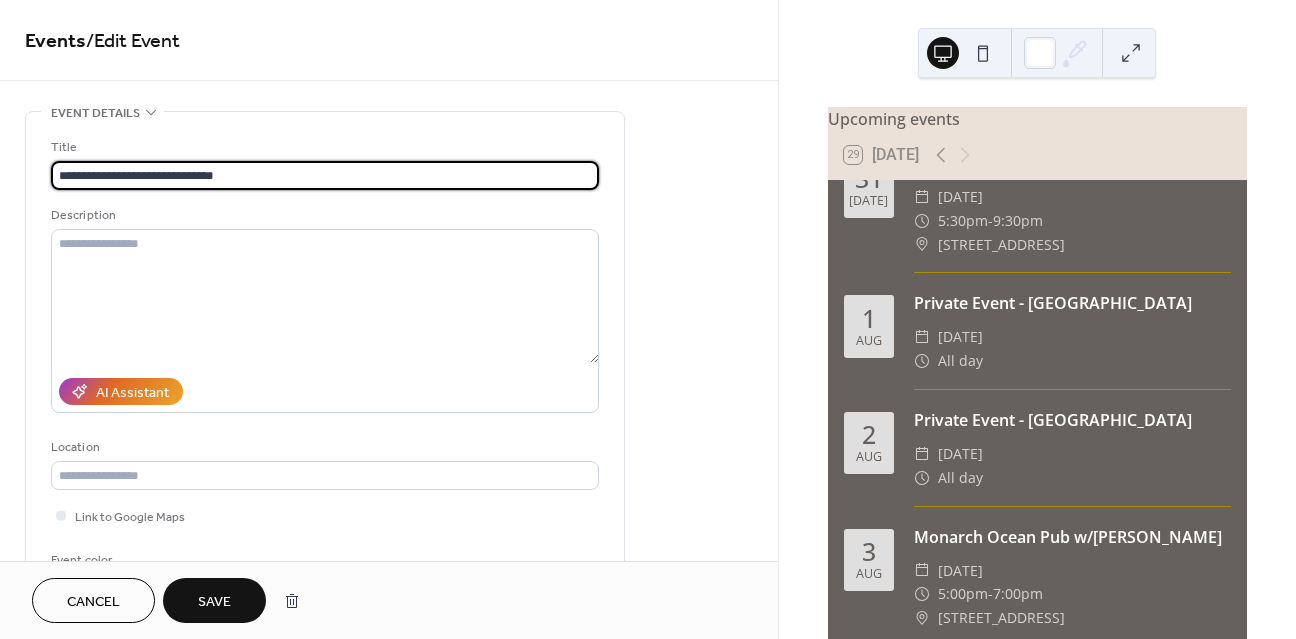 scroll, scrollTop: 0, scrollLeft: 0, axis: both 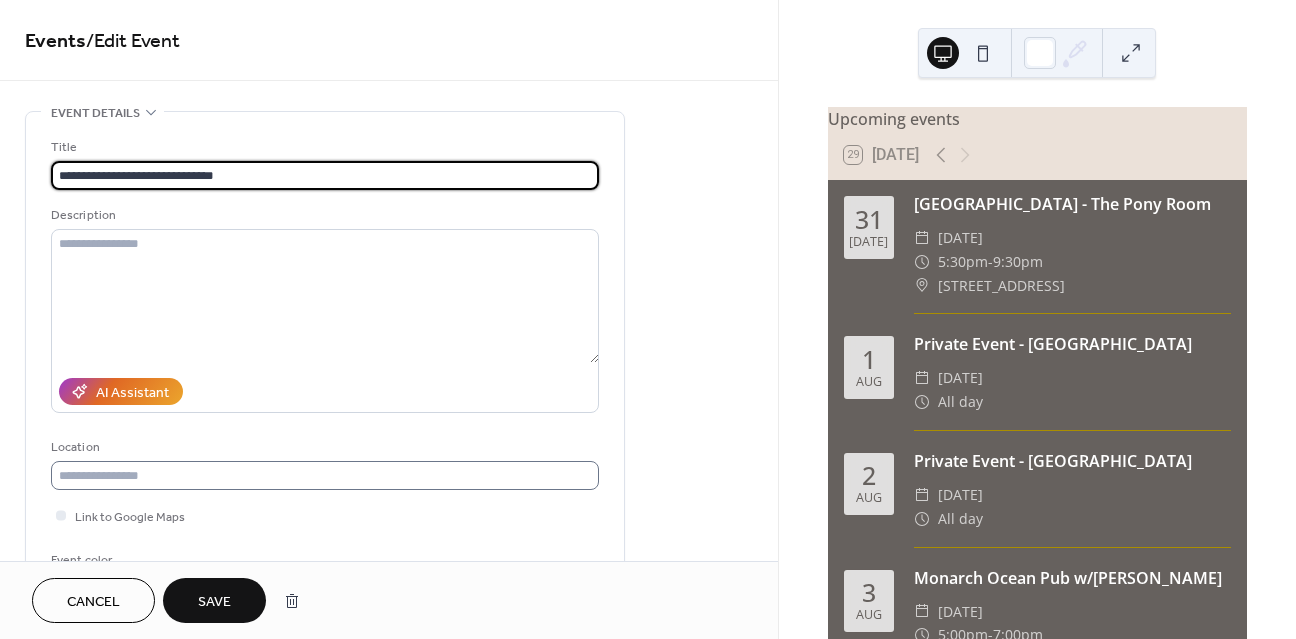type on "**********" 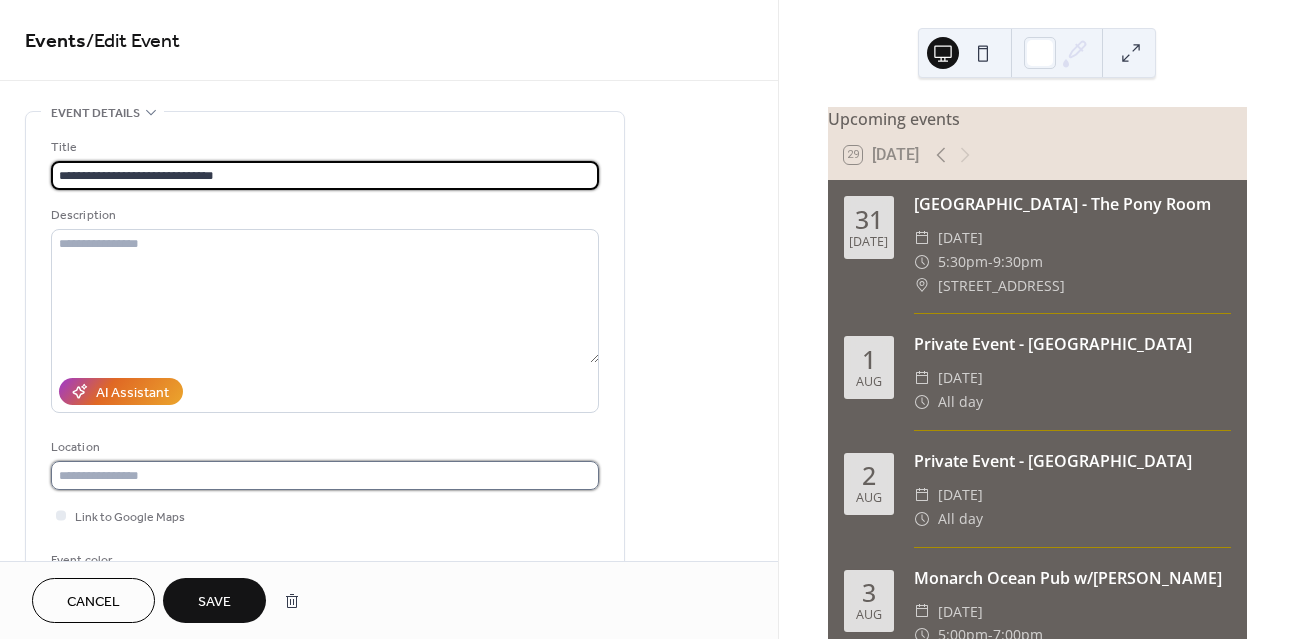 click at bounding box center (325, 475) 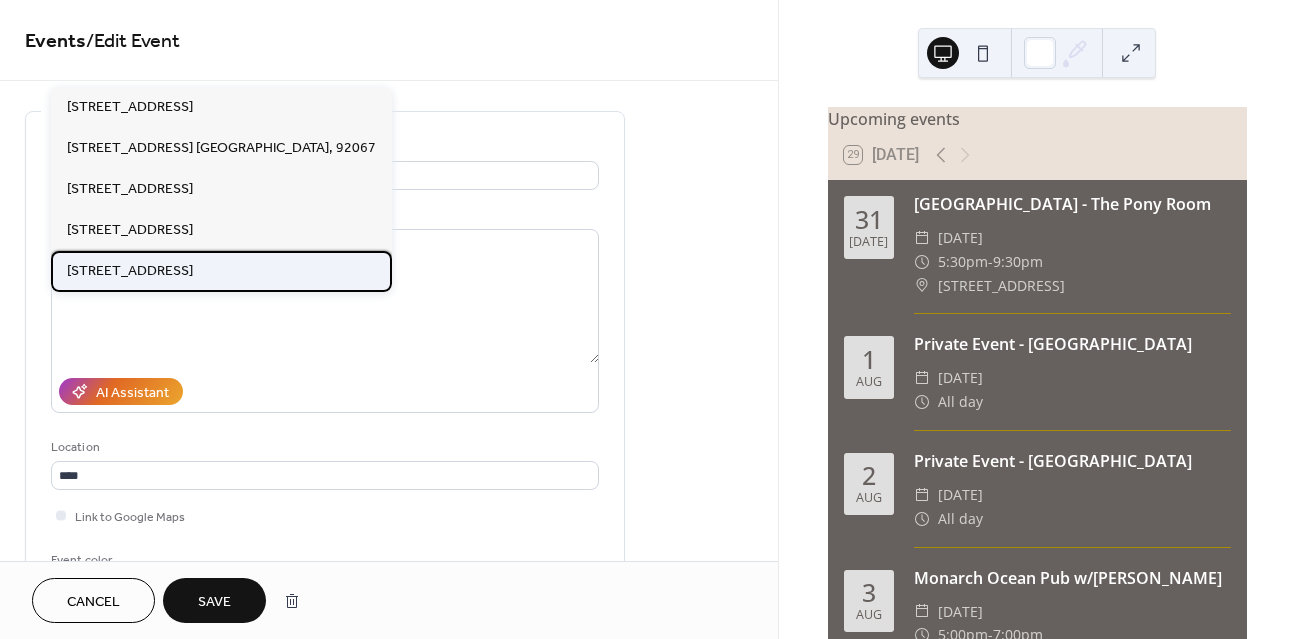 click on "[STREET_ADDRESS]" at bounding box center (130, 271) 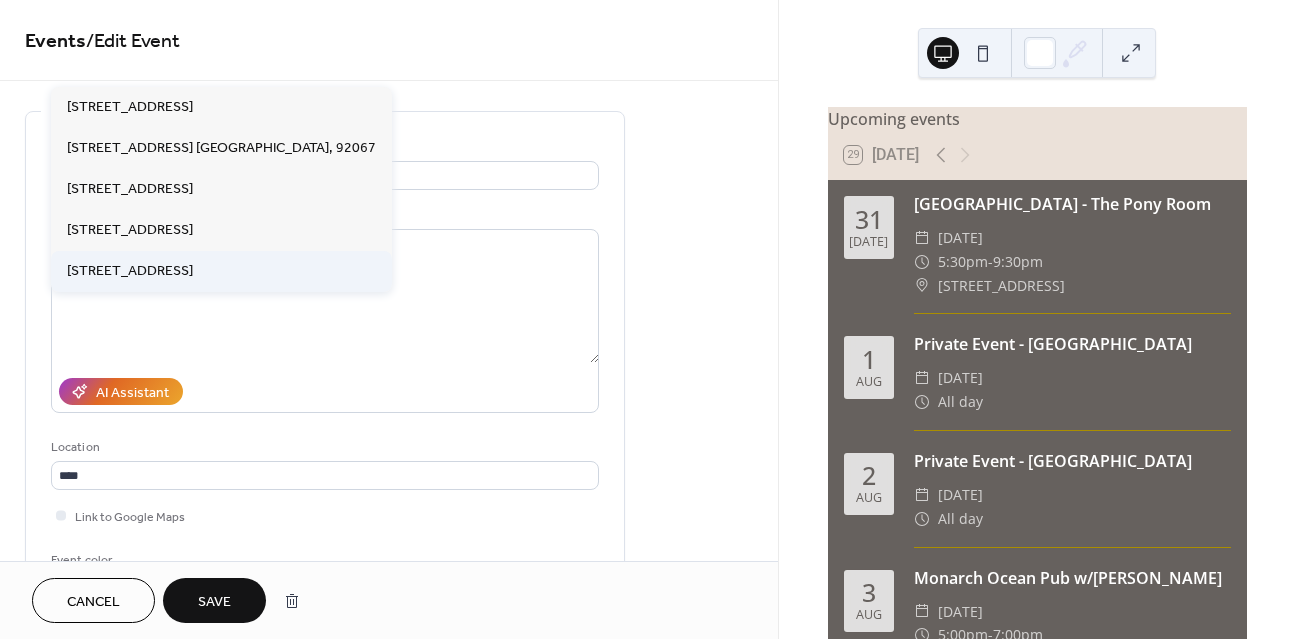 type on "**********" 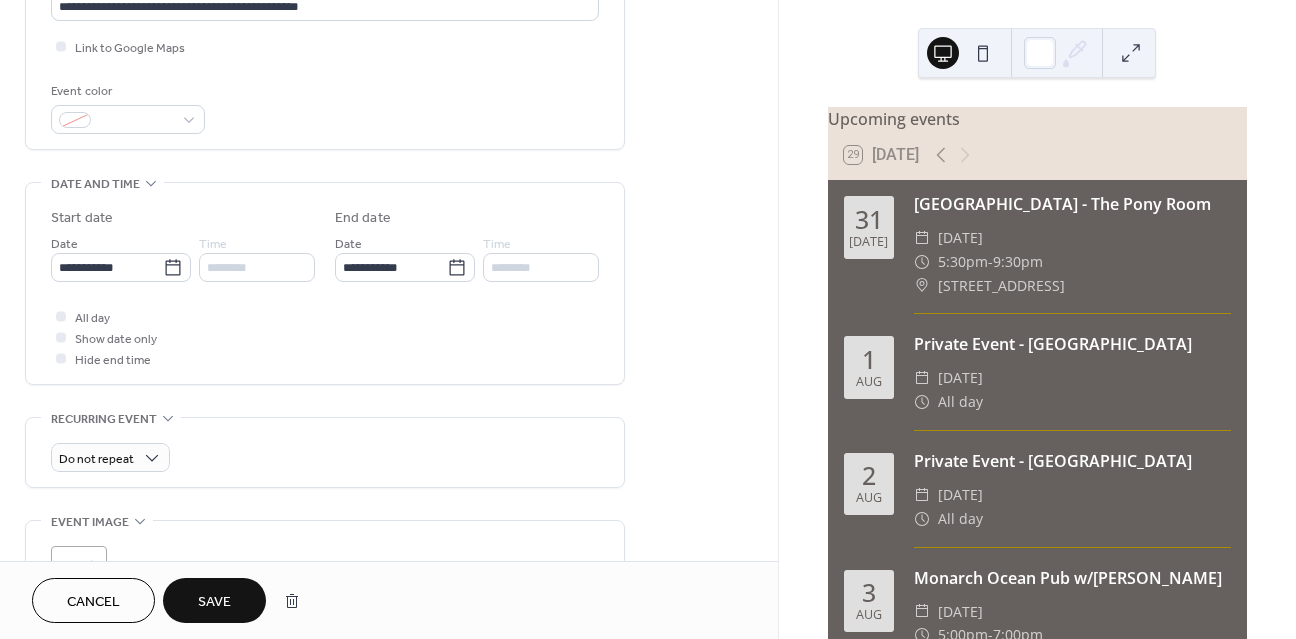 scroll, scrollTop: 498, scrollLeft: 0, axis: vertical 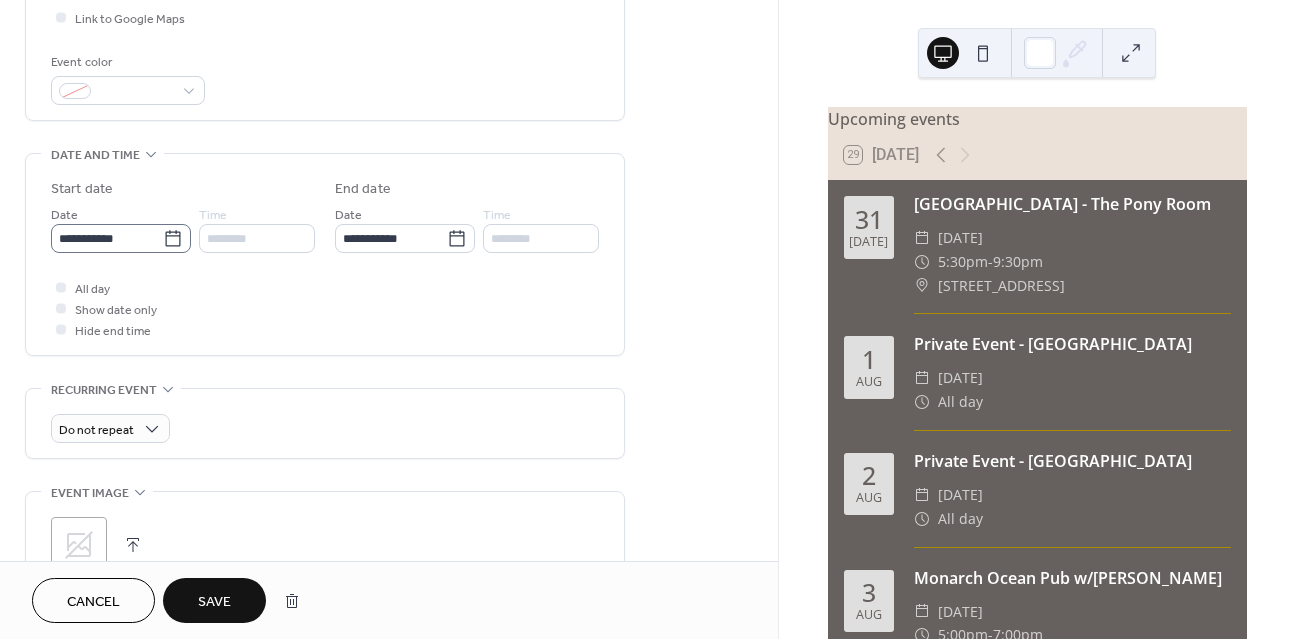 click 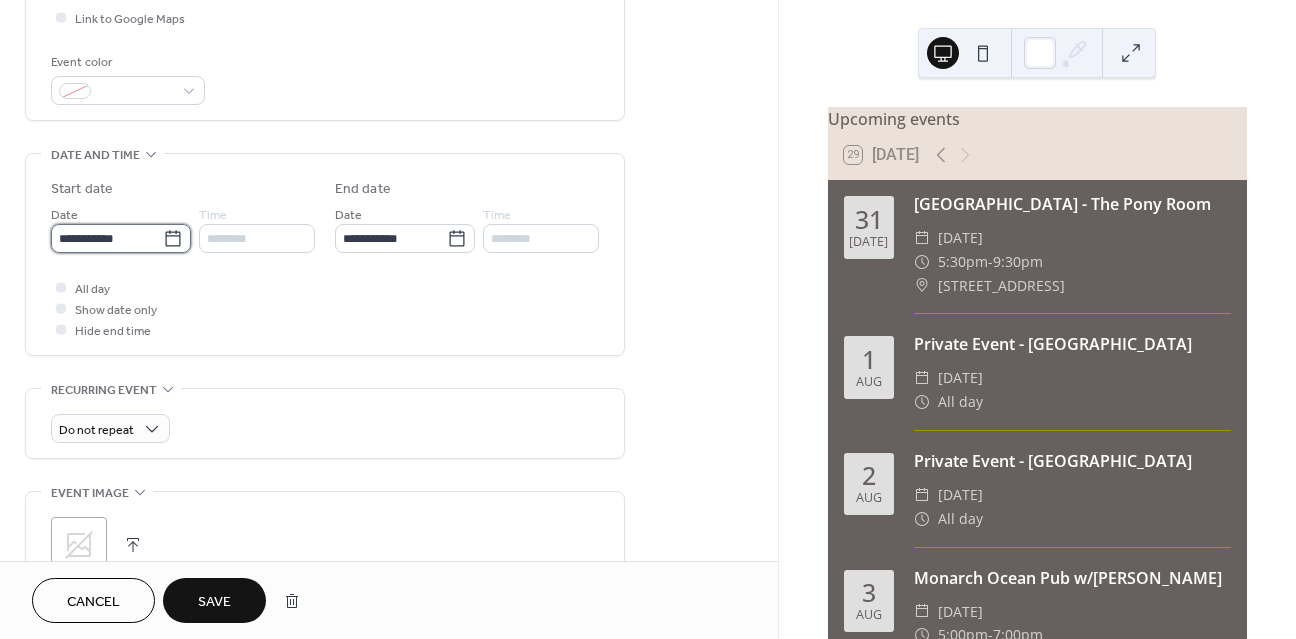 click on "**********" at bounding box center [107, 238] 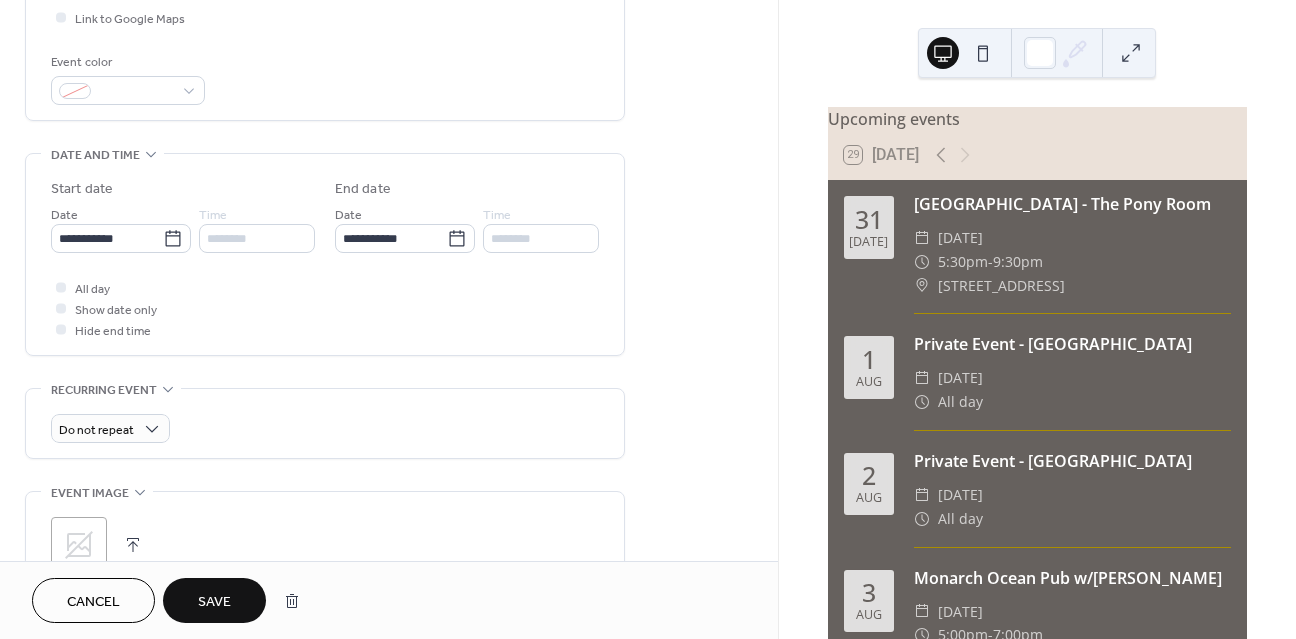 click on "All day Show date only Hide end time" at bounding box center (325, 308) 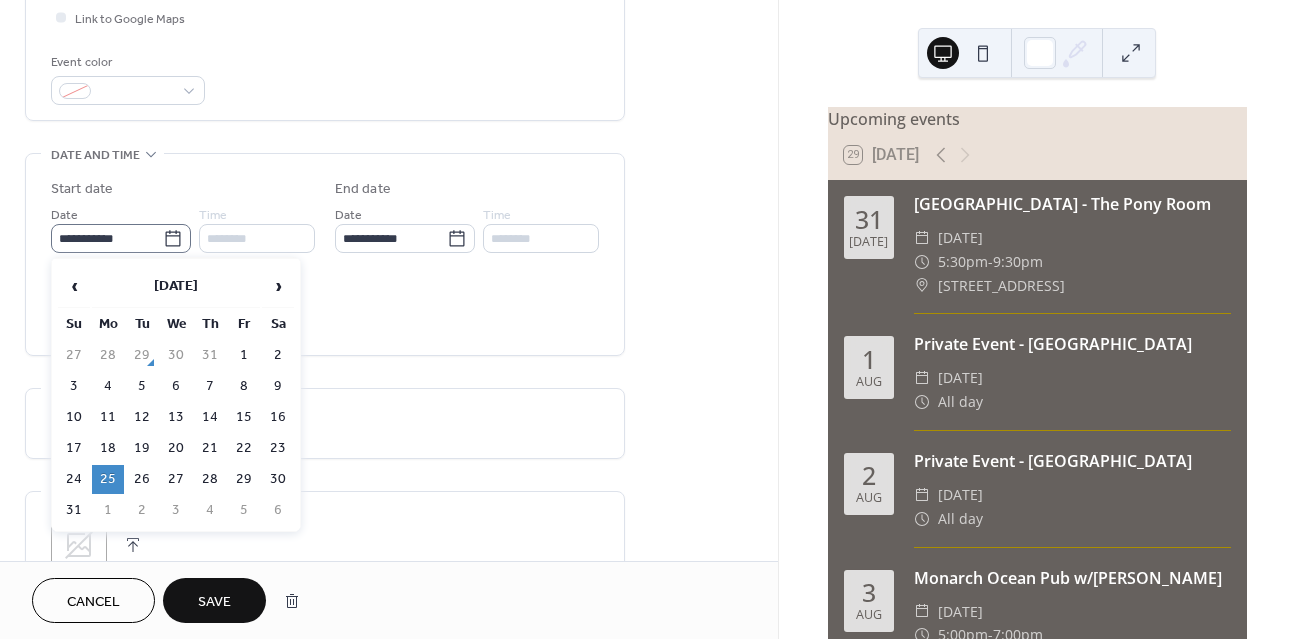click 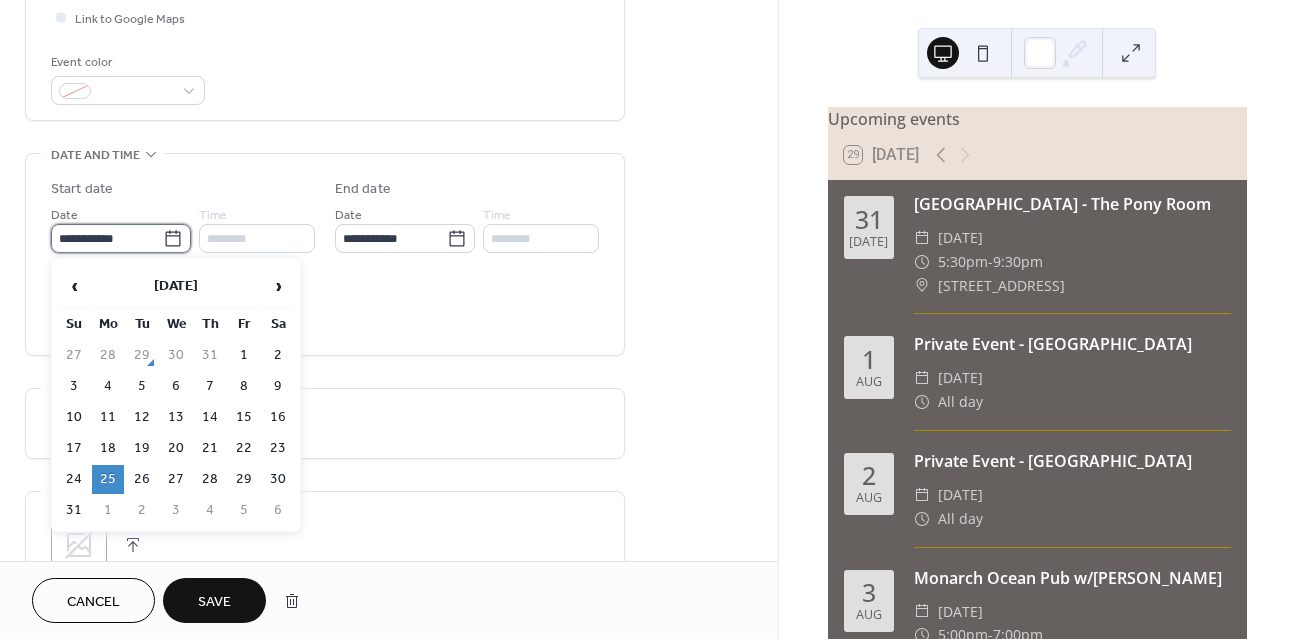 click on "**********" at bounding box center (107, 238) 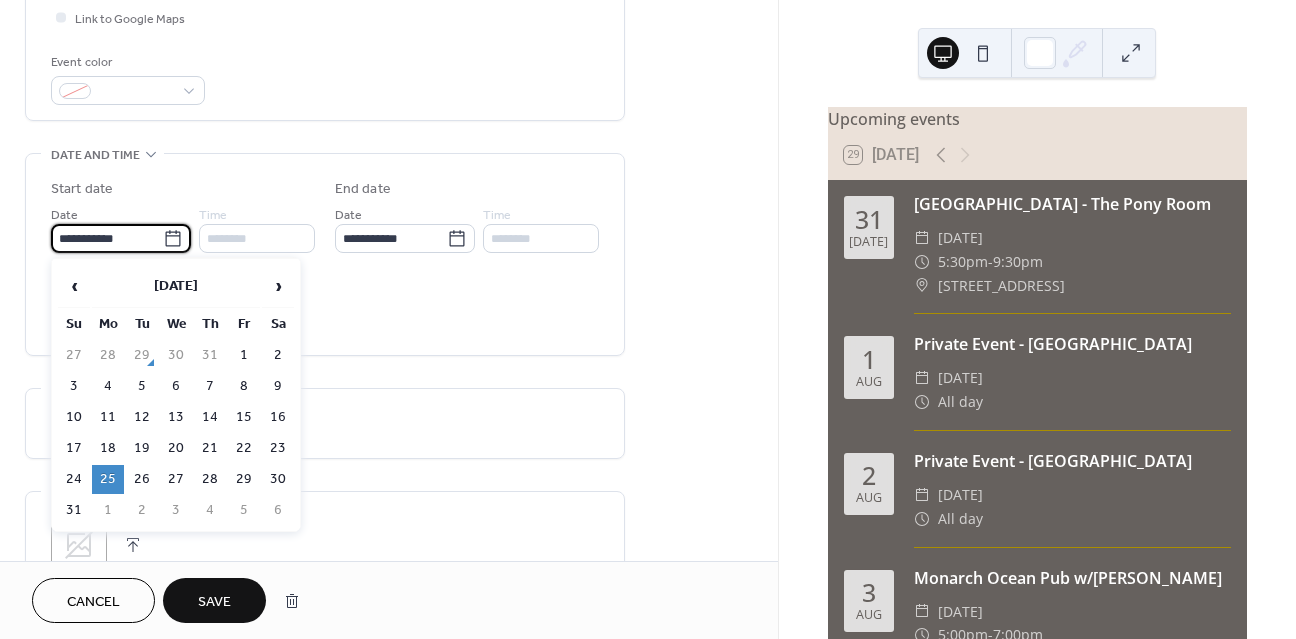 click 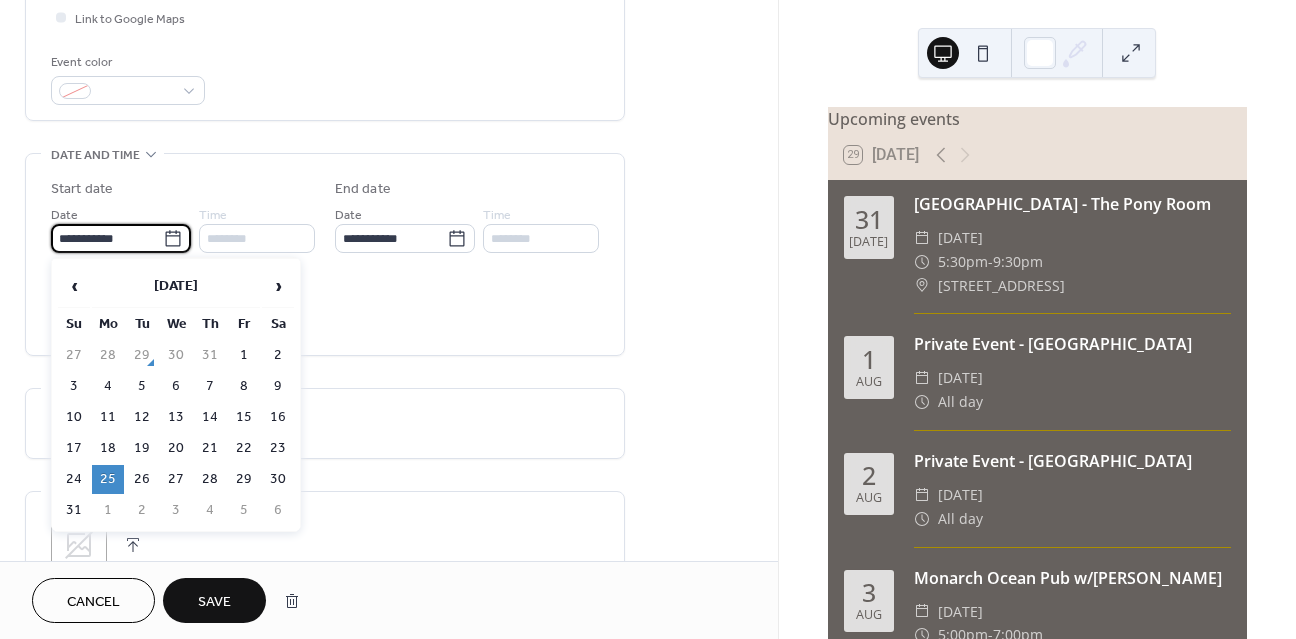 click on "**********" at bounding box center (325, 254) 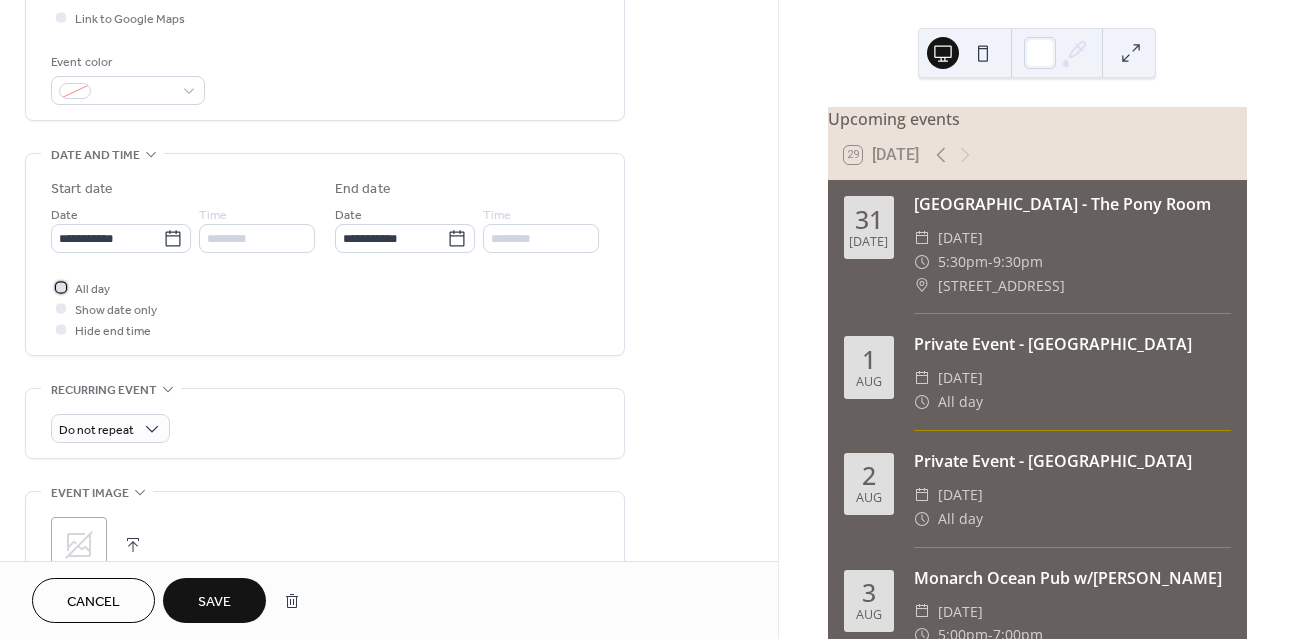 click 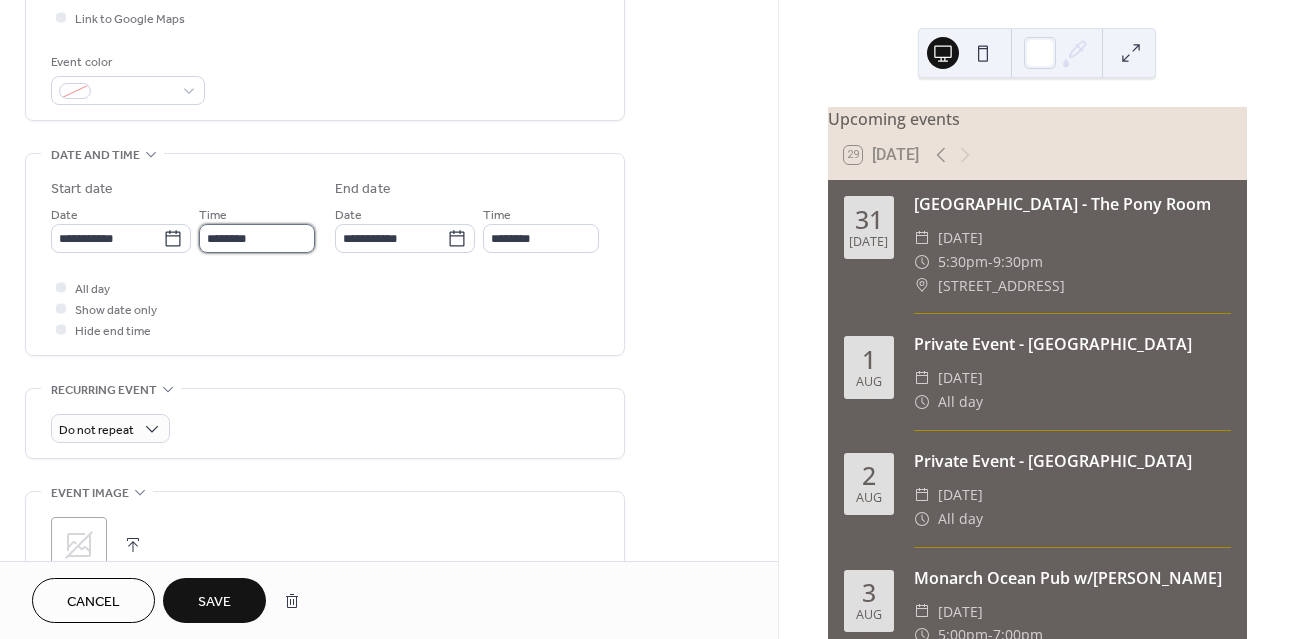 click on "********" at bounding box center (257, 238) 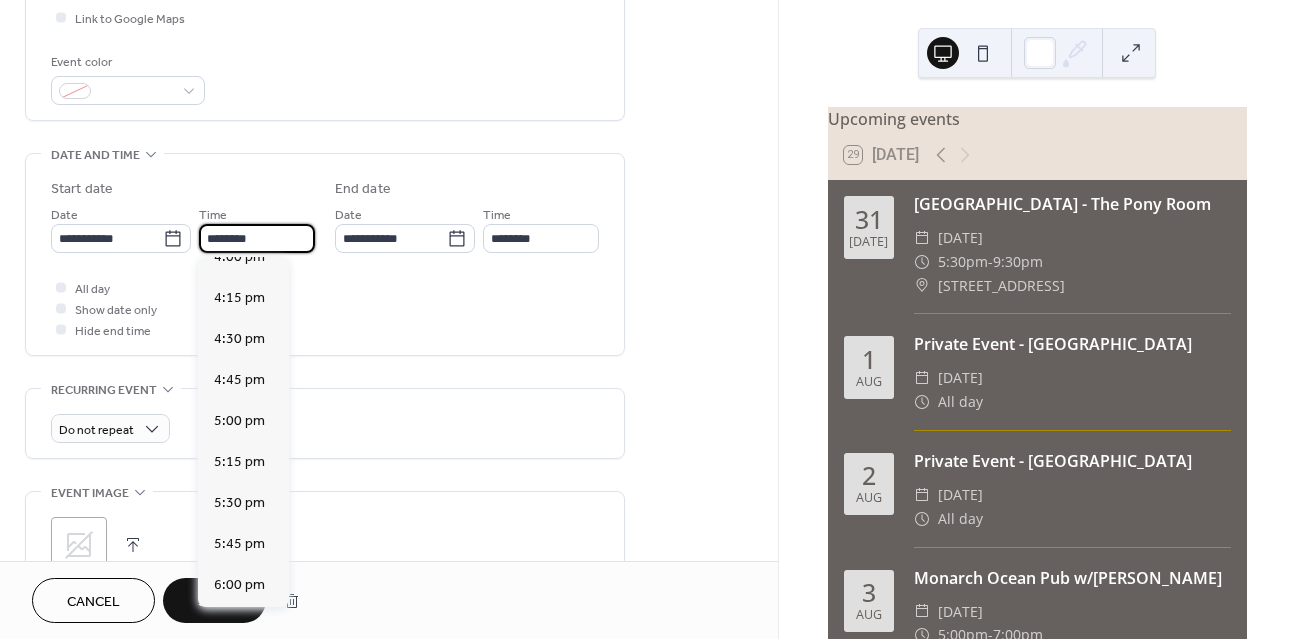 scroll, scrollTop: 2623, scrollLeft: 0, axis: vertical 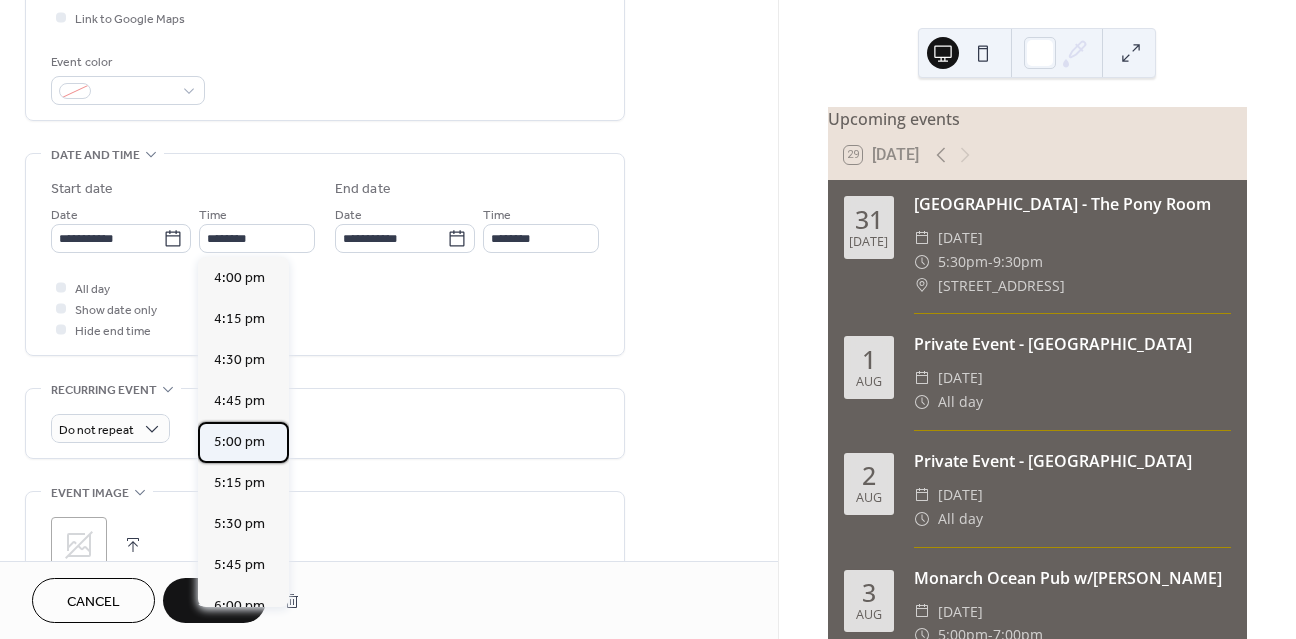 click on "5:00 pm" at bounding box center [239, 442] 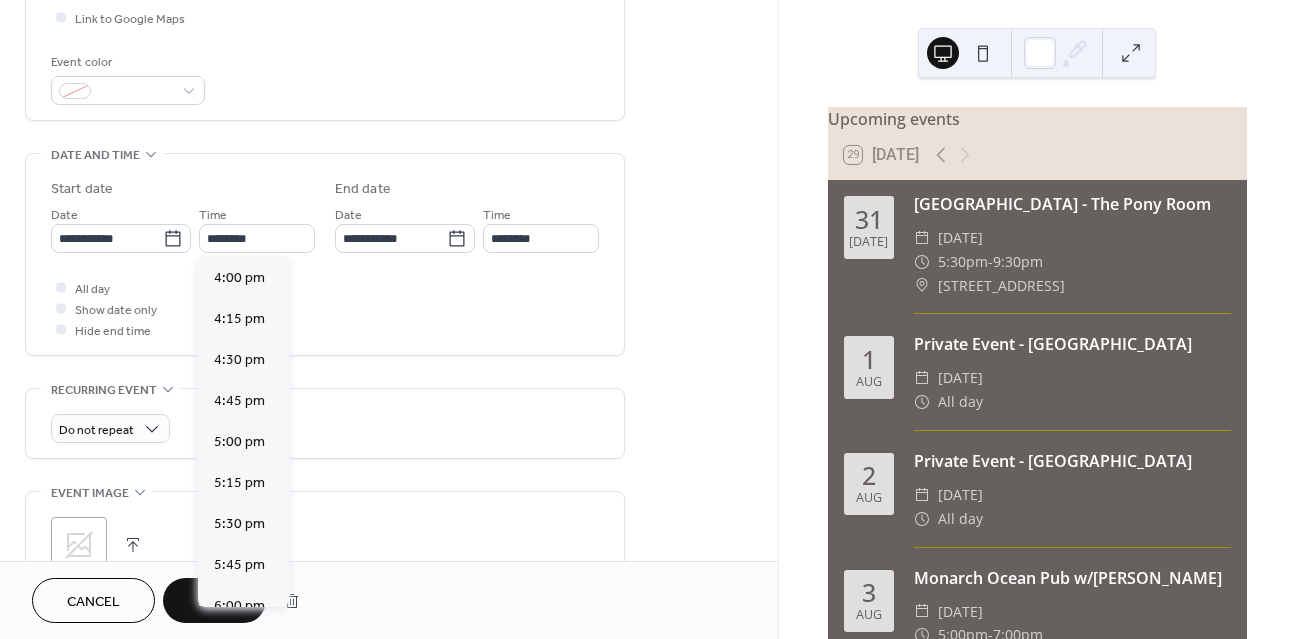 type on "*******" 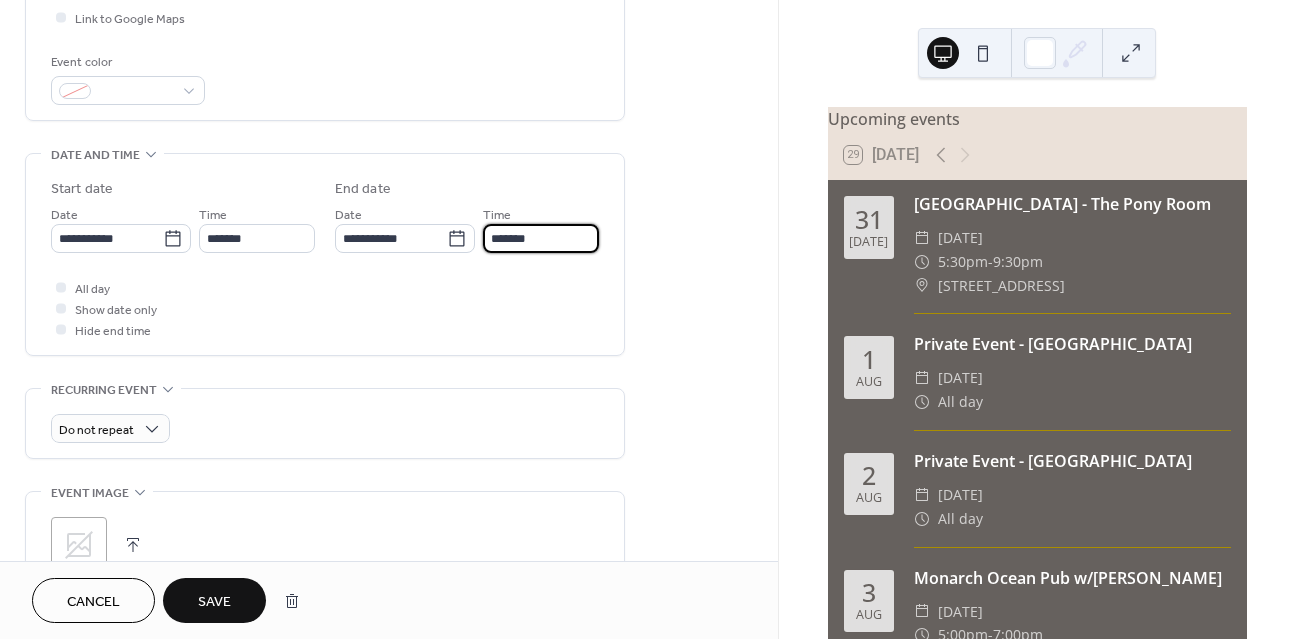 click on "*******" at bounding box center (541, 238) 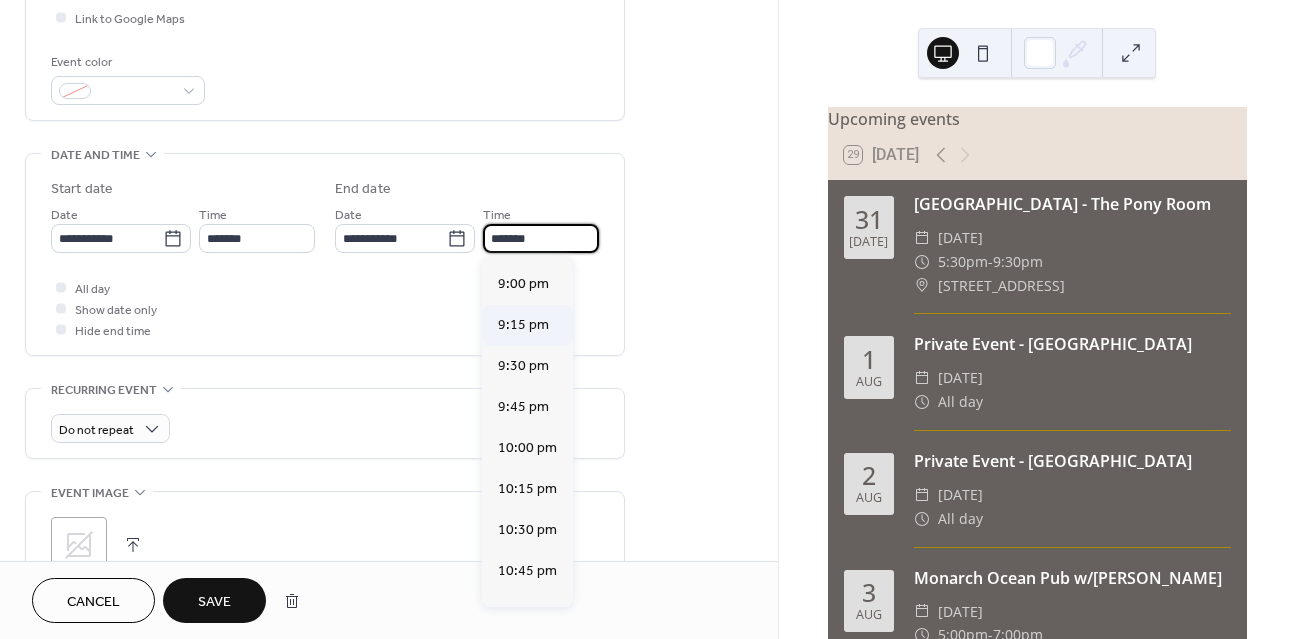 scroll, scrollTop: 598, scrollLeft: 0, axis: vertical 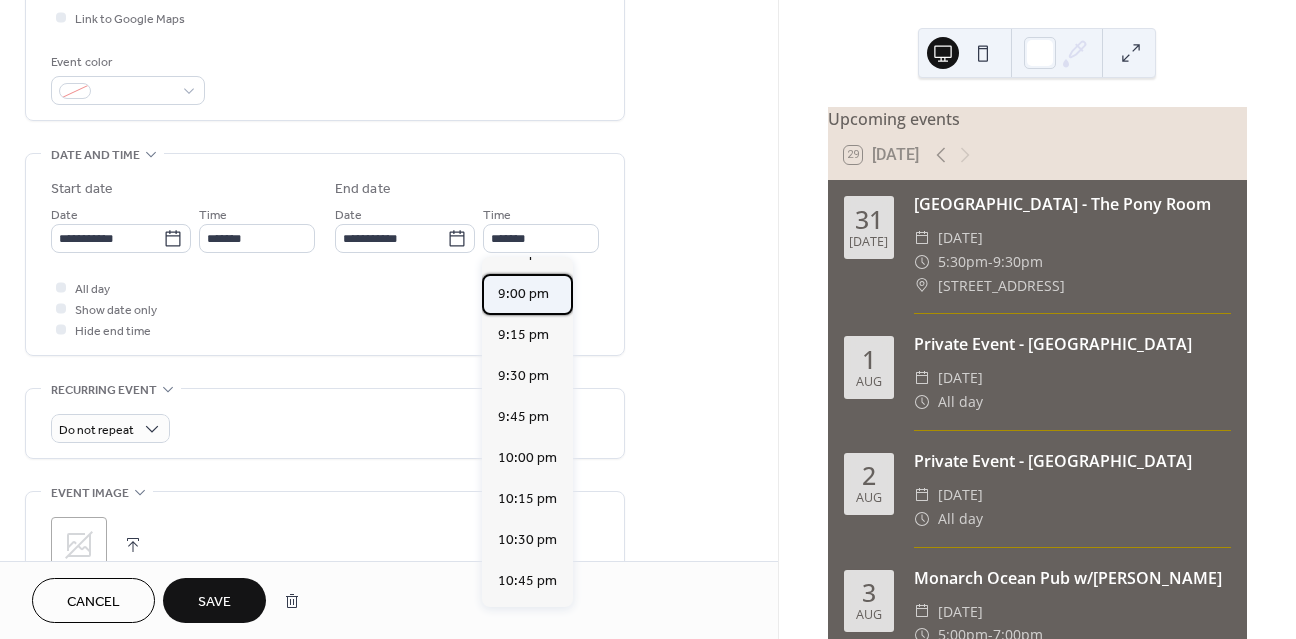 click on "9:00 pm" at bounding box center (523, 294) 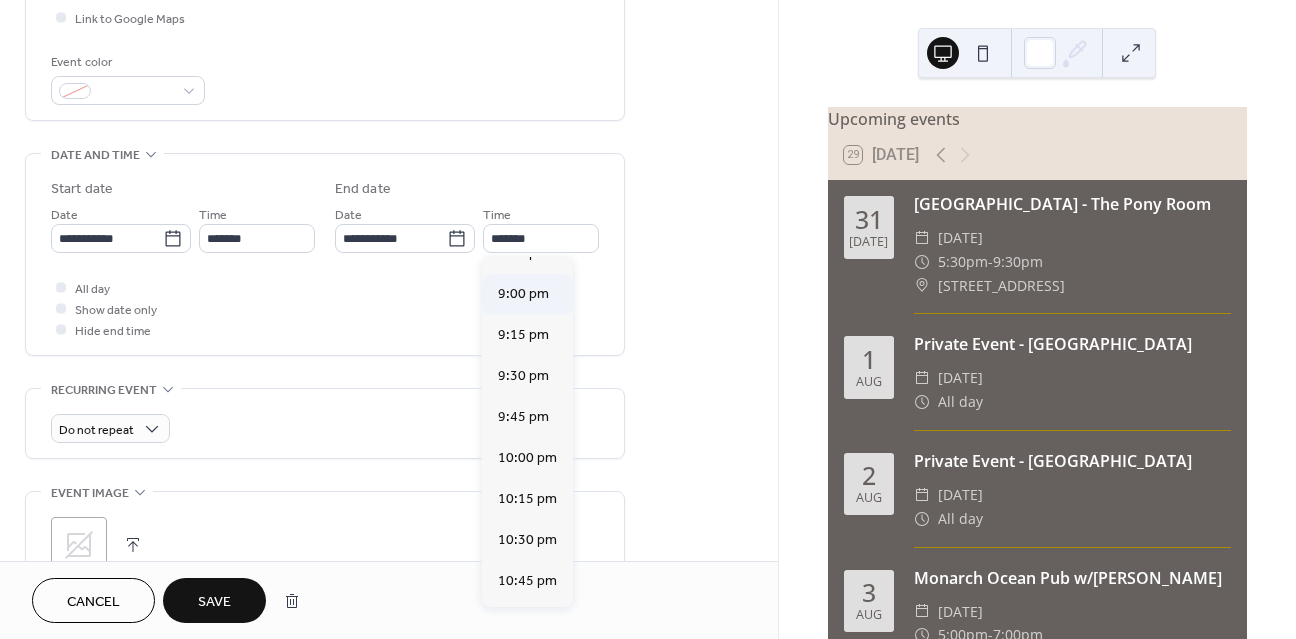 type on "*******" 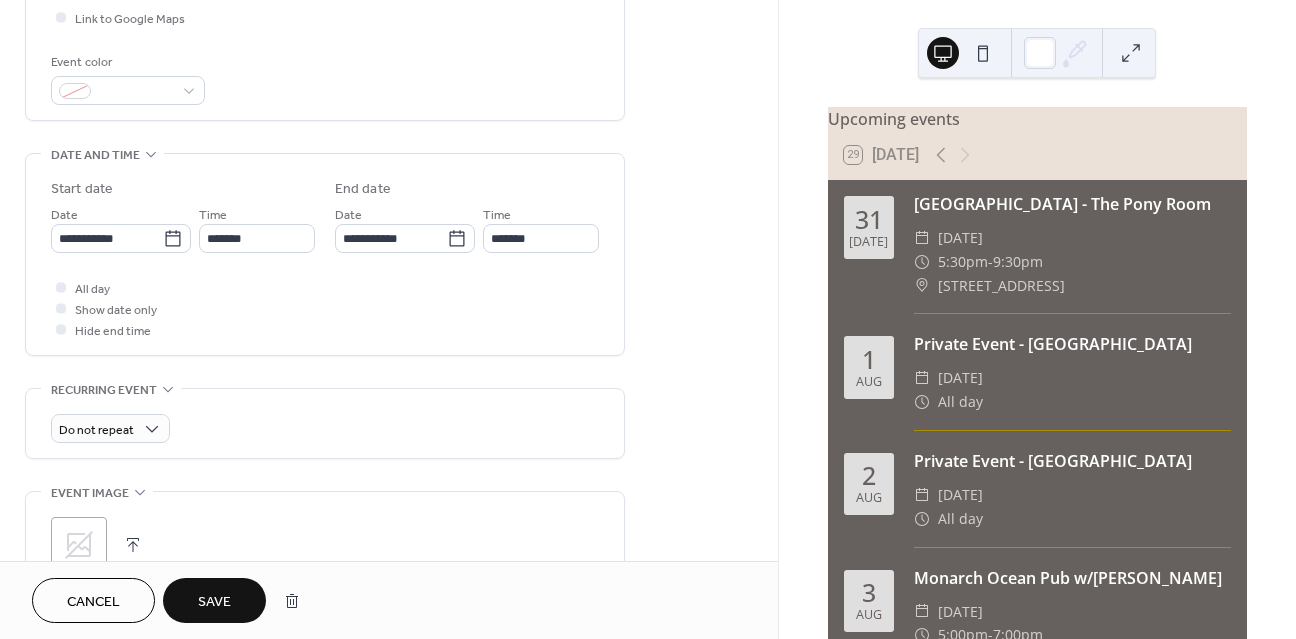 click on "Save" at bounding box center [214, 600] 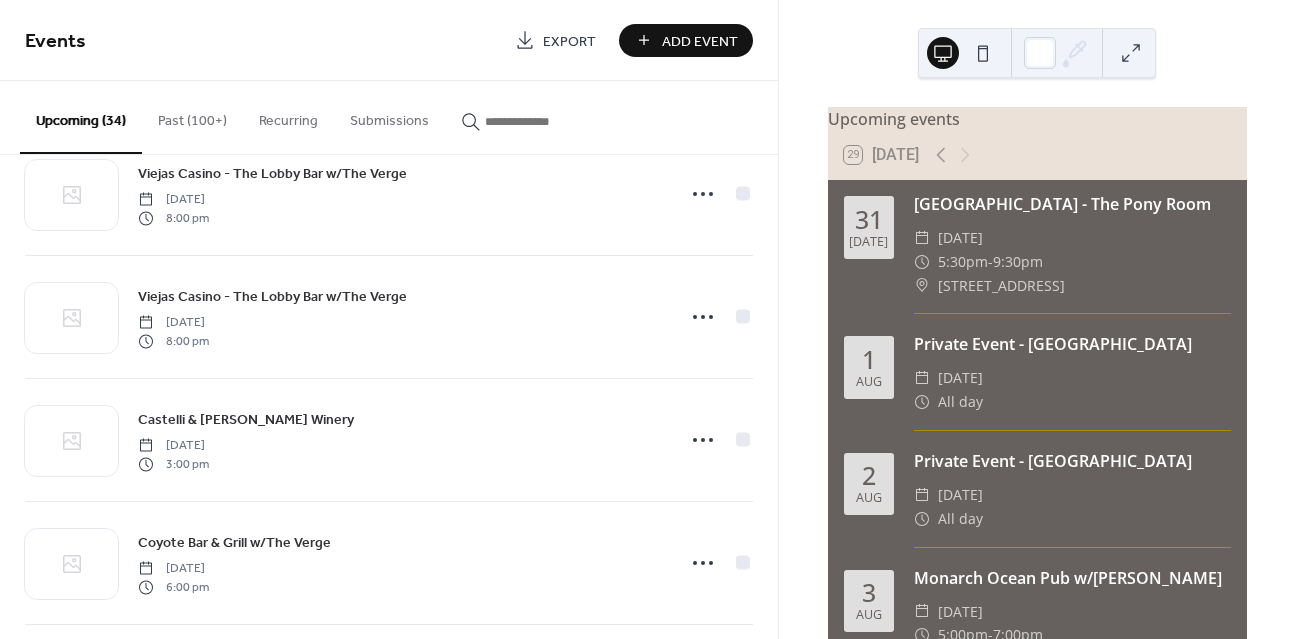 scroll, scrollTop: 2514, scrollLeft: 0, axis: vertical 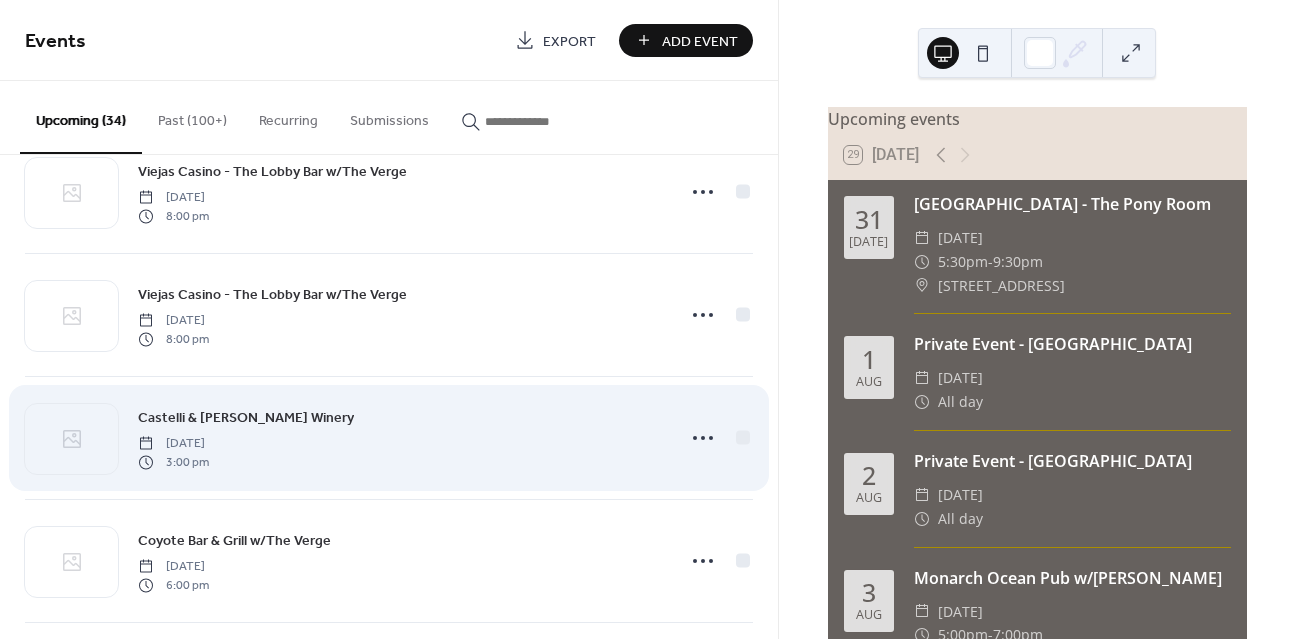 click on "Castelli & [PERSON_NAME] Winery" at bounding box center (246, 418) 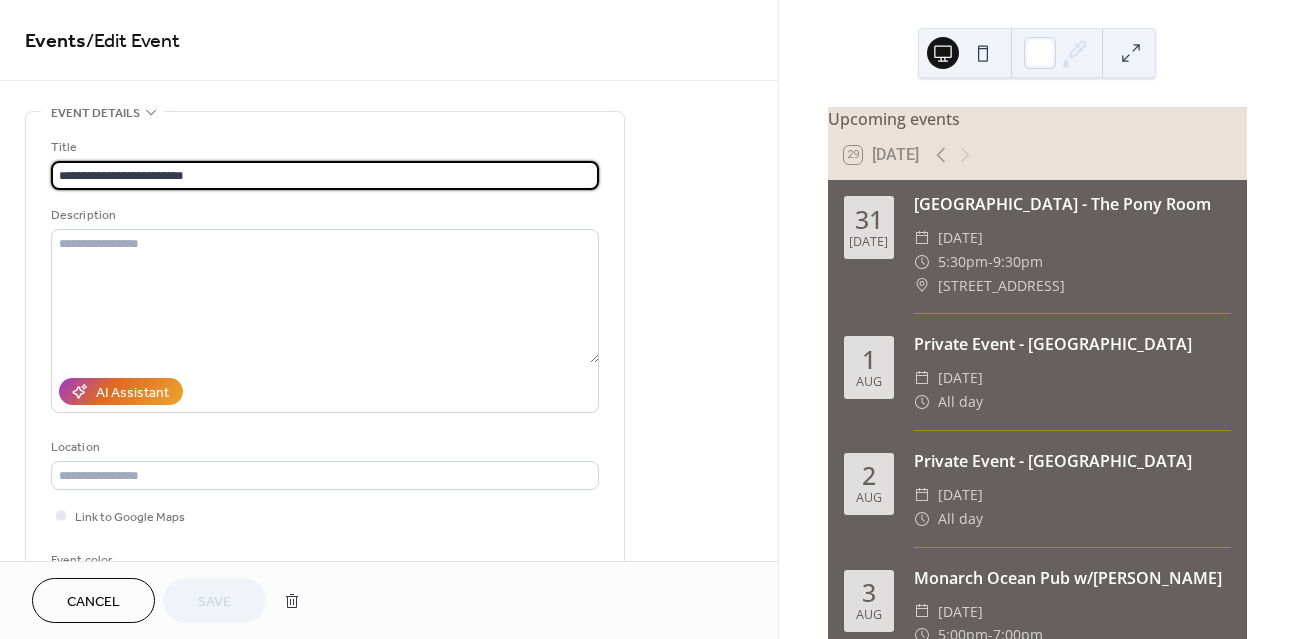 click on "**********" at bounding box center [325, 175] 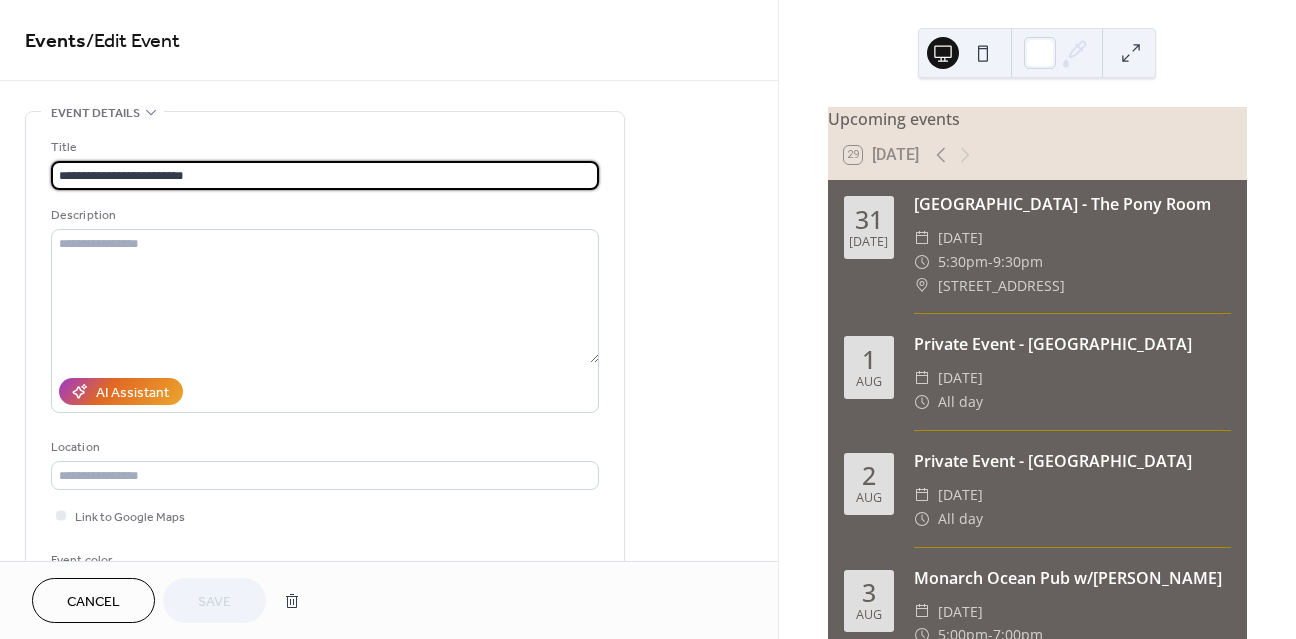 click on "**********" at bounding box center [325, 175] 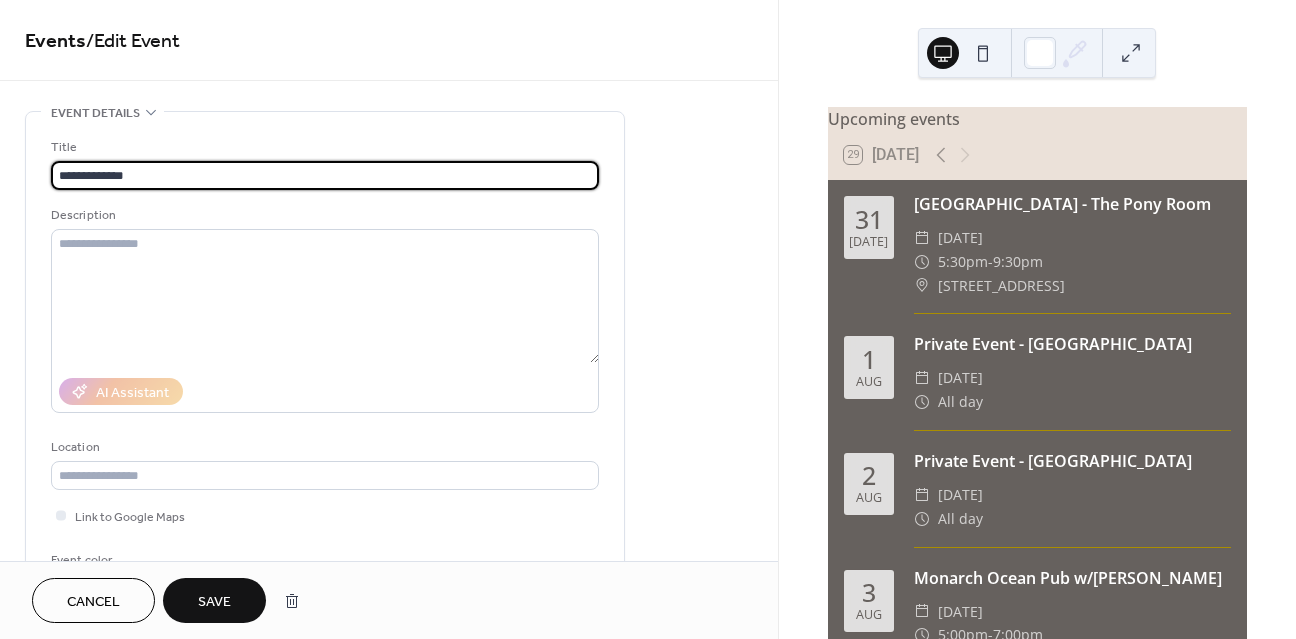 scroll, scrollTop: 1, scrollLeft: 0, axis: vertical 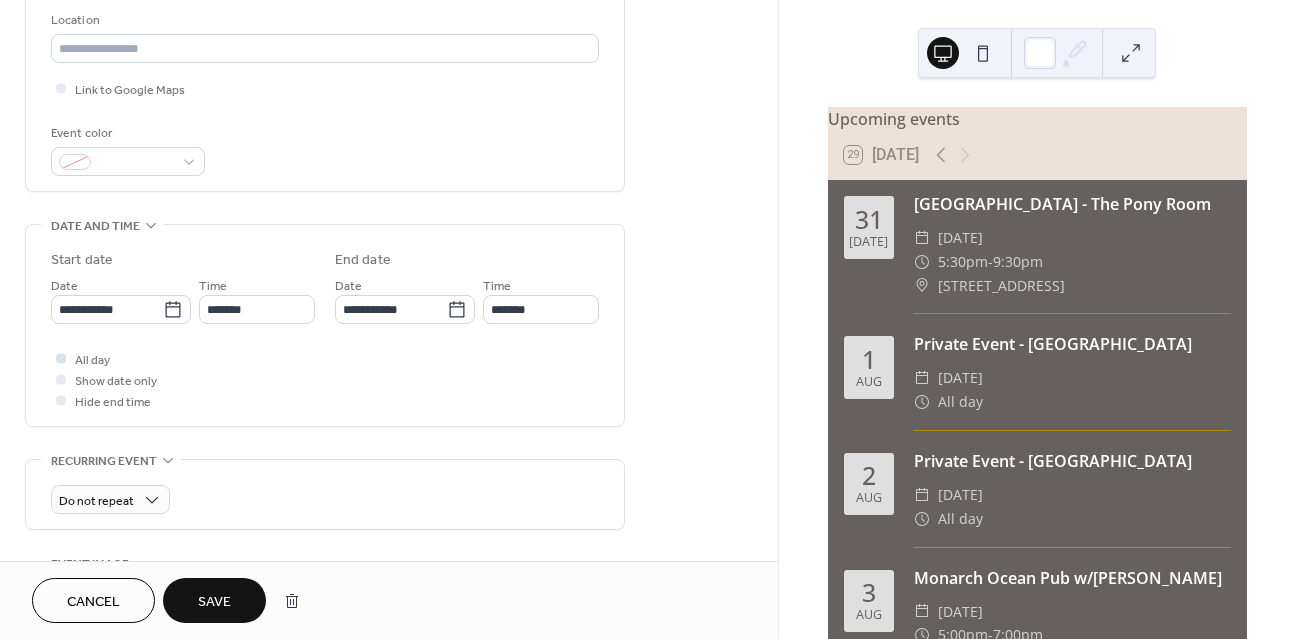 type on "**********" 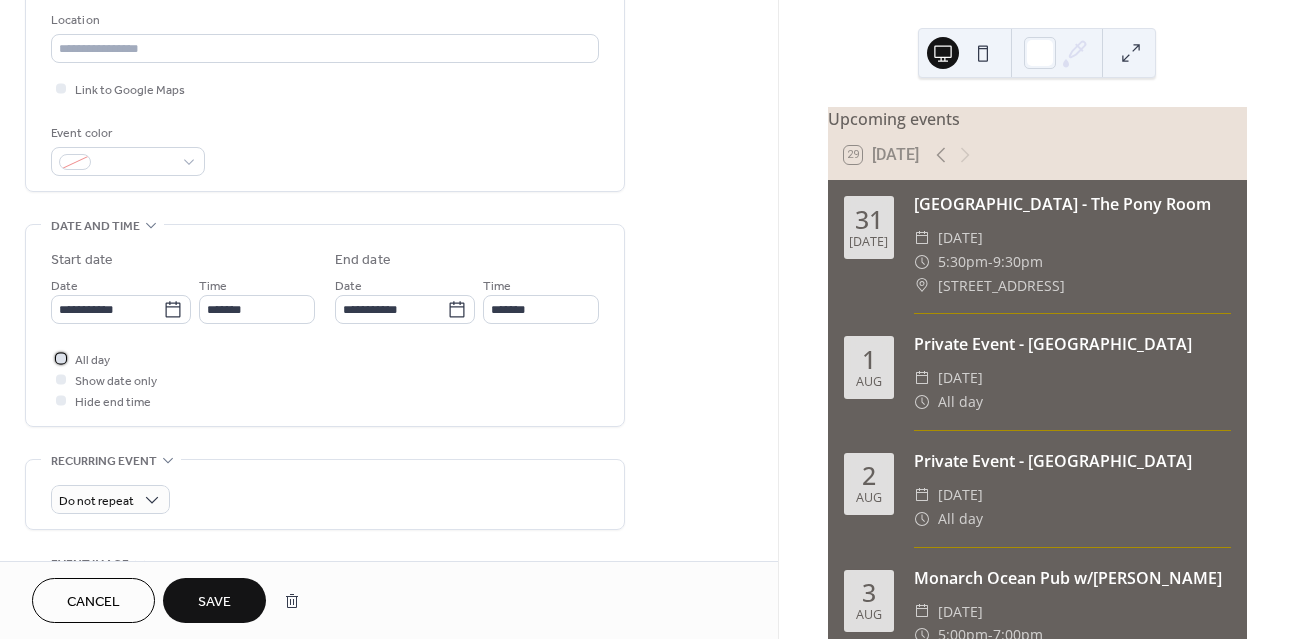 click at bounding box center (61, 358) 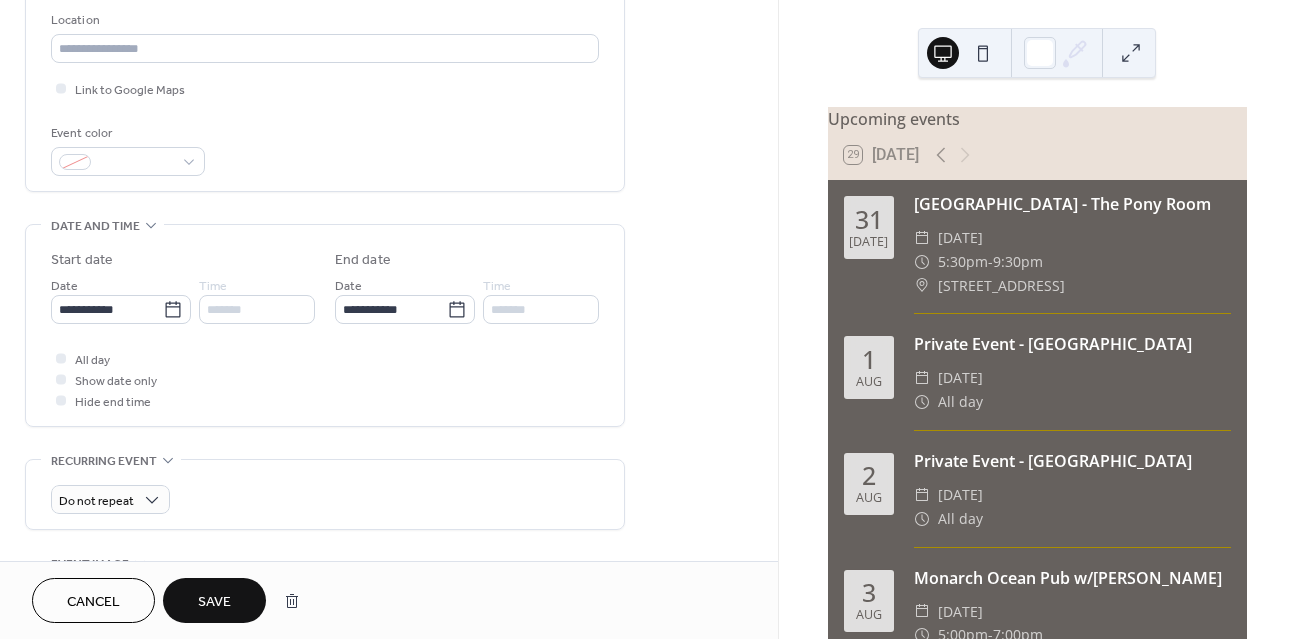 click on "Save" at bounding box center [214, 600] 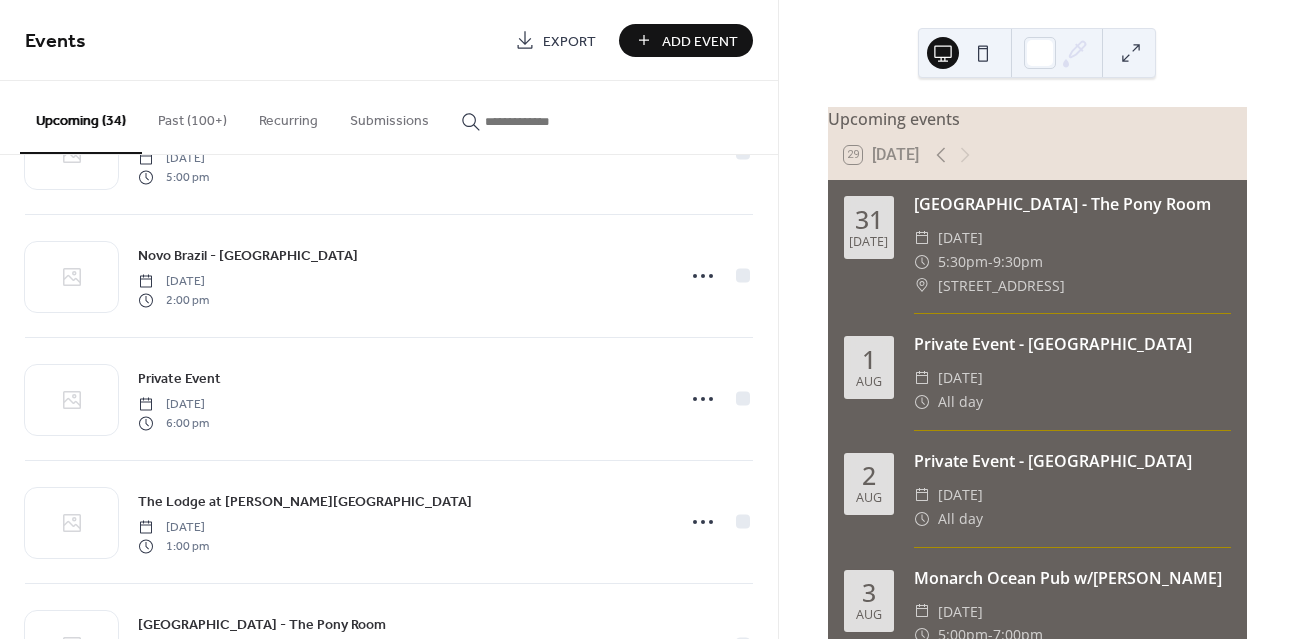 scroll, scrollTop: 464, scrollLeft: 0, axis: vertical 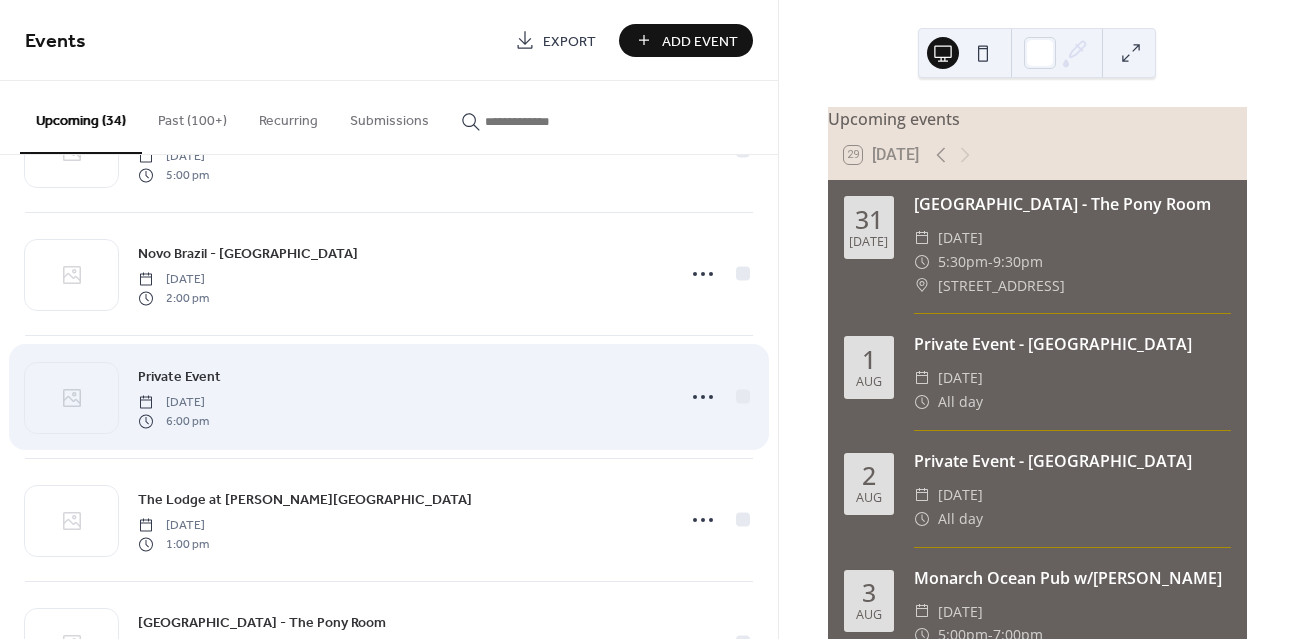 click on "Private Event" at bounding box center [179, 377] 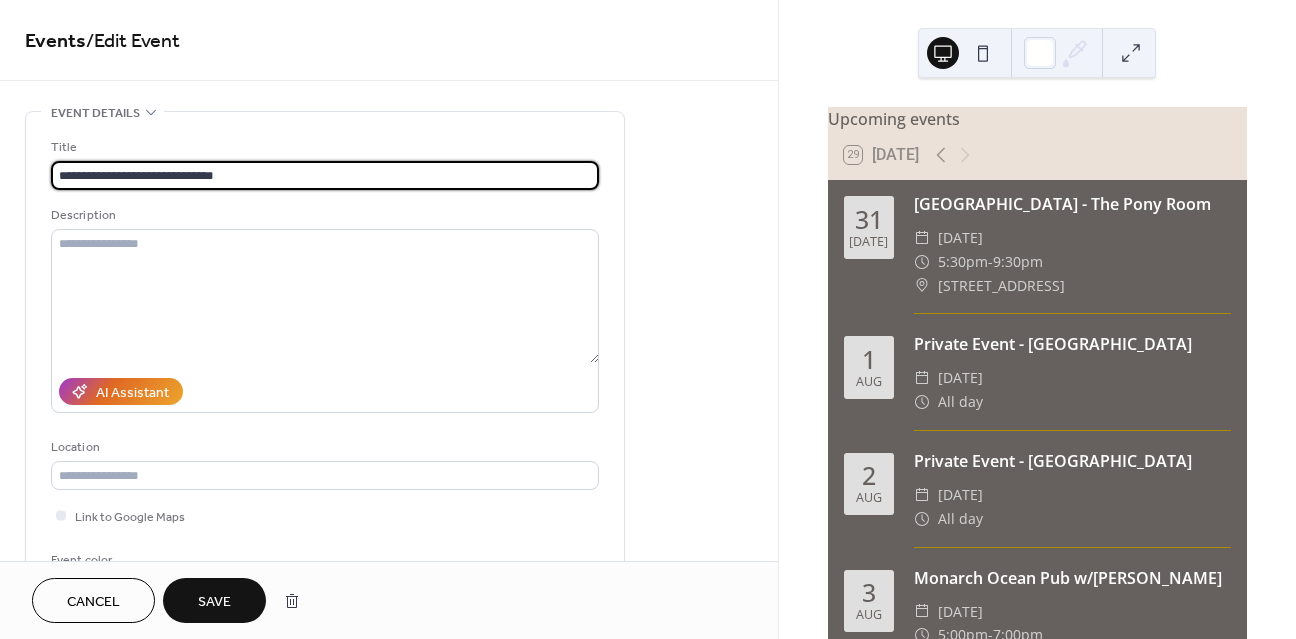 type on "**********" 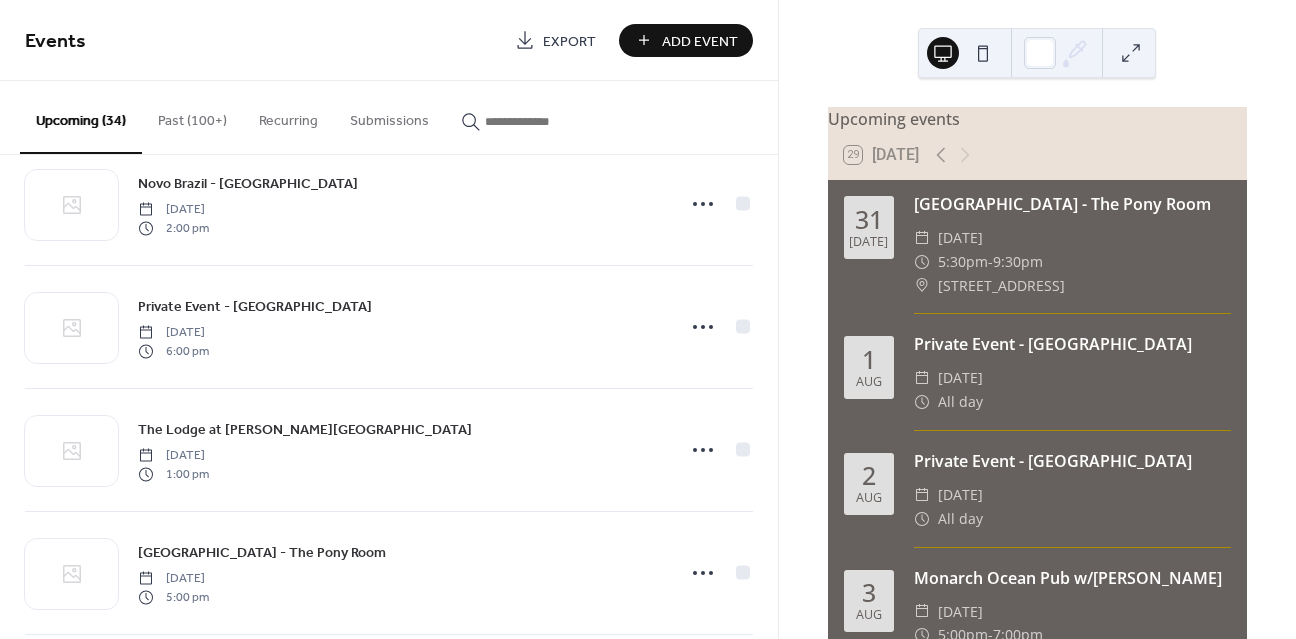 scroll, scrollTop: 545, scrollLeft: 0, axis: vertical 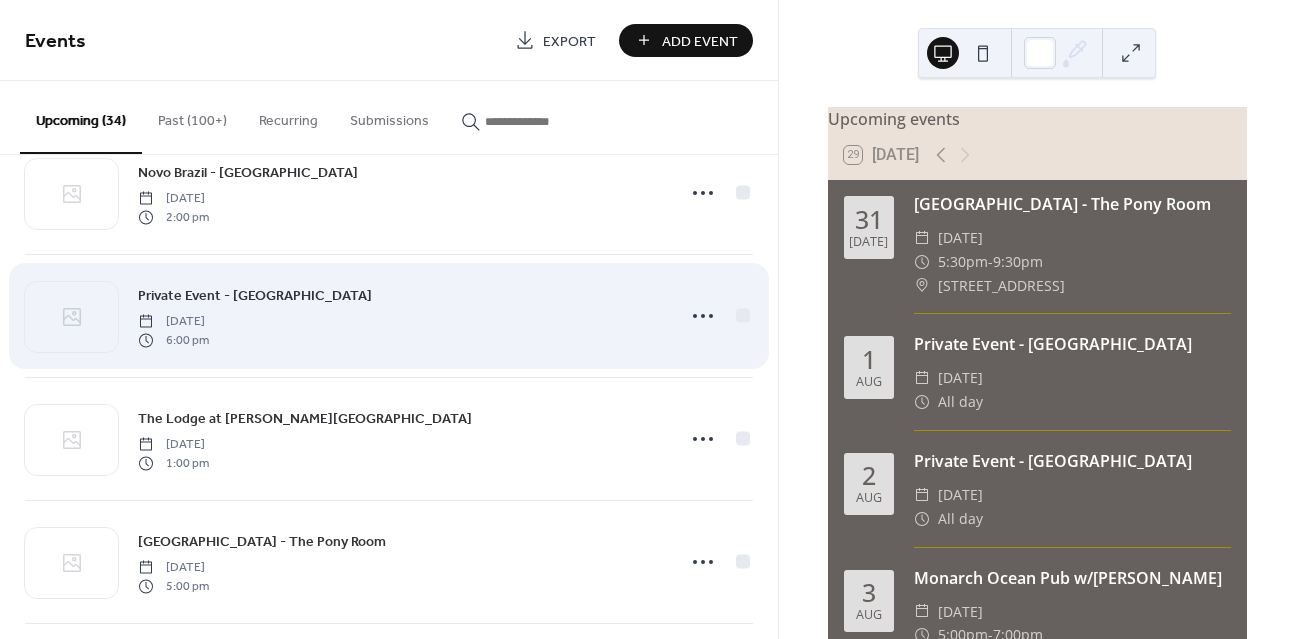 click on "Private Event - [GEOGRAPHIC_DATA]" at bounding box center (255, 296) 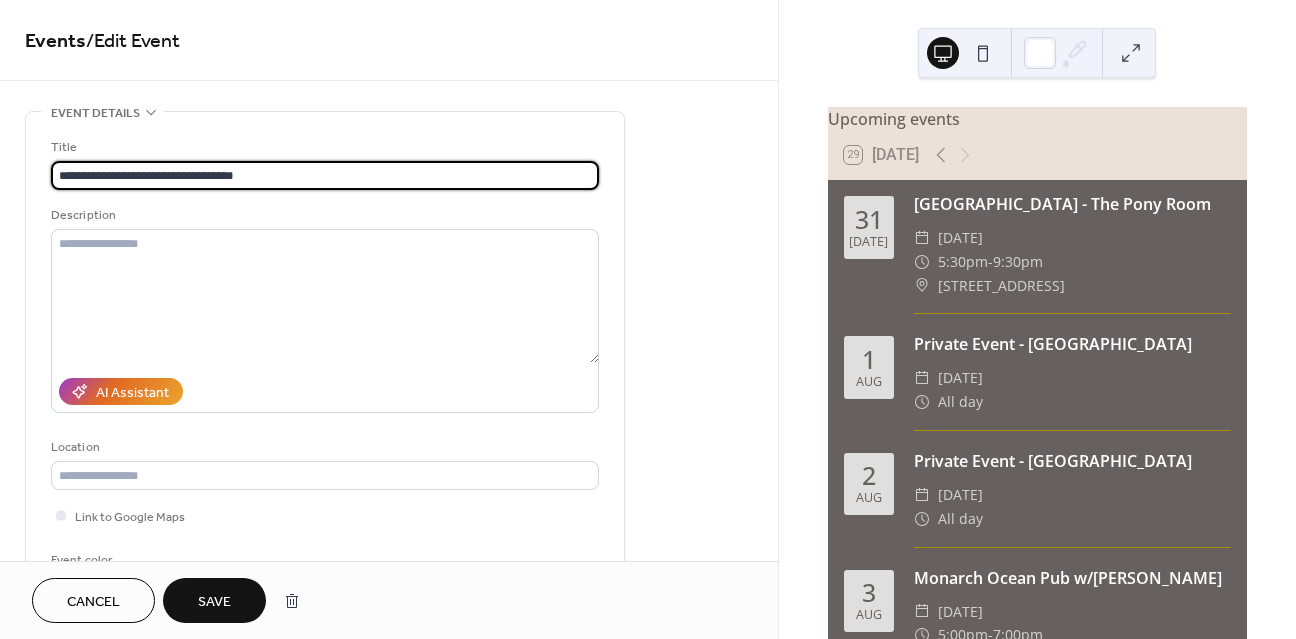 type on "**********" 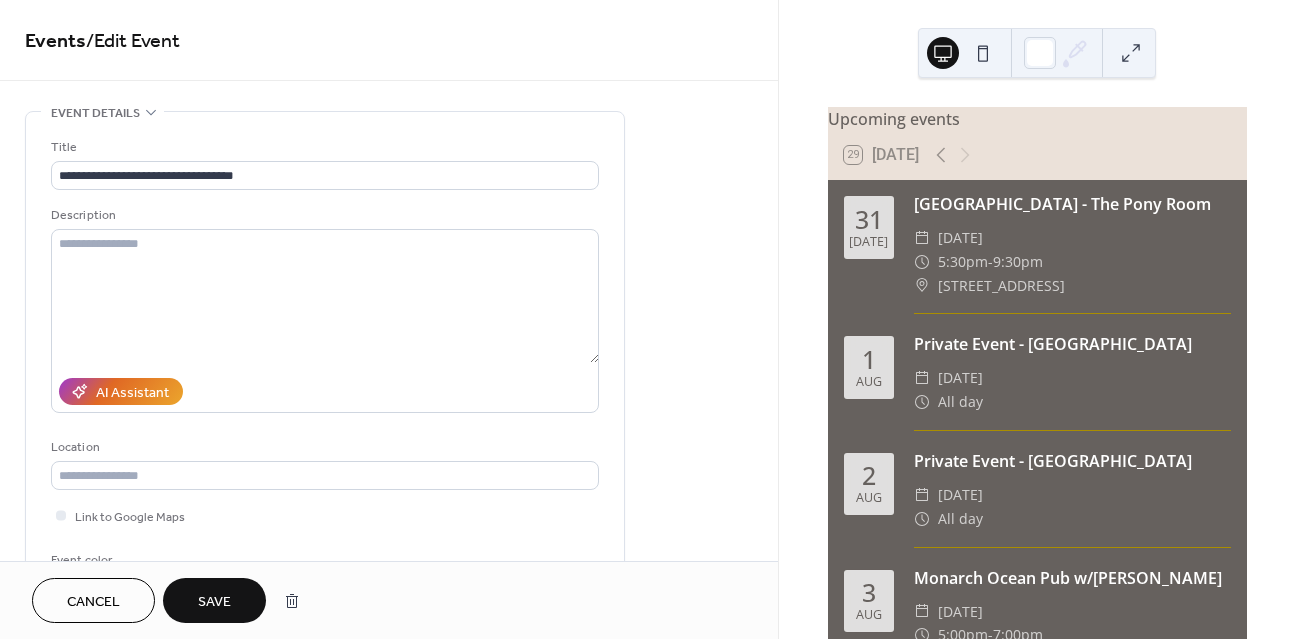 click on "Save" at bounding box center (214, 600) 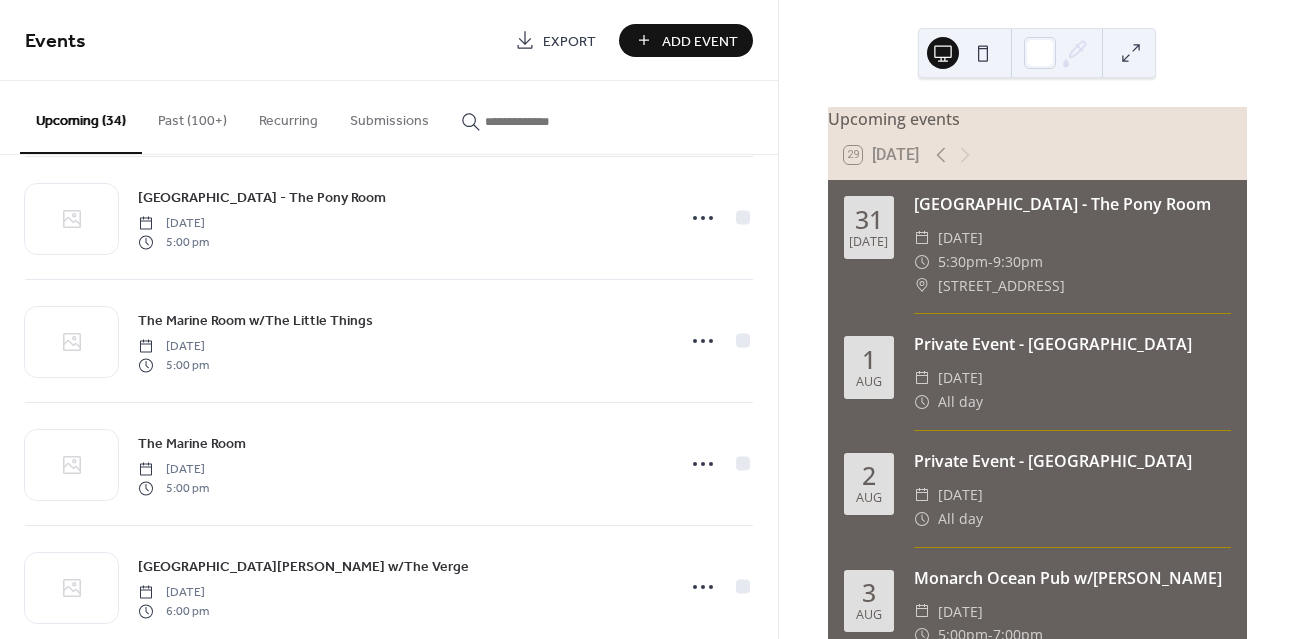 scroll, scrollTop: 1061, scrollLeft: 0, axis: vertical 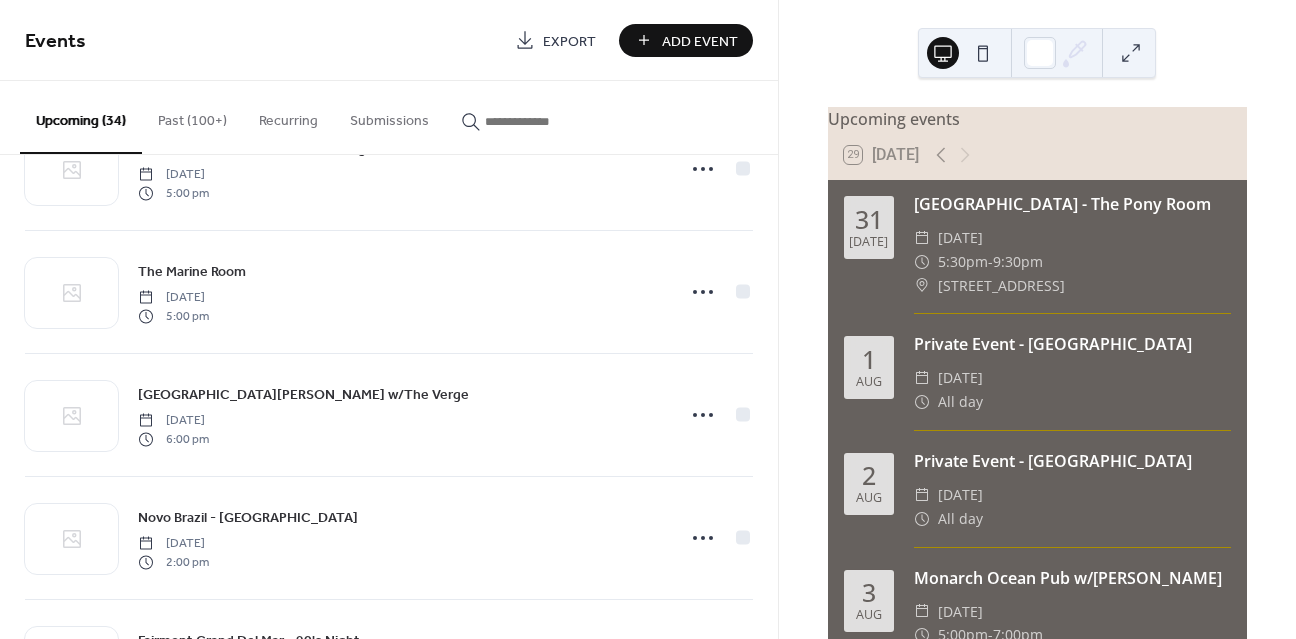 click on "Add Event" at bounding box center (700, 41) 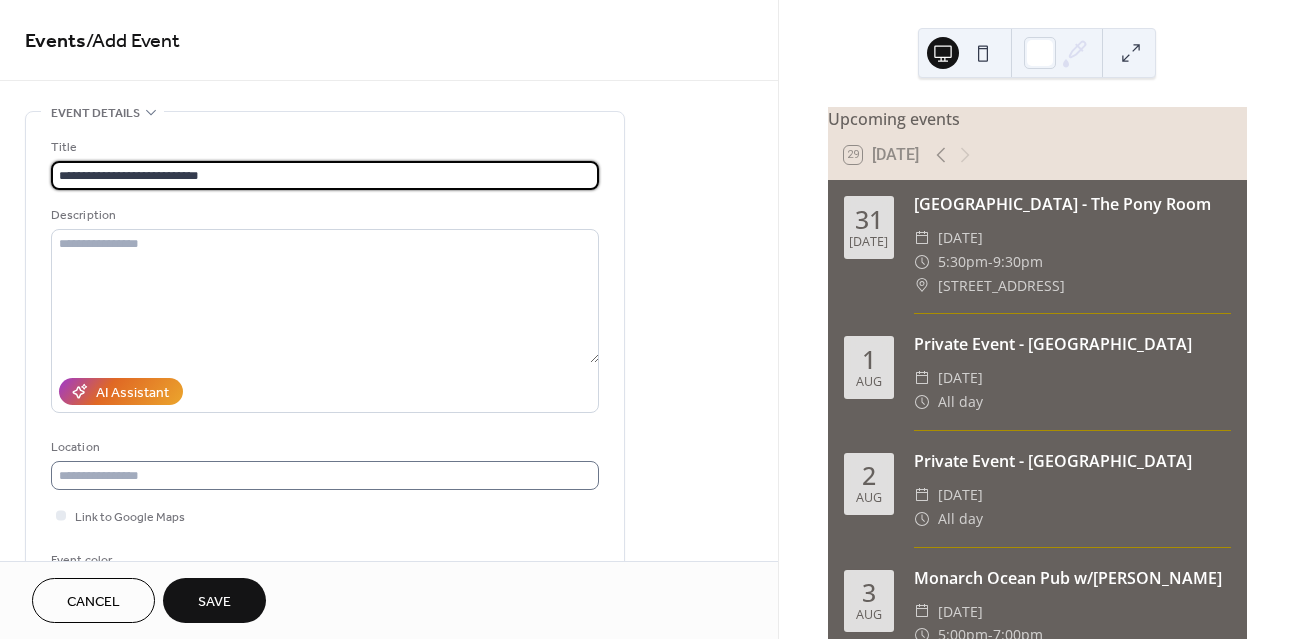 type on "**********" 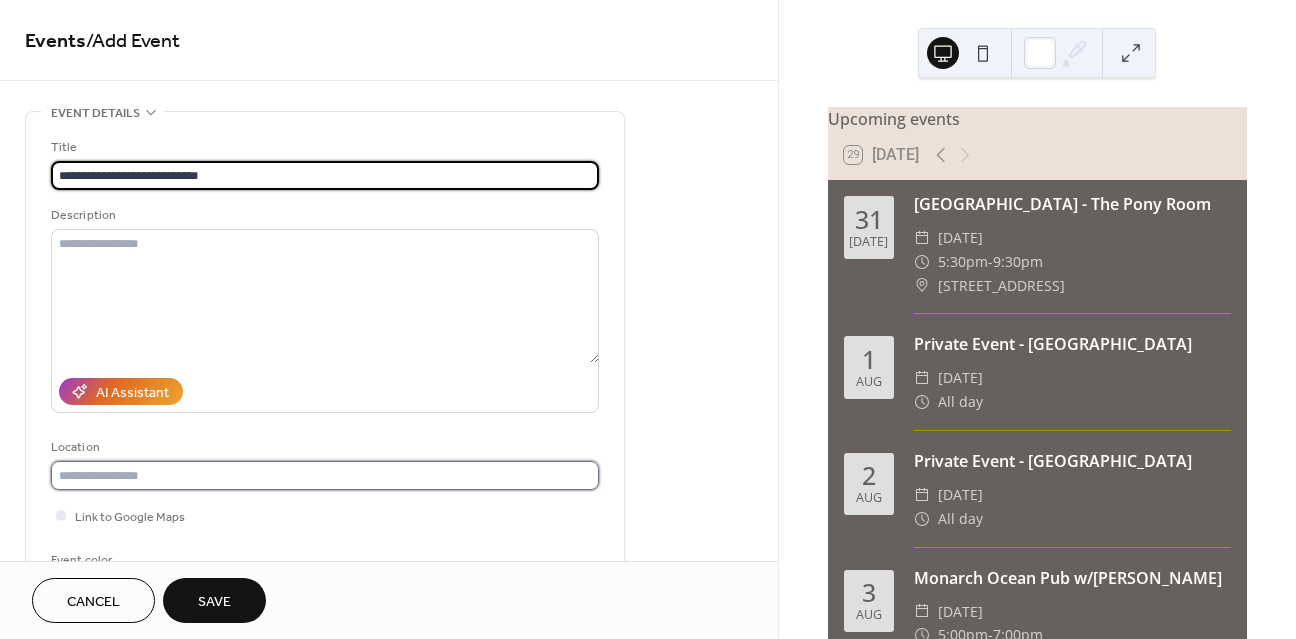 click at bounding box center (325, 475) 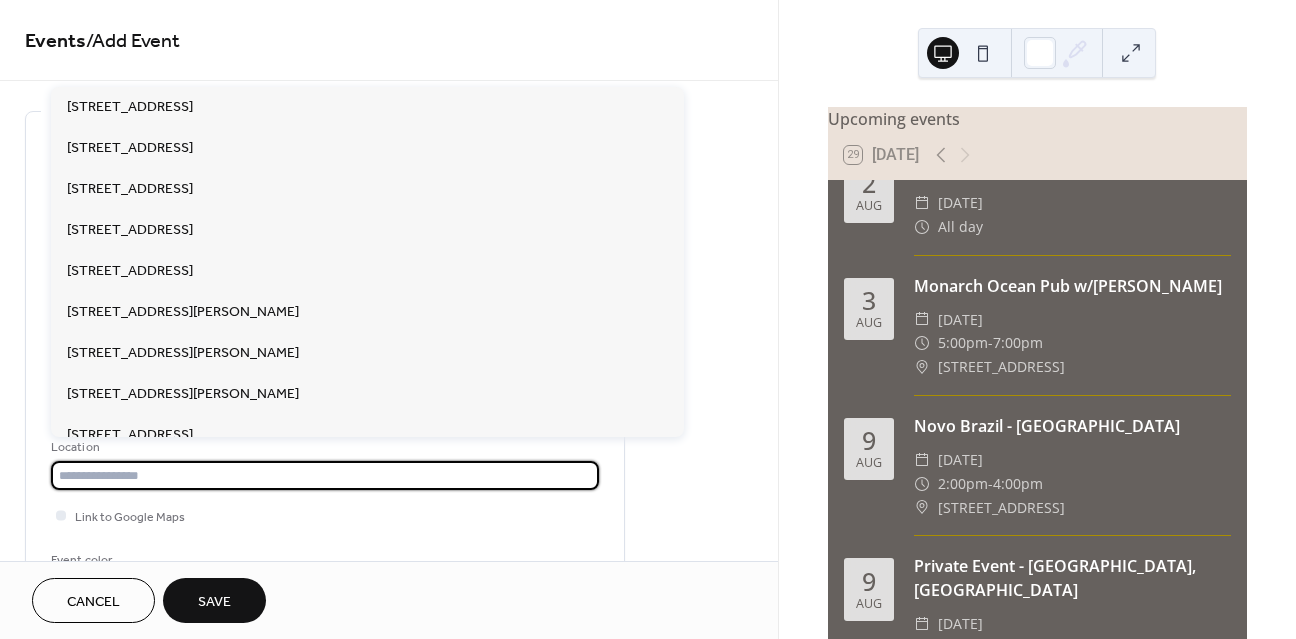 scroll, scrollTop: 297, scrollLeft: 0, axis: vertical 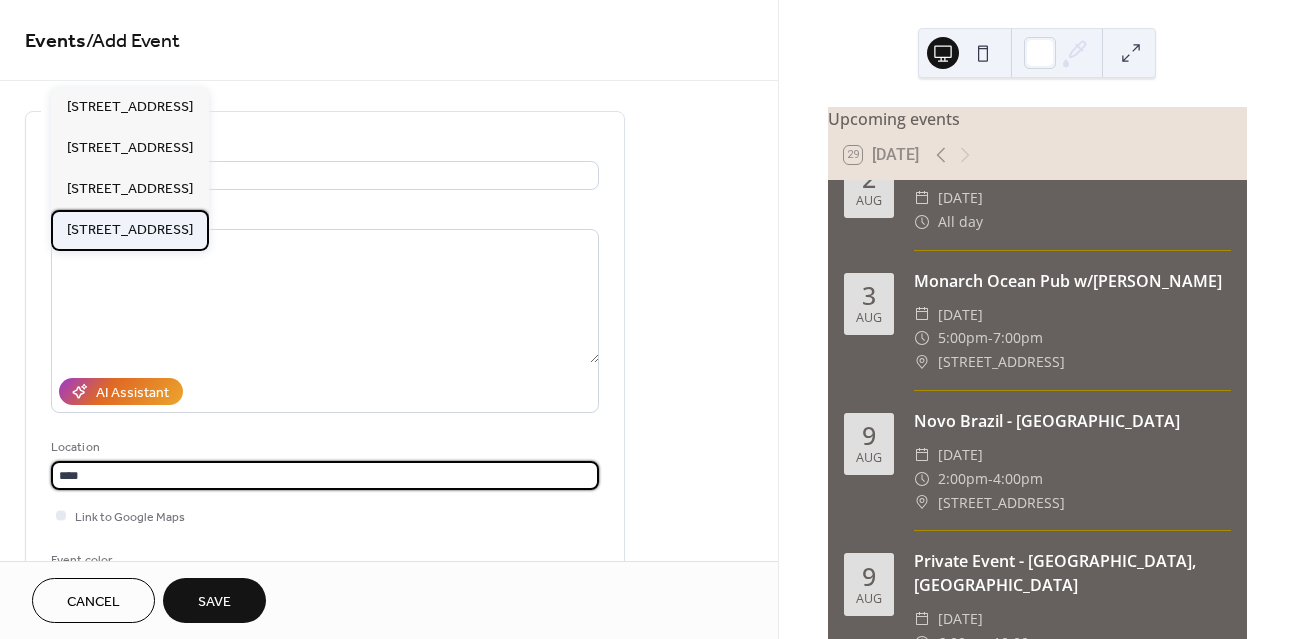 click on "[STREET_ADDRESS]" at bounding box center (130, 230) 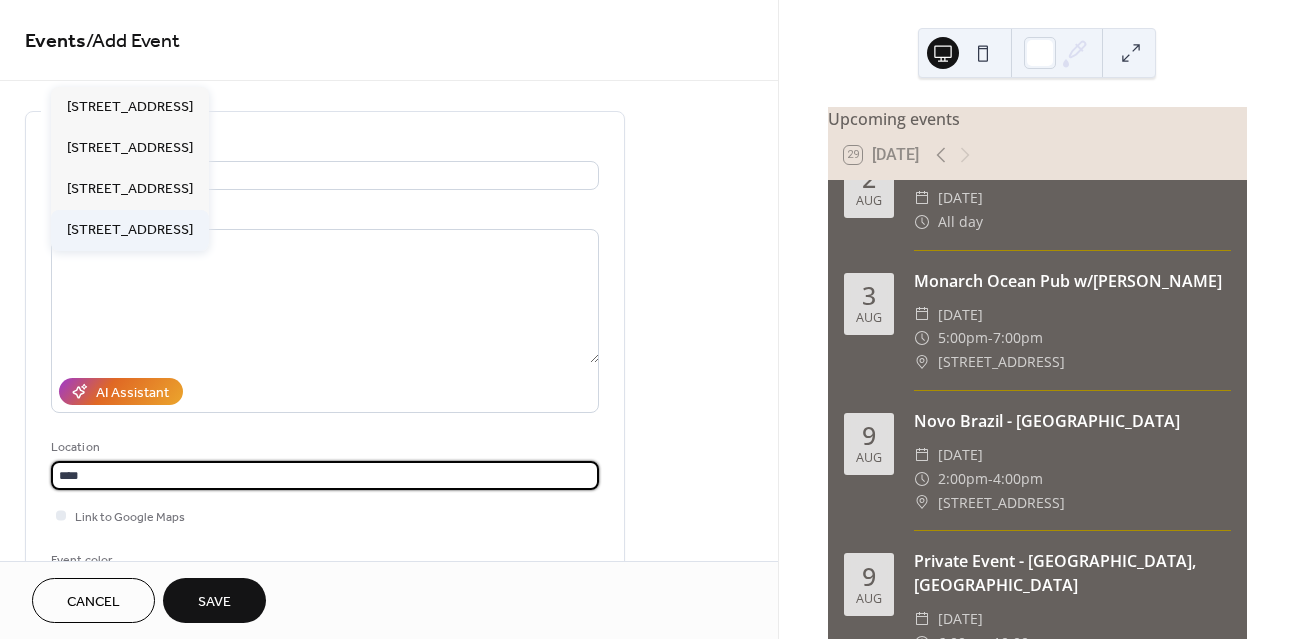 type on "**********" 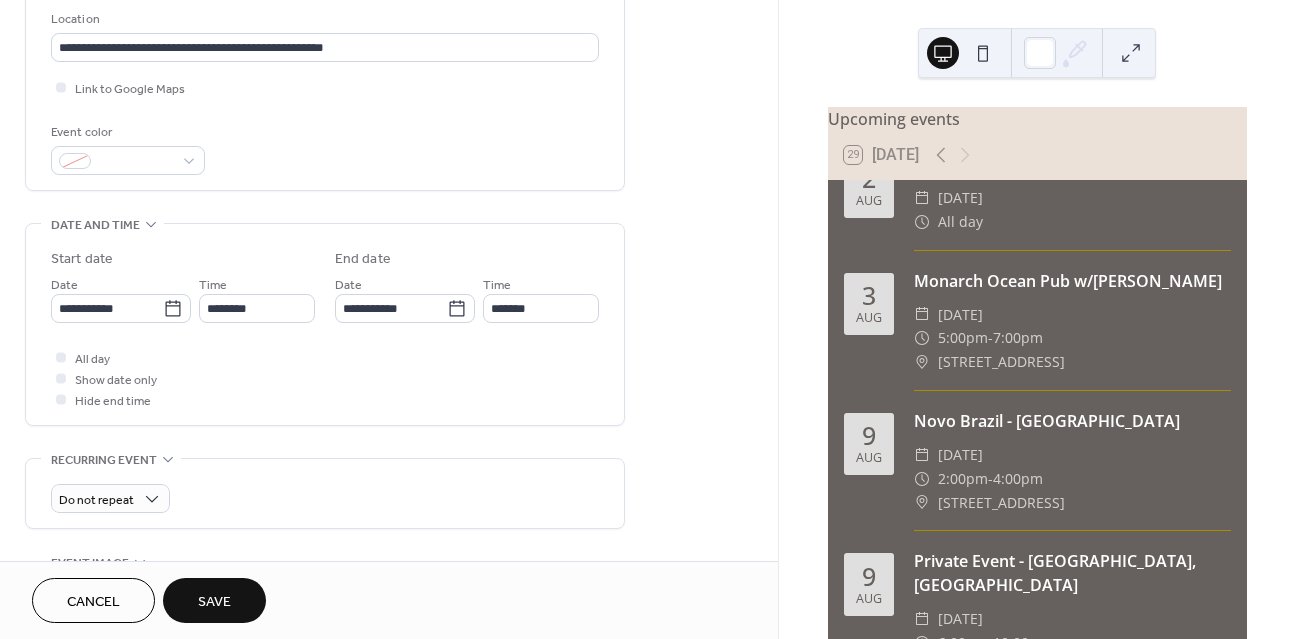 scroll, scrollTop: 456, scrollLeft: 0, axis: vertical 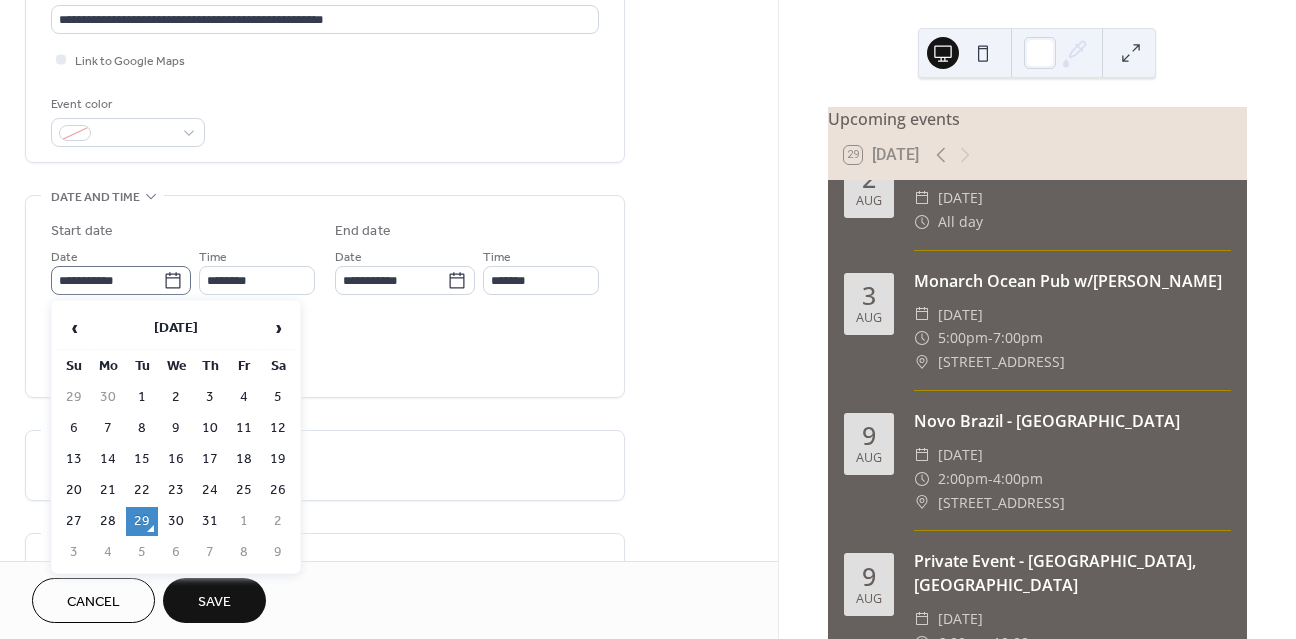 click 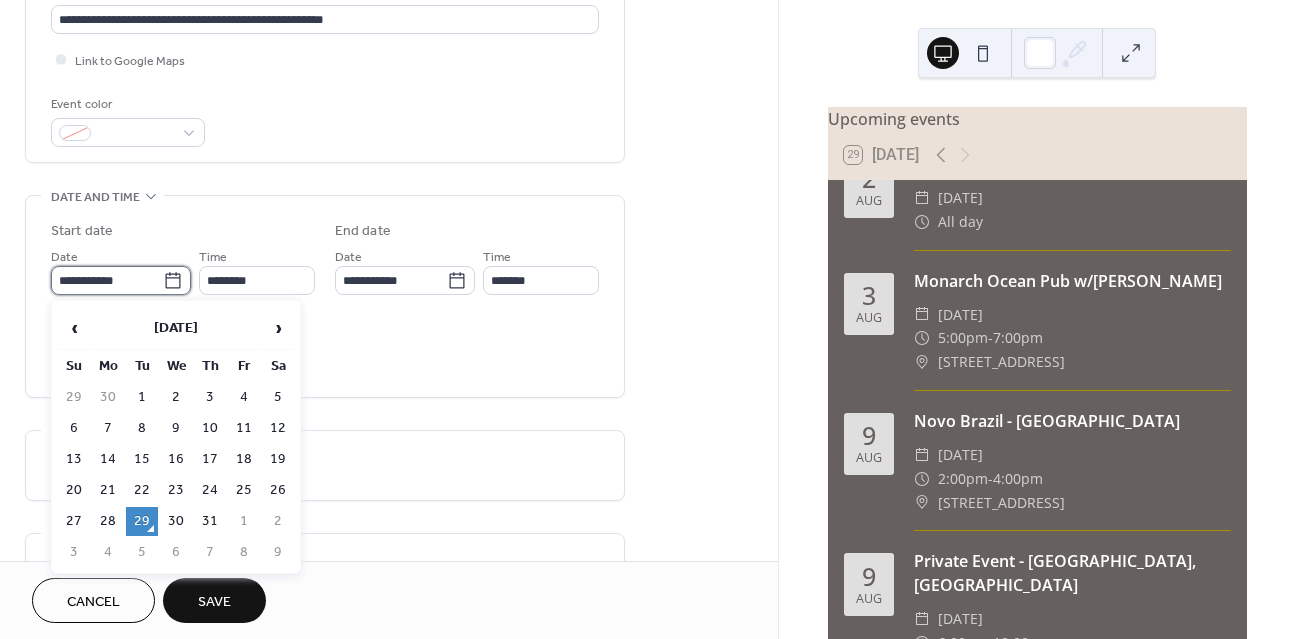 click on "**********" at bounding box center (107, 280) 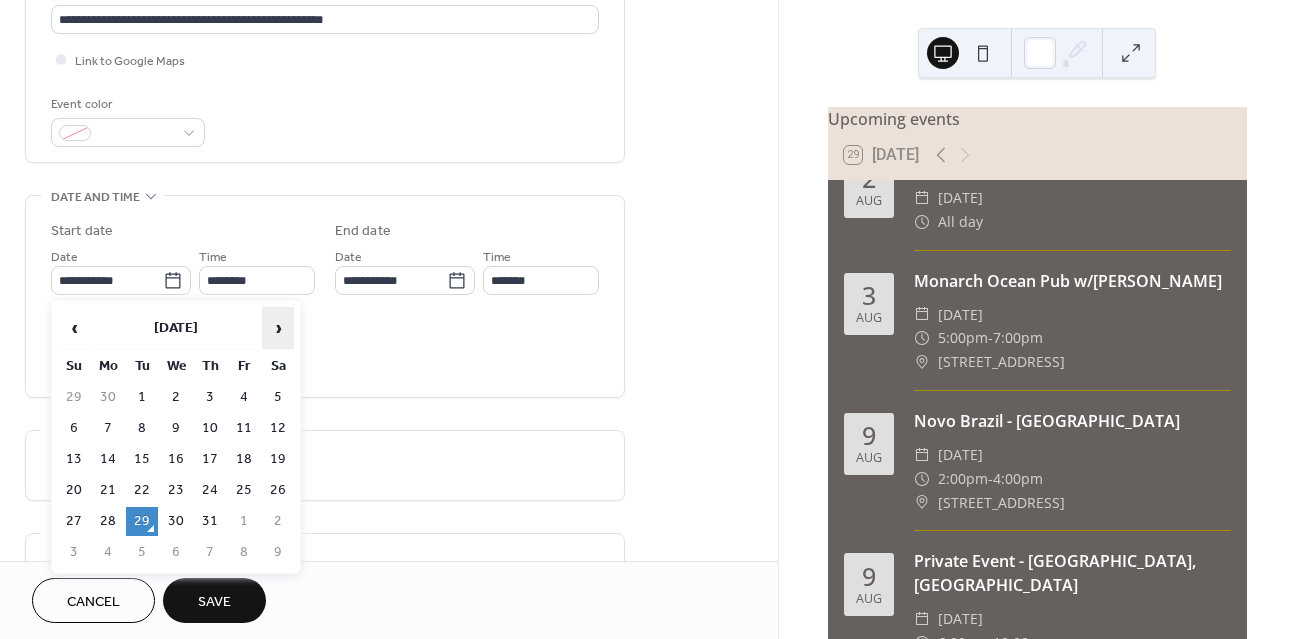 click on "›" at bounding box center (278, 328) 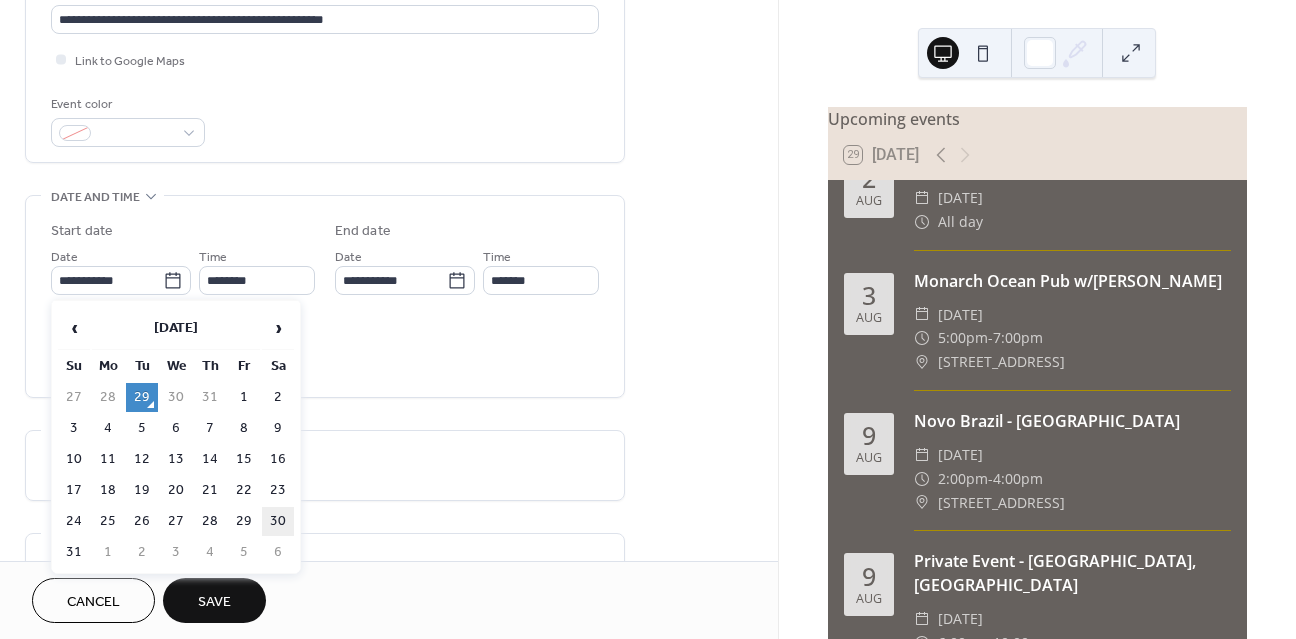 click on "30" at bounding box center (278, 521) 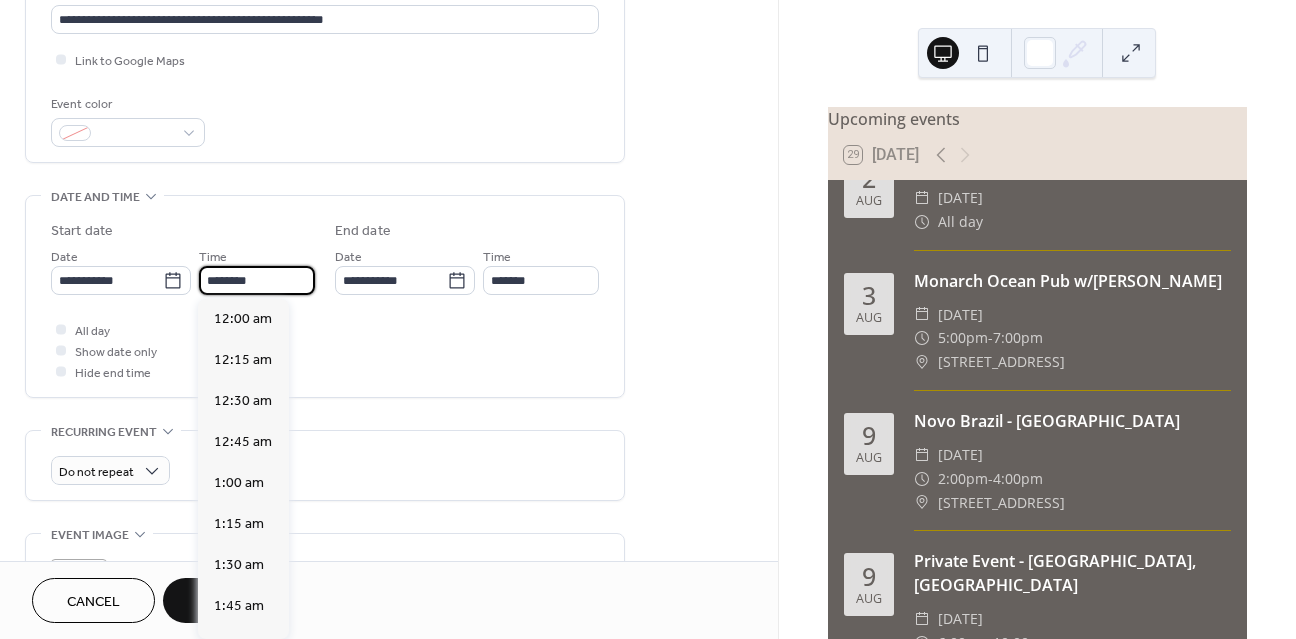 click on "********" at bounding box center (257, 280) 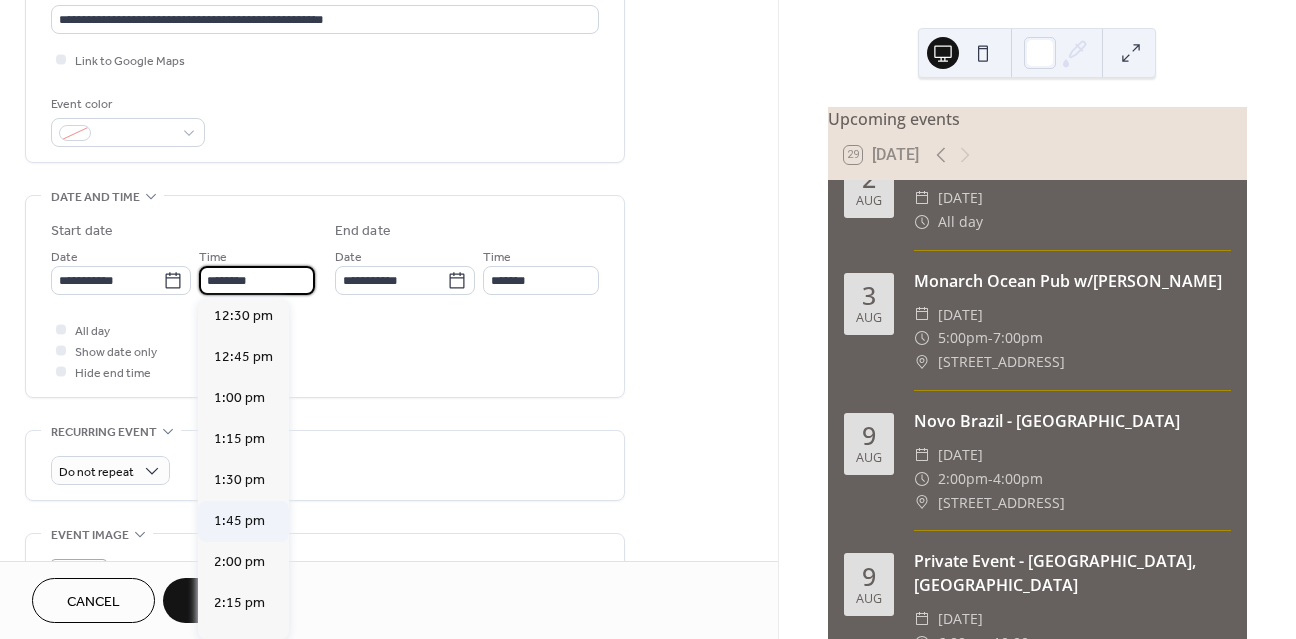 scroll, scrollTop: 2054, scrollLeft: 0, axis: vertical 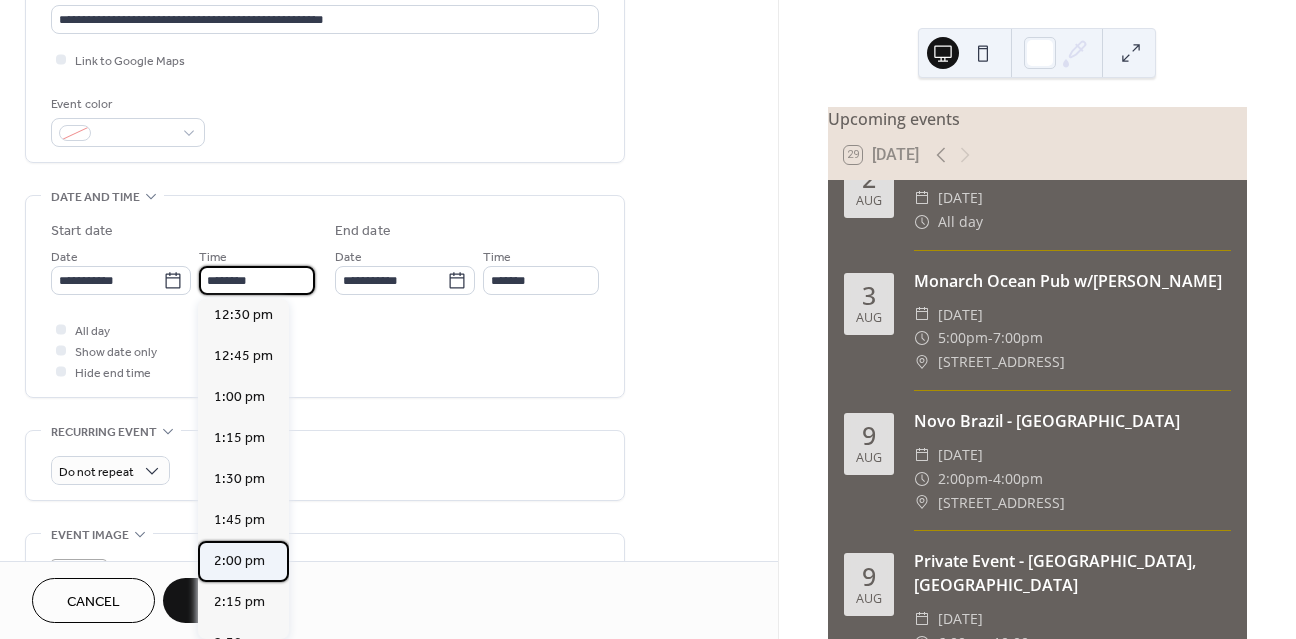 click on "2:00 pm" at bounding box center [239, 561] 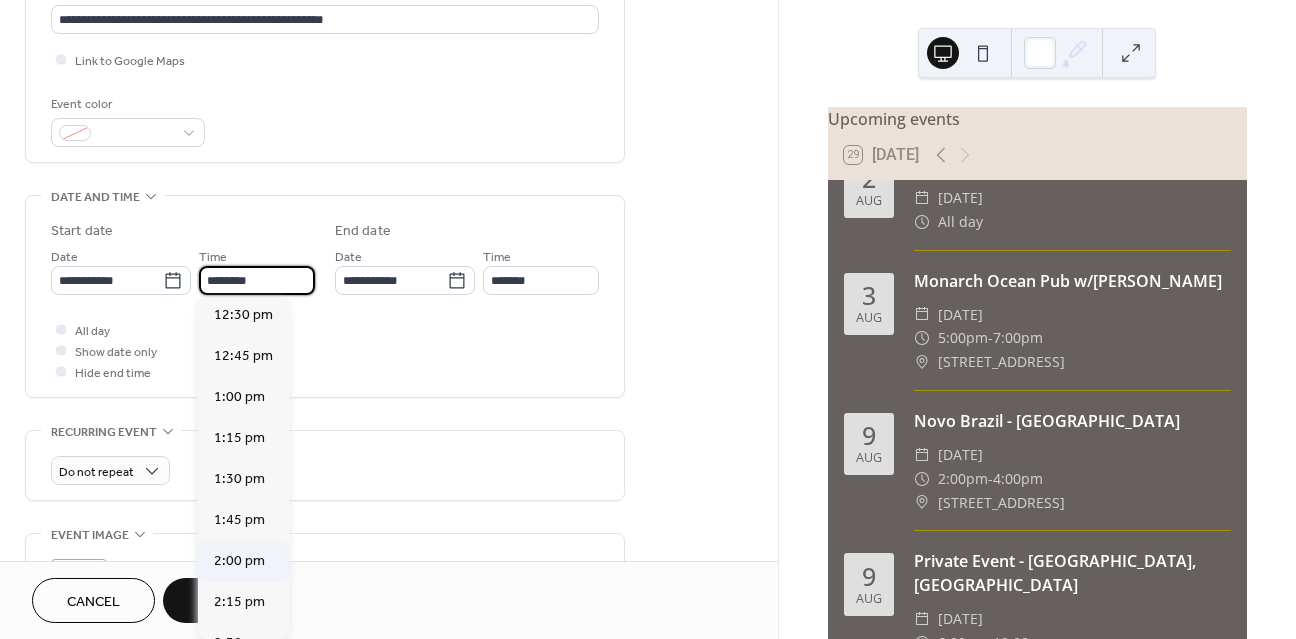type on "*******" 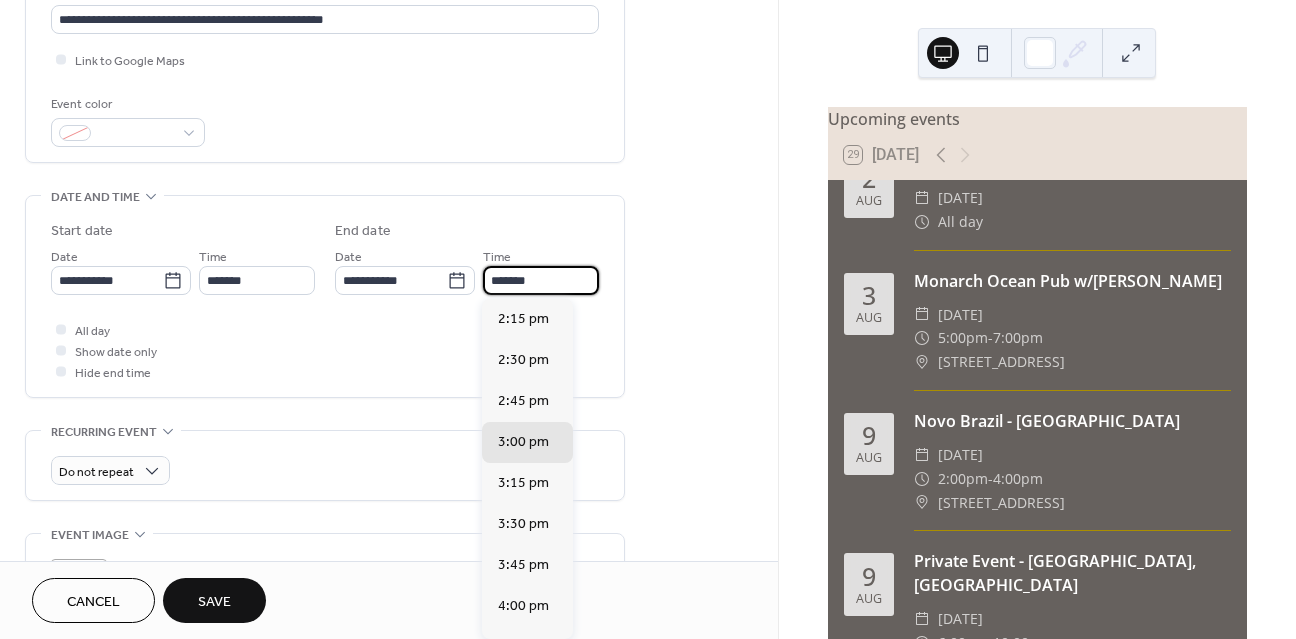 click on "*******" at bounding box center (541, 280) 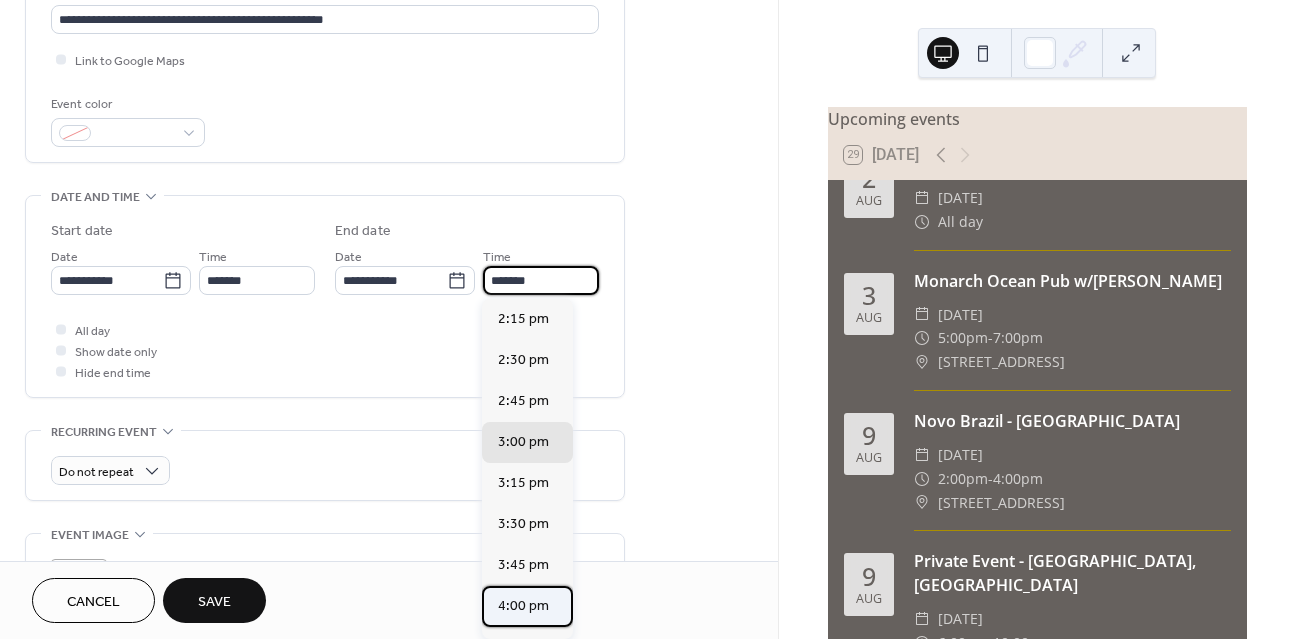 click on "4:00 pm" at bounding box center (527, 606) 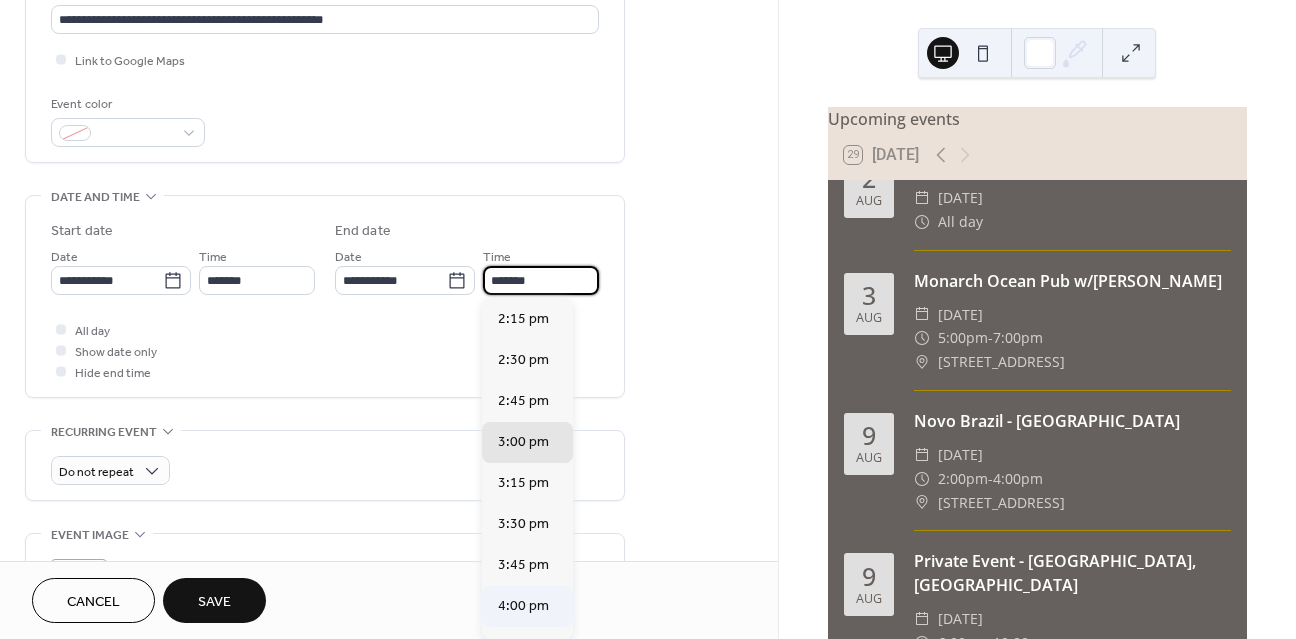 type on "*******" 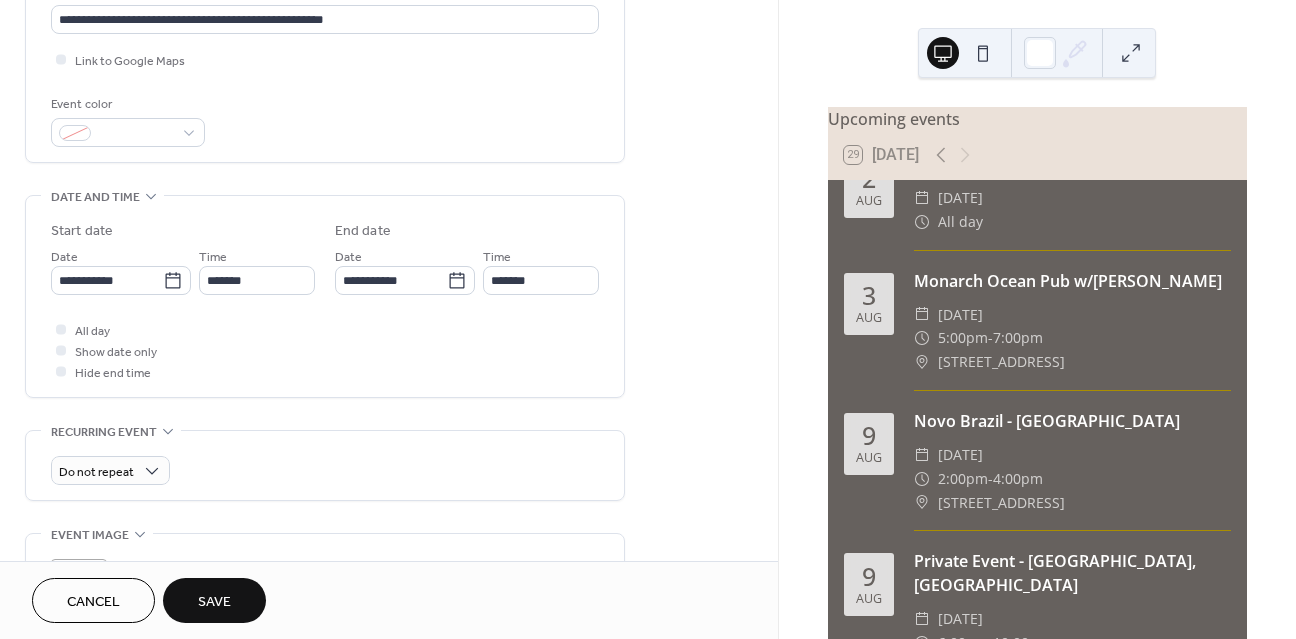 click on "Save" at bounding box center (214, 602) 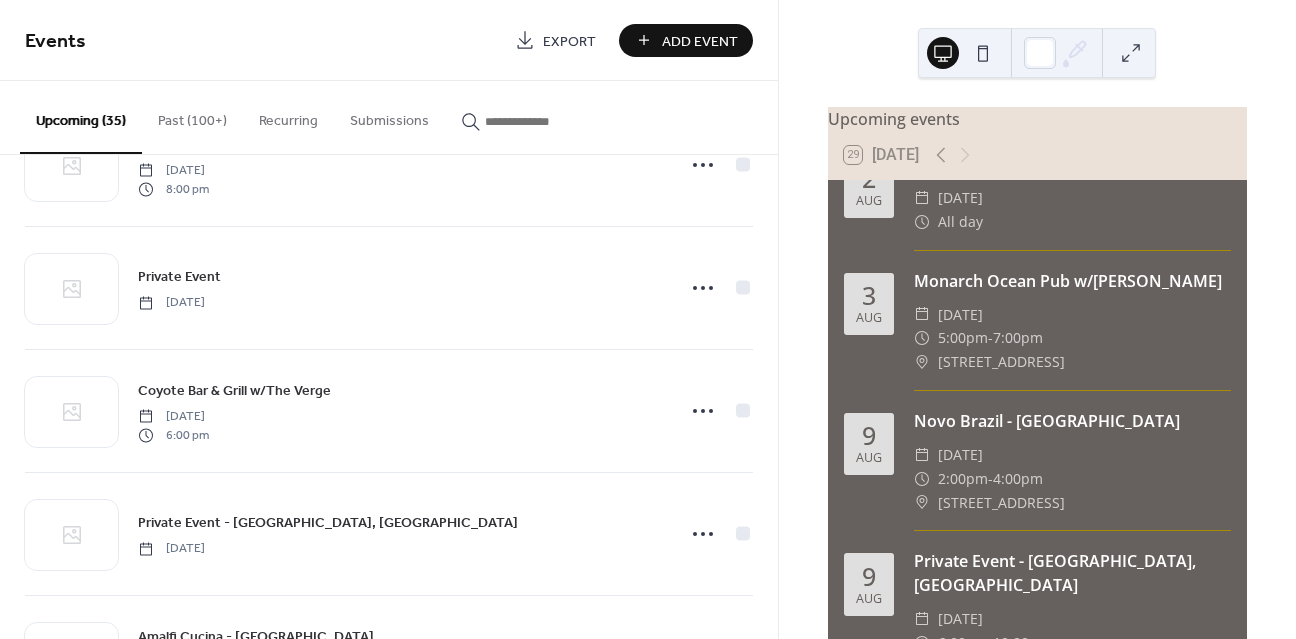 scroll, scrollTop: 2786, scrollLeft: 0, axis: vertical 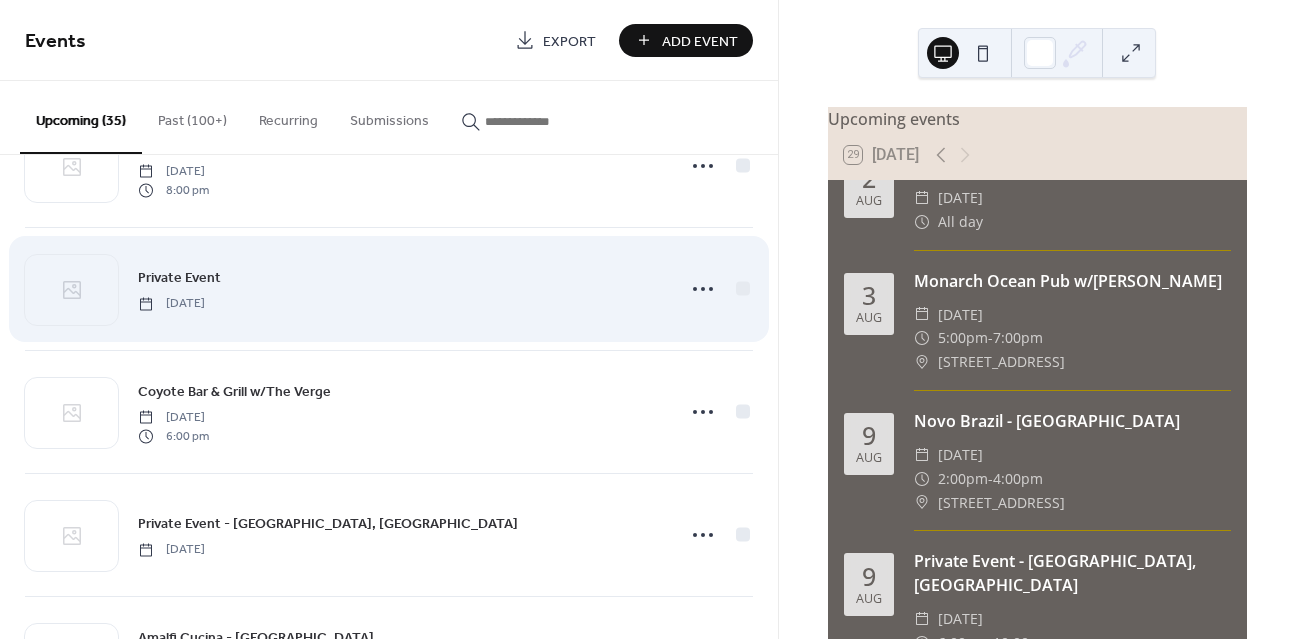 click on "Private Event" at bounding box center (179, 278) 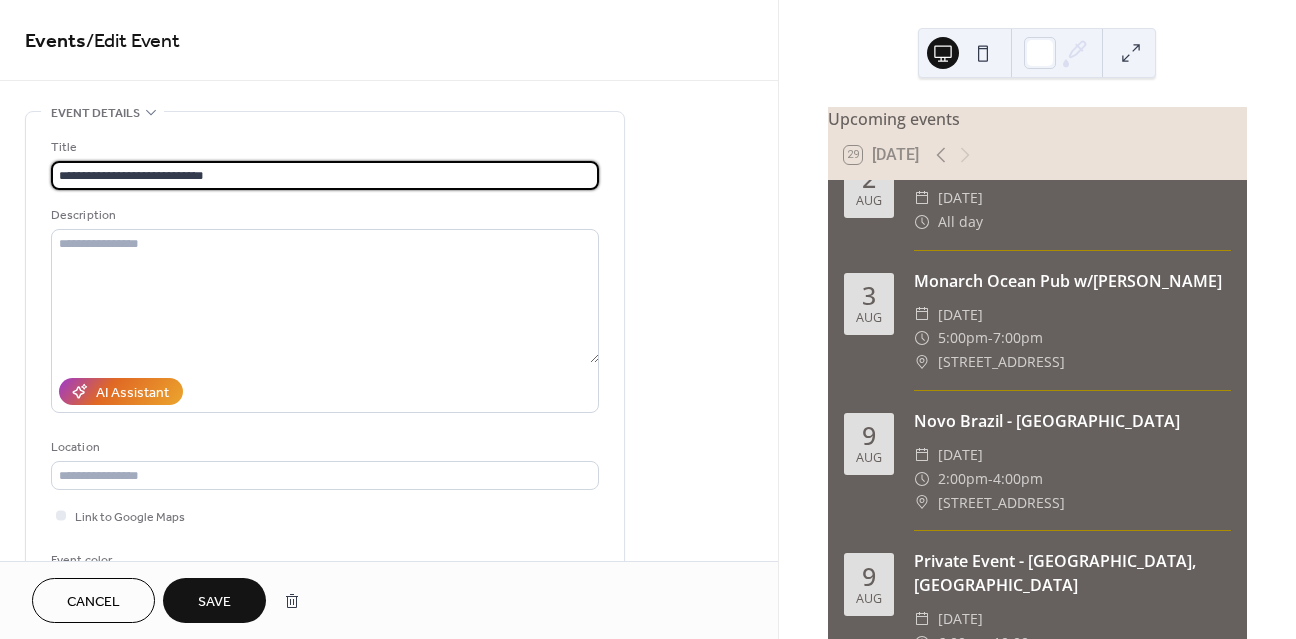 type on "**********" 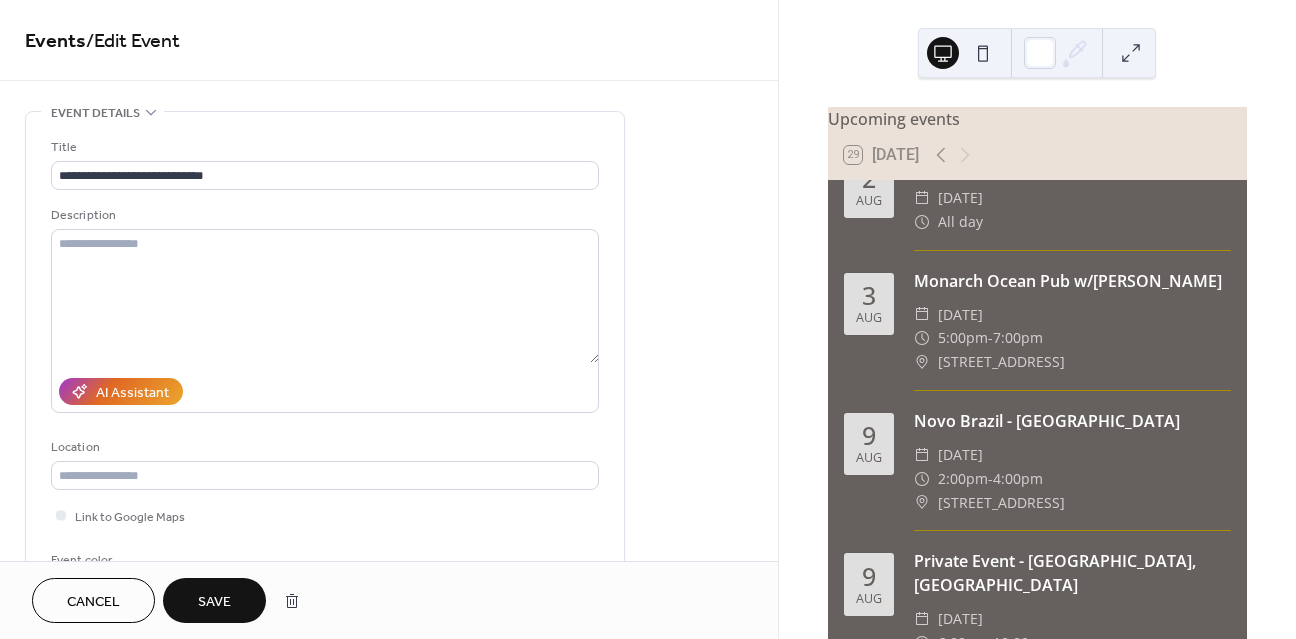 click on "Save" at bounding box center [214, 602] 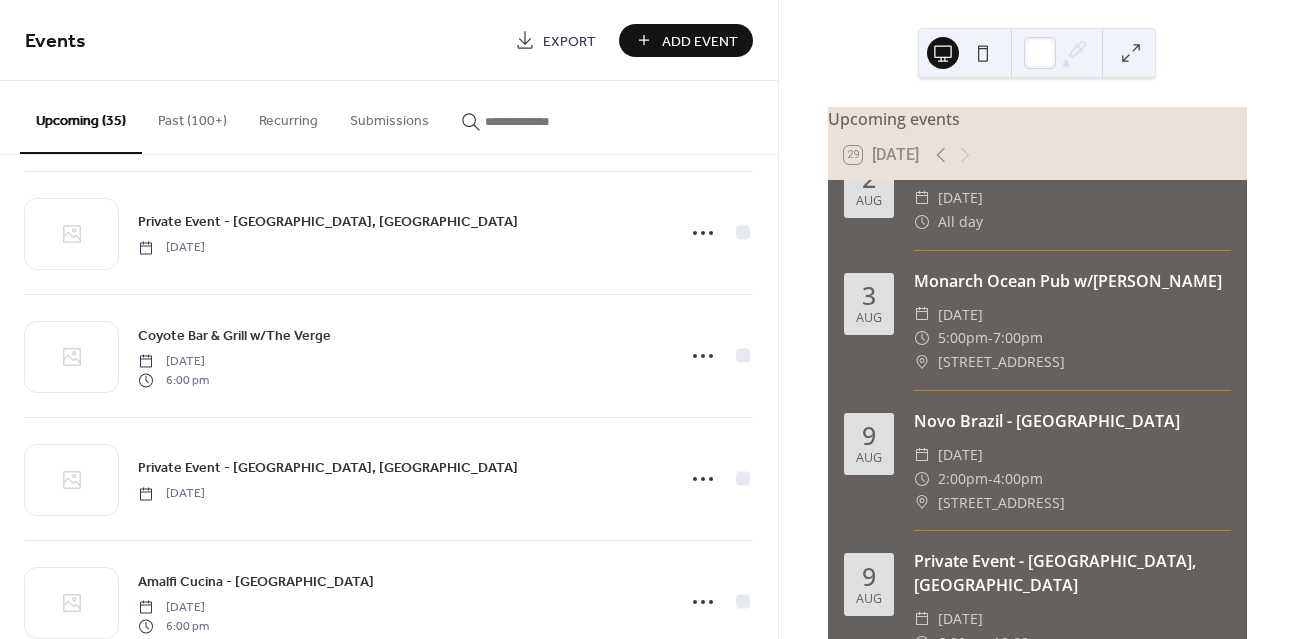scroll, scrollTop: 2894, scrollLeft: 0, axis: vertical 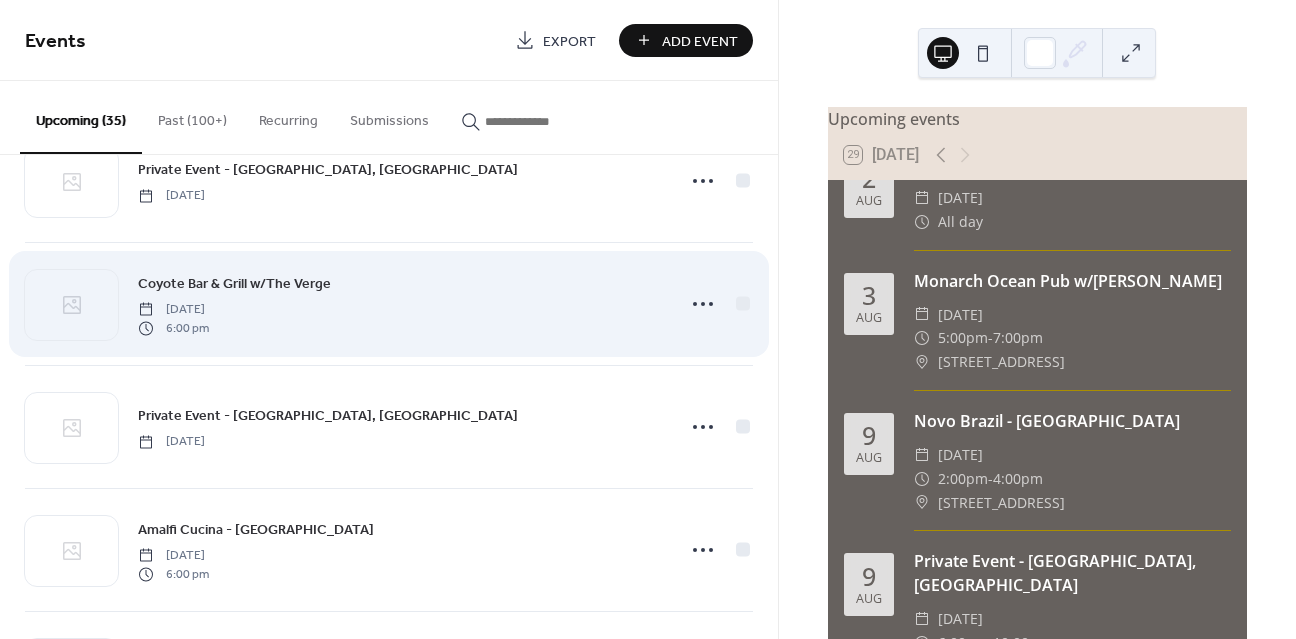 click on "Coyote Bar & Grill w/The Verge" at bounding box center (234, 284) 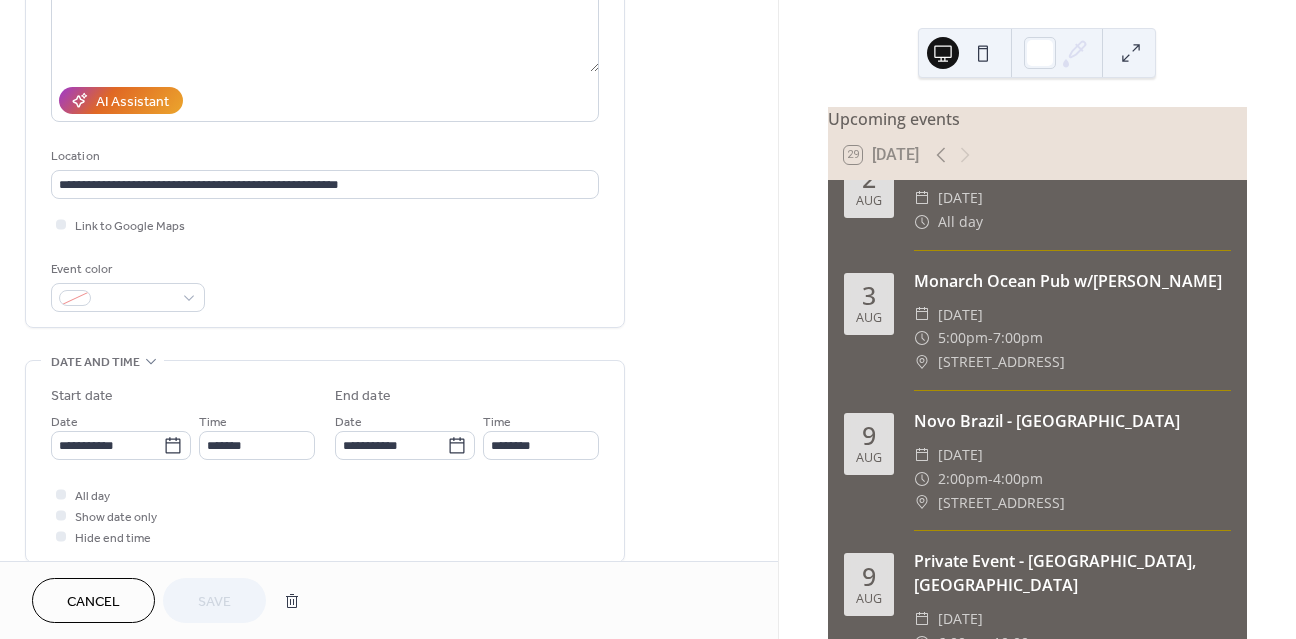 scroll, scrollTop: 291, scrollLeft: 0, axis: vertical 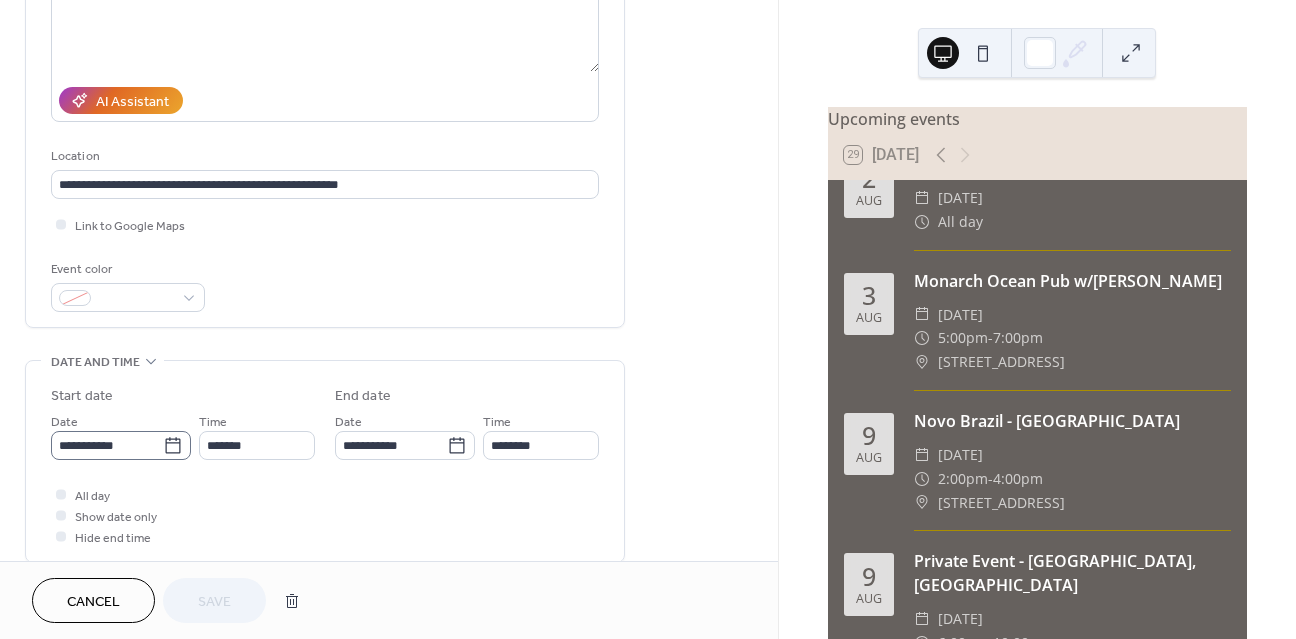 click 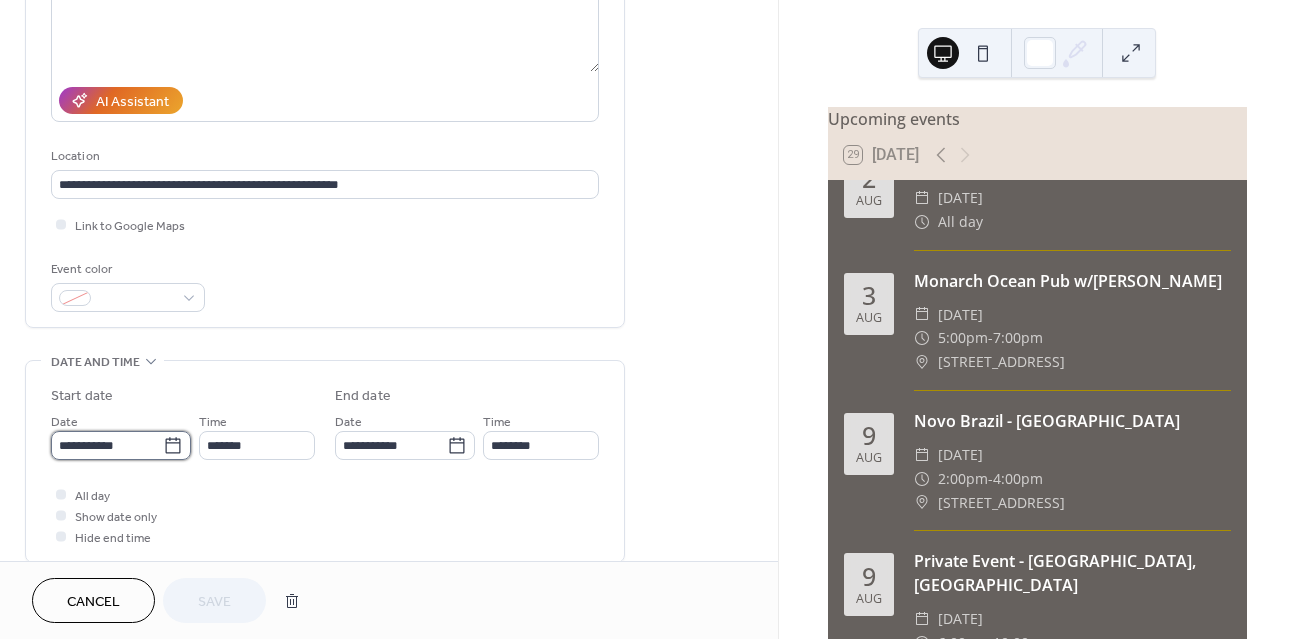 click on "**********" at bounding box center [107, 445] 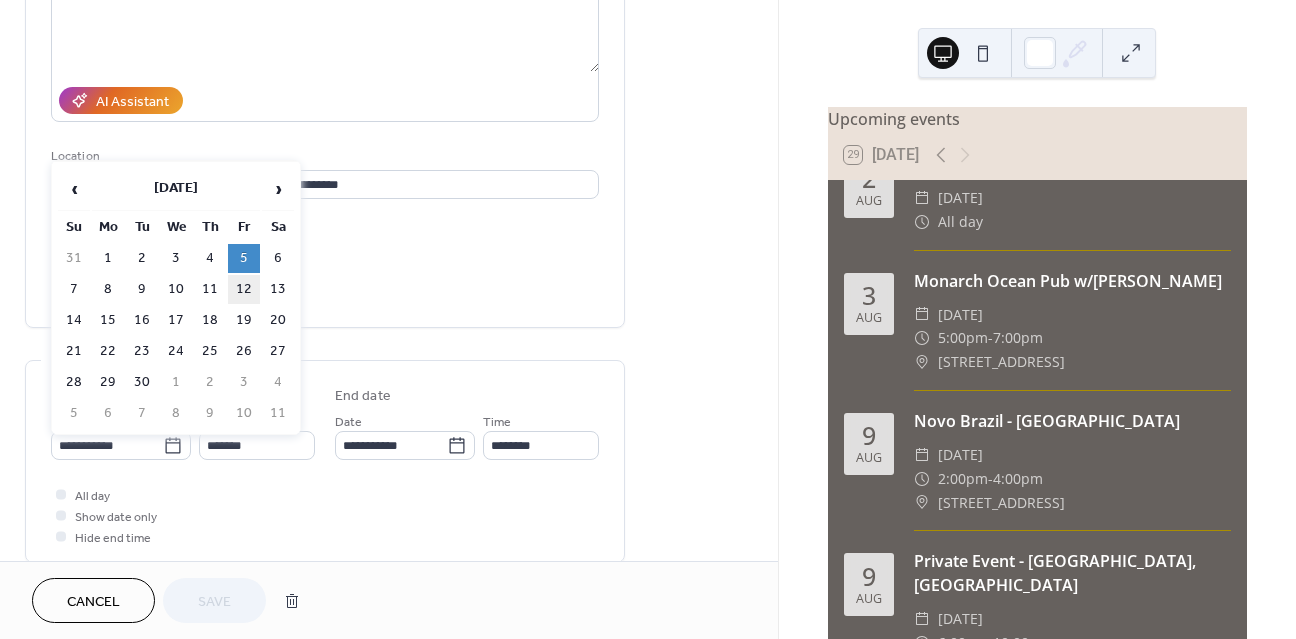 click on "12" at bounding box center [244, 289] 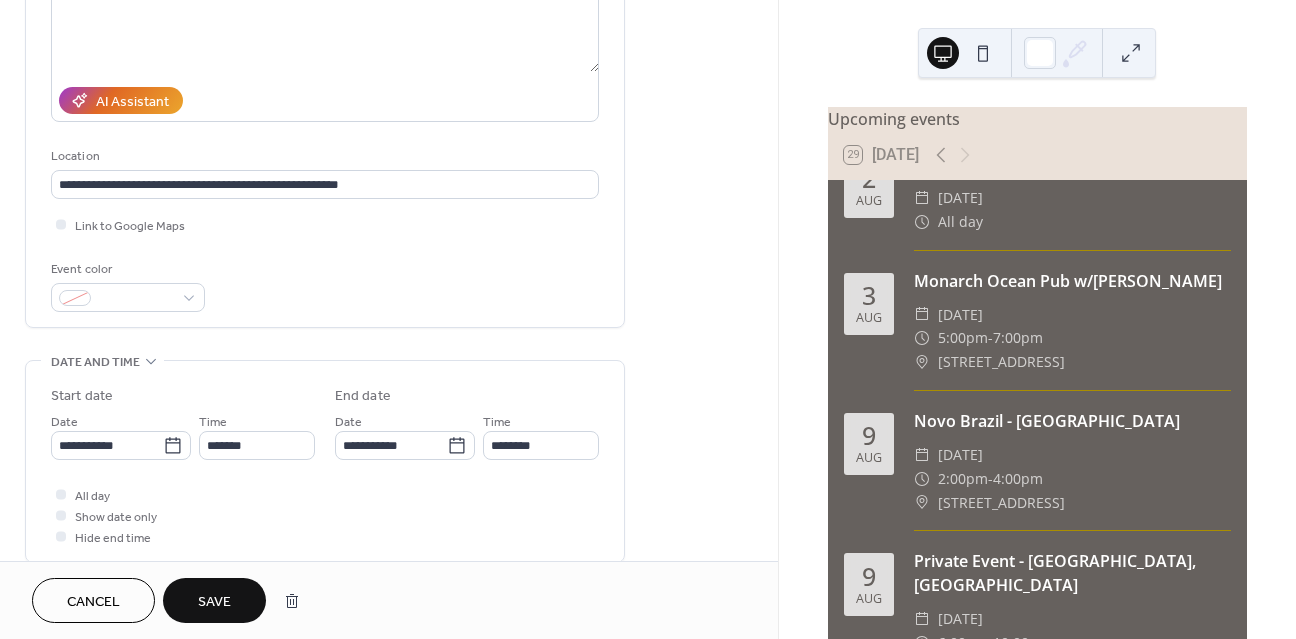 click on "Save" at bounding box center [214, 600] 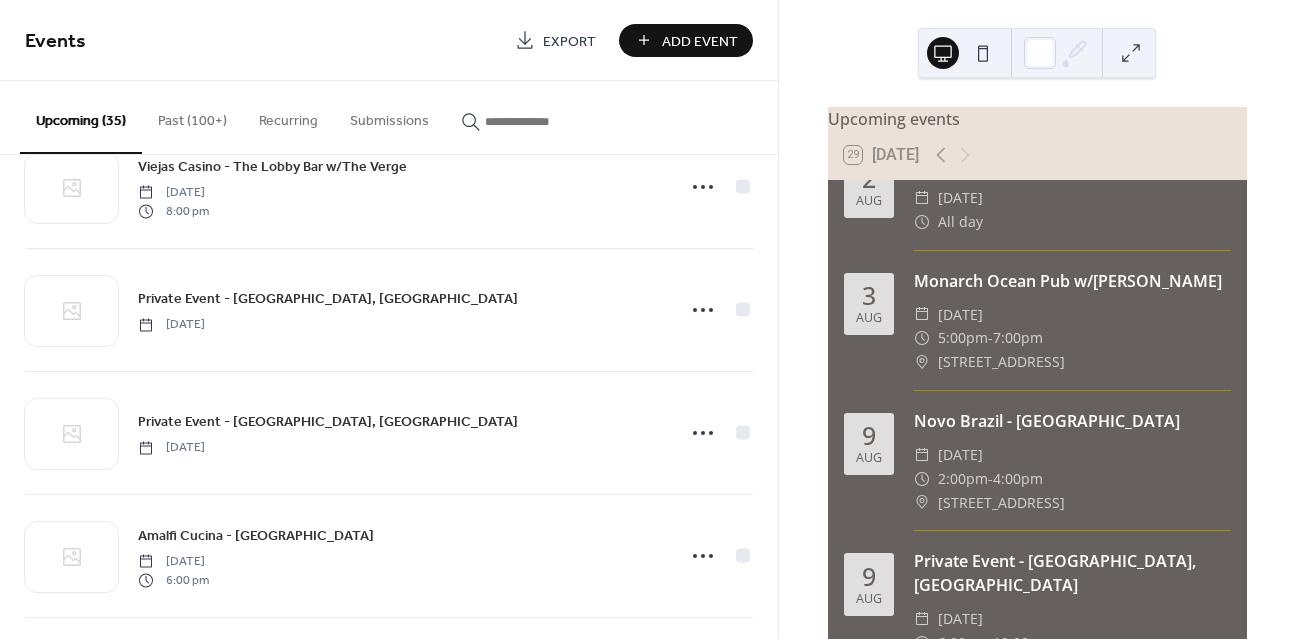 scroll, scrollTop: 2763, scrollLeft: 0, axis: vertical 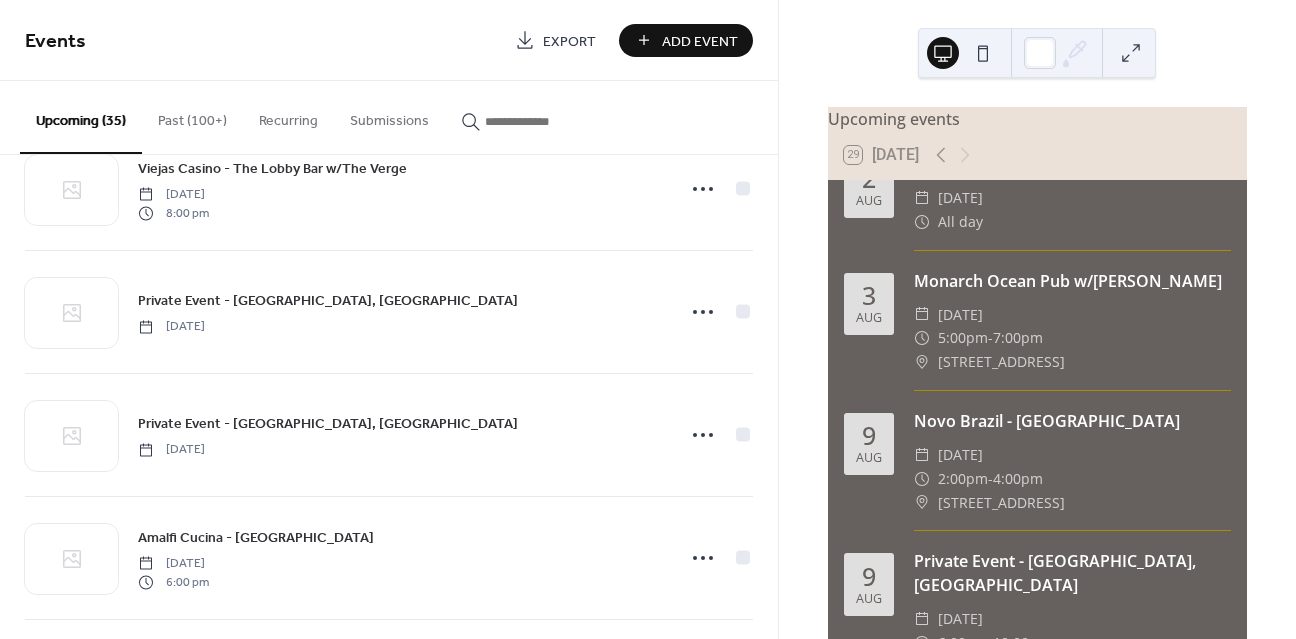 click on "Add Event" at bounding box center (700, 41) 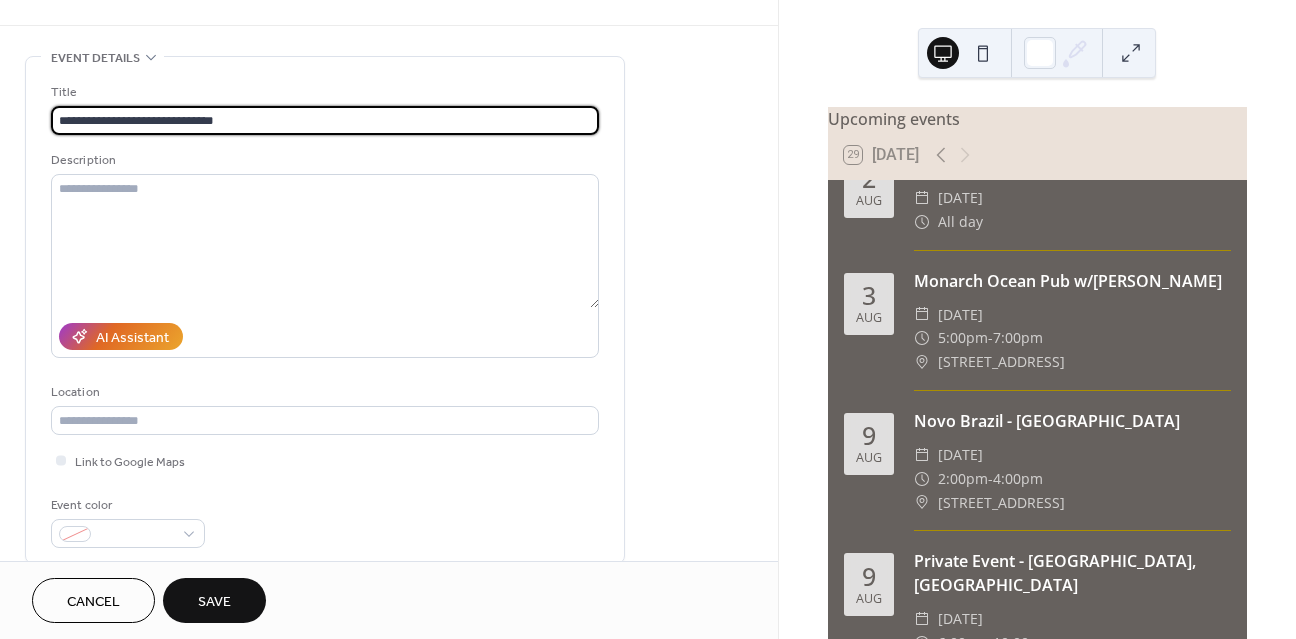 scroll, scrollTop: 58, scrollLeft: 0, axis: vertical 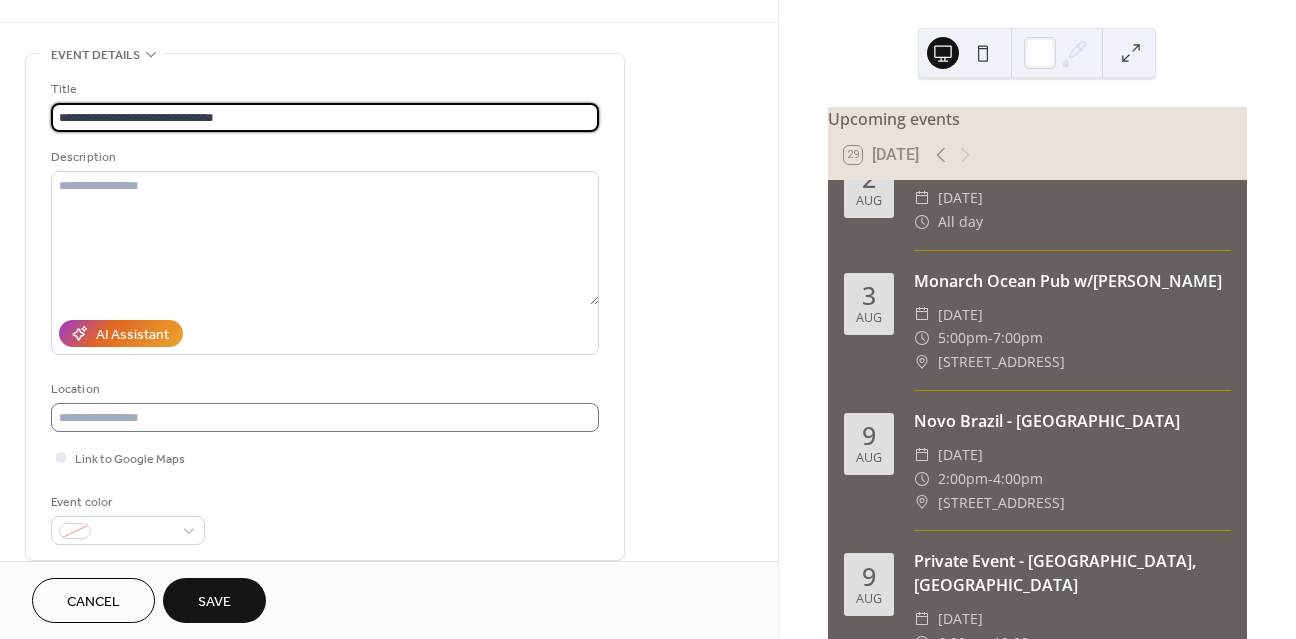 type on "**********" 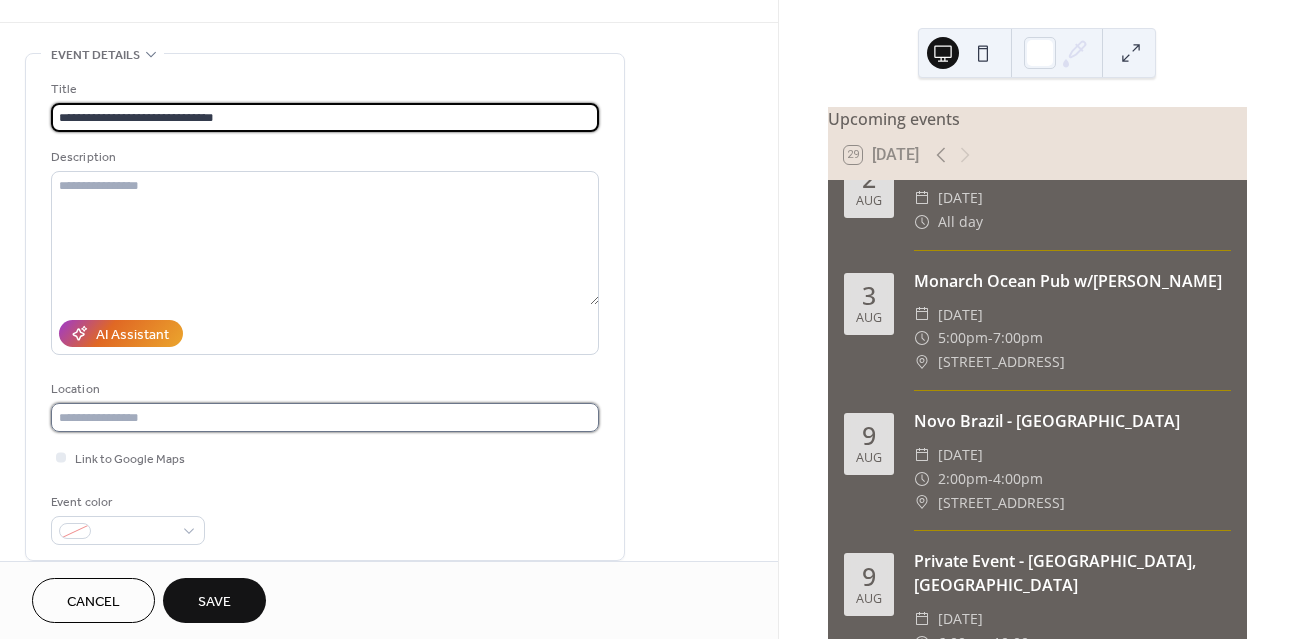 click at bounding box center [325, 417] 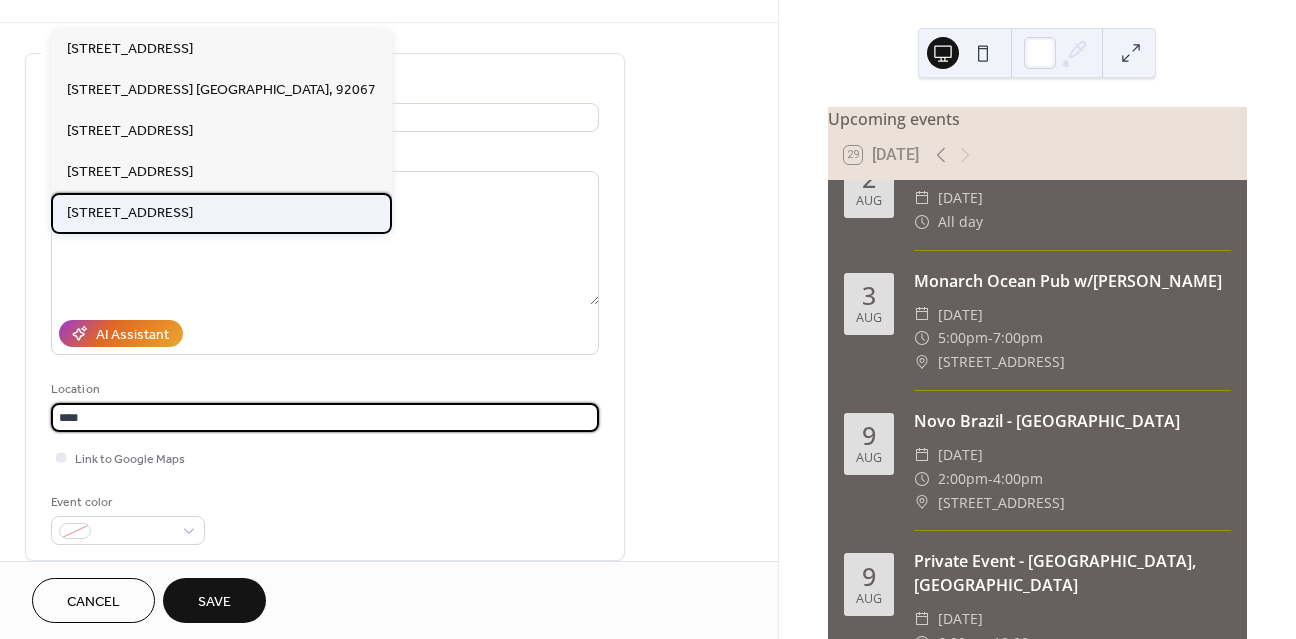 click on "[STREET_ADDRESS]" at bounding box center (130, 213) 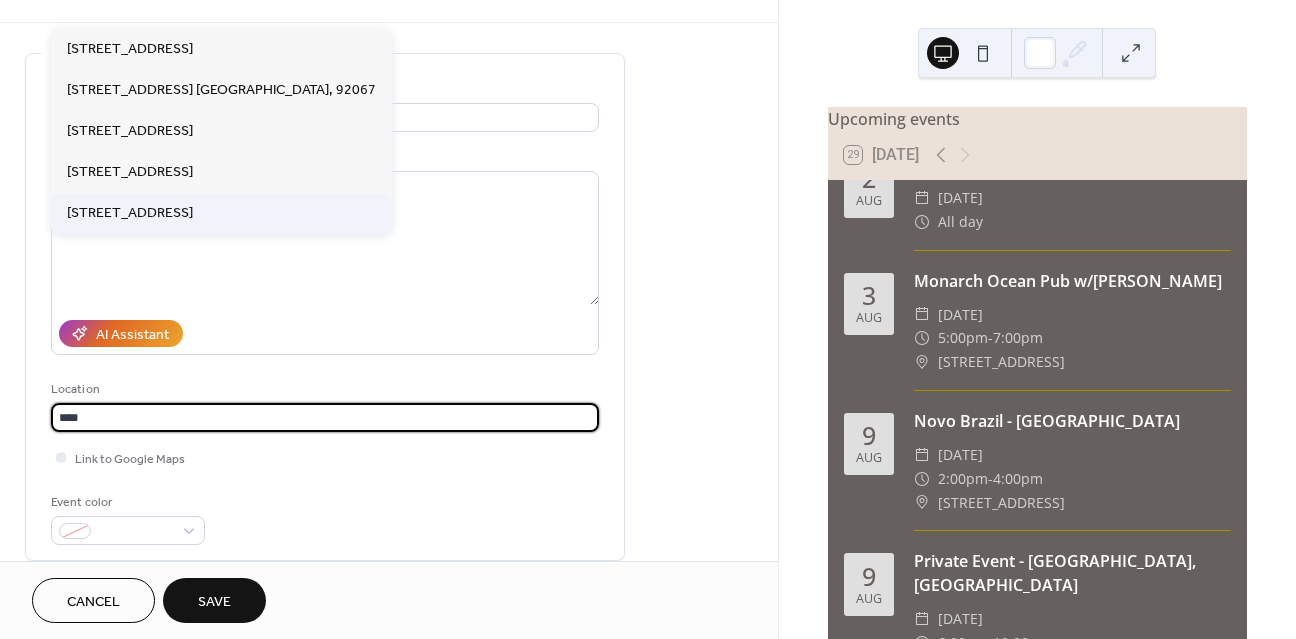 type on "**********" 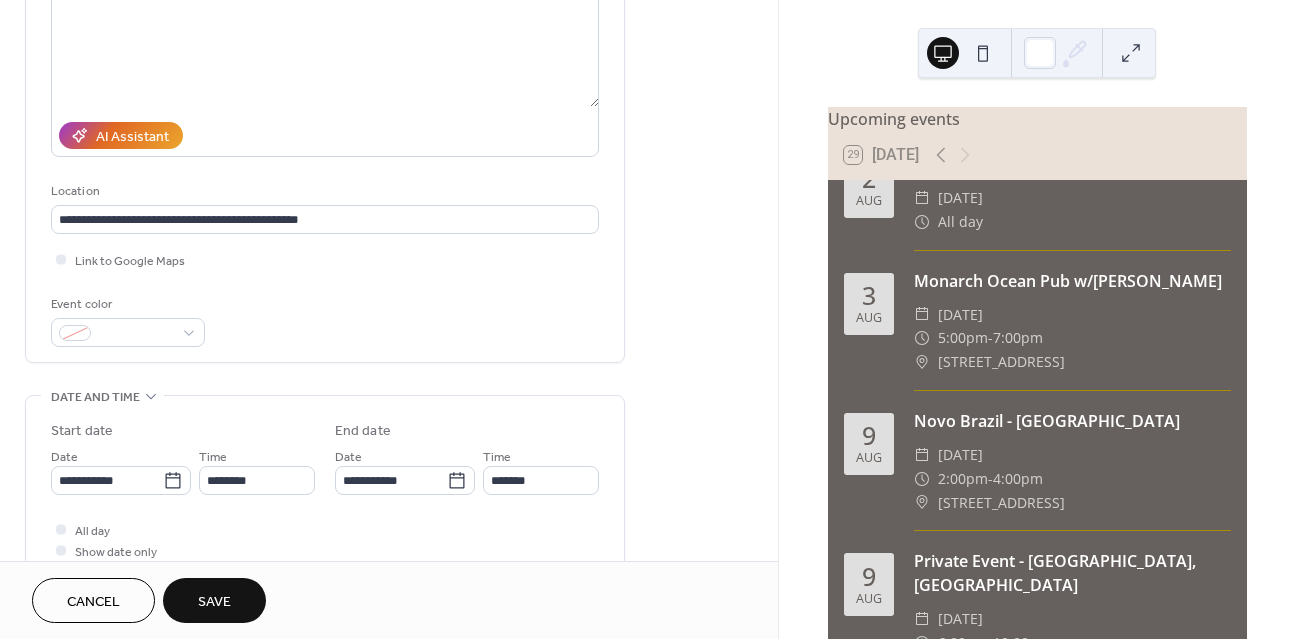 scroll, scrollTop: 387, scrollLeft: 0, axis: vertical 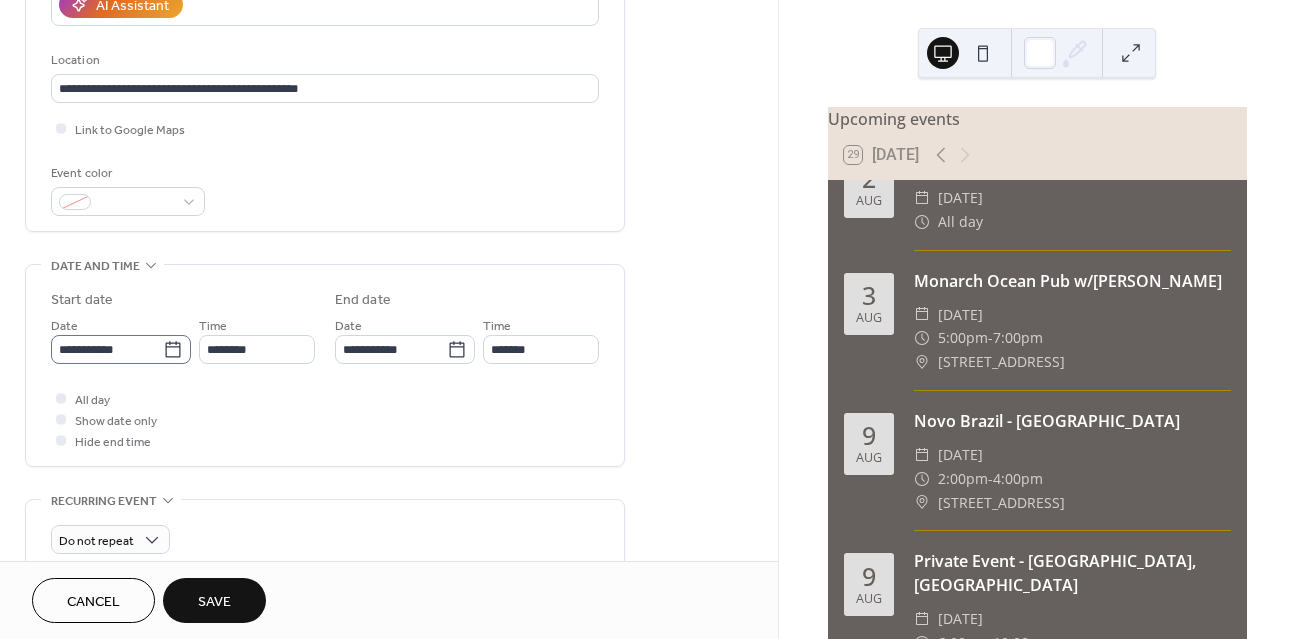 click 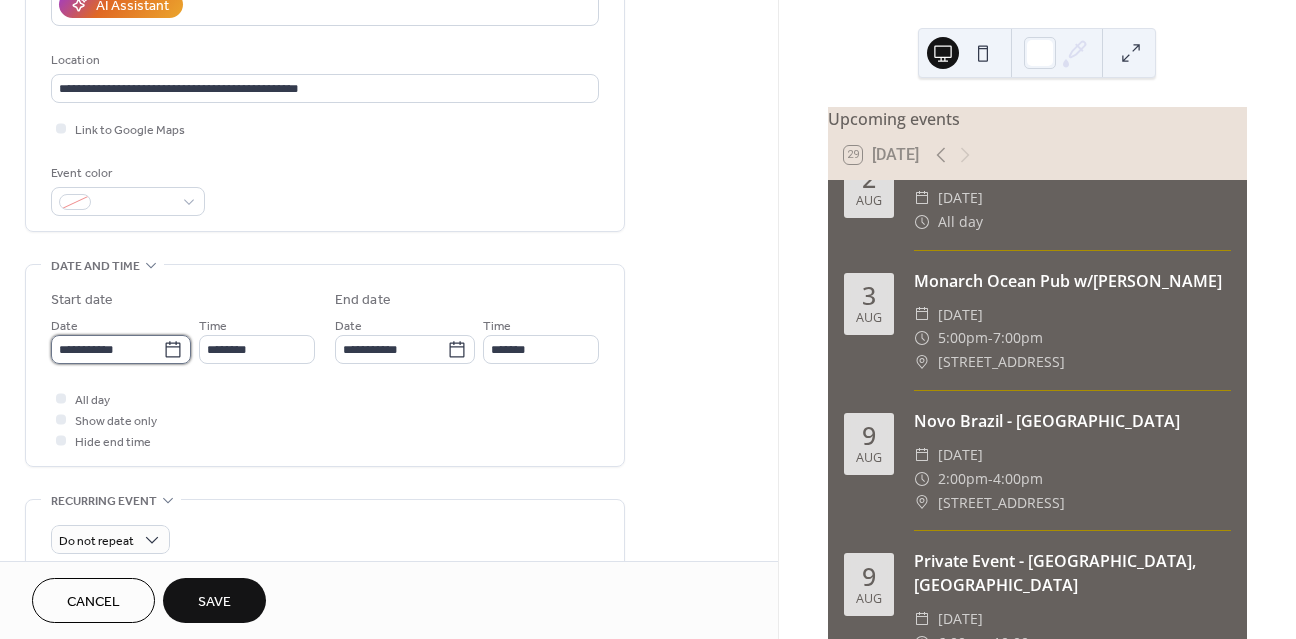 click on "**********" at bounding box center [107, 349] 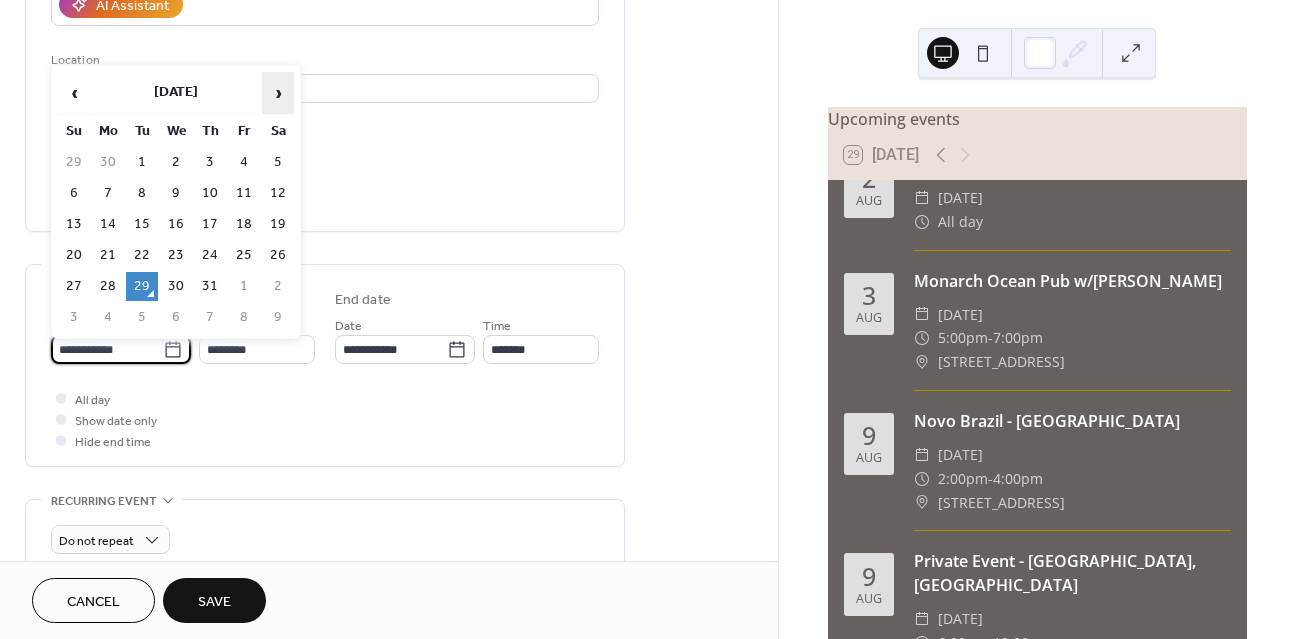 click on "›" at bounding box center [278, 93] 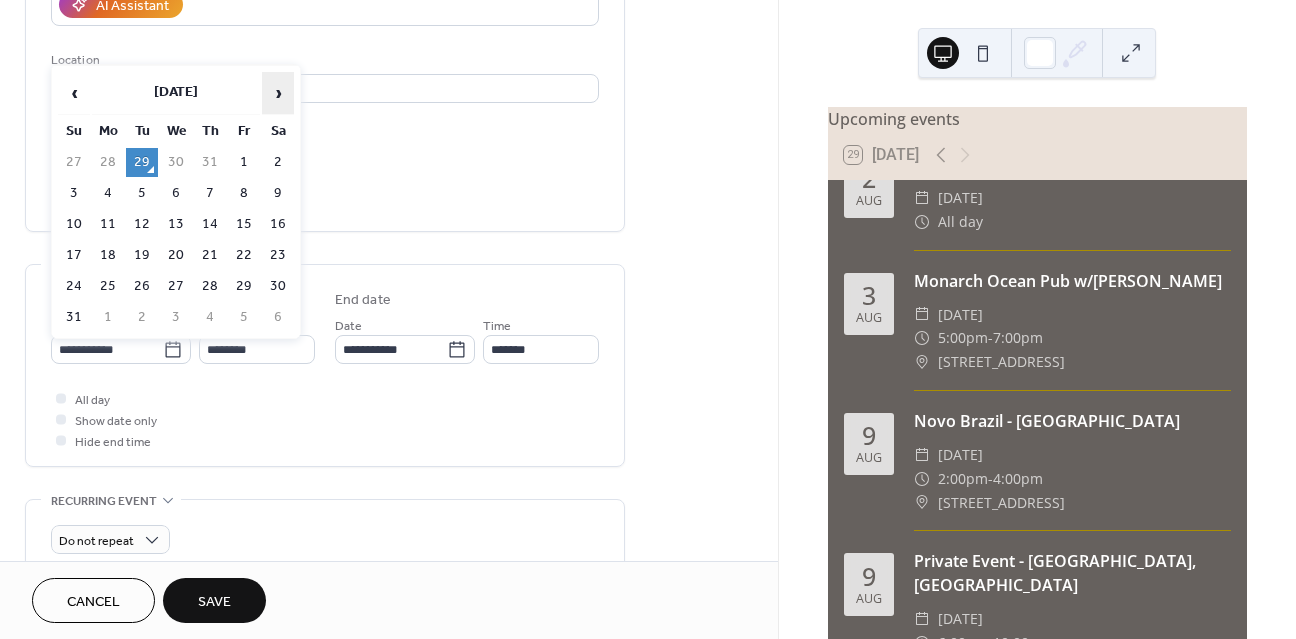 click on "›" at bounding box center [278, 93] 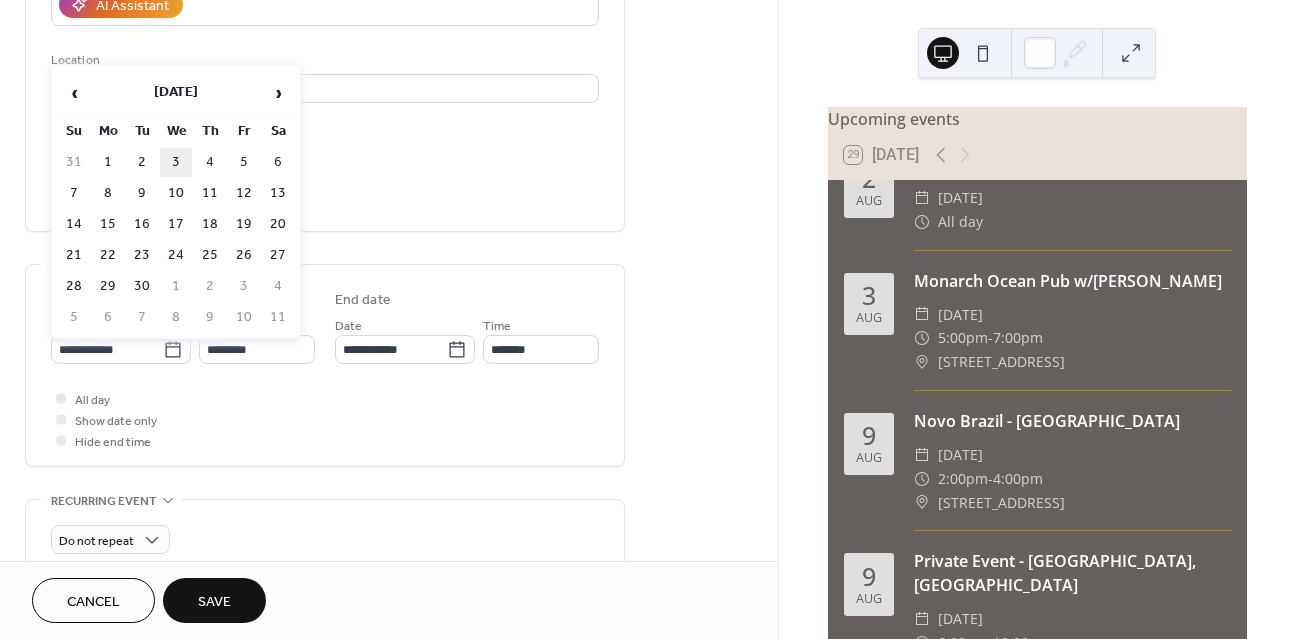 click on "3" at bounding box center (176, 162) 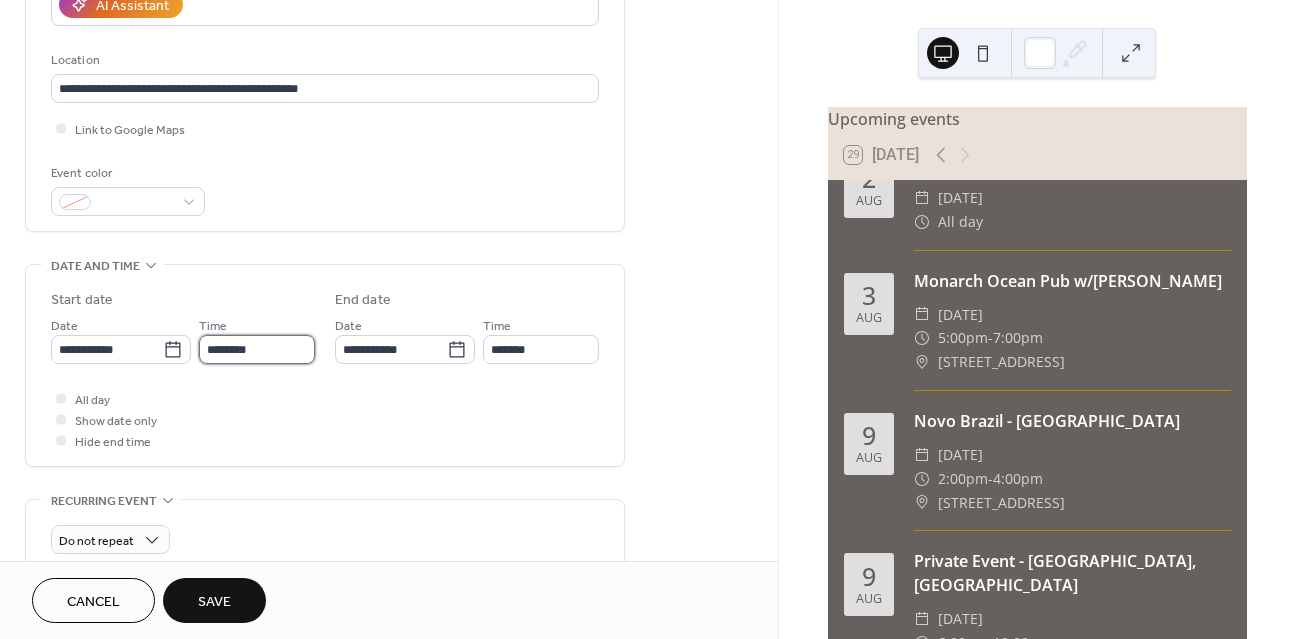 click on "********" at bounding box center (257, 349) 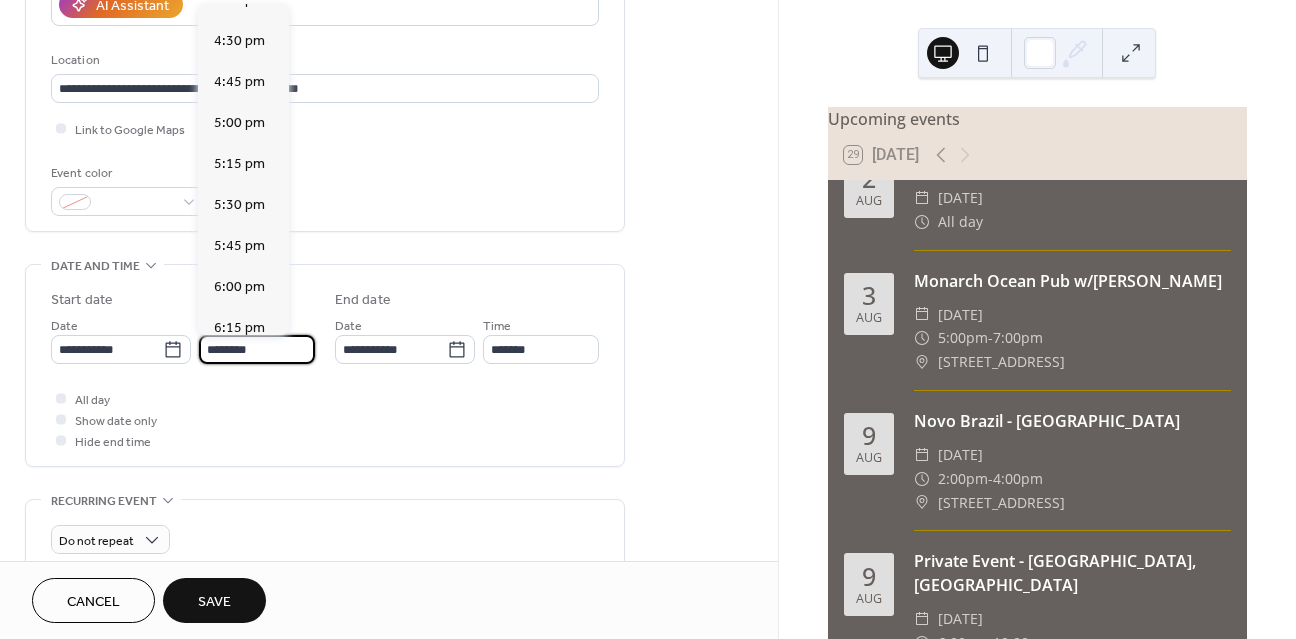 scroll, scrollTop: 2688, scrollLeft: 0, axis: vertical 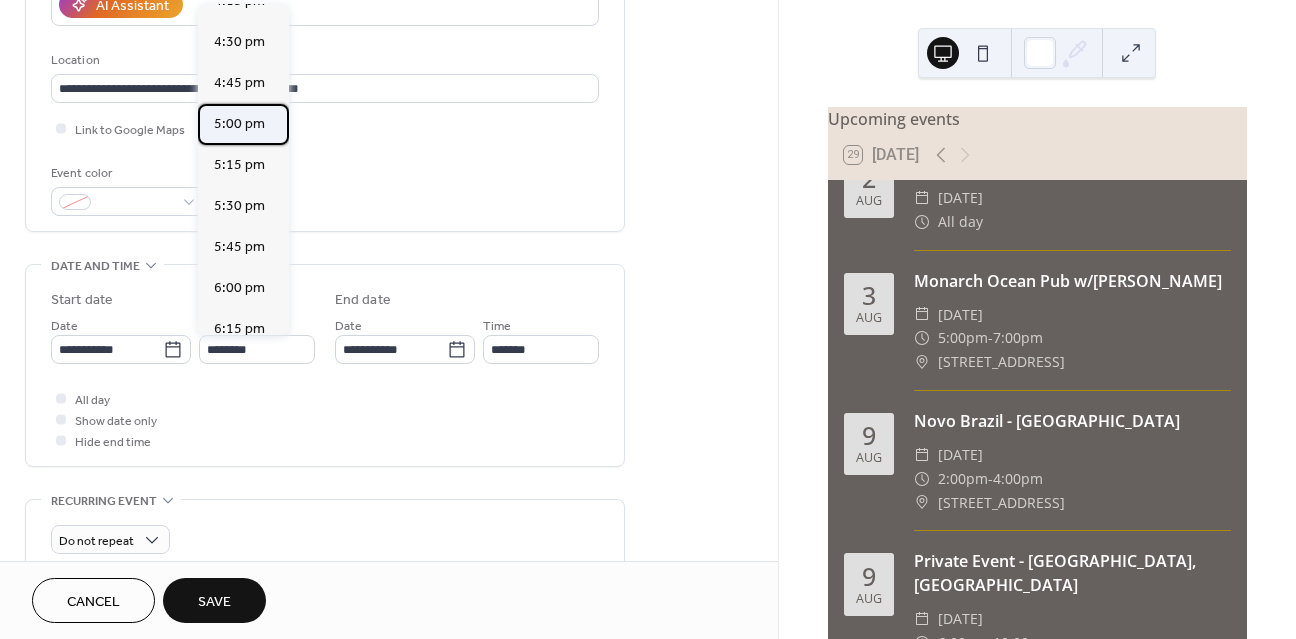 click on "5:00 pm" at bounding box center [239, 124] 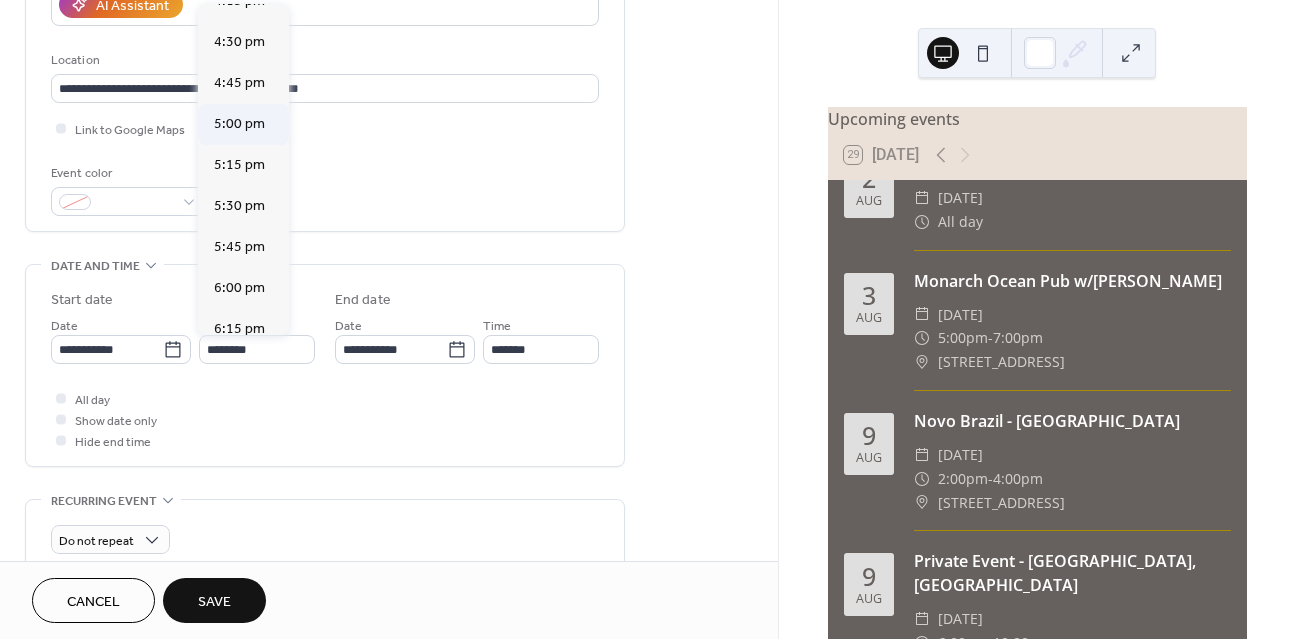 type on "*******" 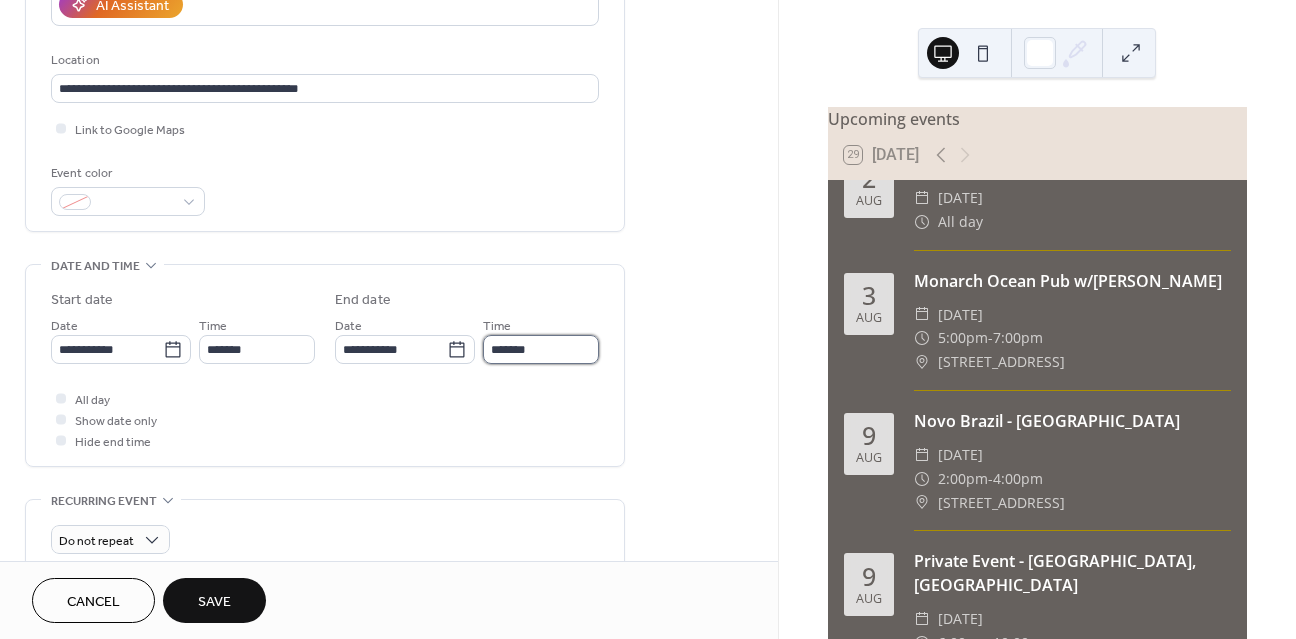 click on "*******" at bounding box center [541, 349] 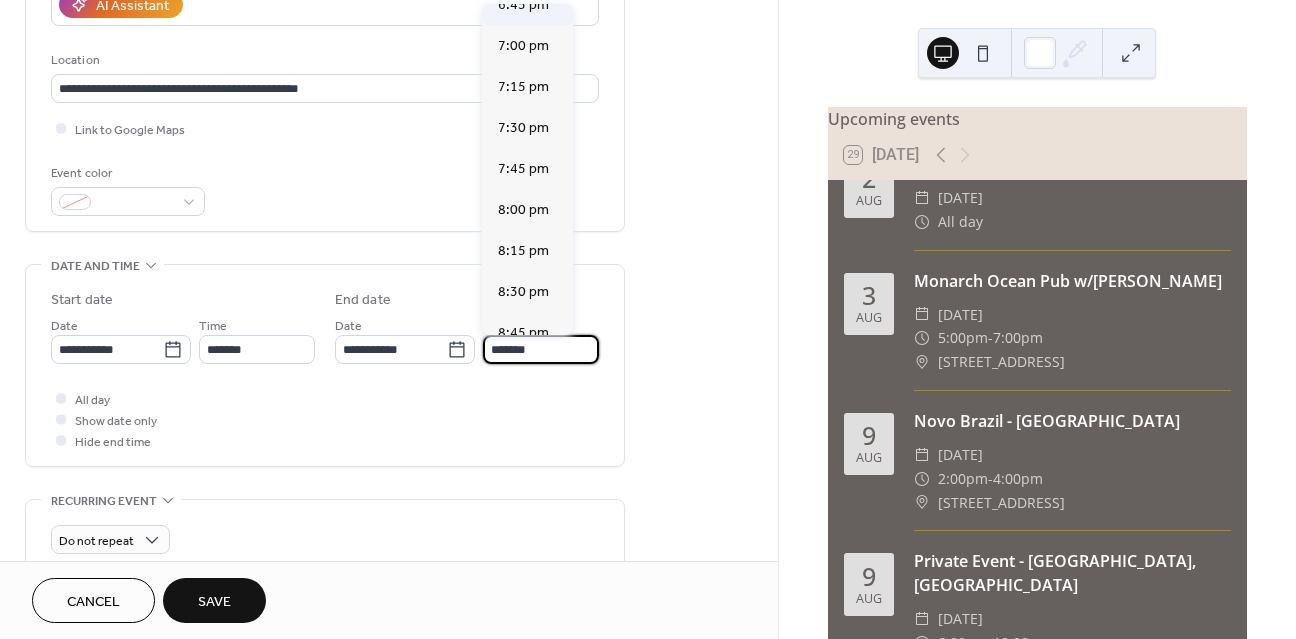 scroll, scrollTop: 401, scrollLeft: 0, axis: vertical 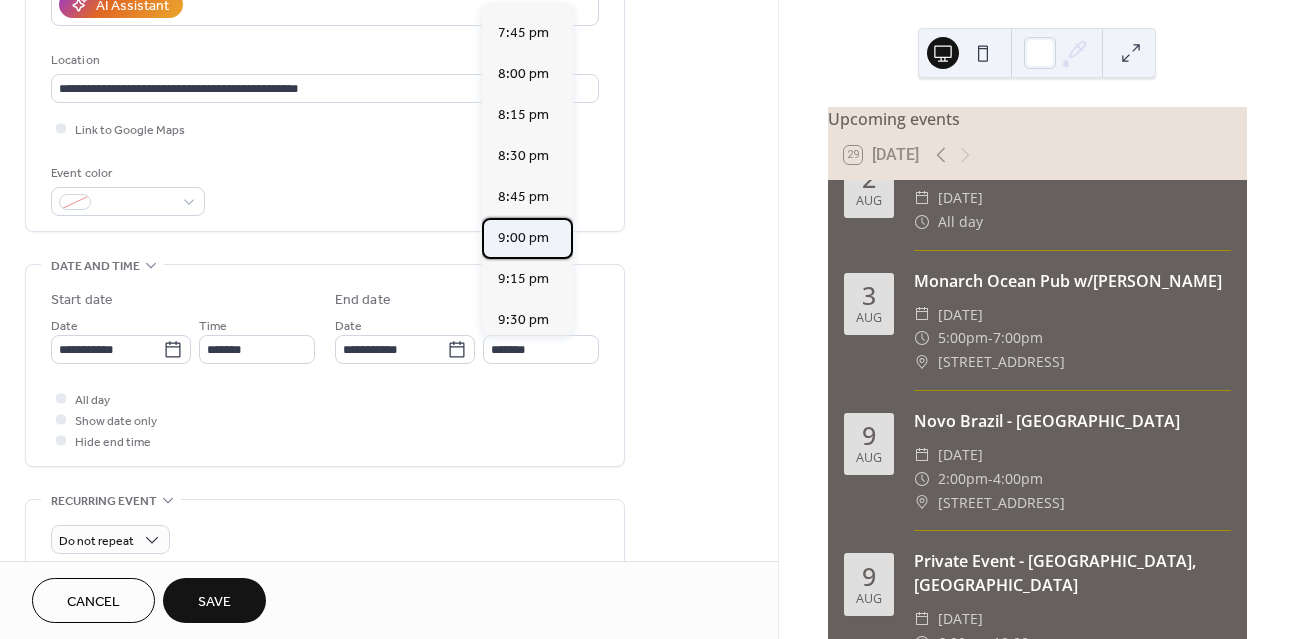 click on "9:00 pm" at bounding box center [523, 238] 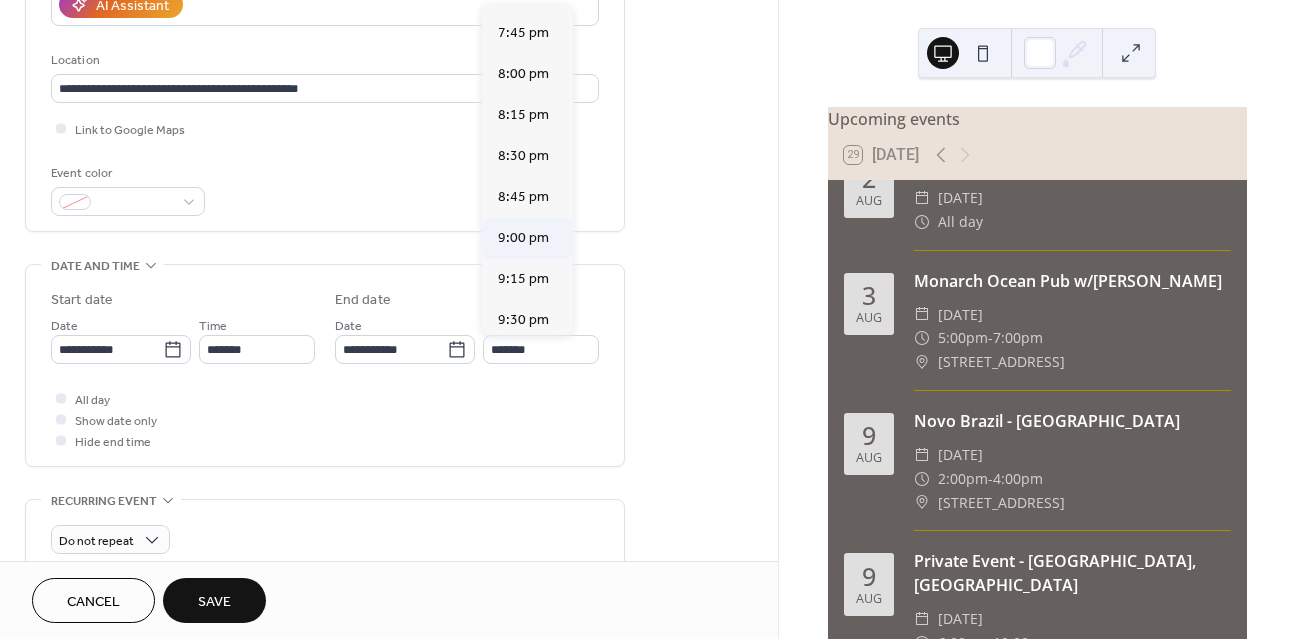 type on "*******" 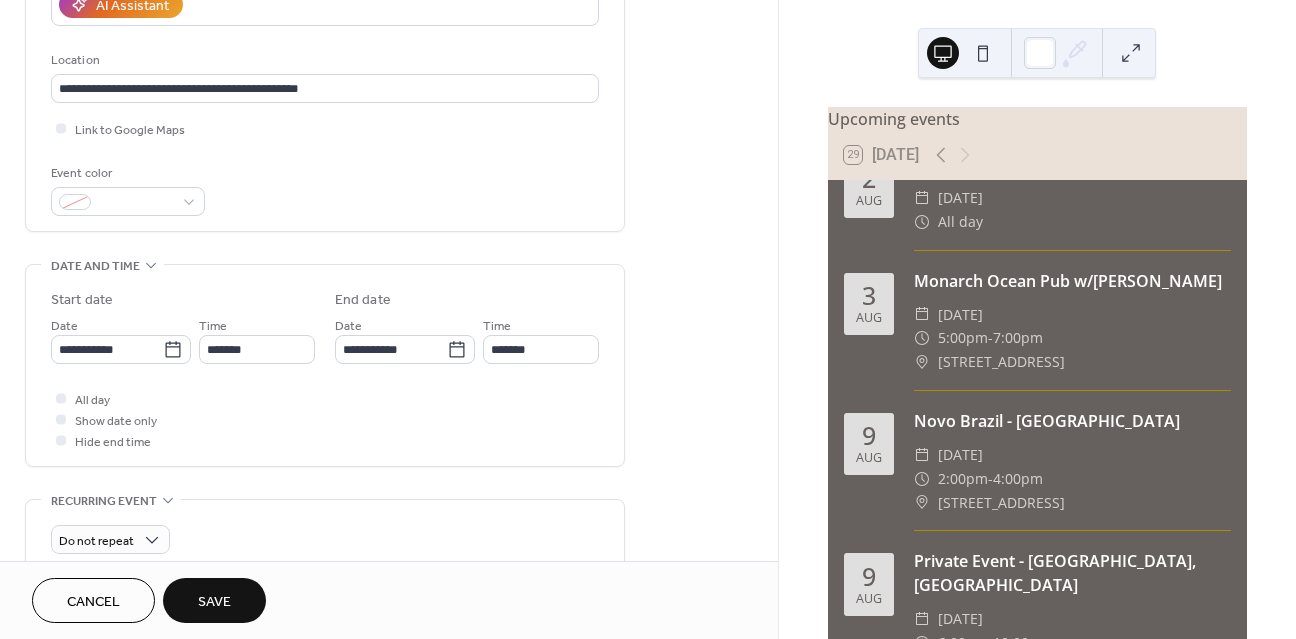 click on "Save" at bounding box center [214, 600] 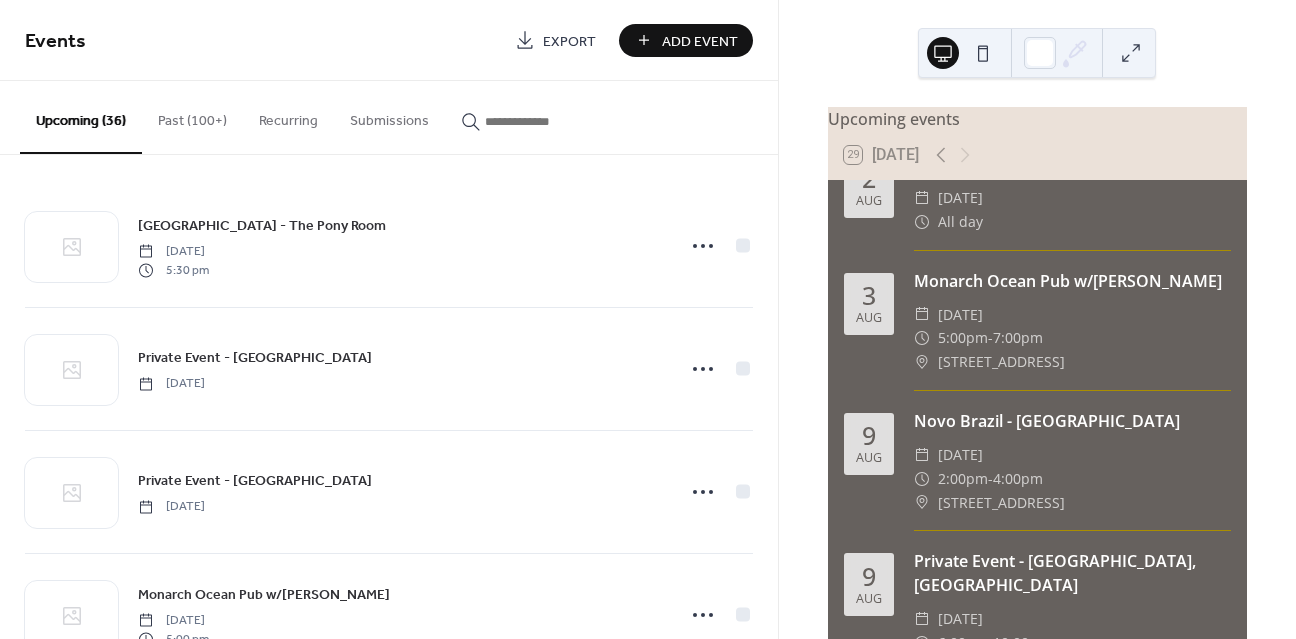 click on "Add Event" at bounding box center (700, 41) 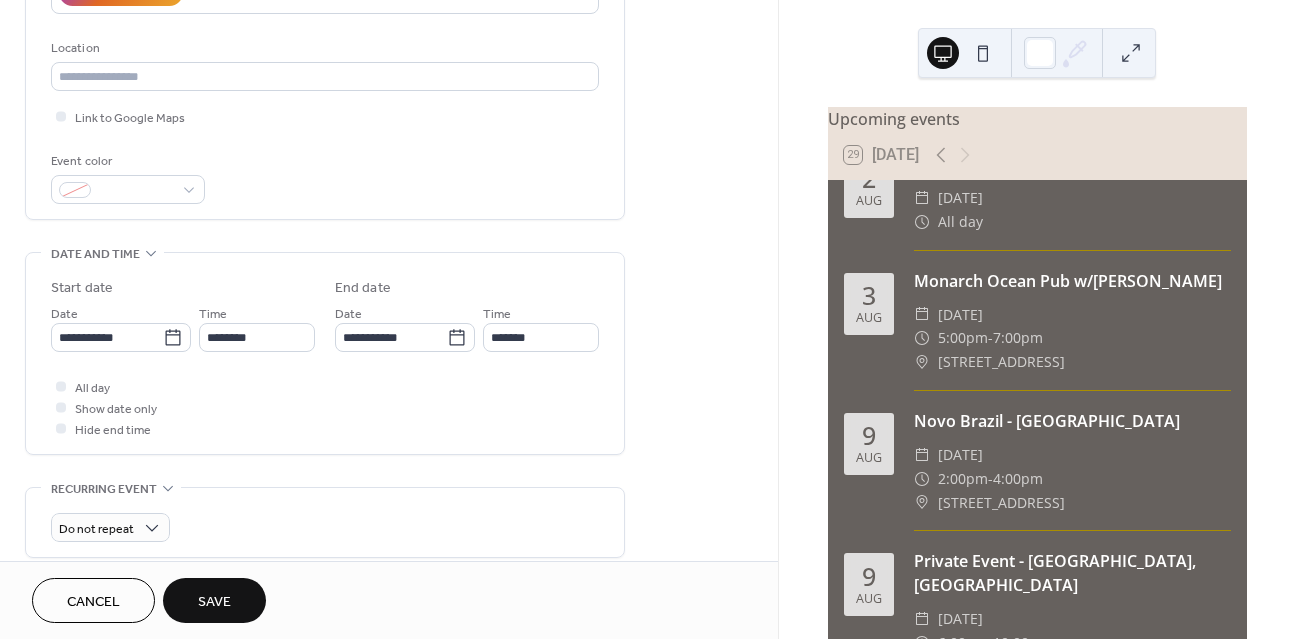 scroll, scrollTop: 401, scrollLeft: 0, axis: vertical 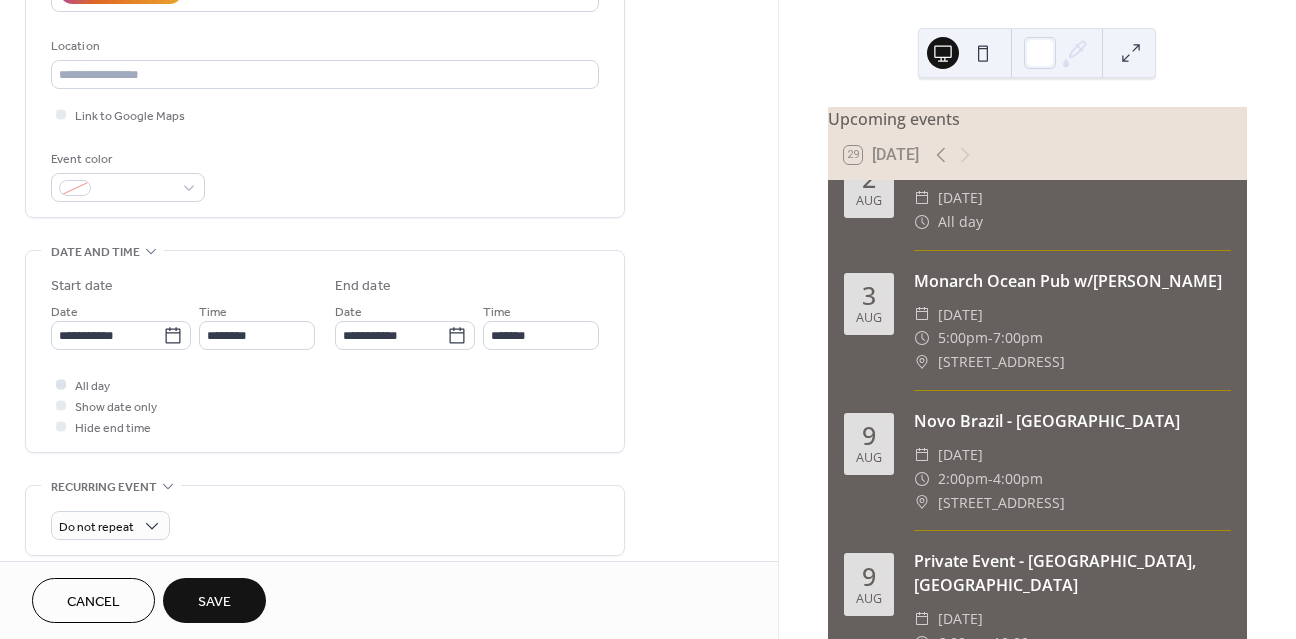 type on "**********" 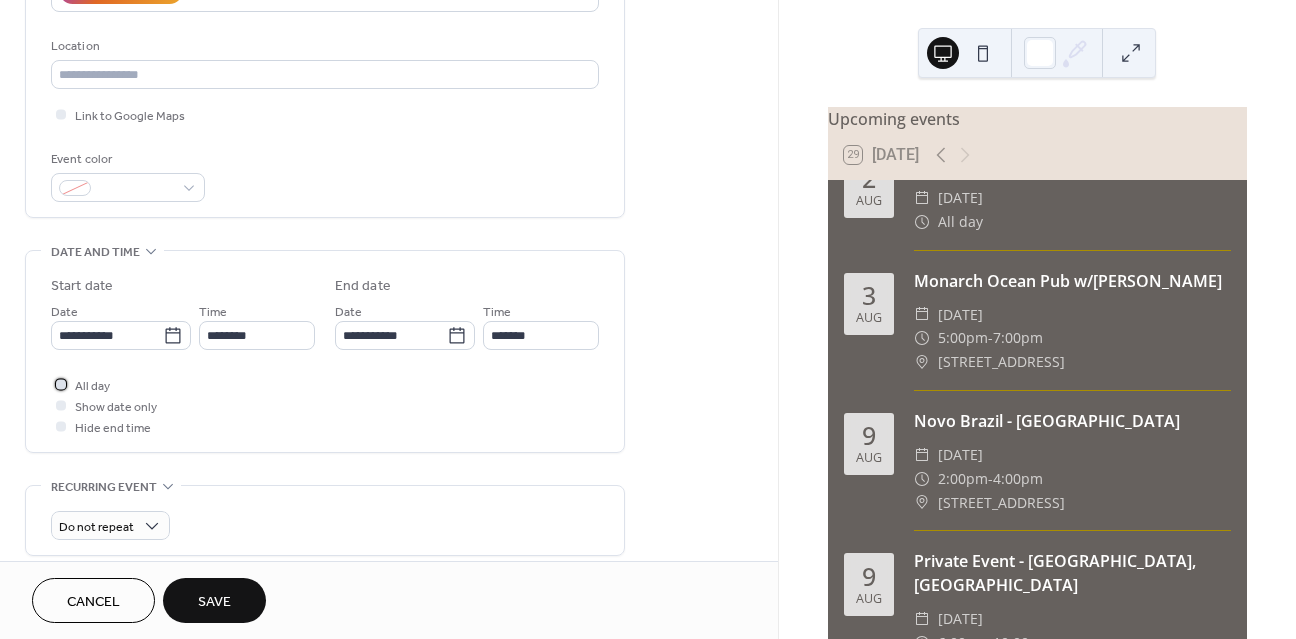 click at bounding box center (61, 384) 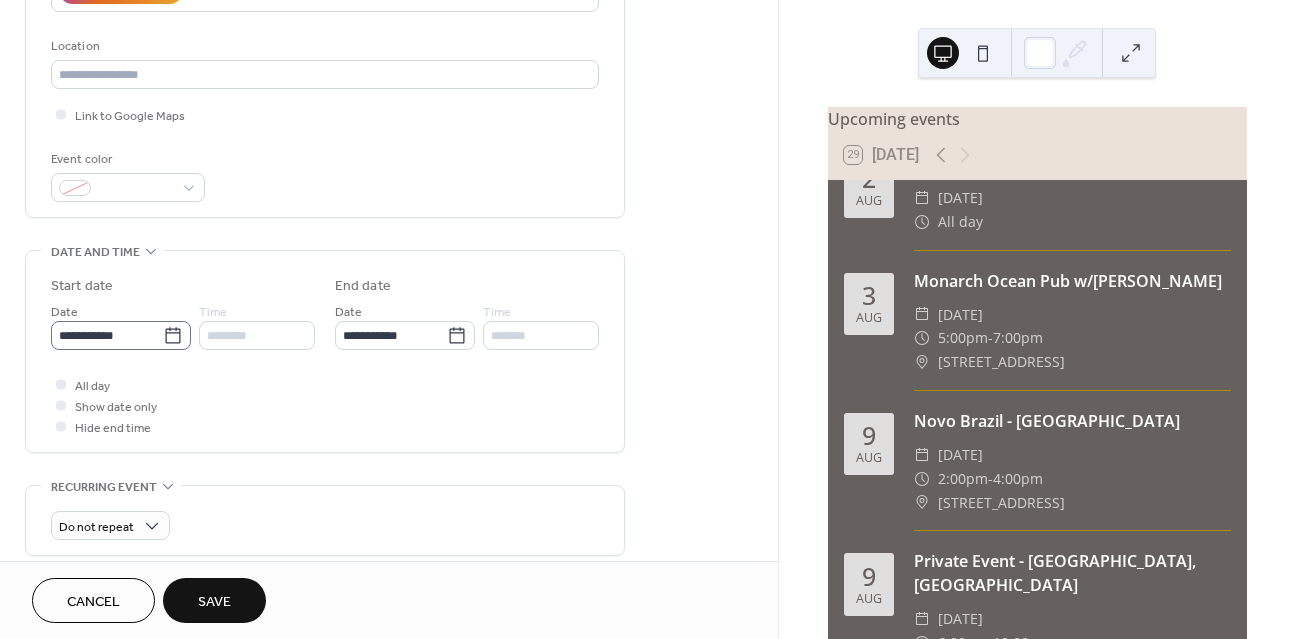 click 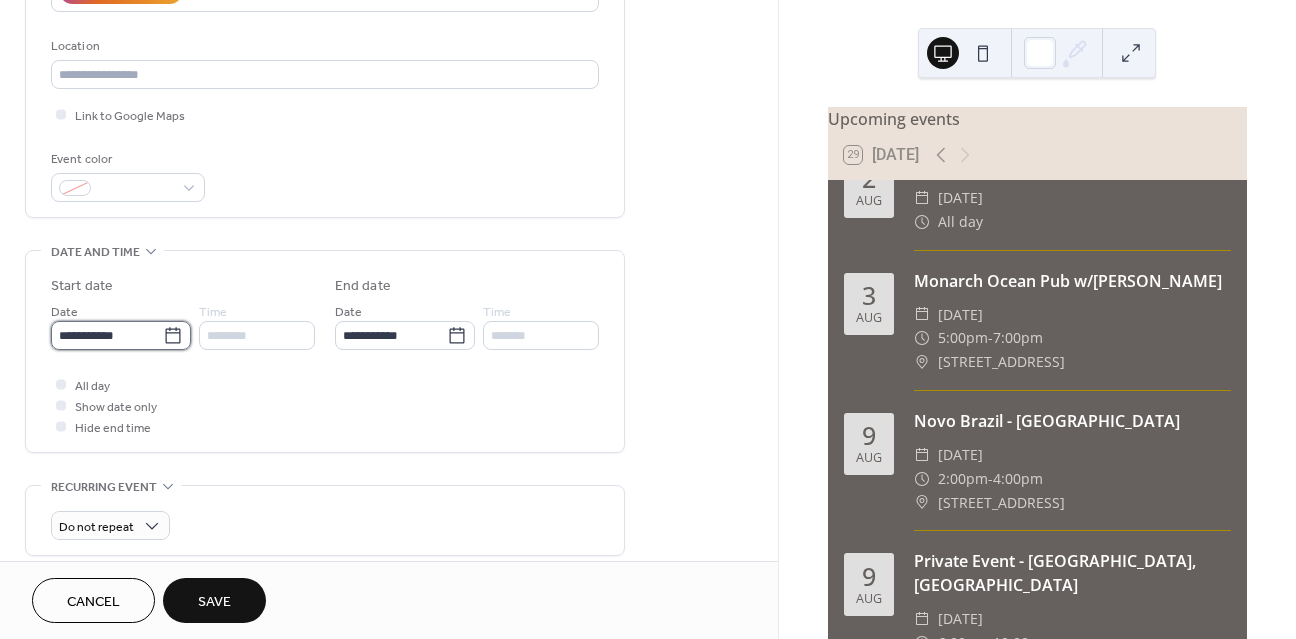 click on "**********" at bounding box center (107, 335) 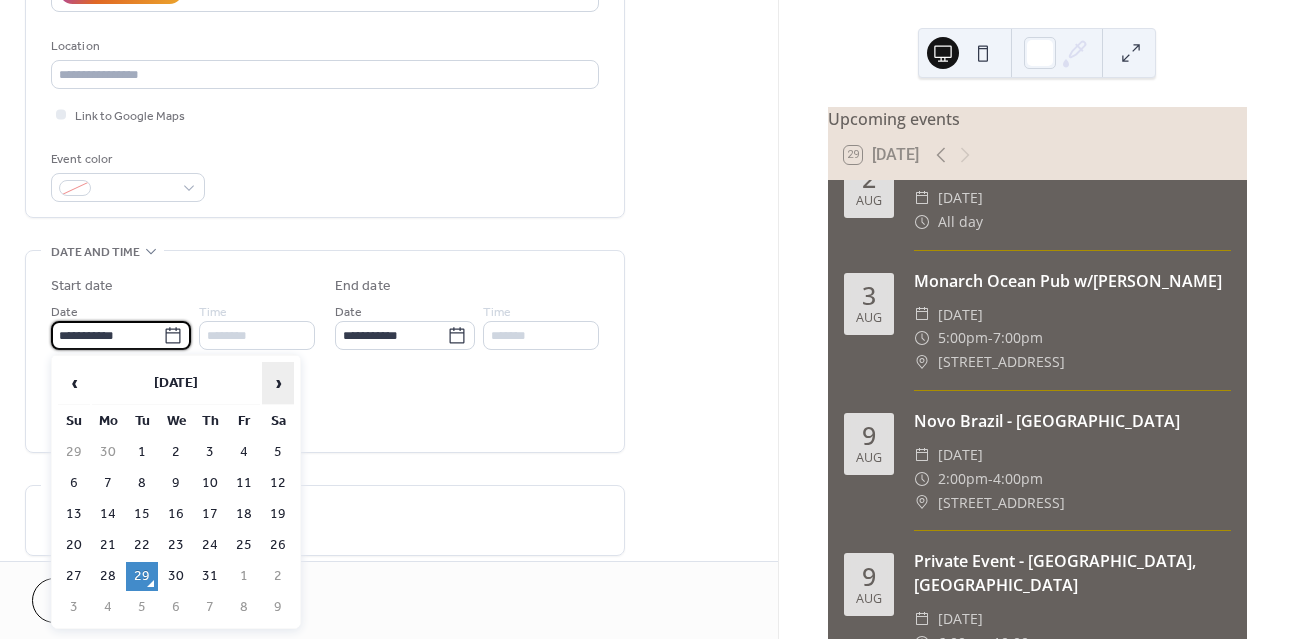 click on "›" at bounding box center [278, 383] 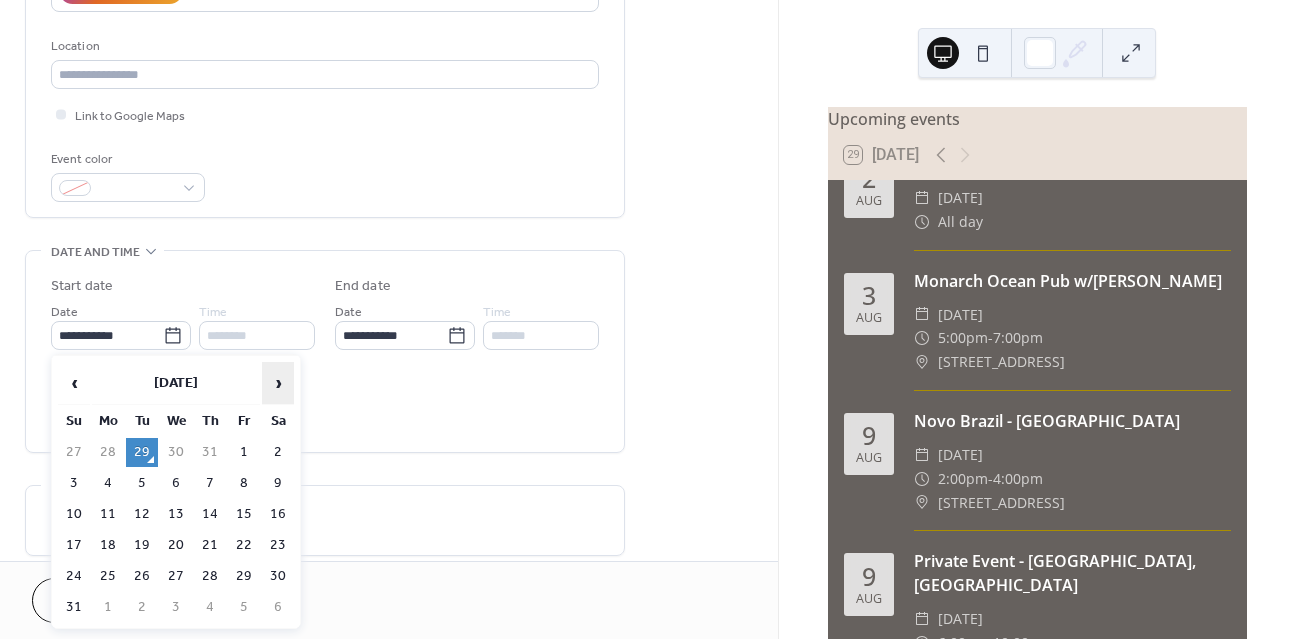 click on "›" at bounding box center [278, 383] 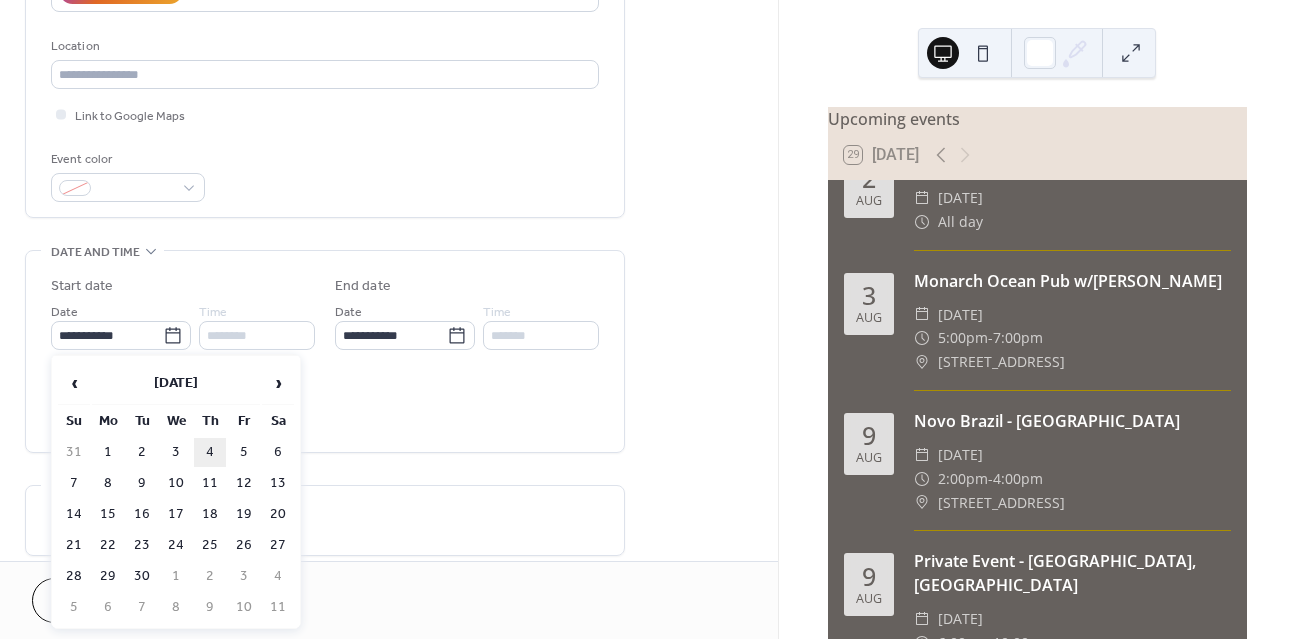 click on "4" at bounding box center (210, 452) 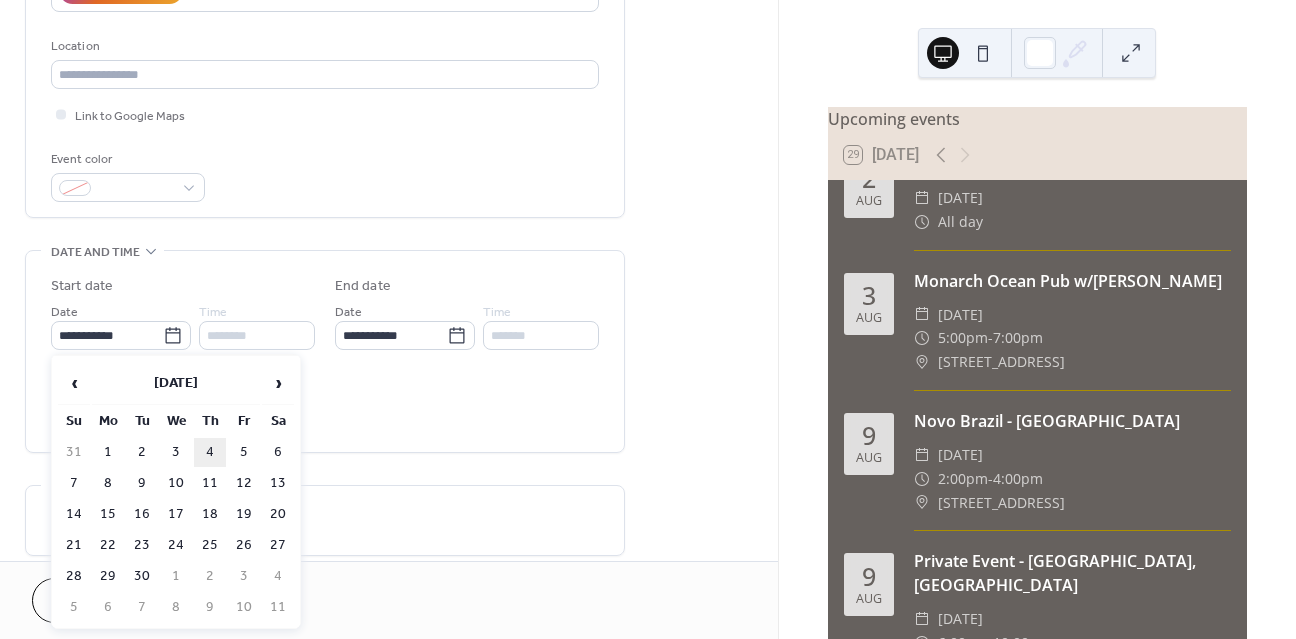 type on "**********" 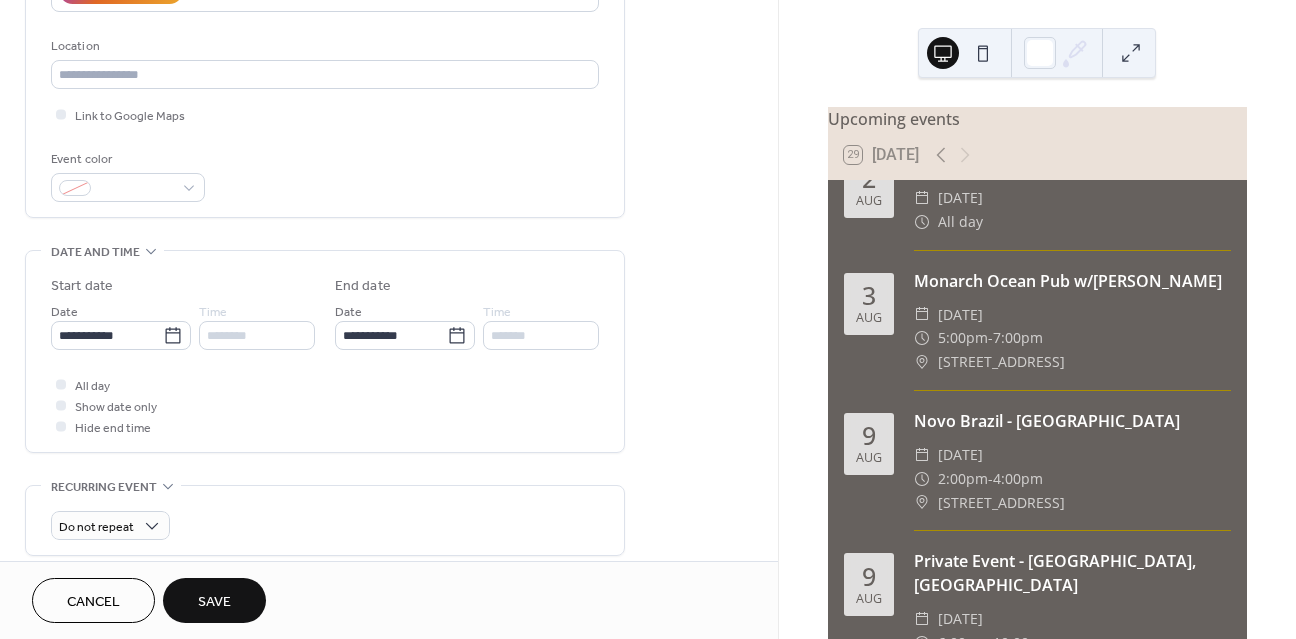 click on "Save" at bounding box center (214, 600) 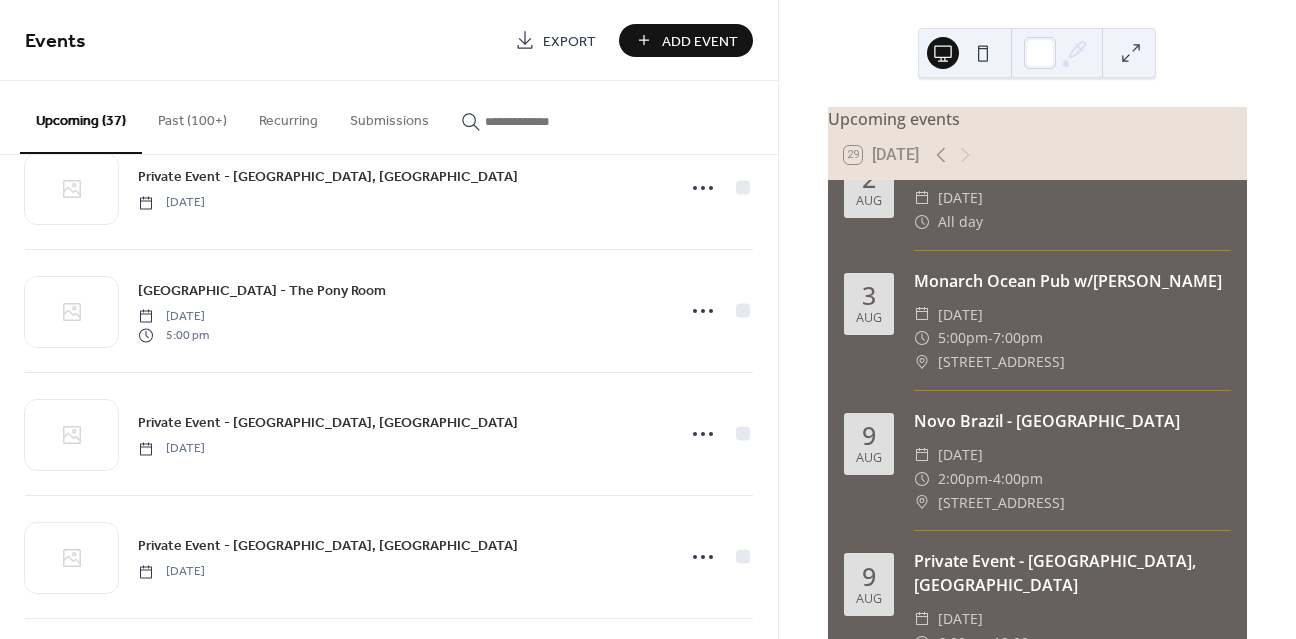 scroll, scrollTop: 2886, scrollLeft: 0, axis: vertical 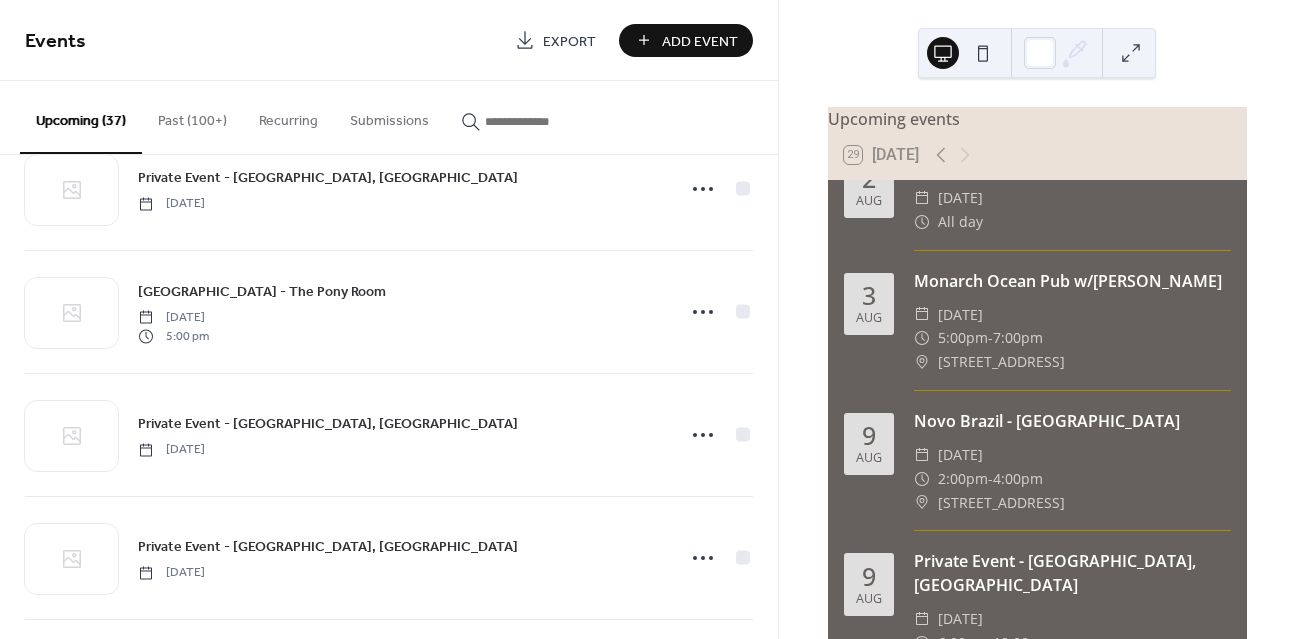 click on "Events Export Add Event" at bounding box center [389, 40] 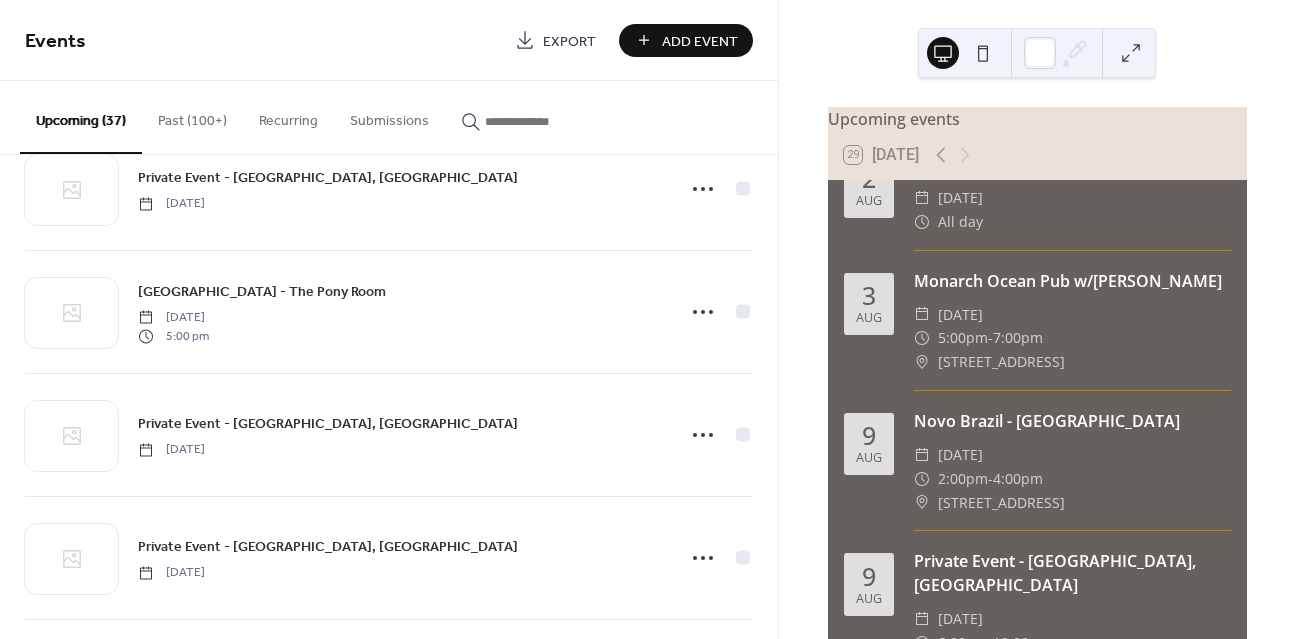click on "Add Event" at bounding box center (686, 40) 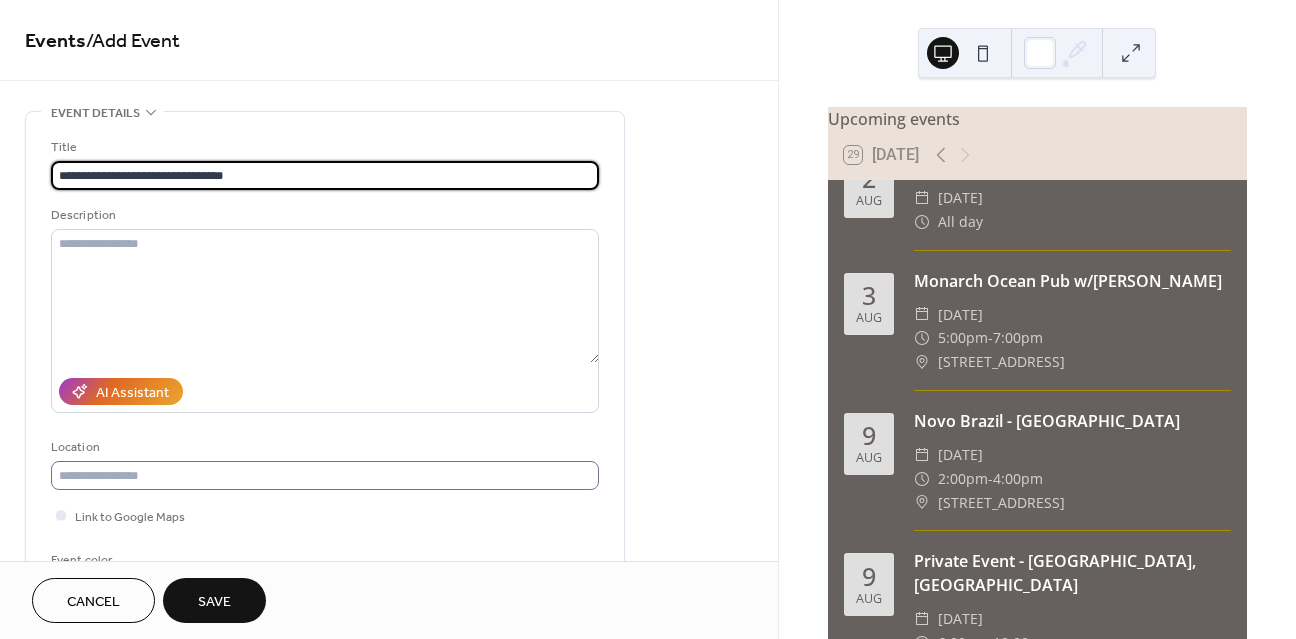 type on "**********" 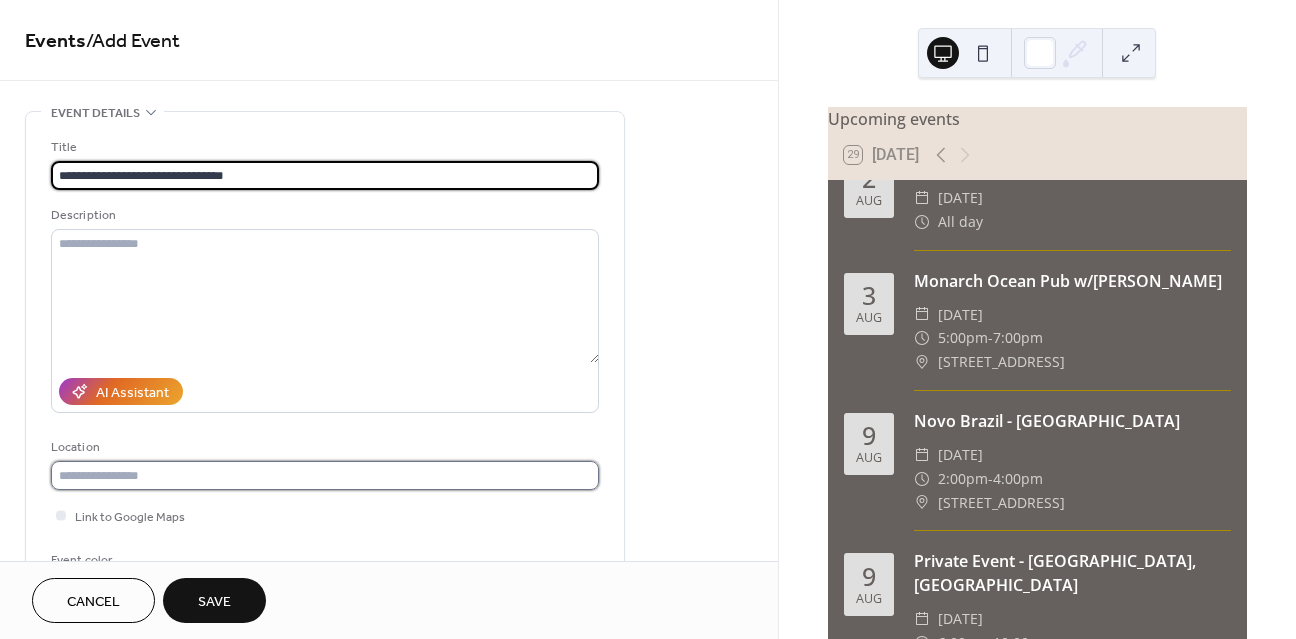 click at bounding box center [325, 475] 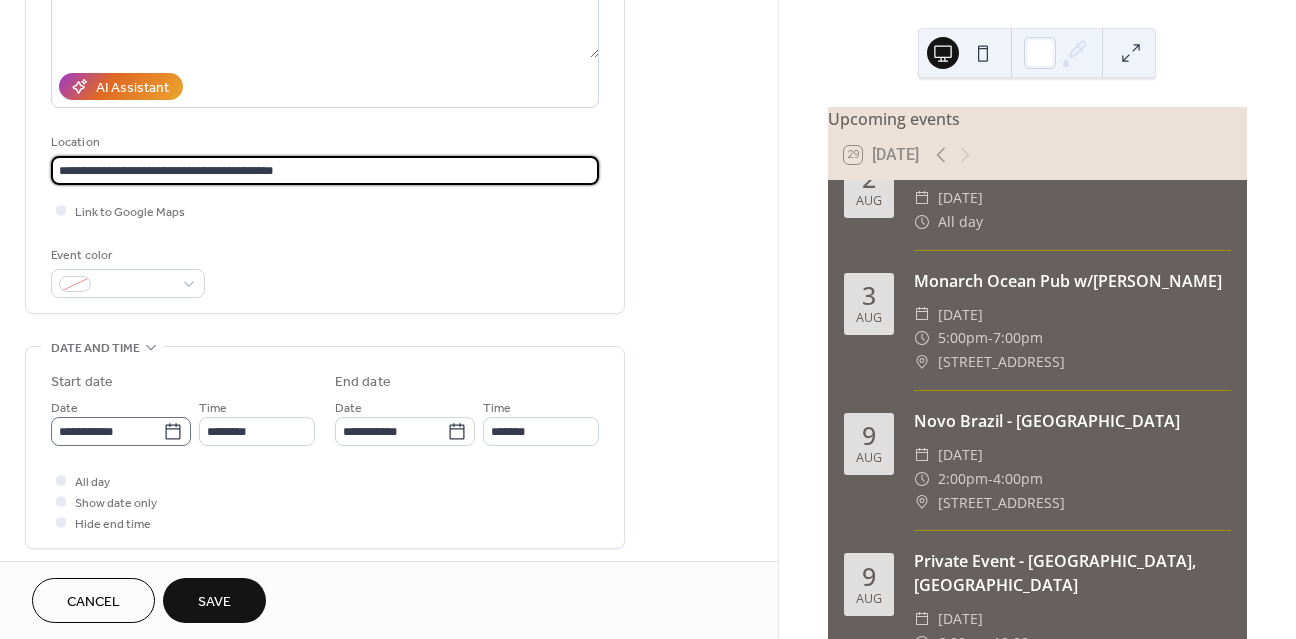 scroll, scrollTop: 308, scrollLeft: 0, axis: vertical 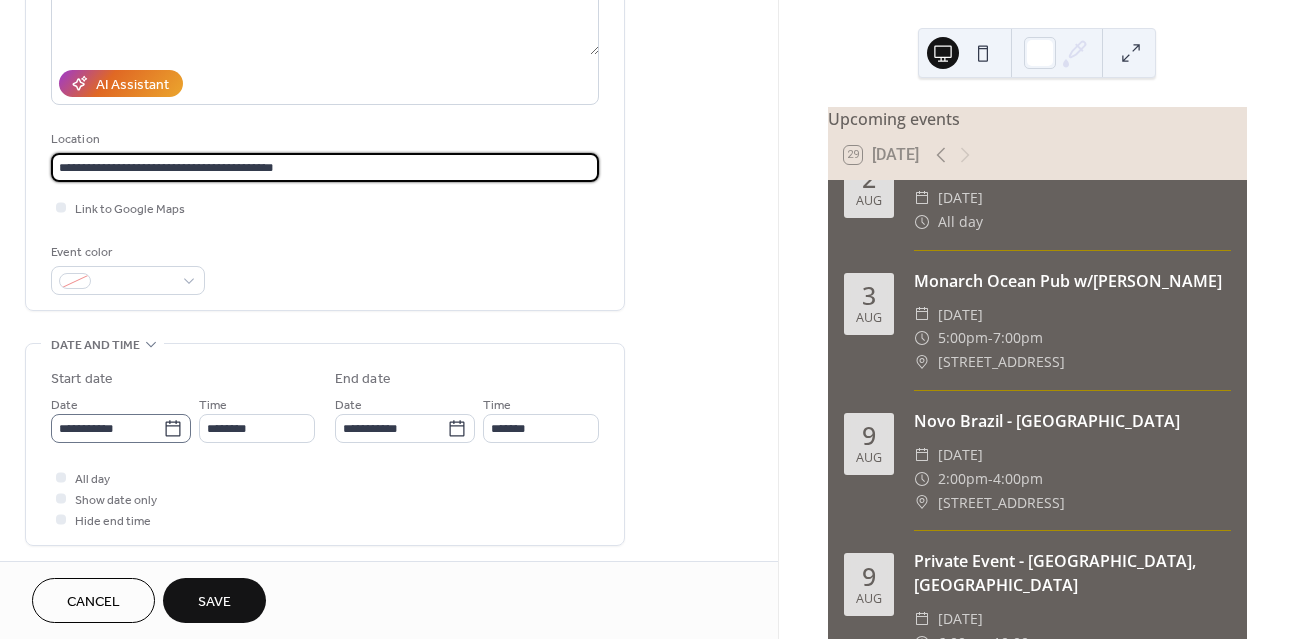 type on "**********" 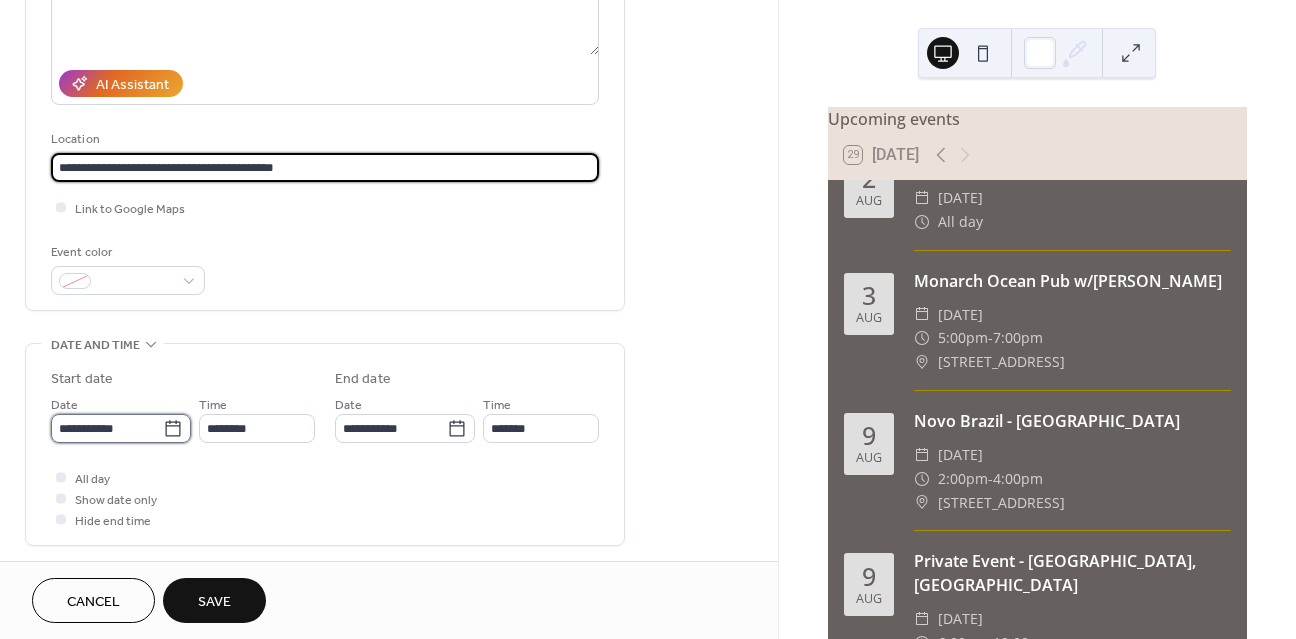 click on "**********" at bounding box center (107, 428) 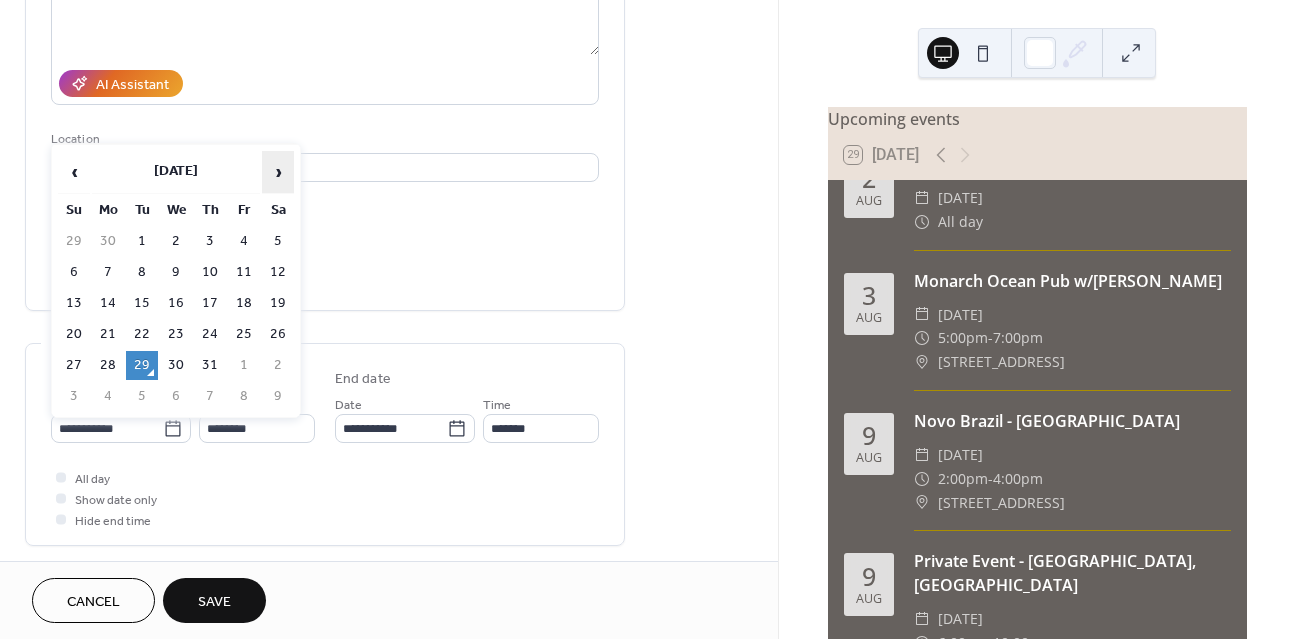 click on "›" at bounding box center [278, 172] 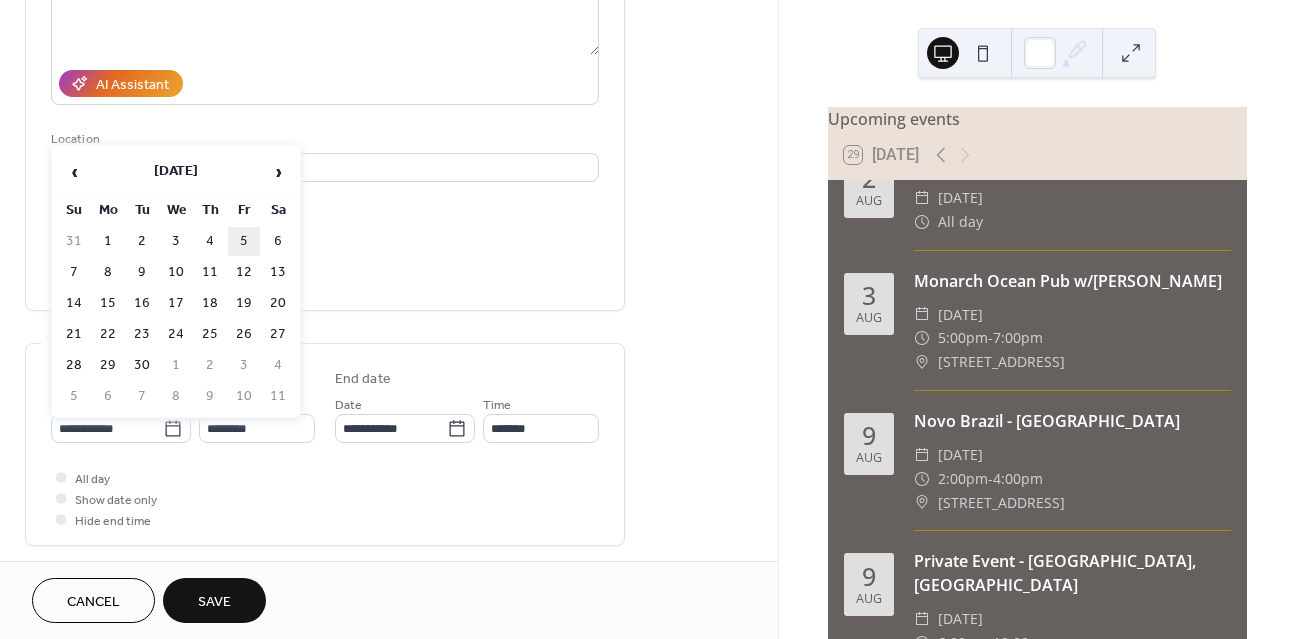 click on "5" at bounding box center [244, 241] 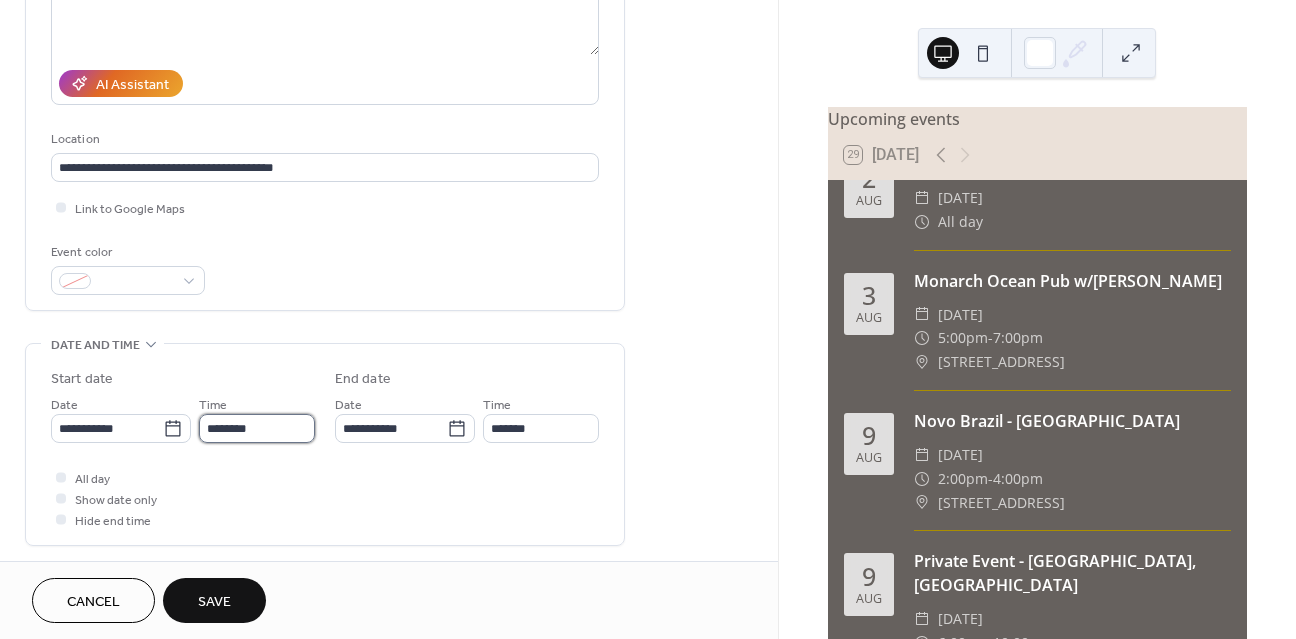 click on "********" at bounding box center [257, 428] 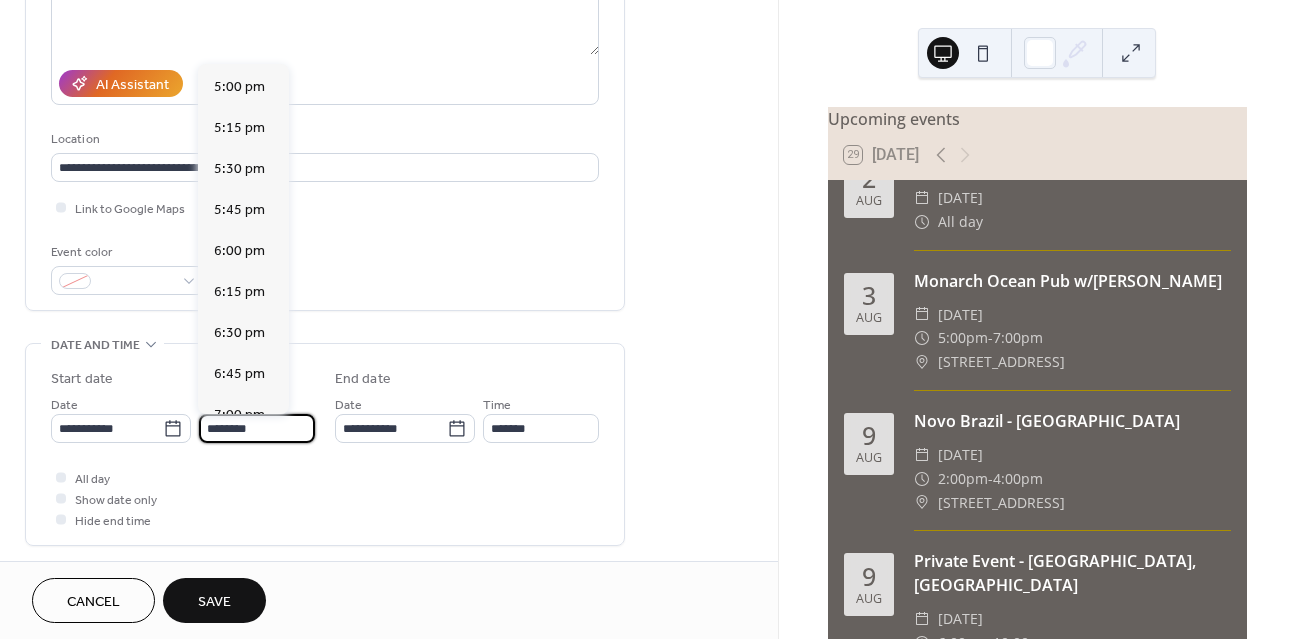 scroll, scrollTop: 2812, scrollLeft: 0, axis: vertical 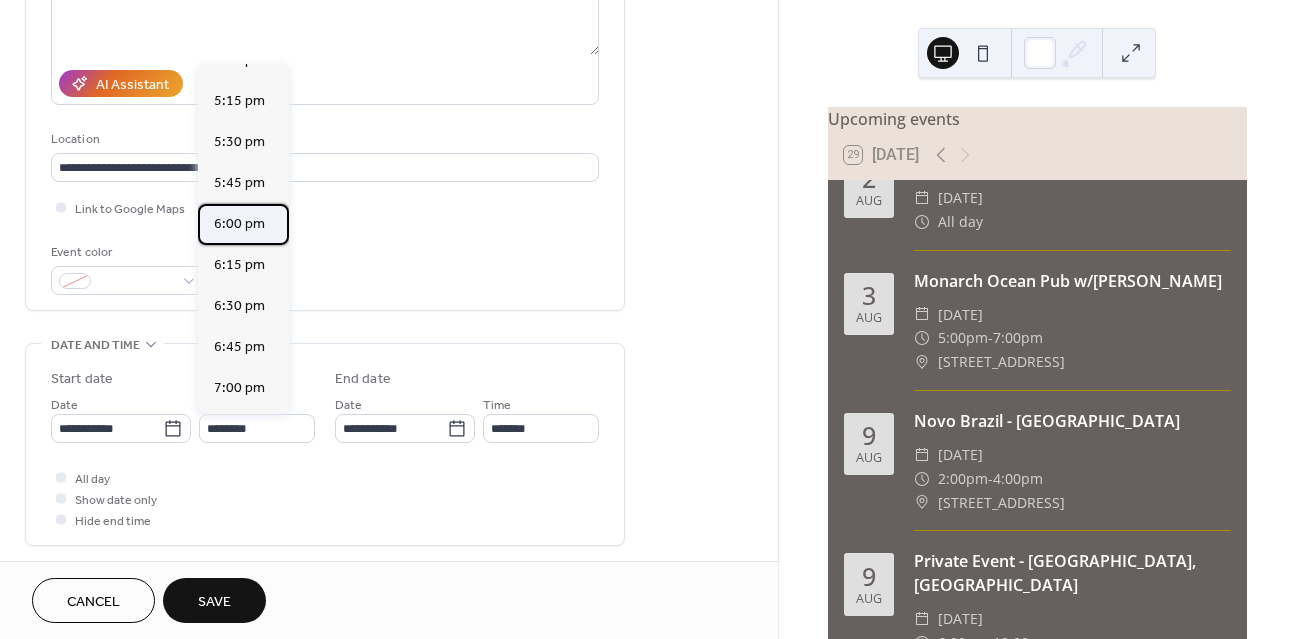 click on "6:00 pm" at bounding box center [239, 224] 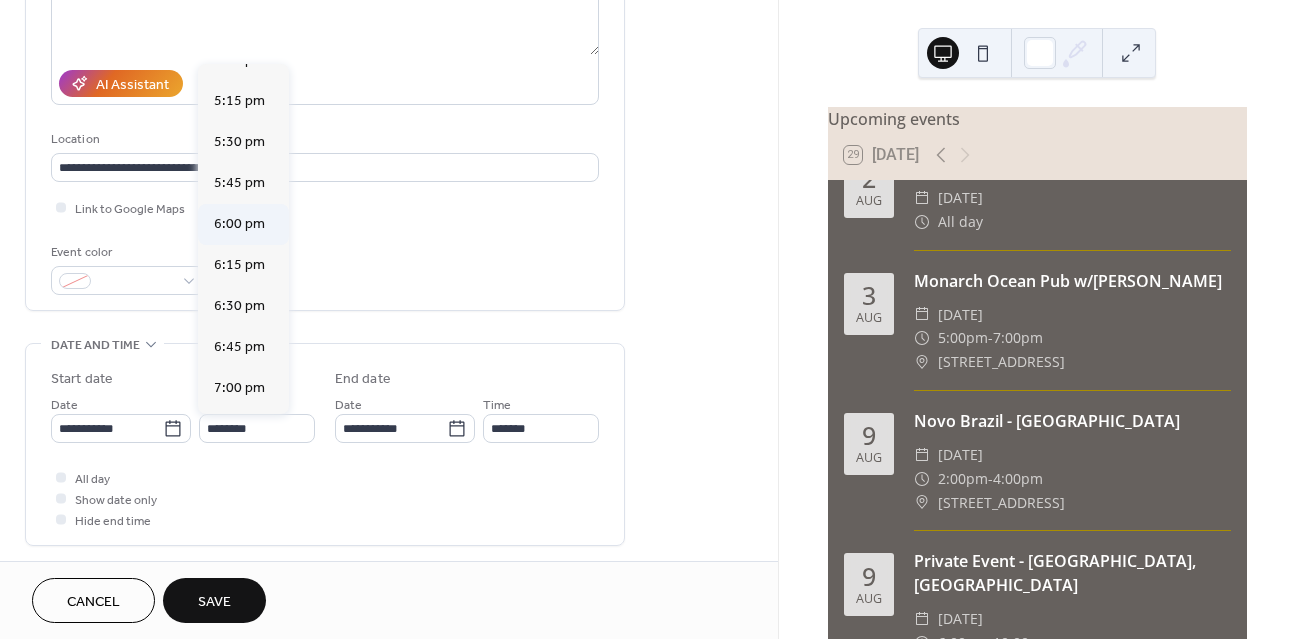 type on "*******" 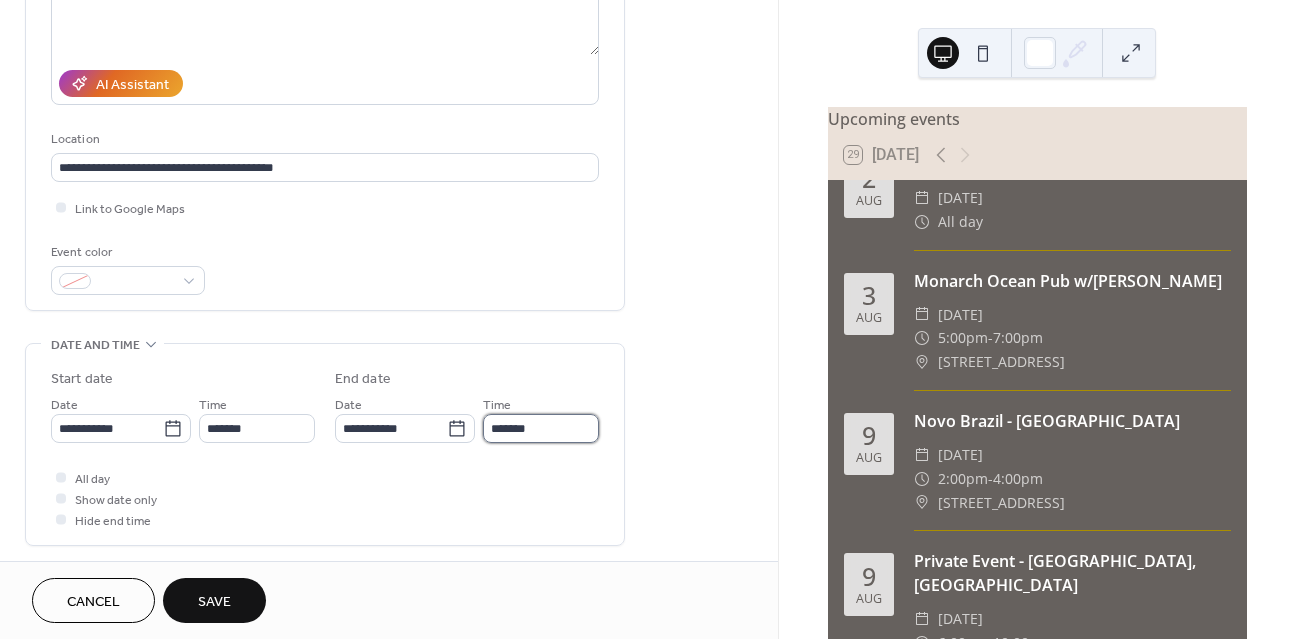 click on "*******" at bounding box center [541, 428] 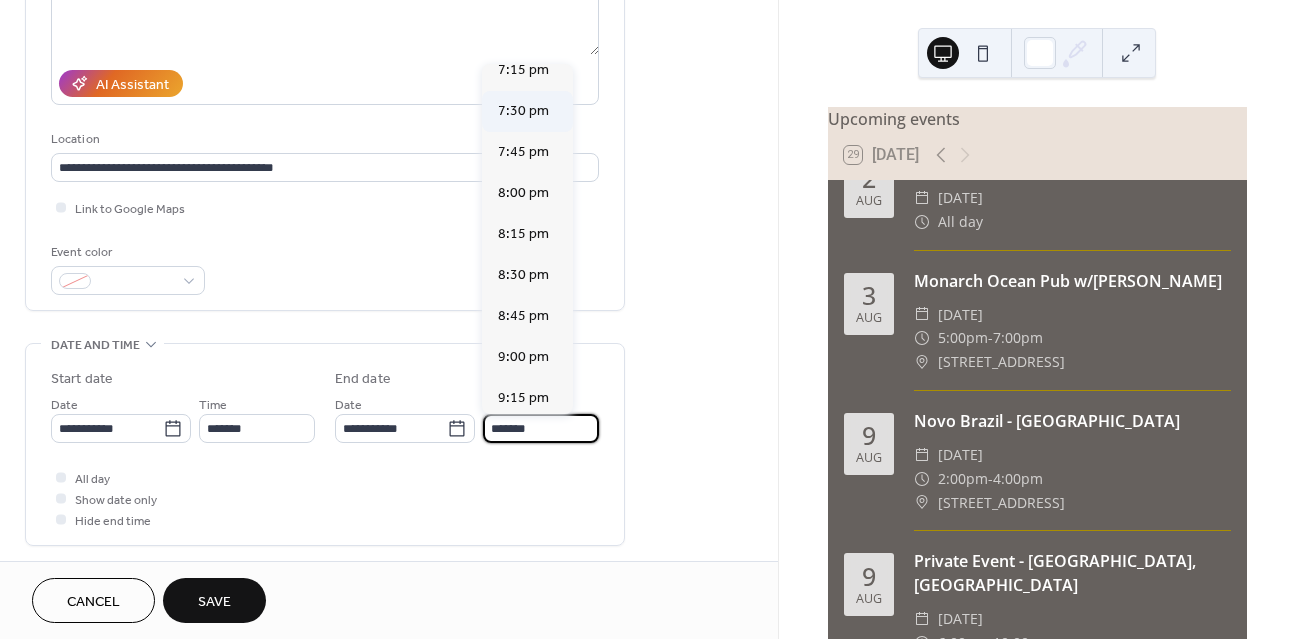 scroll, scrollTop: 236, scrollLeft: 0, axis: vertical 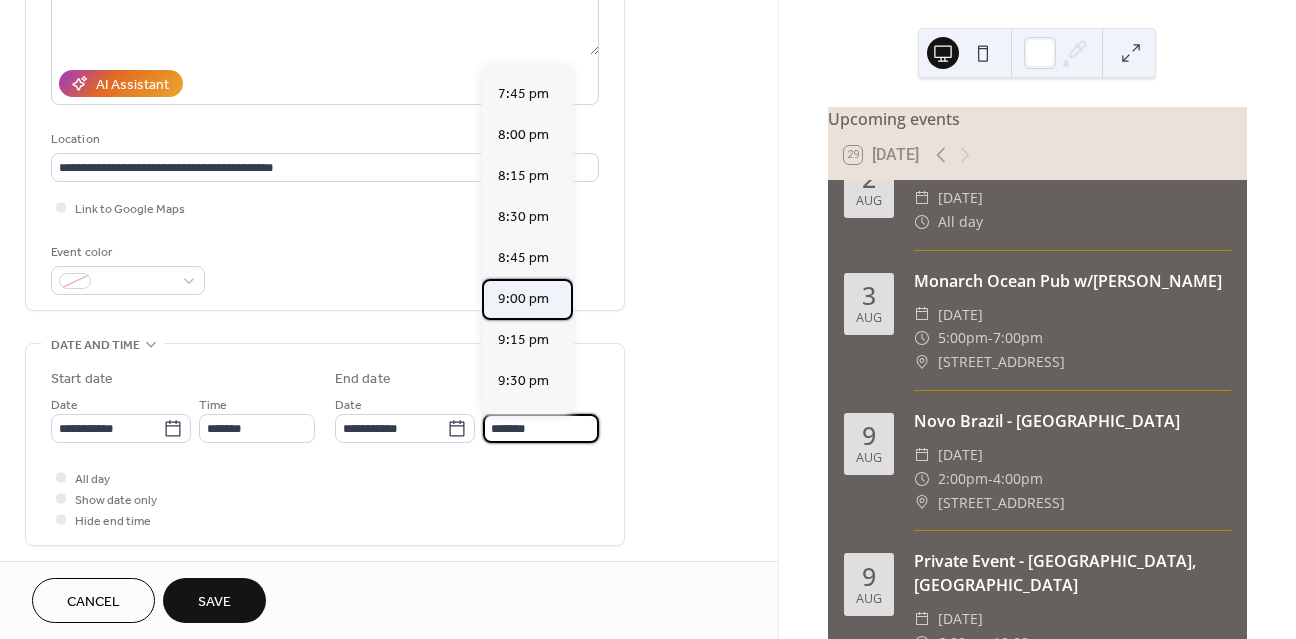 click on "9:00 pm" at bounding box center (523, 299) 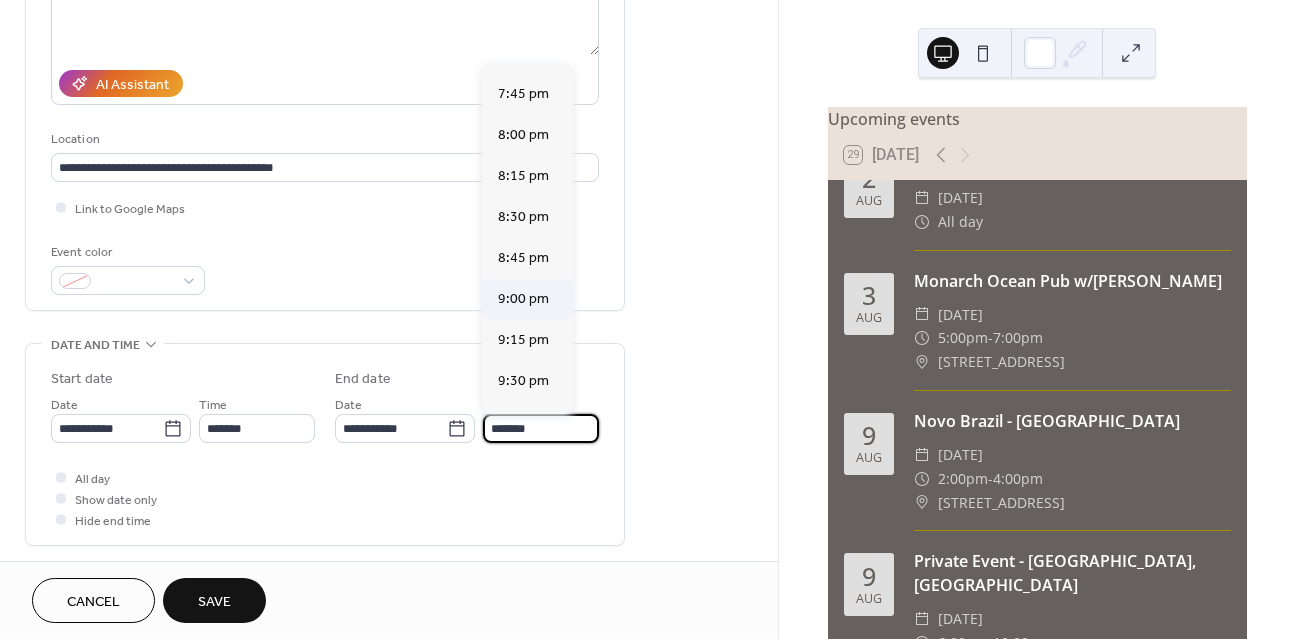 type on "*******" 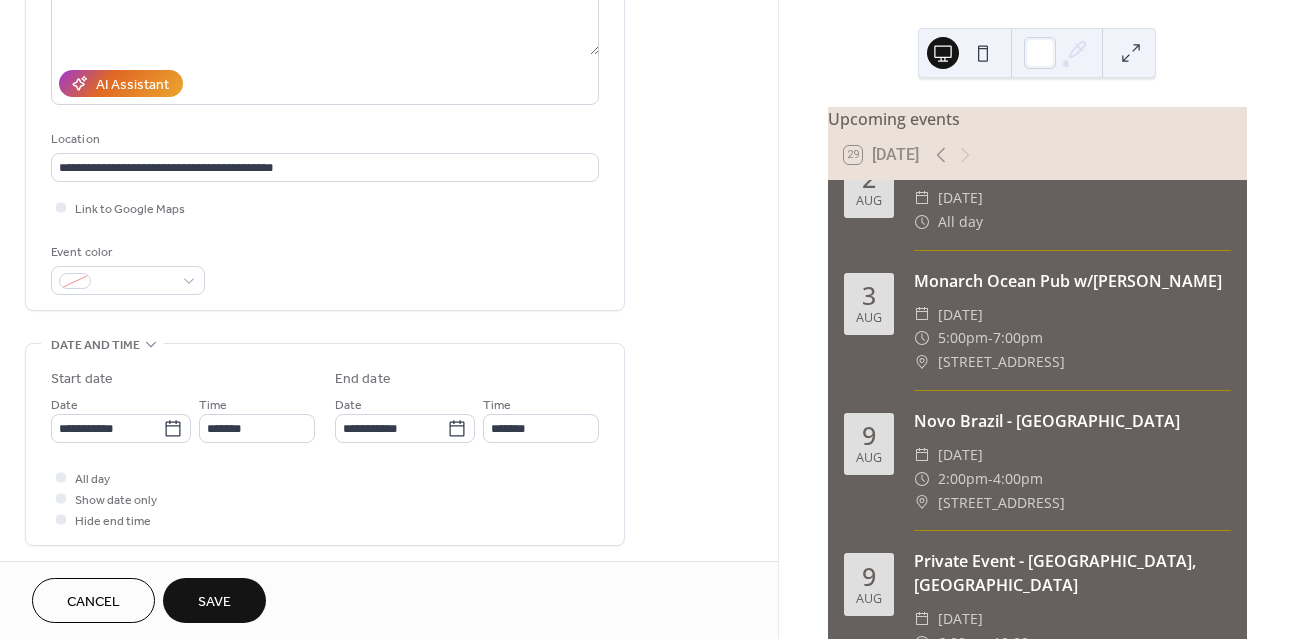 click on "Save" at bounding box center (214, 602) 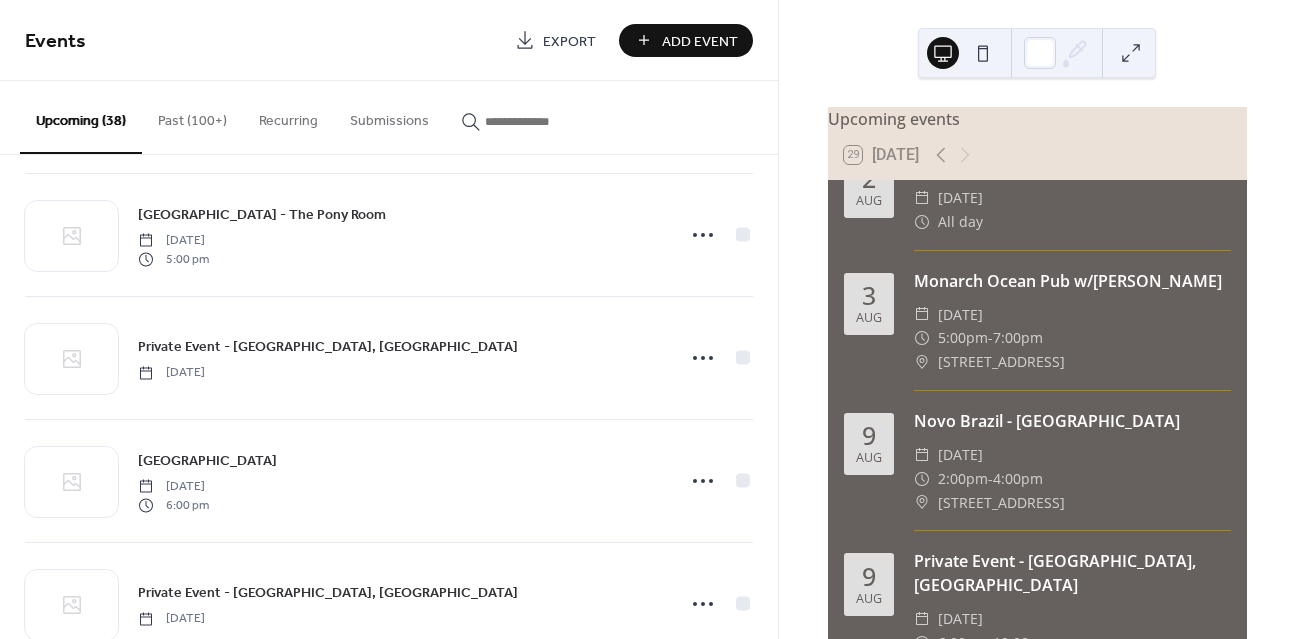 scroll, scrollTop: 3009, scrollLeft: 0, axis: vertical 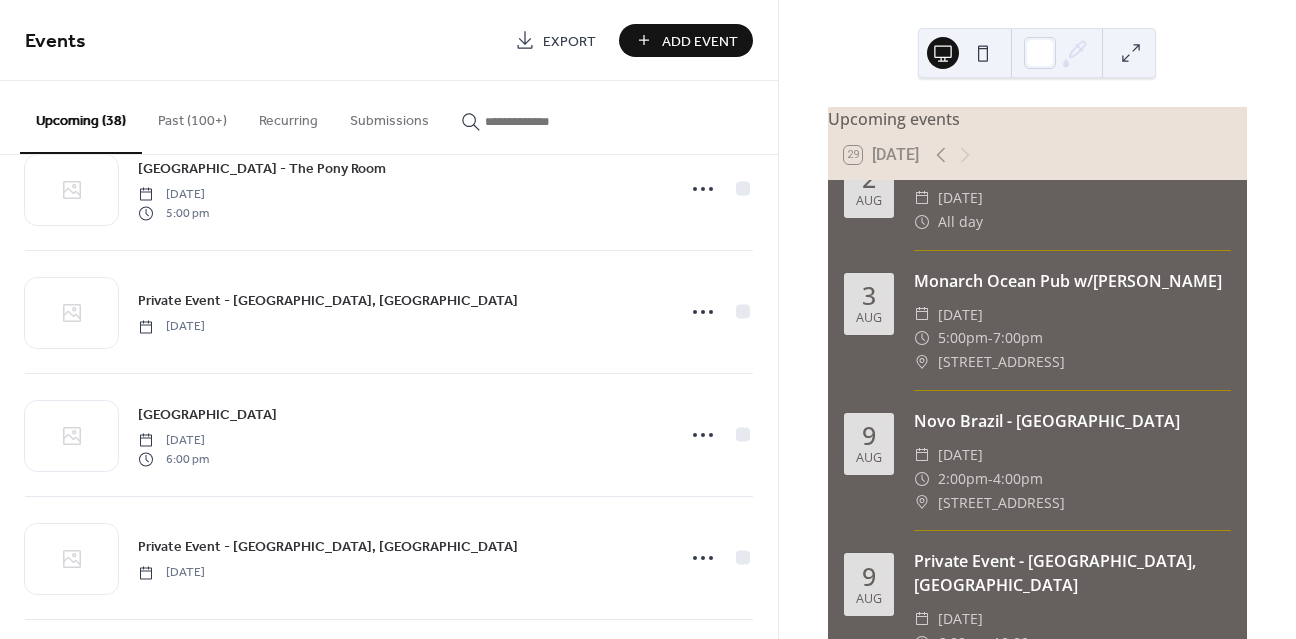 click on "Add Event" at bounding box center (700, 41) 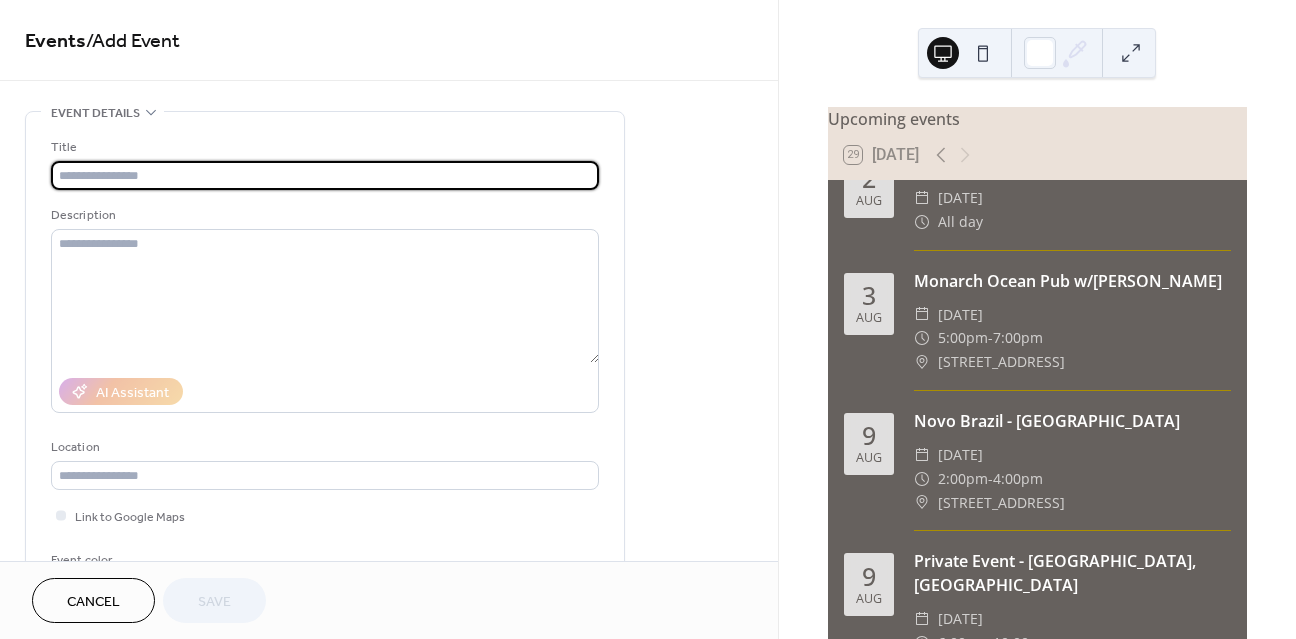 type on "*" 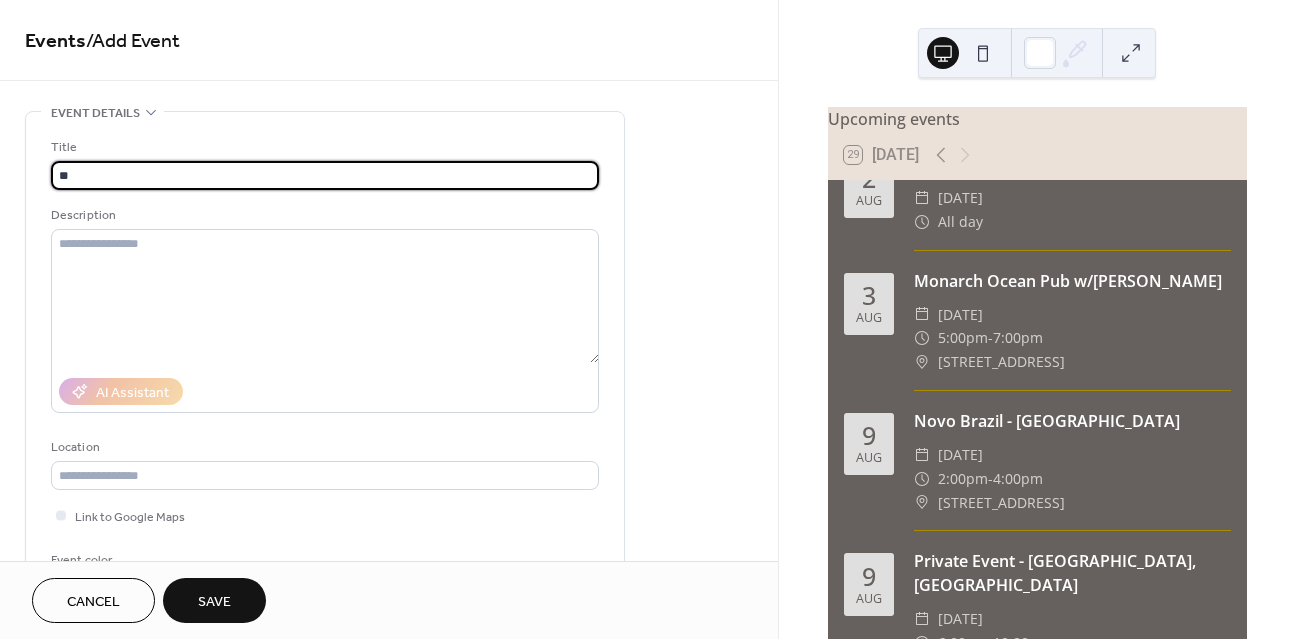 type on "*" 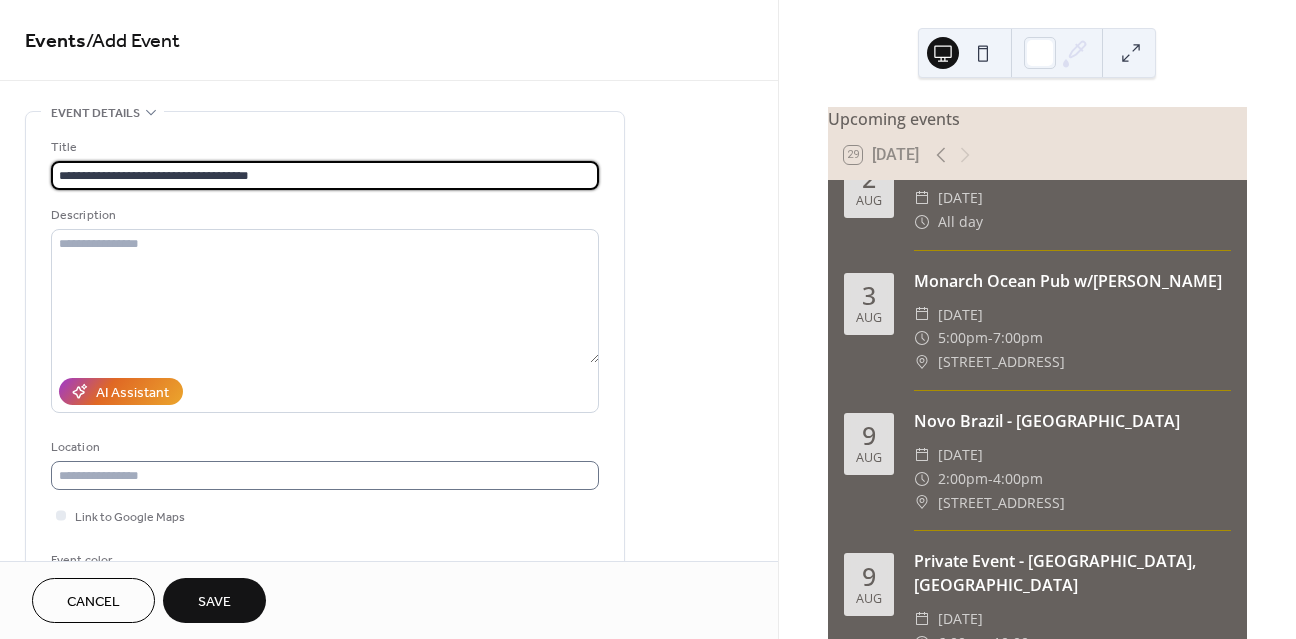 type on "**********" 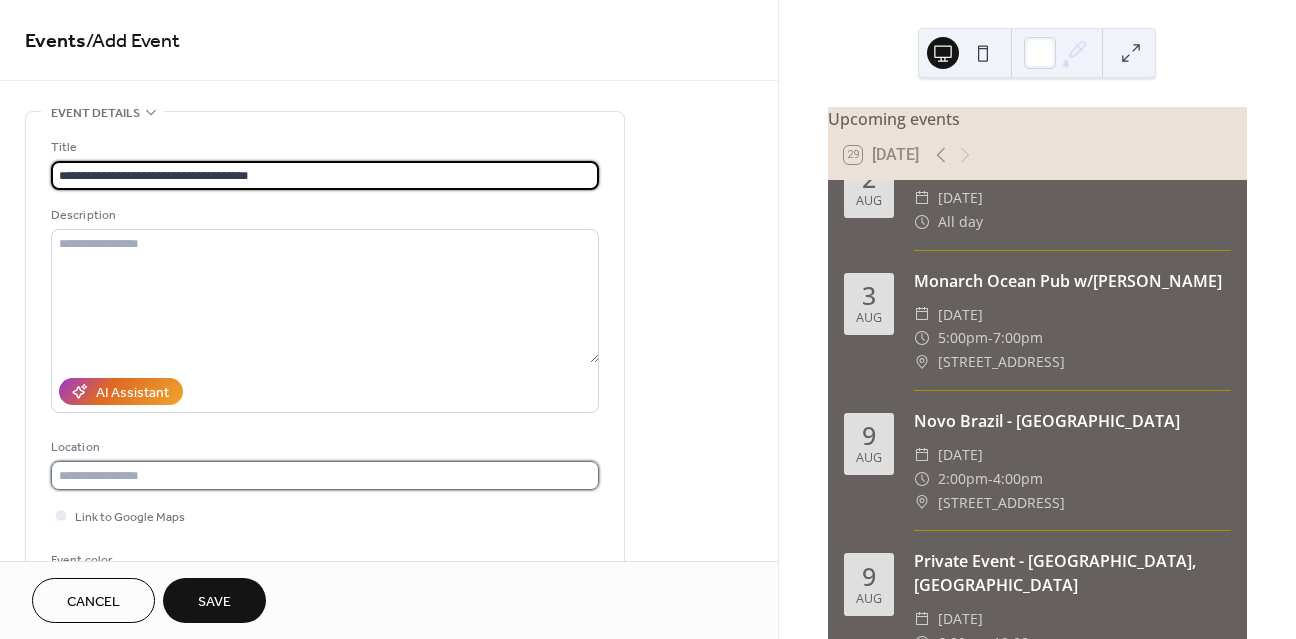 click at bounding box center [325, 475] 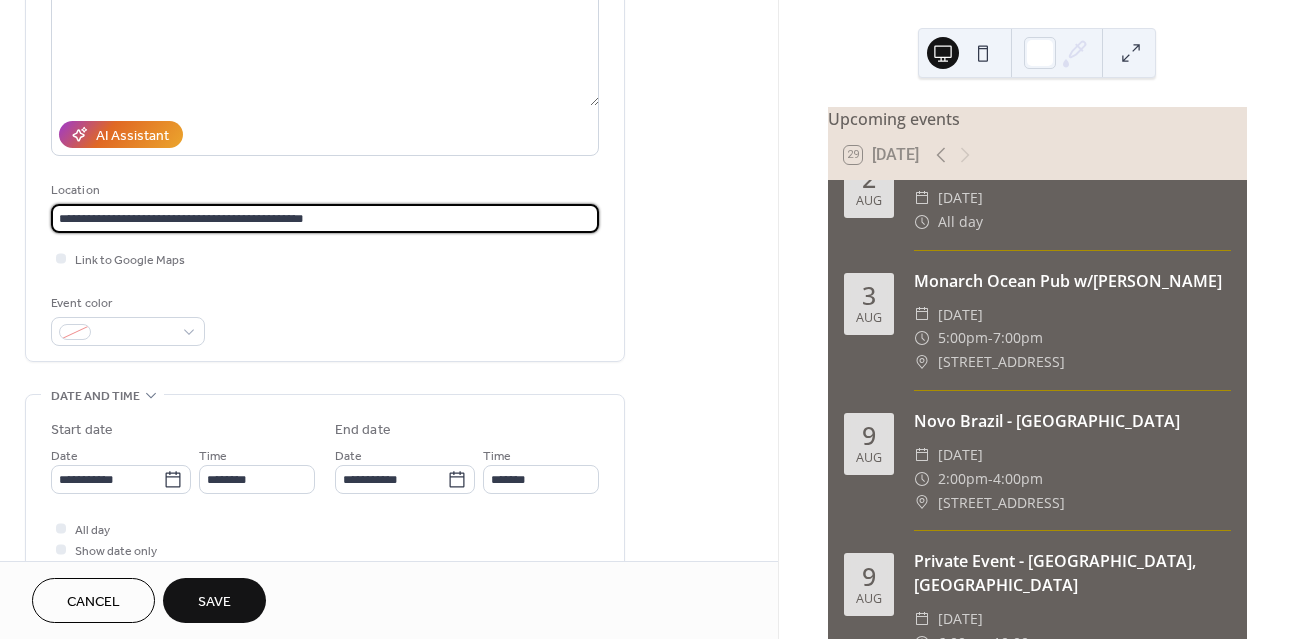 scroll, scrollTop: 303, scrollLeft: 0, axis: vertical 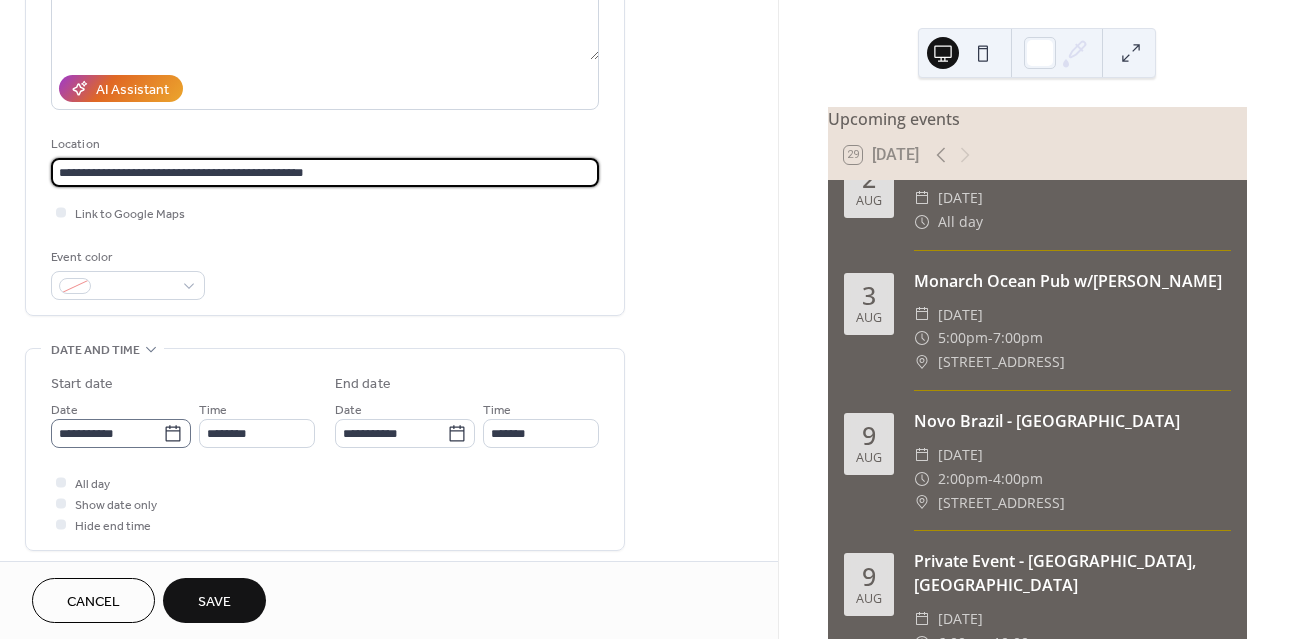 type on "**********" 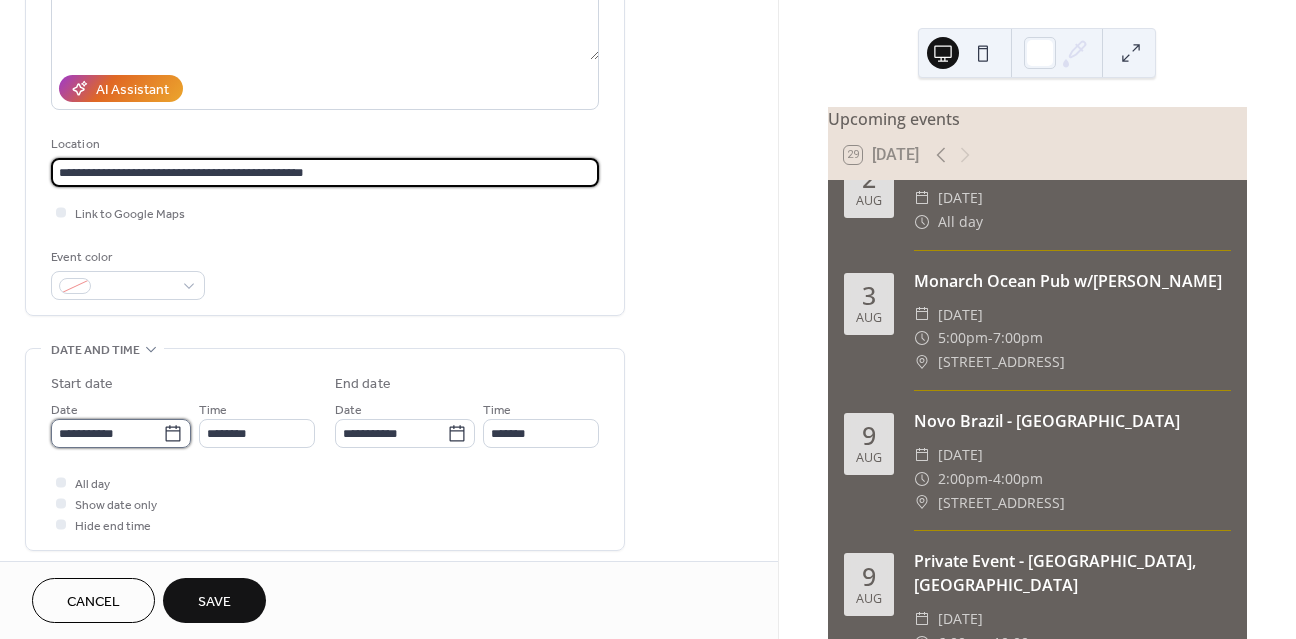 click on "**********" at bounding box center (107, 433) 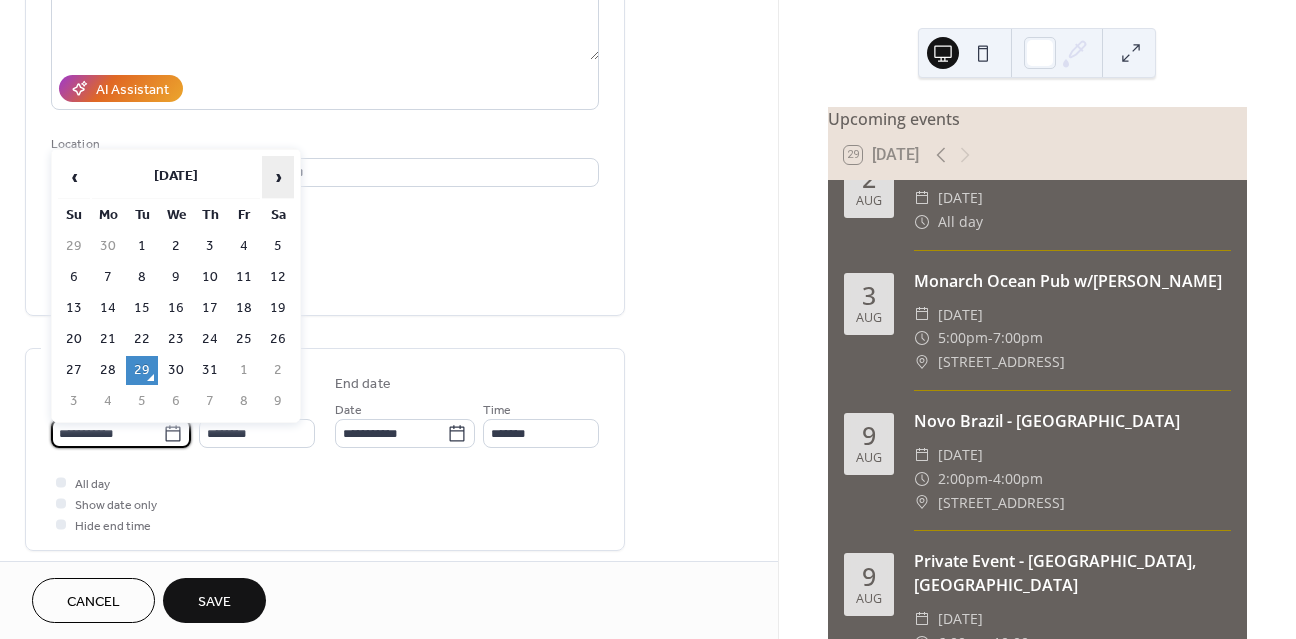 click on "›" at bounding box center [278, 177] 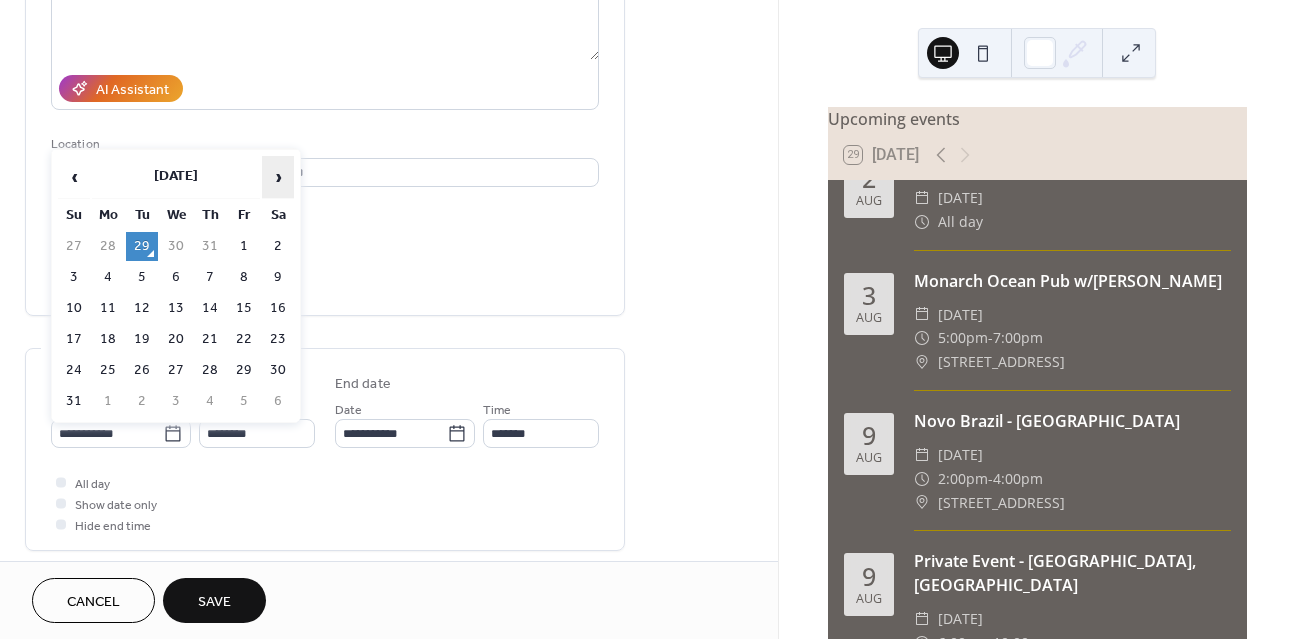 click on "›" at bounding box center (278, 177) 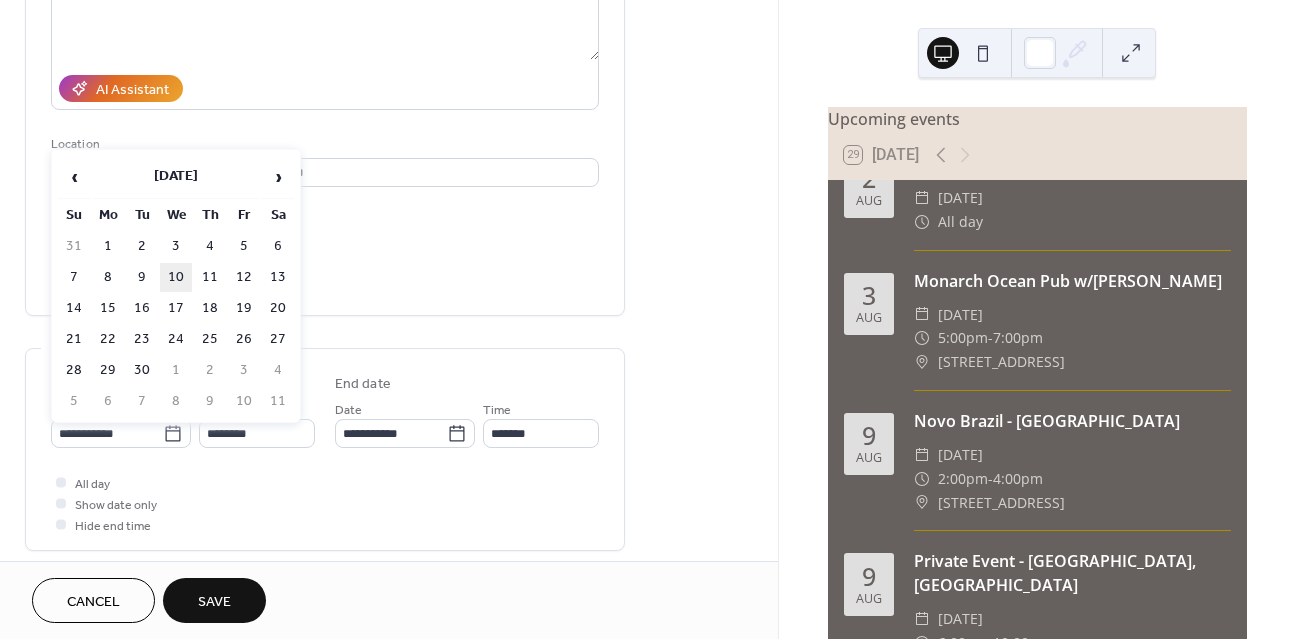 click on "10" at bounding box center [176, 277] 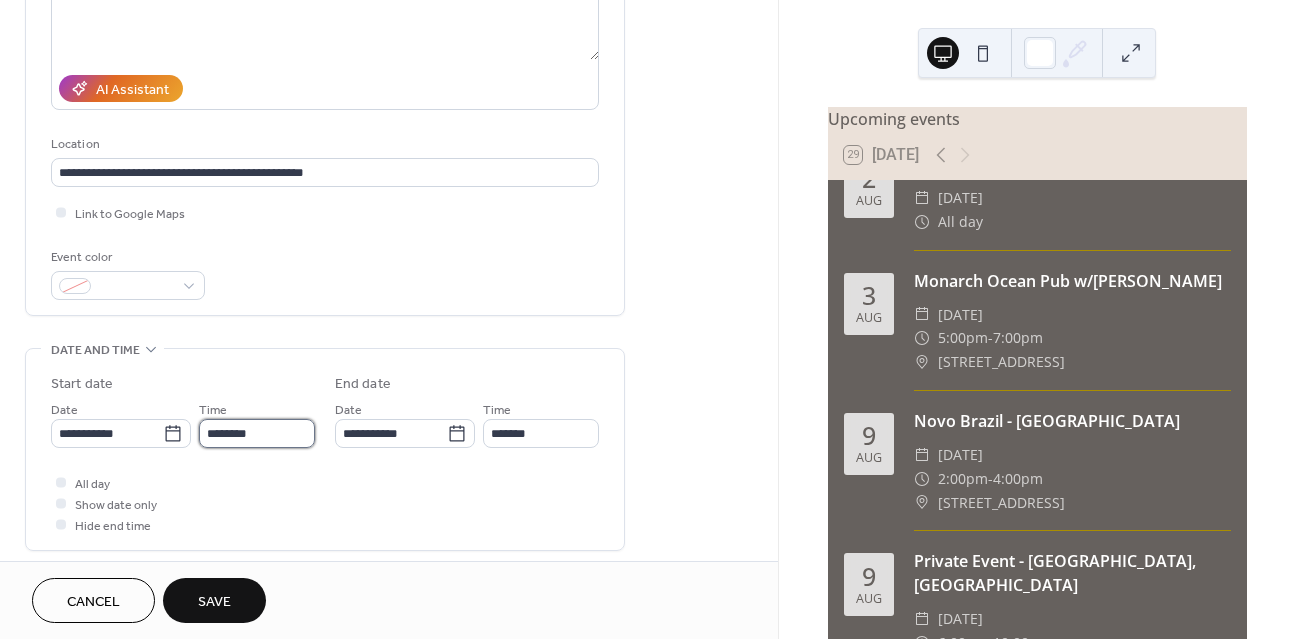 click on "********" at bounding box center [257, 433] 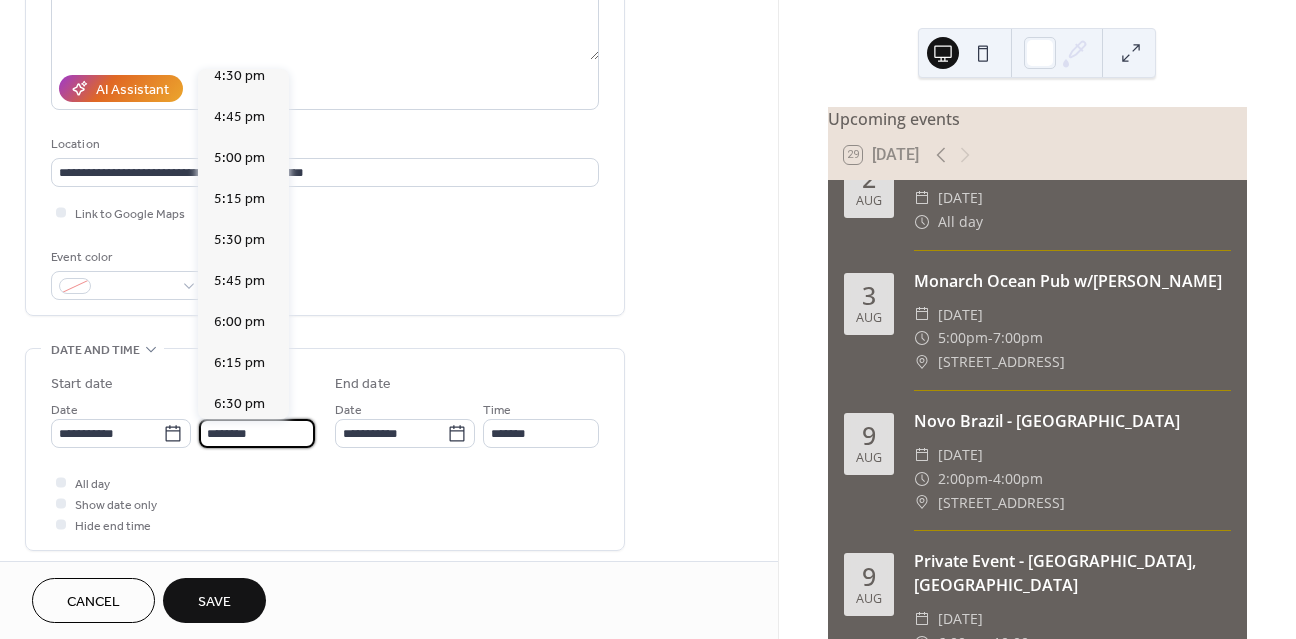 scroll, scrollTop: 2731, scrollLeft: 0, axis: vertical 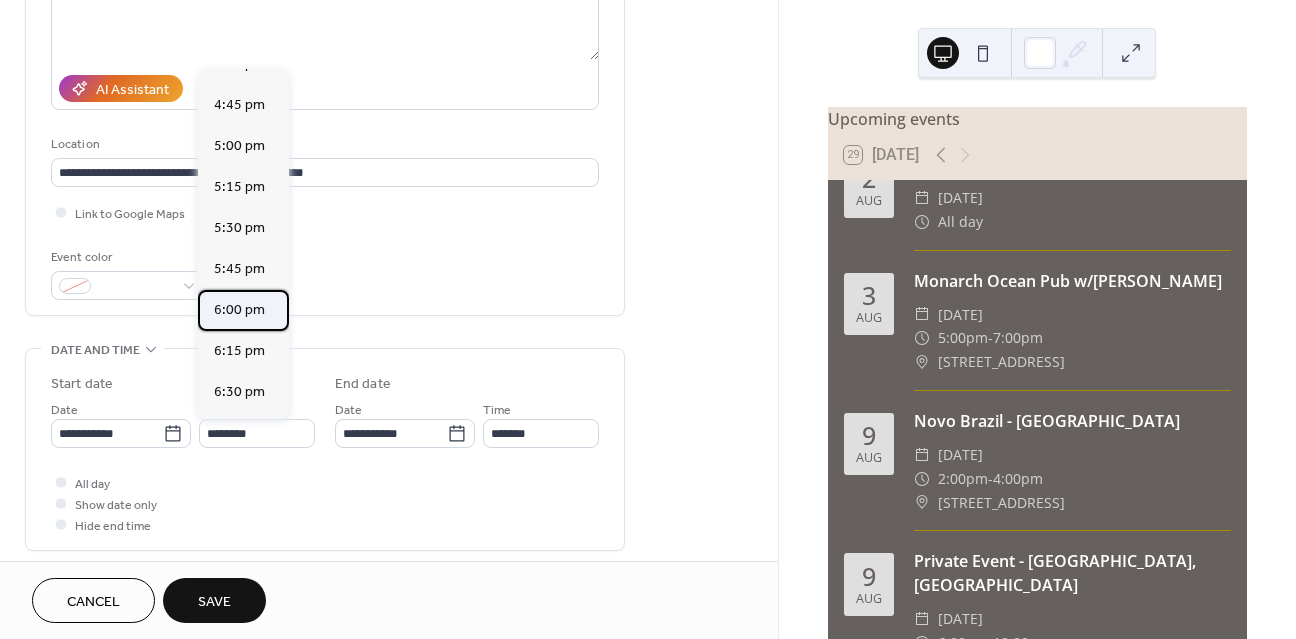 click on "6:00 pm" at bounding box center (239, 310) 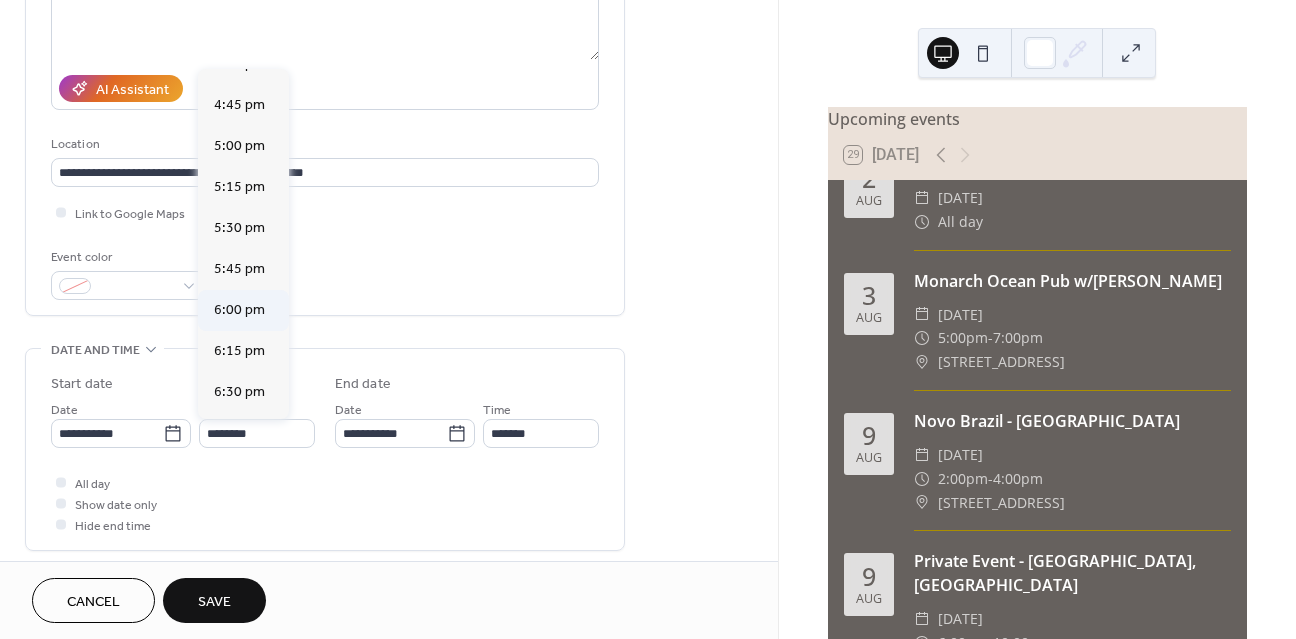 type on "*******" 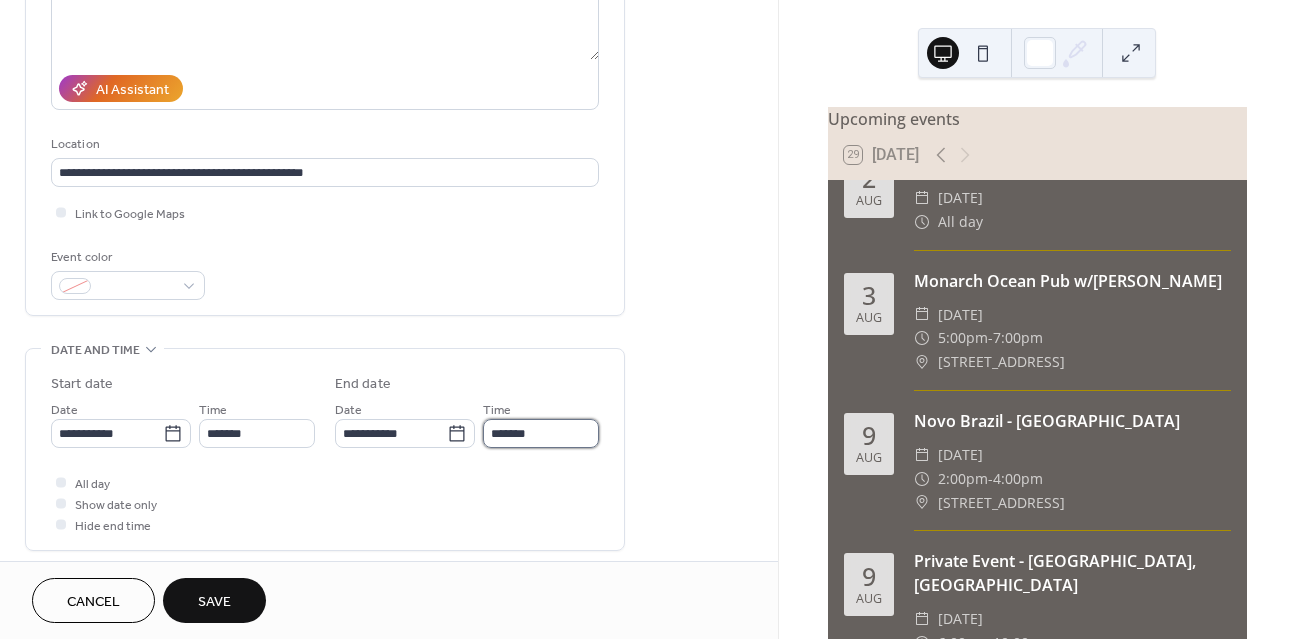 click on "*******" at bounding box center [541, 433] 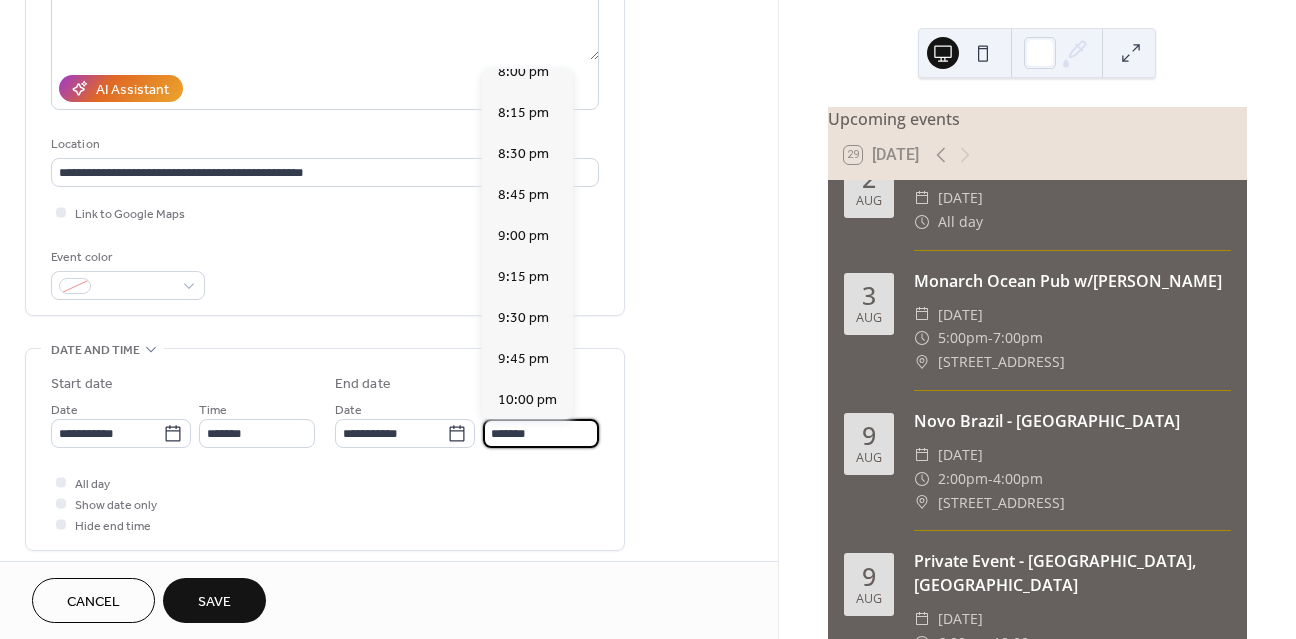 scroll, scrollTop: 305, scrollLeft: 0, axis: vertical 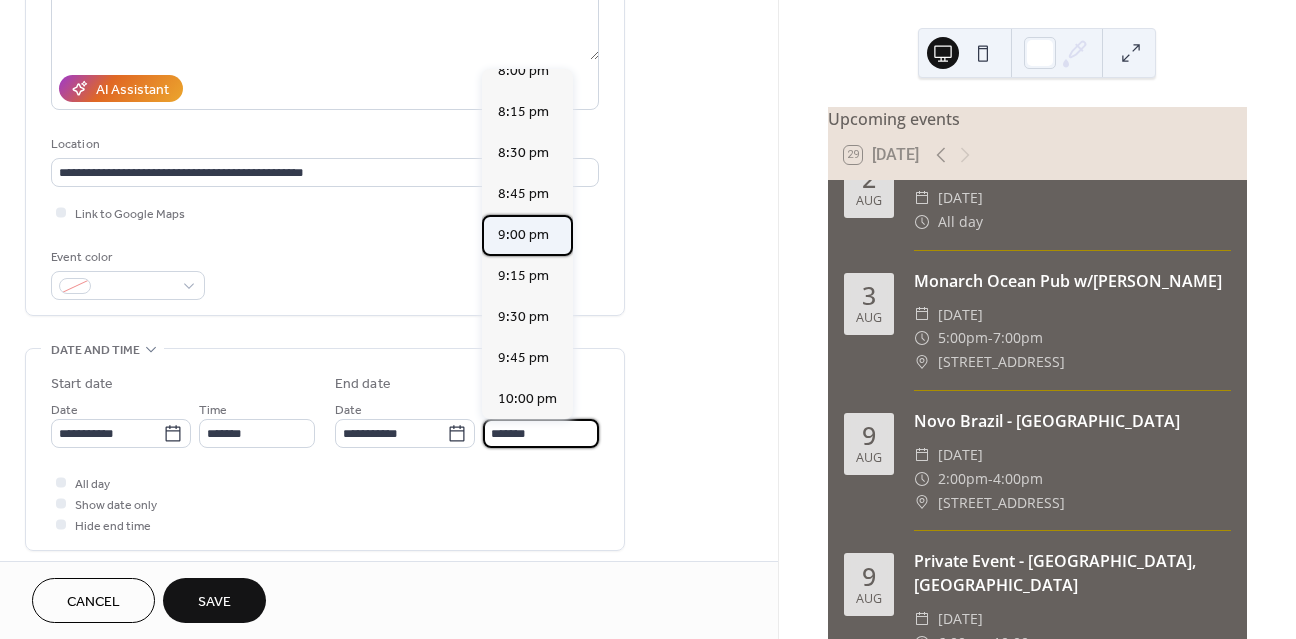 click on "9:00 pm" at bounding box center (523, 235) 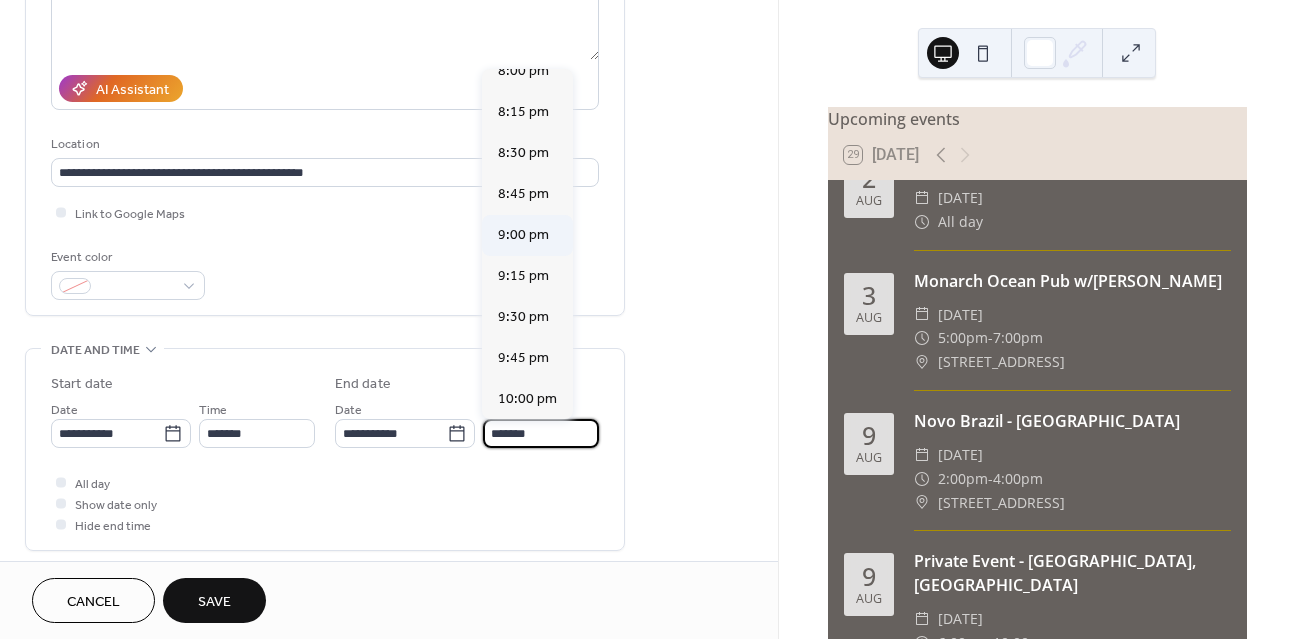 type on "*******" 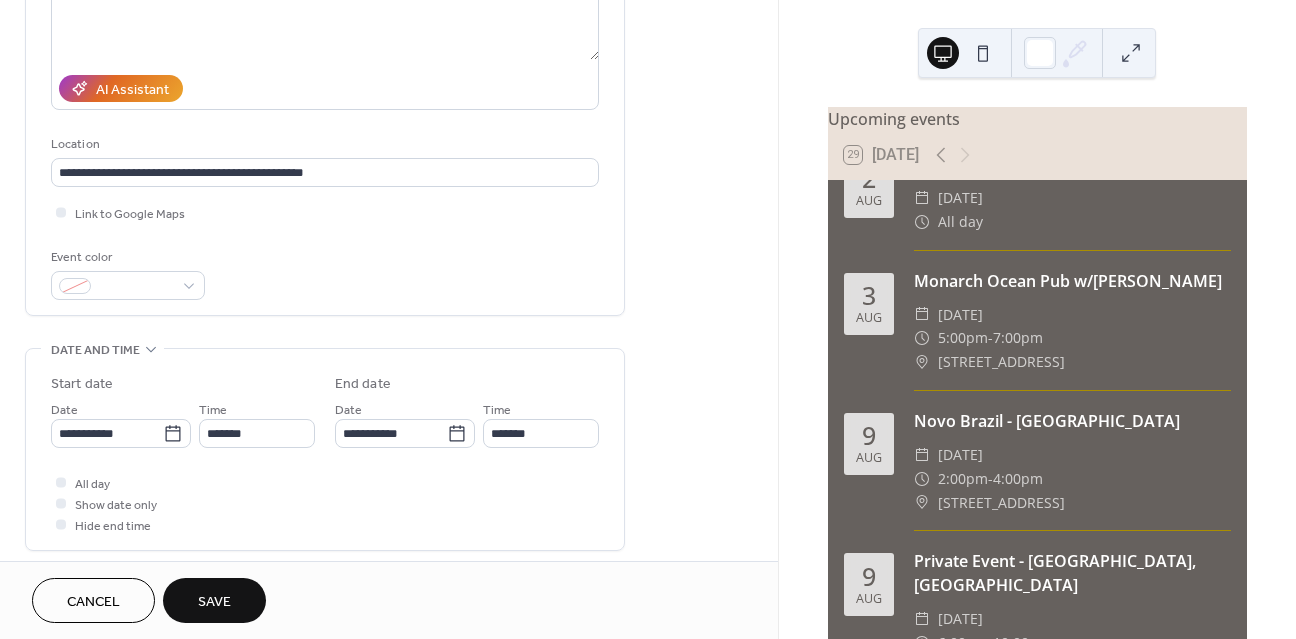 click on "Save" at bounding box center [214, 600] 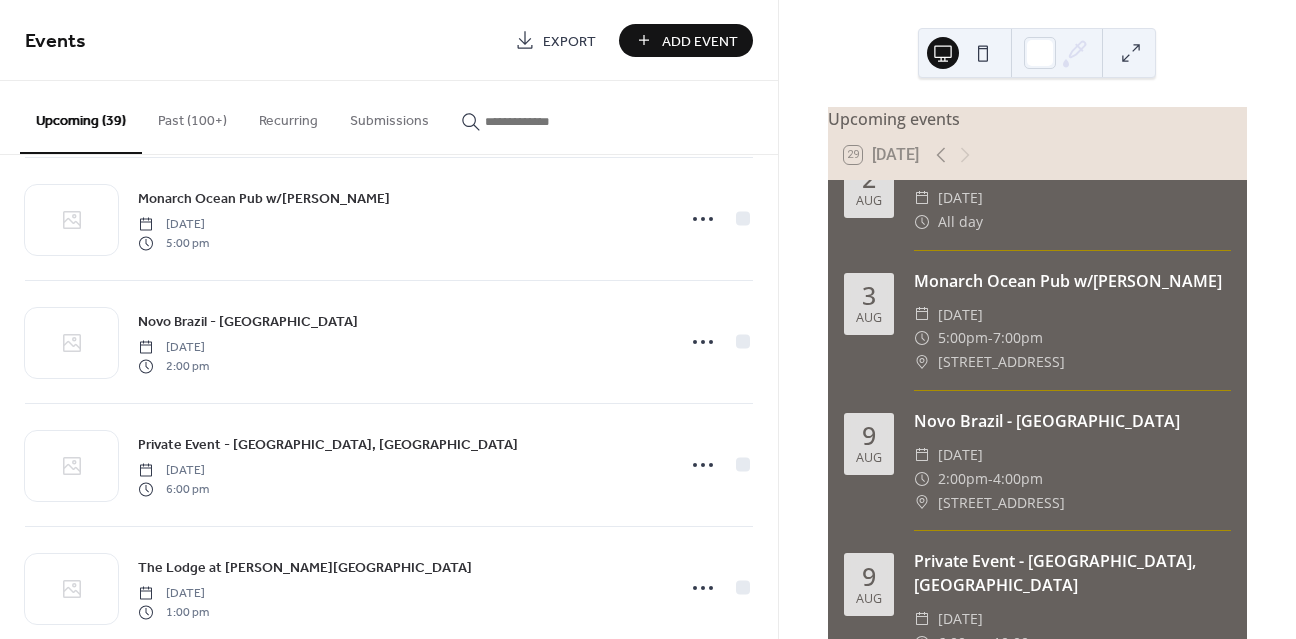 scroll, scrollTop: 421, scrollLeft: 0, axis: vertical 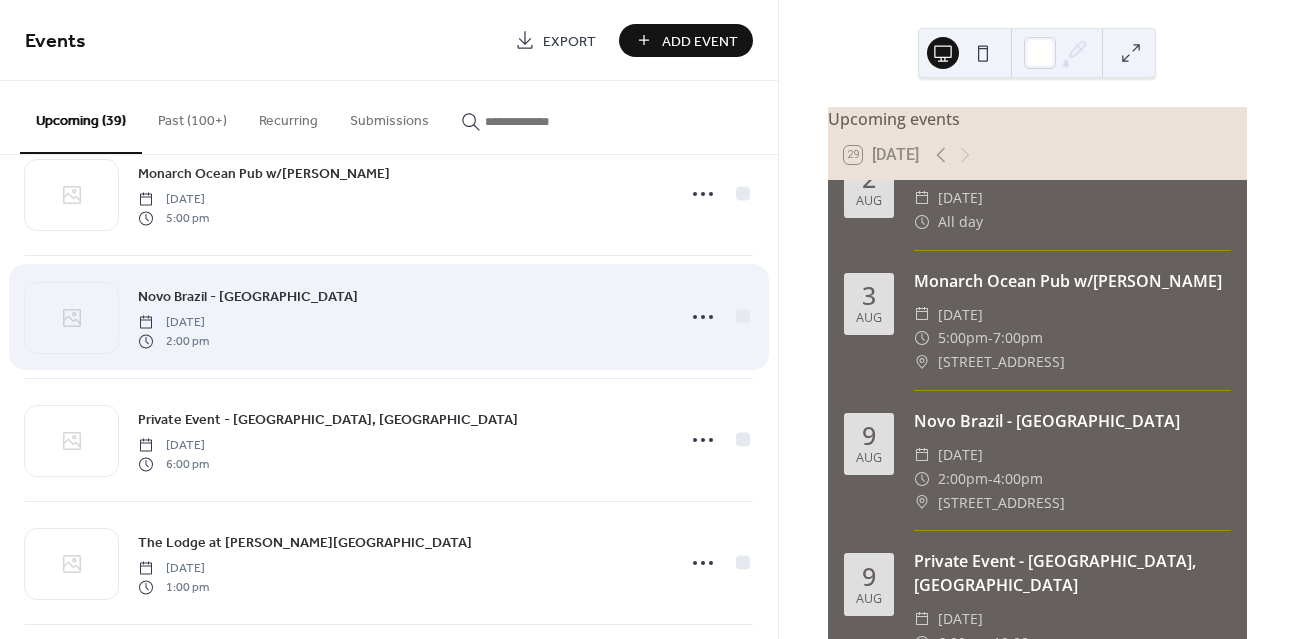 click on "Novo Brazil - [GEOGRAPHIC_DATA]" at bounding box center [248, 297] 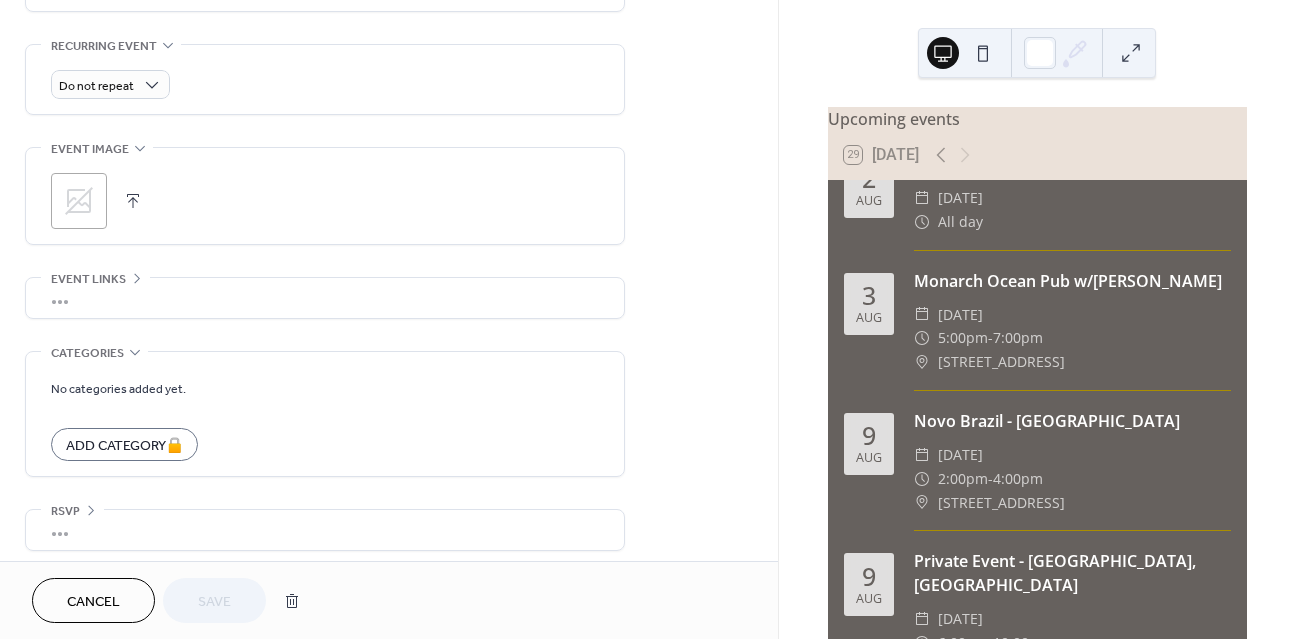 scroll, scrollTop: 852, scrollLeft: 0, axis: vertical 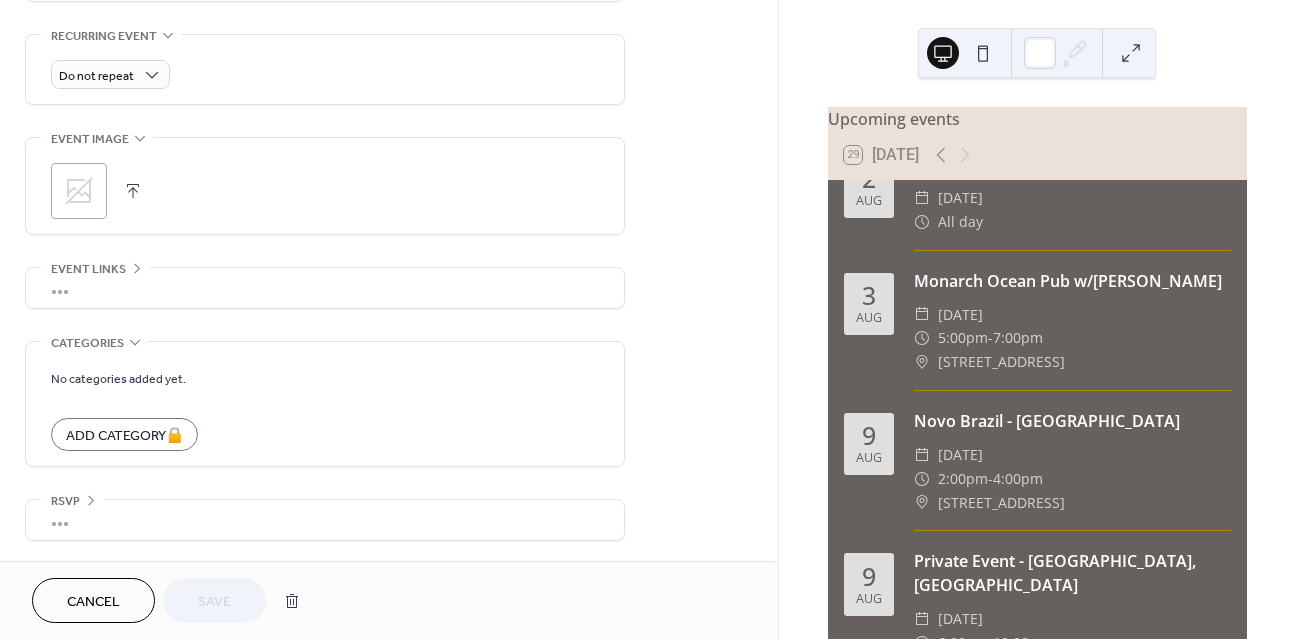 click on "Cancel" at bounding box center [93, 602] 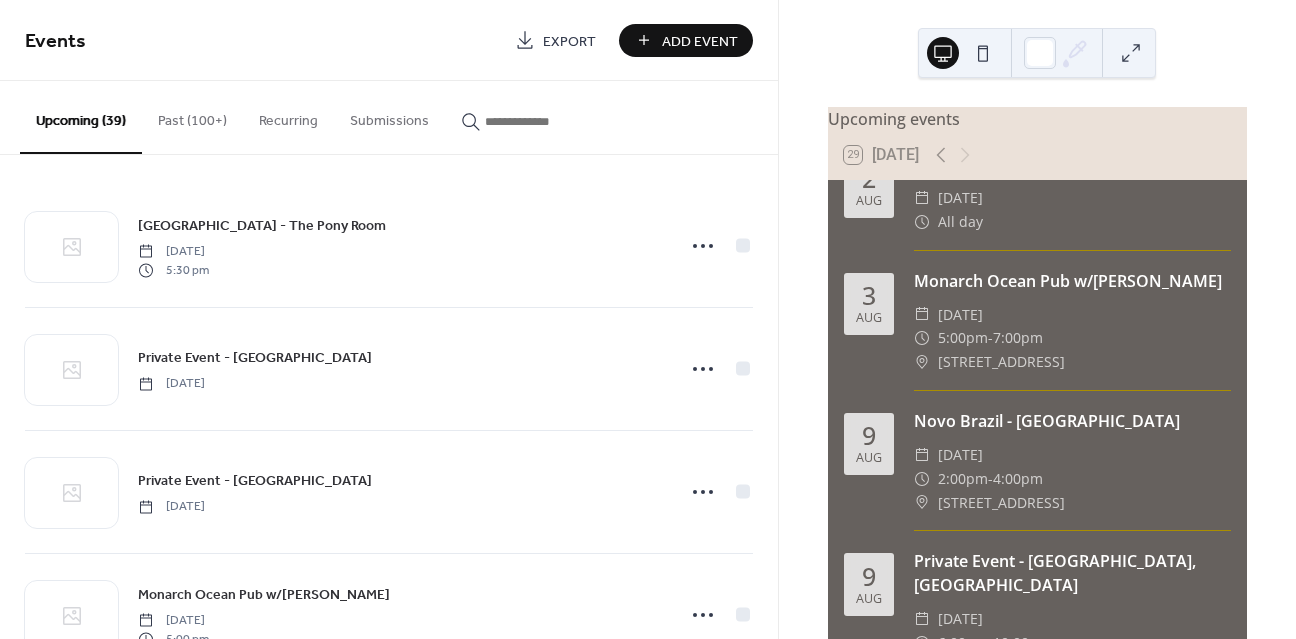 click on "Add Event" at bounding box center [700, 41] 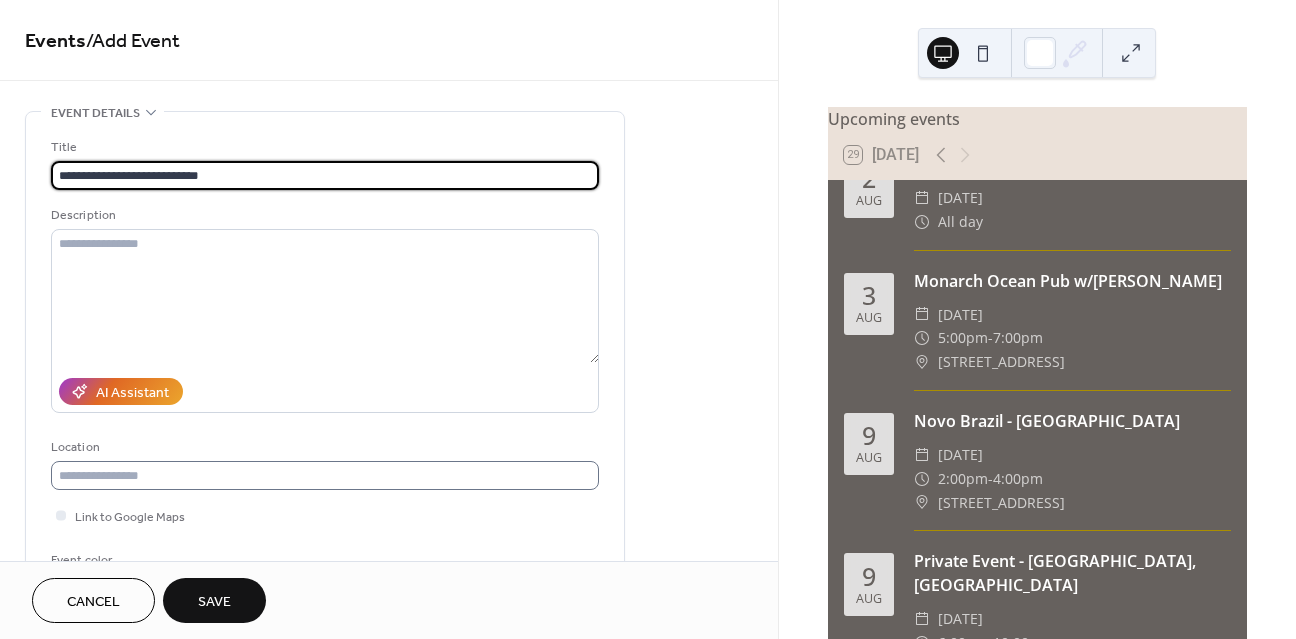 type on "**********" 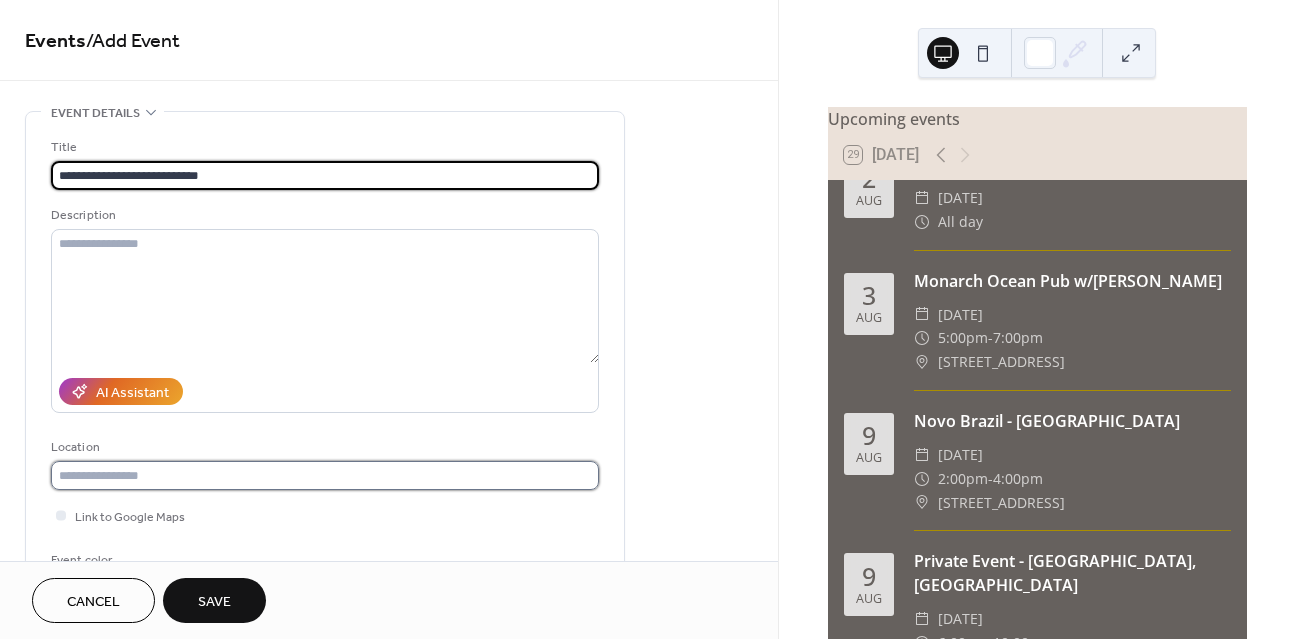 click at bounding box center [325, 475] 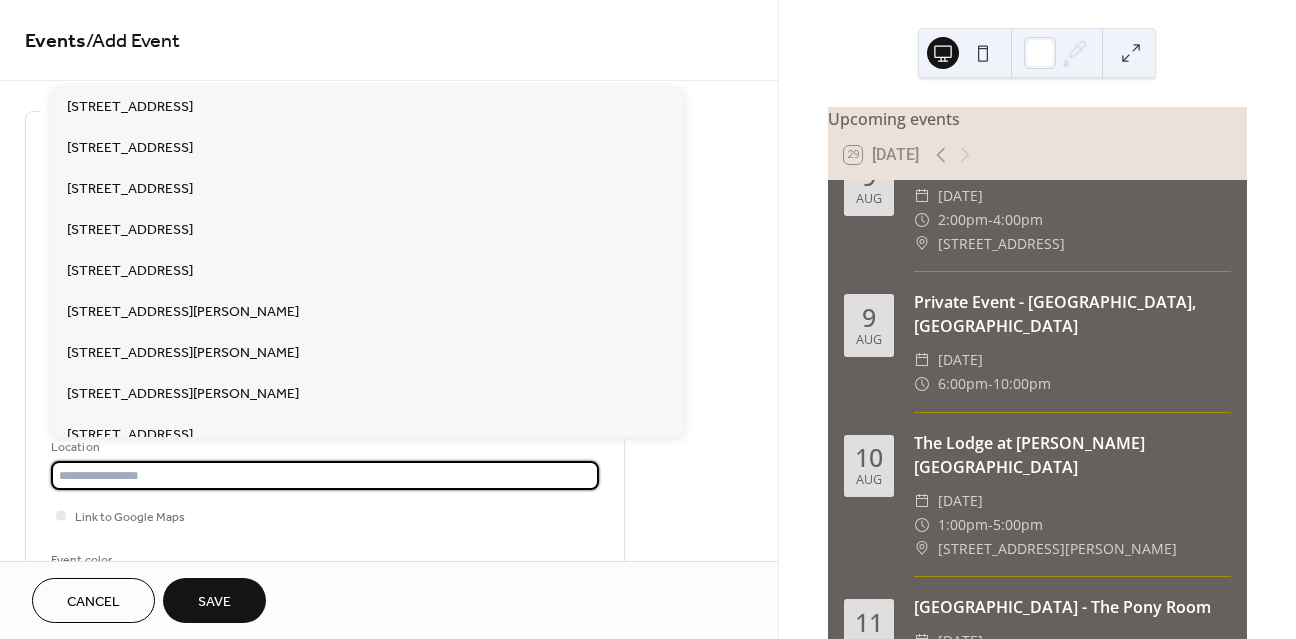 scroll, scrollTop: 527, scrollLeft: 0, axis: vertical 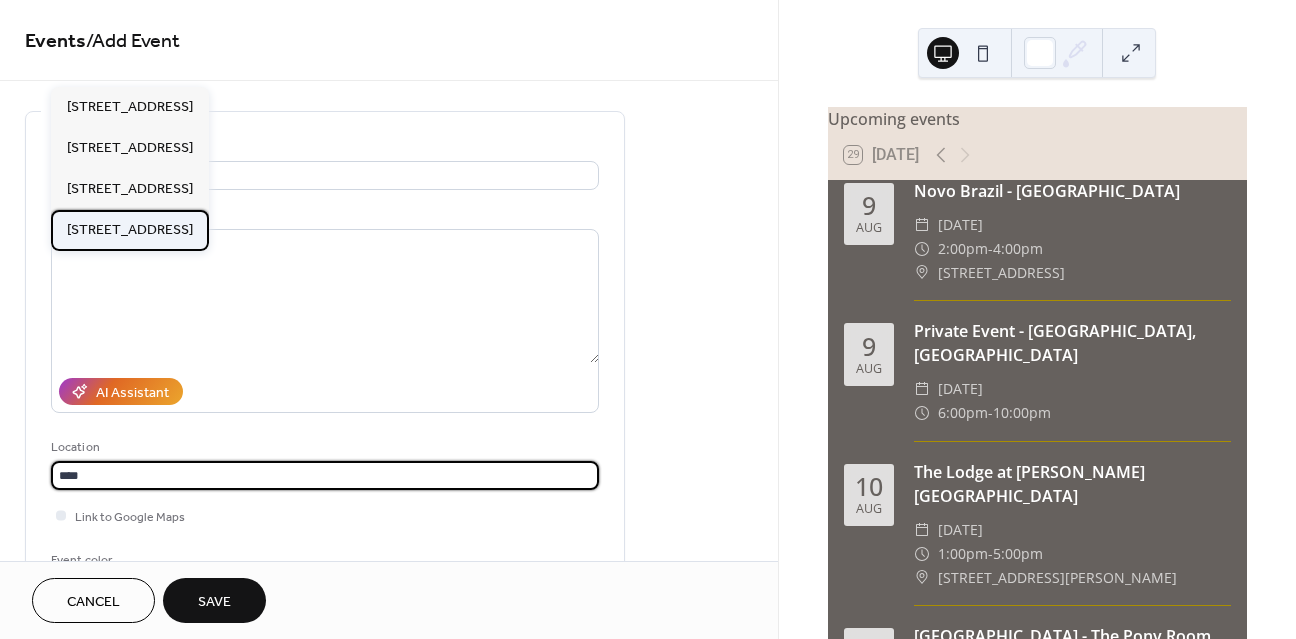 click on "[STREET_ADDRESS]" at bounding box center [130, 230] 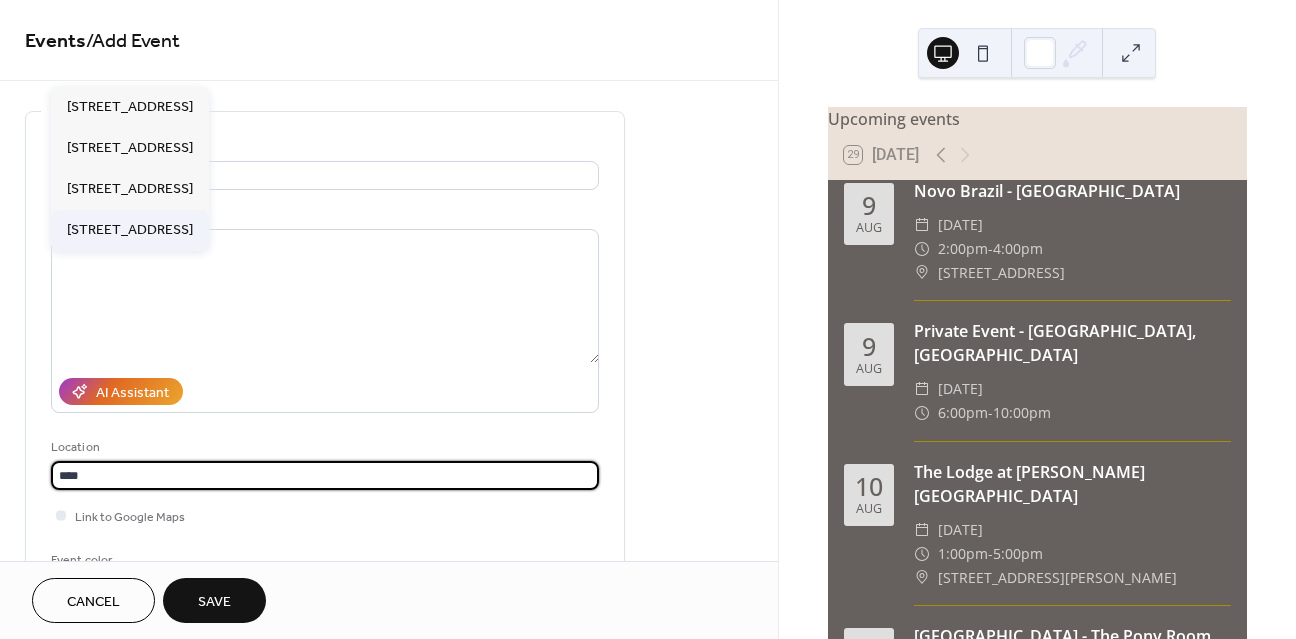 type on "**********" 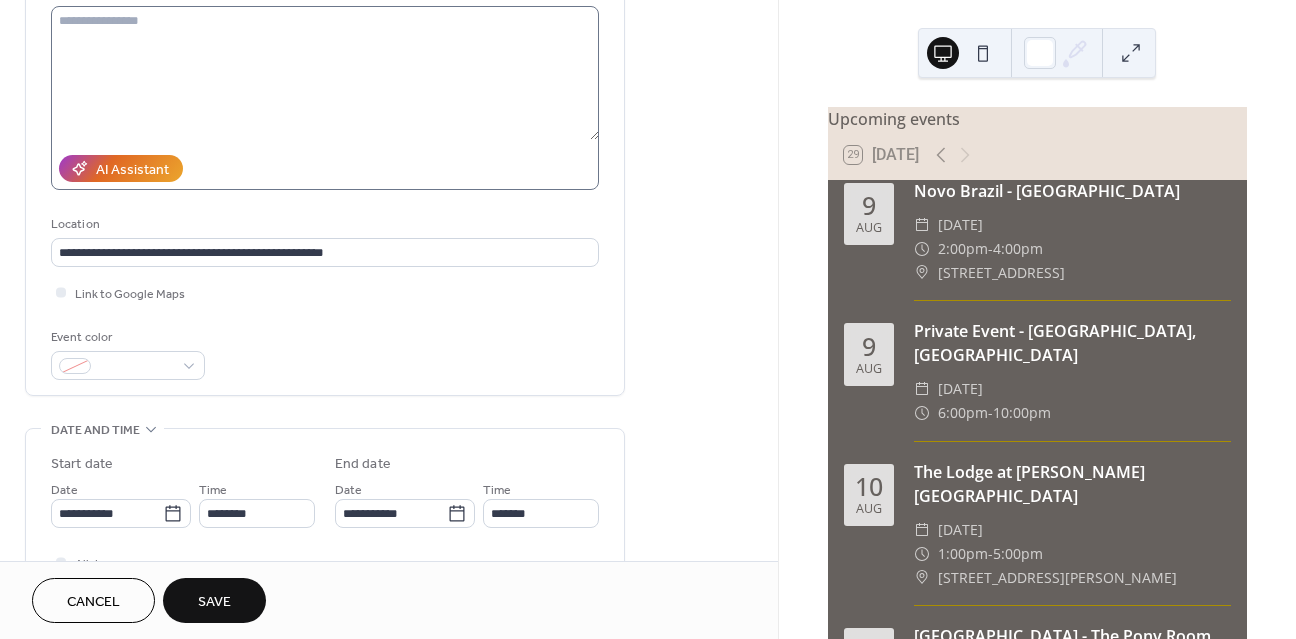 scroll, scrollTop: 368, scrollLeft: 0, axis: vertical 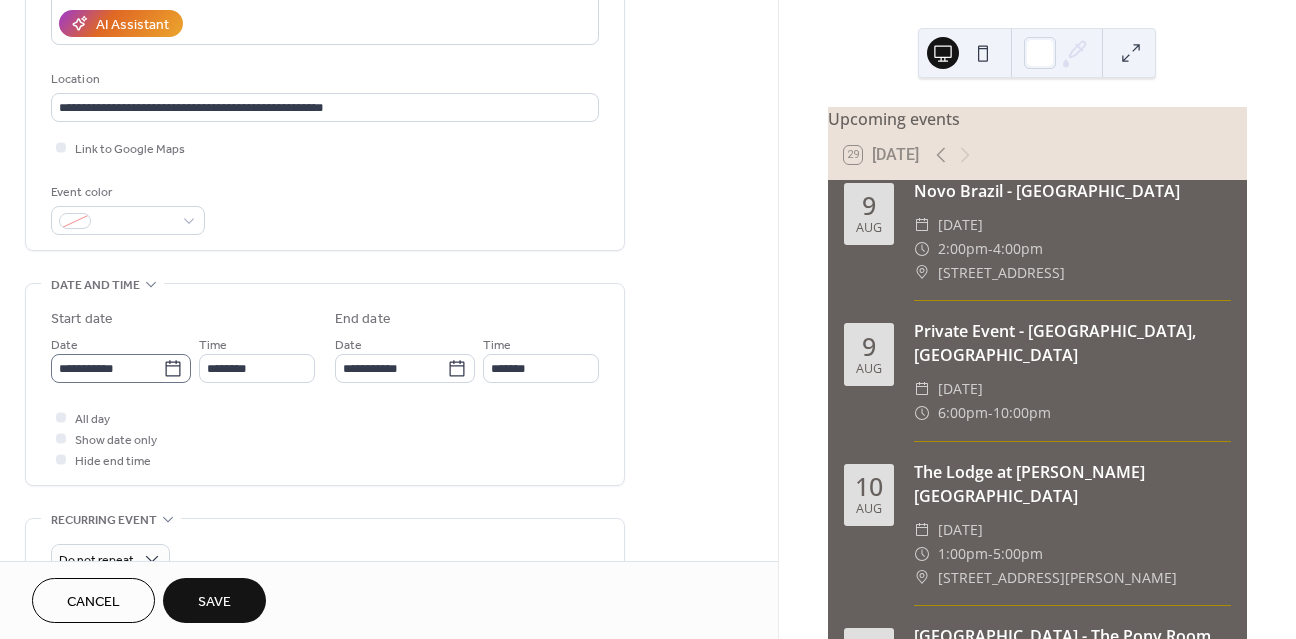 click 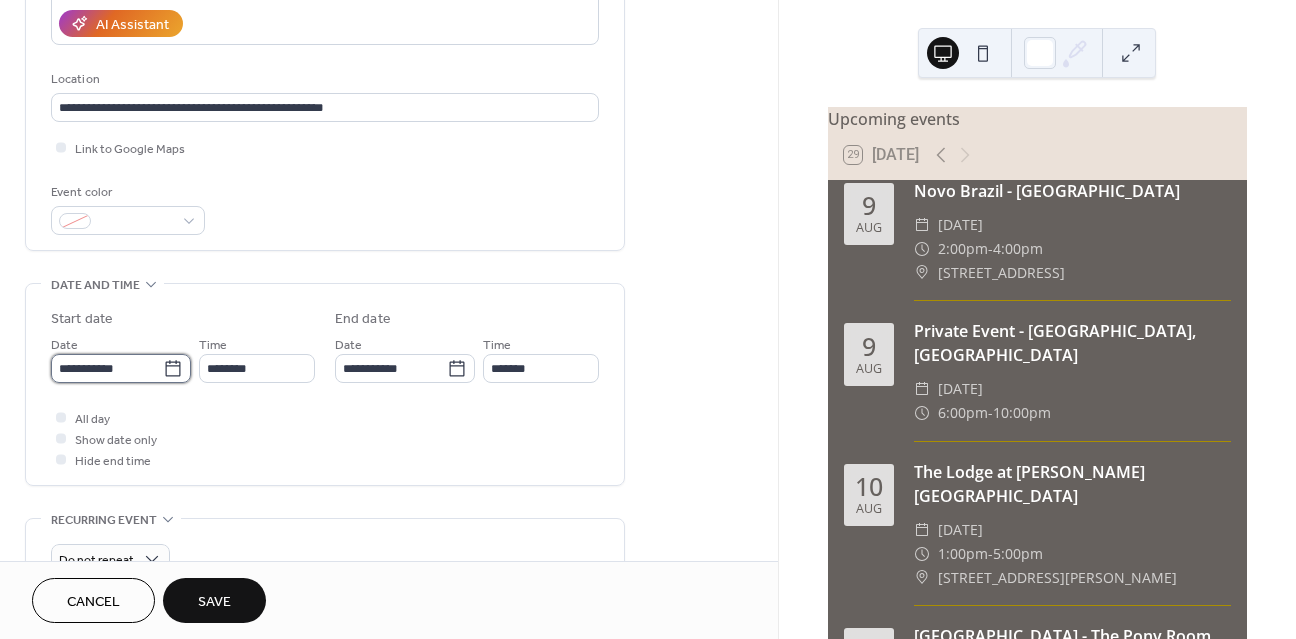 click on "**********" at bounding box center (107, 368) 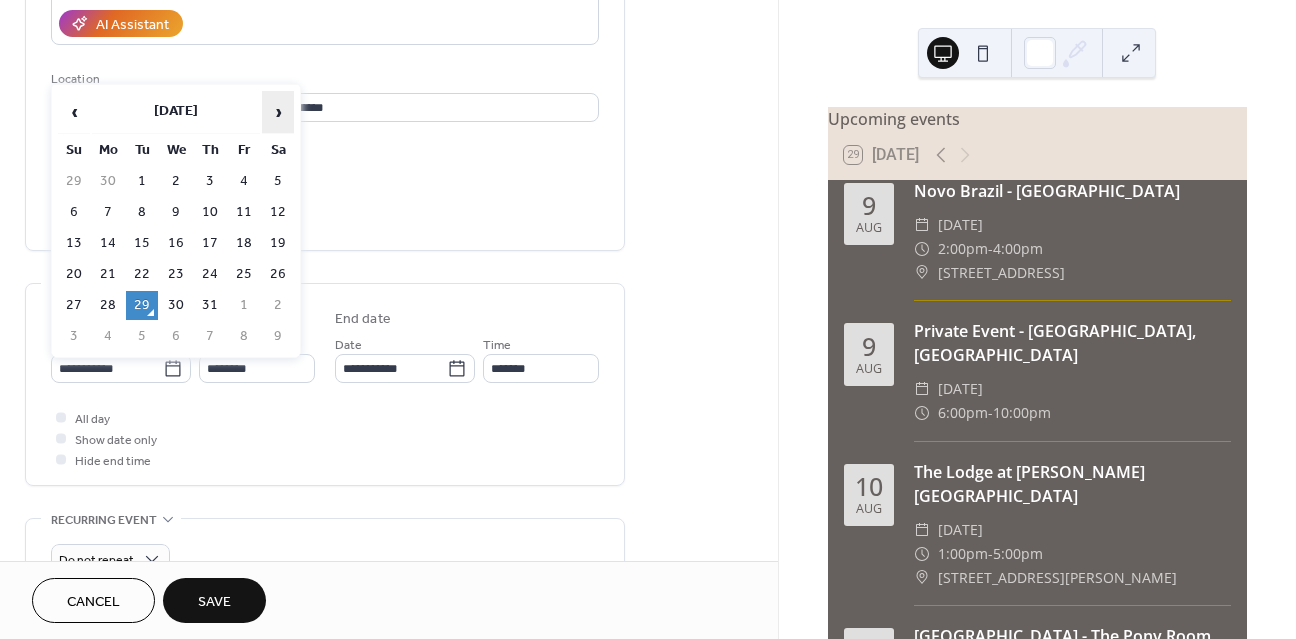 click on "›" at bounding box center [278, 112] 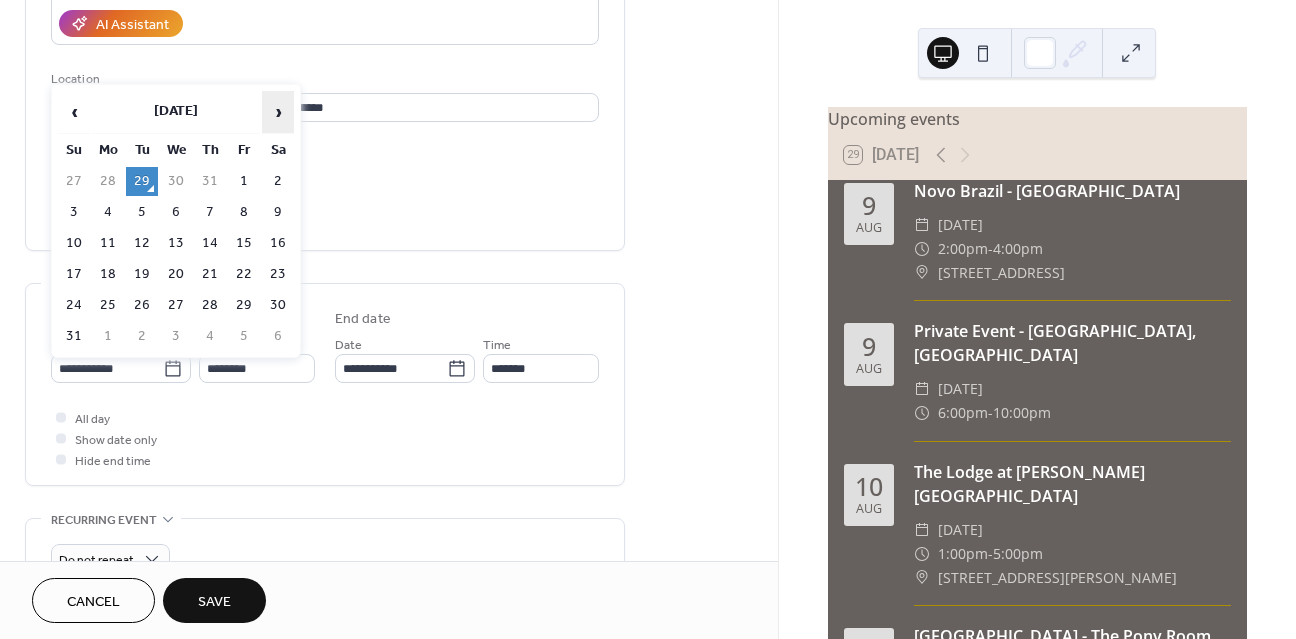 click on "›" at bounding box center [278, 112] 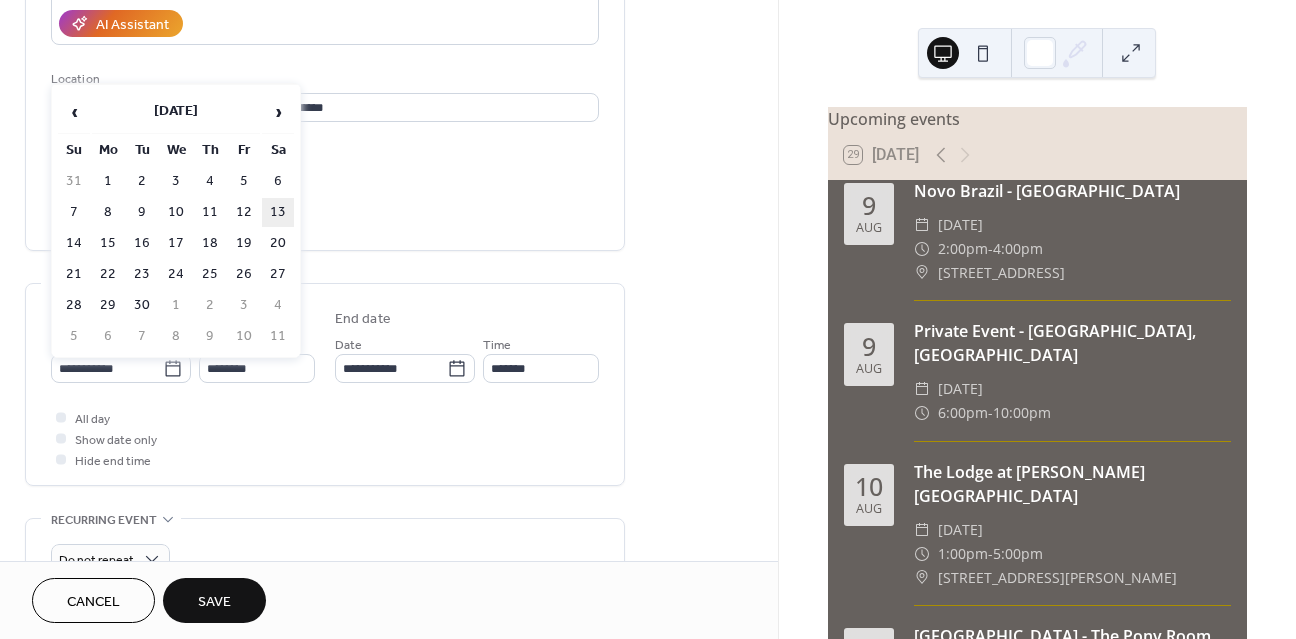 click on "13" at bounding box center (278, 212) 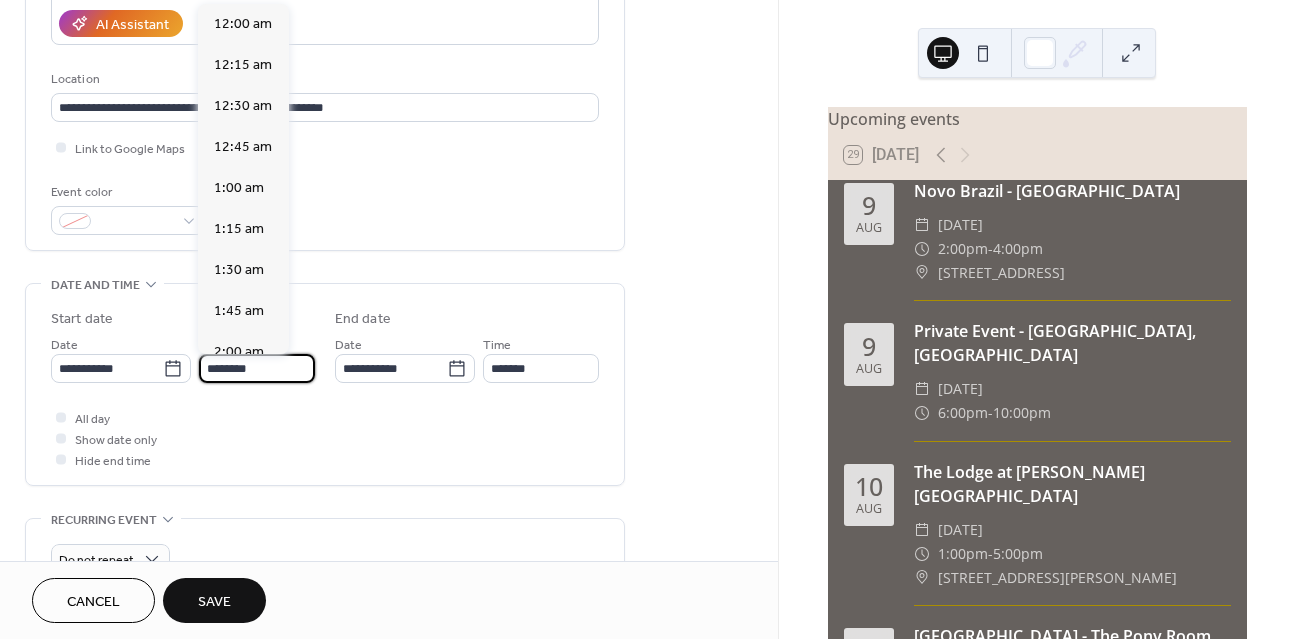 click on "********" at bounding box center (257, 368) 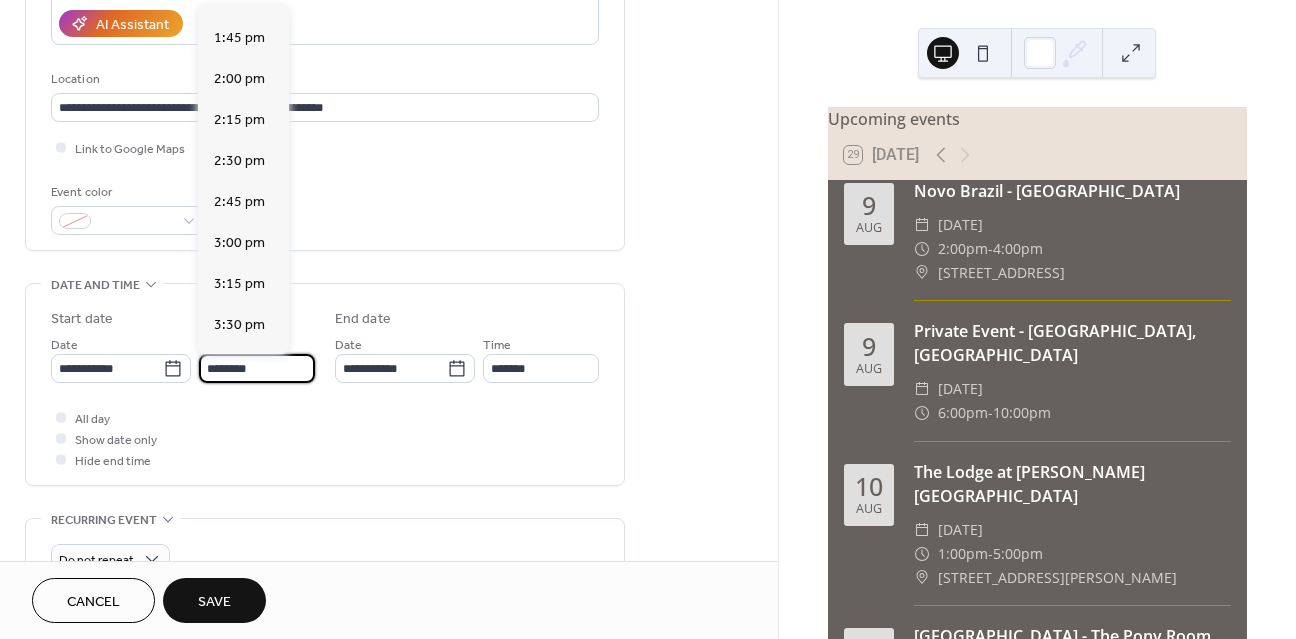 scroll, scrollTop: 2233, scrollLeft: 0, axis: vertical 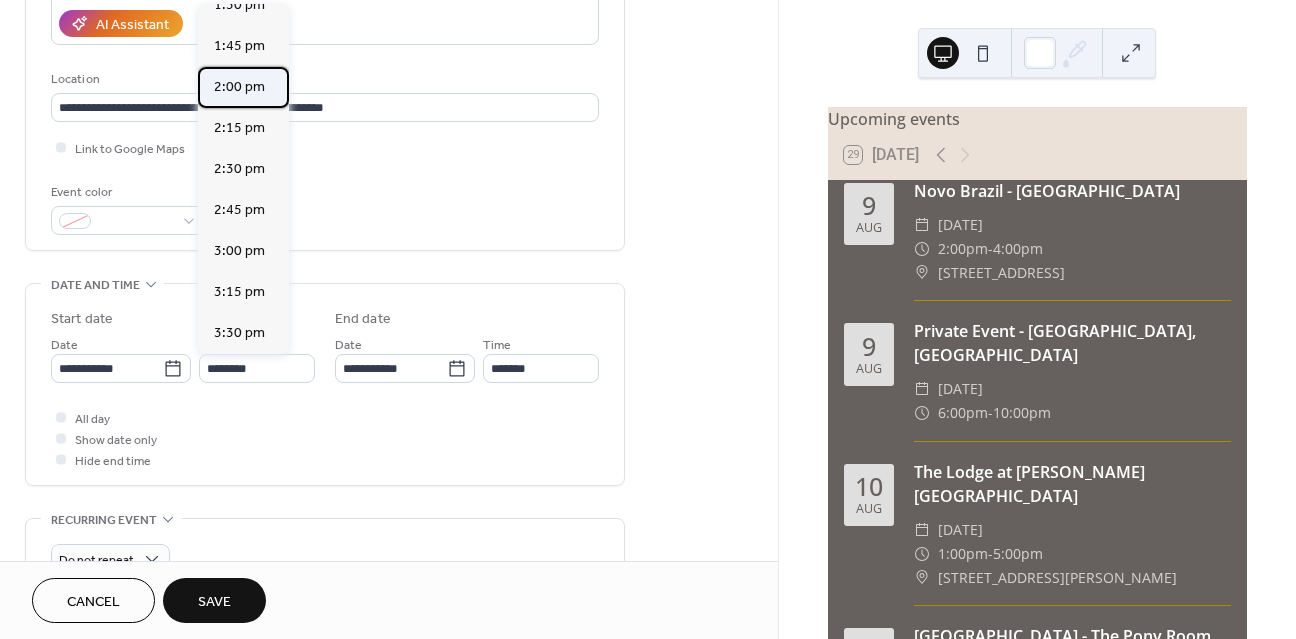 click on "2:00 pm" at bounding box center (243, 87) 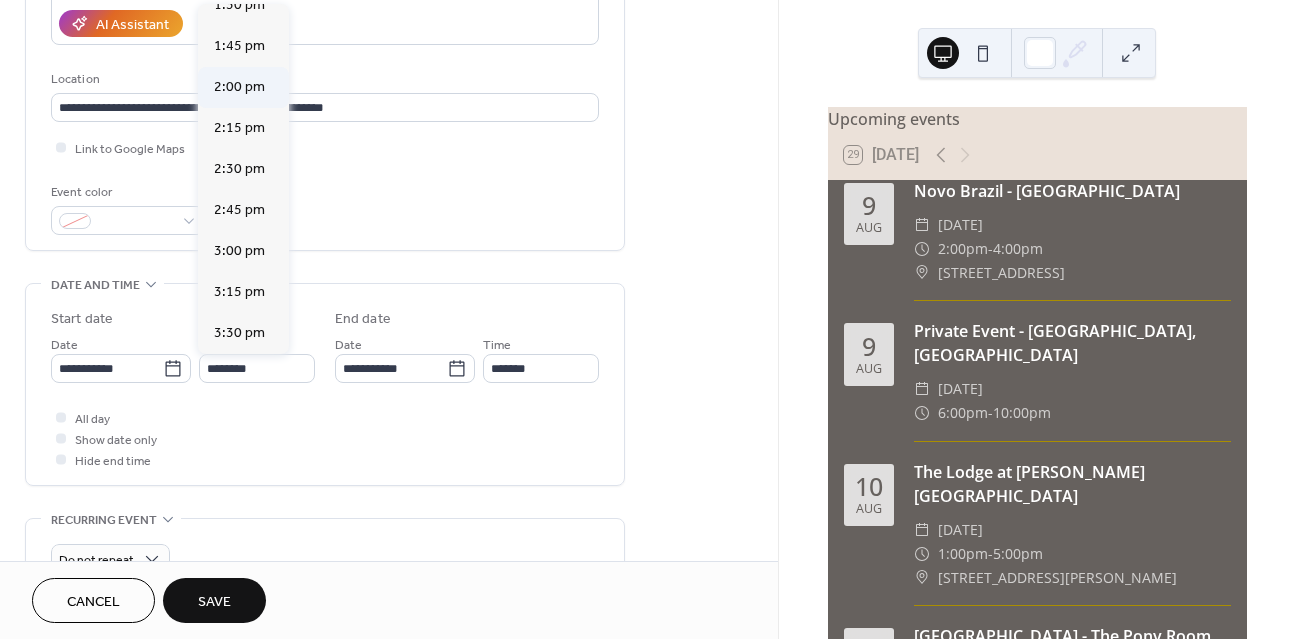 type on "*******" 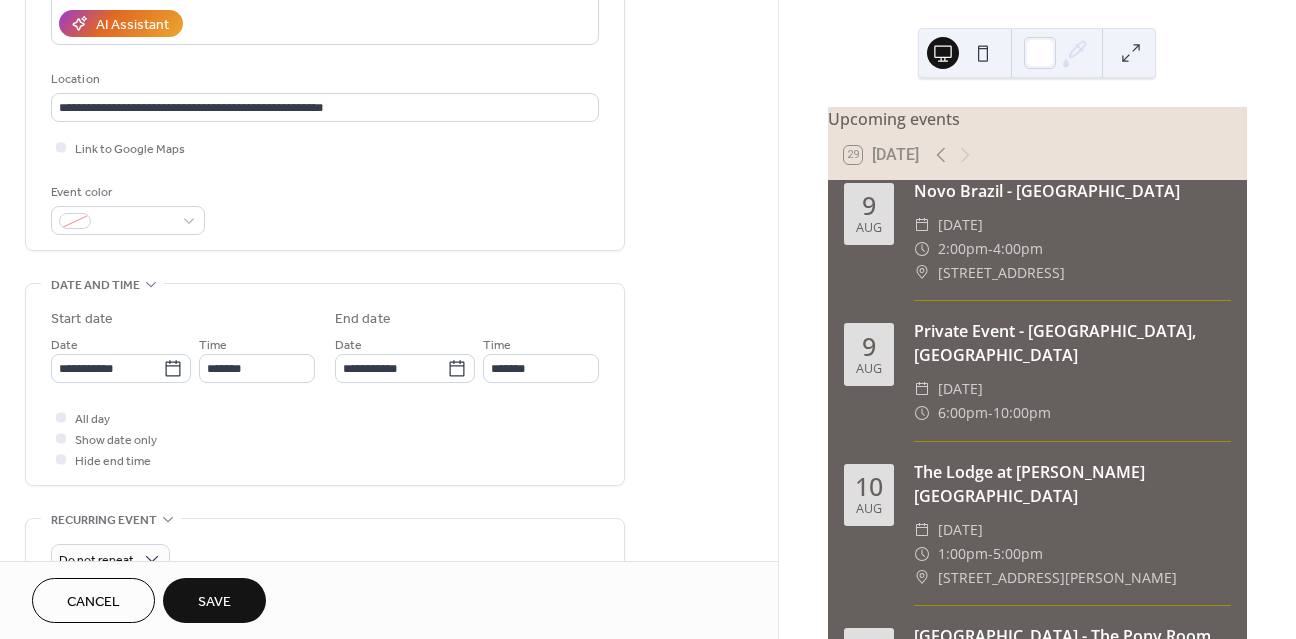 click on "Time" at bounding box center (497, 345) 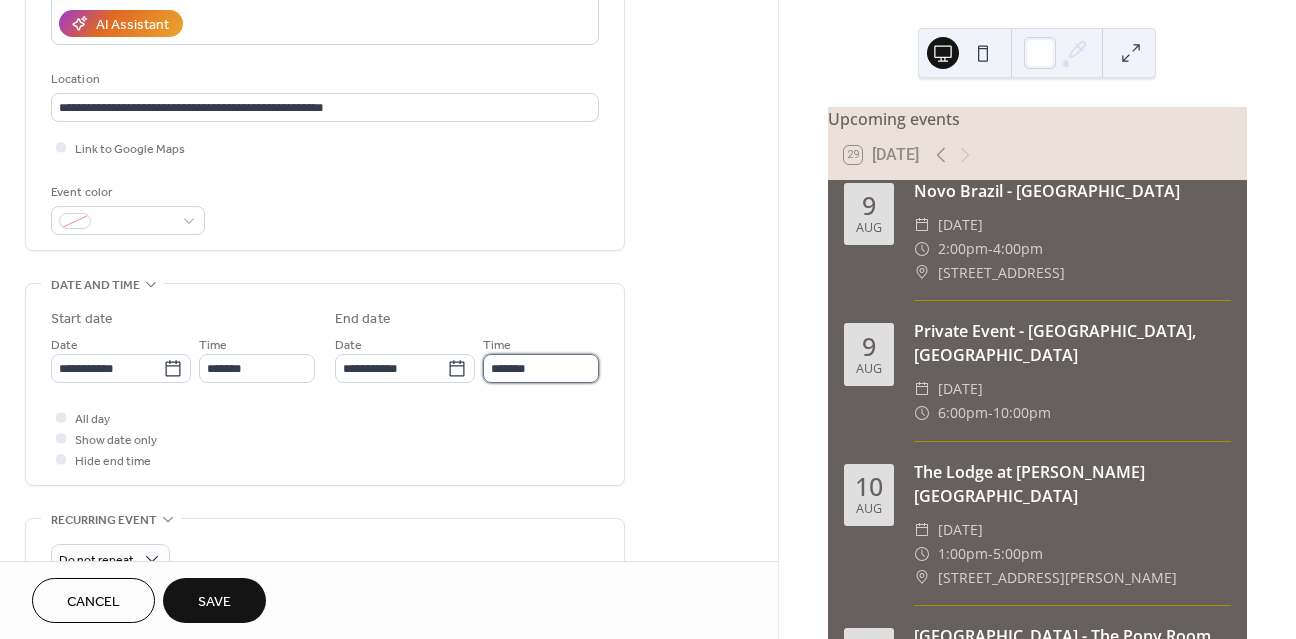 click on "*******" at bounding box center (541, 368) 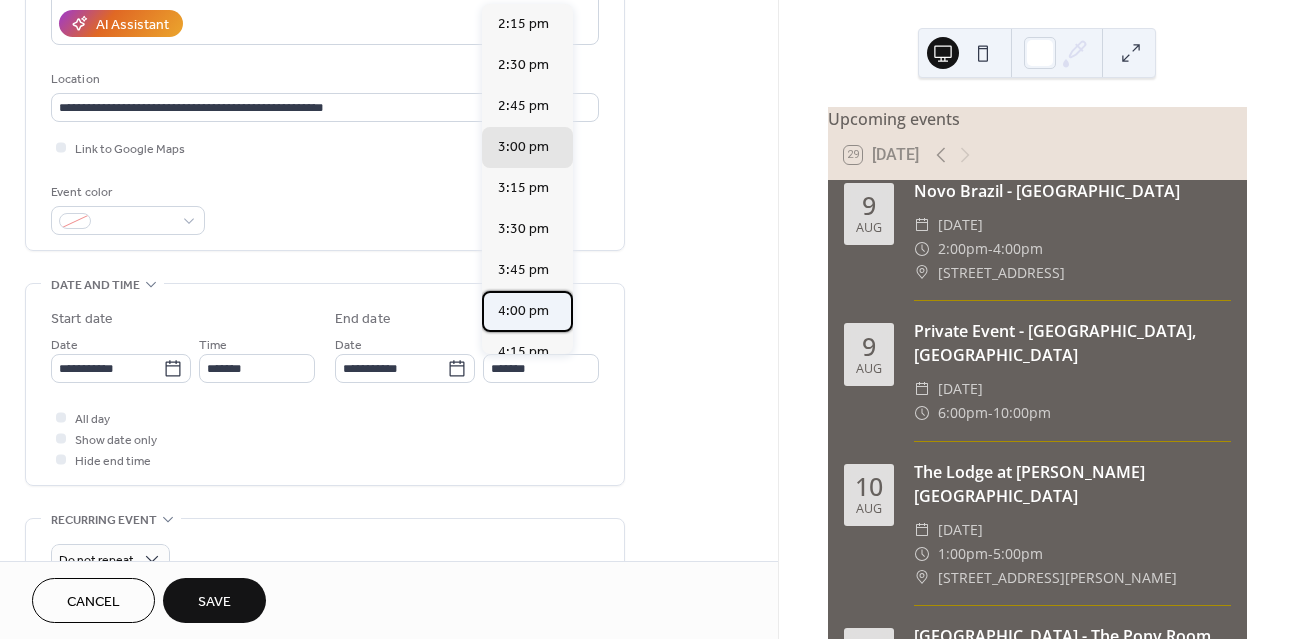 click on "4:00 pm" at bounding box center [527, 311] 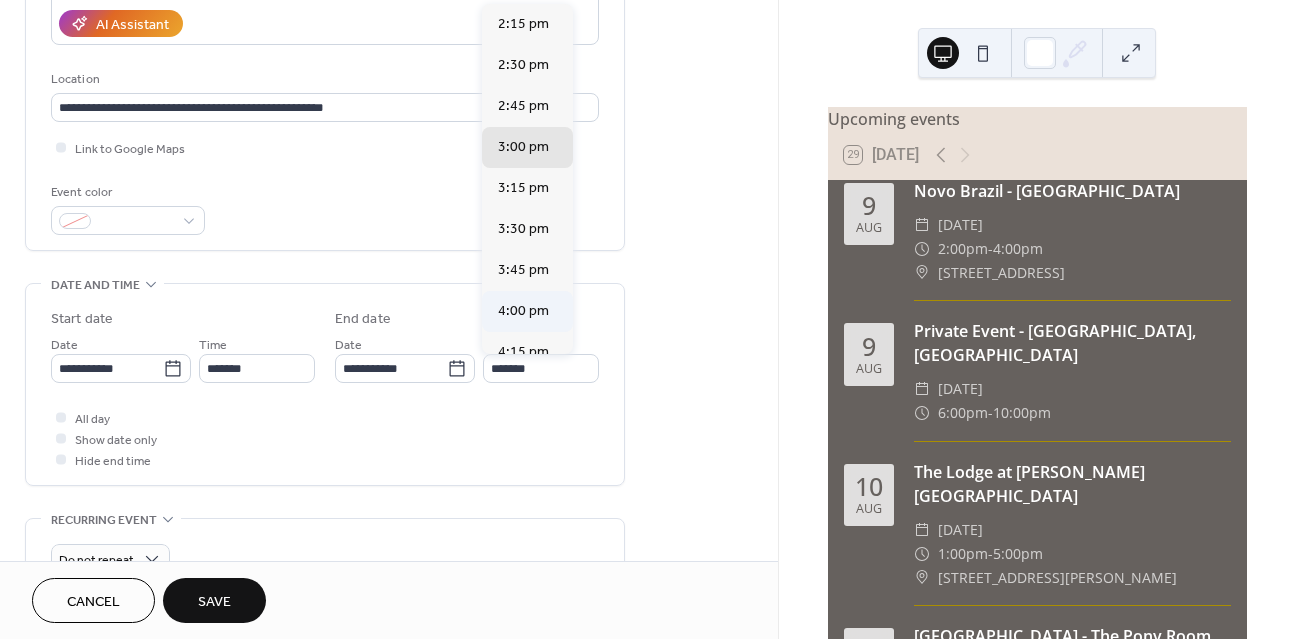 type on "*******" 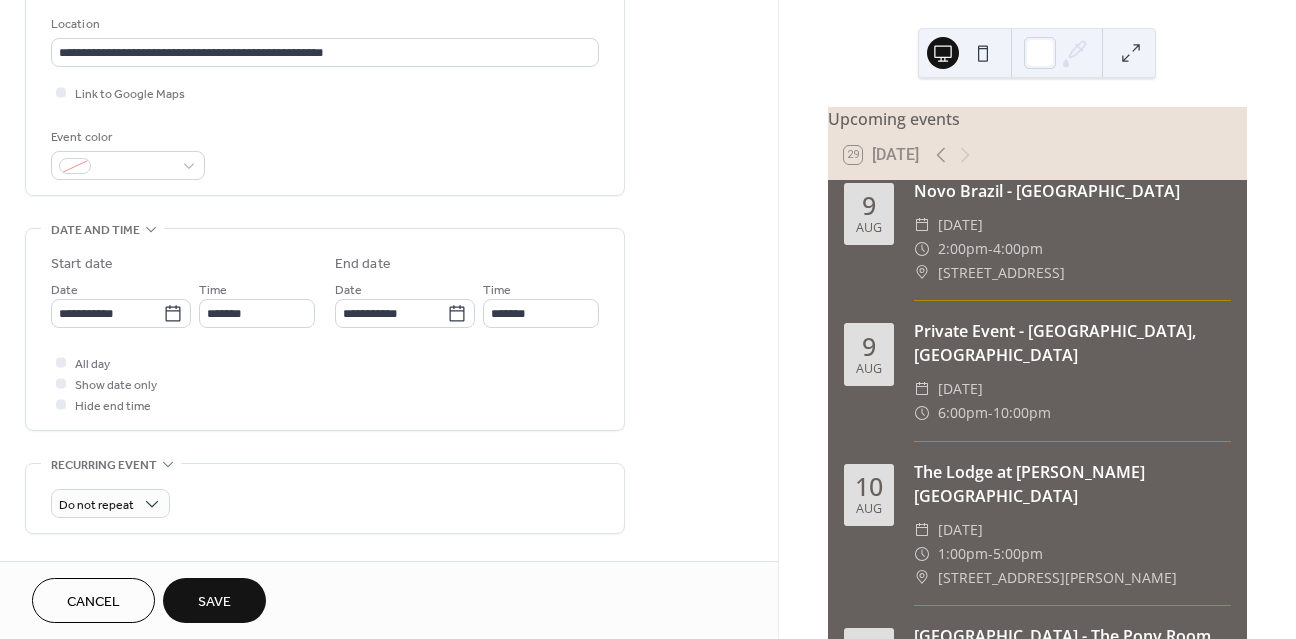 scroll, scrollTop: 488, scrollLeft: 0, axis: vertical 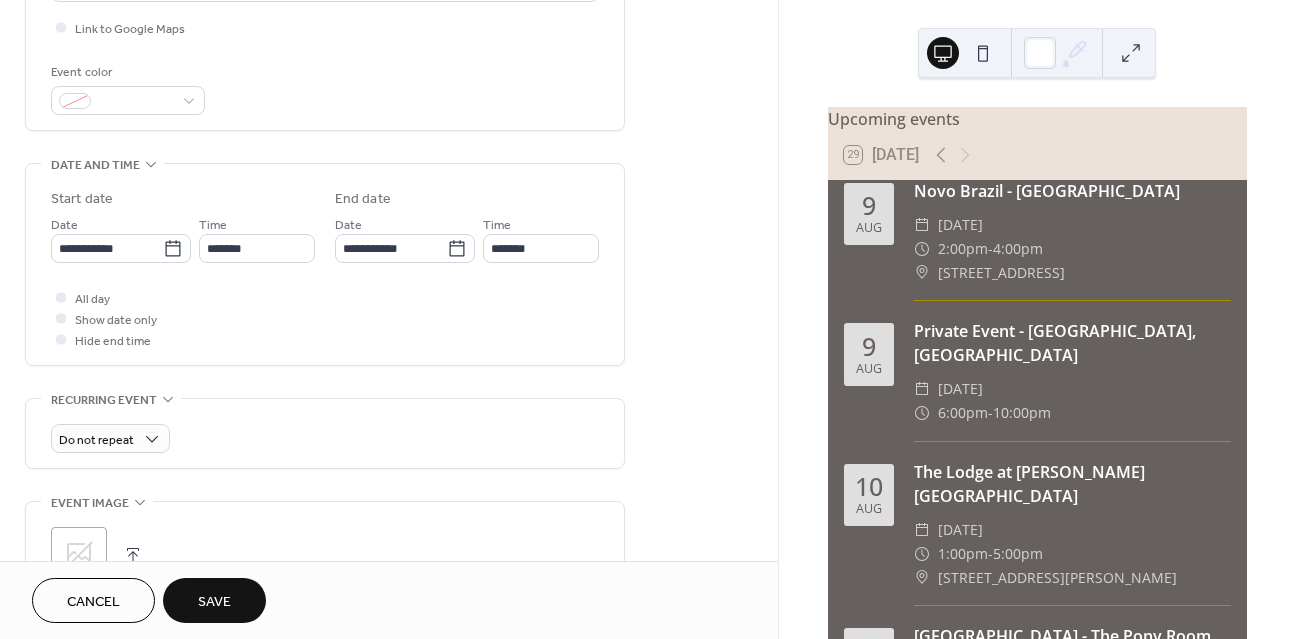click on "Save" at bounding box center [214, 600] 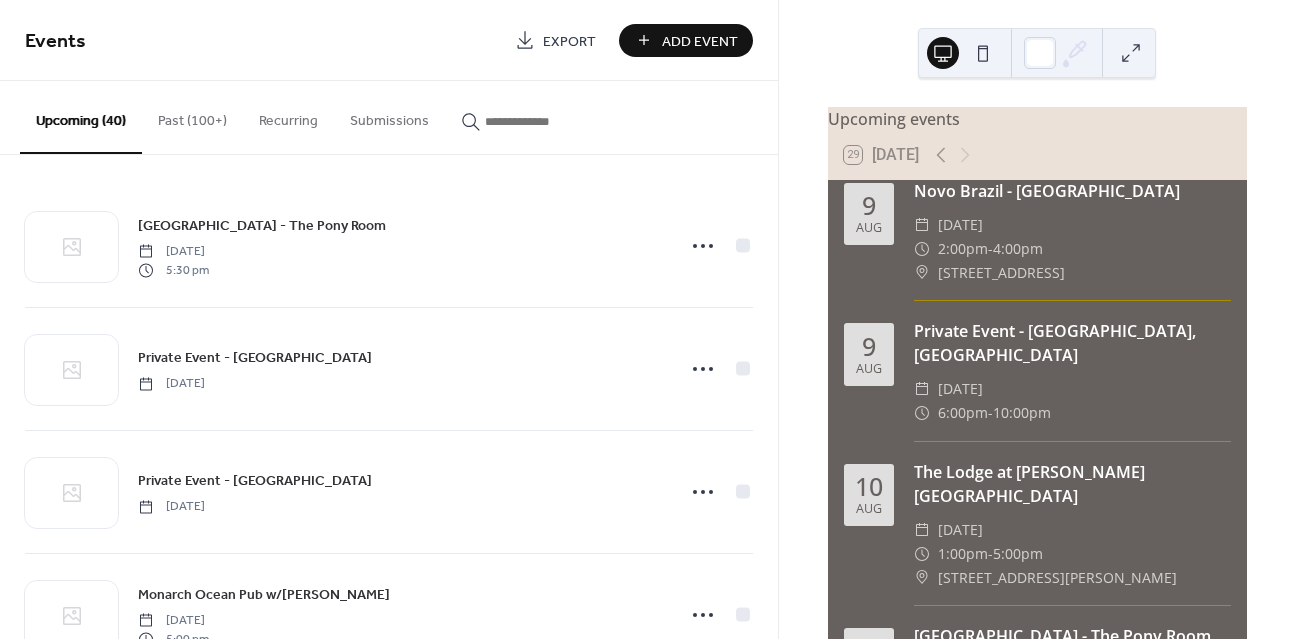 click on "Add Event" at bounding box center (700, 41) 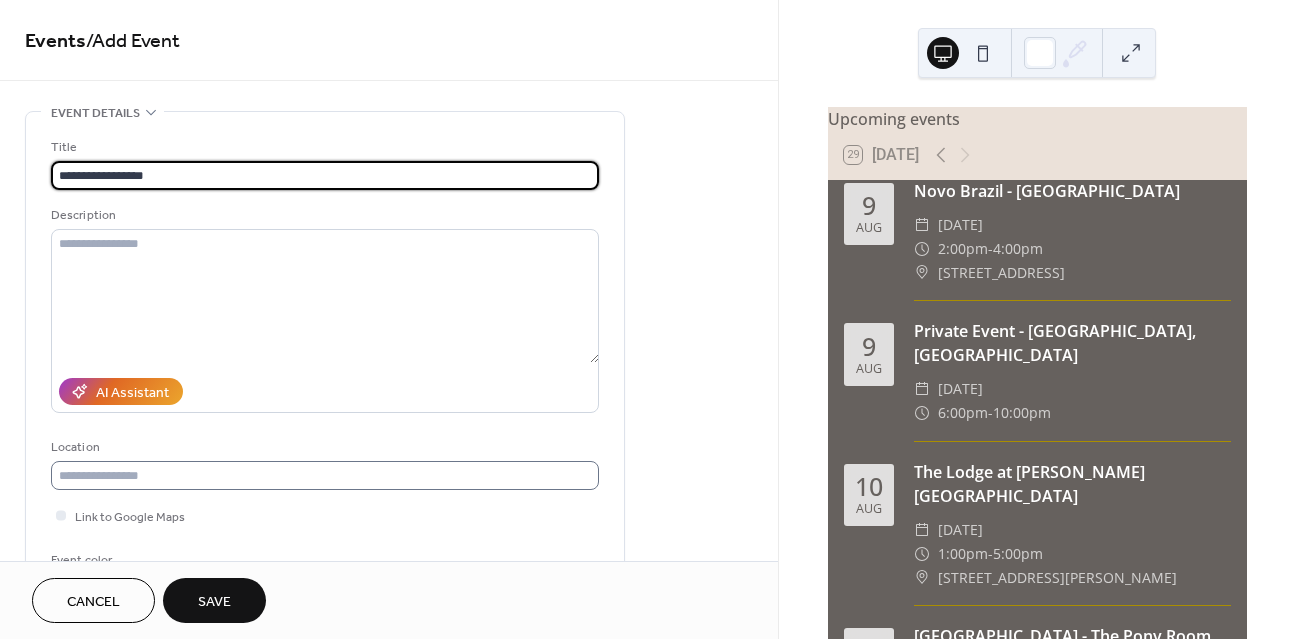 type on "**********" 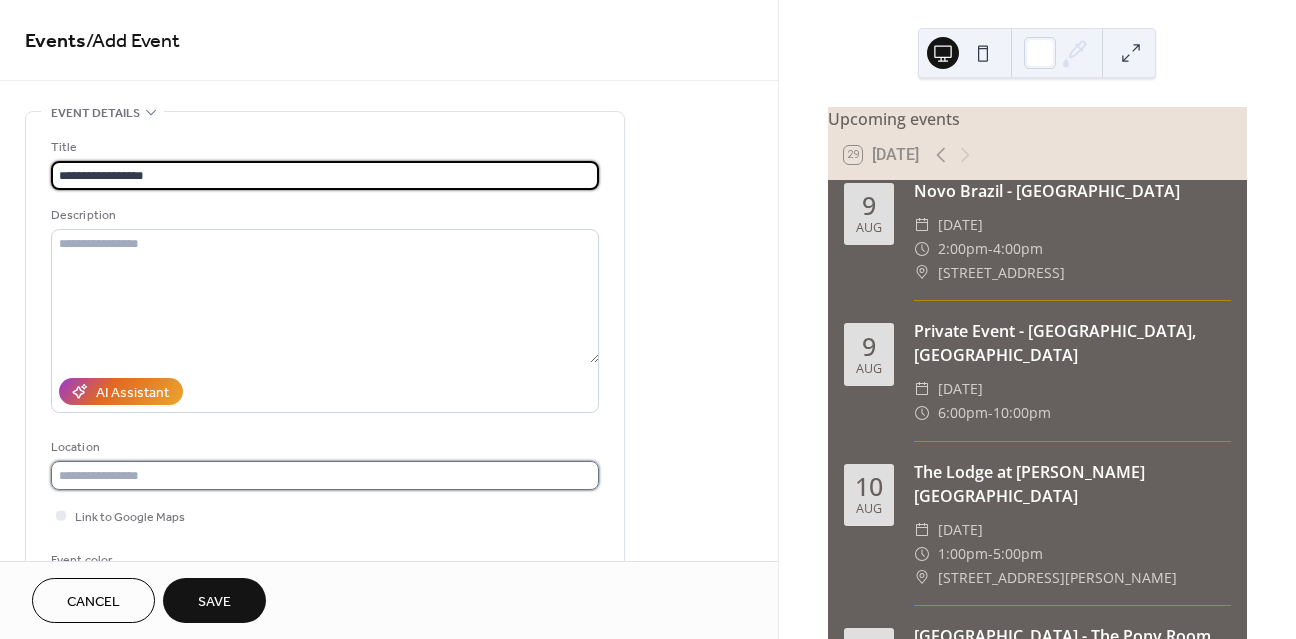 click at bounding box center [325, 475] 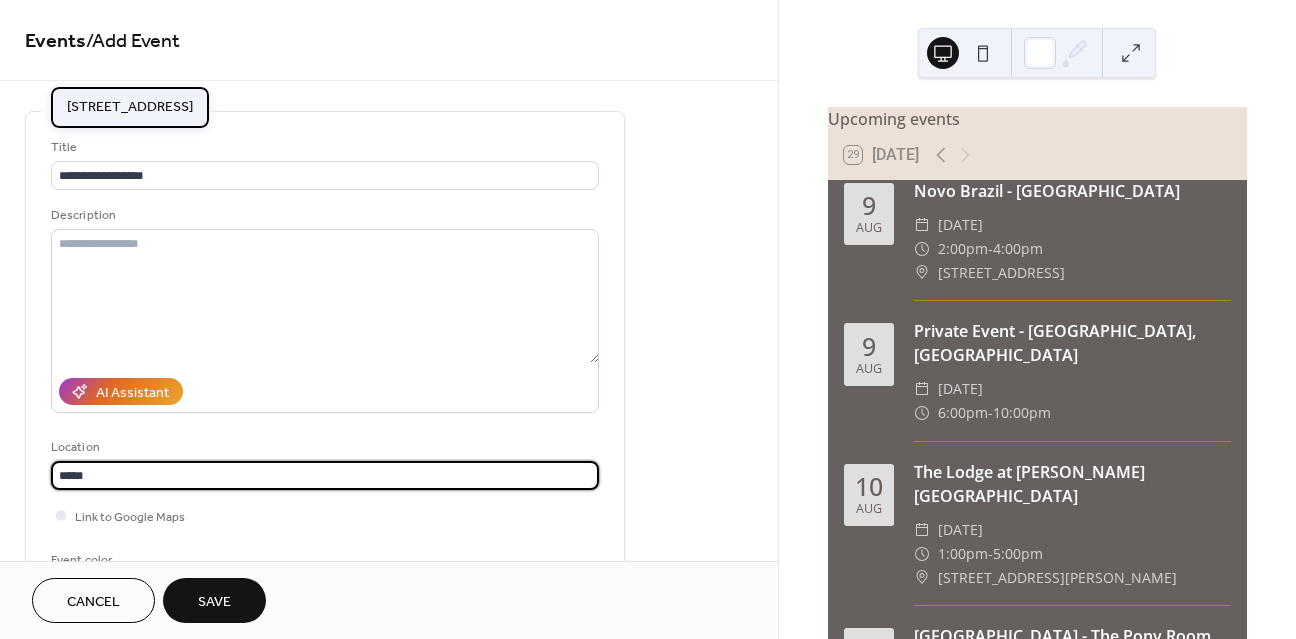 click on "[STREET_ADDRESS]" at bounding box center (130, 107) 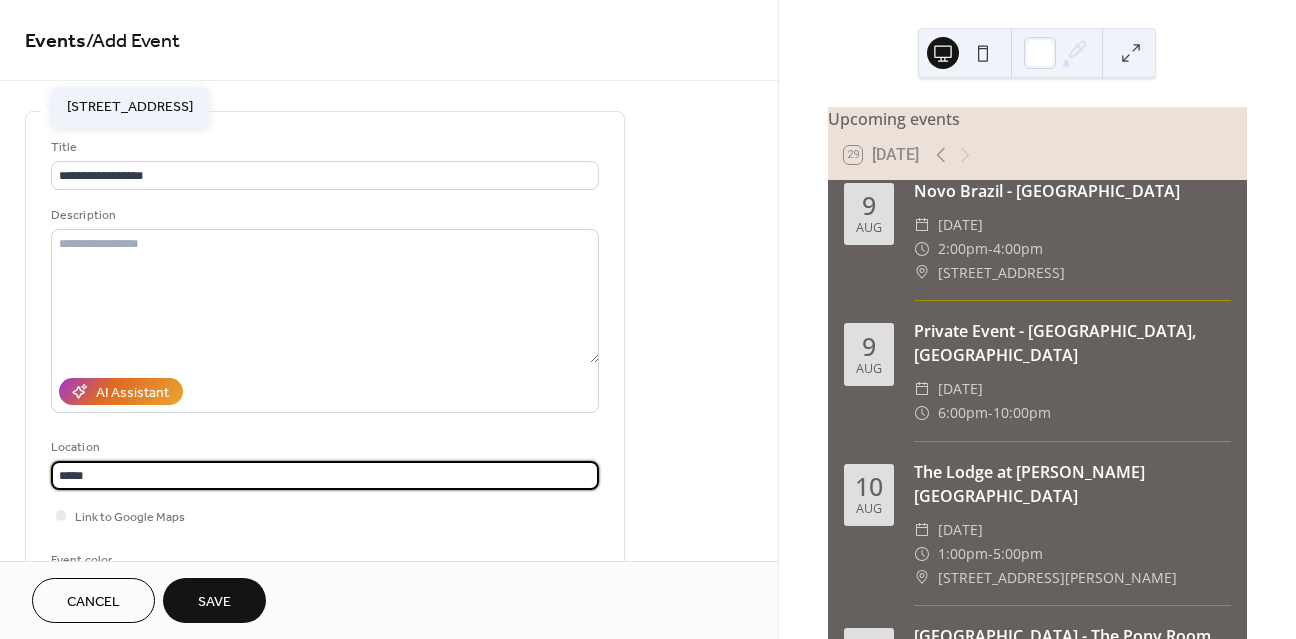 type on "**********" 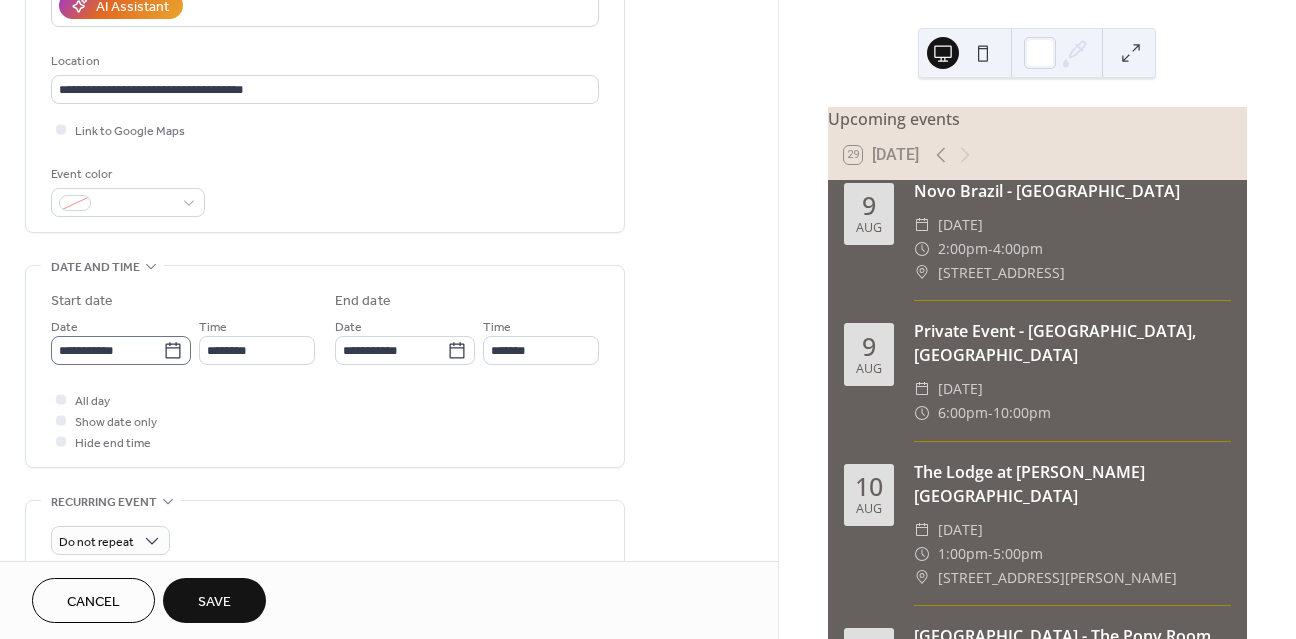 scroll, scrollTop: 394, scrollLeft: 0, axis: vertical 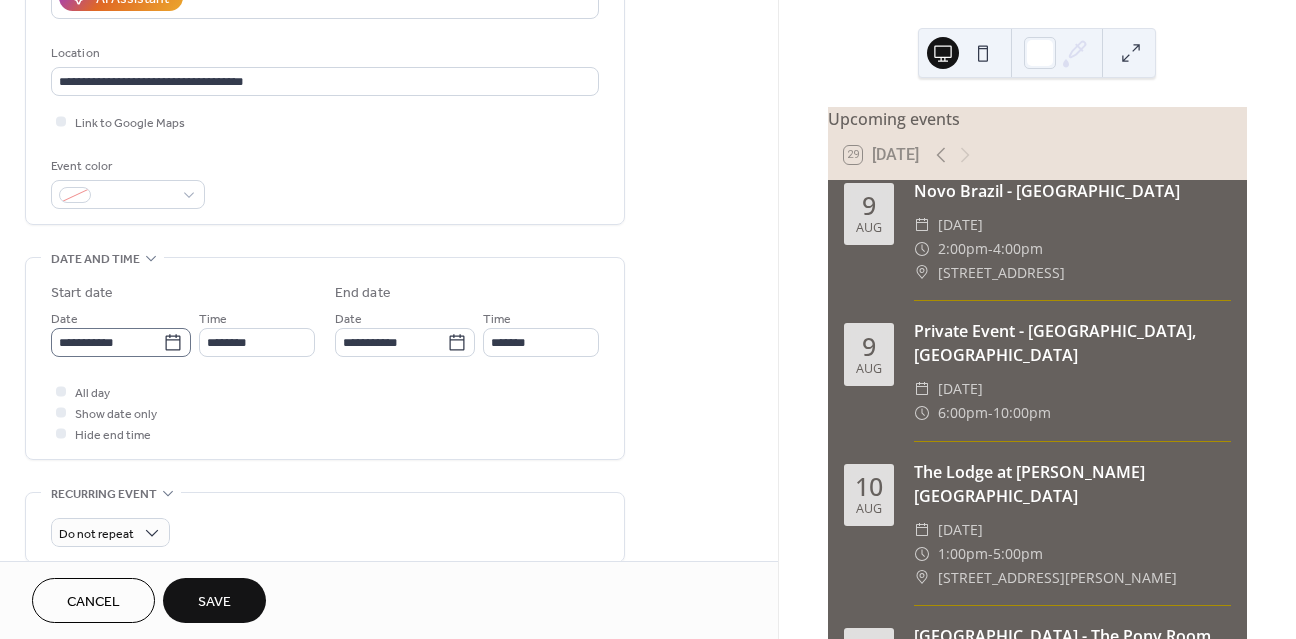 click 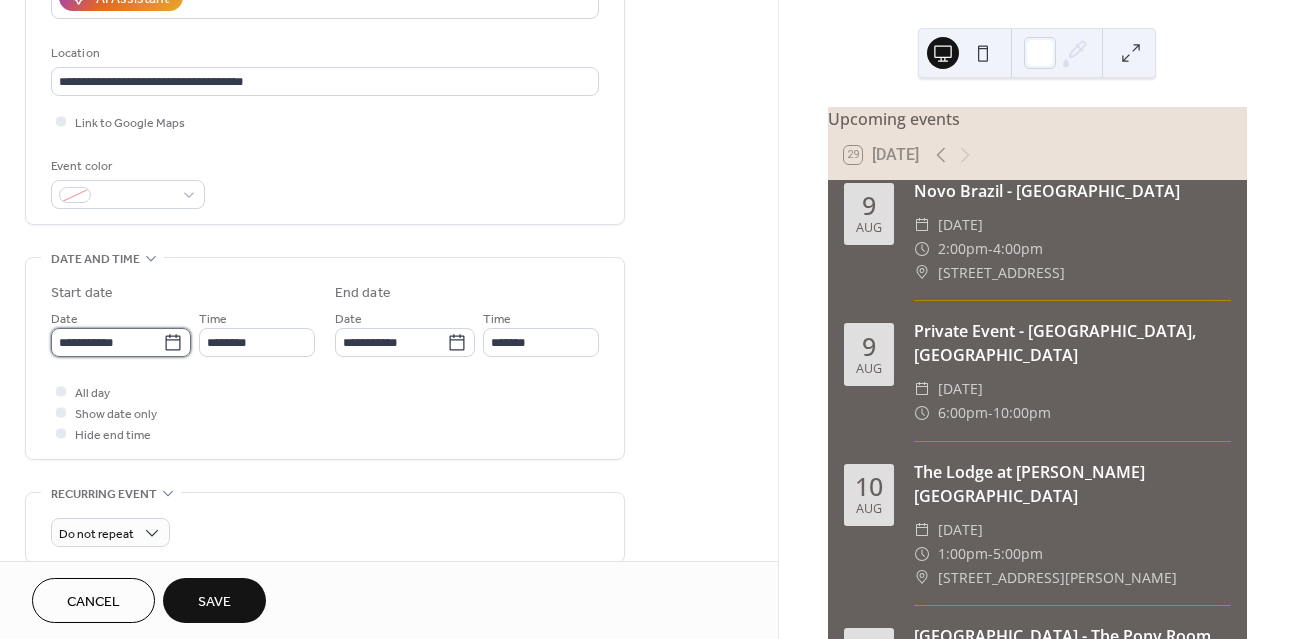 click on "**********" at bounding box center (107, 342) 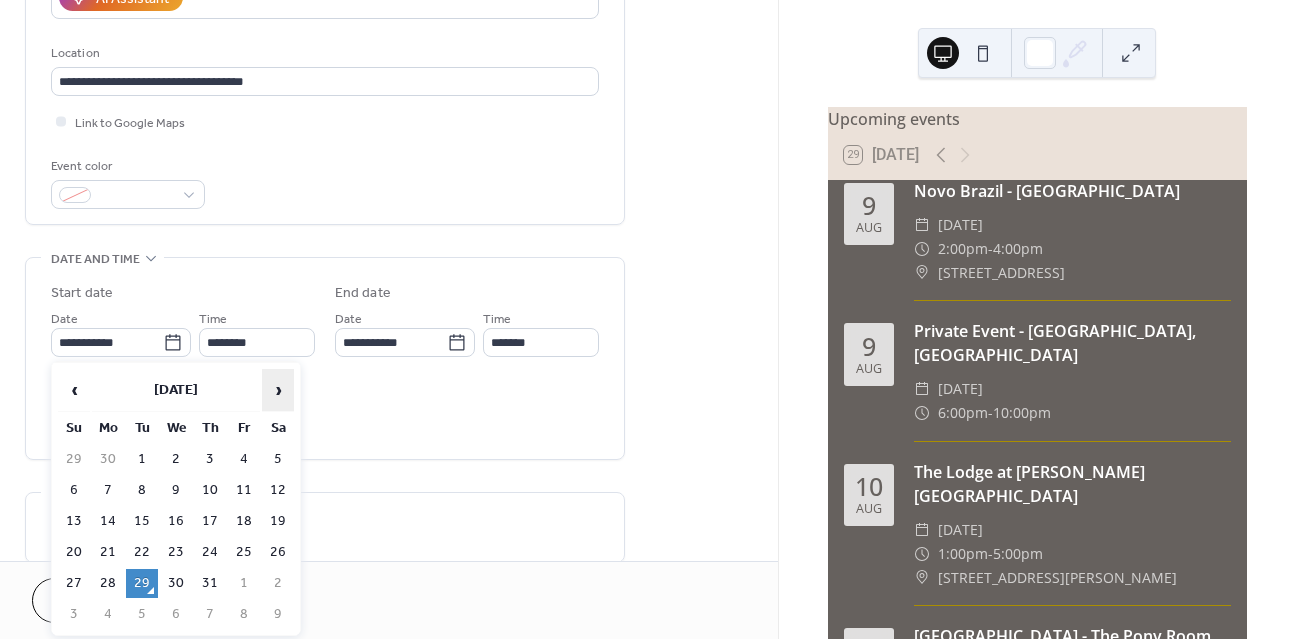 click on "›" at bounding box center [278, 390] 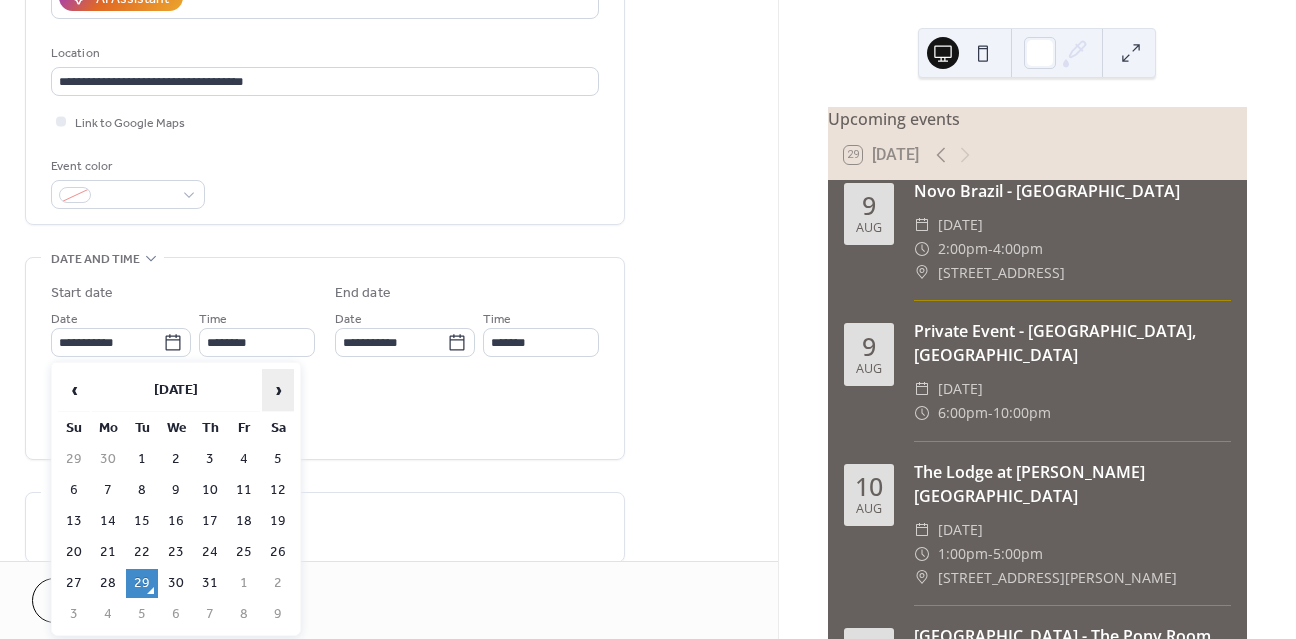 click on "›" at bounding box center [278, 390] 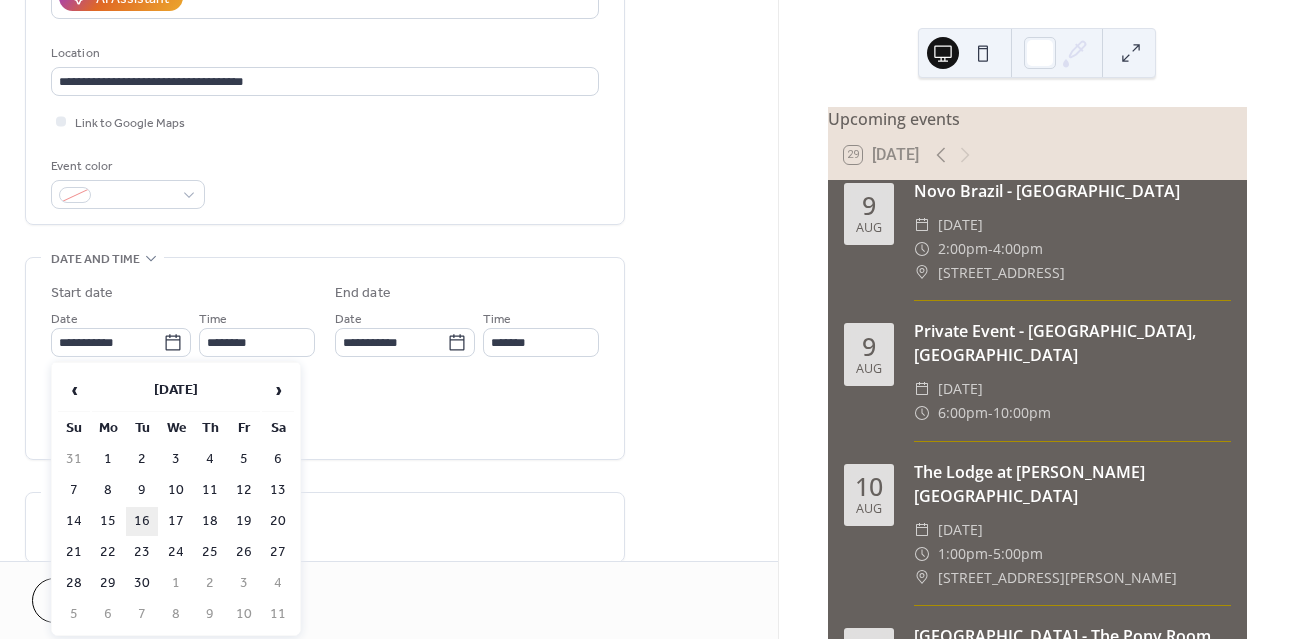 click on "16" at bounding box center [142, 521] 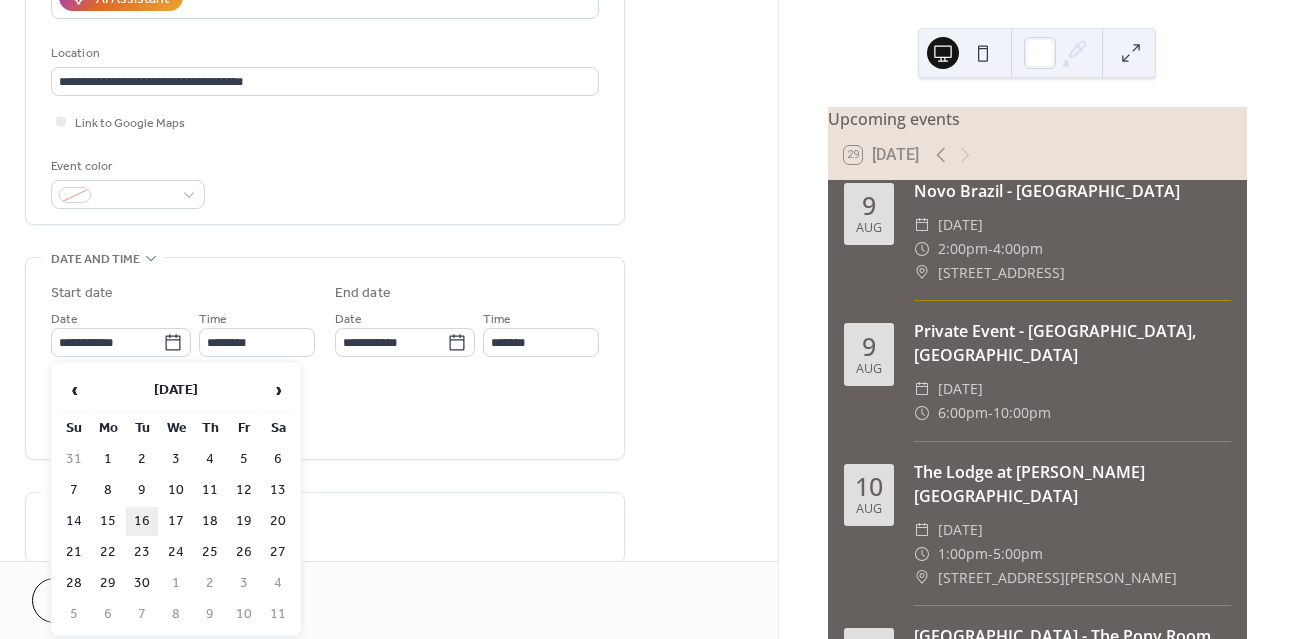 type on "**********" 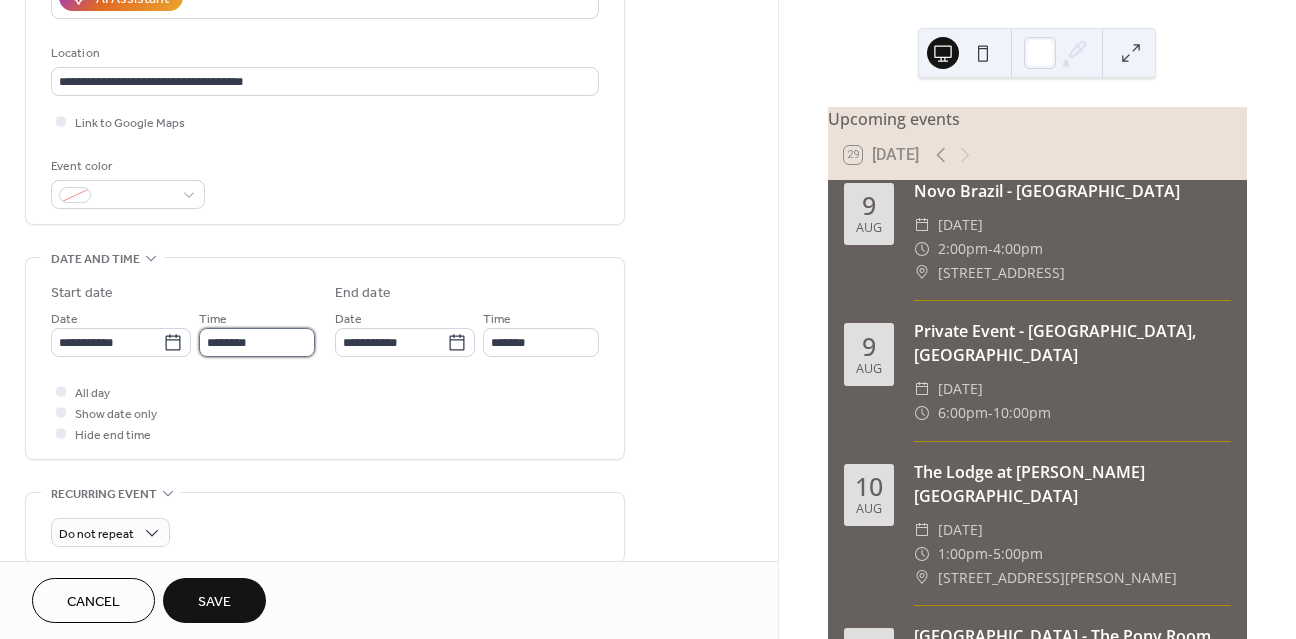 click on "********" at bounding box center [257, 342] 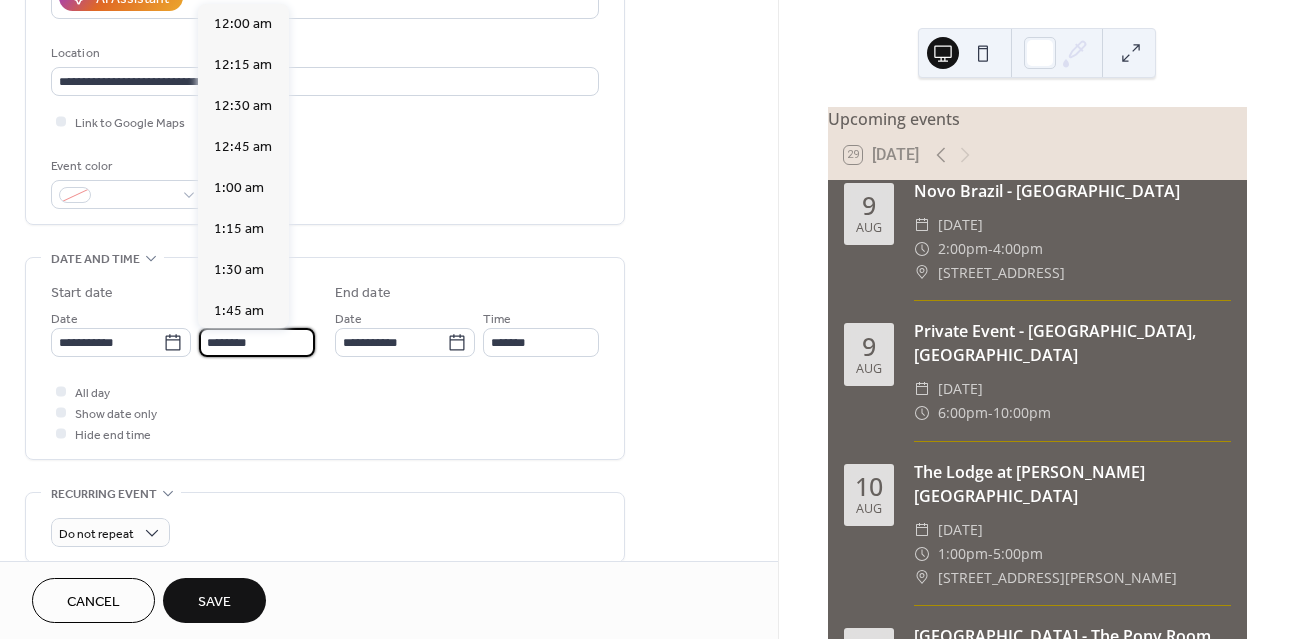 scroll, scrollTop: 1944, scrollLeft: 0, axis: vertical 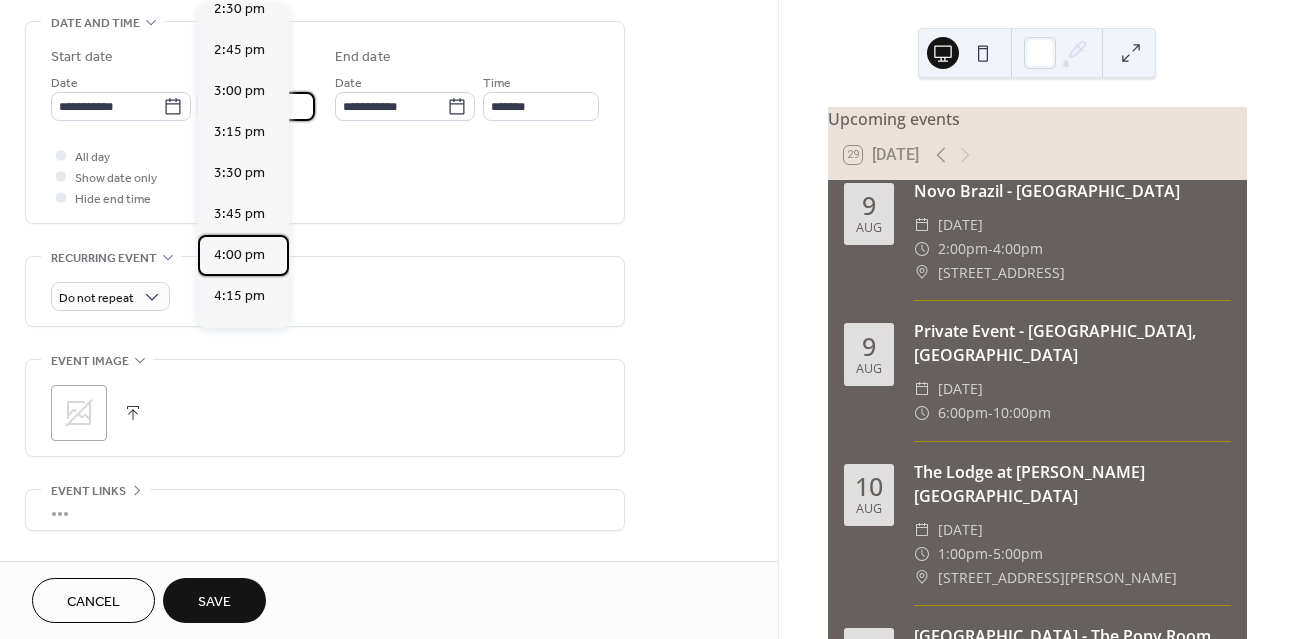 click on "4:00 pm" at bounding box center [239, 255] 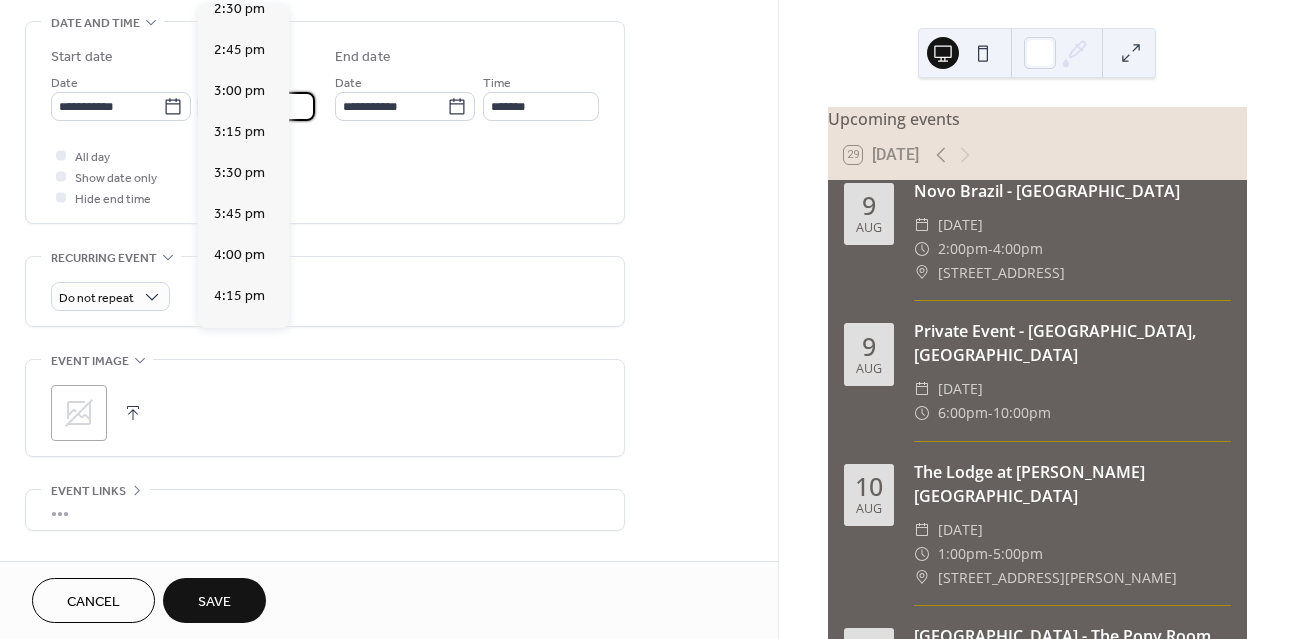 type on "*******" 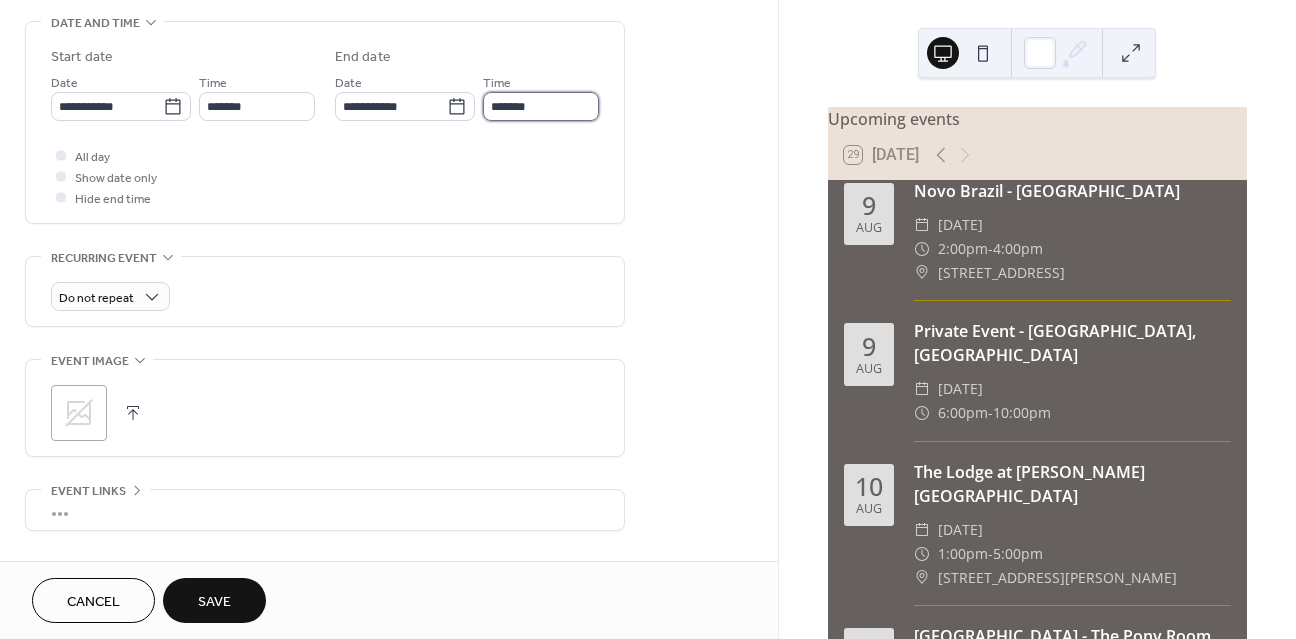 click on "*******" at bounding box center (541, 106) 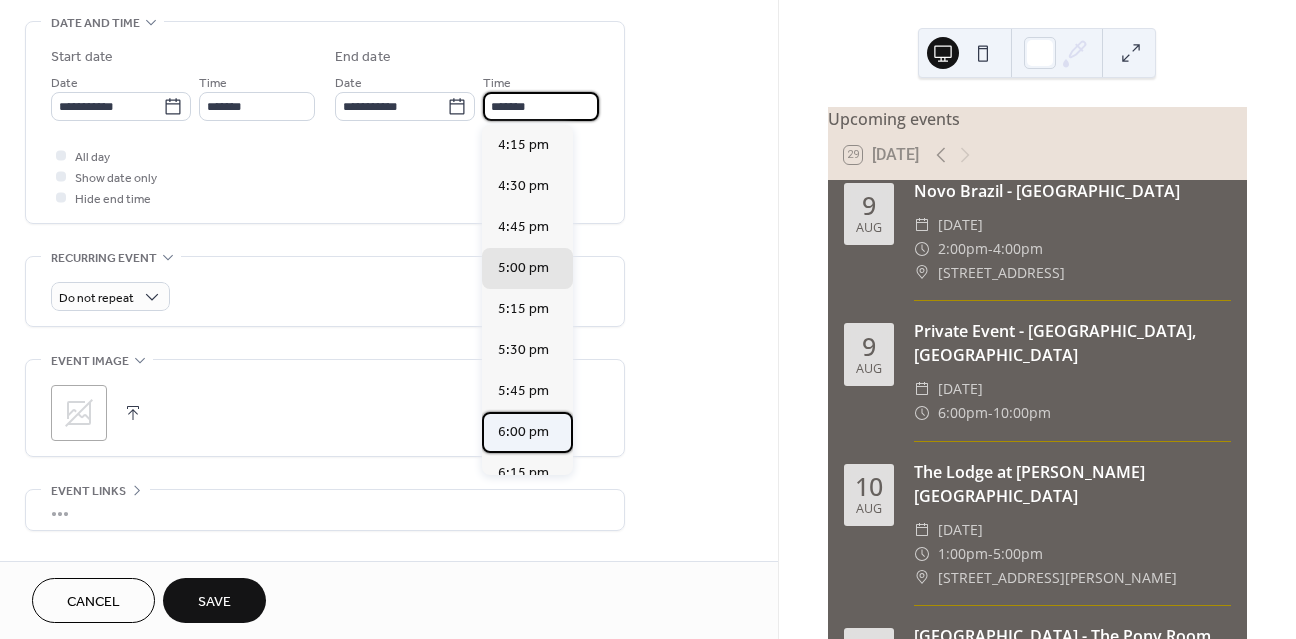 click on "6:00 pm" at bounding box center (523, 432) 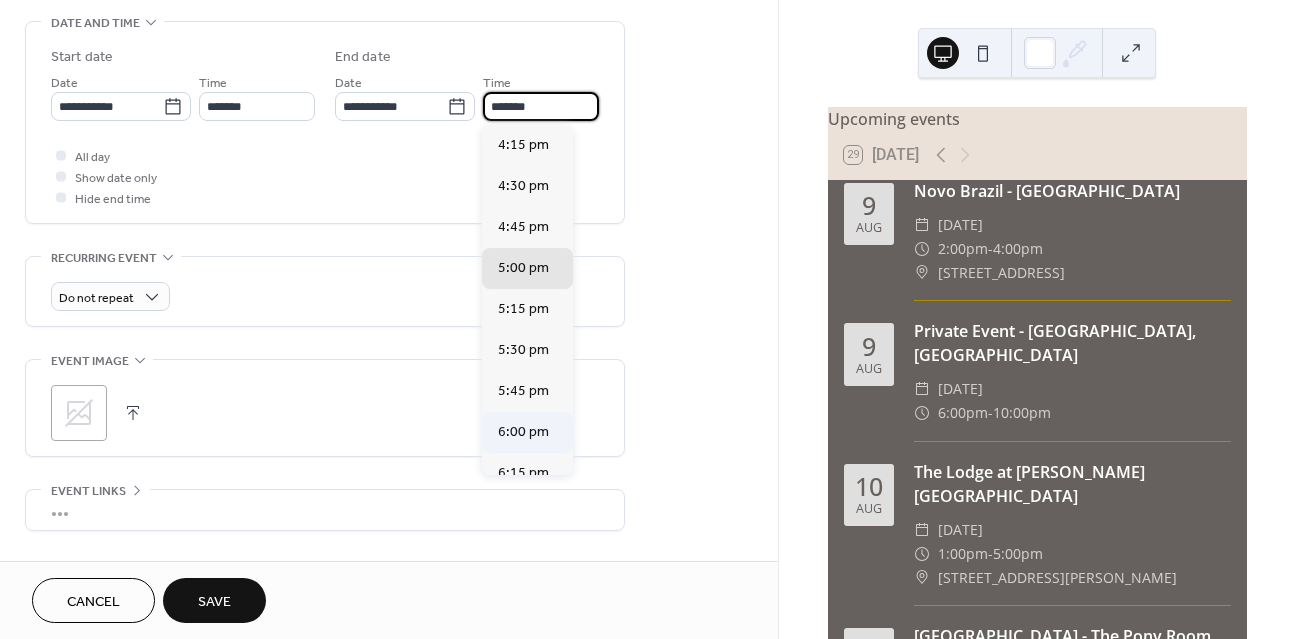 type on "*******" 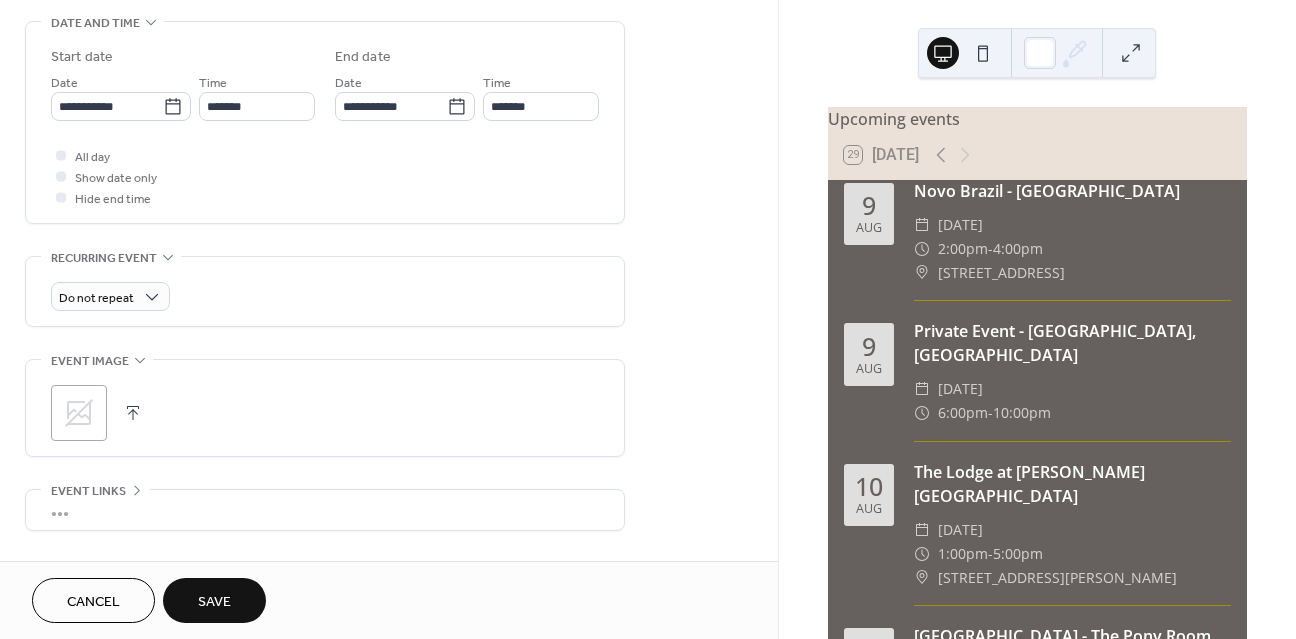 click on "Save" at bounding box center [214, 602] 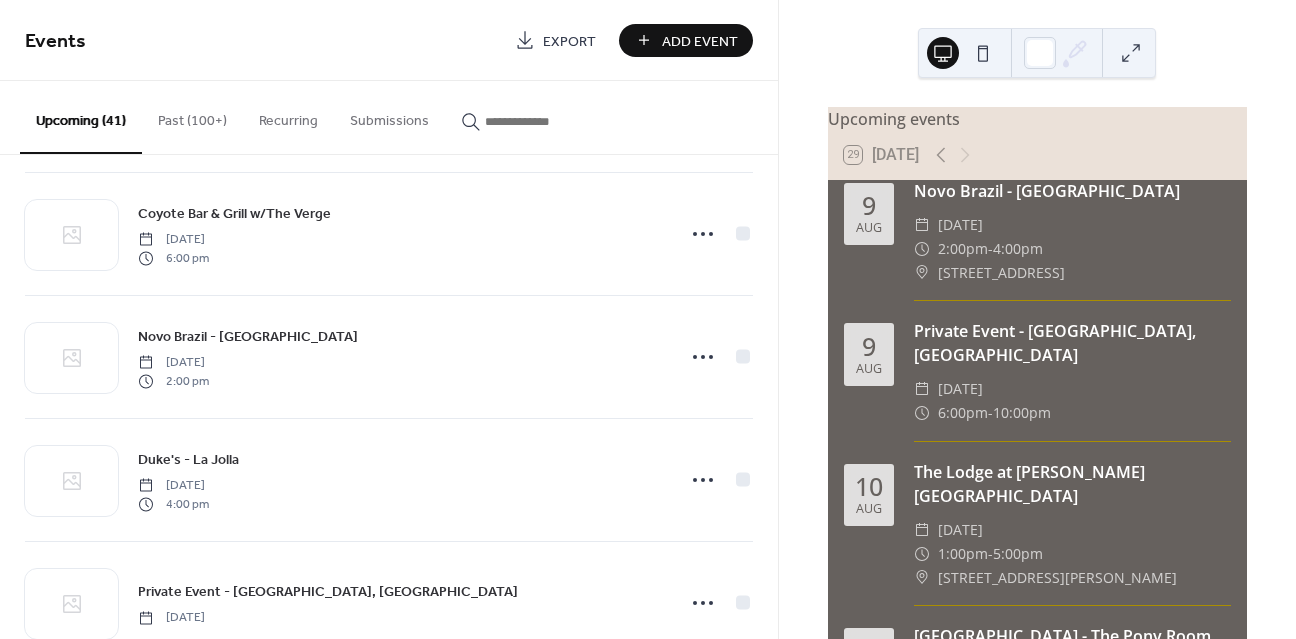 scroll, scrollTop: 3701, scrollLeft: 0, axis: vertical 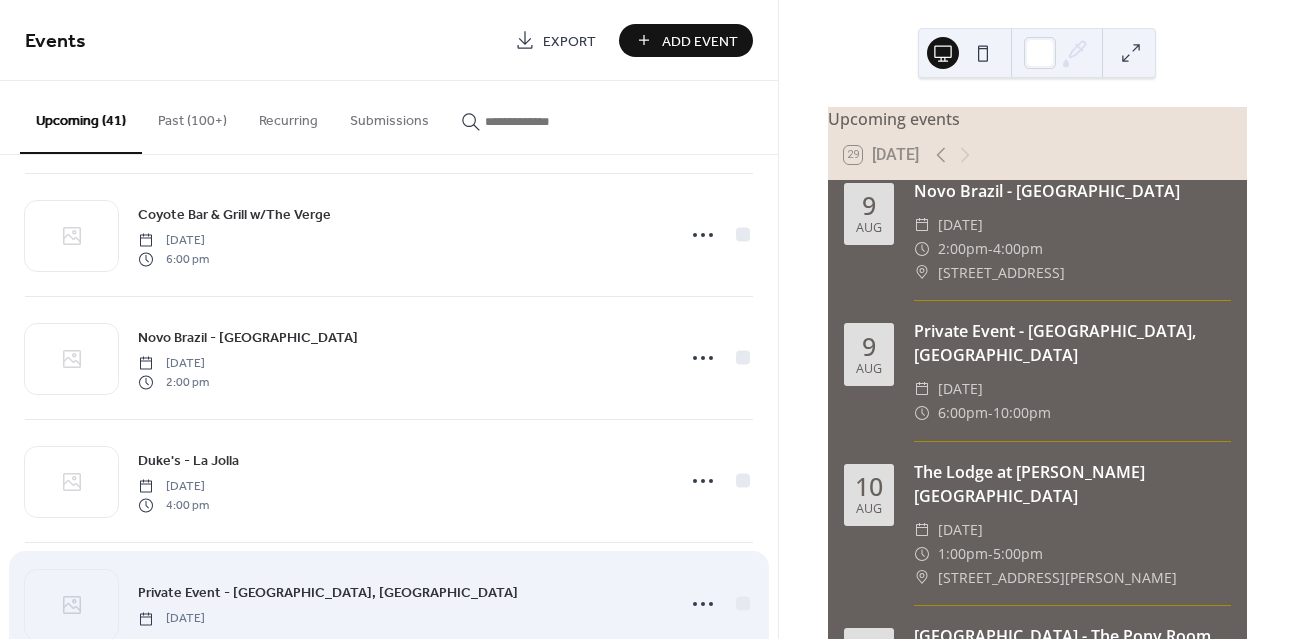 click on "Private Event - [GEOGRAPHIC_DATA], [GEOGRAPHIC_DATA]" at bounding box center [328, 593] 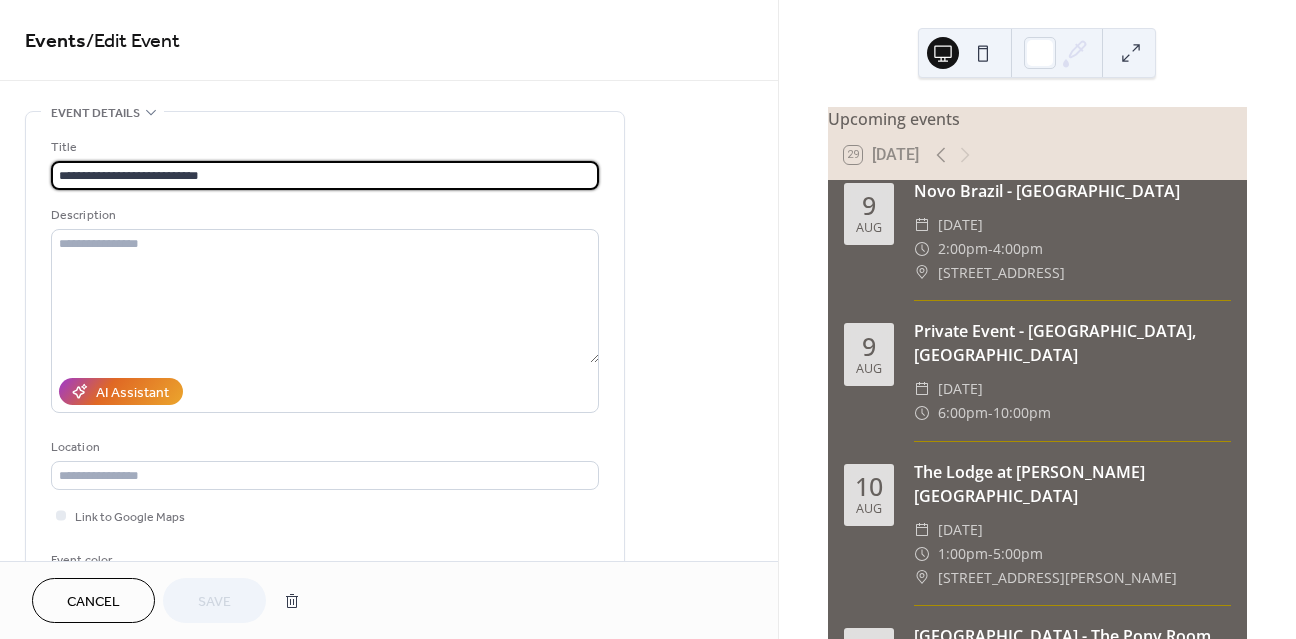 click on "**********" at bounding box center [325, 175] 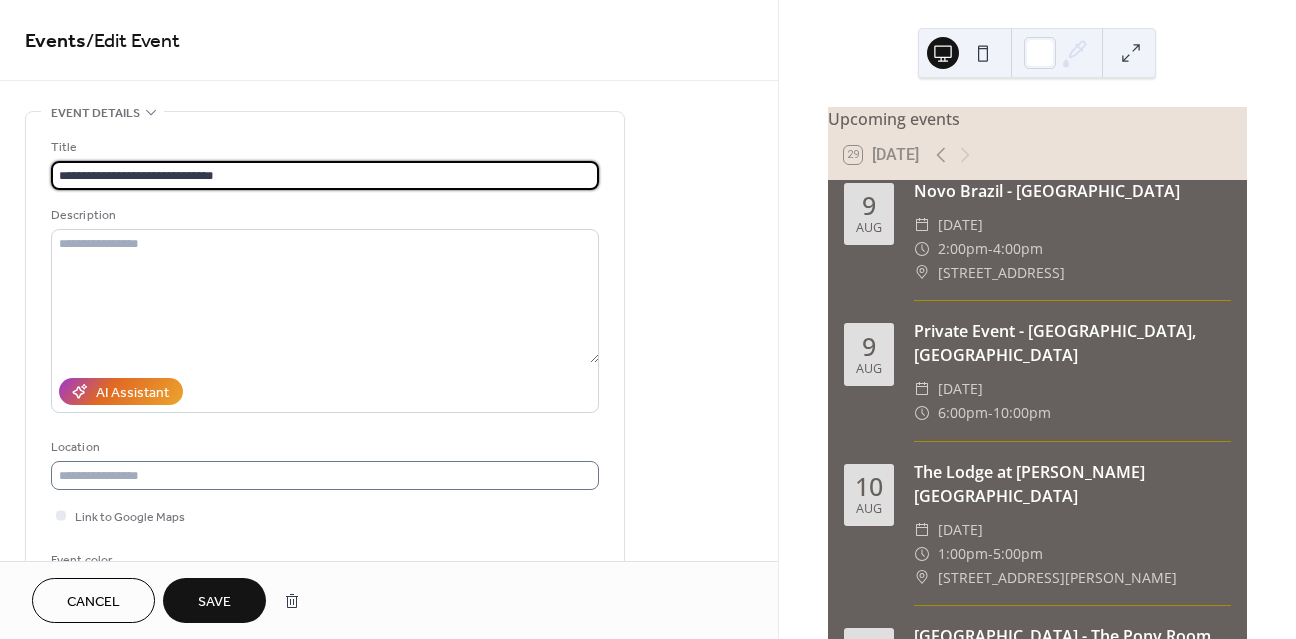 type on "**********" 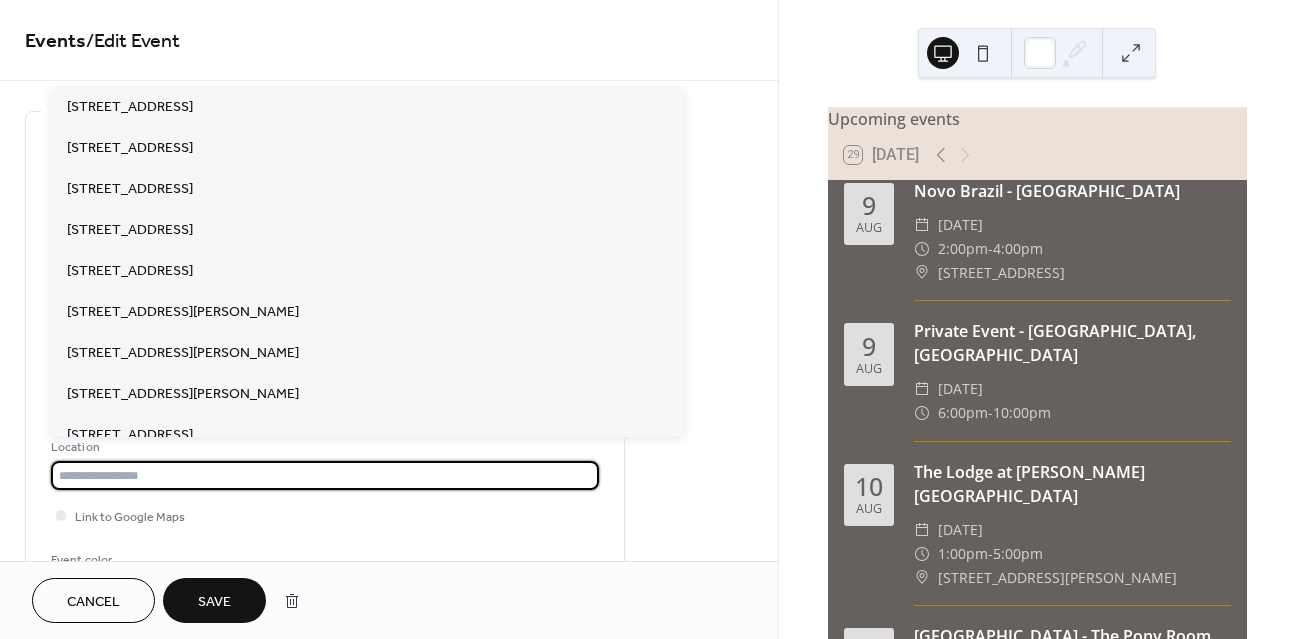 click at bounding box center (325, 475) 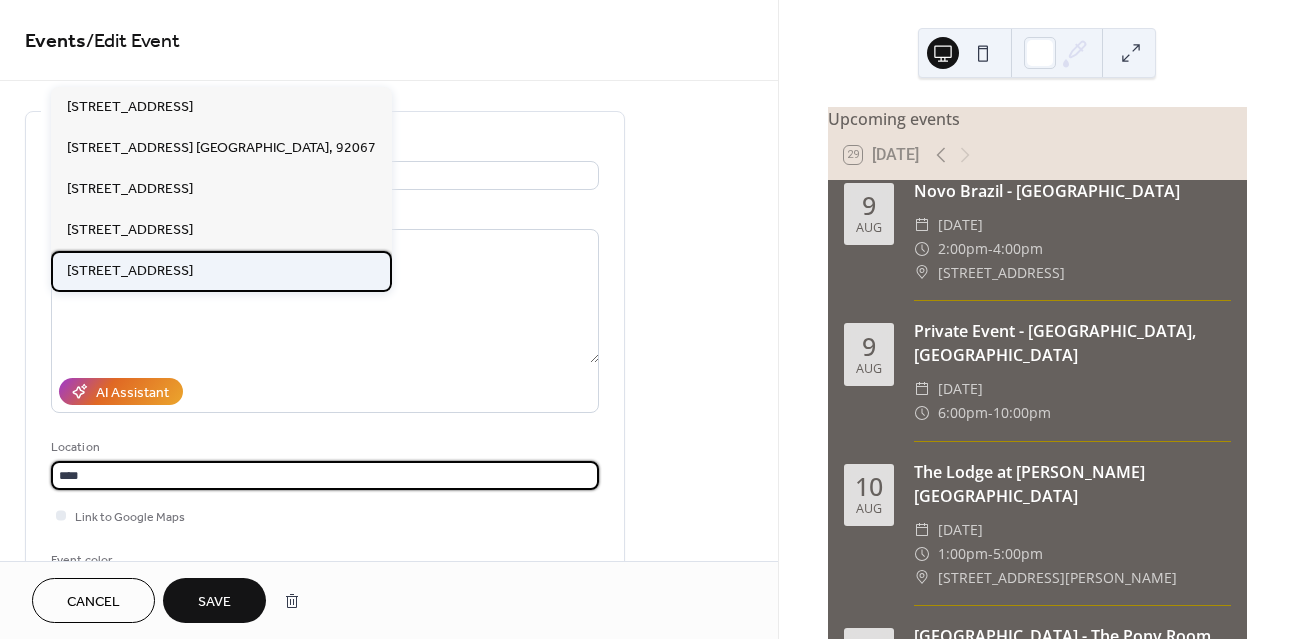 click on "[STREET_ADDRESS]" at bounding box center (130, 271) 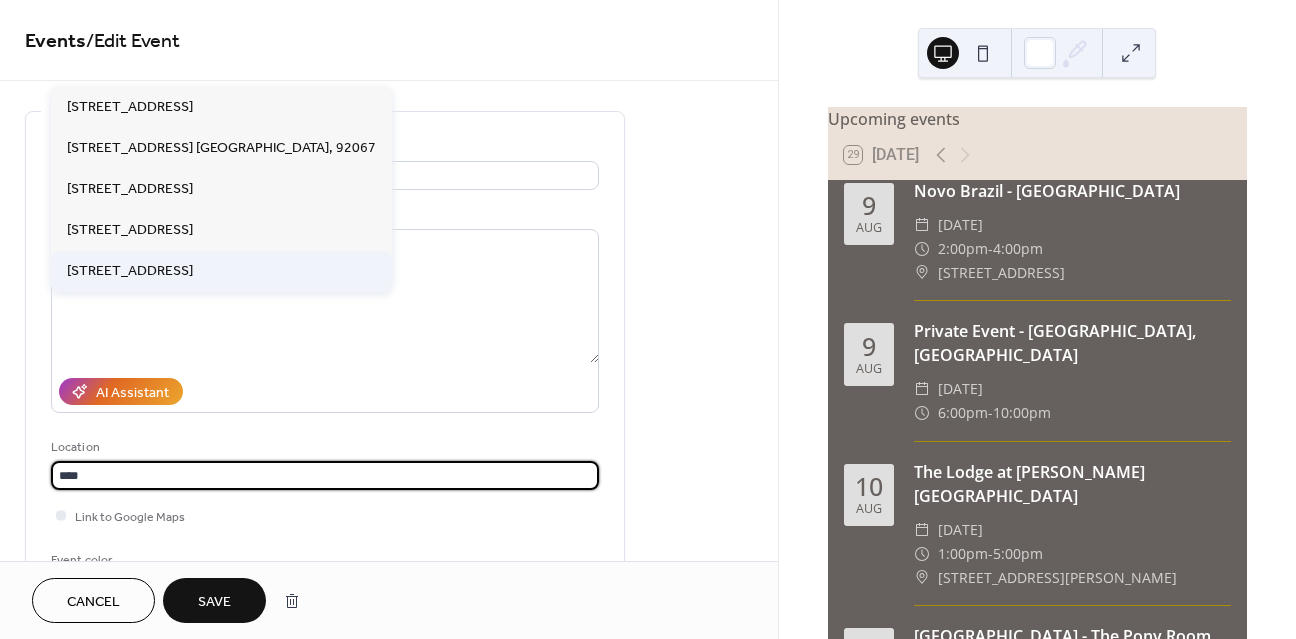 type on "**********" 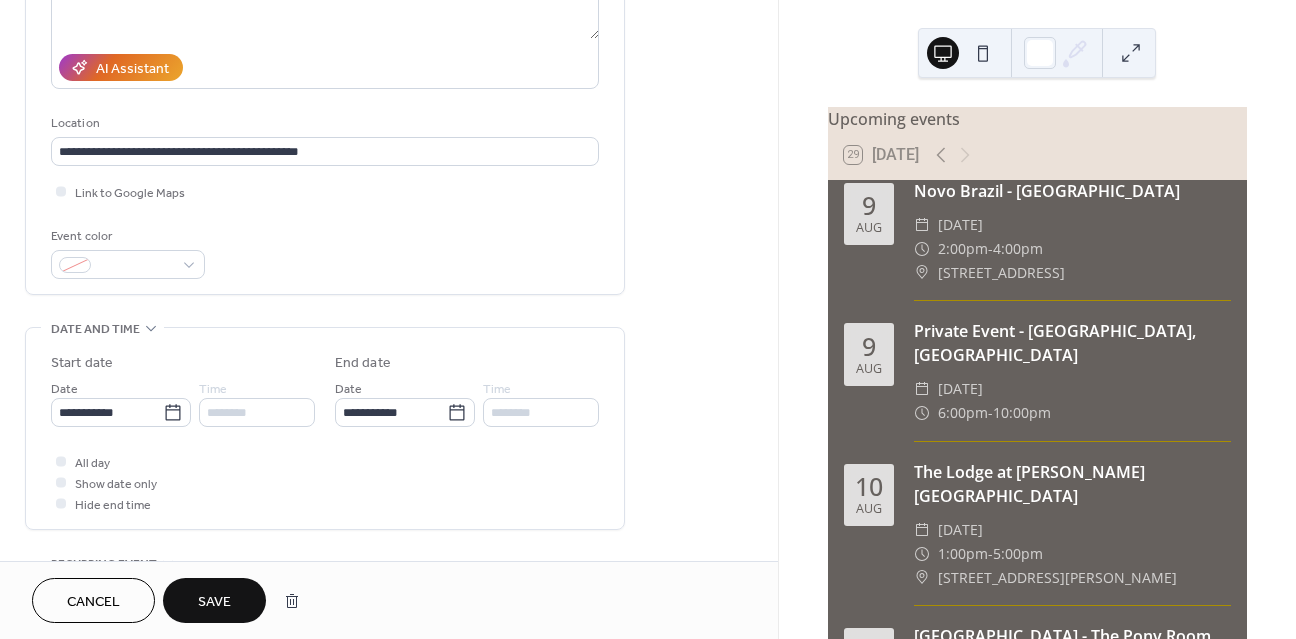 scroll, scrollTop: 407, scrollLeft: 0, axis: vertical 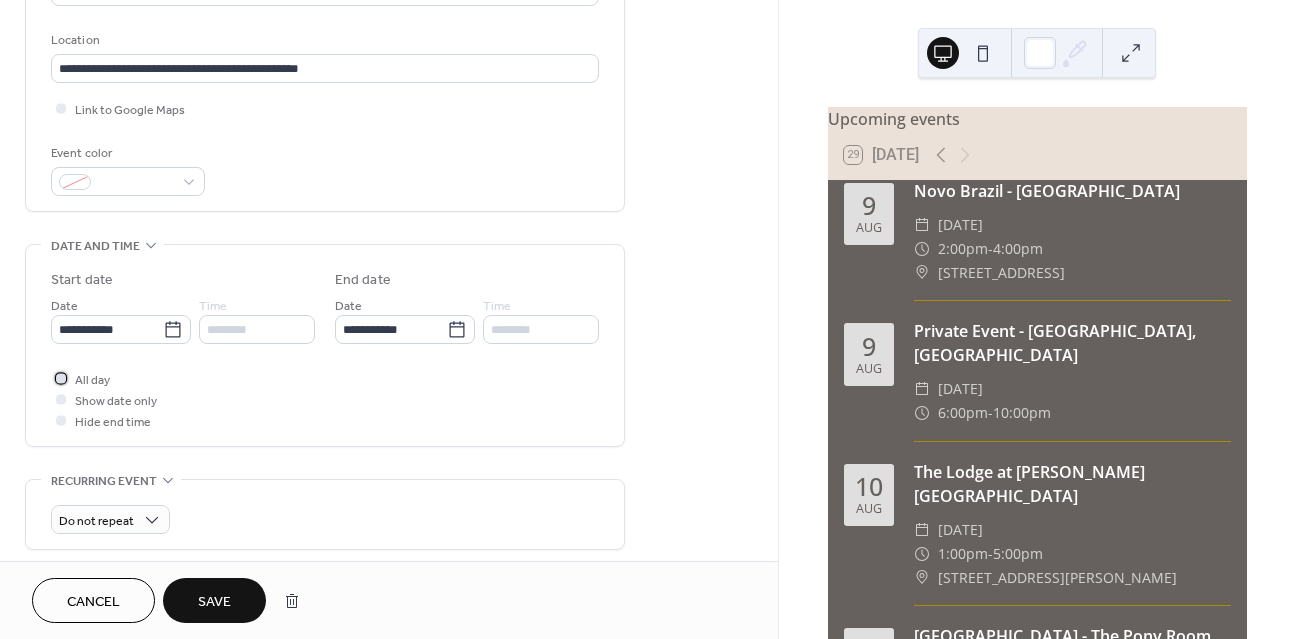 click 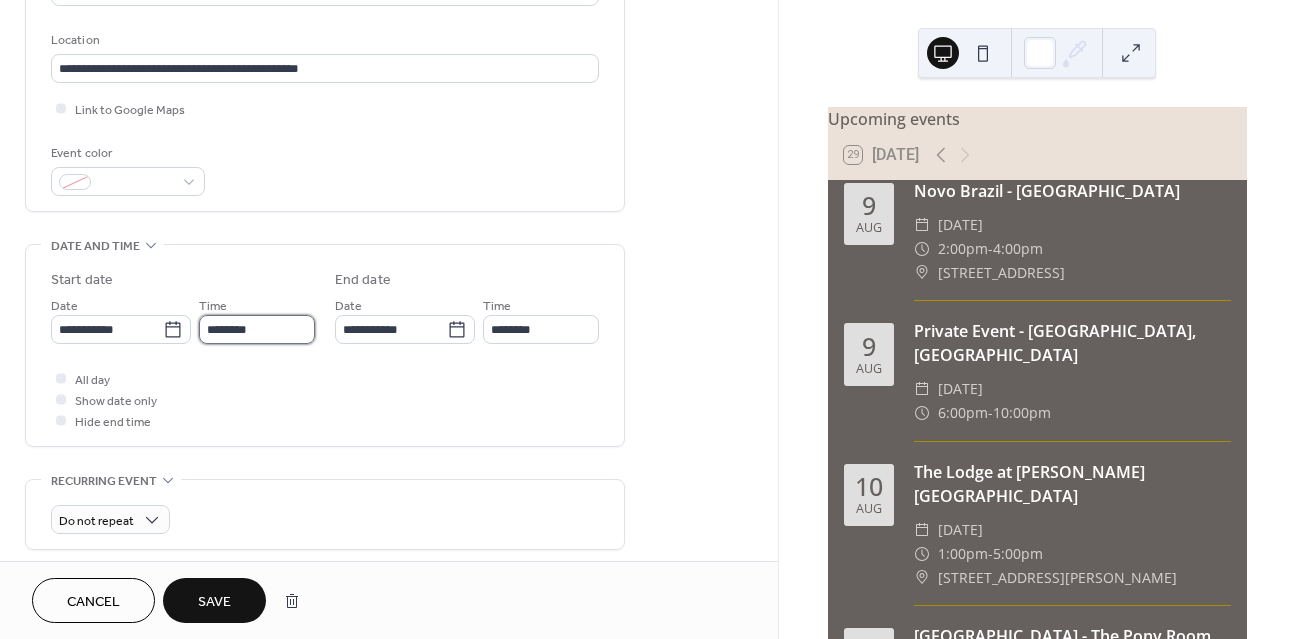 click on "********" at bounding box center (257, 329) 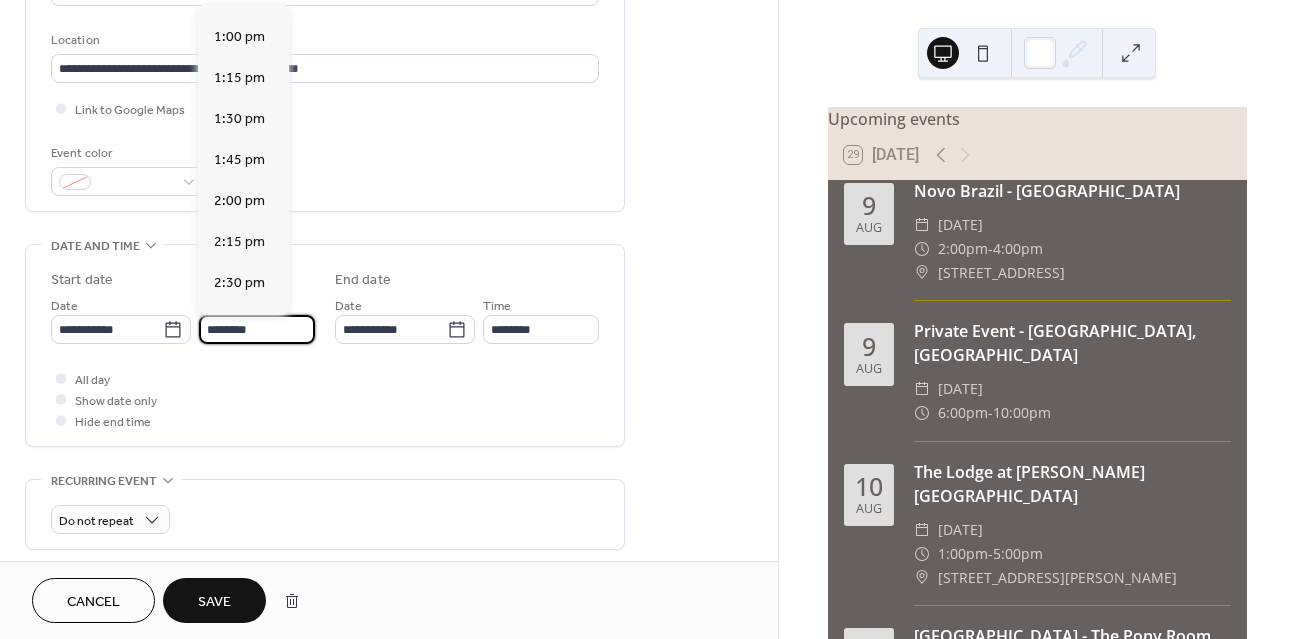 scroll, scrollTop: 2635, scrollLeft: 0, axis: vertical 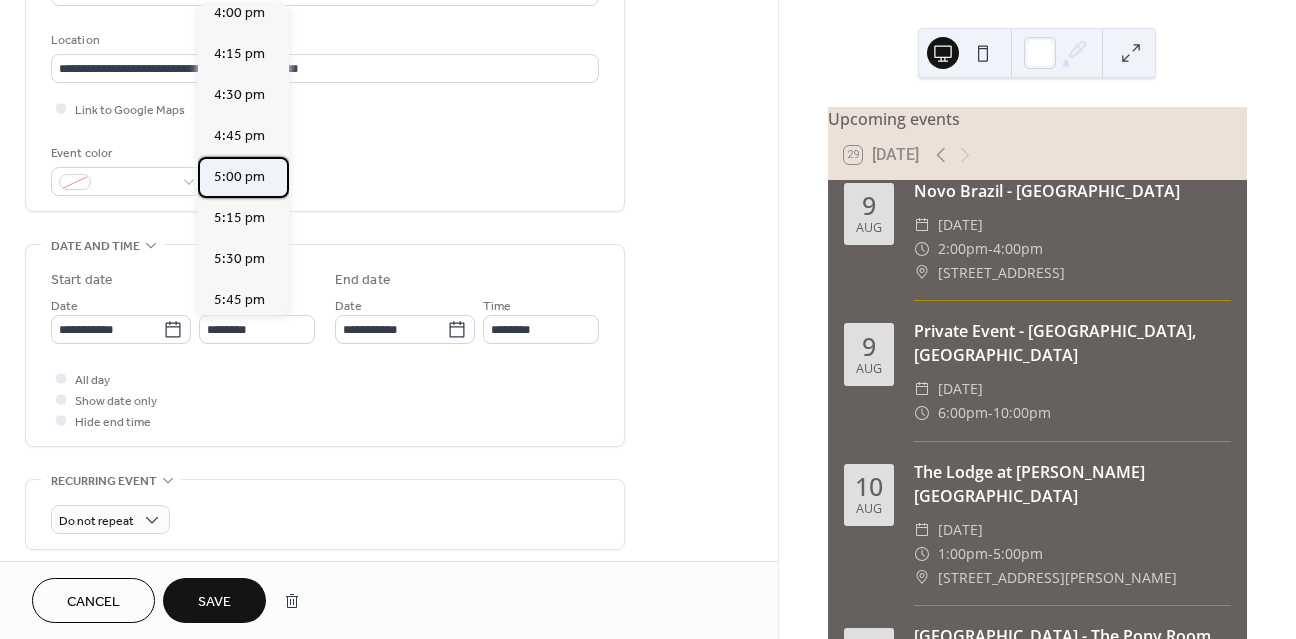 click on "5:00 pm" at bounding box center [239, 177] 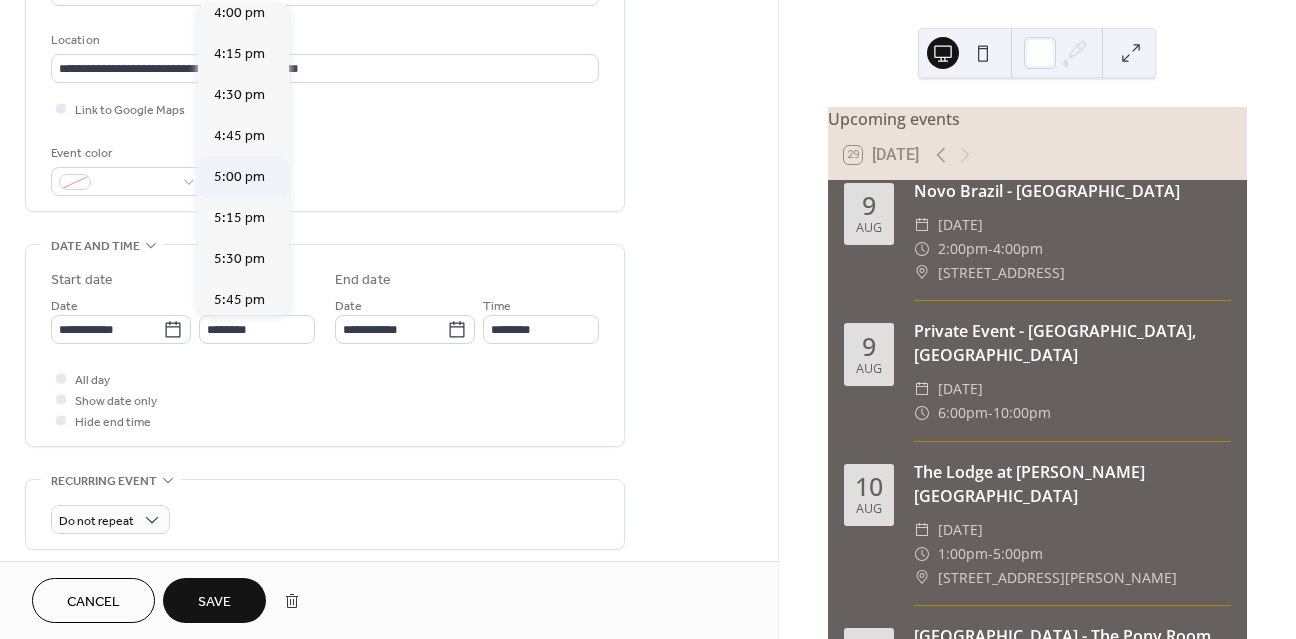 type on "*******" 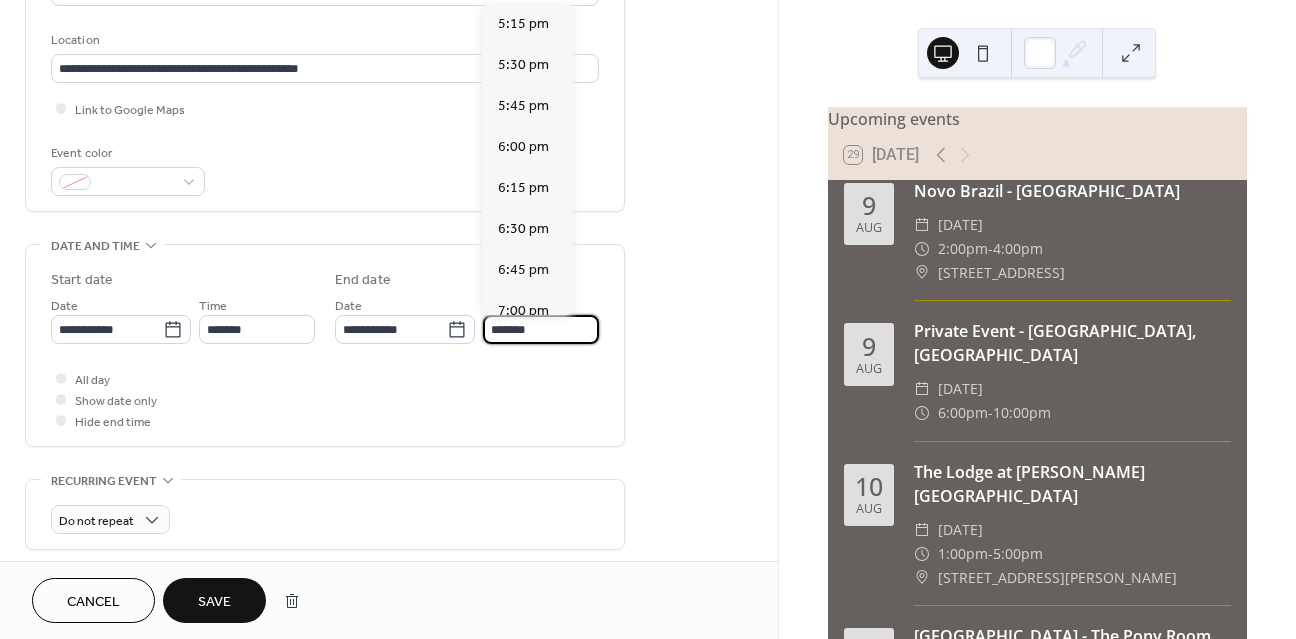 click on "*******" at bounding box center (541, 329) 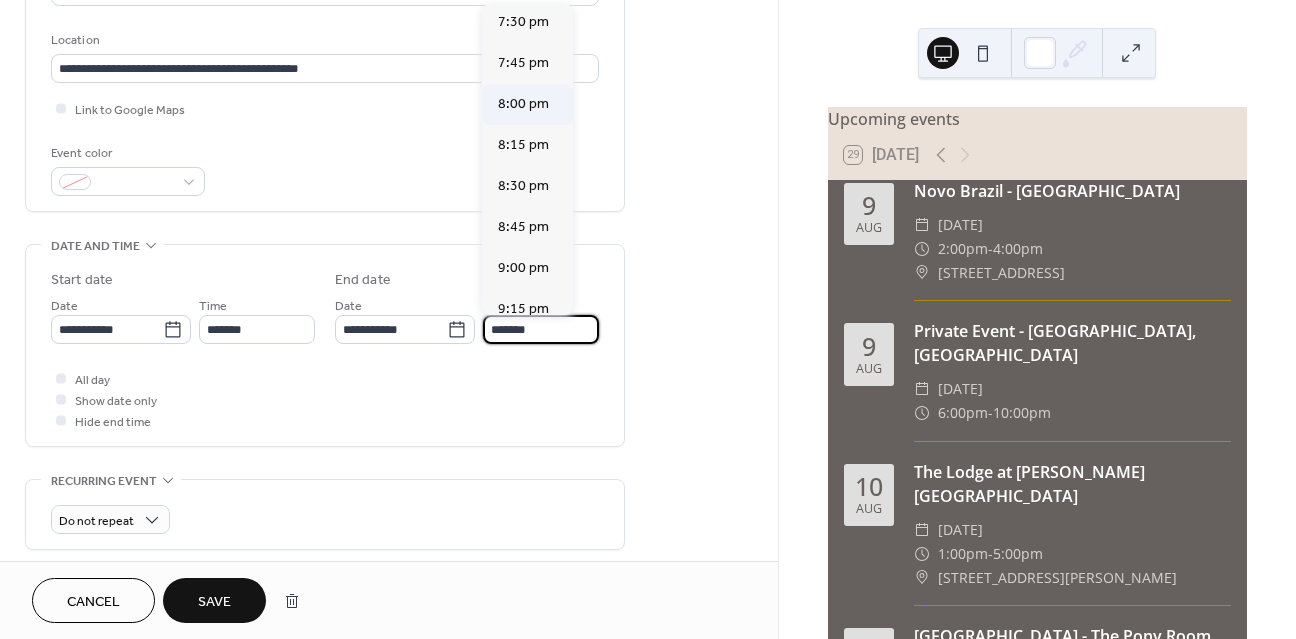 scroll, scrollTop: 374, scrollLeft: 0, axis: vertical 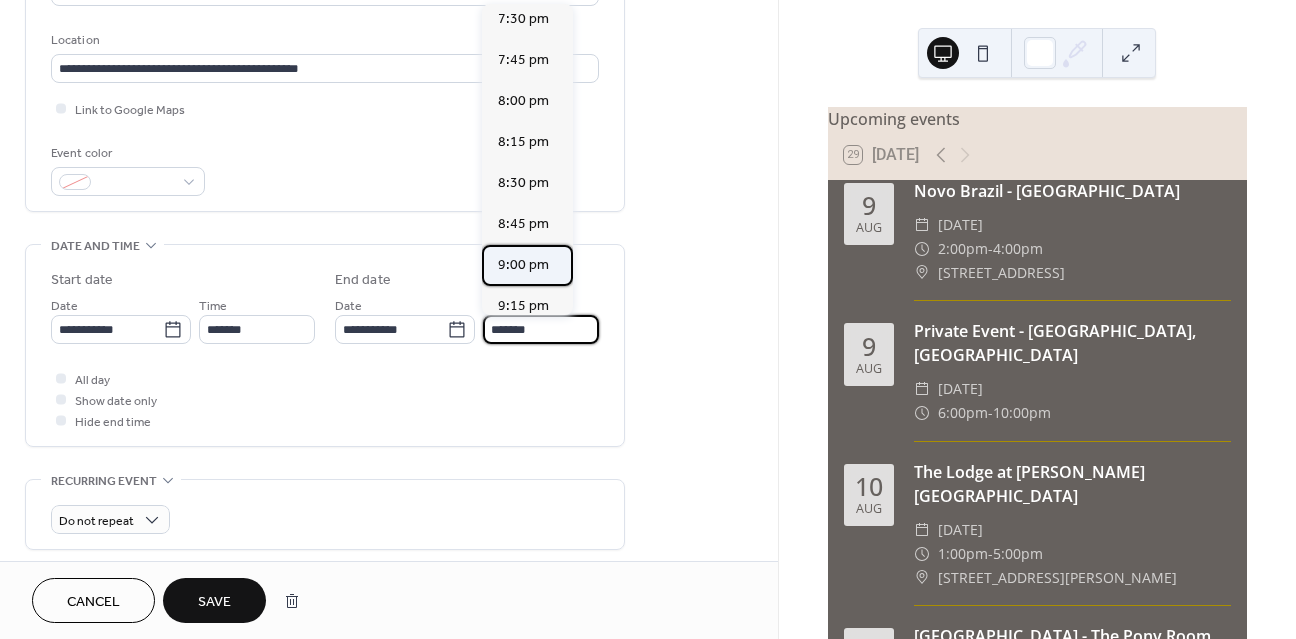 click on "9:00 pm" at bounding box center (523, 265) 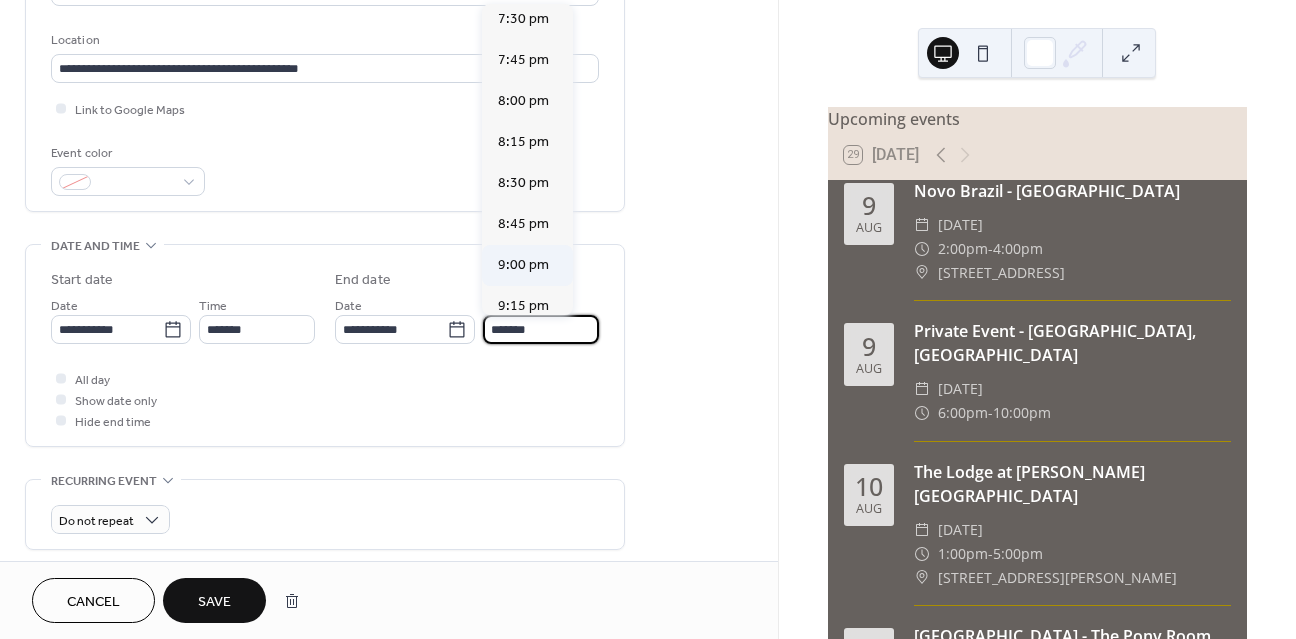 type on "*******" 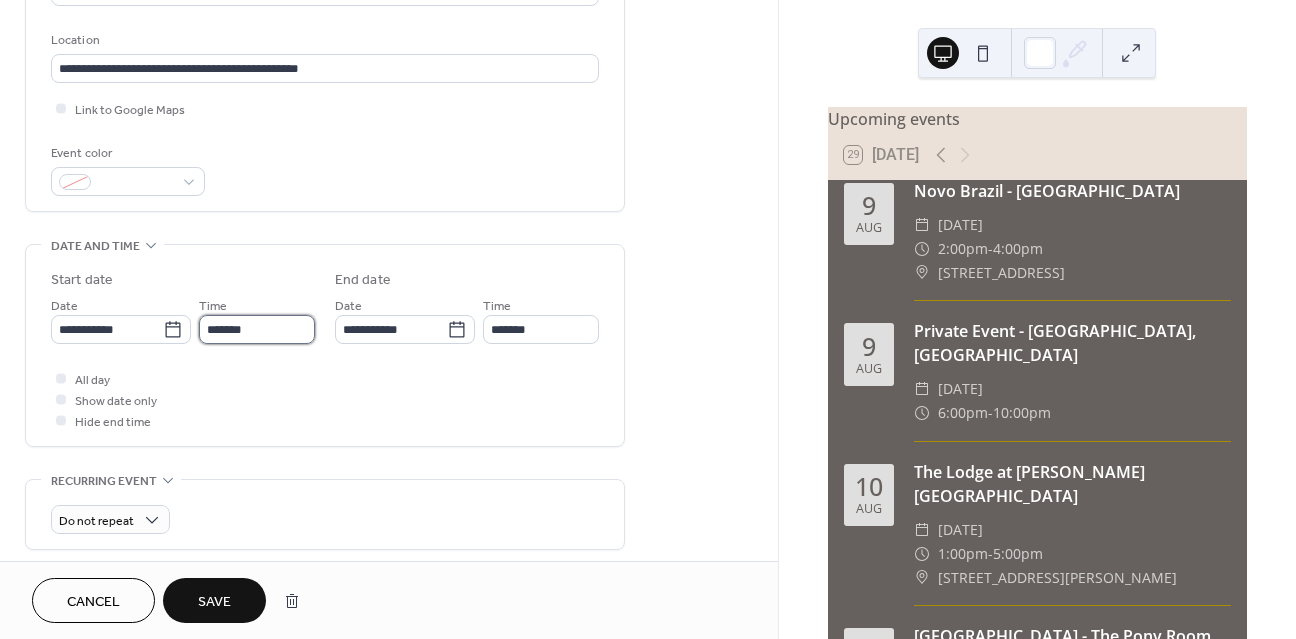 click on "*******" at bounding box center (257, 329) 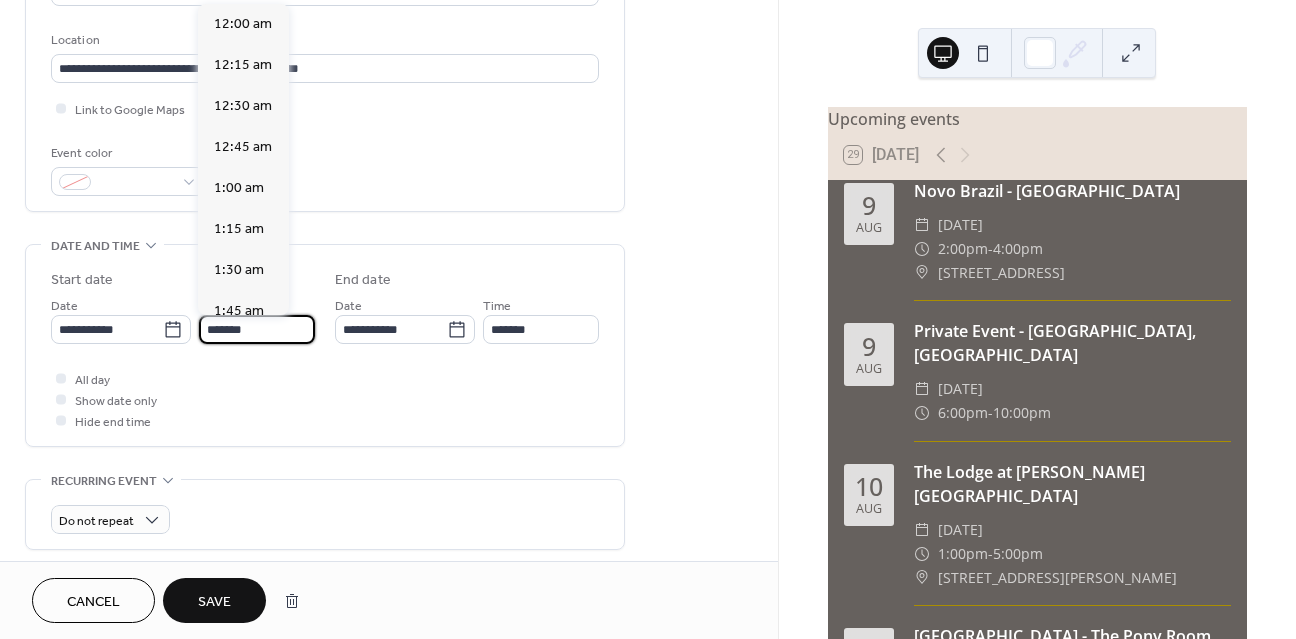 scroll, scrollTop: 2754, scrollLeft: 0, axis: vertical 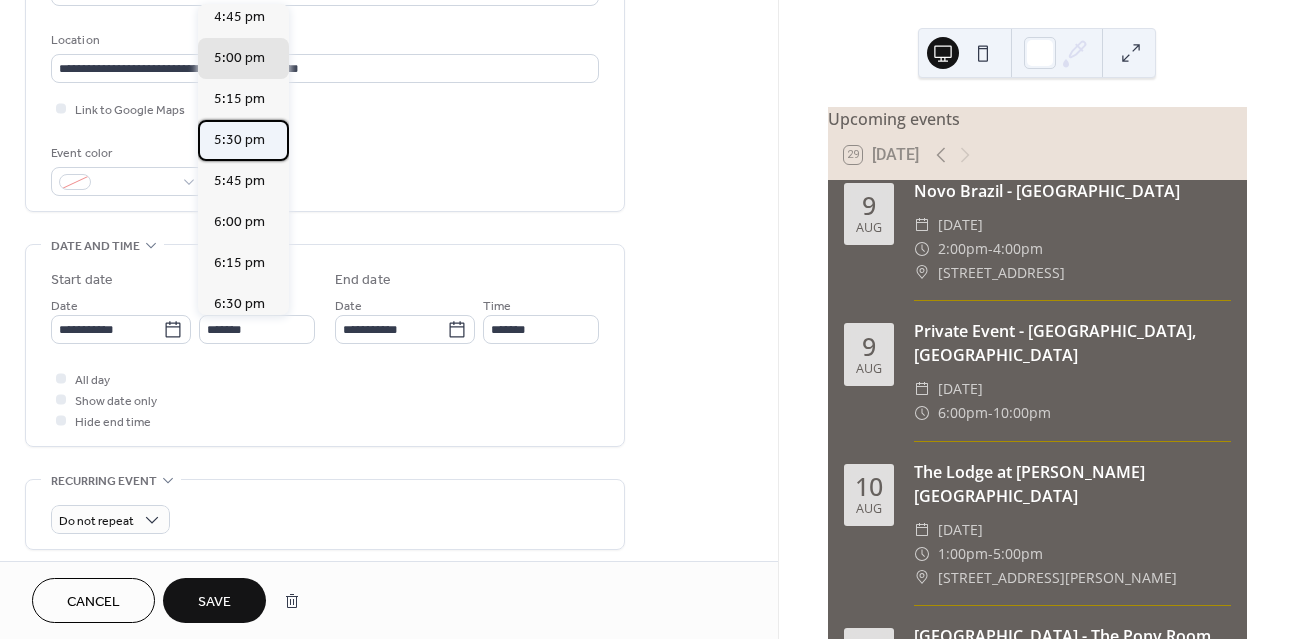 click on "5:30 pm" at bounding box center [243, 140] 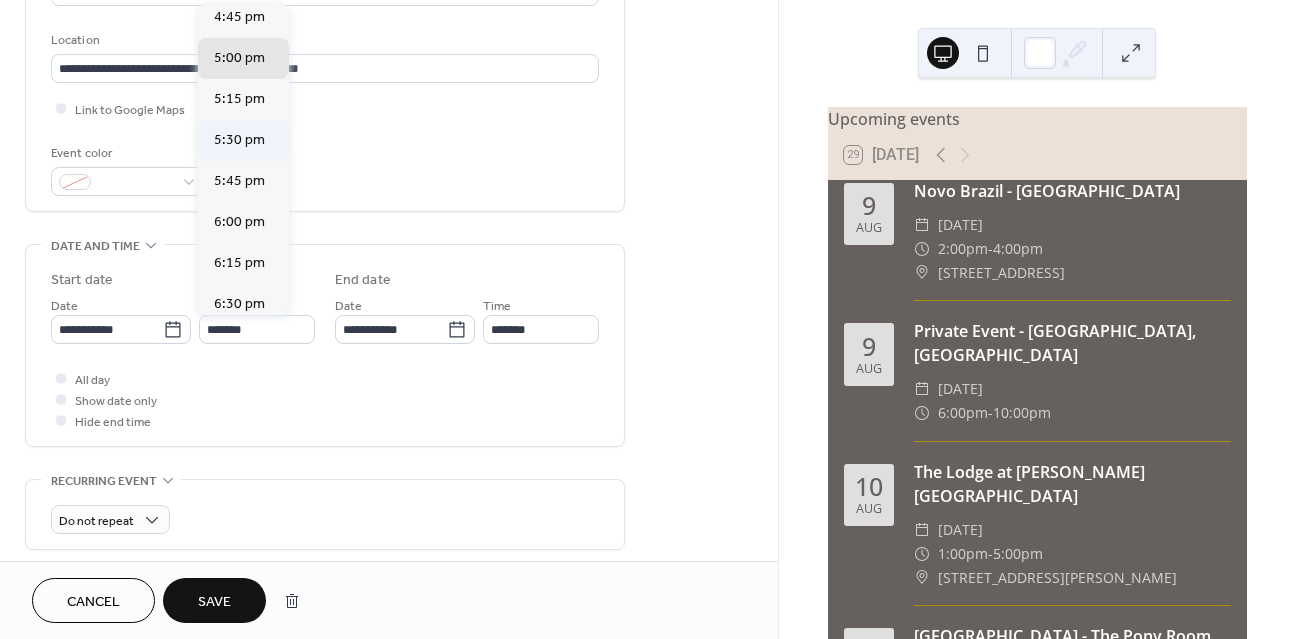 type on "*******" 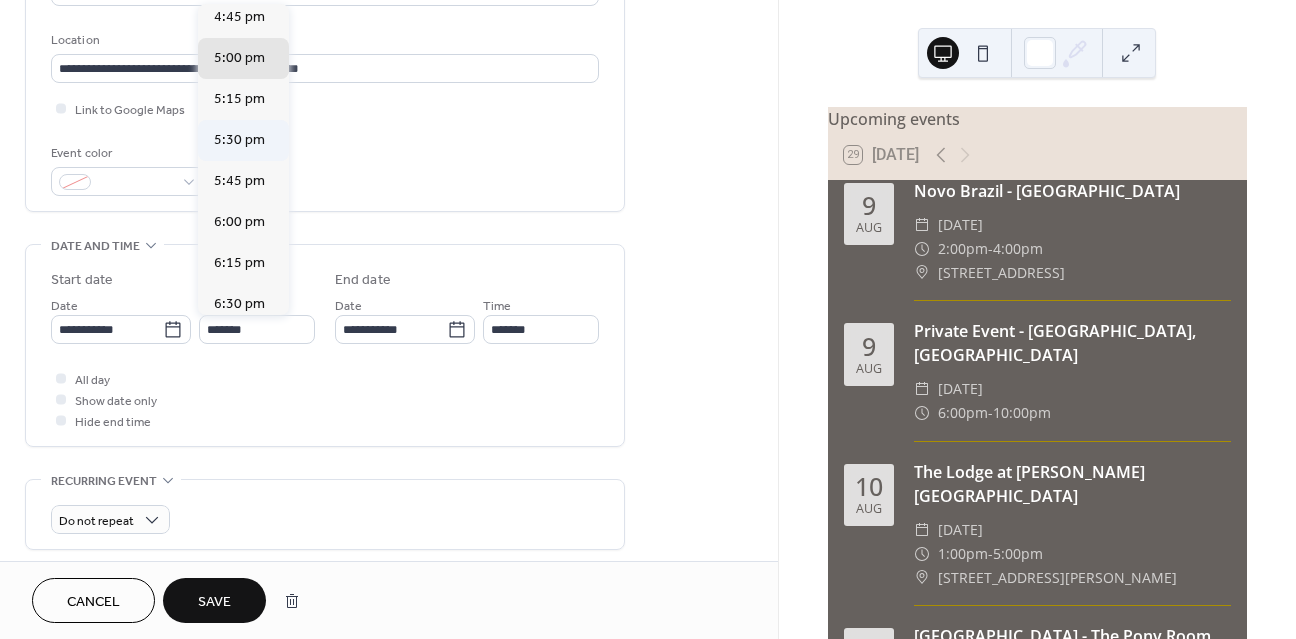 type on "*******" 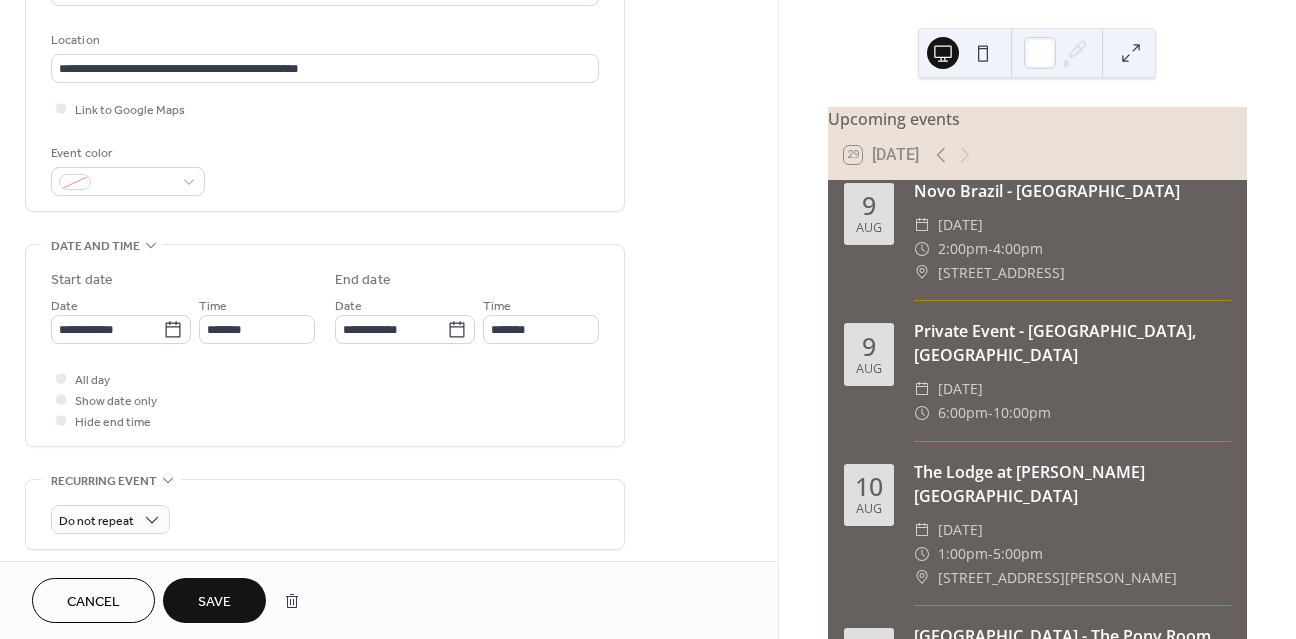click on "Save" at bounding box center [214, 600] 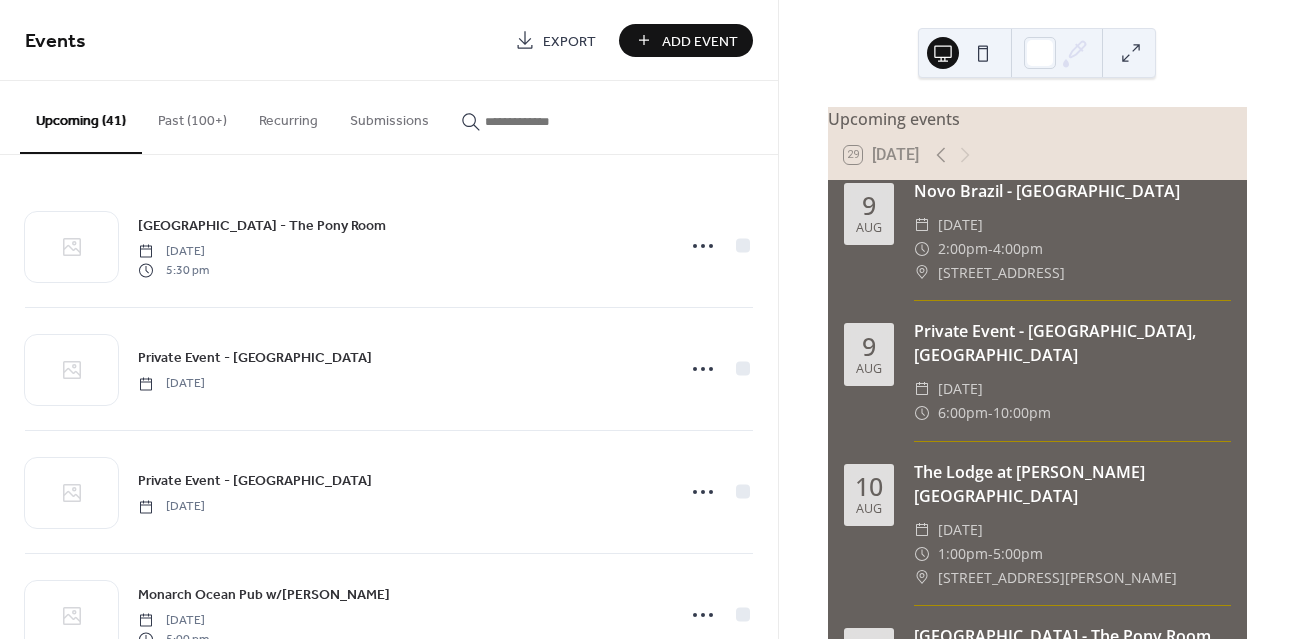 click on "Add Event" at bounding box center [700, 41] 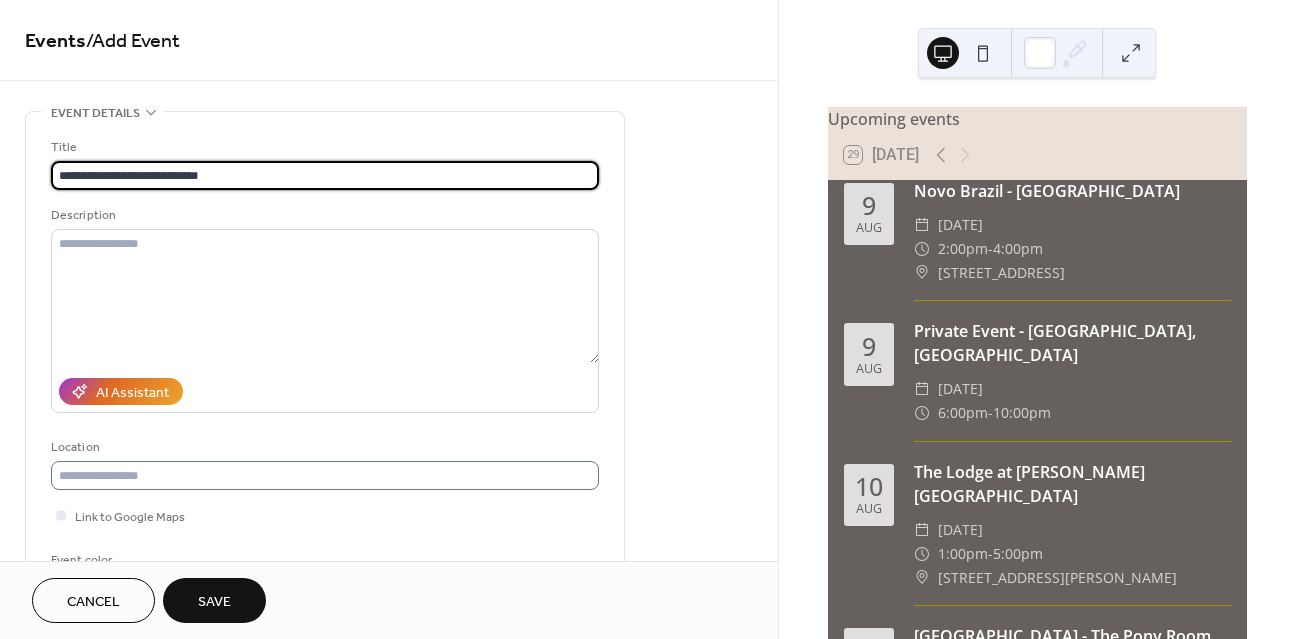 type on "**********" 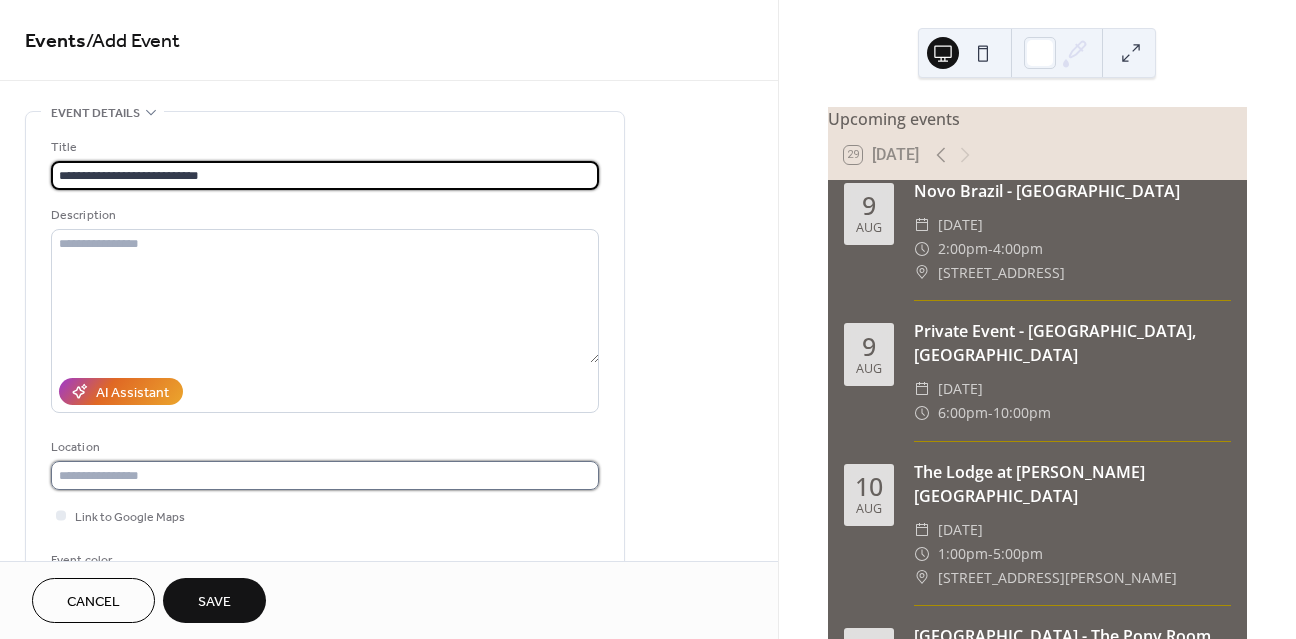 click at bounding box center (325, 475) 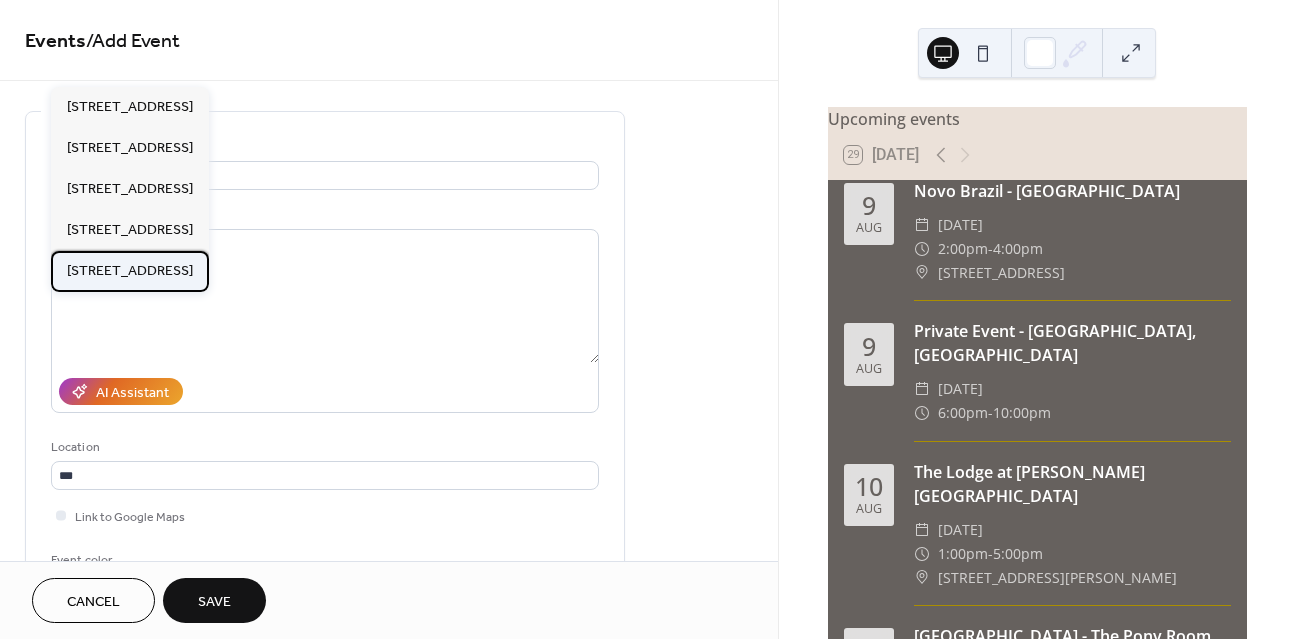 click on "[STREET_ADDRESS]" at bounding box center (130, 271) 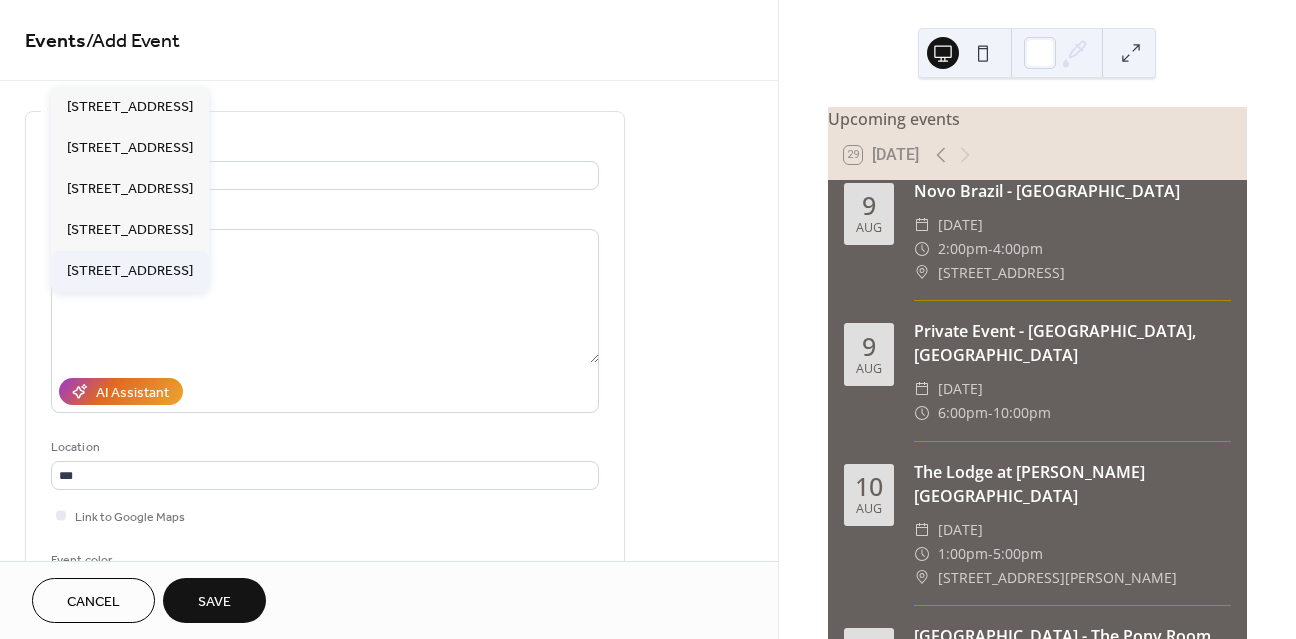 type on "**********" 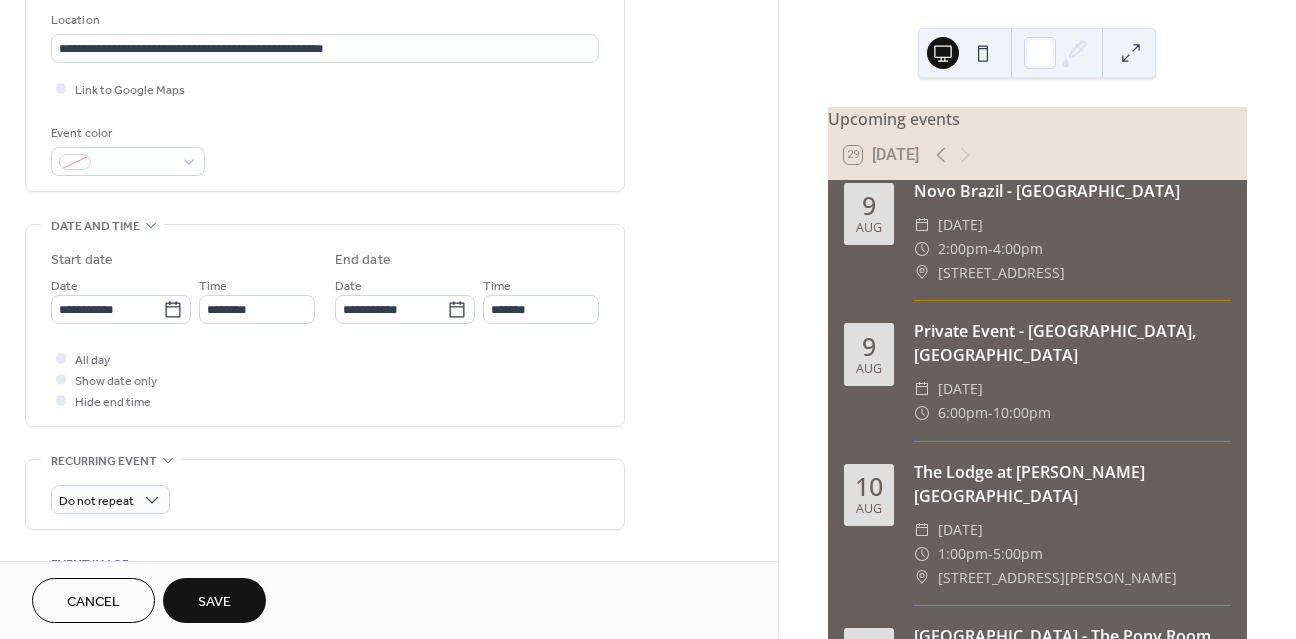 scroll, scrollTop: 461, scrollLeft: 0, axis: vertical 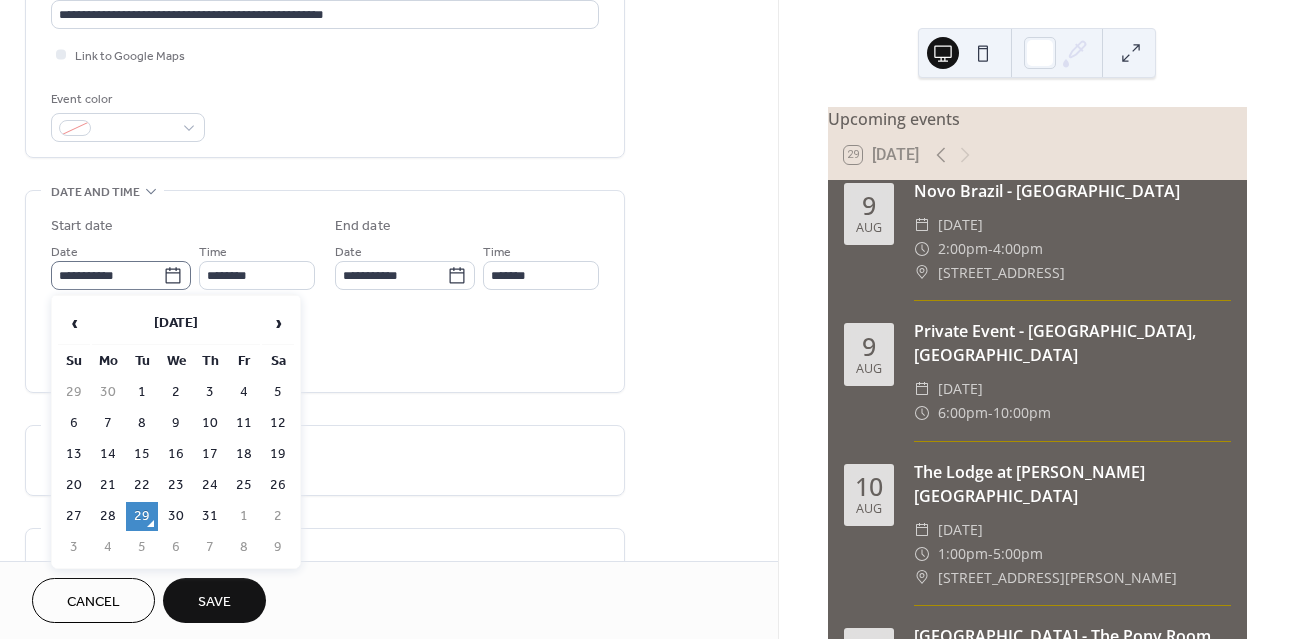 click 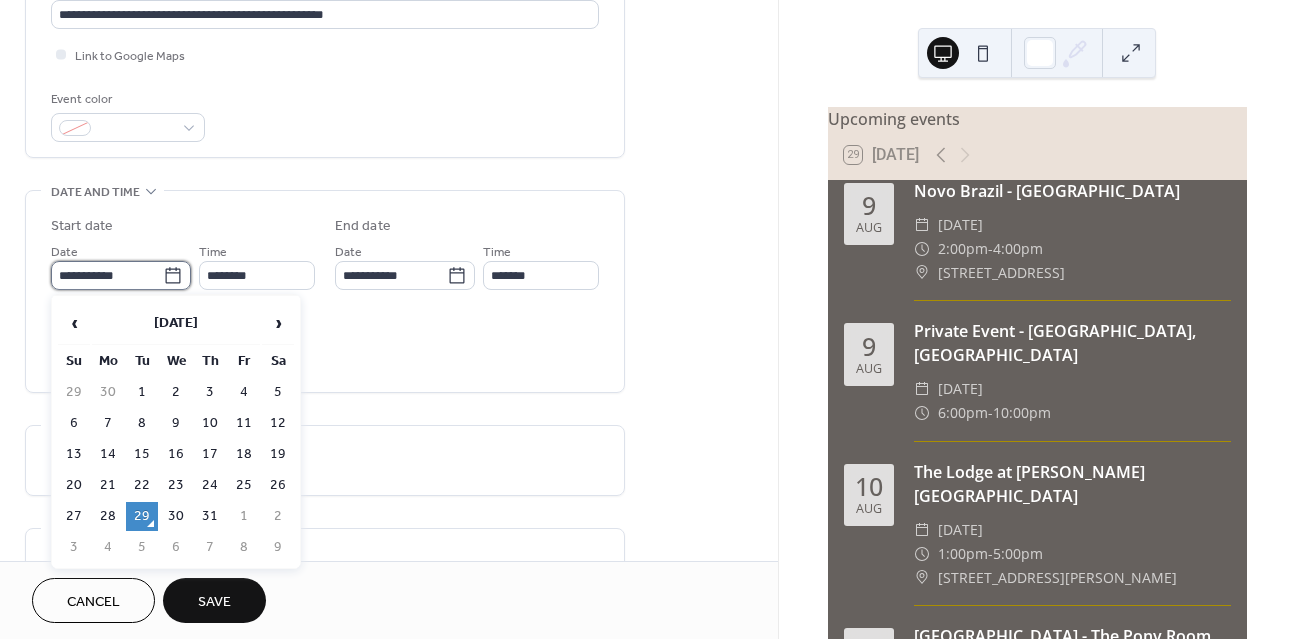 click on "**********" at bounding box center [107, 275] 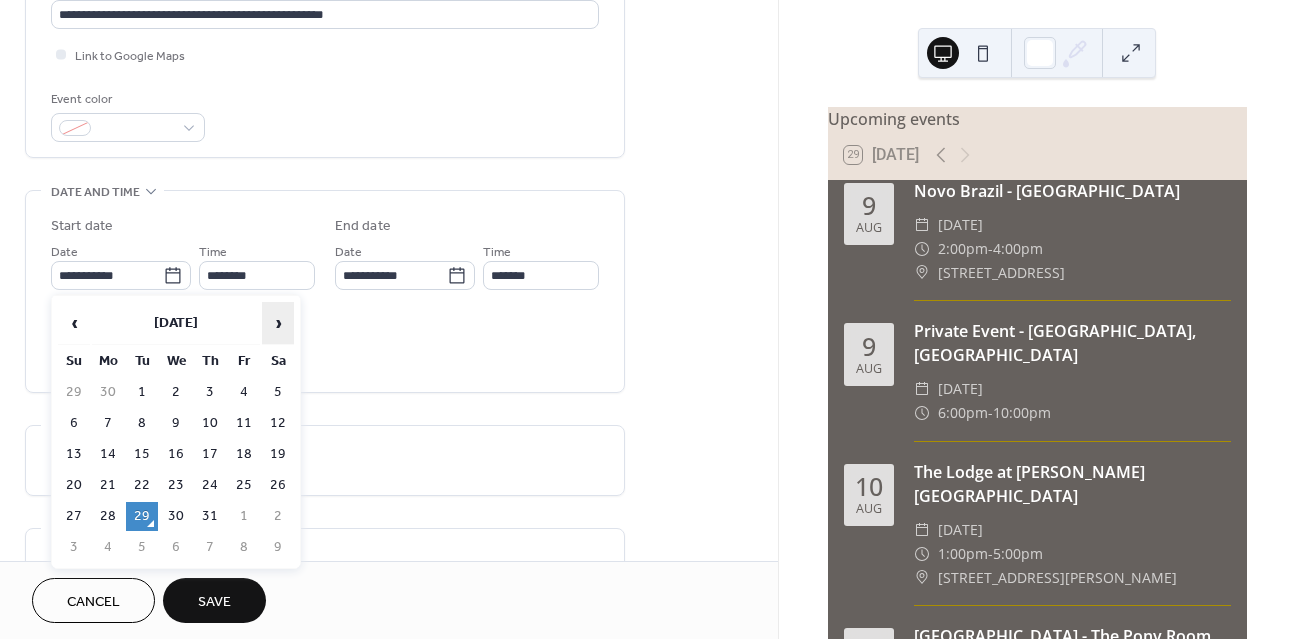 click on "›" at bounding box center [278, 323] 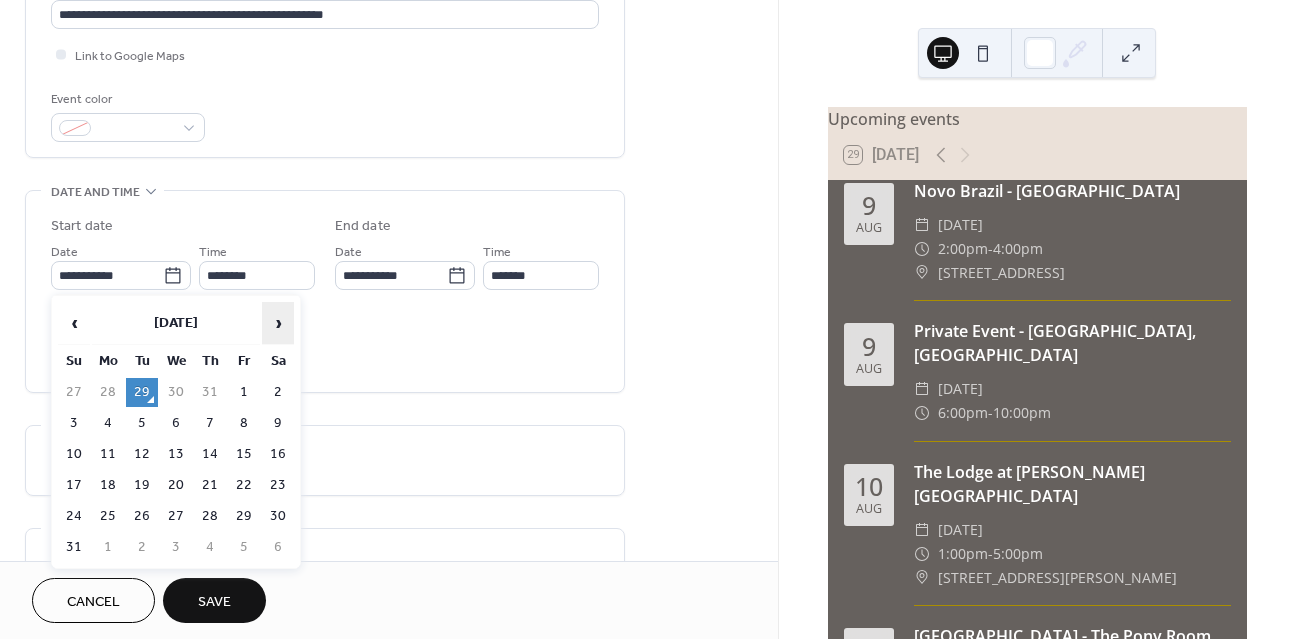 click on "›" at bounding box center [278, 323] 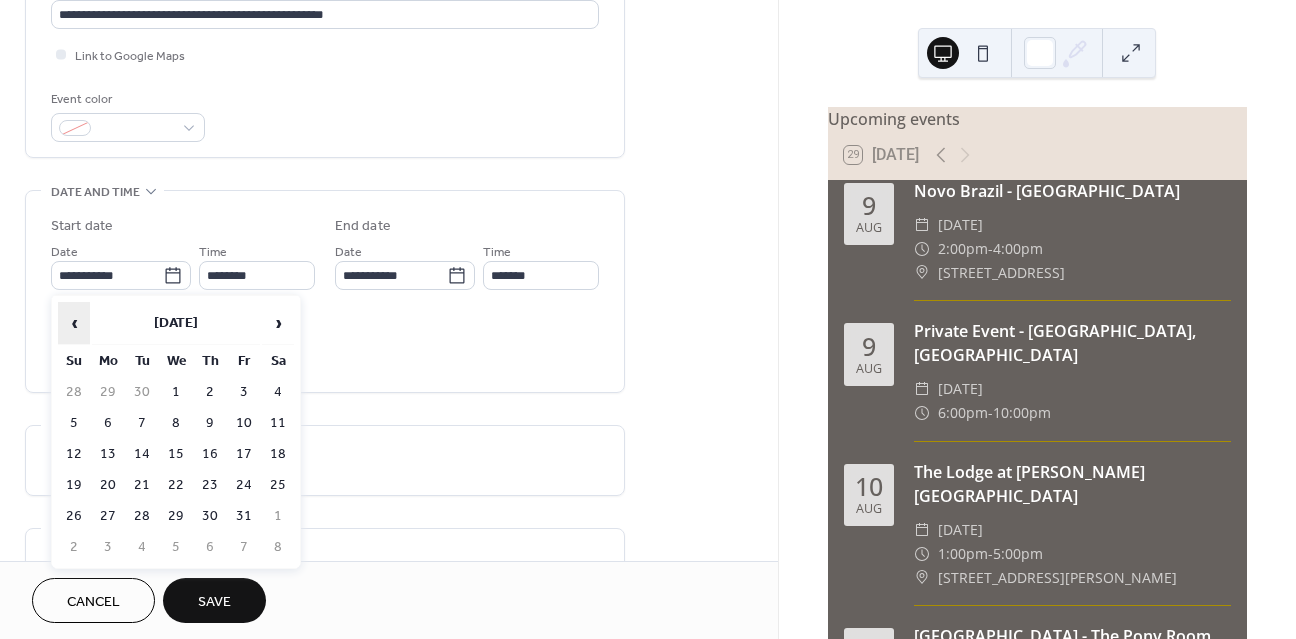 click on "‹" at bounding box center [74, 323] 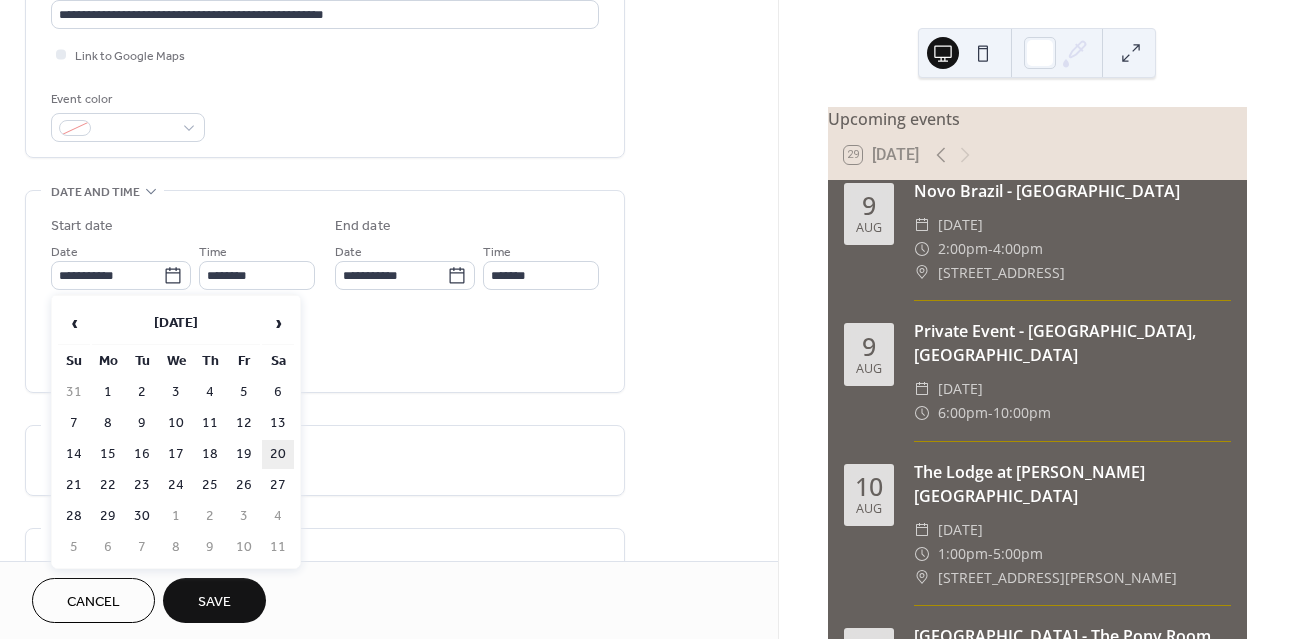 click on "20" at bounding box center (278, 454) 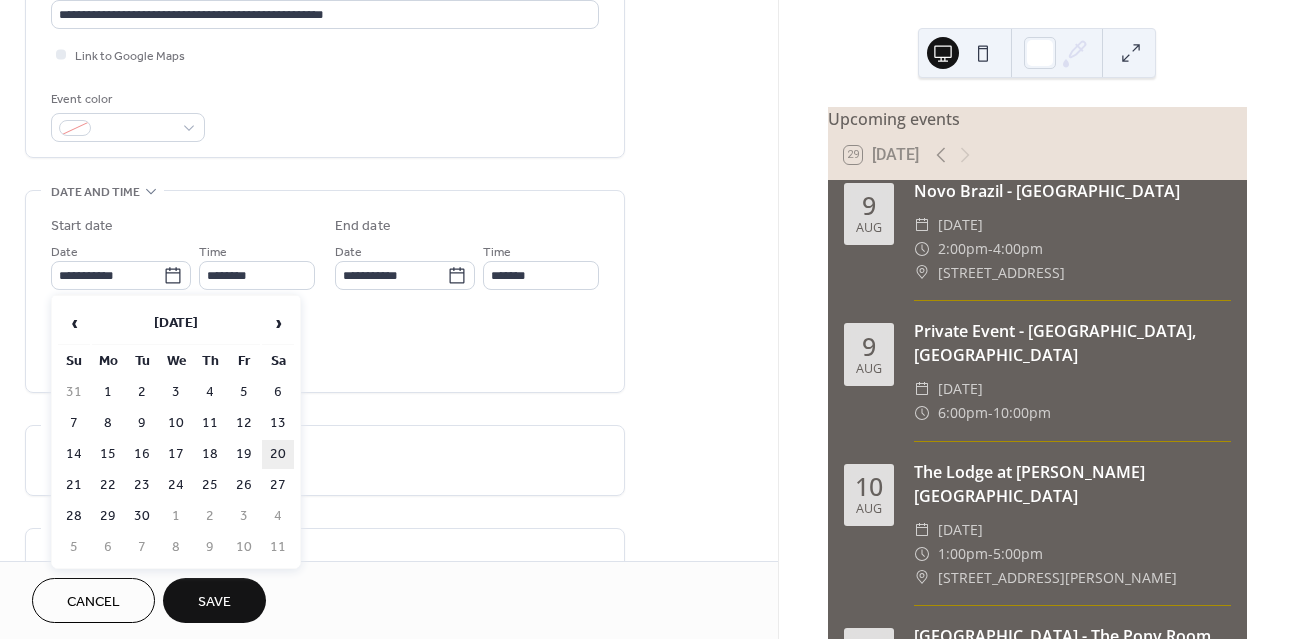 type on "**********" 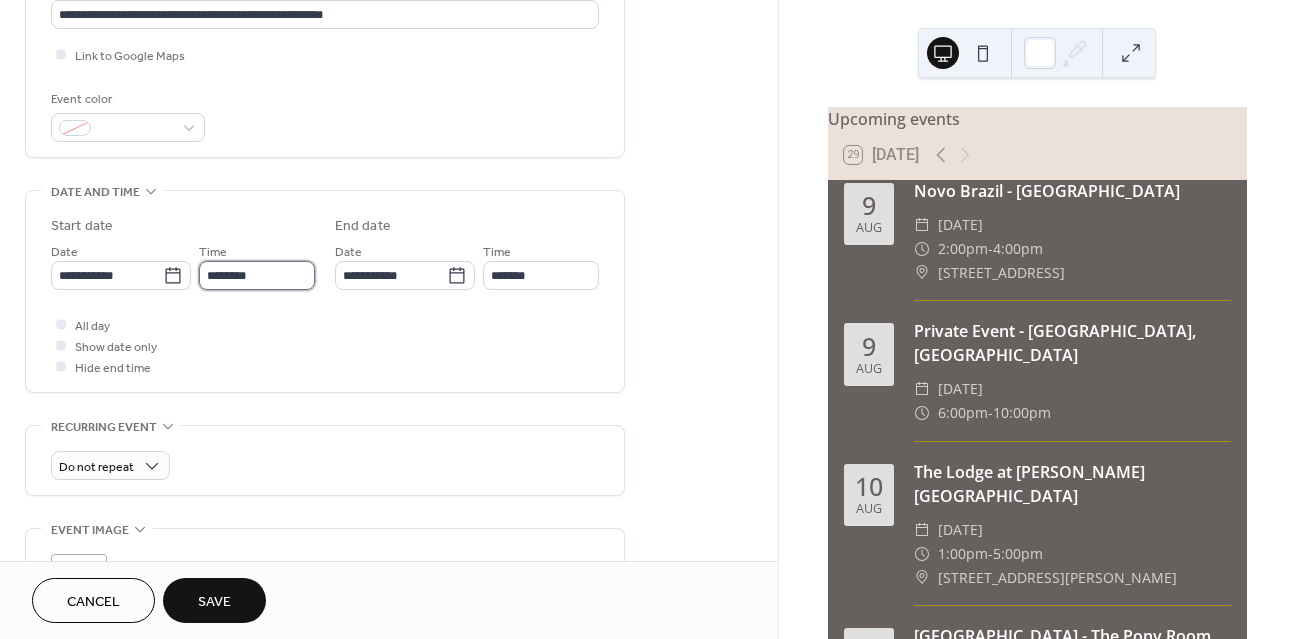 click on "********" at bounding box center [257, 275] 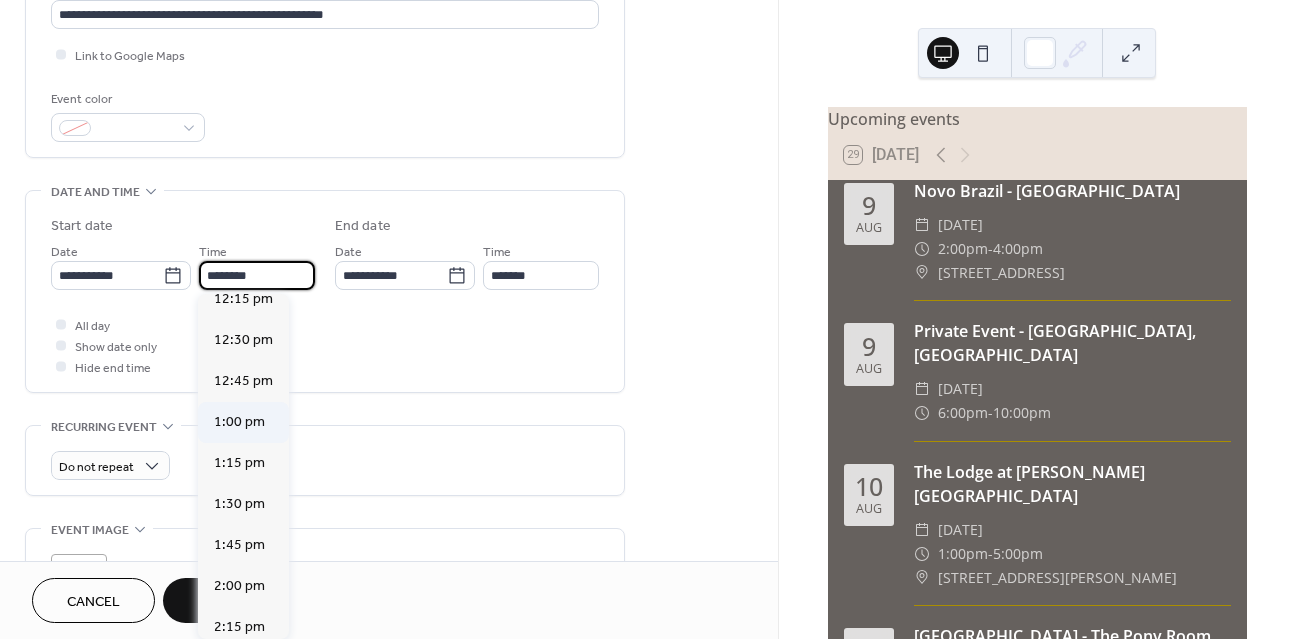 scroll, scrollTop: 2075, scrollLeft: 0, axis: vertical 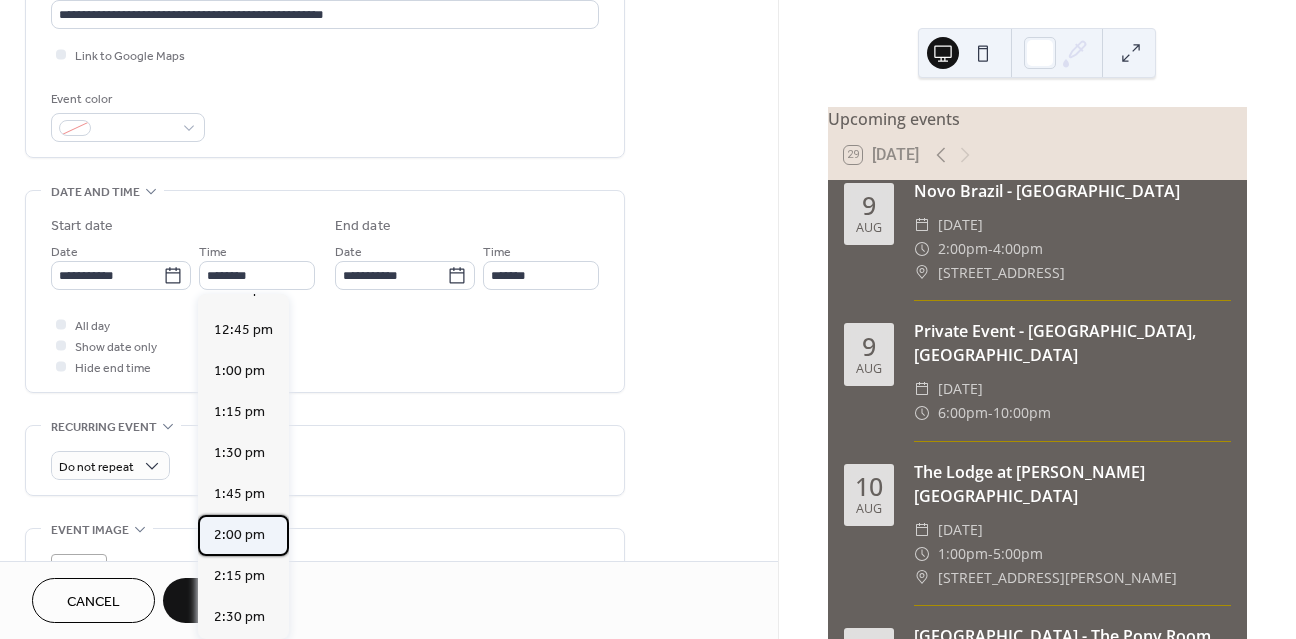 click on "2:00 pm" at bounding box center (239, 535) 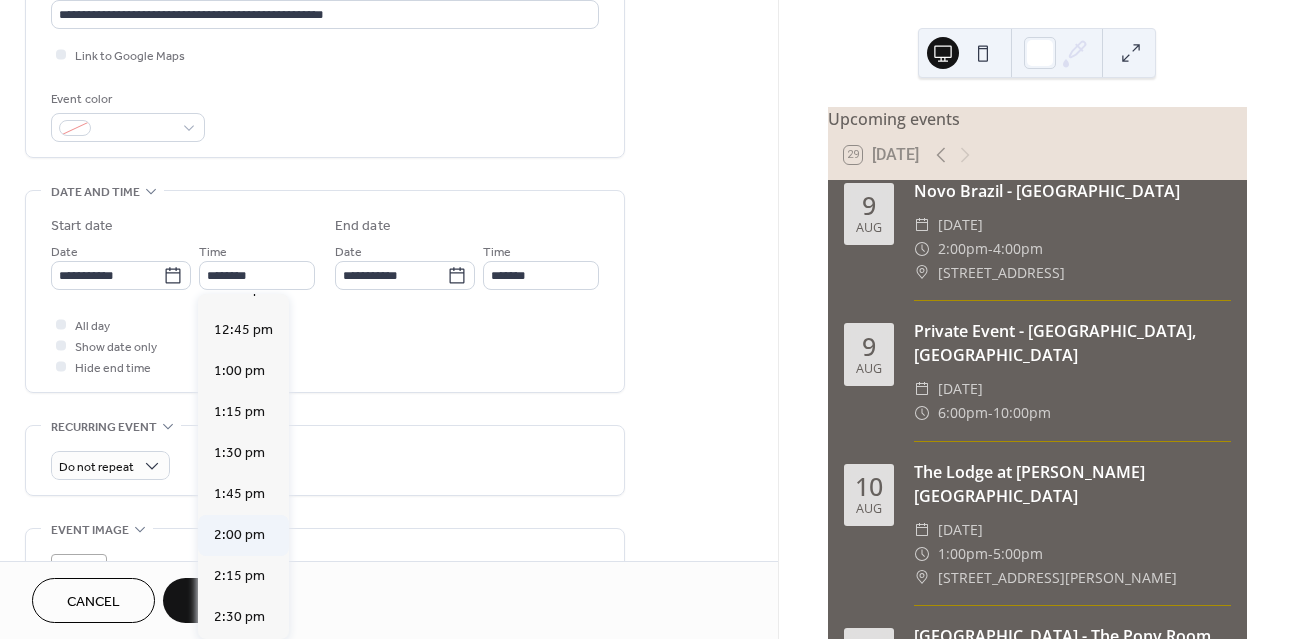 type on "*******" 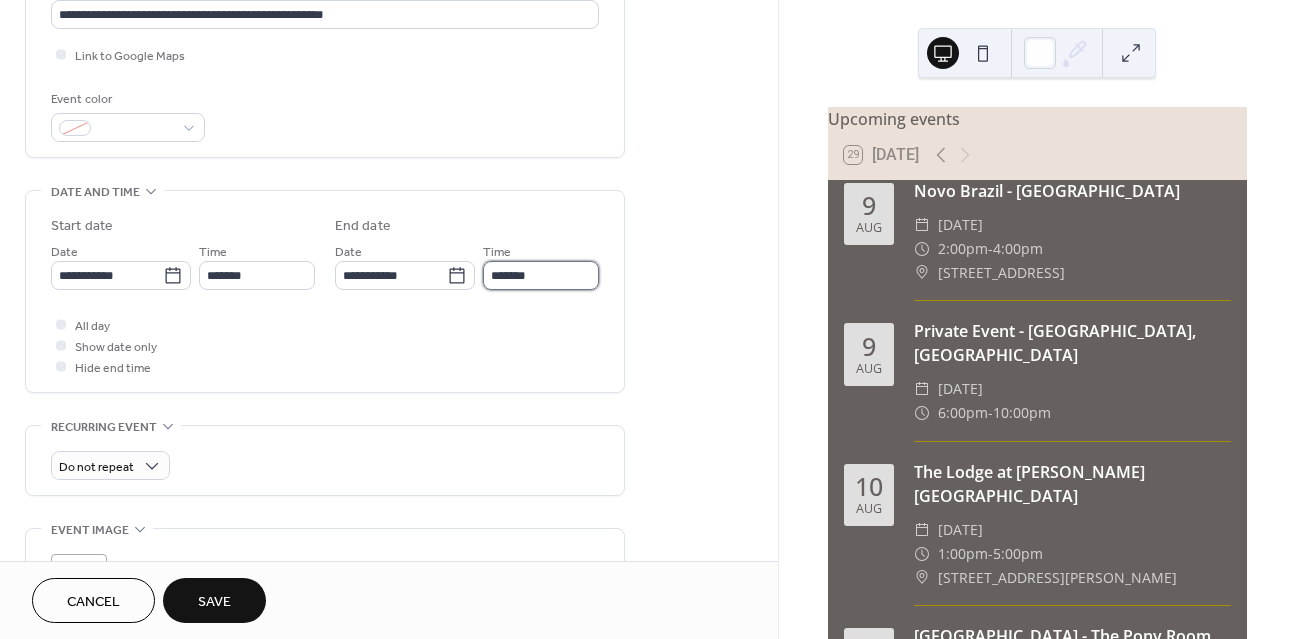 click on "*******" at bounding box center (541, 275) 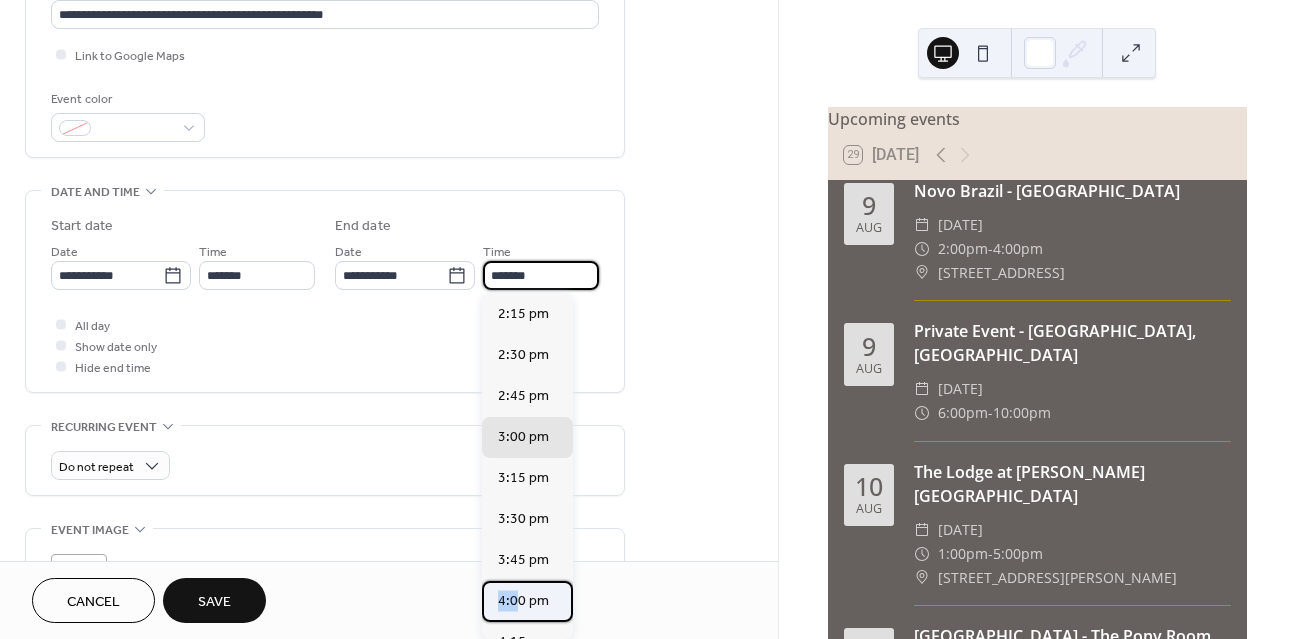 click on "4:00 pm" at bounding box center (527, 601) 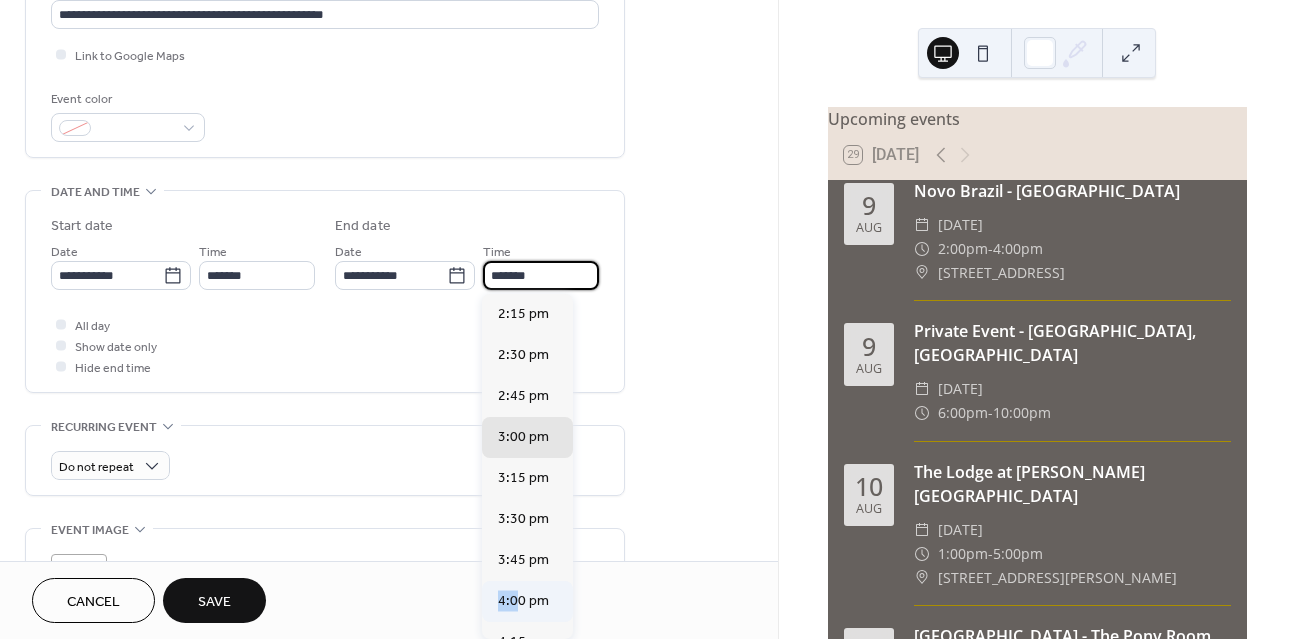 type on "*******" 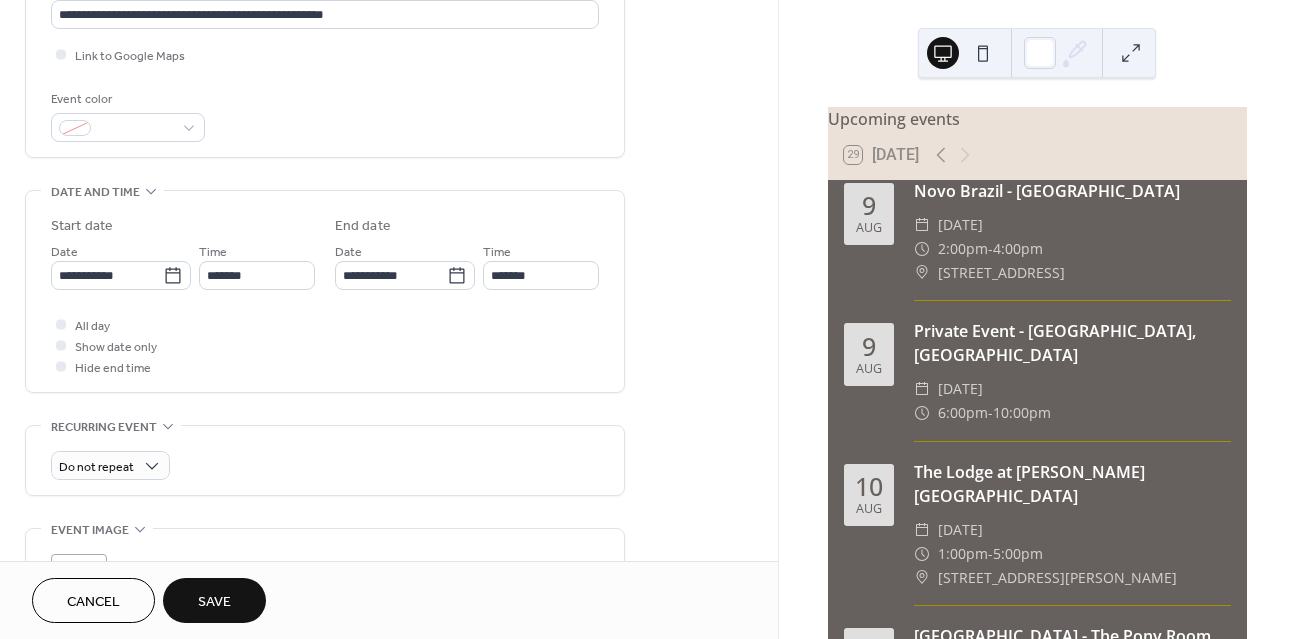 click on "Save" at bounding box center (214, 602) 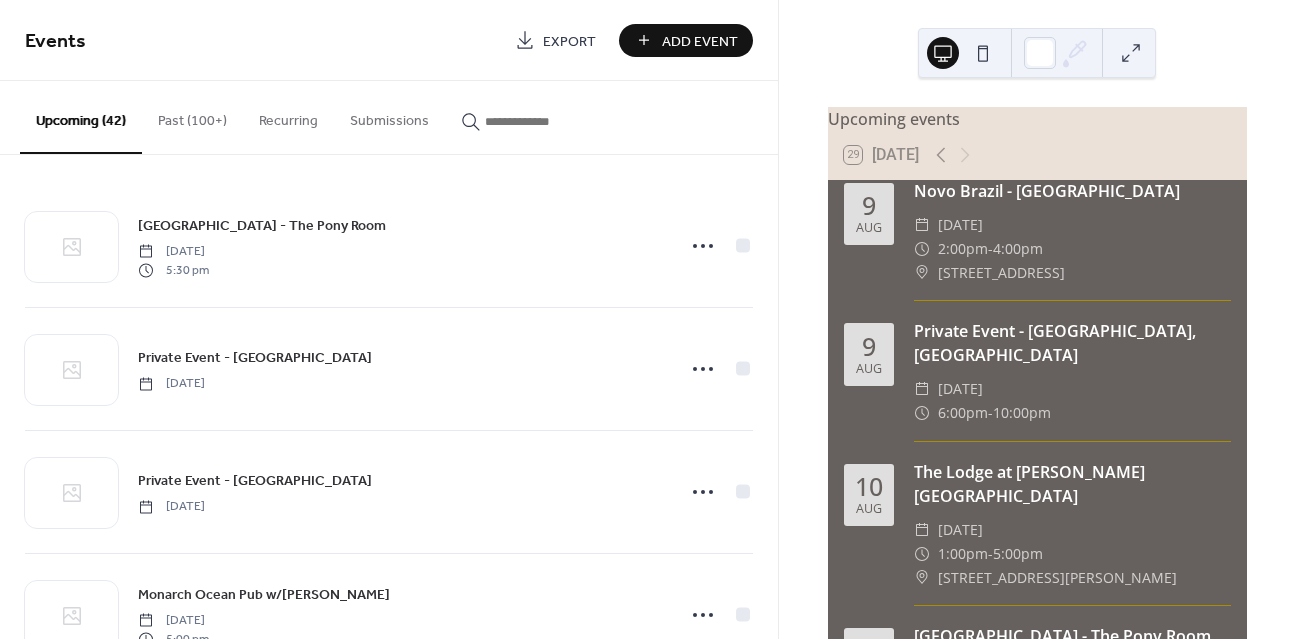 click on "Add Event" at bounding box center (700, 41) 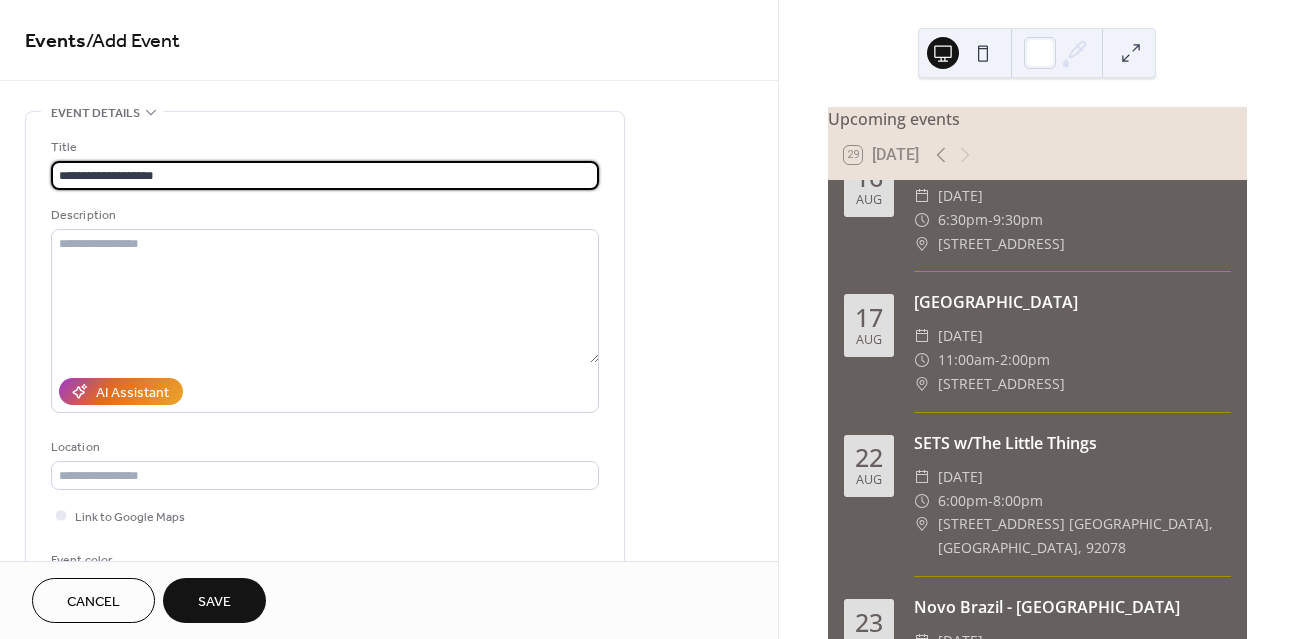 scroll, scrollTop: 1748, scrollLeft: 0, axis: vertical 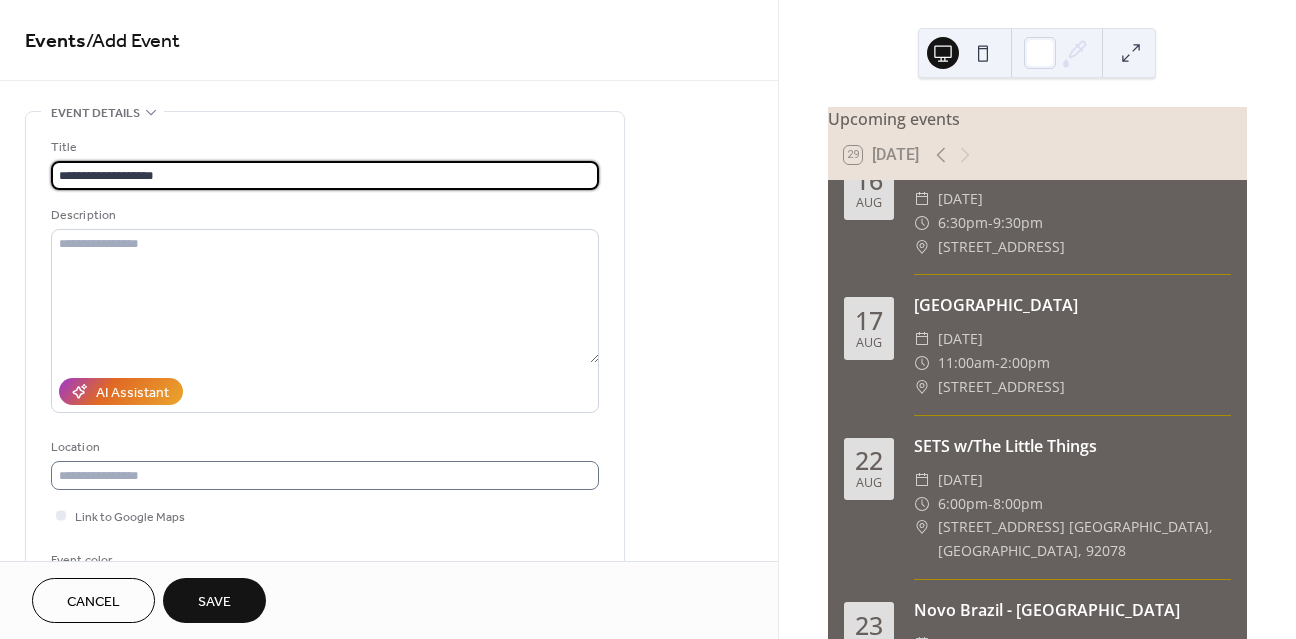 type on "**********" 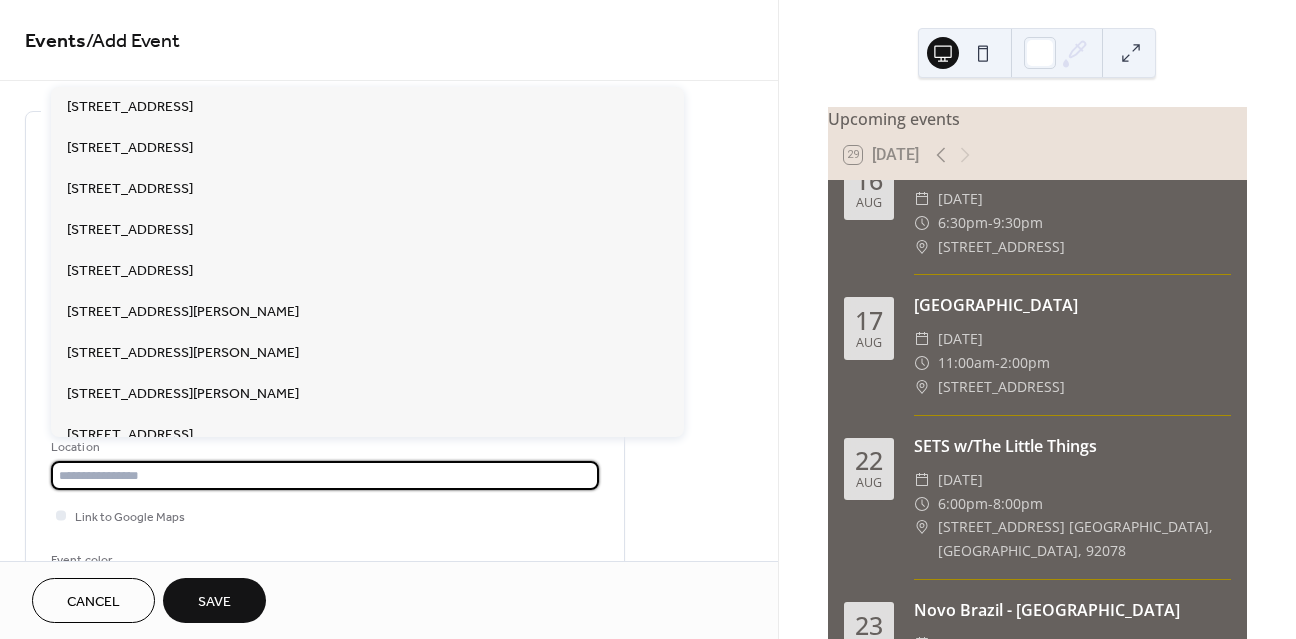 click at bounding box center [325, 475] 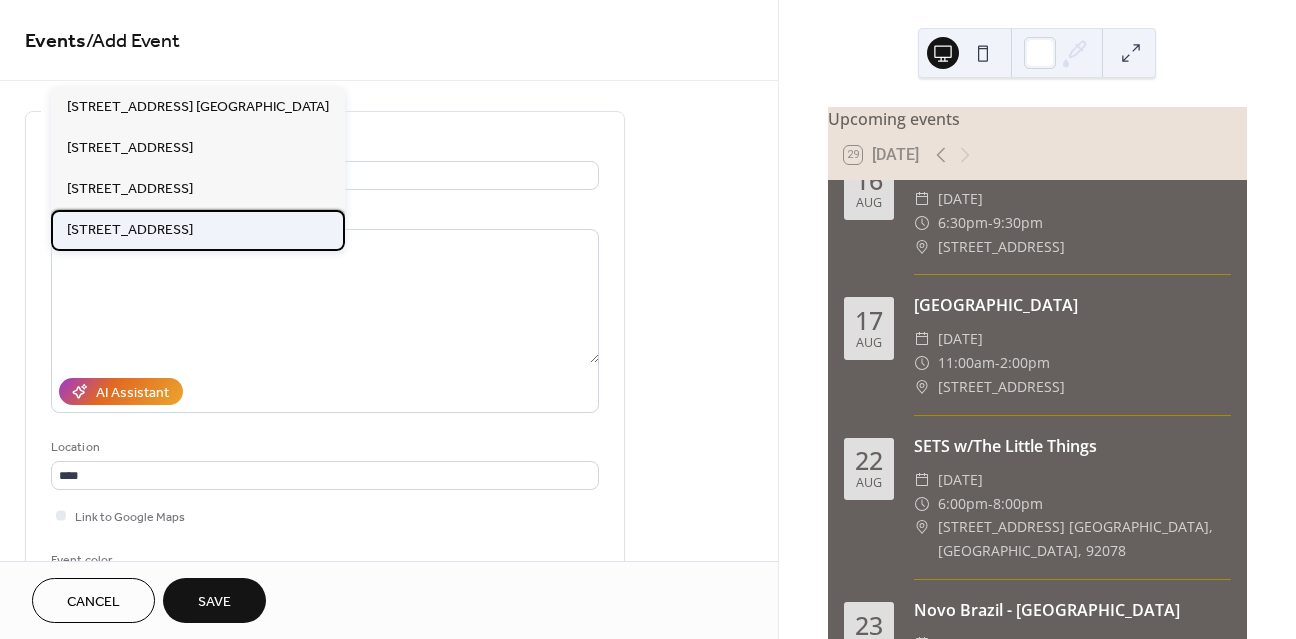 click on "[STREET_ADDRESS]" at bounding box center (130, 230) 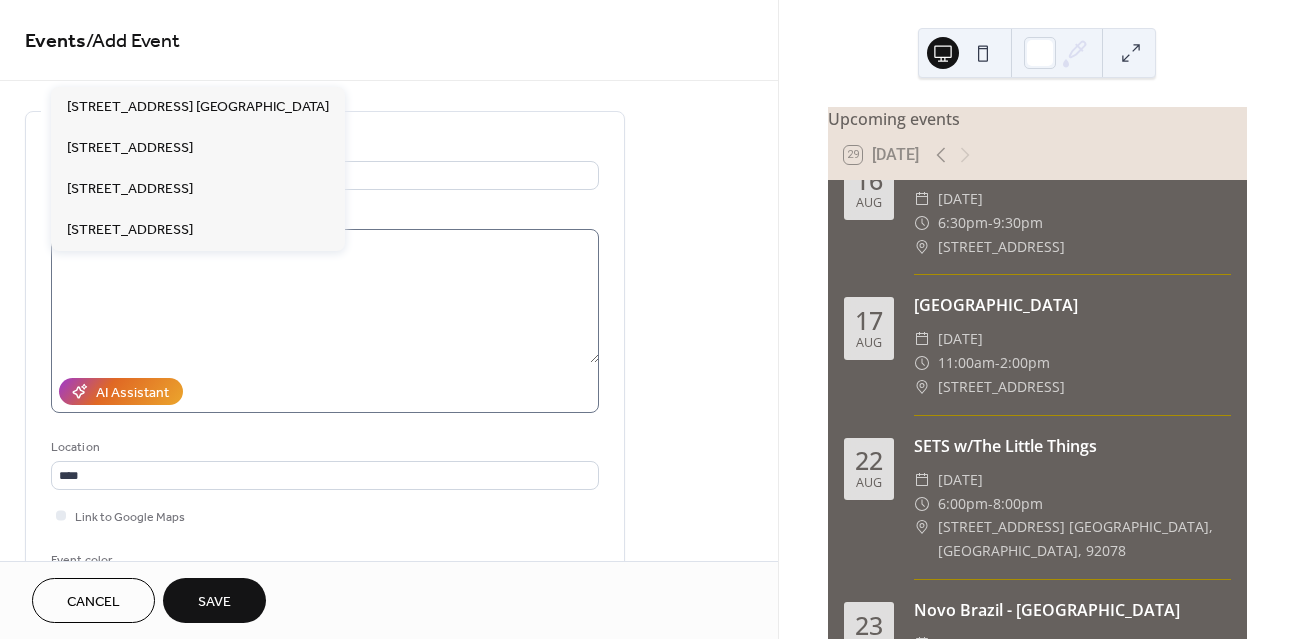 type on "**********" 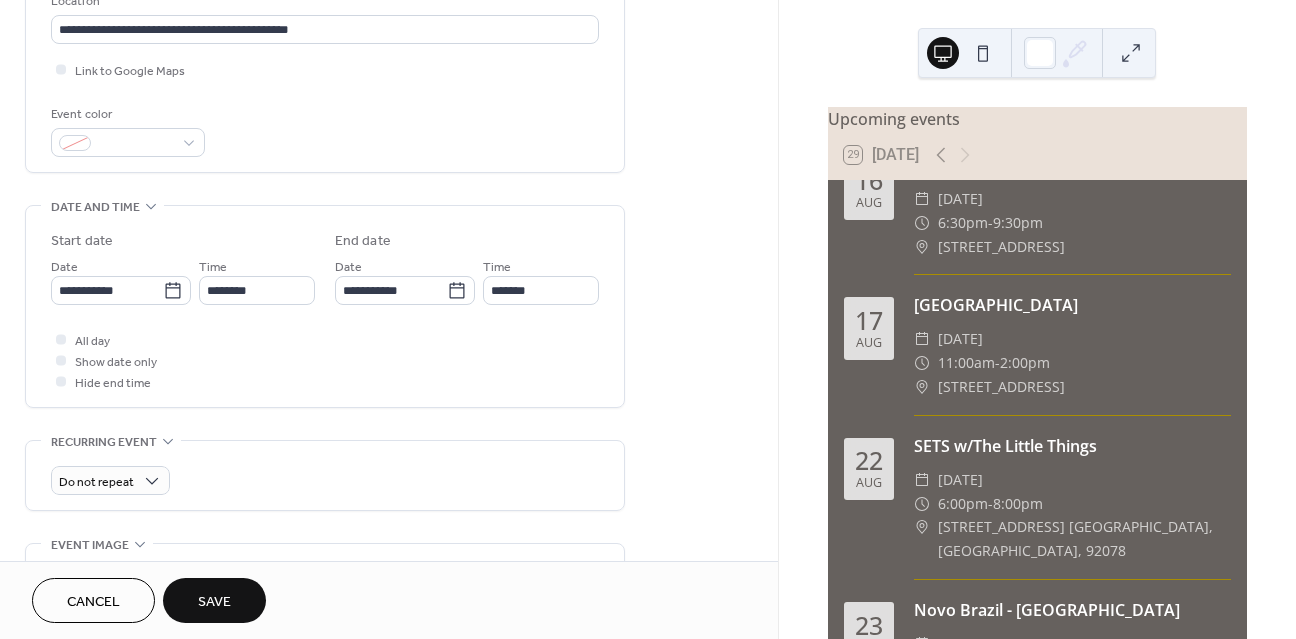 scroll, scrollTop: 449, scrollLeft: 0, axis: vertical 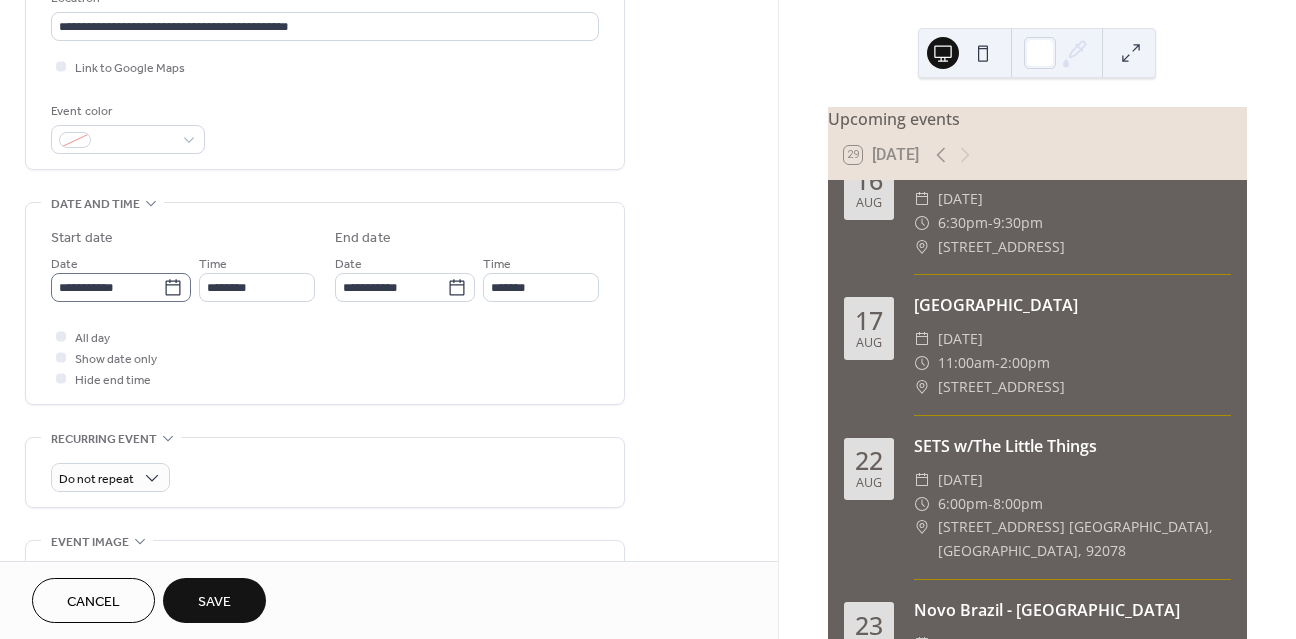 click 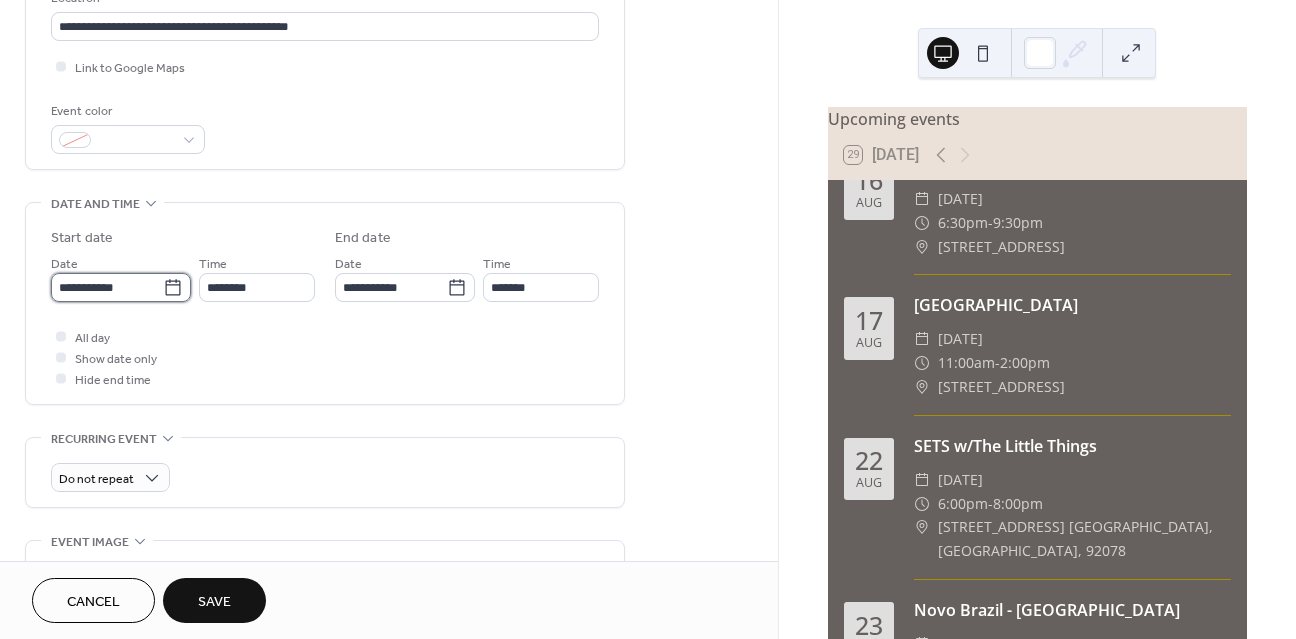 click on "**********" at bounding box center (107, 287) 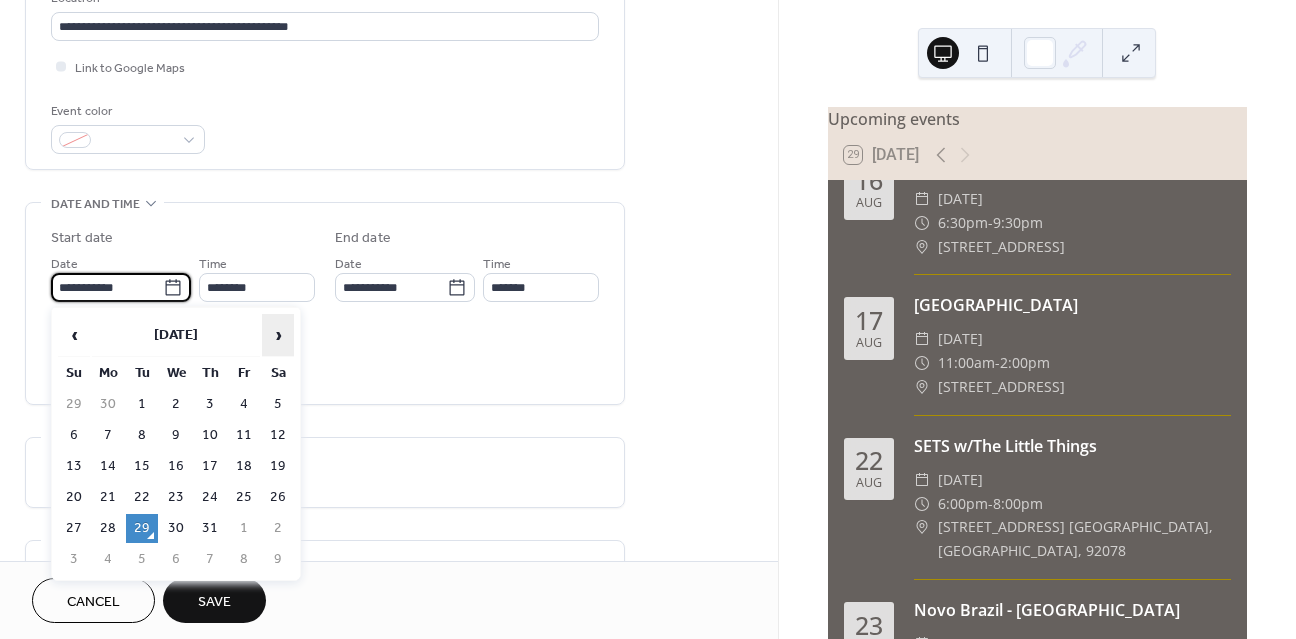 click on "›" at bounding box center (278, 335) 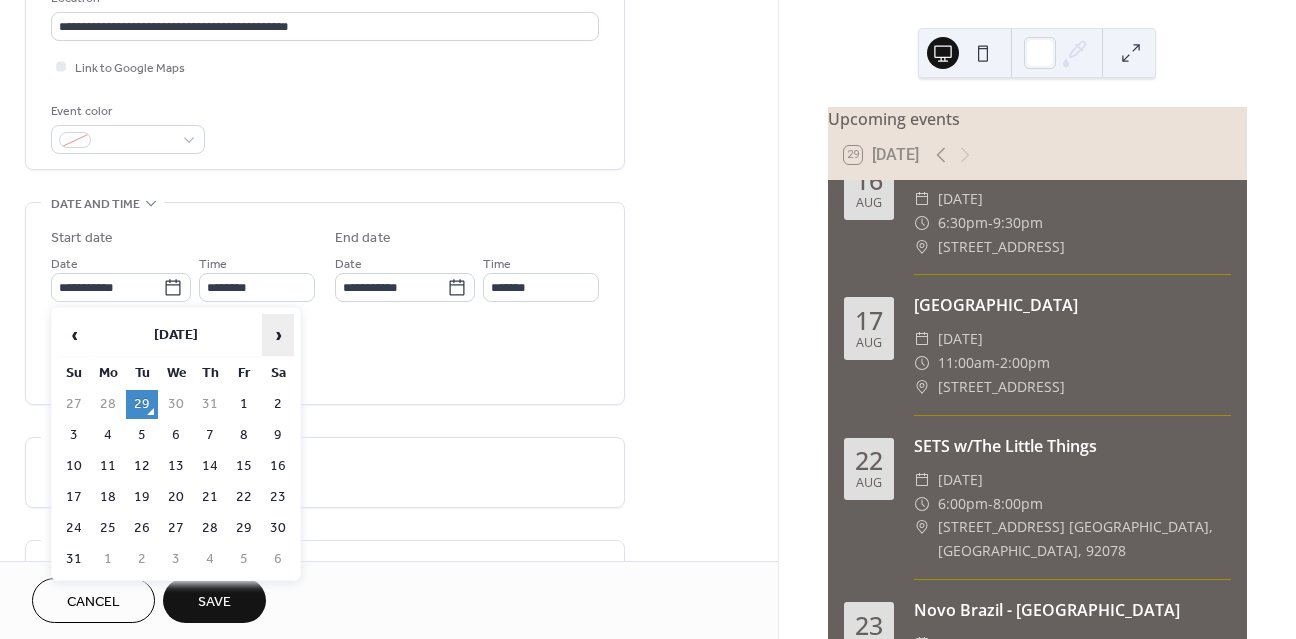 click on "›" at bounding box center (278, 335) 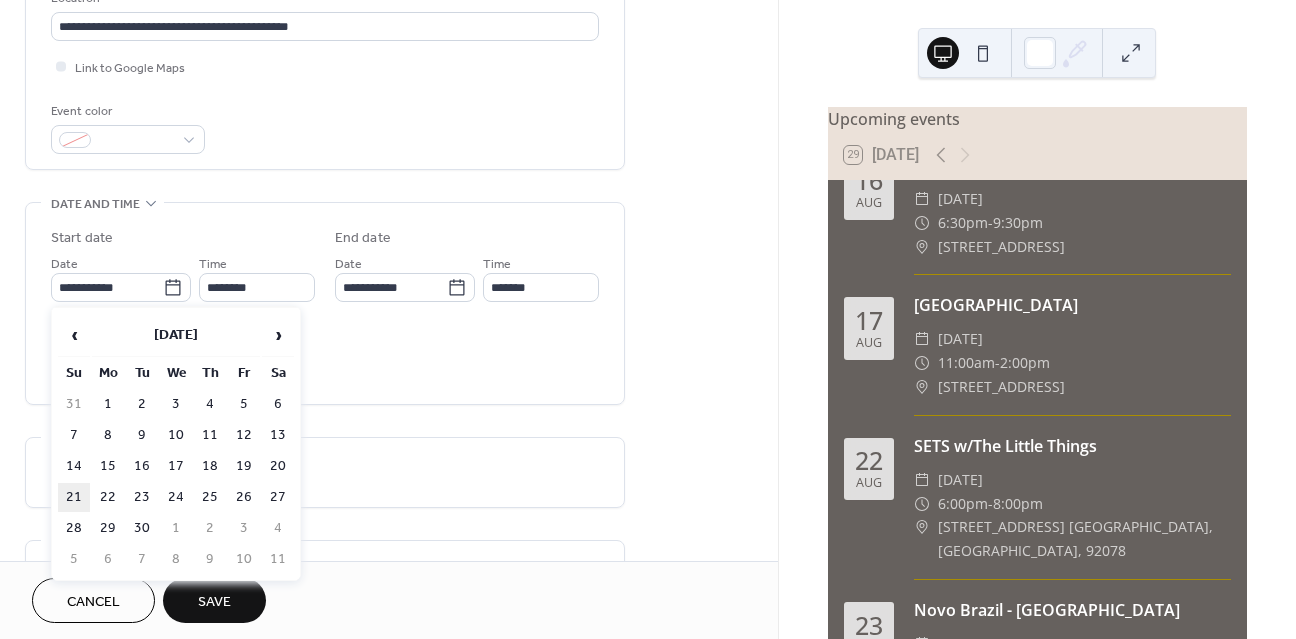 click on "21" at bounding box center (74, 497) 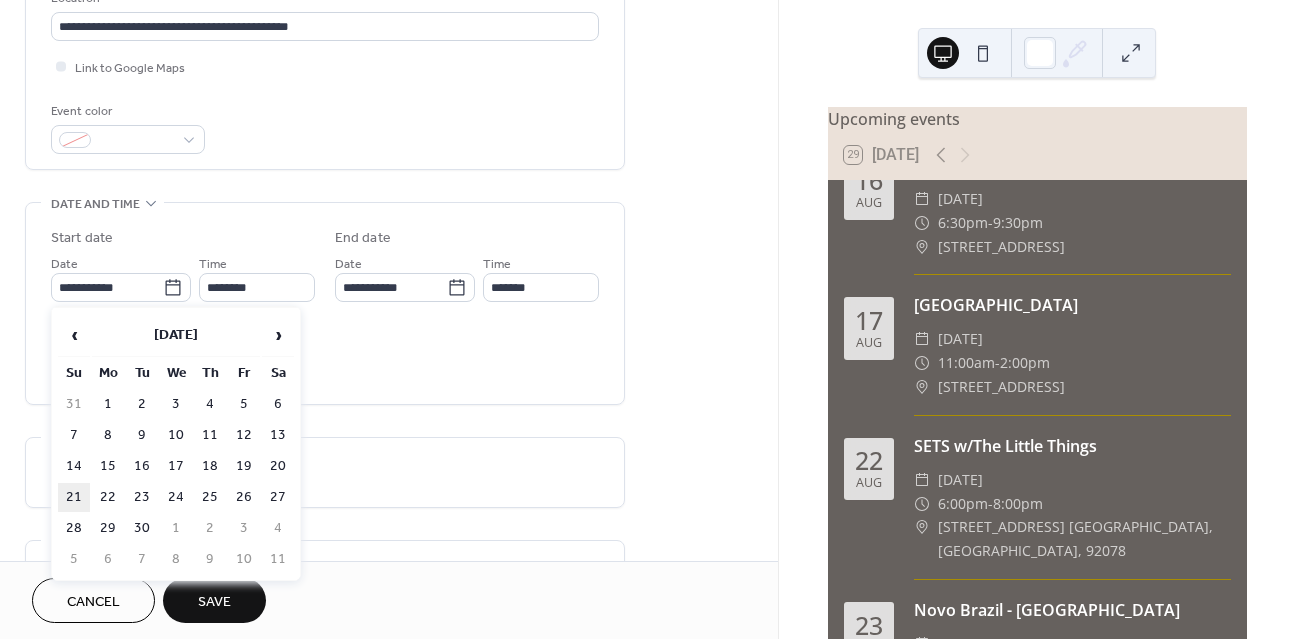 type on "**********" 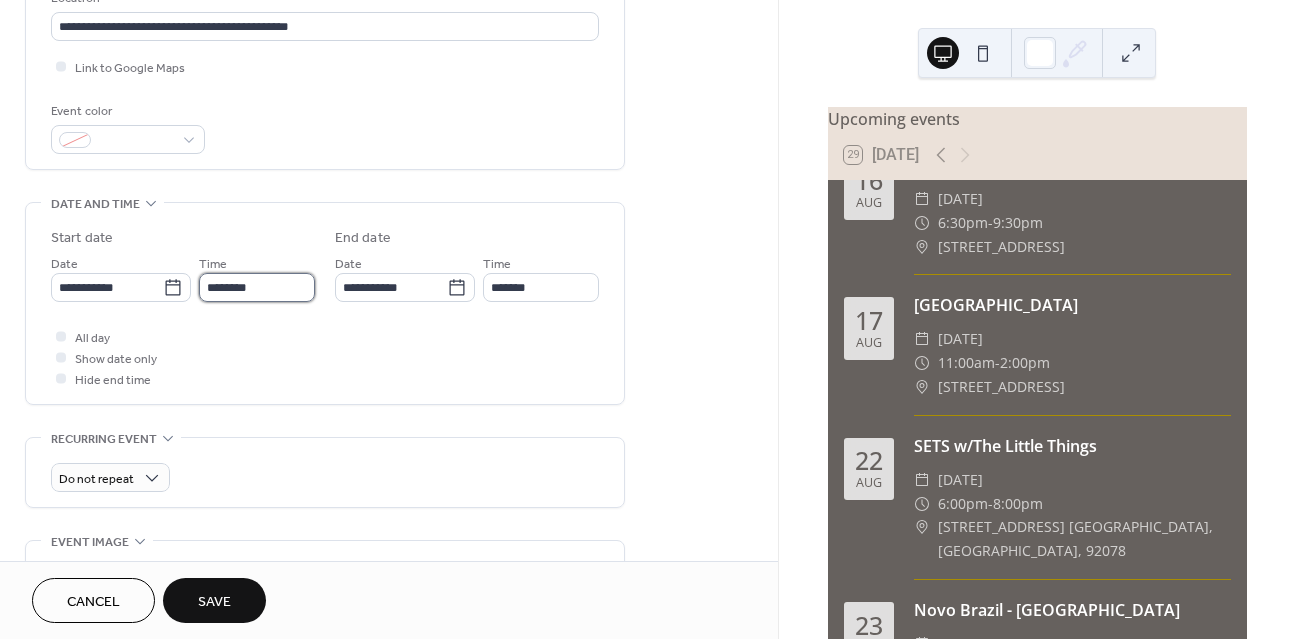 click on "********" at bounding box center (257, 287) 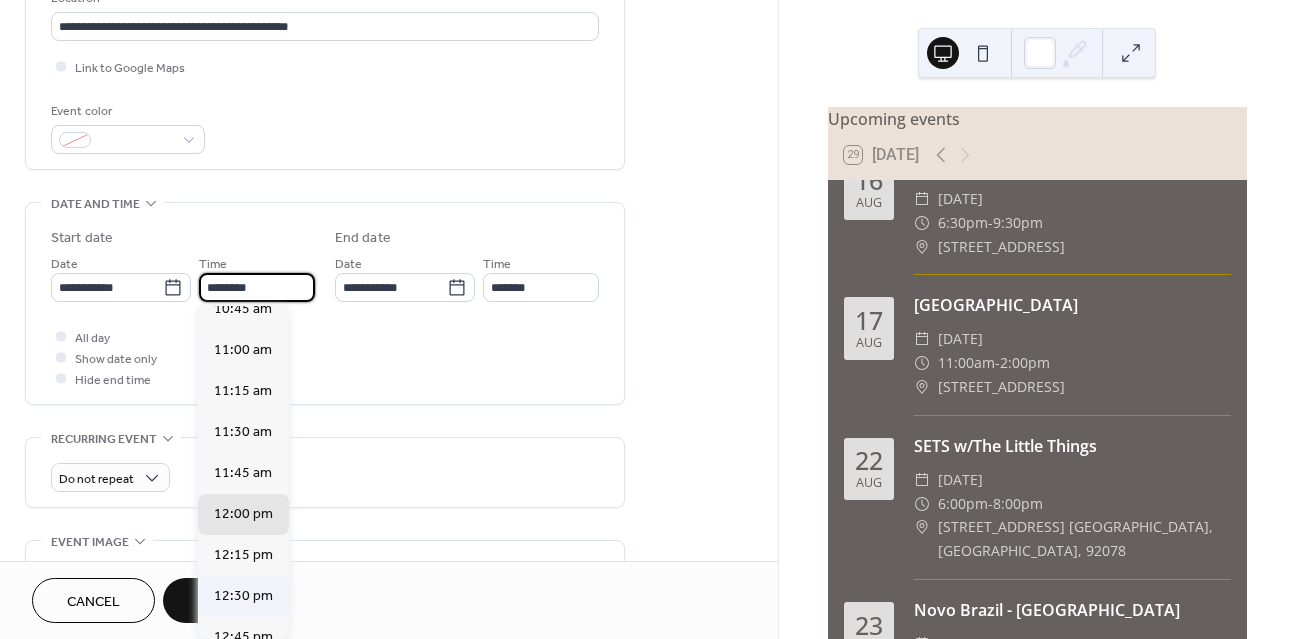 scroll, scrollTop: 1721, scrollLeft: 0, axis: vertical 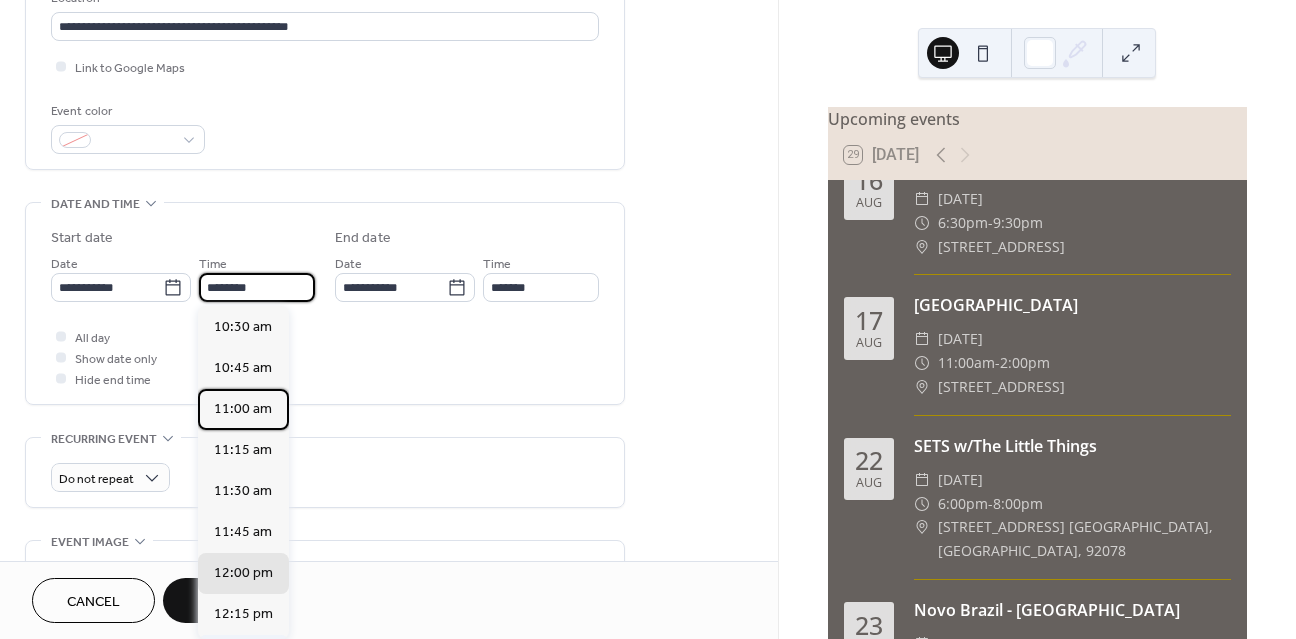 click on "11:00 am" at bounding box center (243, 409) 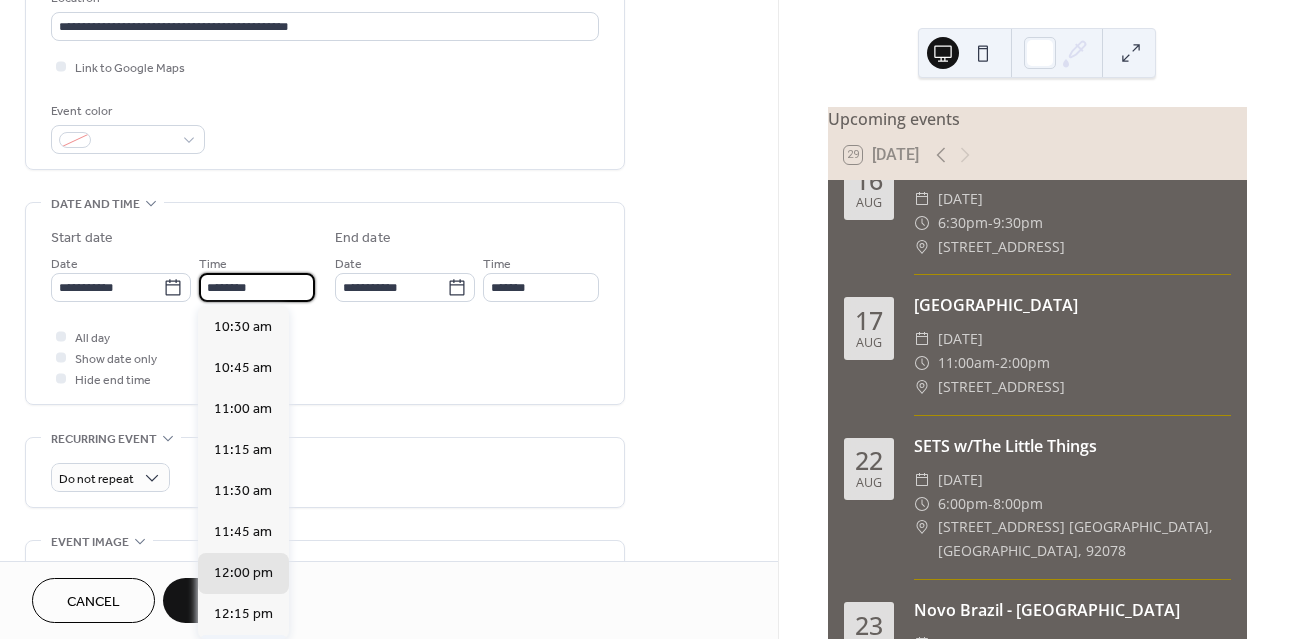 type on "********" 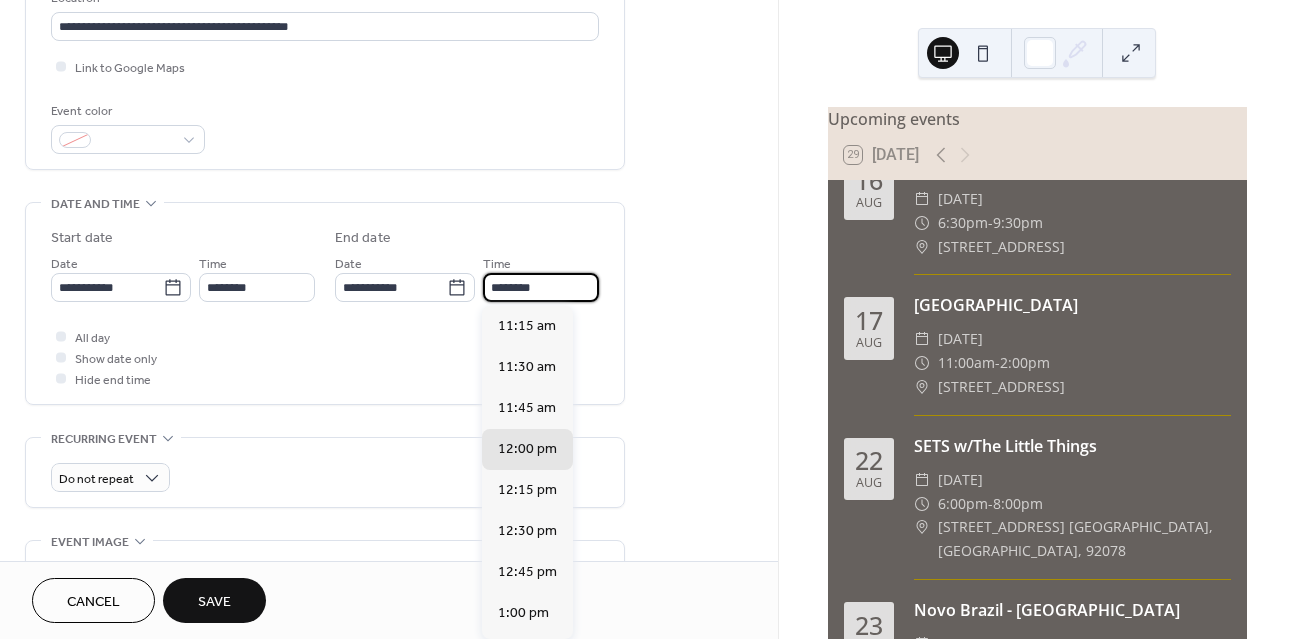 click on "********" at bounding box center (541, 287) 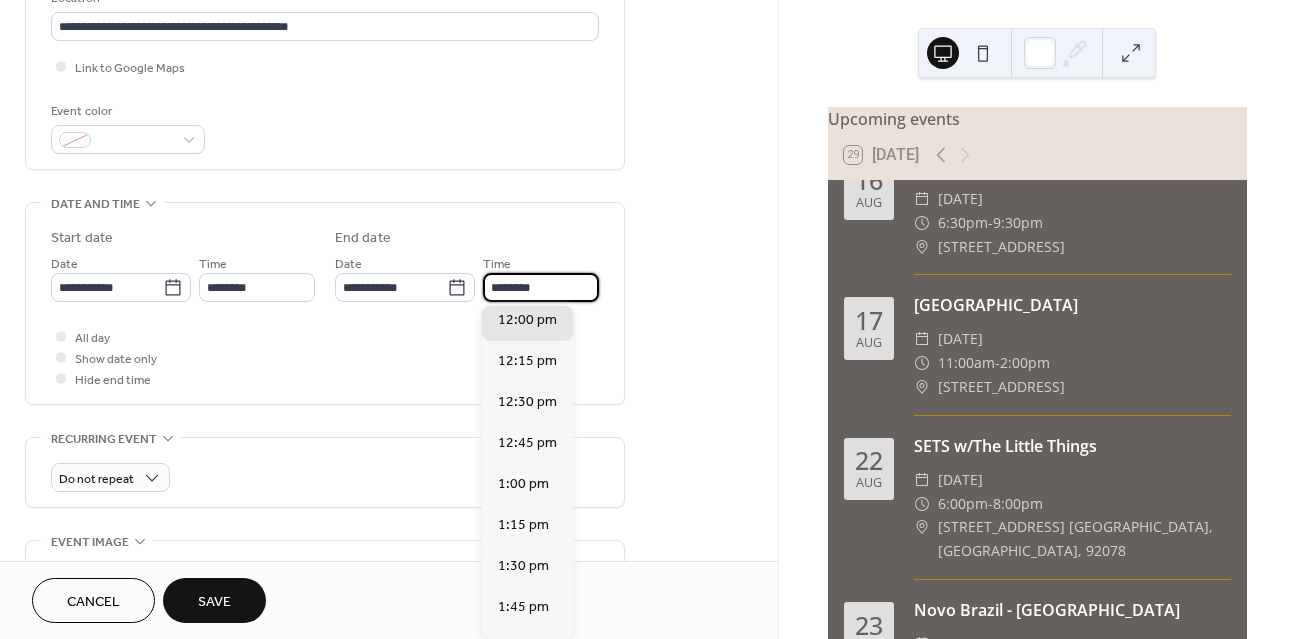 scroll, scrollTop: 234, scrollLeft: 0, axis: vertical 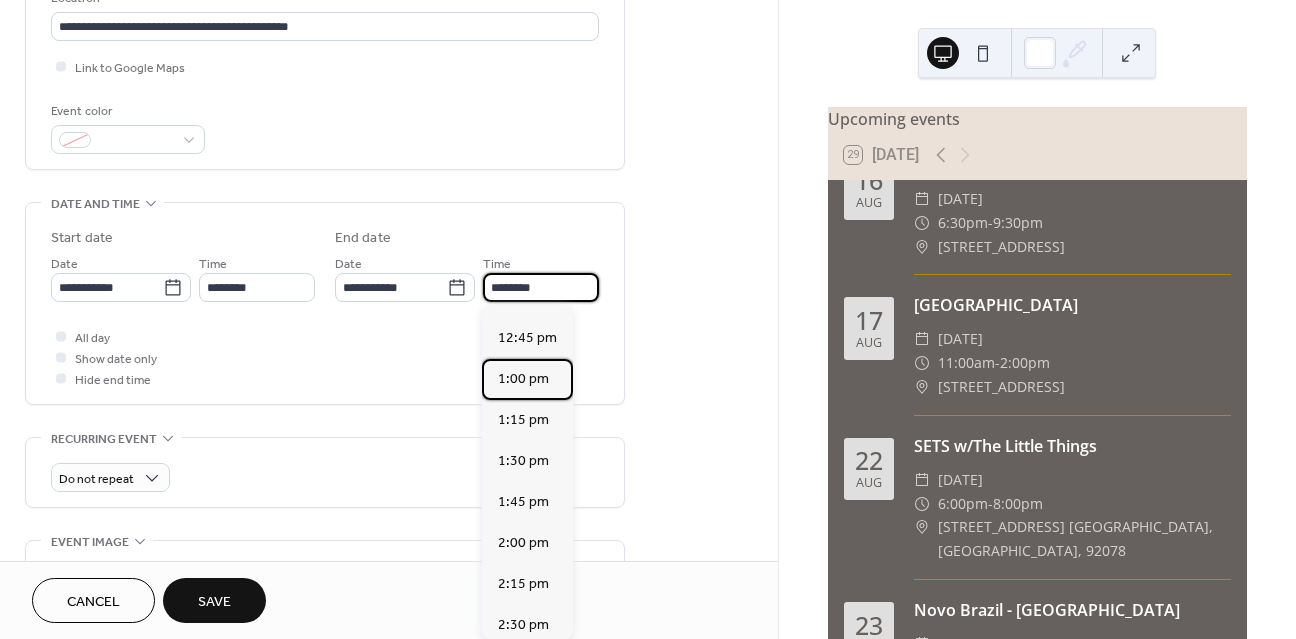 click on "1:00 pm" at bounding box center (527, 379) 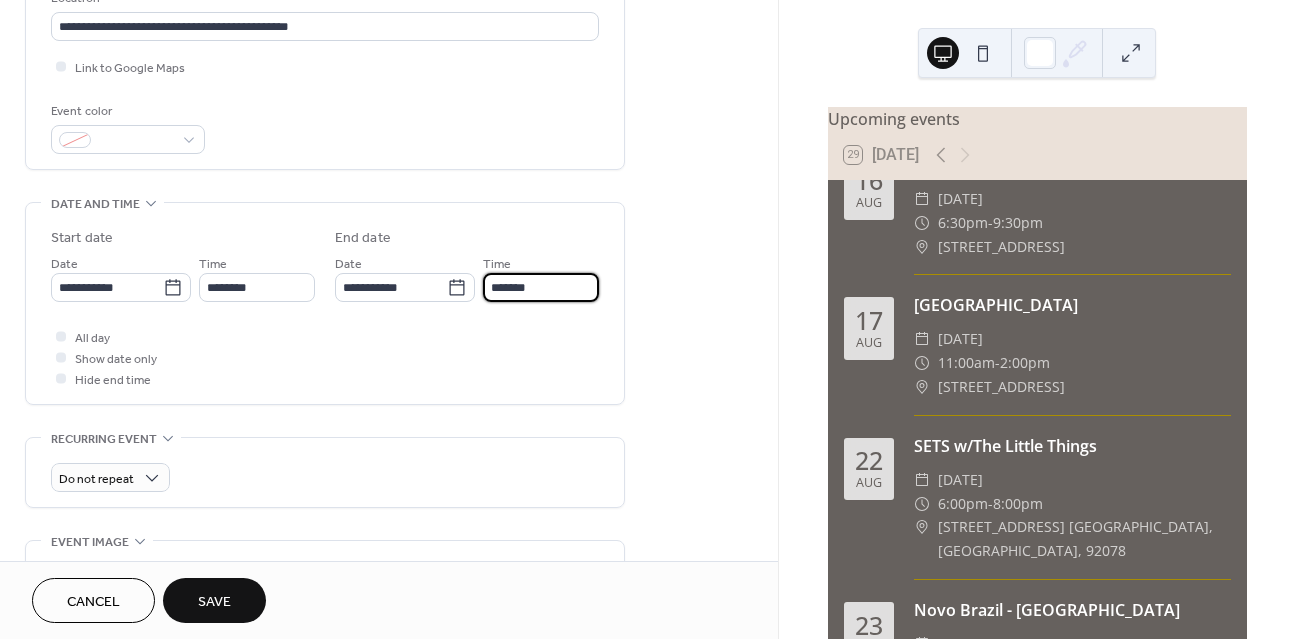 click on "*******" at bounding box center (541, 287) 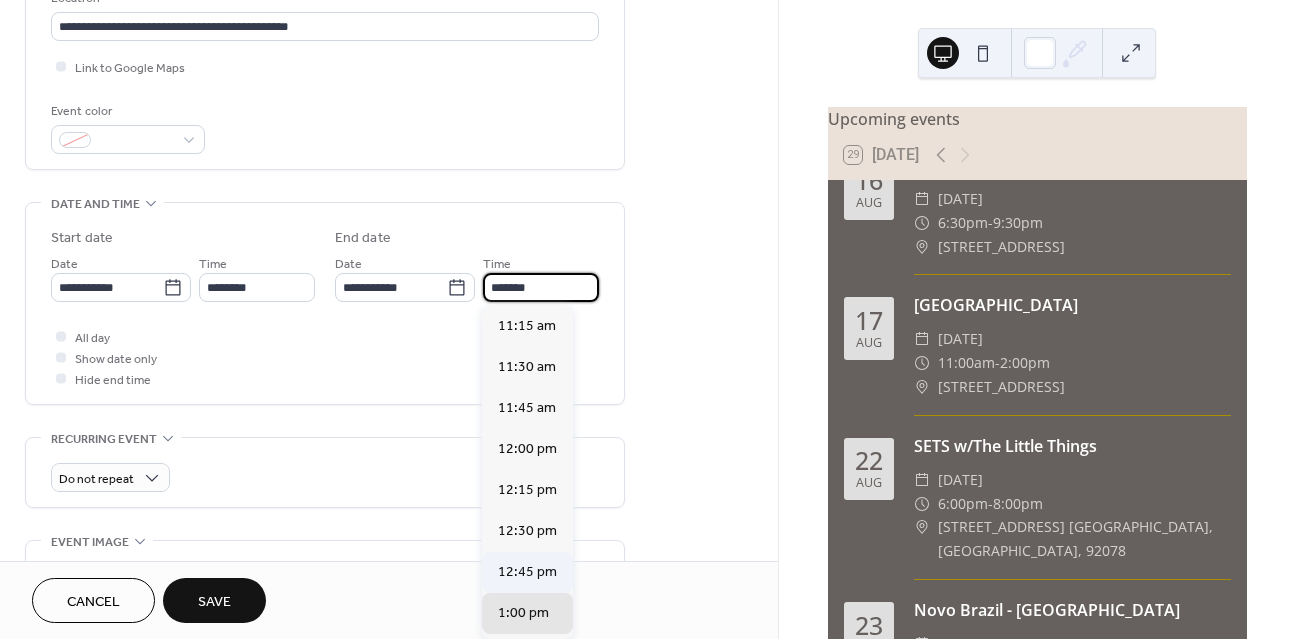 scroll, scrollTop: 234, scrollLeft: 0, axis: vertical 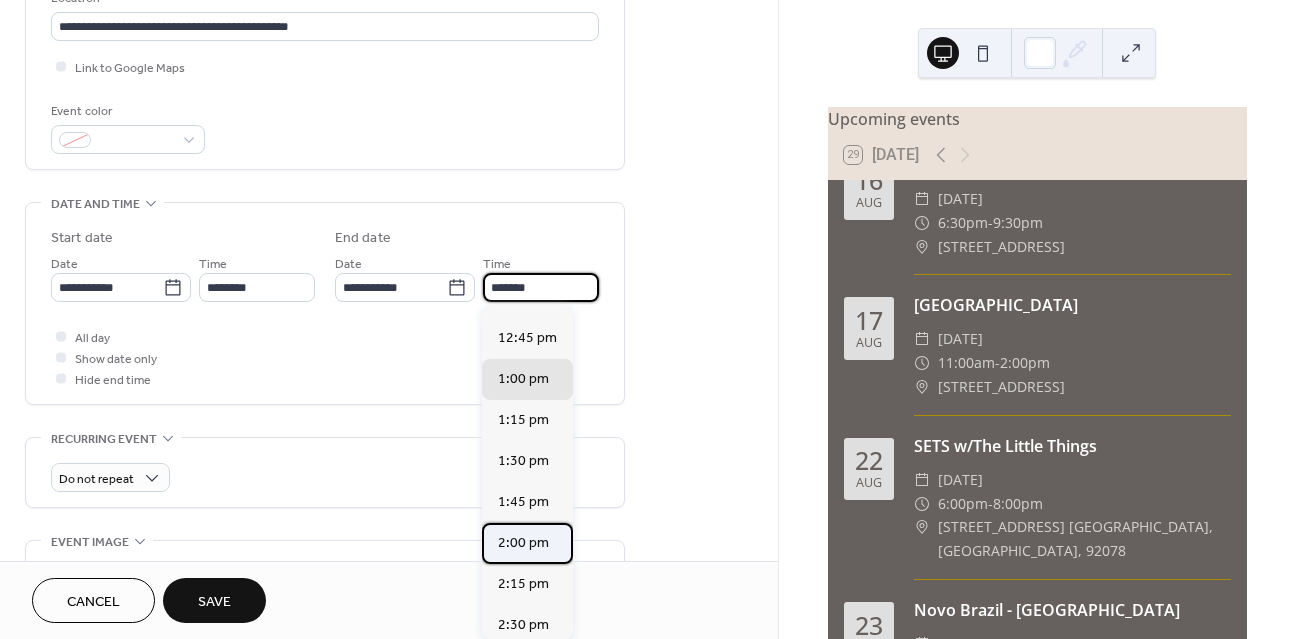 click on "2:00 pm" at bounding box center [523, 543] 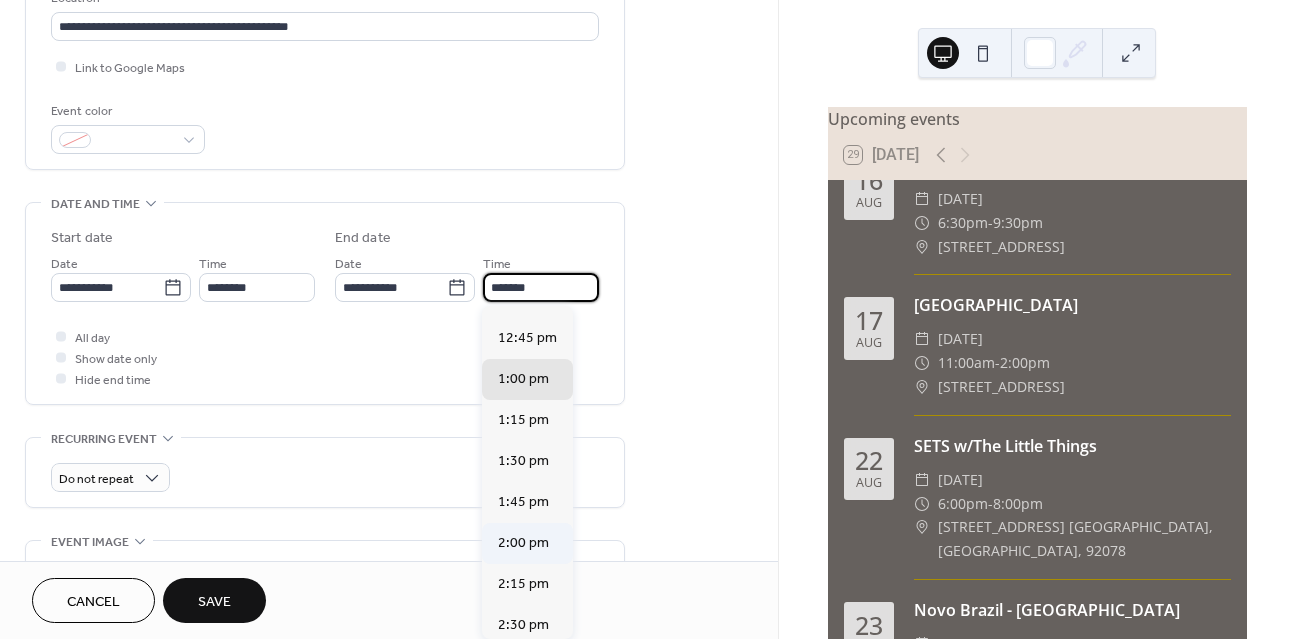 type on "*******" 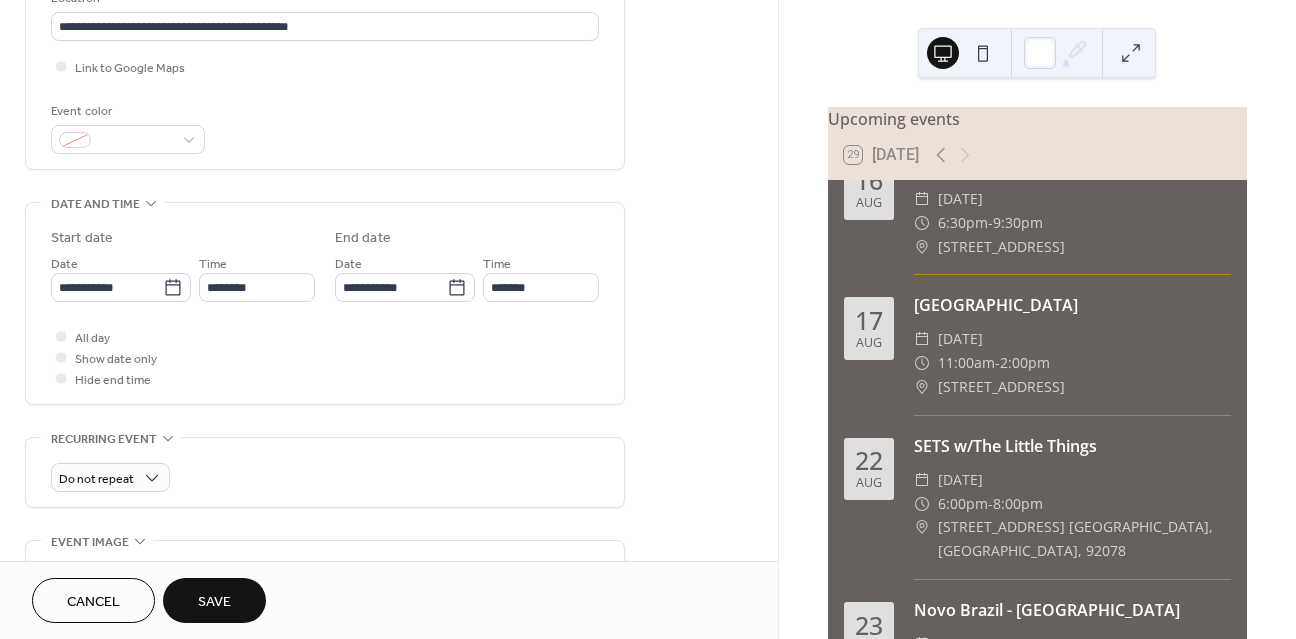 click on "Save" at bounding box center [214, 600] 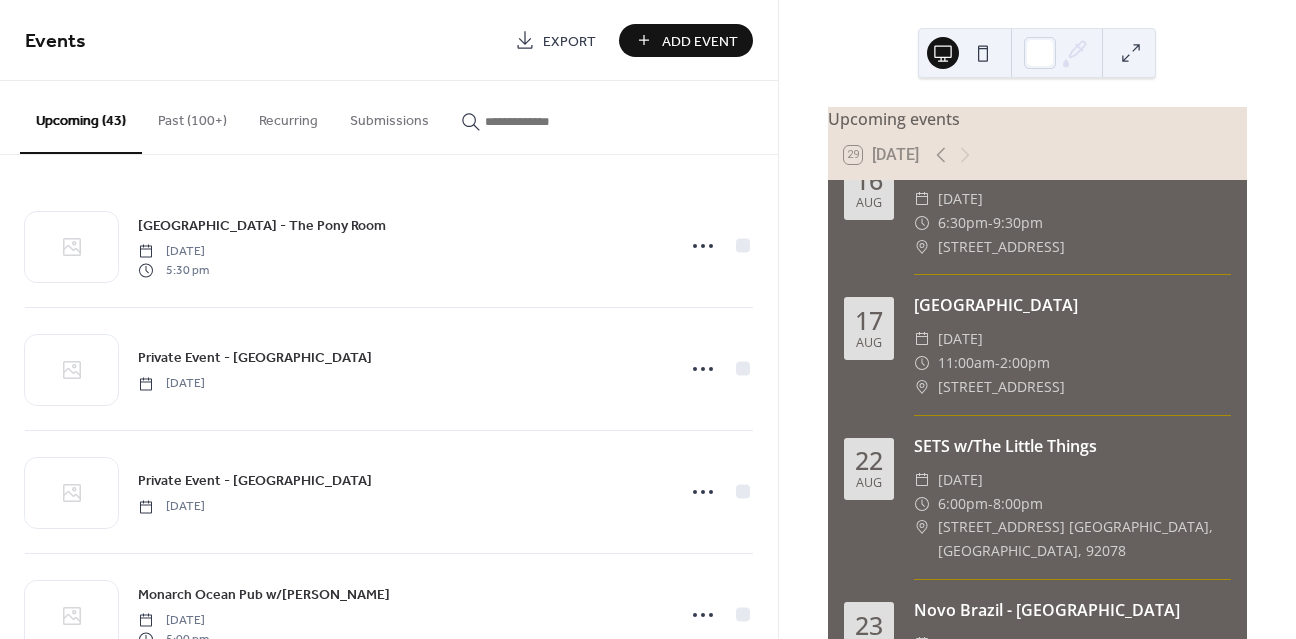 click on "Add Event" at bounding box center (700, 41) 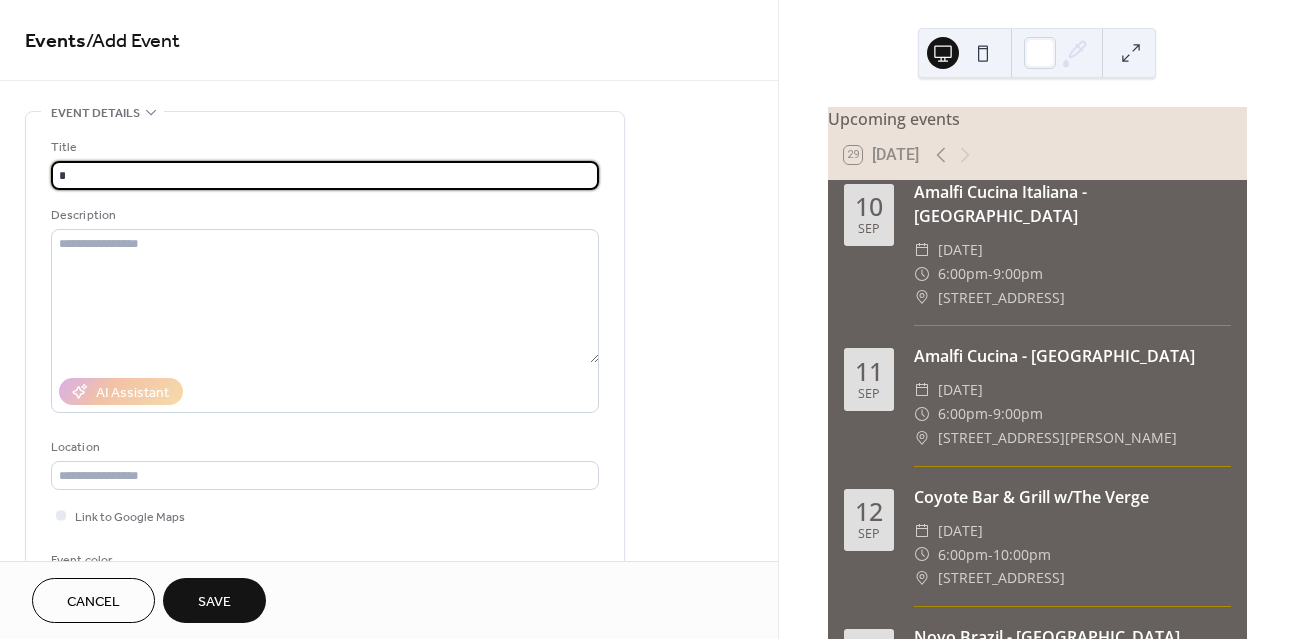 scroll, scrollTop: 4017, scrollLeft: 0, axis: vertical 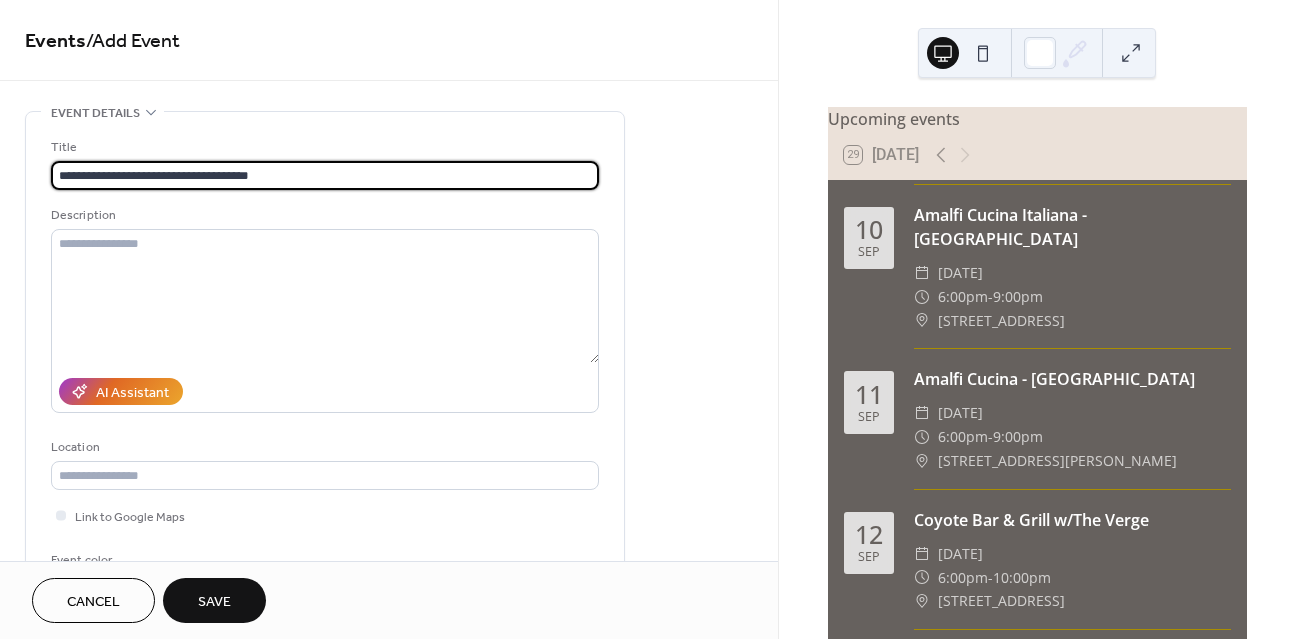 type on "**********" 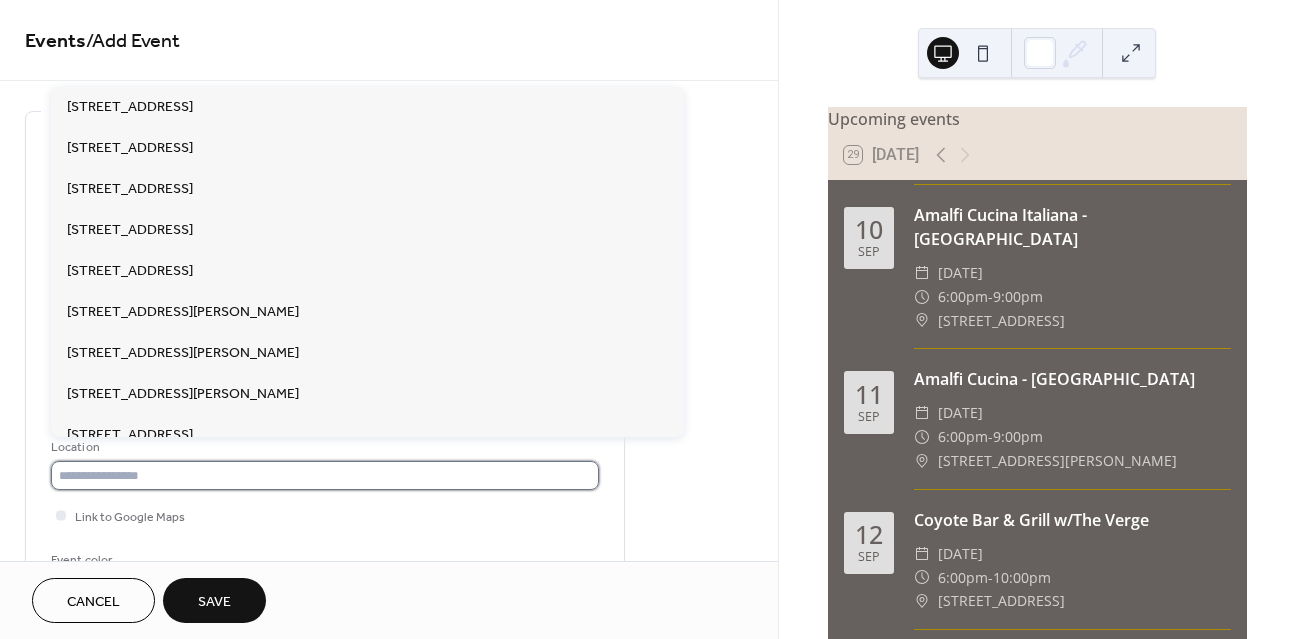click at bounding box center [325, 475] 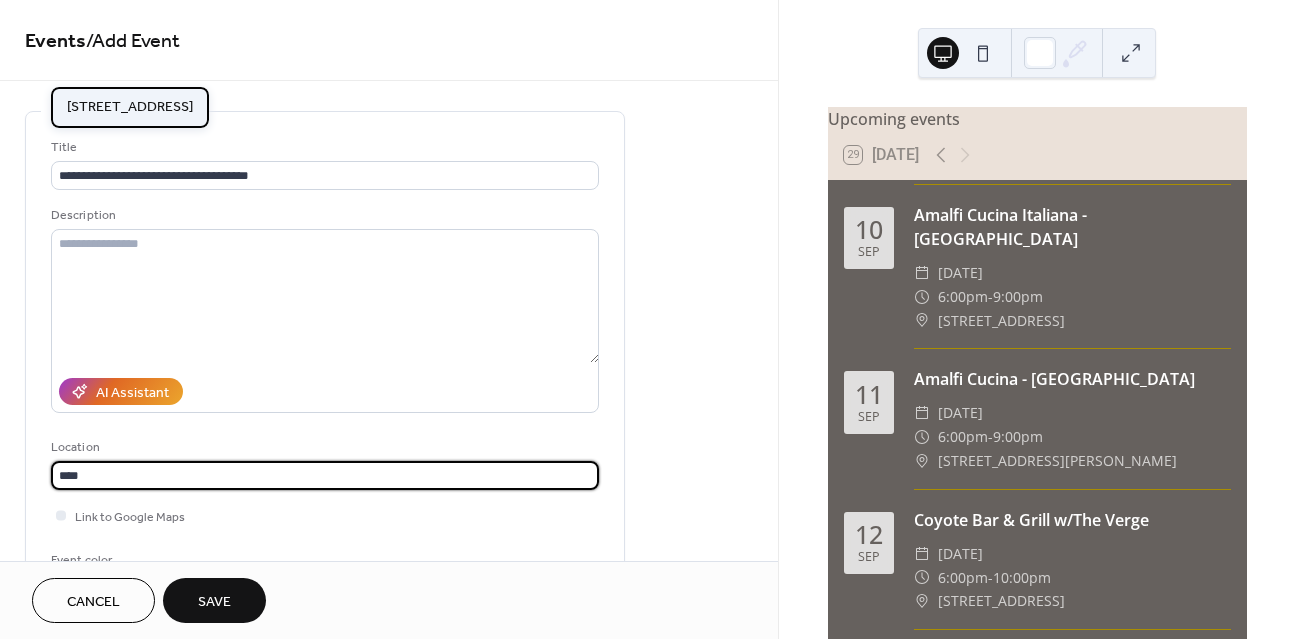 click on "[STREET_ADDRESS]" at bounding box center [130, 107] 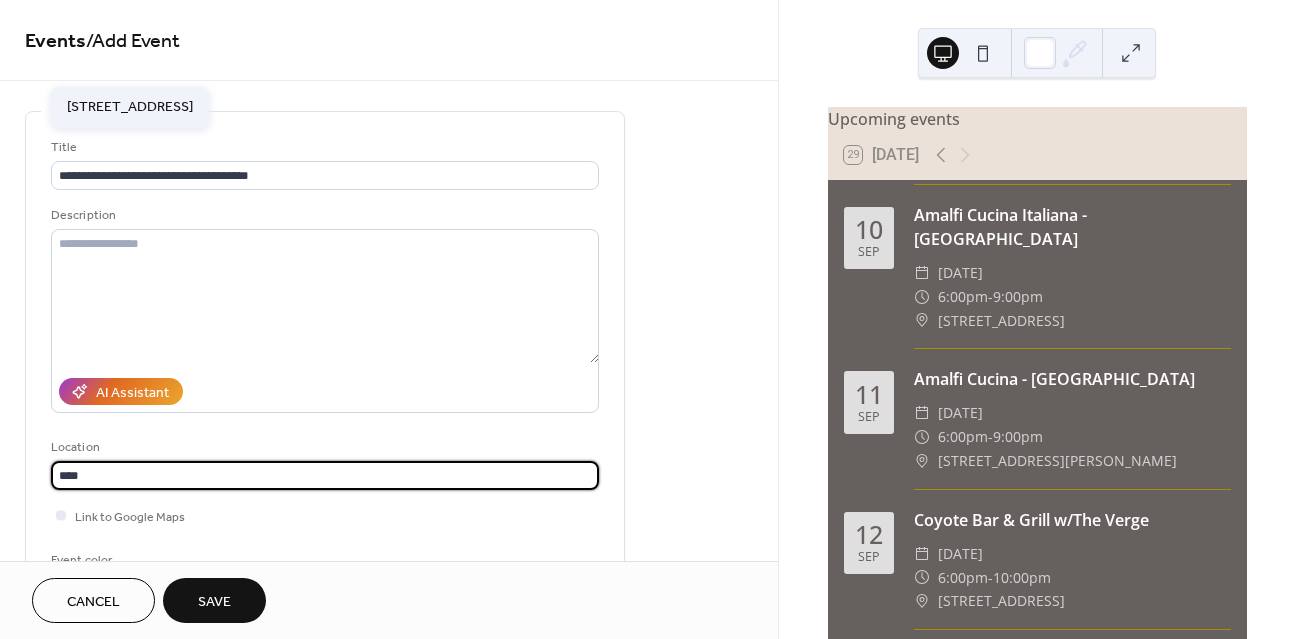 type on "**********" 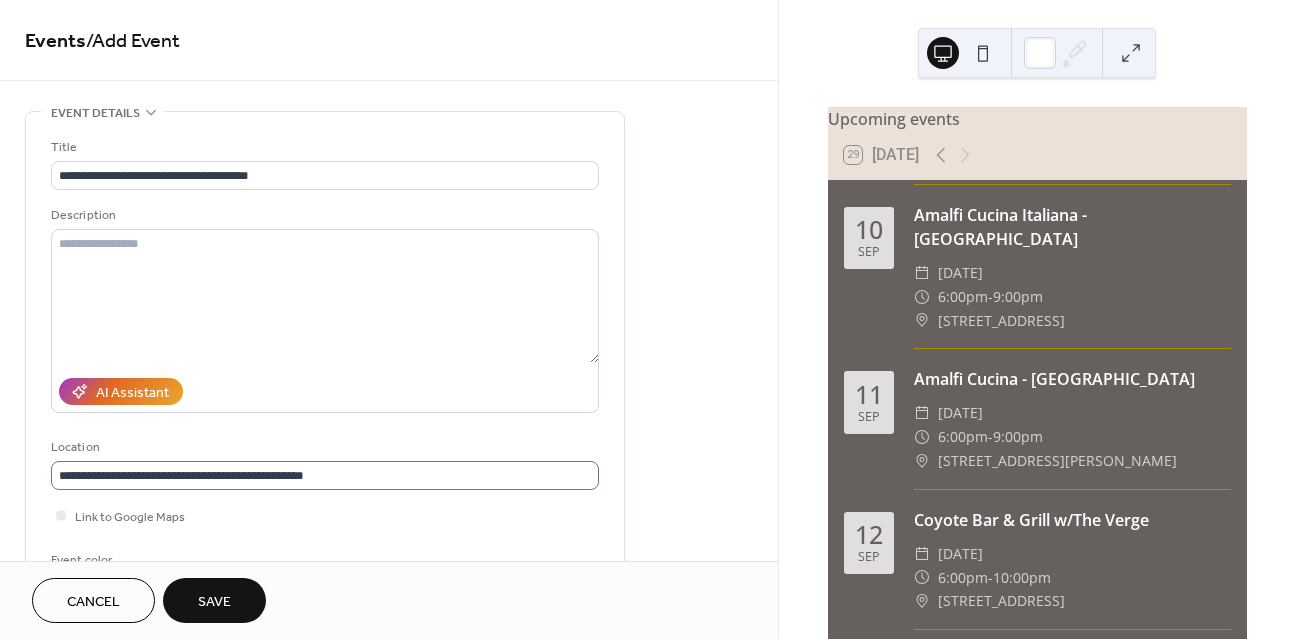 scroll, scrollTop: 1, scrollLeft: 0, axis: vertical 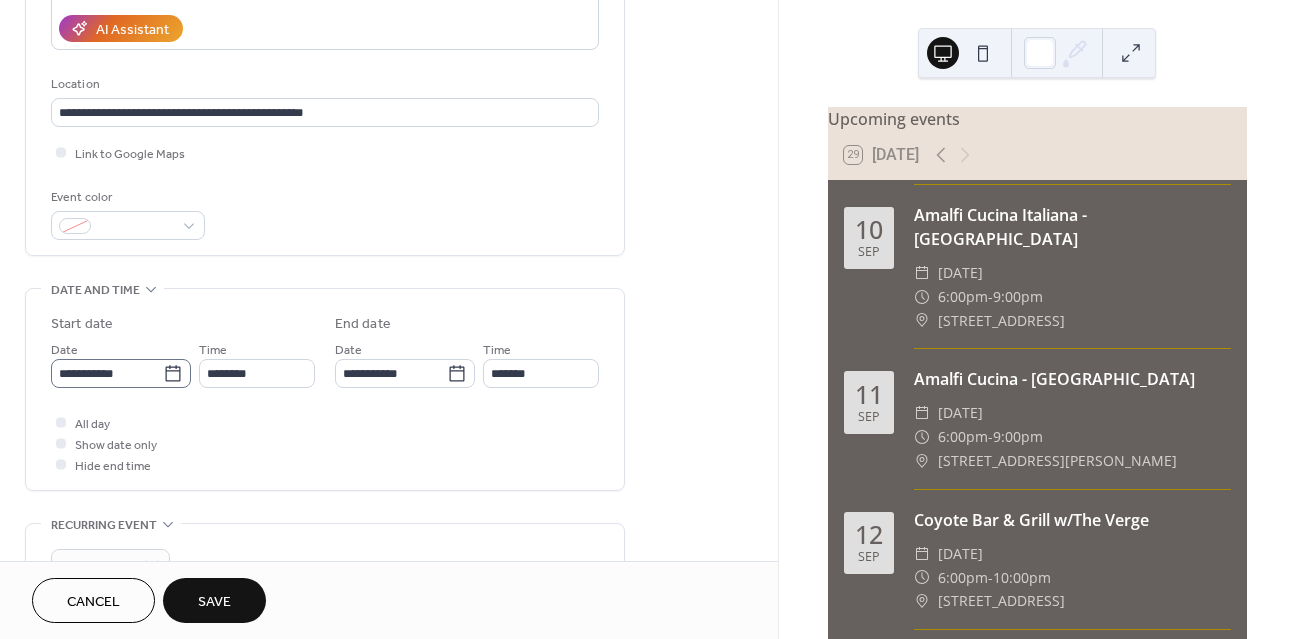 click 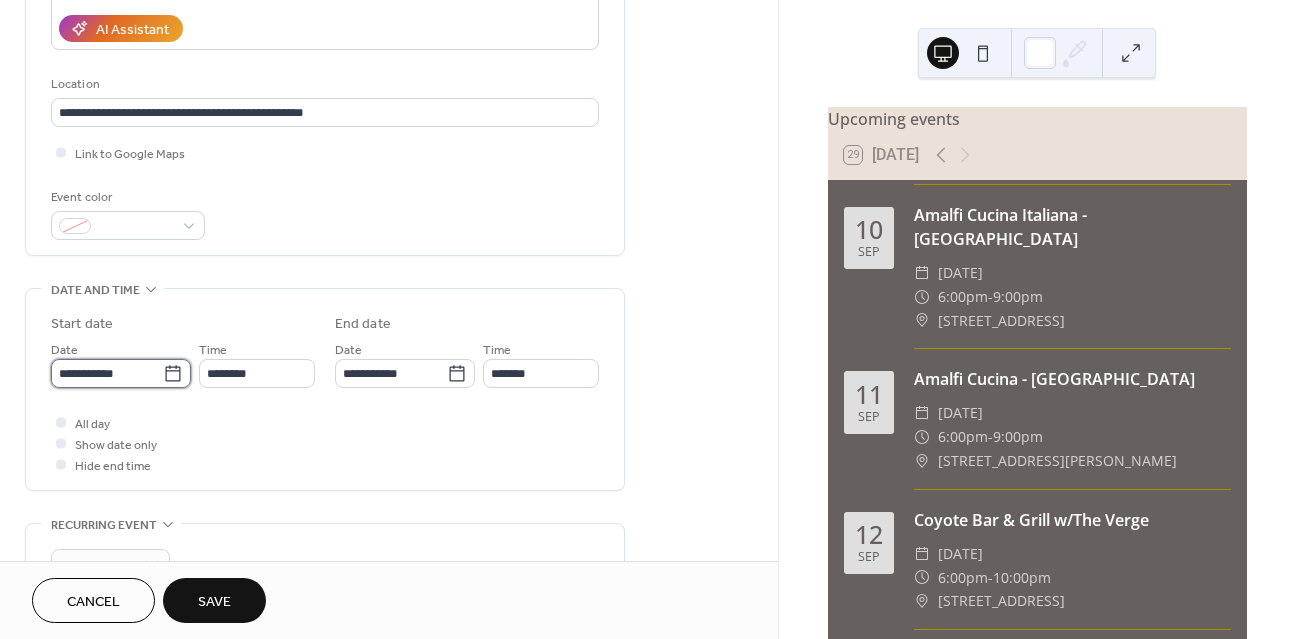 click on "**********" at bounding box center (107, 373) 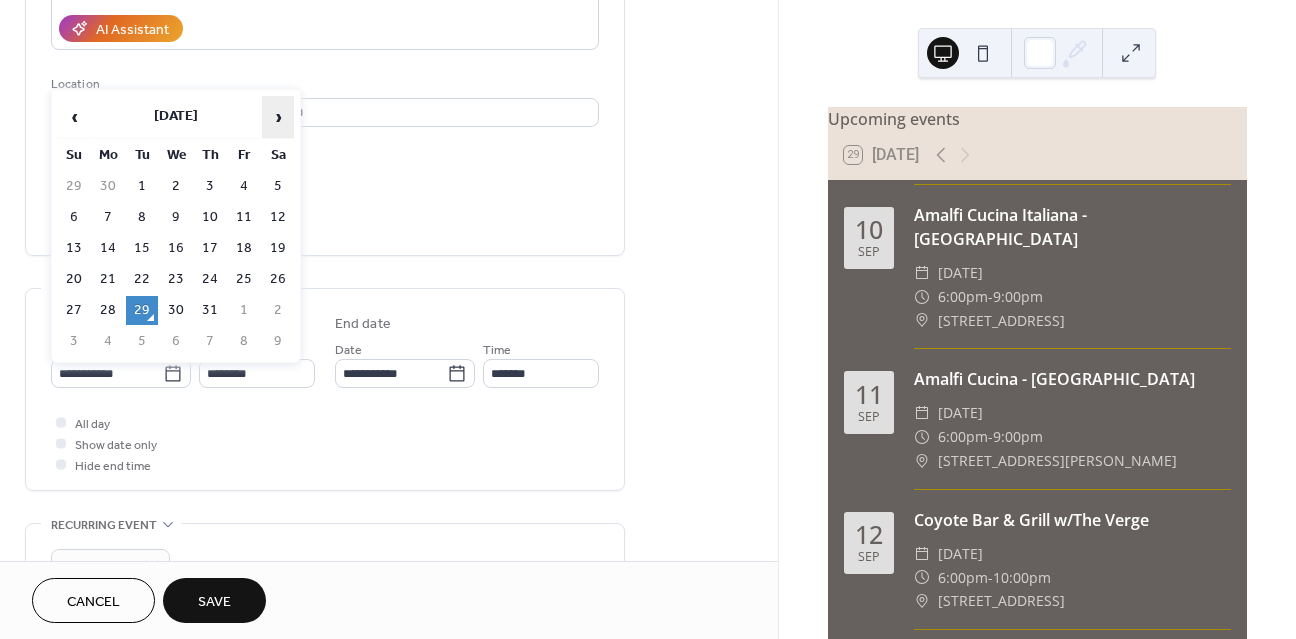 click on "›" at bounding box center [278, 117] 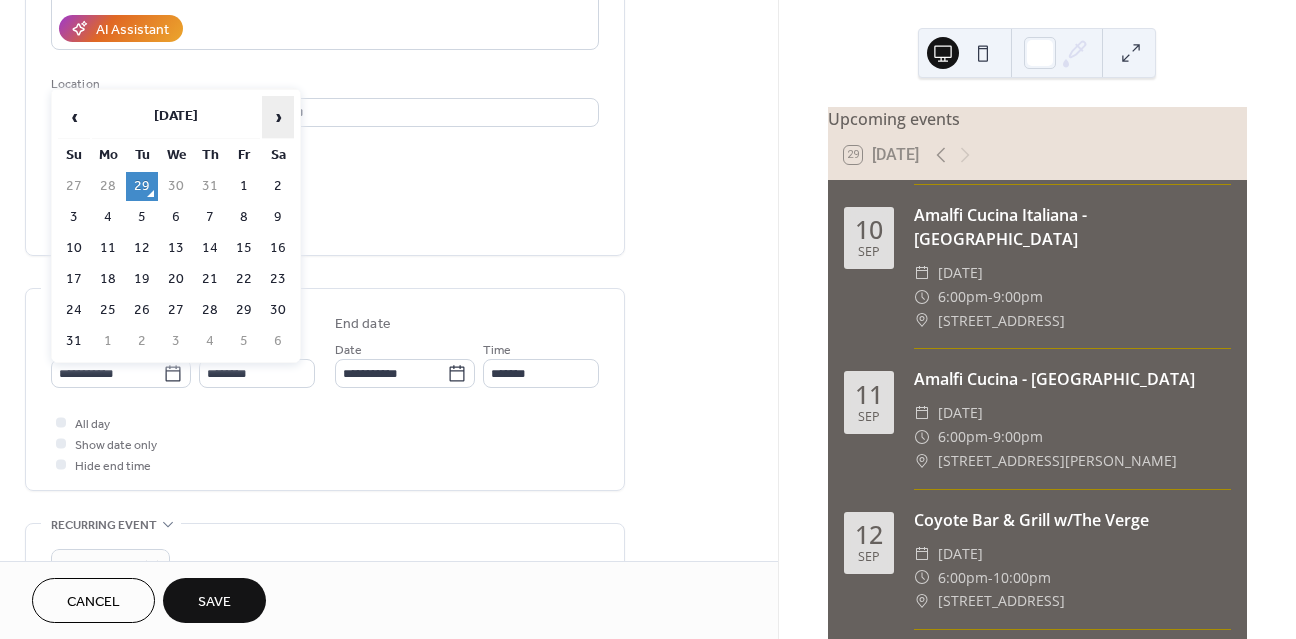 click on "›" at bounding box center (278, 117) 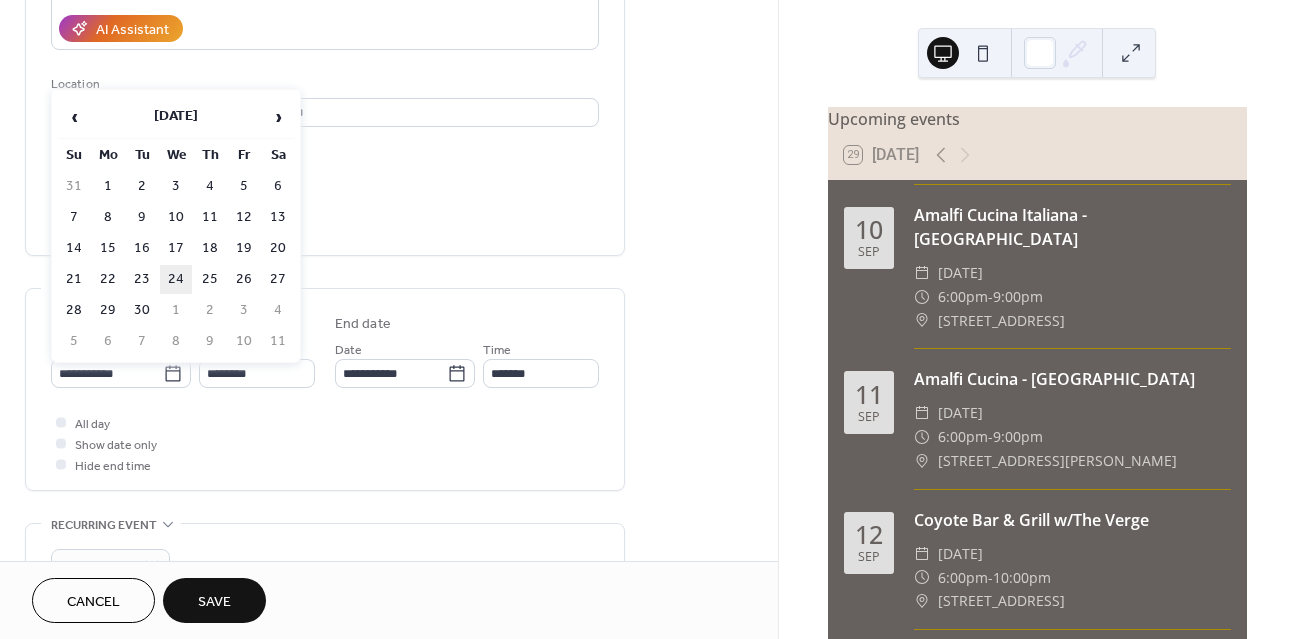 click on "24" at bounding box center (176, 279) 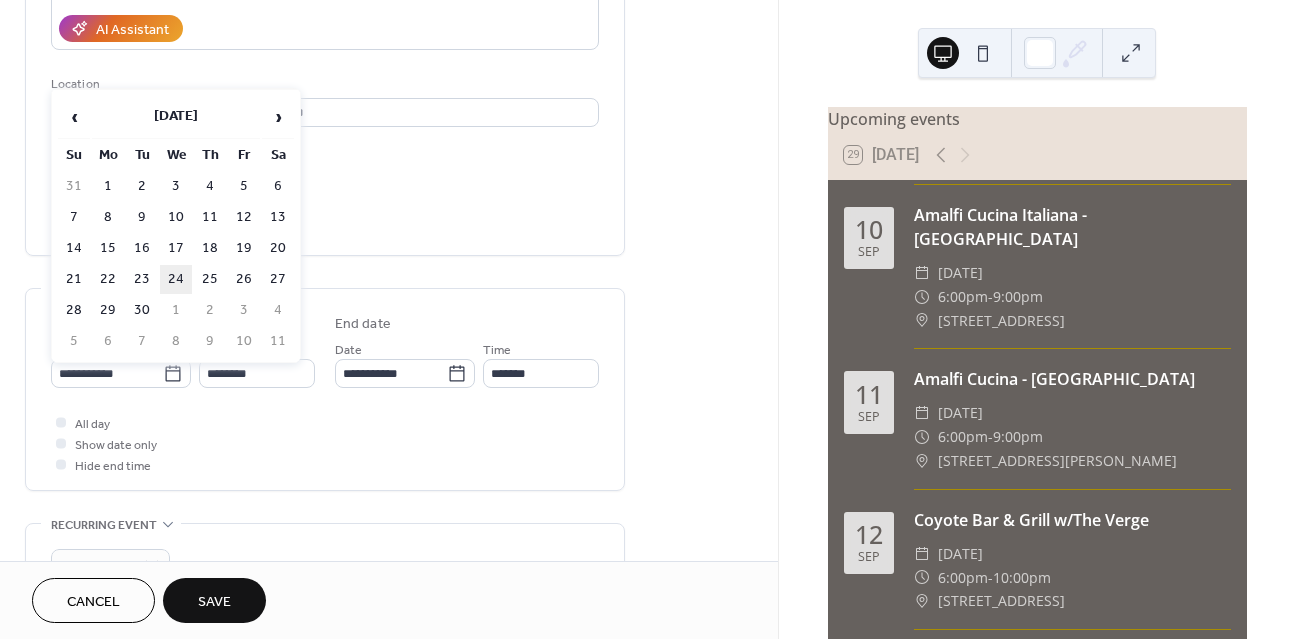 type on "**********" 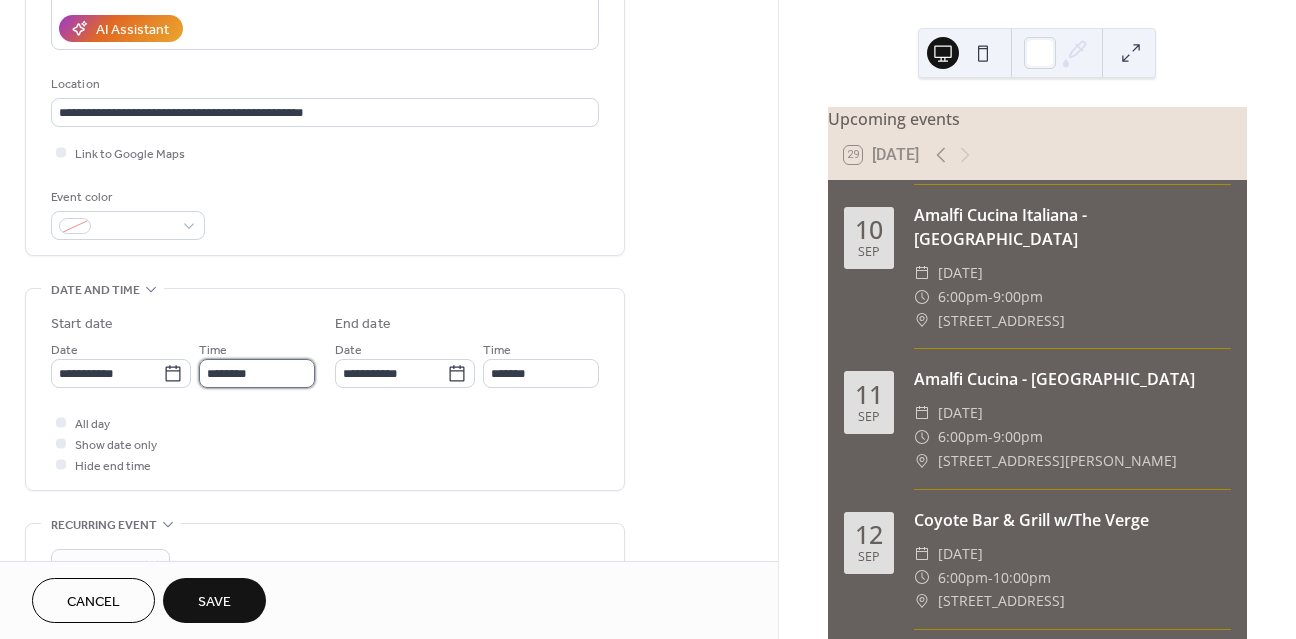 click on "********" at bounding box center (257, 373) 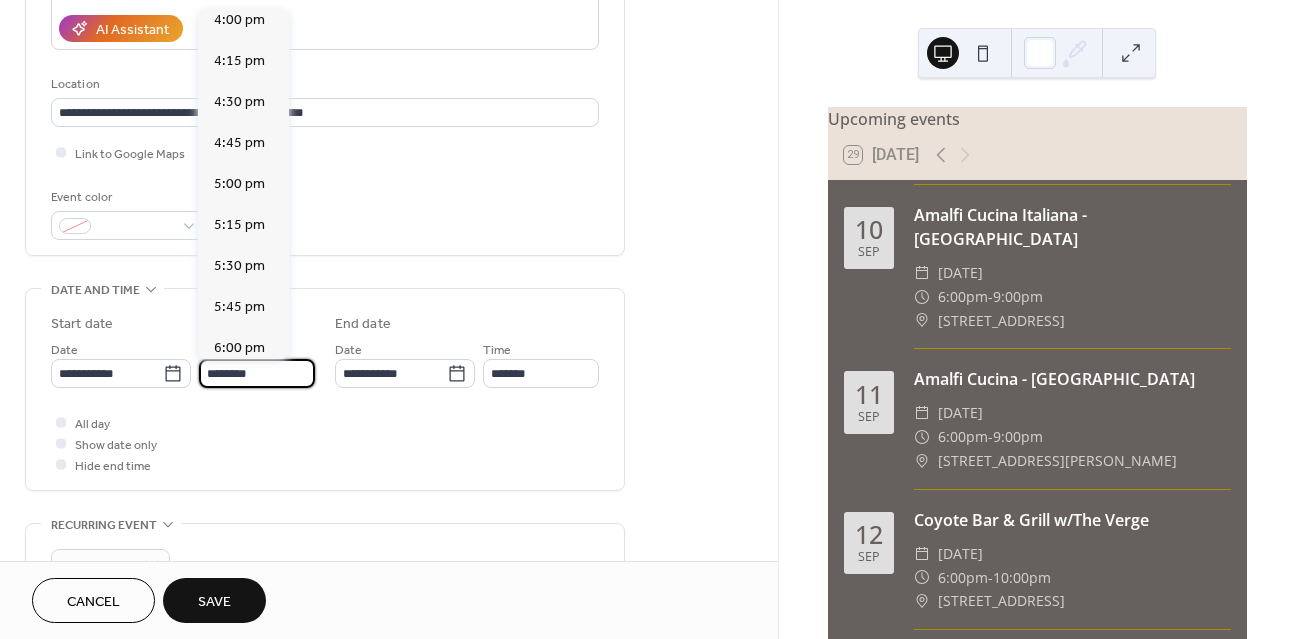 scroll, scrollTop: 2634, scrollLeft: 0, axis: vertical 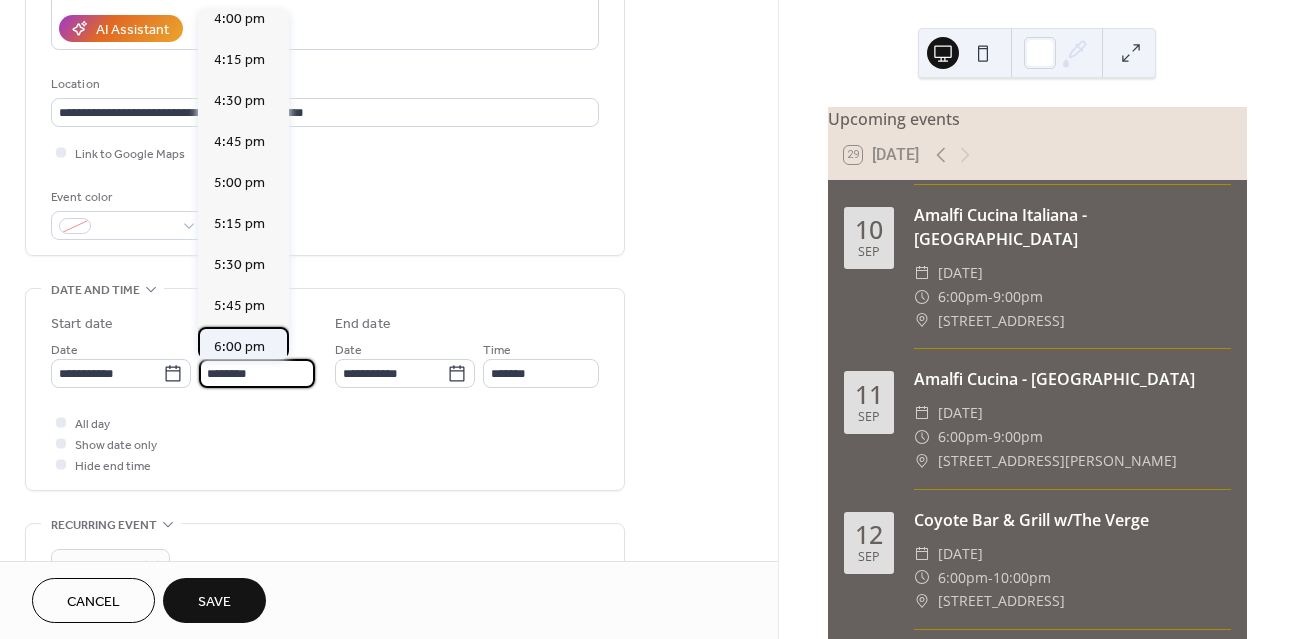 click on "6:00 pm" at bounding box center [239, 347] 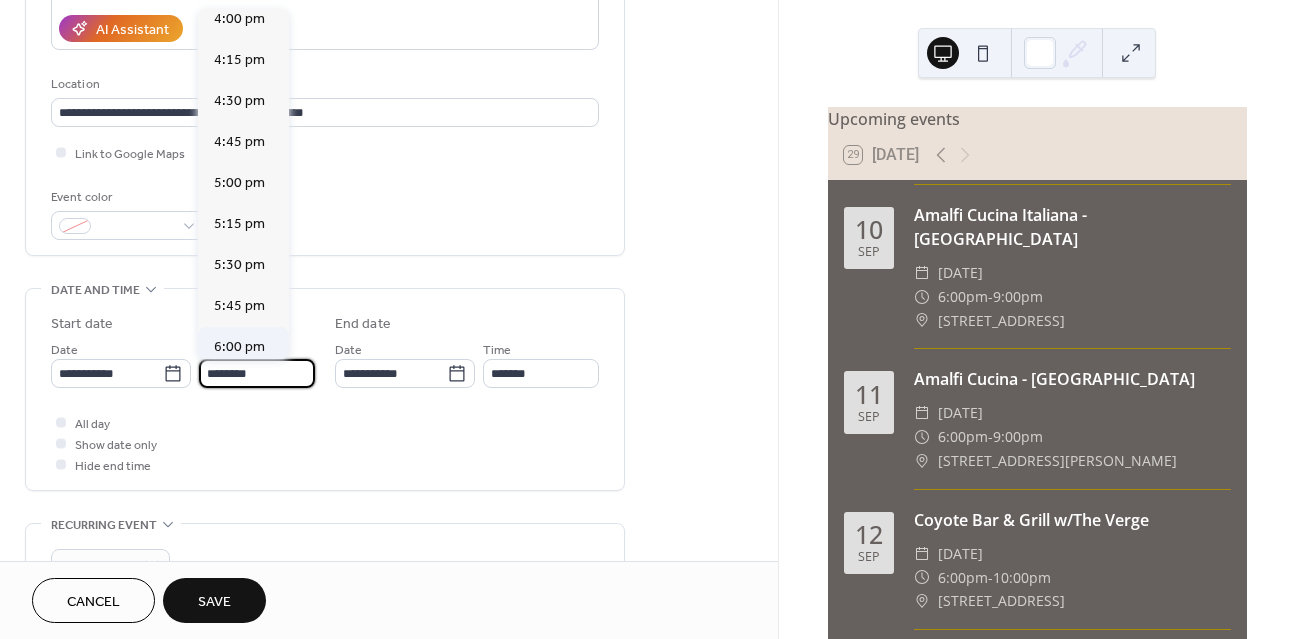 type on "*******" 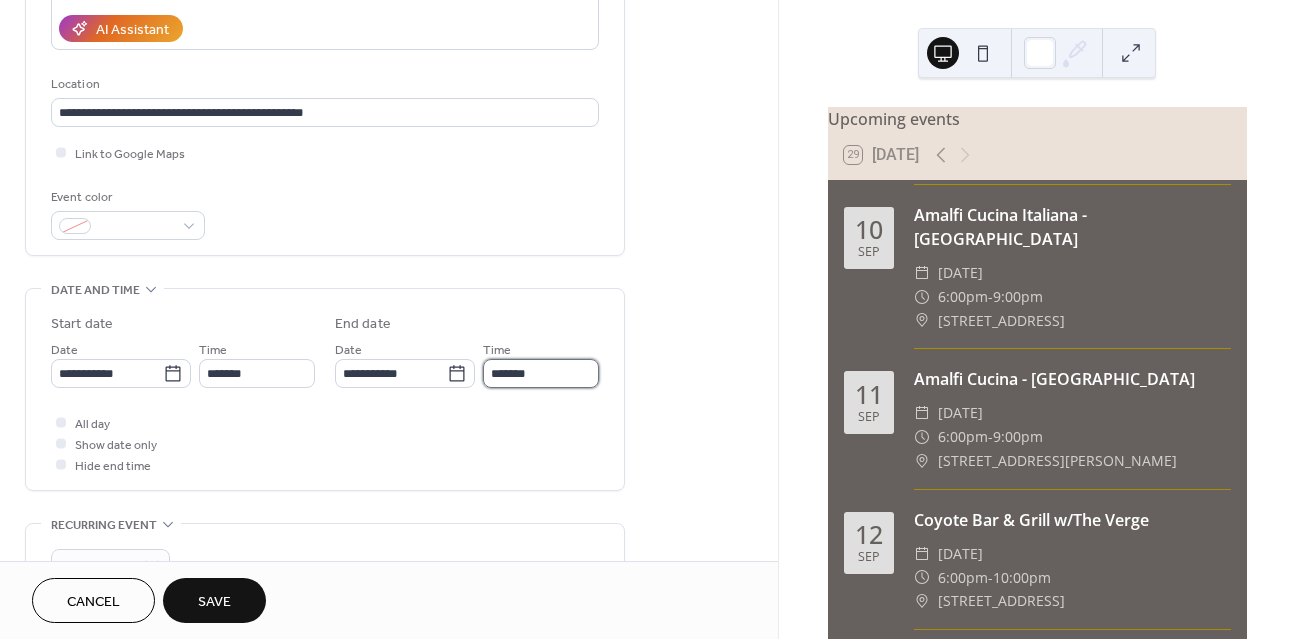 click on "*******" at bounding box center [541, 373] 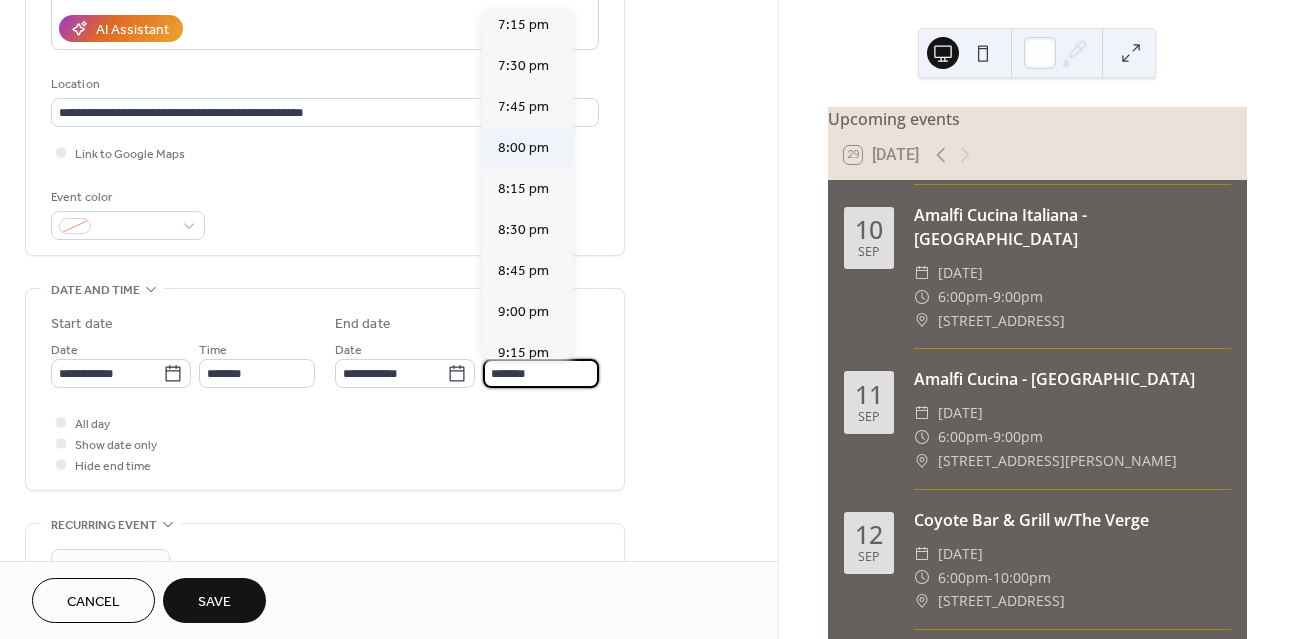scroll, scrollTop: 220, scrollLeft: 0, axis: vertical 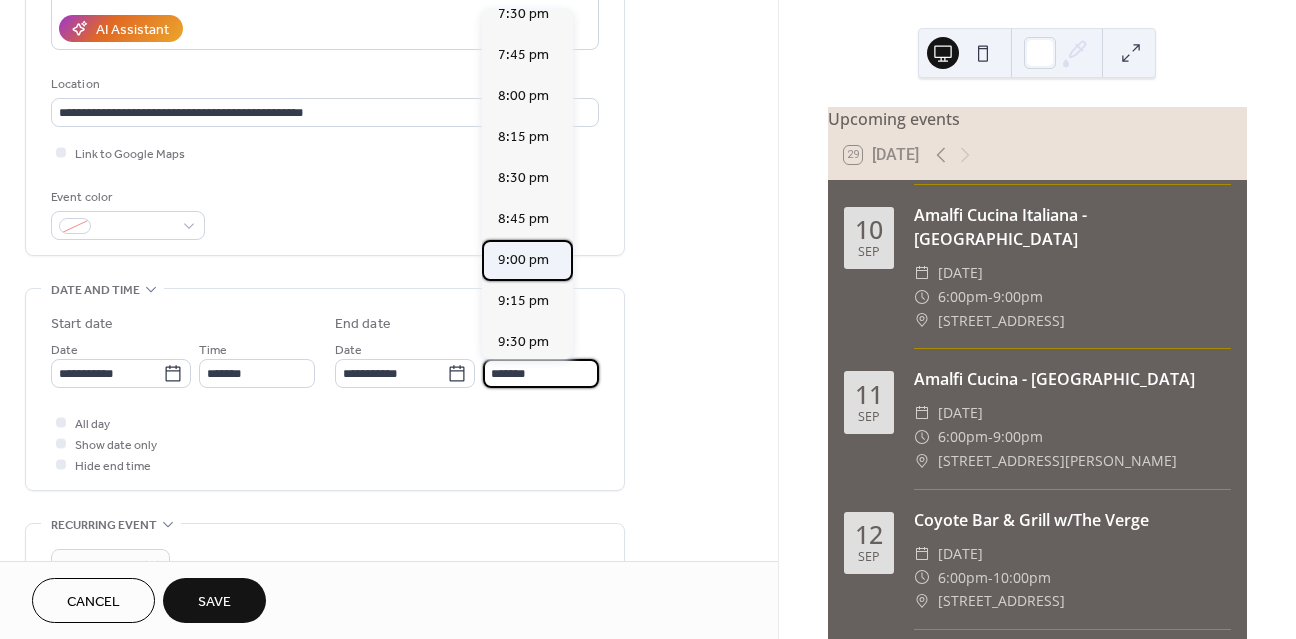 click on "9:00 pm" at bounding box center (523, 260) 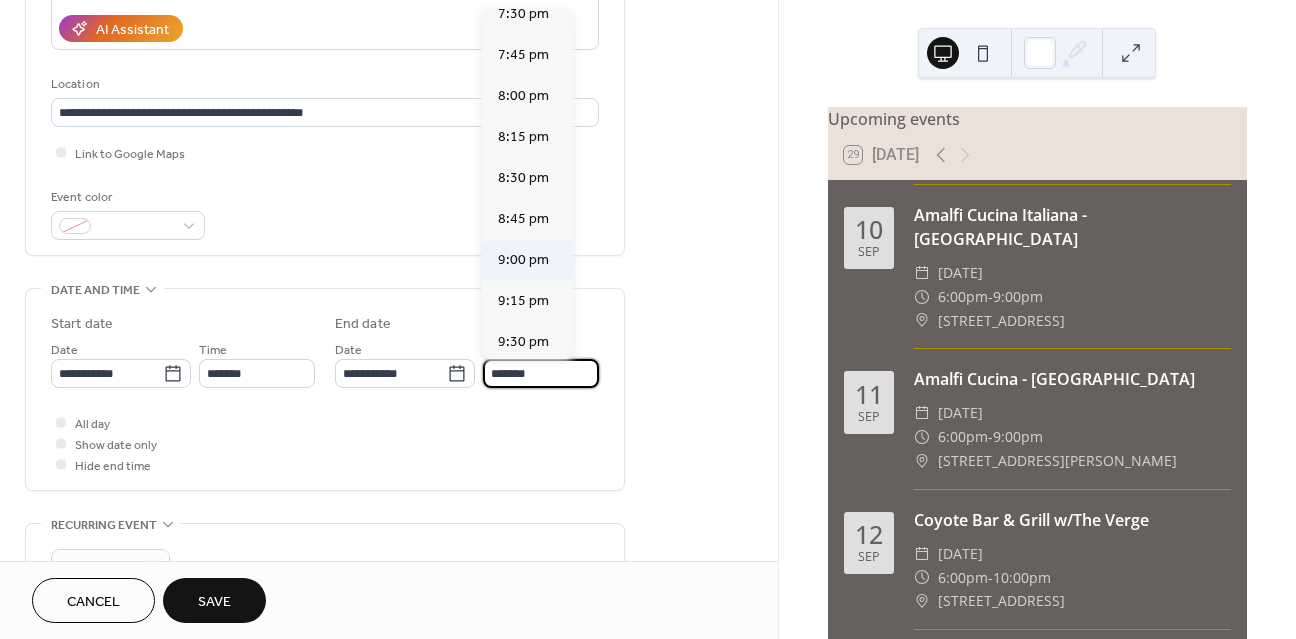 type on "*******" 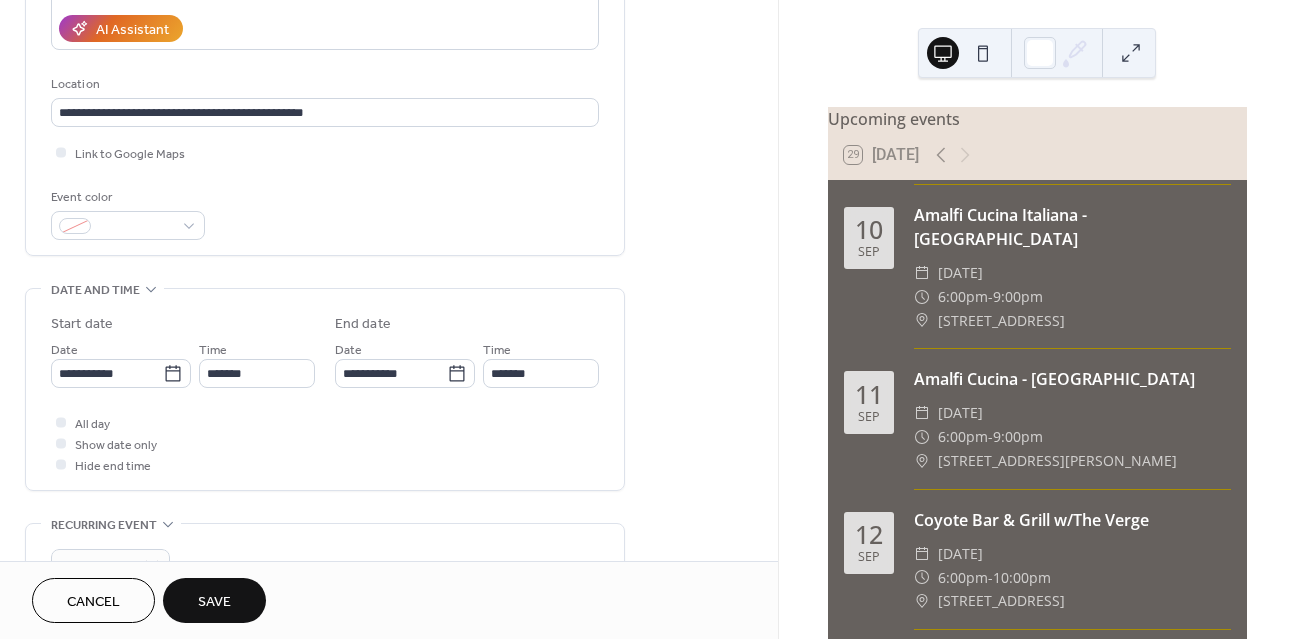 click on "Save" at bounding box center [214, 600] 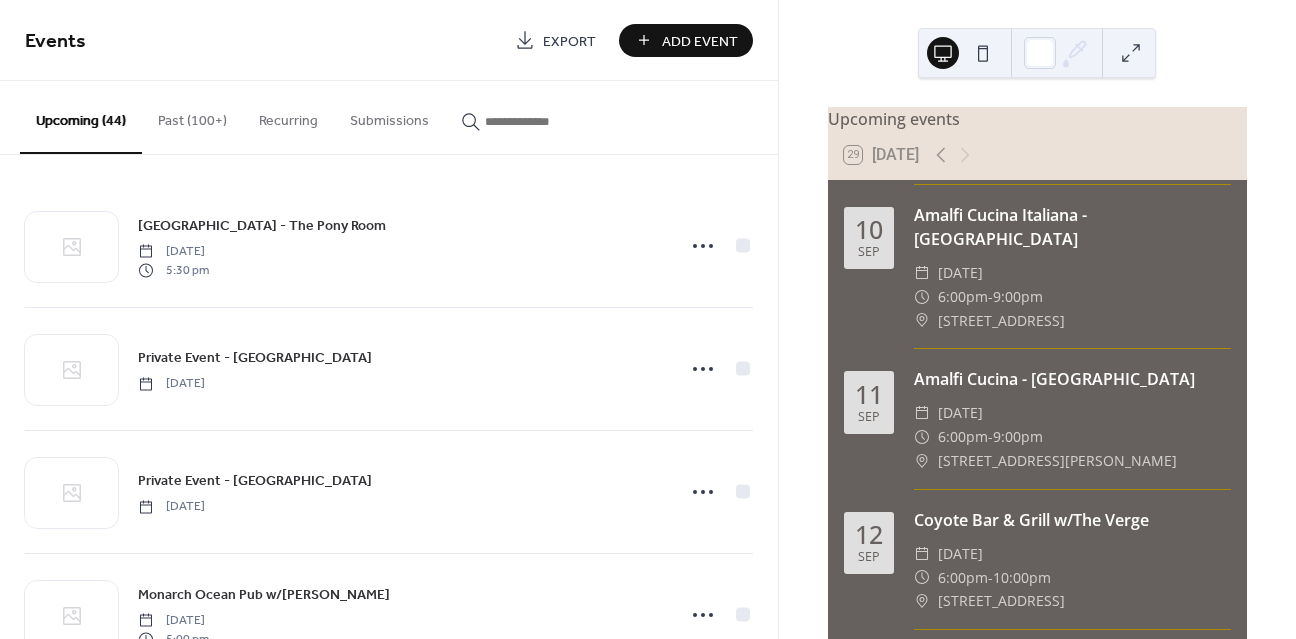 click on "Add Event" at bounding box center [700, 41] 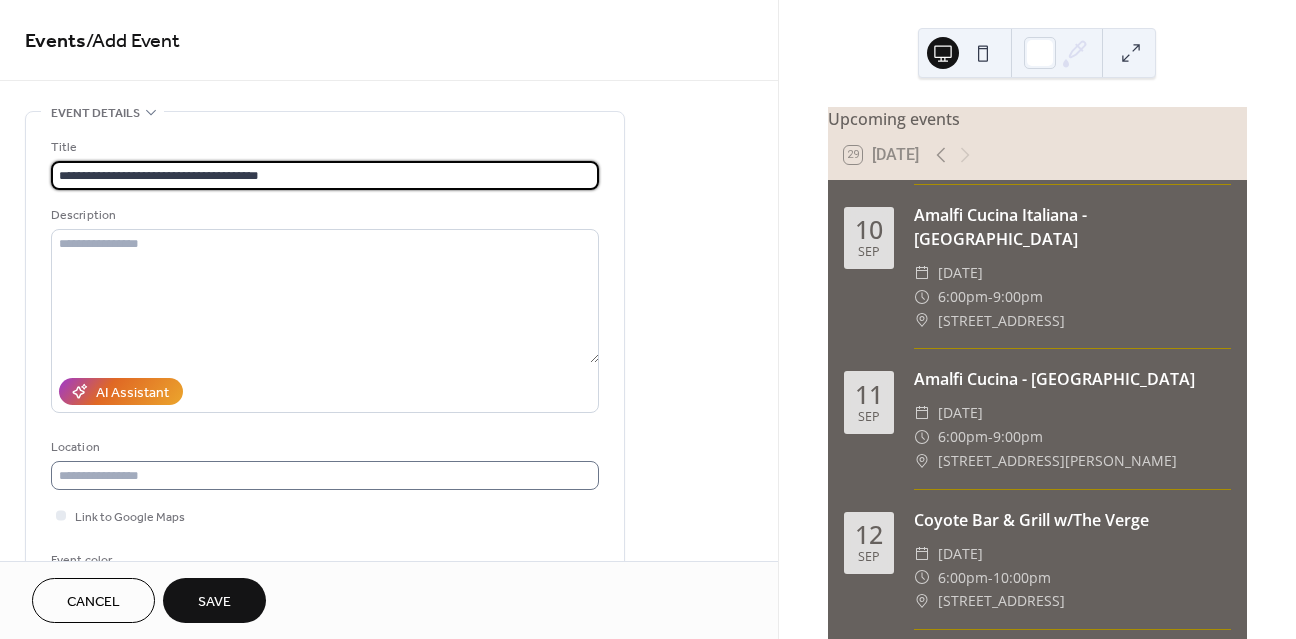 type on "**********" 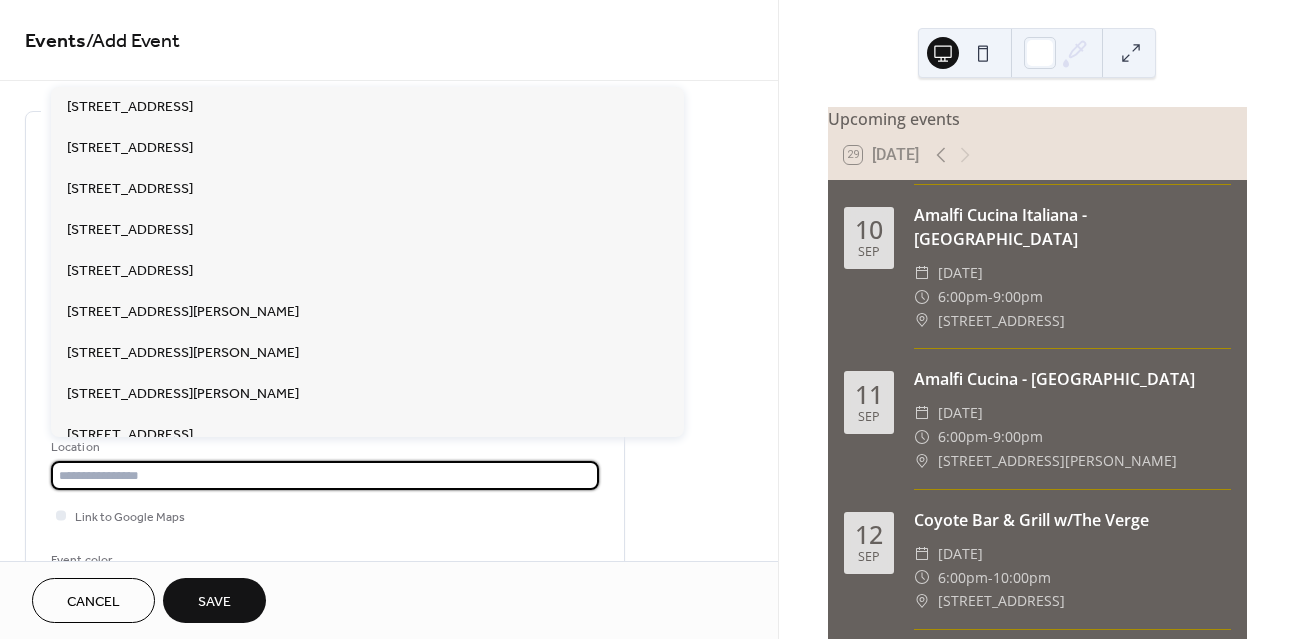 click at bounding box center (325, 475) 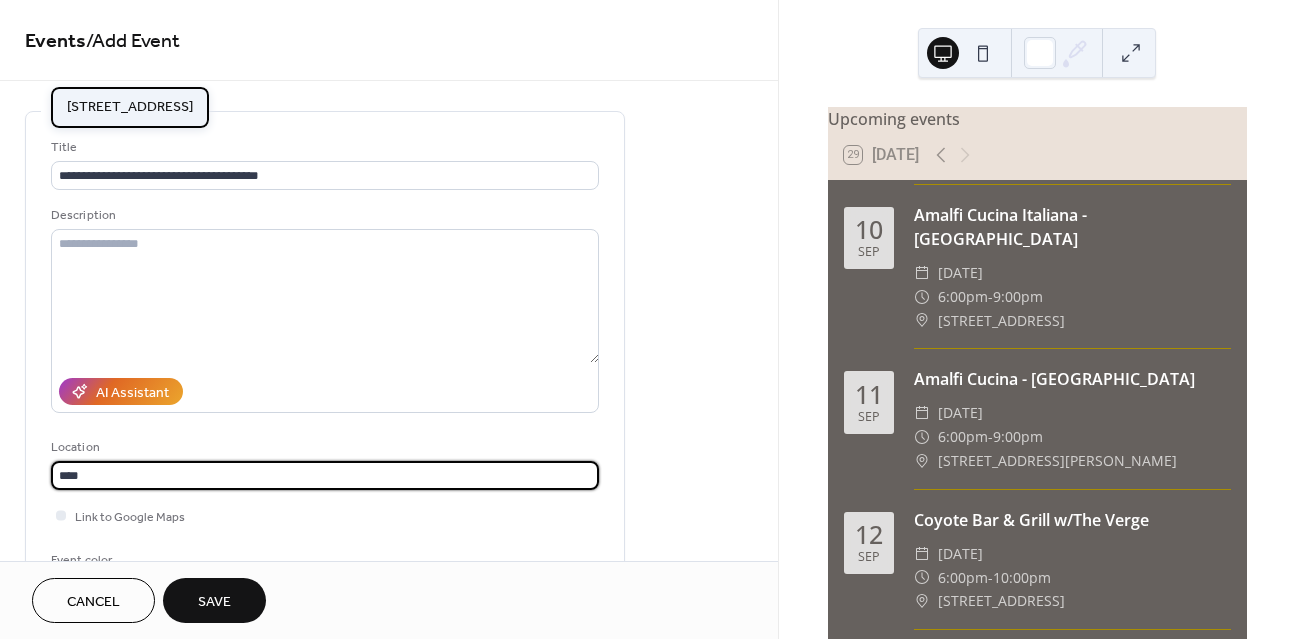 click on "[STREET_ADDRESS]" at bounding box center (130, 107) 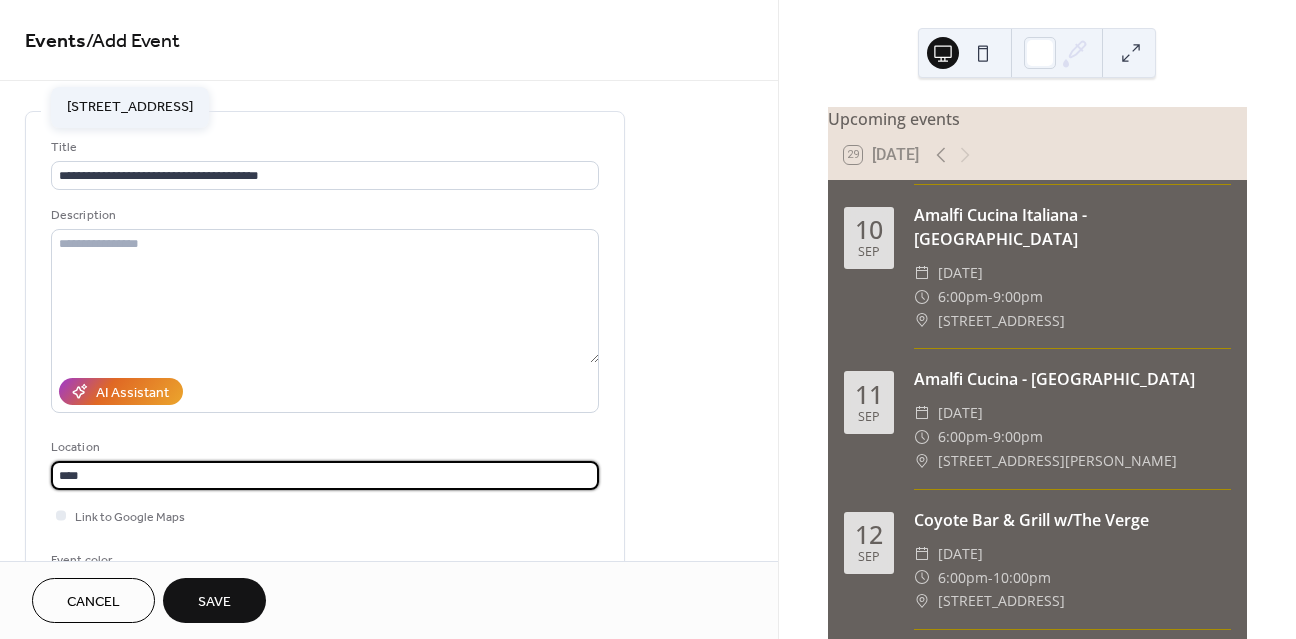 type on "**********" 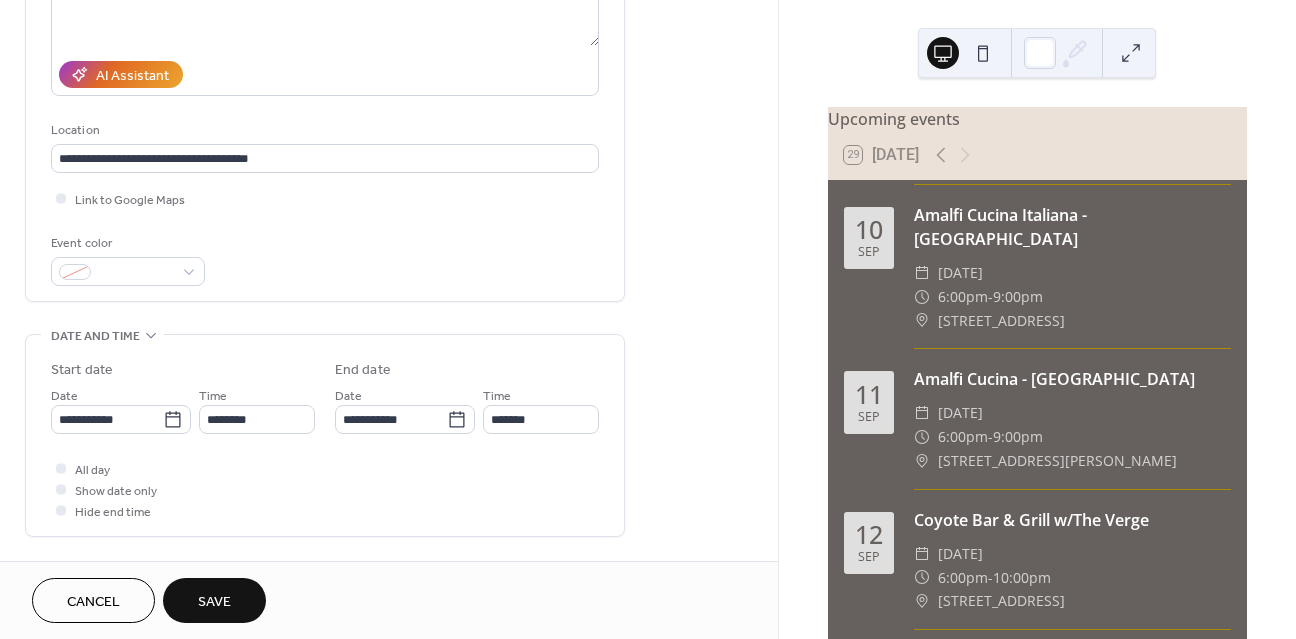 scroll, scrollTop: 320, scrollLeft: 0, axis: vertical 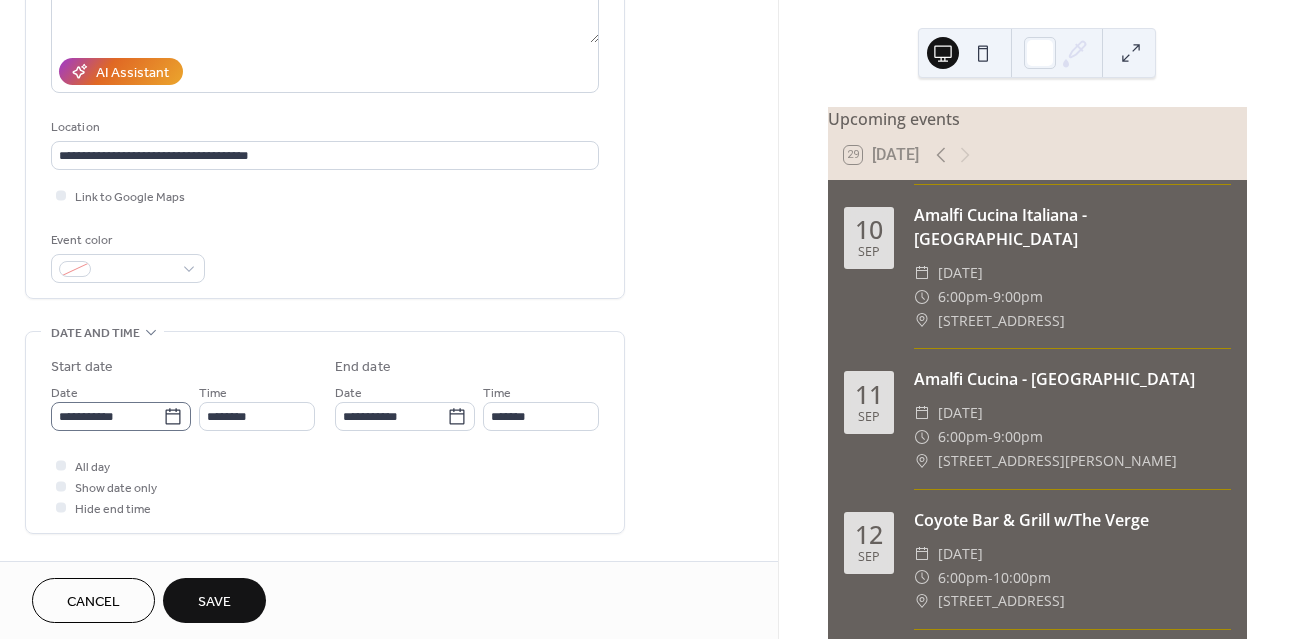 click 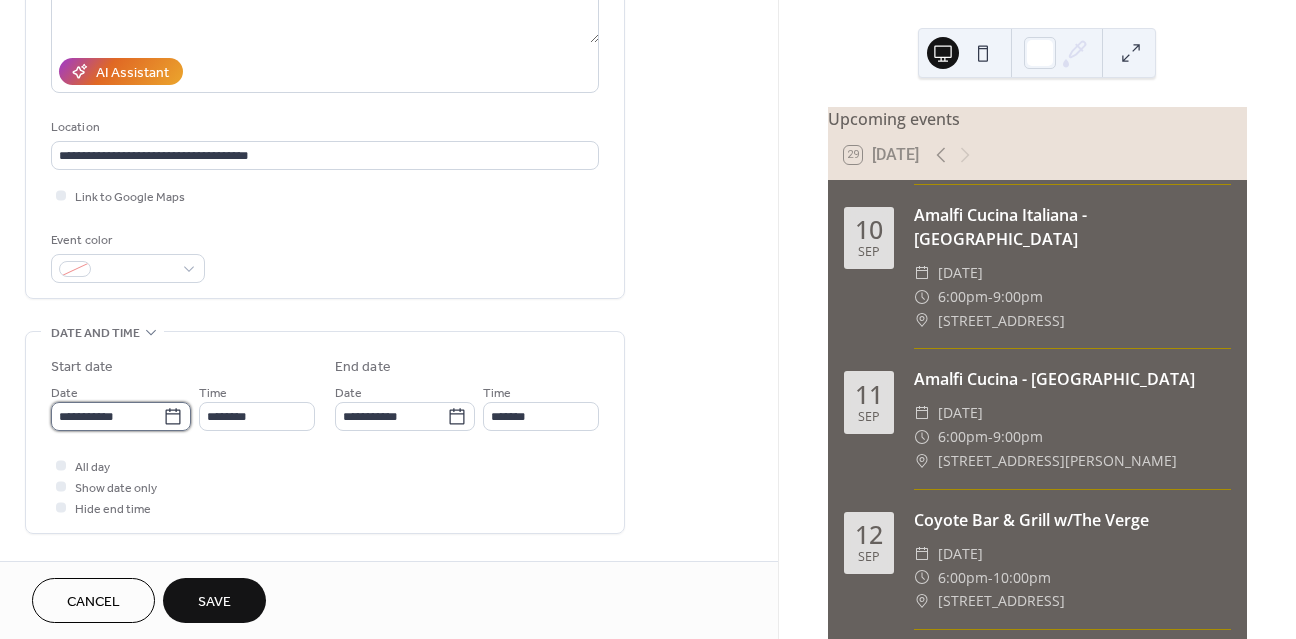 click on "**********" at bounding box center [107, 416] 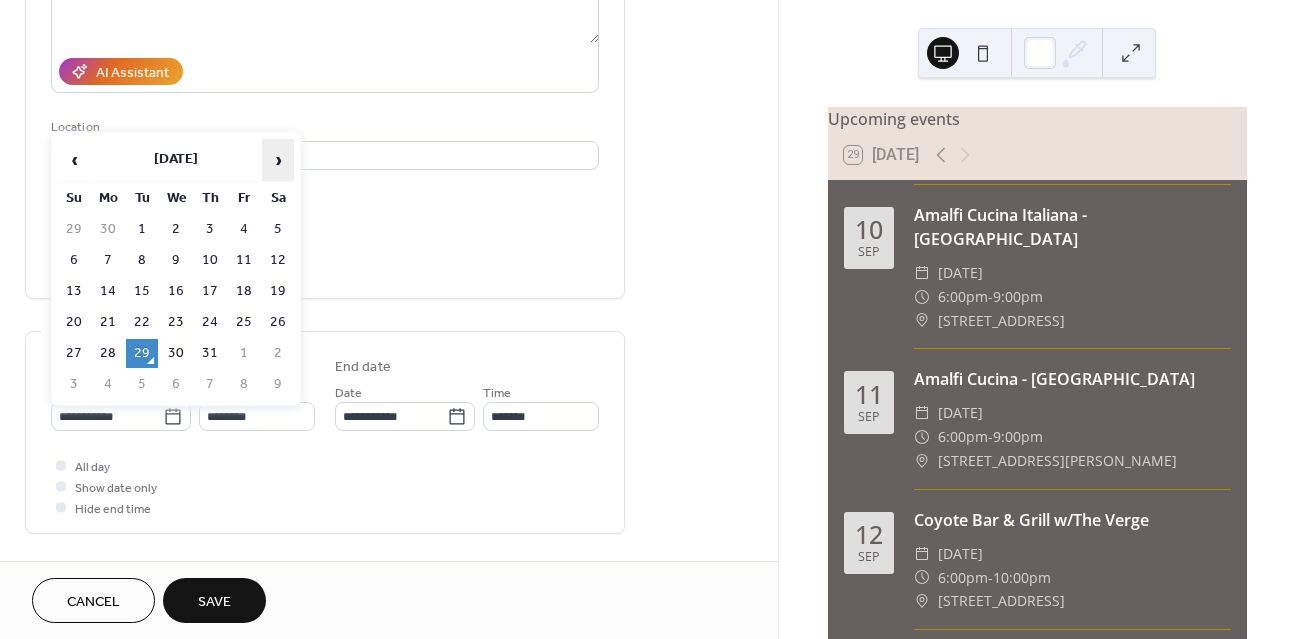 click on "›" at bounding box center (278, 160) 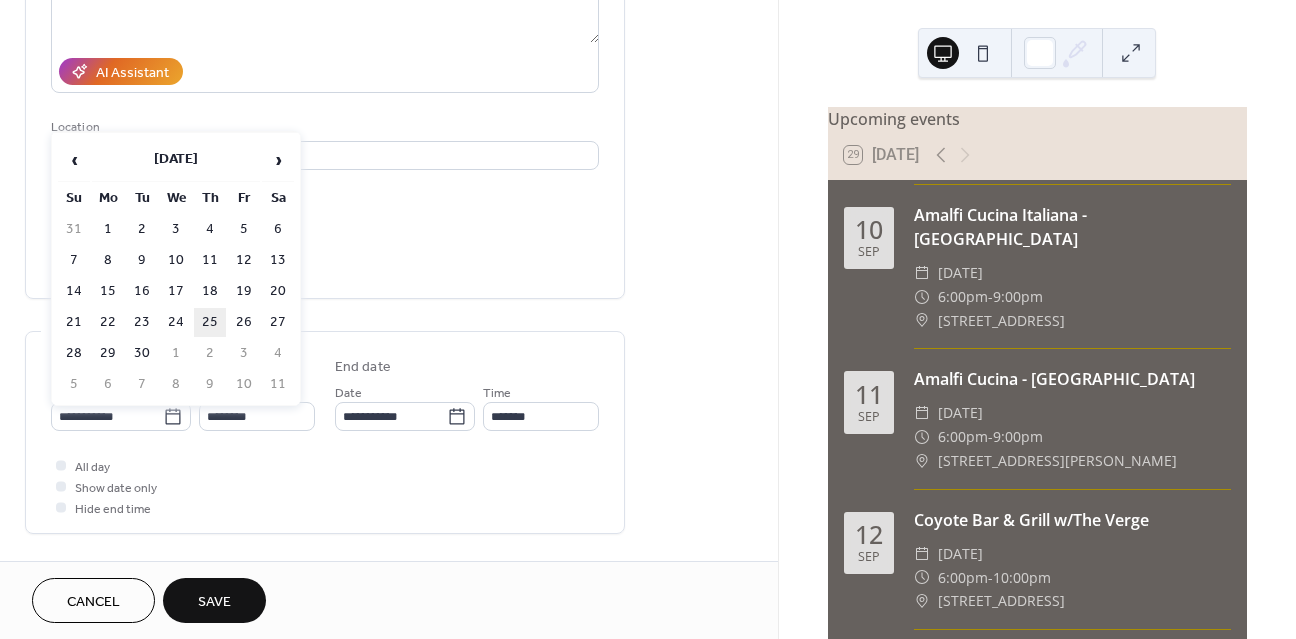 click on "25" at bounding box center [210, 322] 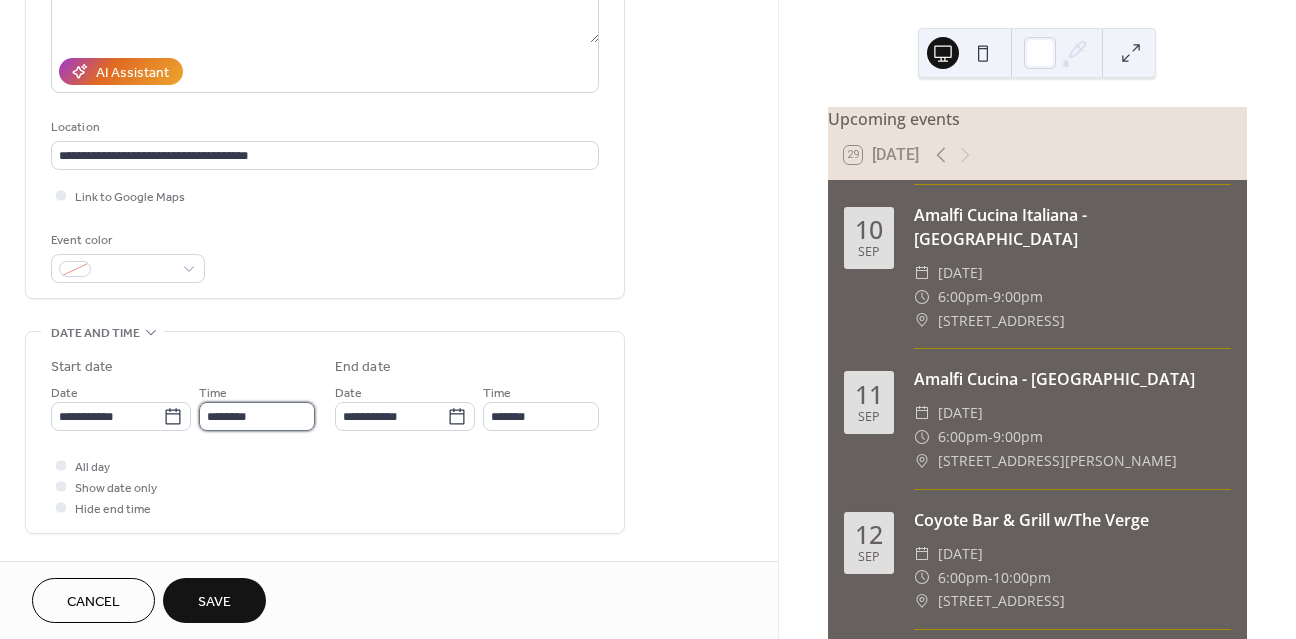 click on "********" at bounding box center (257, 416) 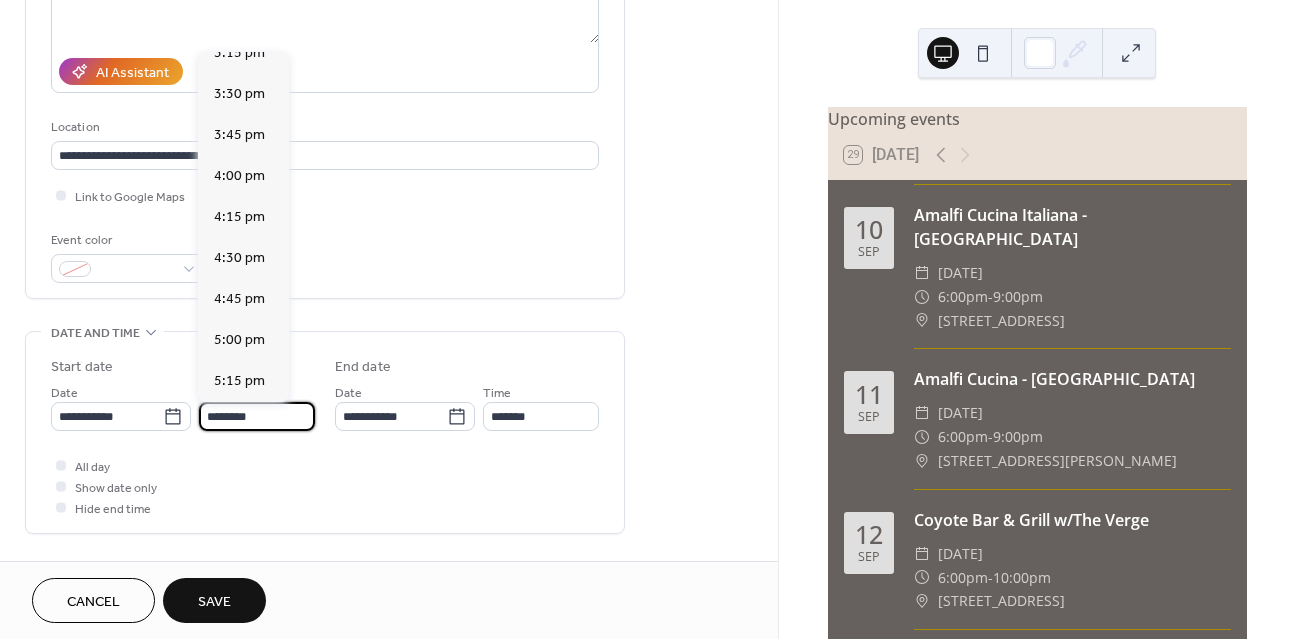 scroll, scrollTop: 2602, scrollLeft: 0, axis: vertical 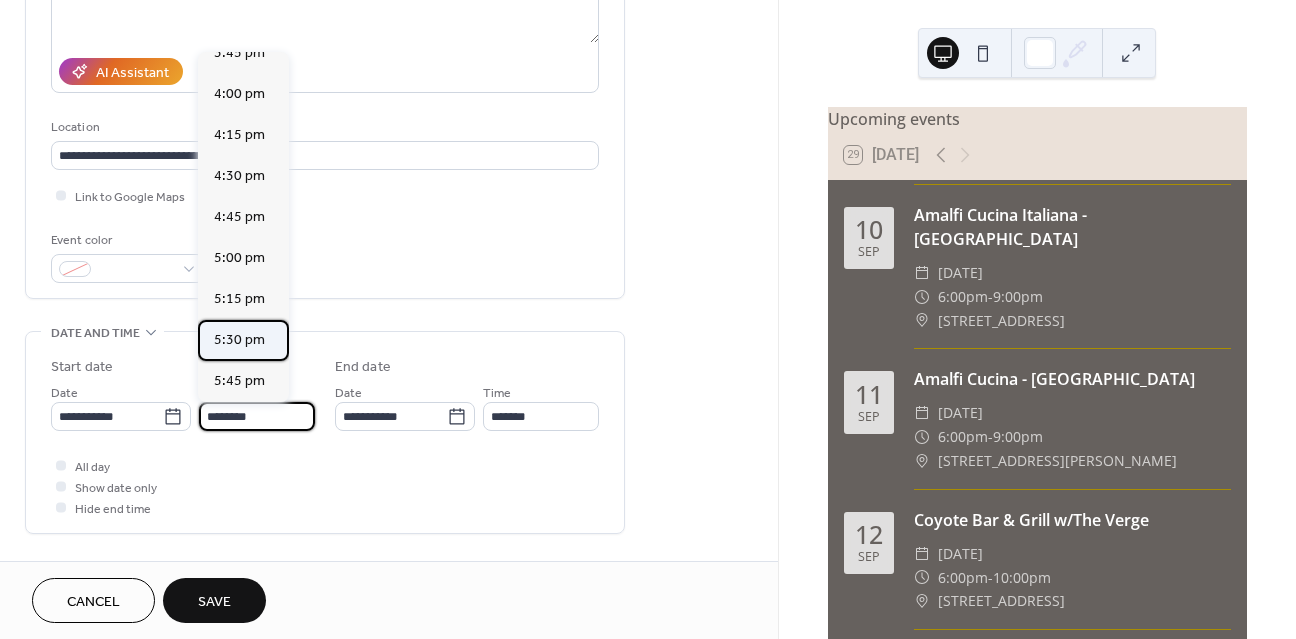 click on "5:30 pm" at bounding box center [243, 340] 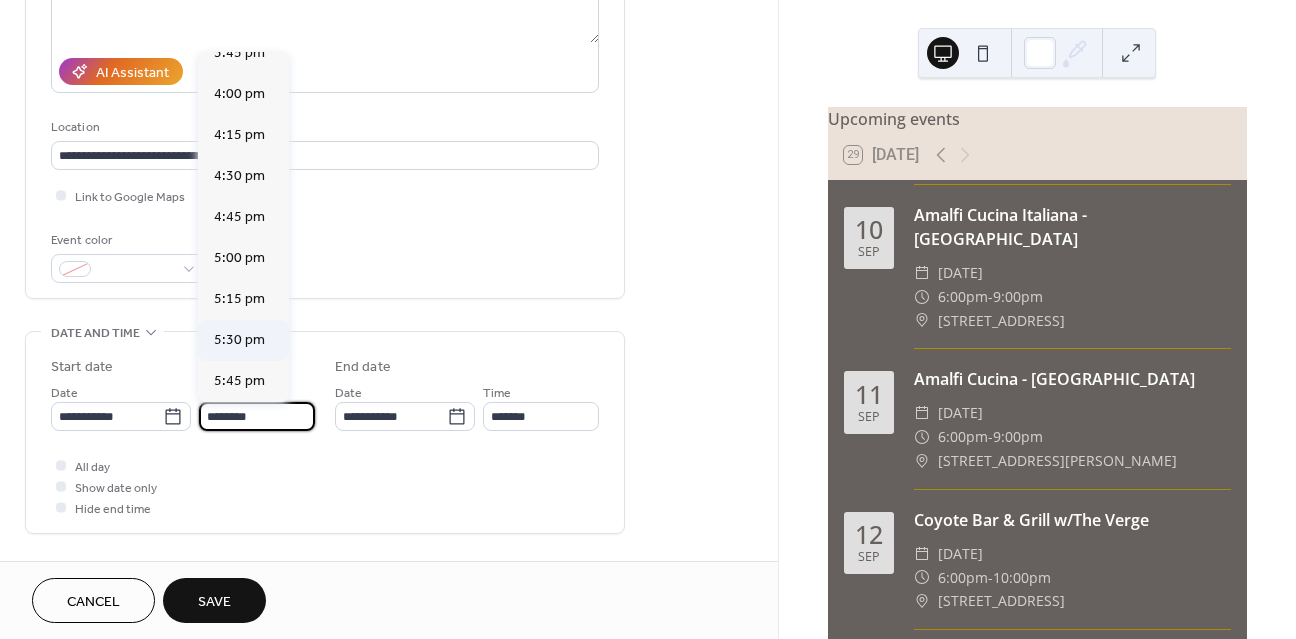 type on "*******" 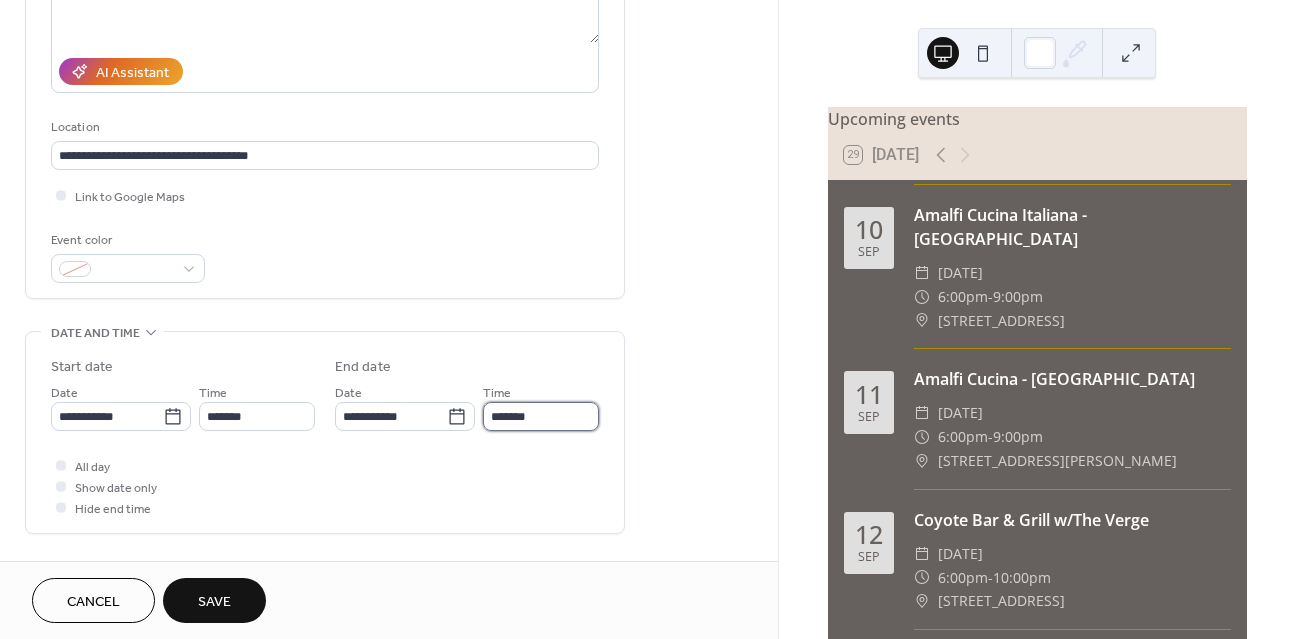 click on "*******" at bounding box center [541, 416] 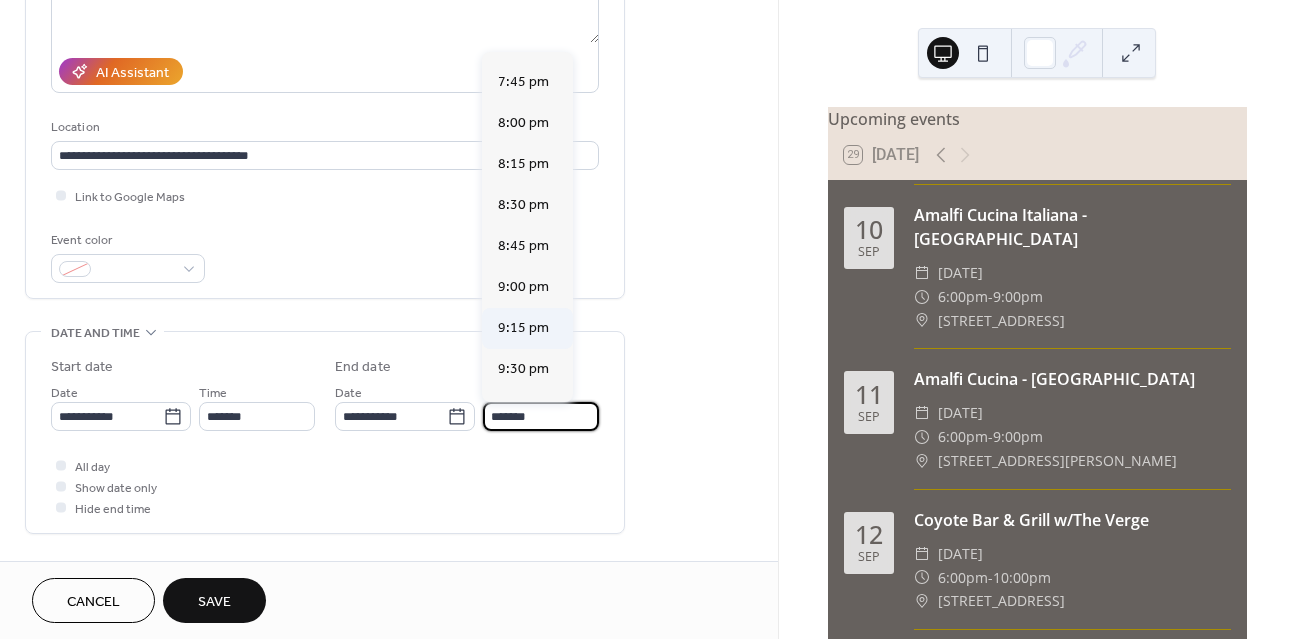 scroll, scrollTop: 319, scrollLeft: 0, axis: vertical 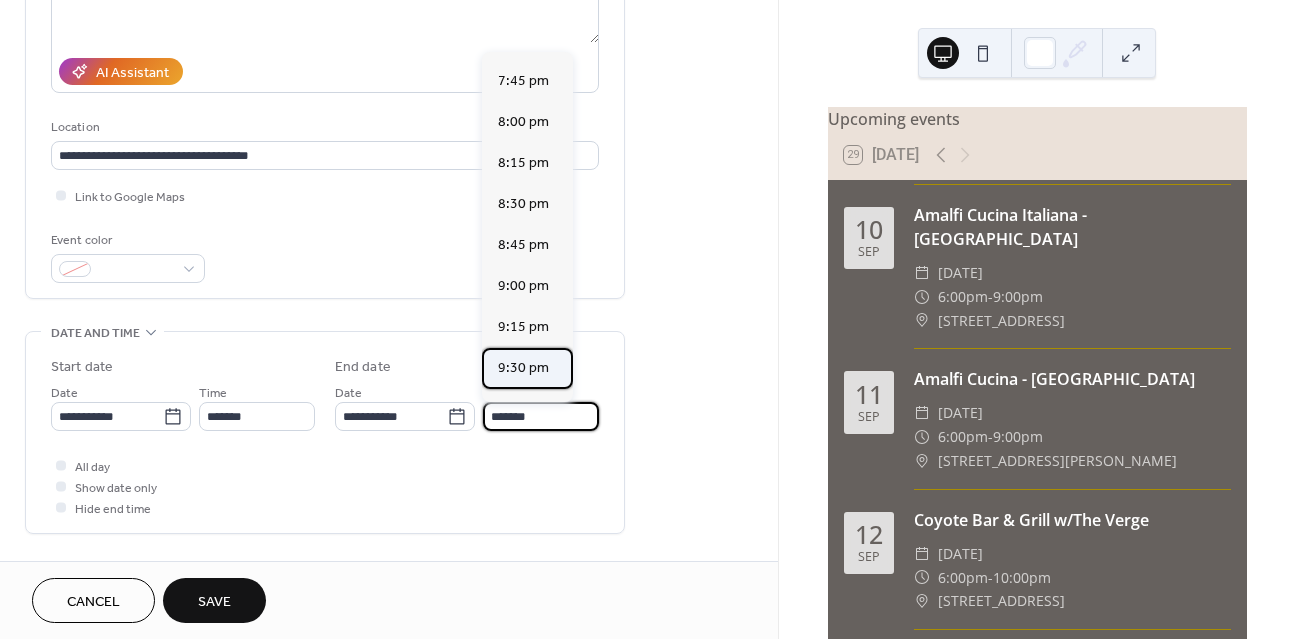 click on "9:30 pm" at bounding box center (523, 368) 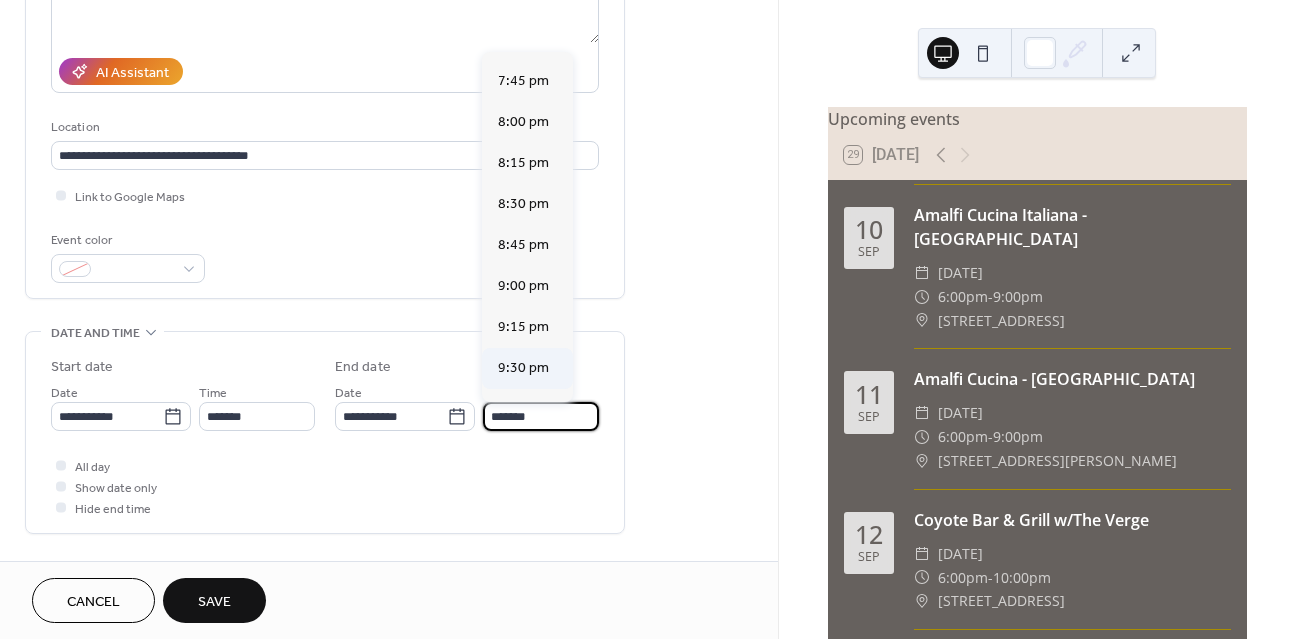type on "*******" 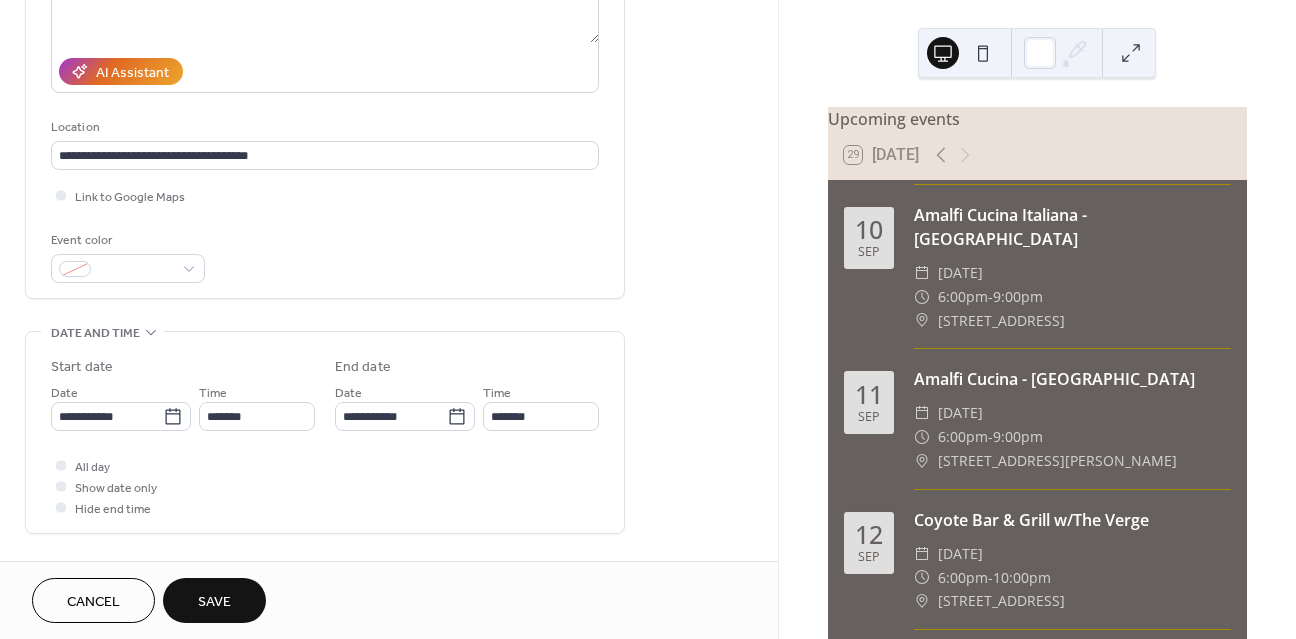 click on "Save" at bounding box center [214, 600] 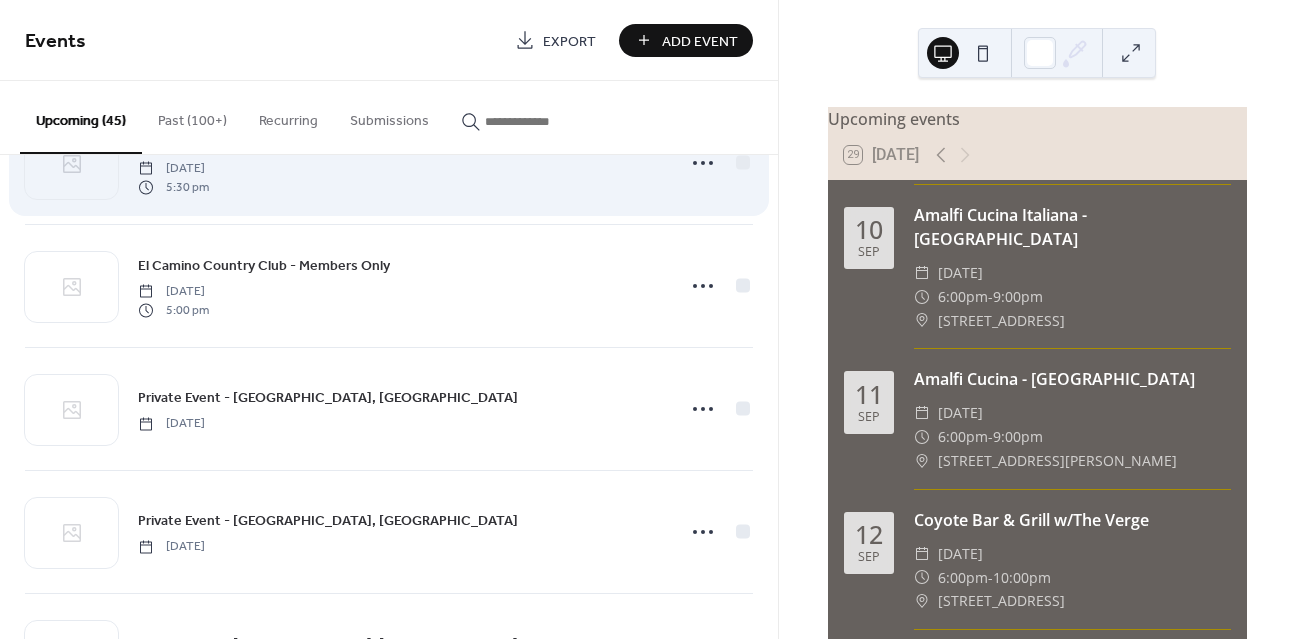 scroll, scrollTop: 4707, scrollLeft: 0, axis: vertical 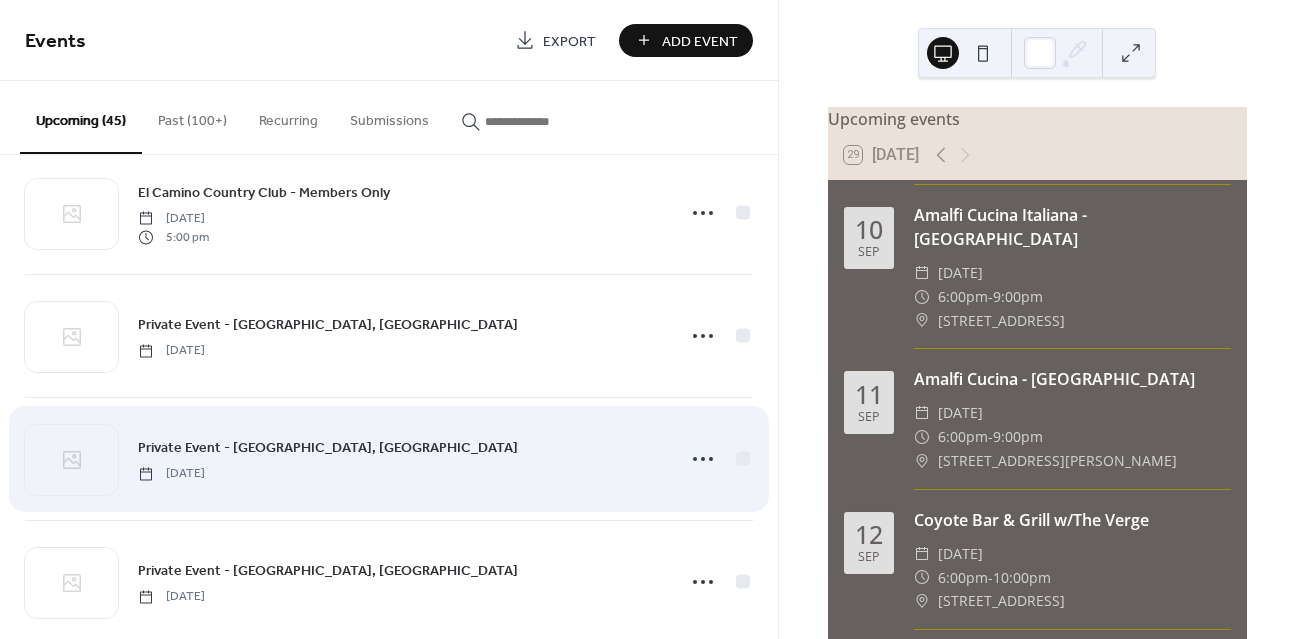 click on "Private Event - [GEOGRAPHIC_DATA], [GEOGRAPHIC_DATA] [DATE]" at bounding box center (400, 458) 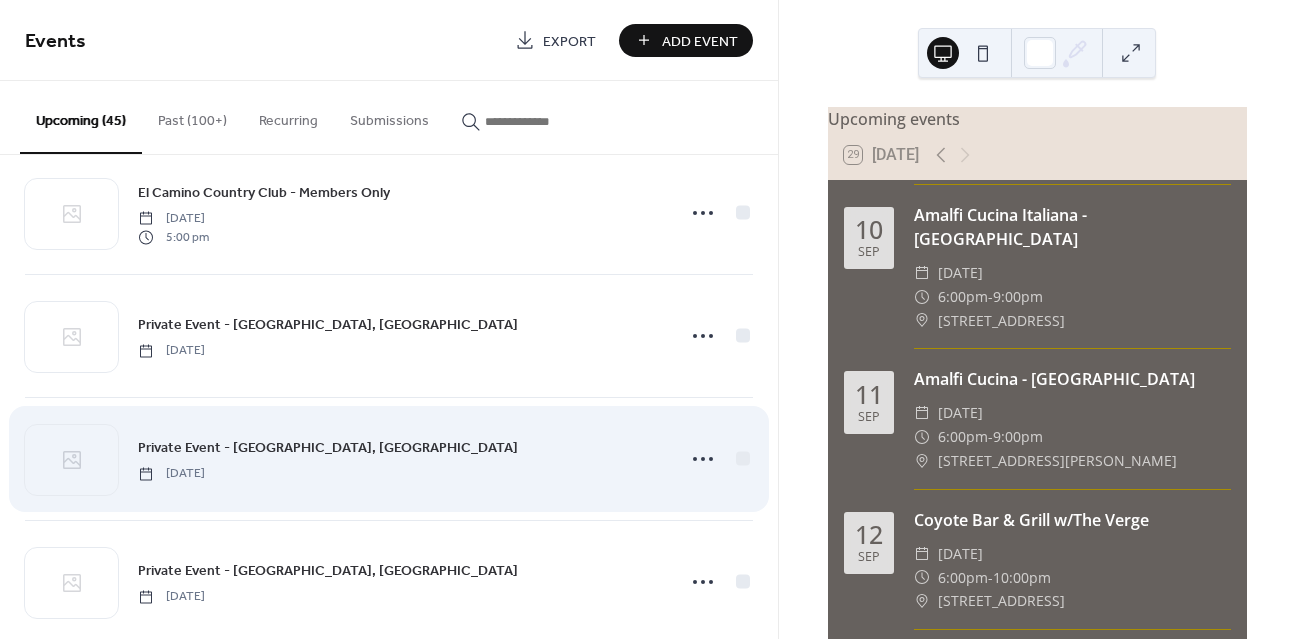 click on "[DATE]" at bounding box center [171, 474] 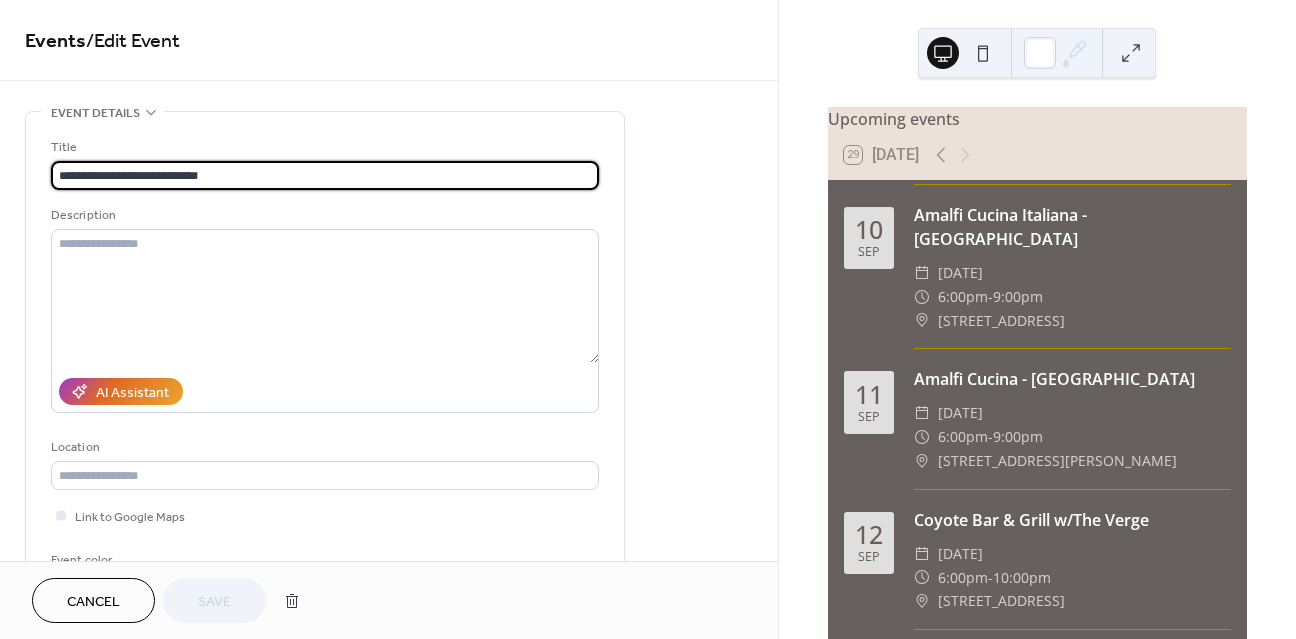 click on "**********" at bounding box center (325, 175) 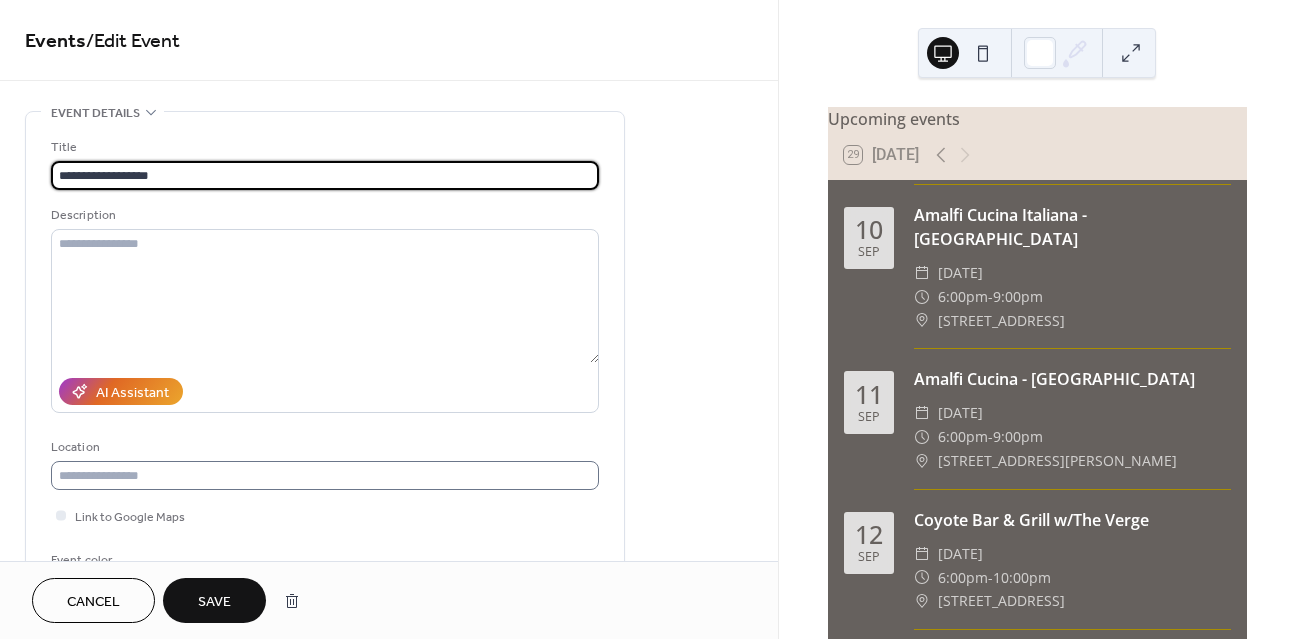 type on "**********" 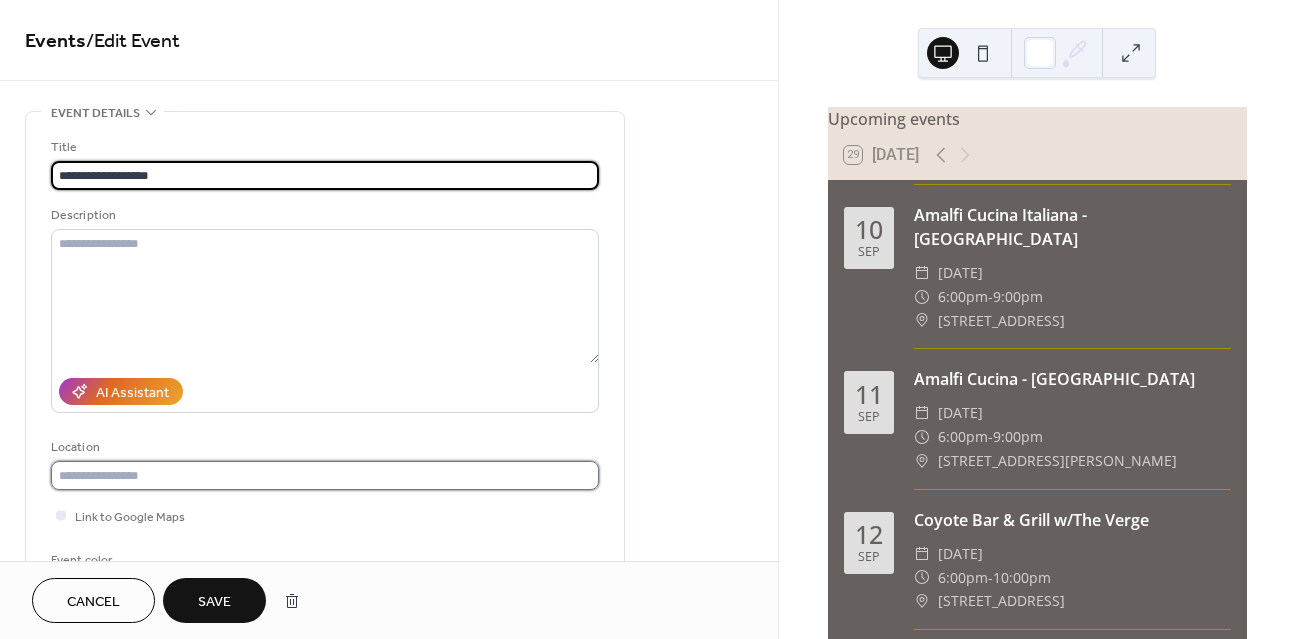 click at bounding box center [325, 475] 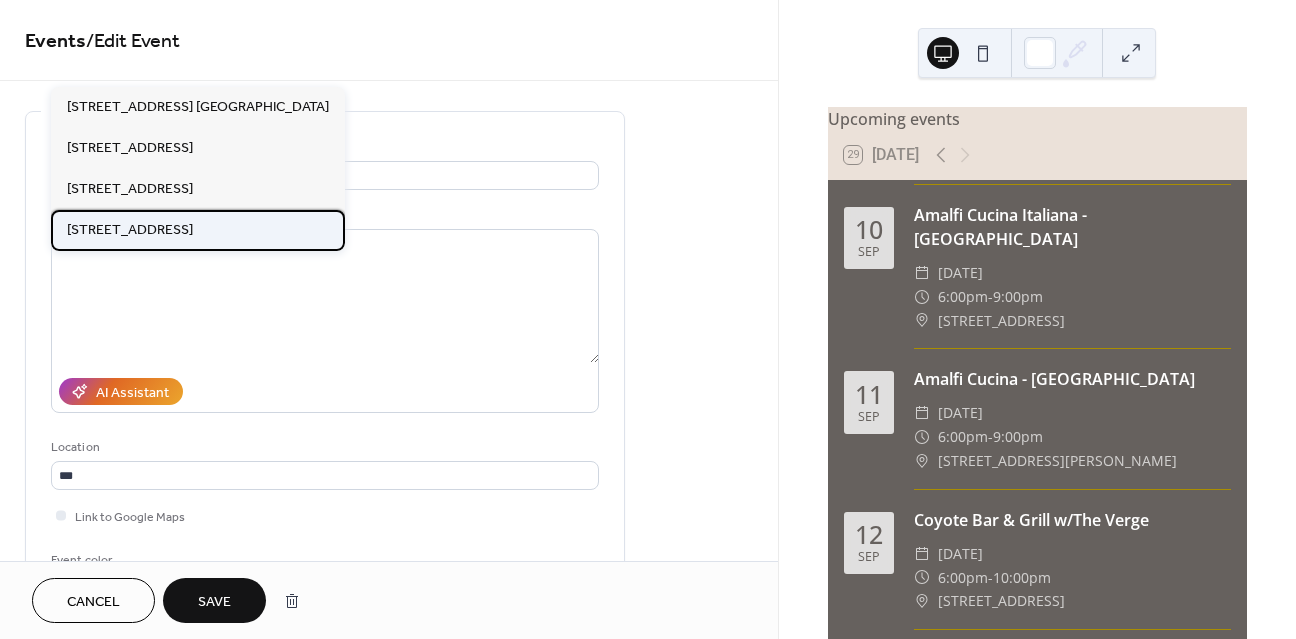 click on "[STREET_ADDRESS]" at bounding box center (130, 230) 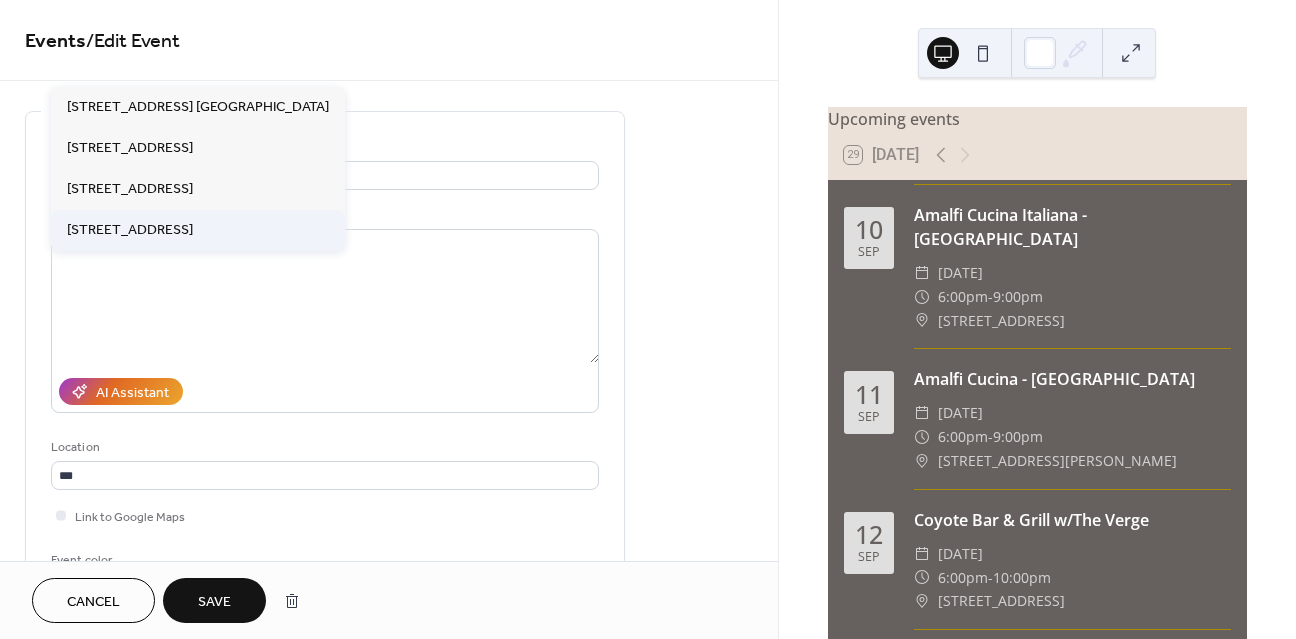 type on "**********" 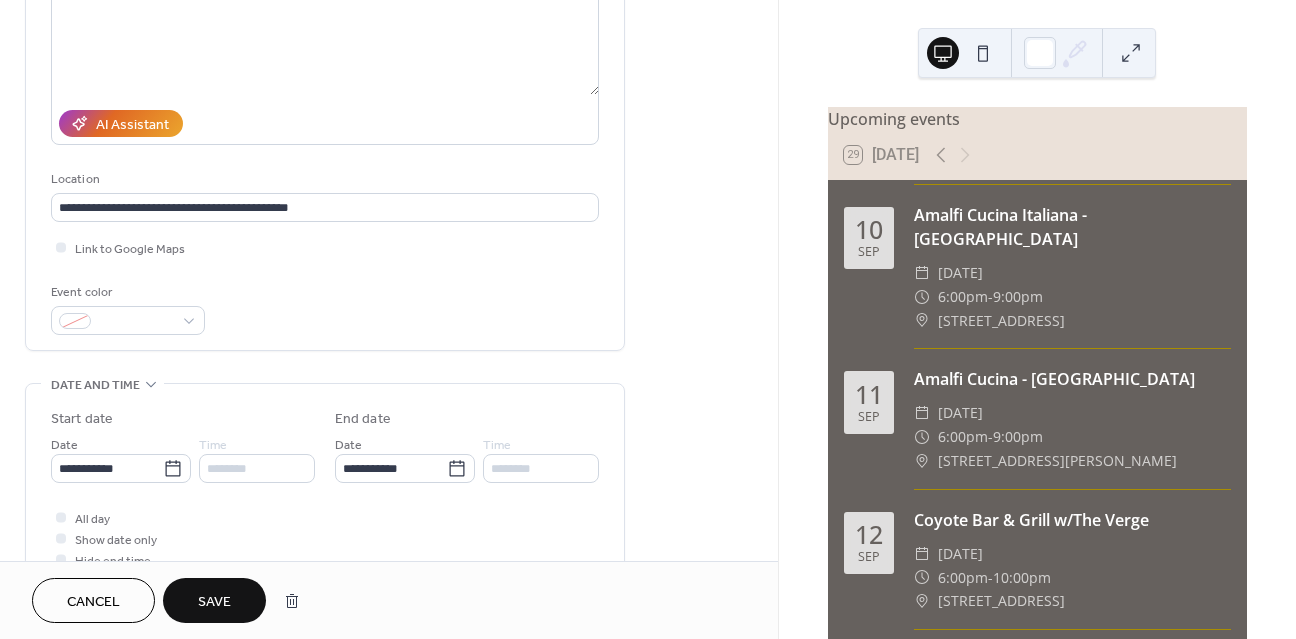 scroll, scrollTop: 267, scrollLeft: 0, axis: vertical 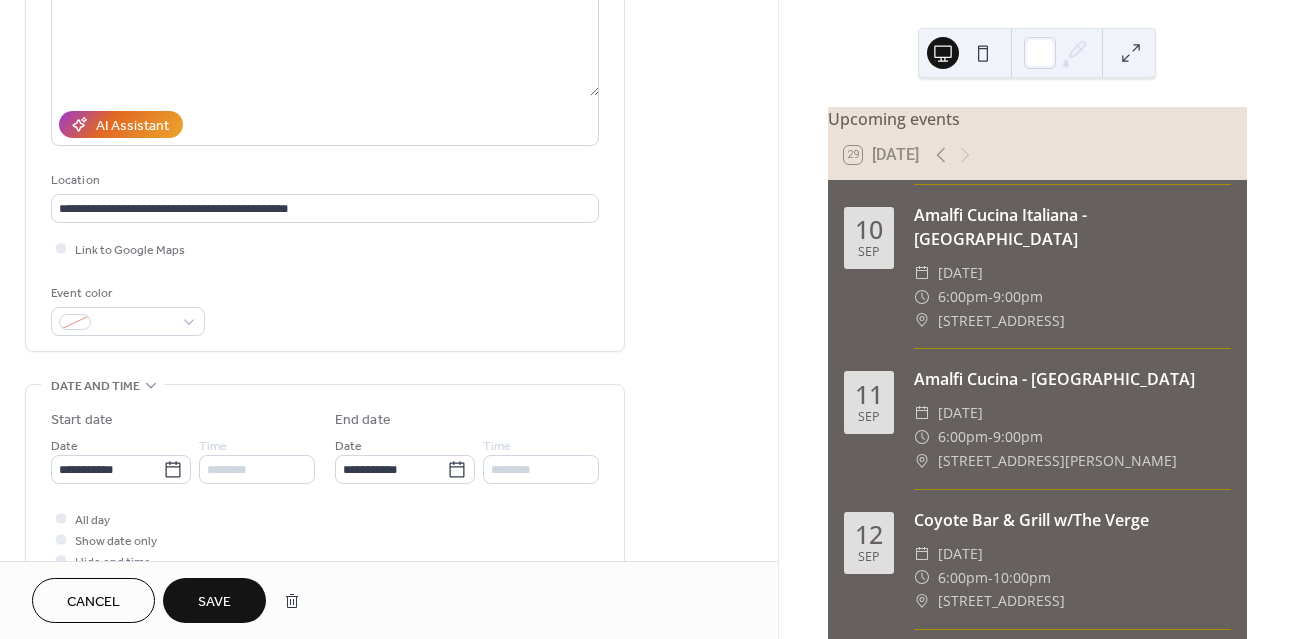 click on "********" at bounding box center [257, 469] 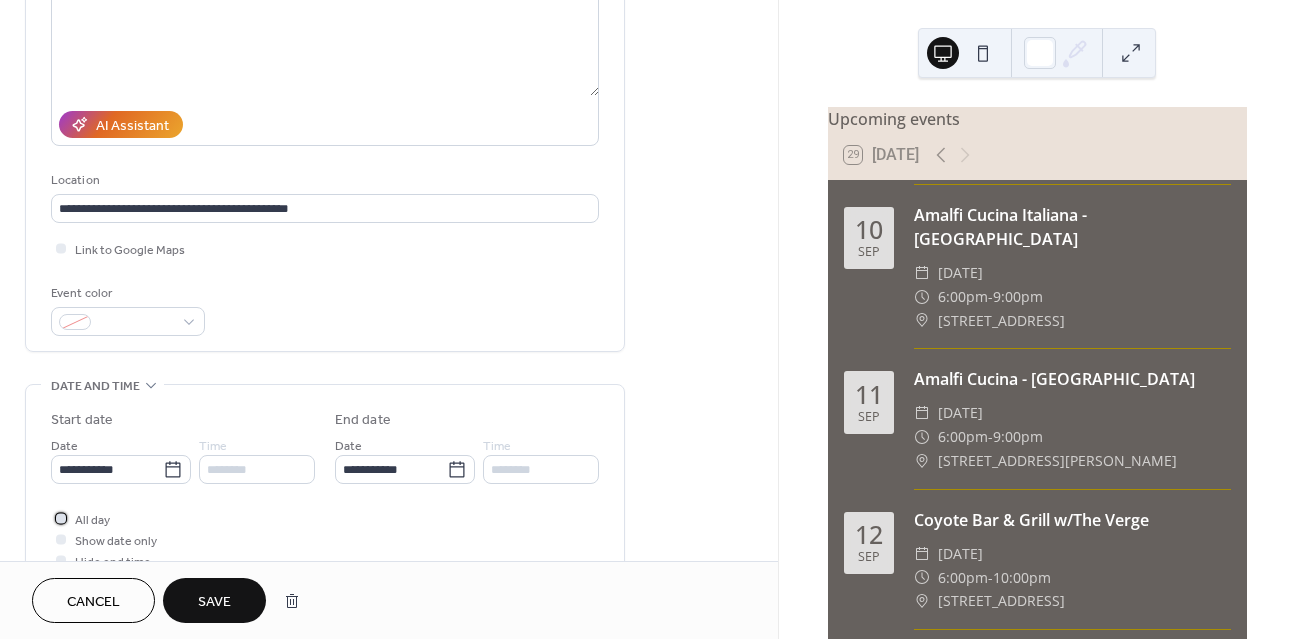 click at bounding box center (61, 518) 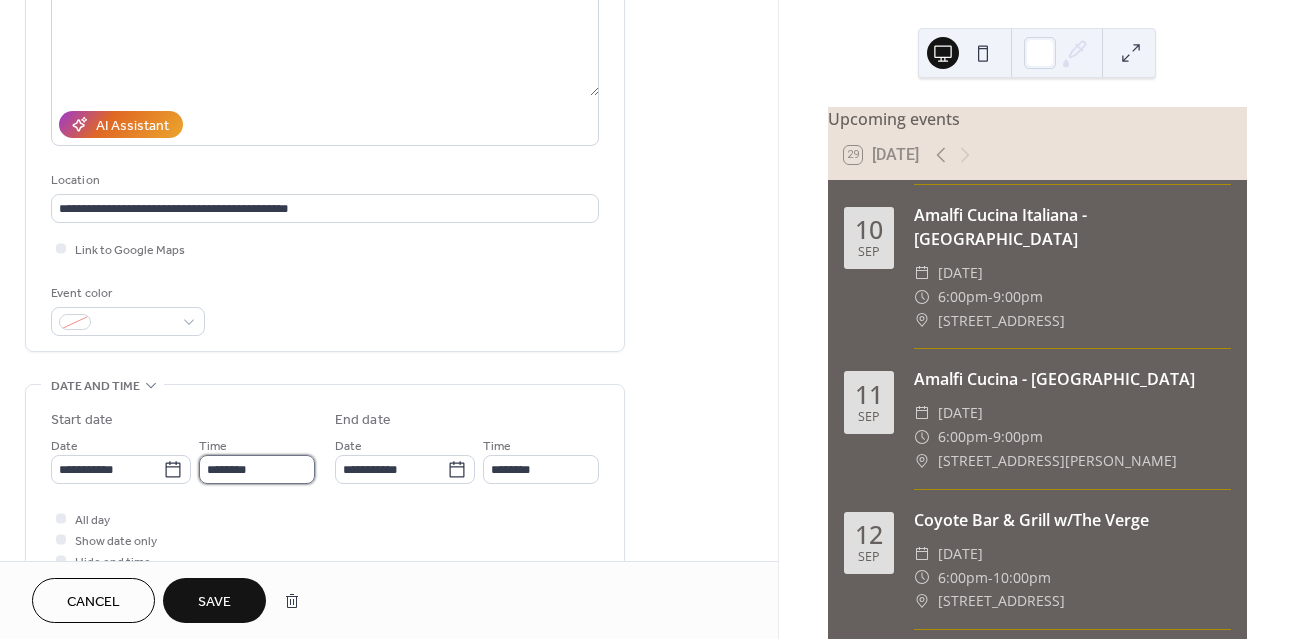 click on "********" at bounding box center (257, 469) 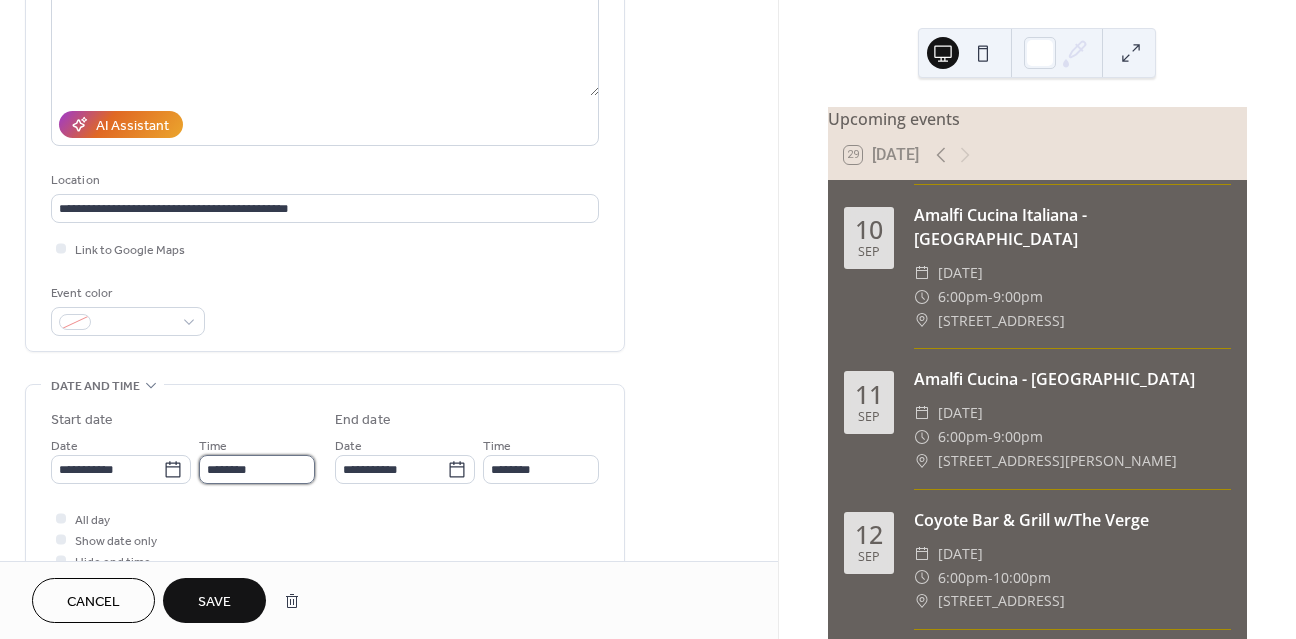 click on "********" at bounding box center [257, 469] 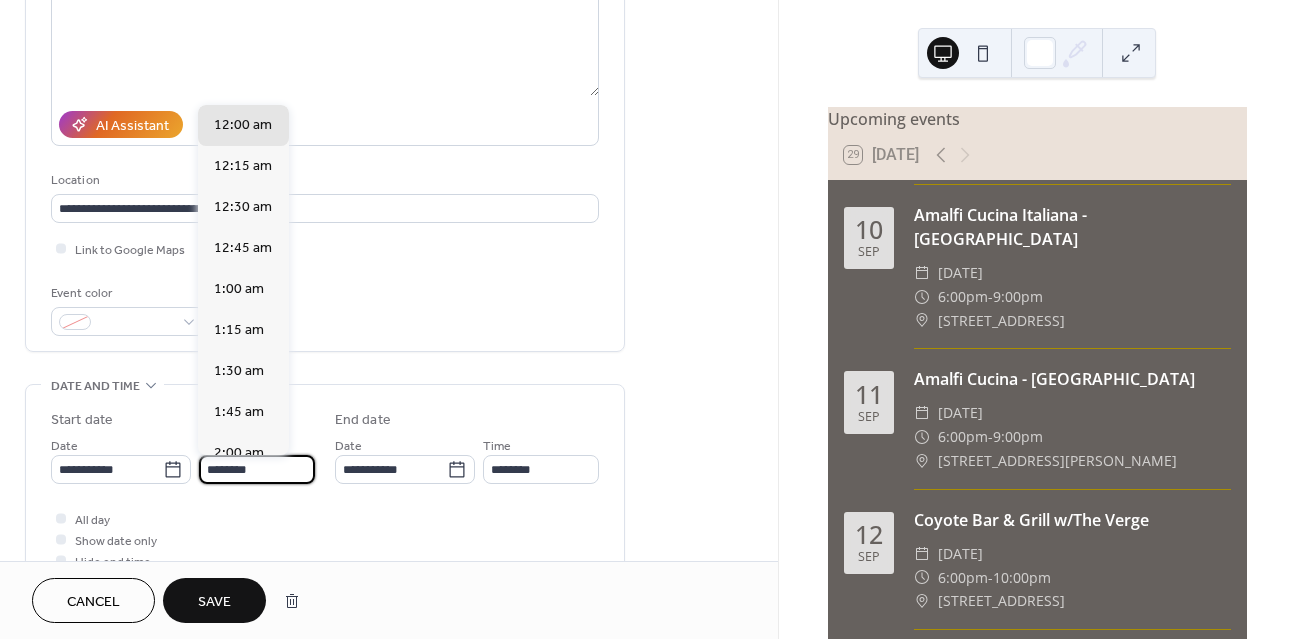 click on "********" at bounding box center (257, 469) 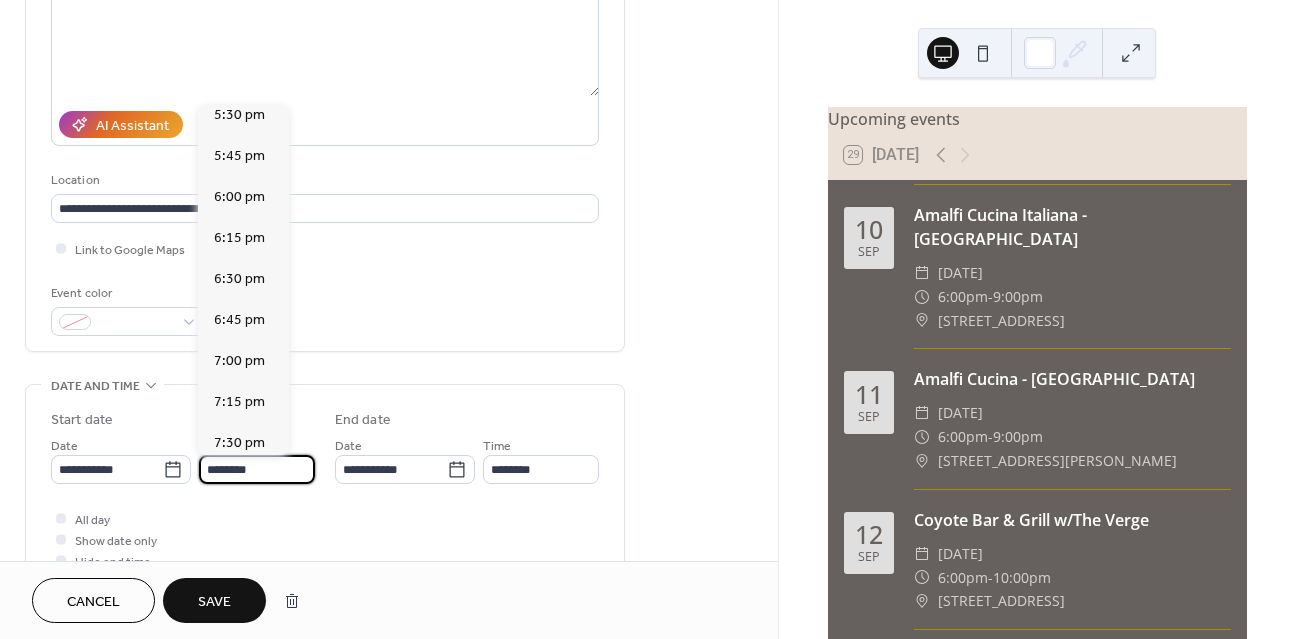 scroll, scrollTop: 2744, scrollLeft: 0, axis: vertical 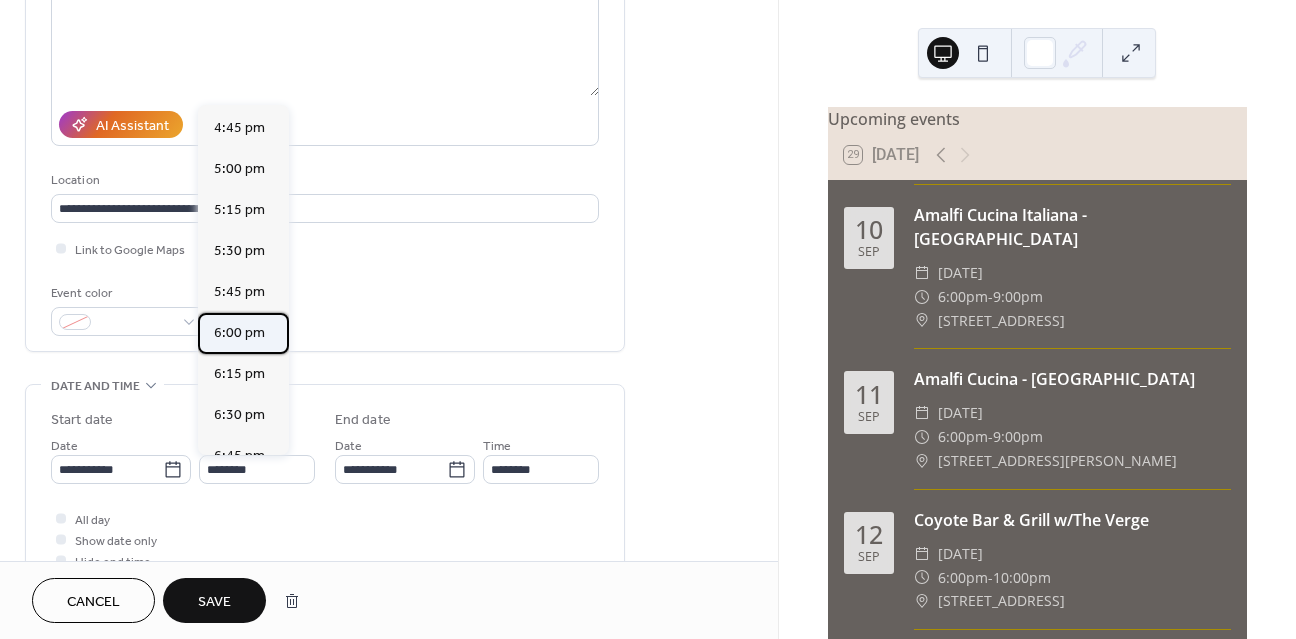 click on "6:00 pm" at bounding box center (239, 333) 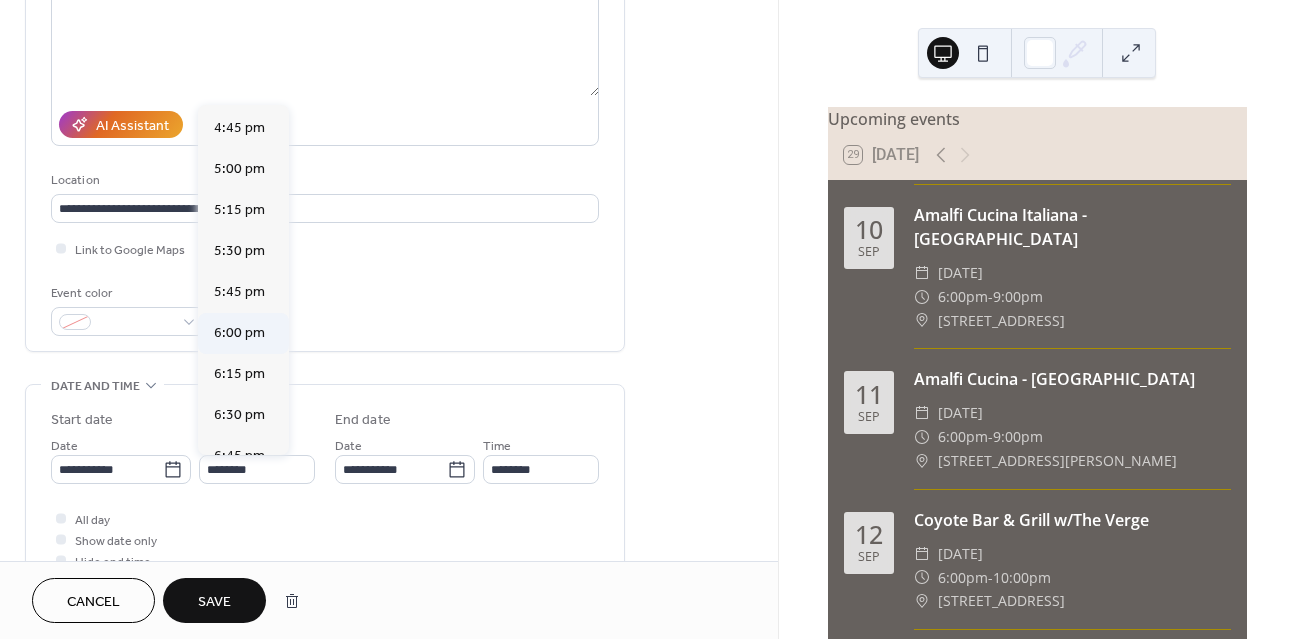 type on "*******" 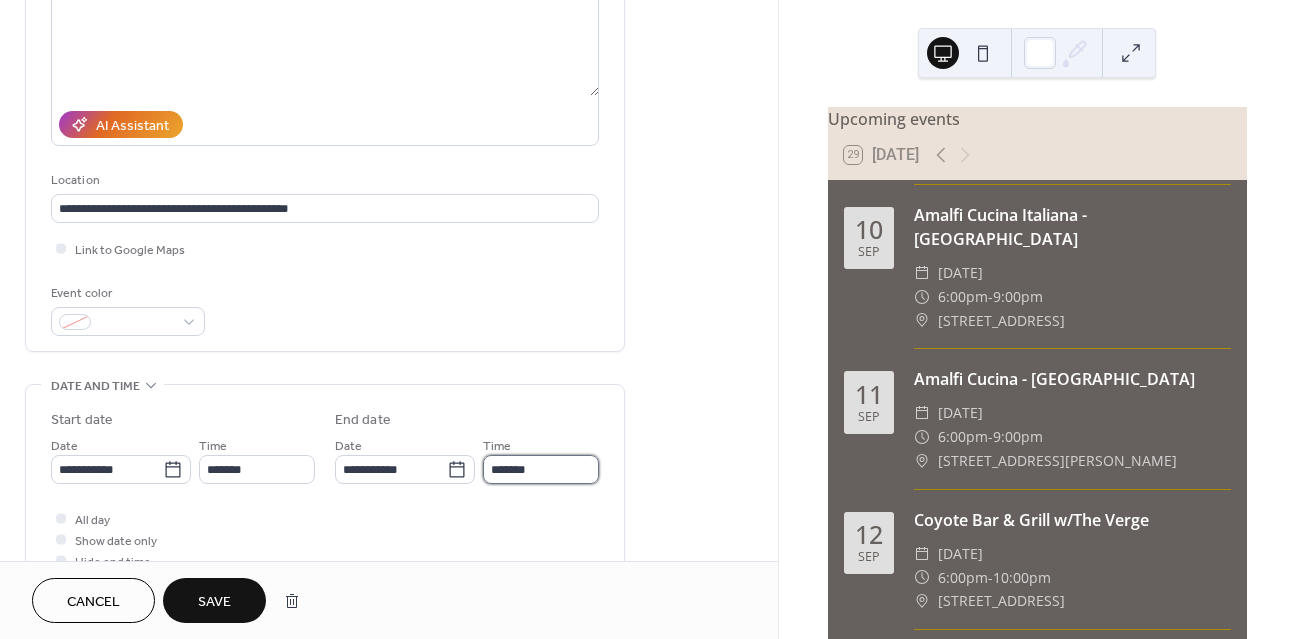 click on "*******" at bounding box center [541, 469] 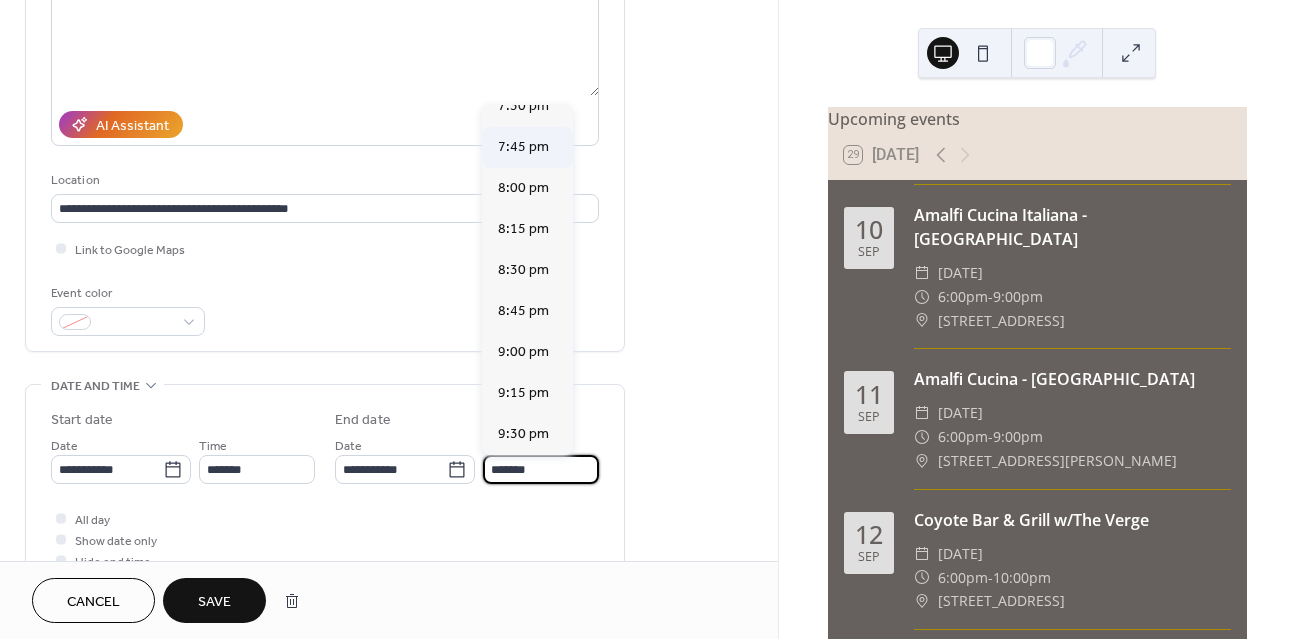 scroll, scrollTop: 244, scrollLeft: 0, axis: vertical 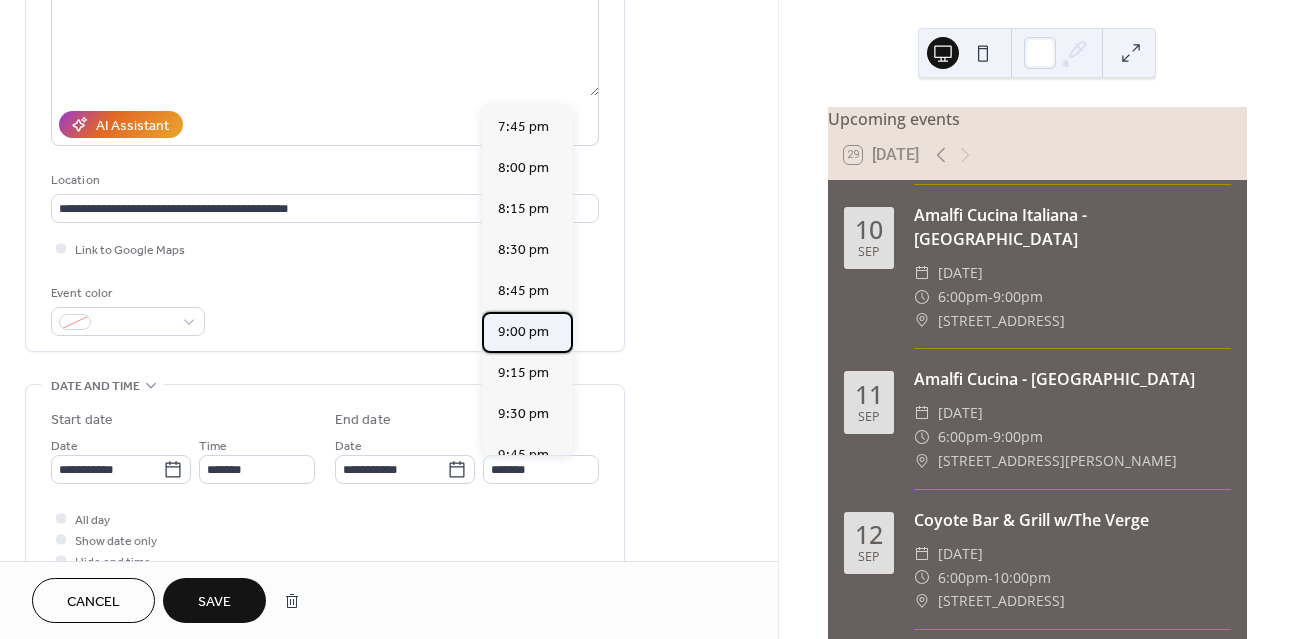 click on "9:00 pm" at bounding box center (523, 332) 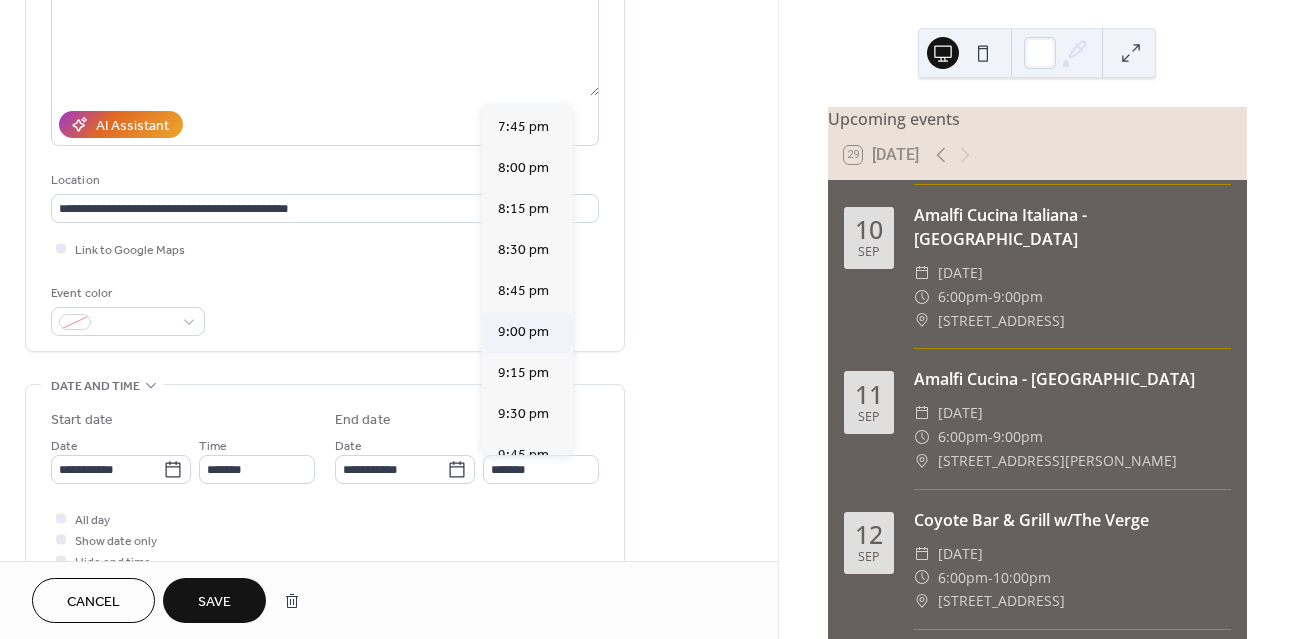 type on "*******" 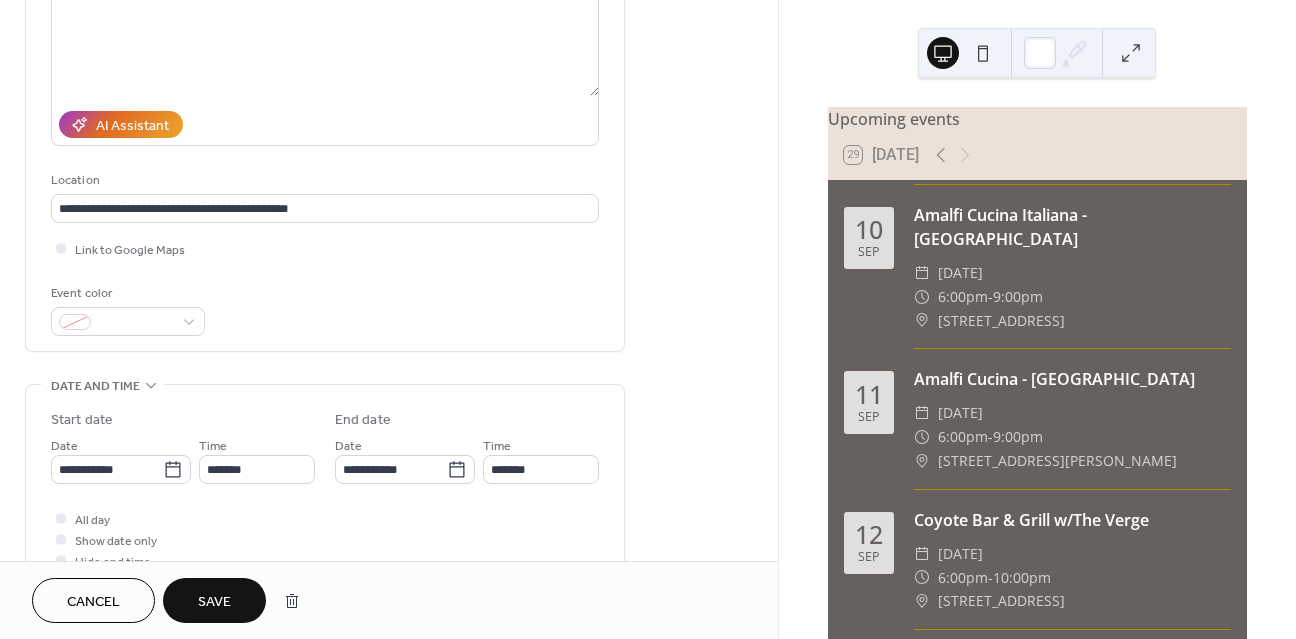 click on "Save" at bounding box center [214, 602] 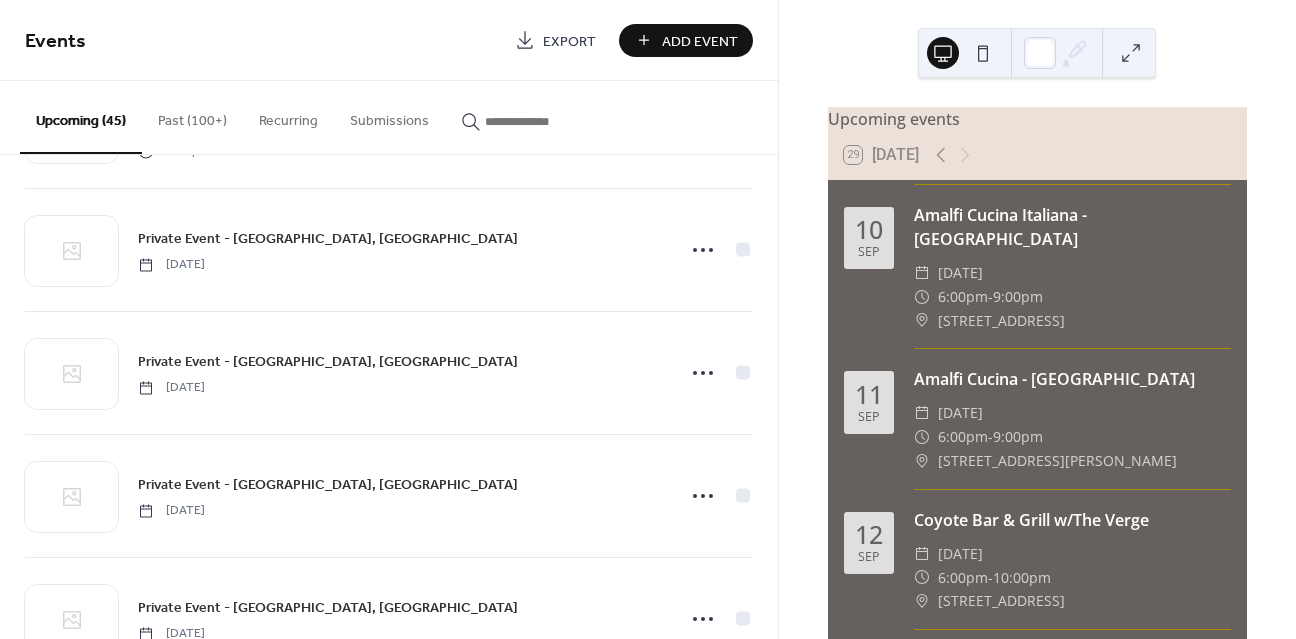 scroll, scrollTop: 5065, scrollLeft: 0, axis: vertical 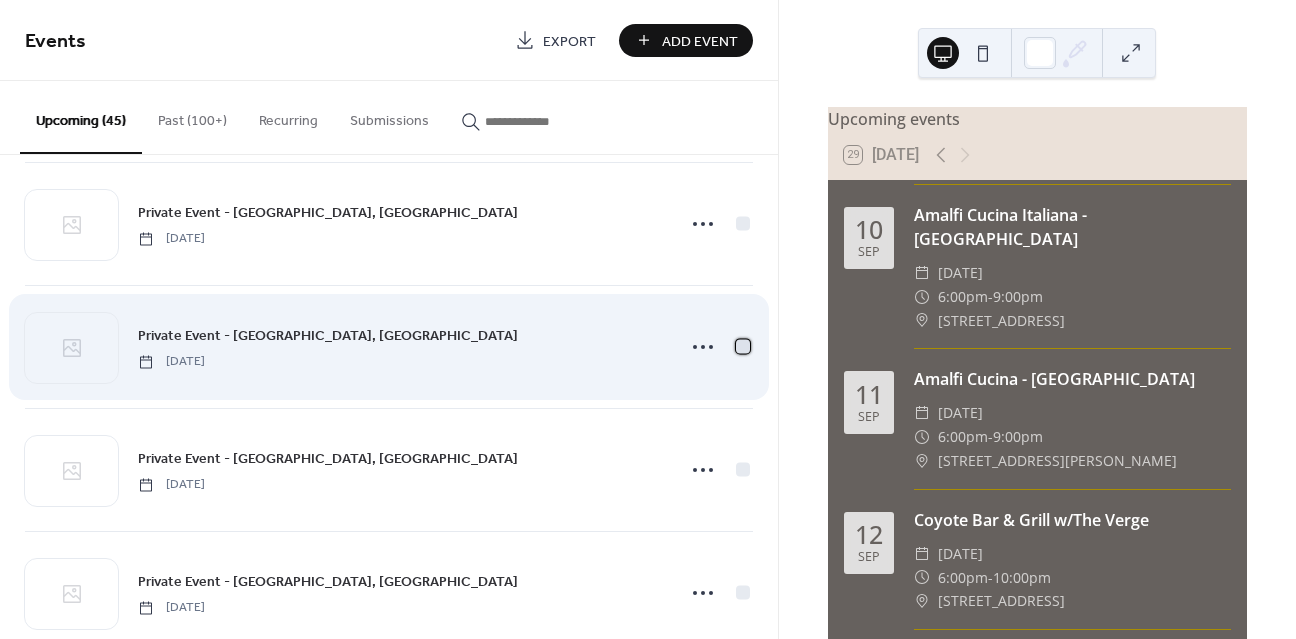 click at bounding box center [743, 346] 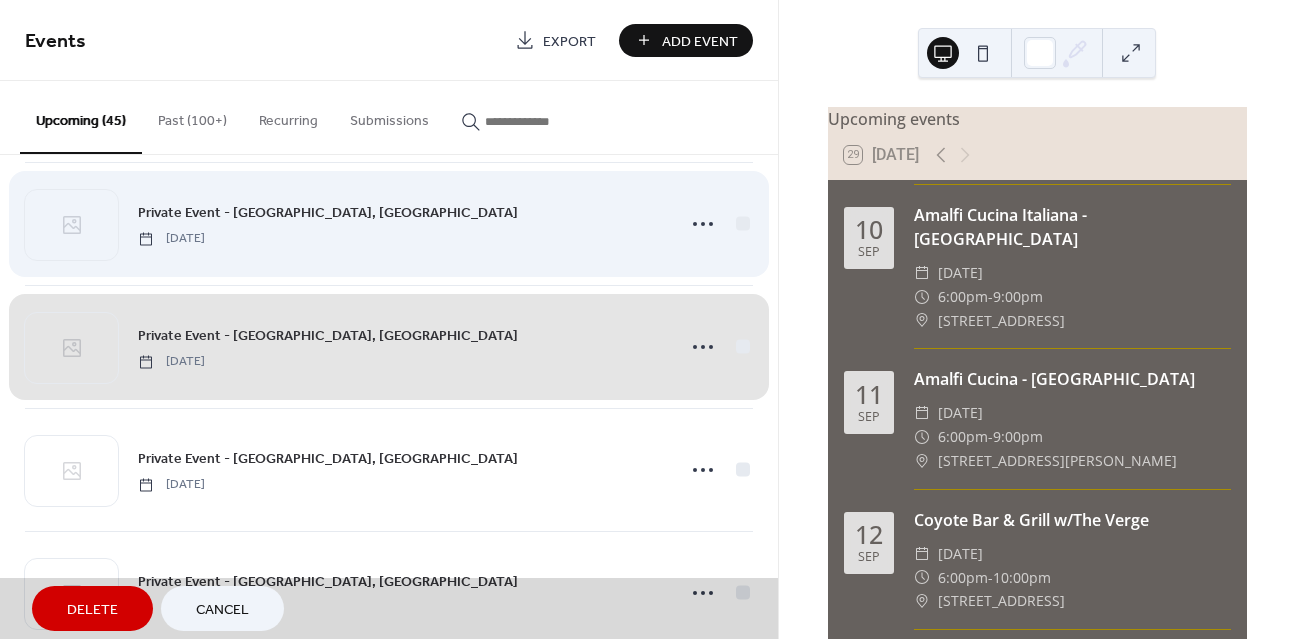 click on "Private Event - [GEOGRAPHIC_DATA], [GEOGRAPHIC_DATA] [DATE]" at bounding box center [389, 223] 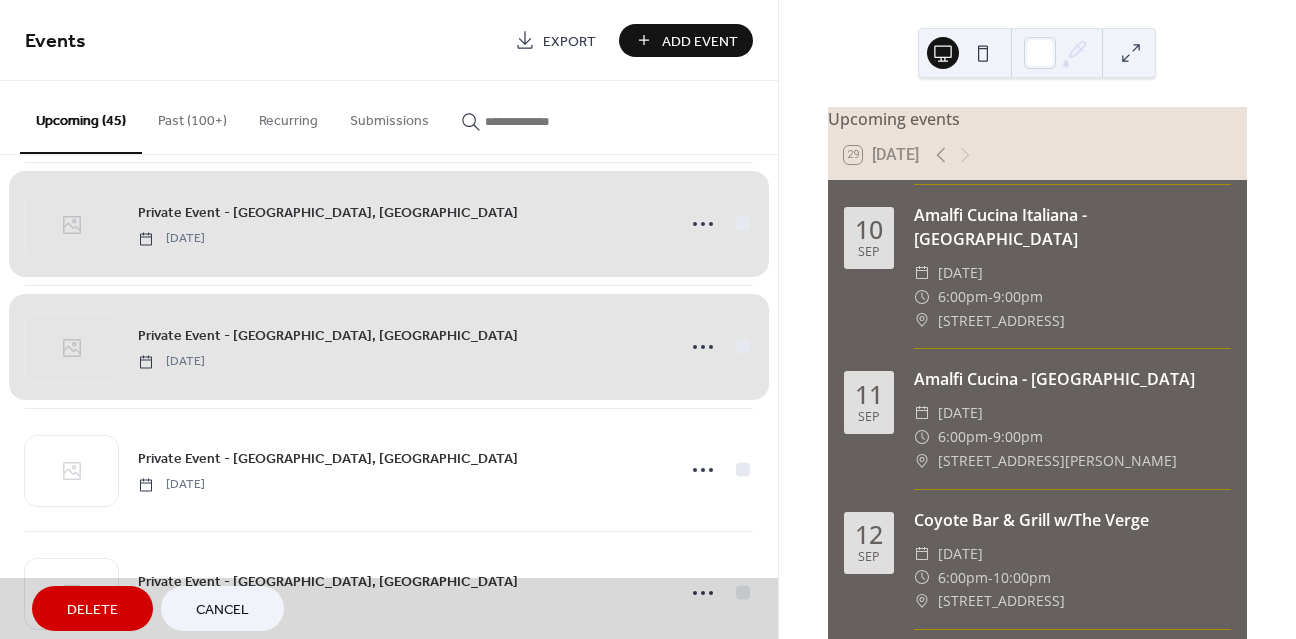 click on "Delete" at bounding box center (92, 610) 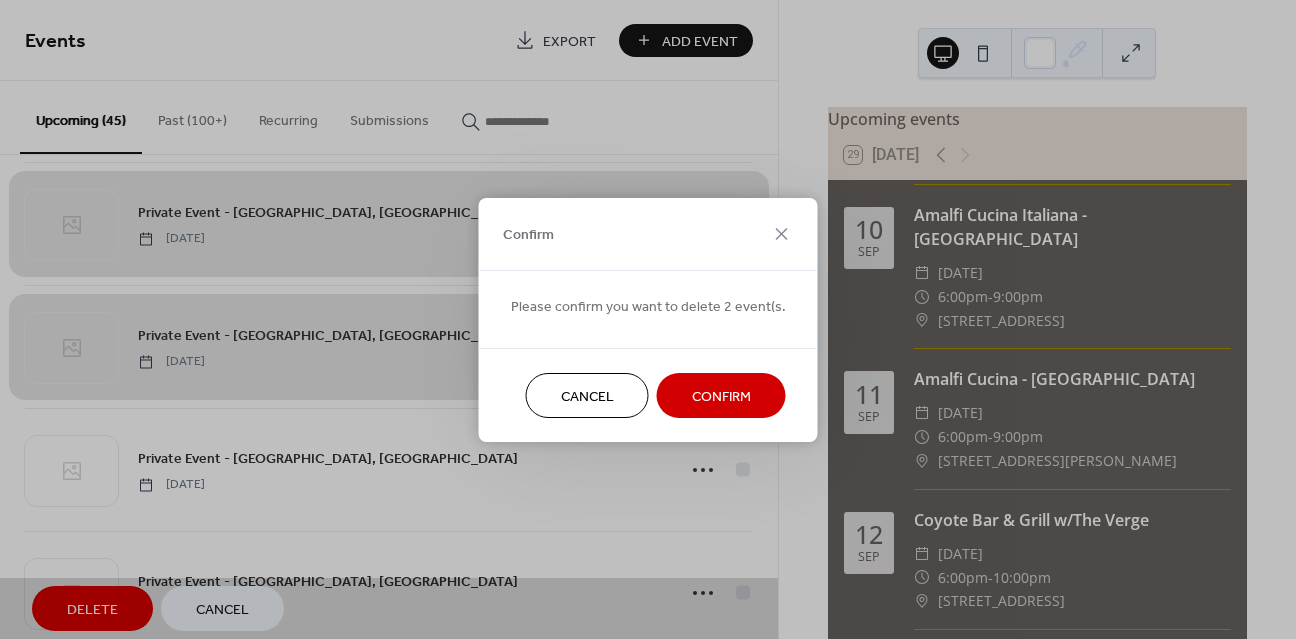 click on "Confirm" at bounding box center [721, 396] 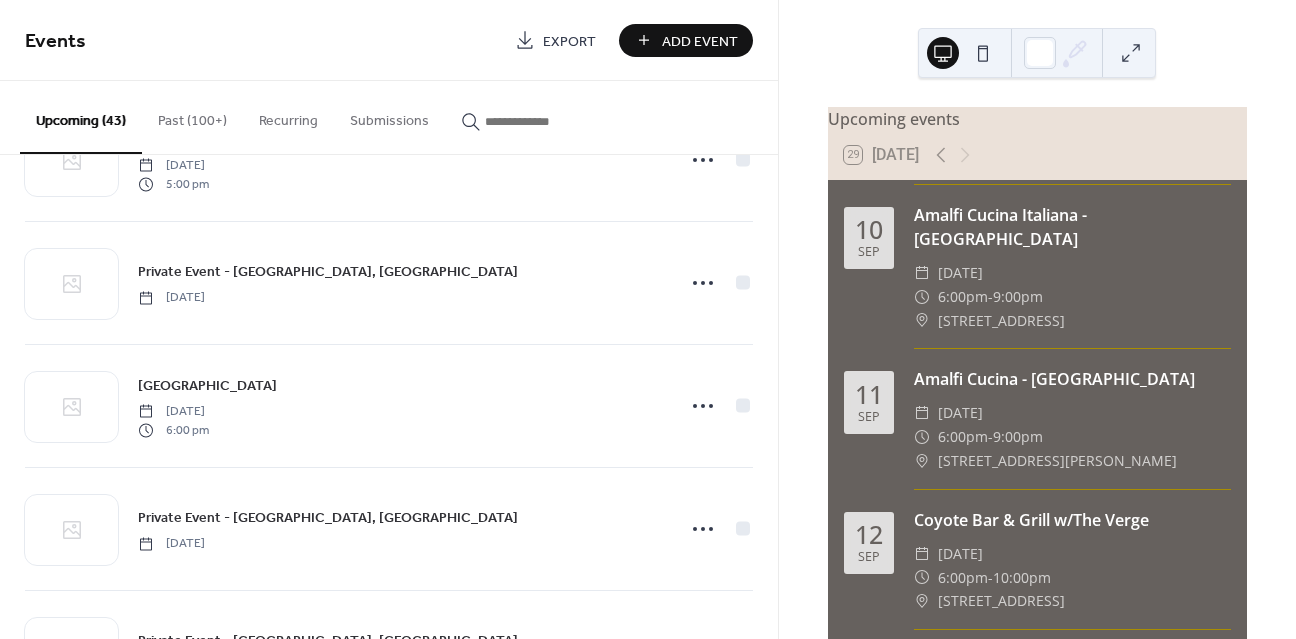 scroll, scrollTop: 4759, scrollLeft: 0, axis: vertical 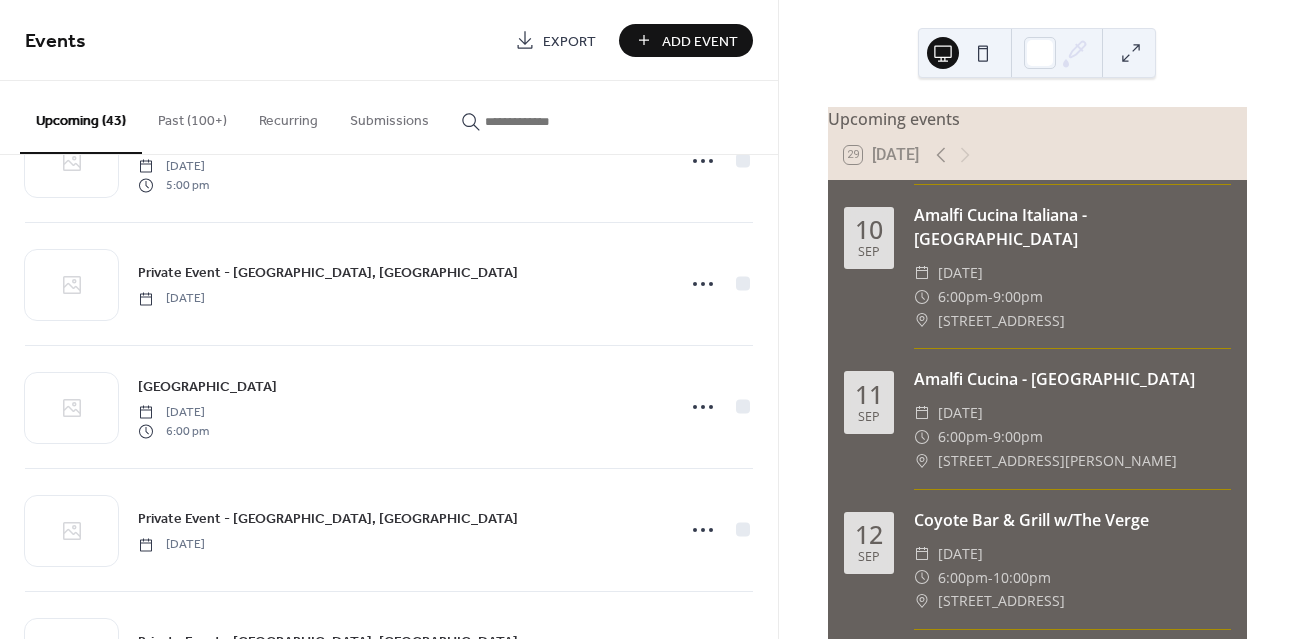 click on "Add Event" at bounding box center [700, 41] 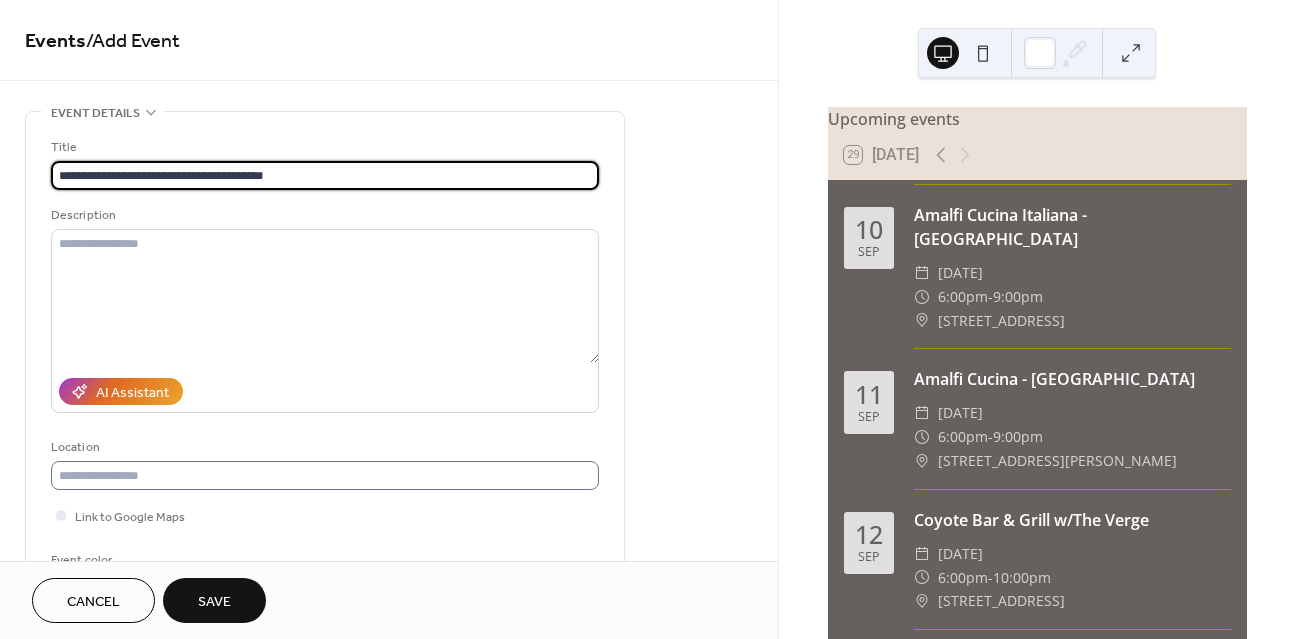 type on "**********" 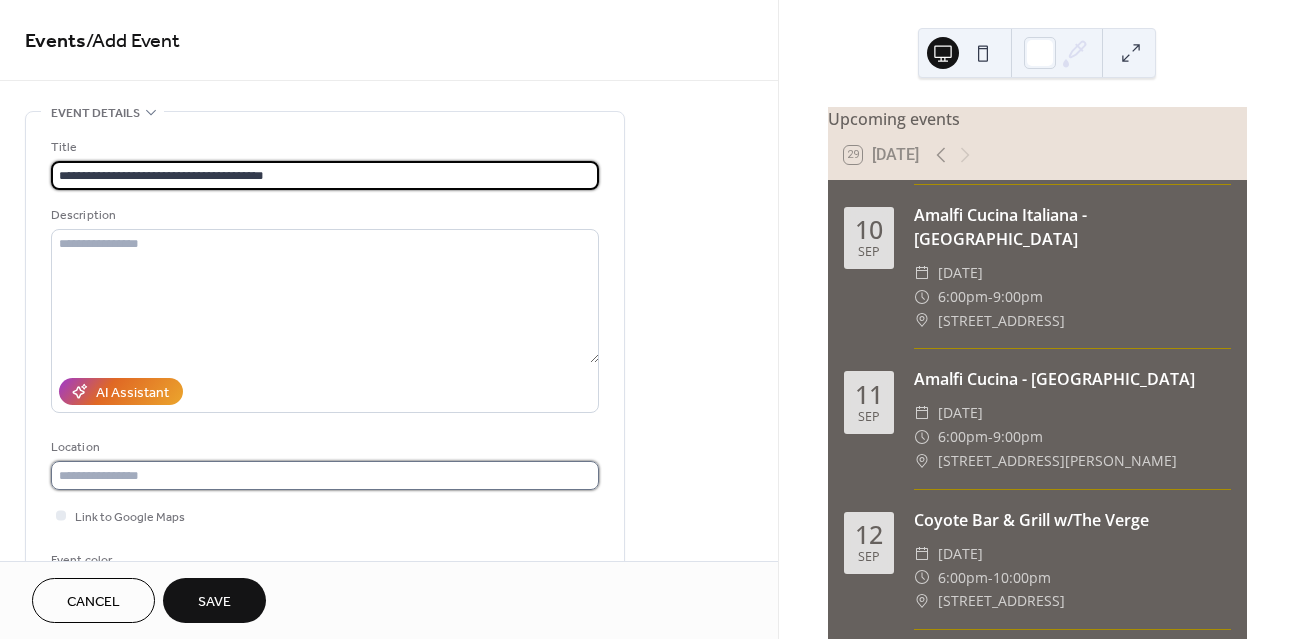 click at bounding box center [325, 475] 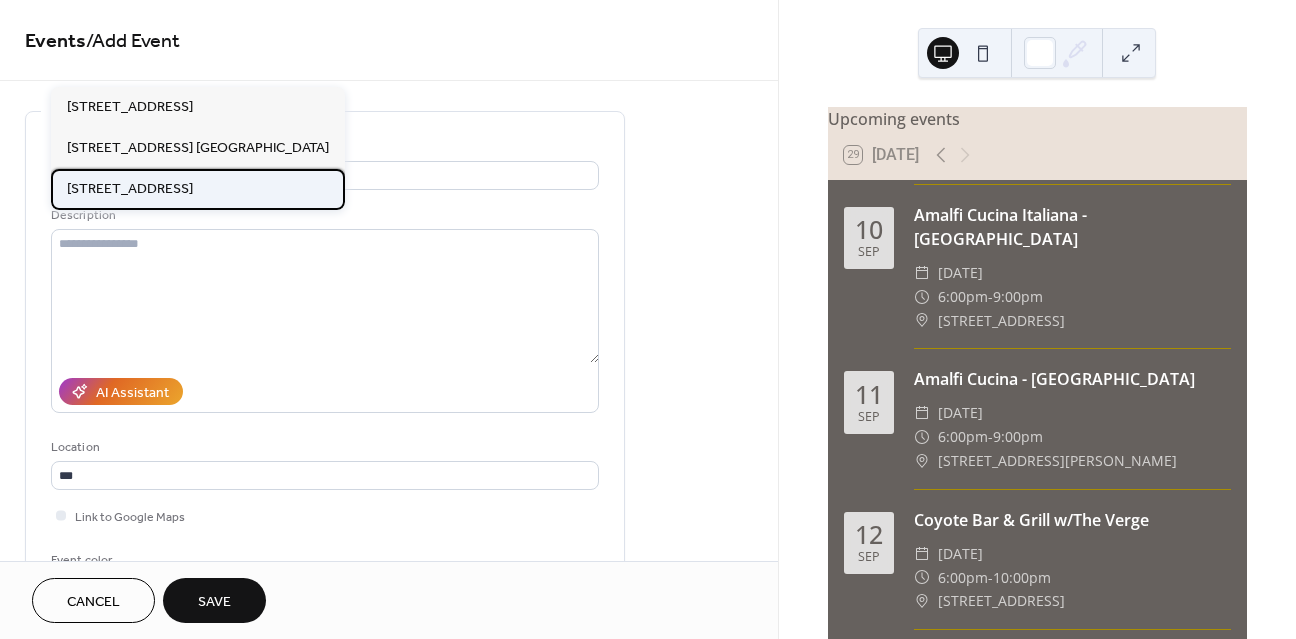 click on "[STREET_ADDRESS]" at bounding box center (130, 189) 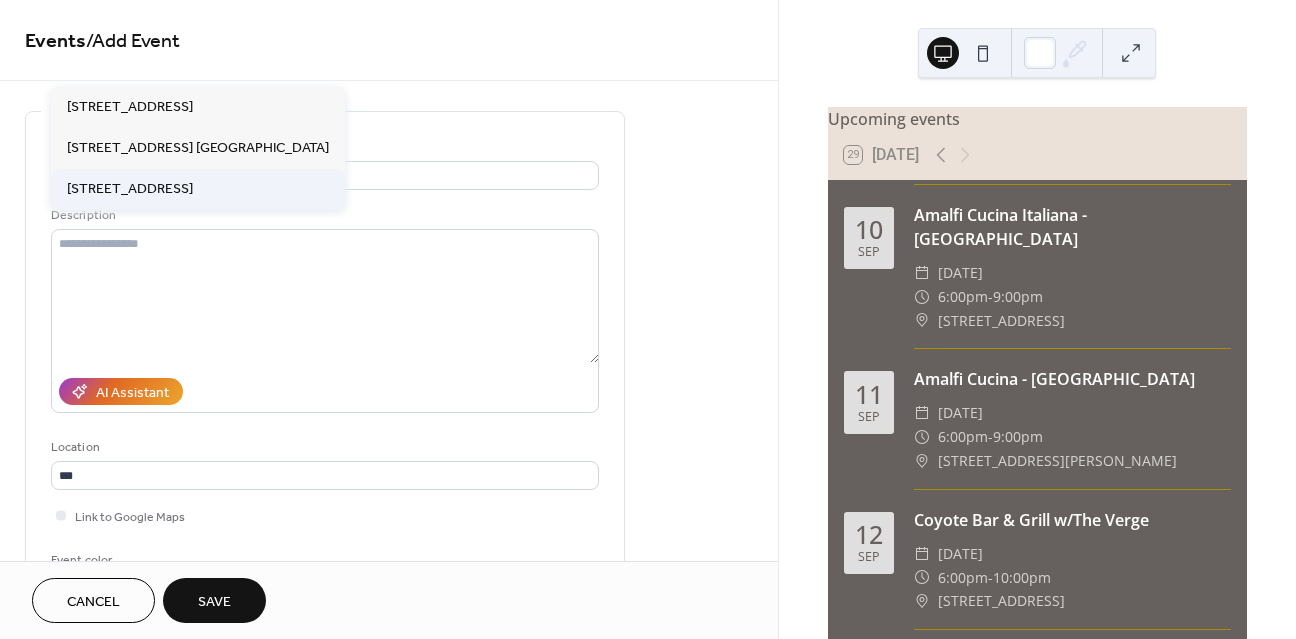 type on "**********" 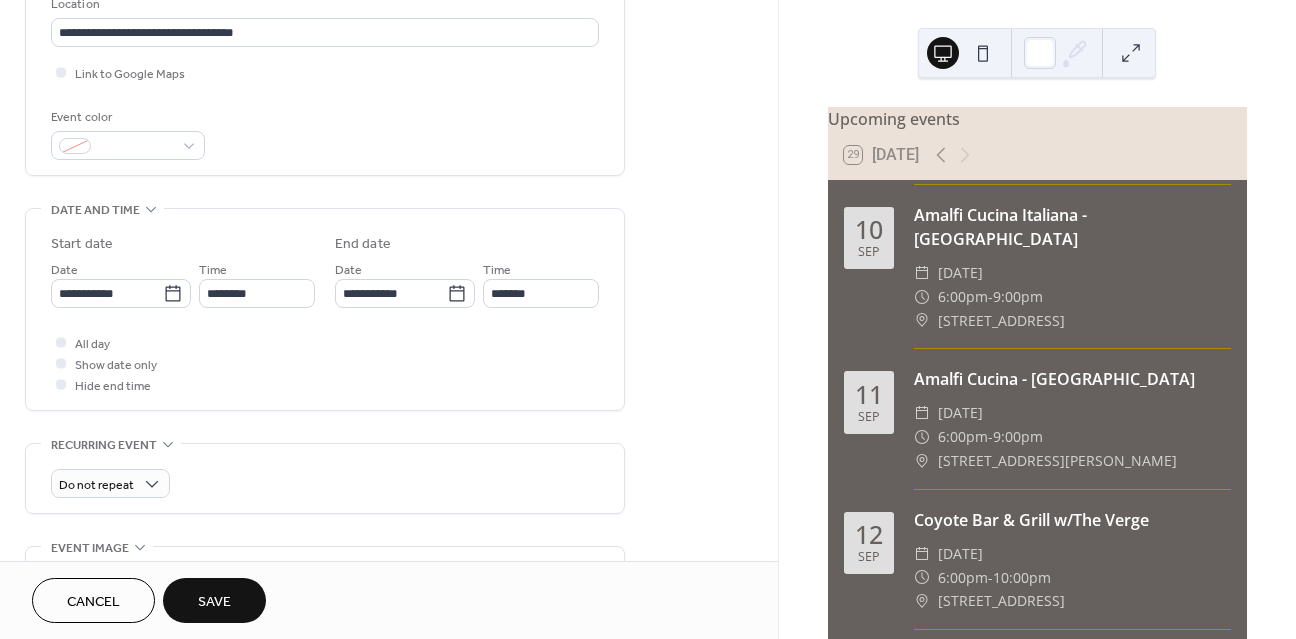 scroll, scrollTop: 466, scrollLeft: 0, axis: vertical 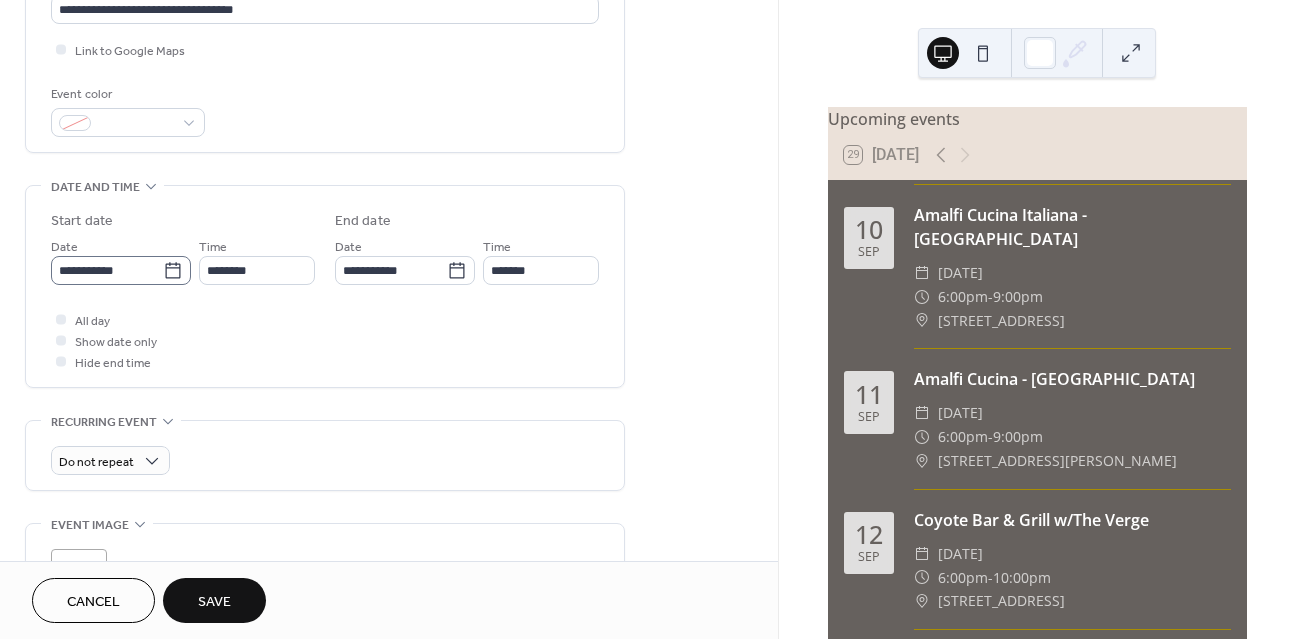 click 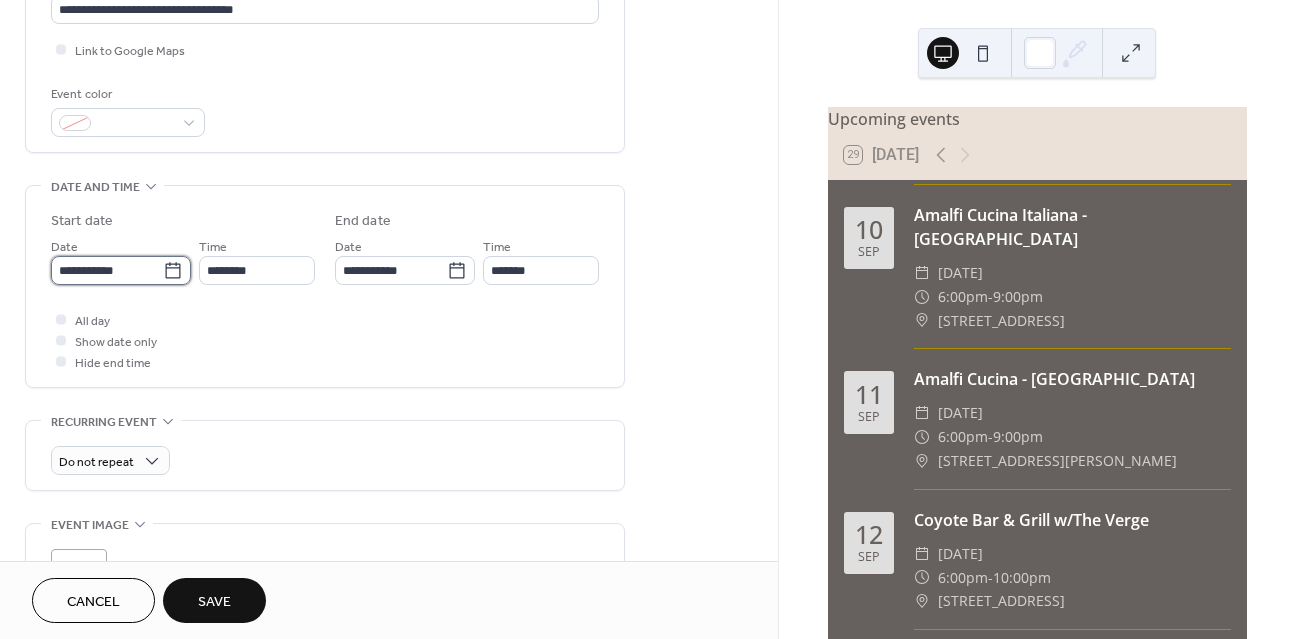 click on "**********" at bounding box center (107, 270) 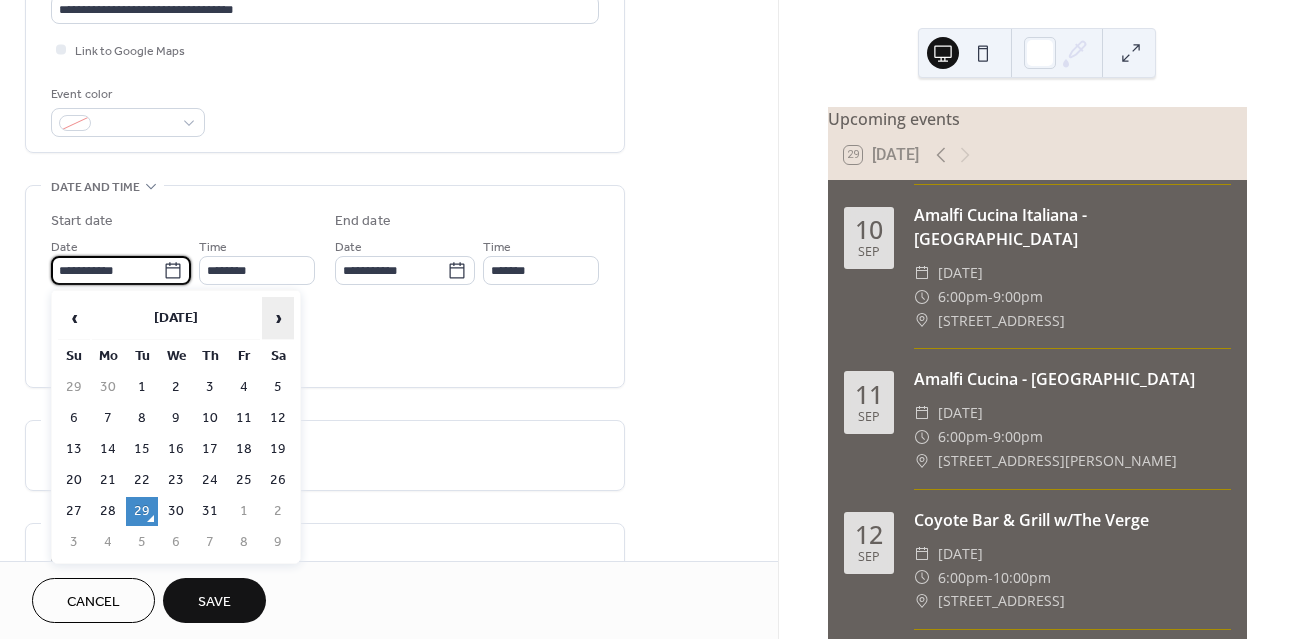 click on "›" at bounding box center [278, 318] 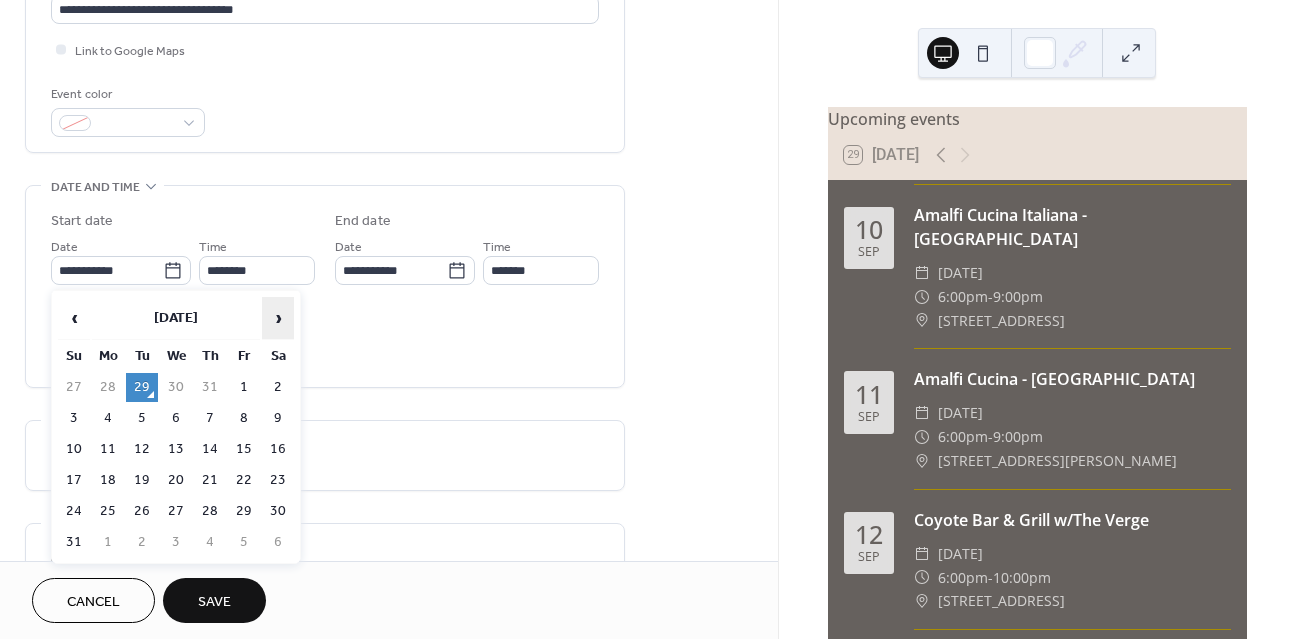click on "›" at bounding box center [278, 318] 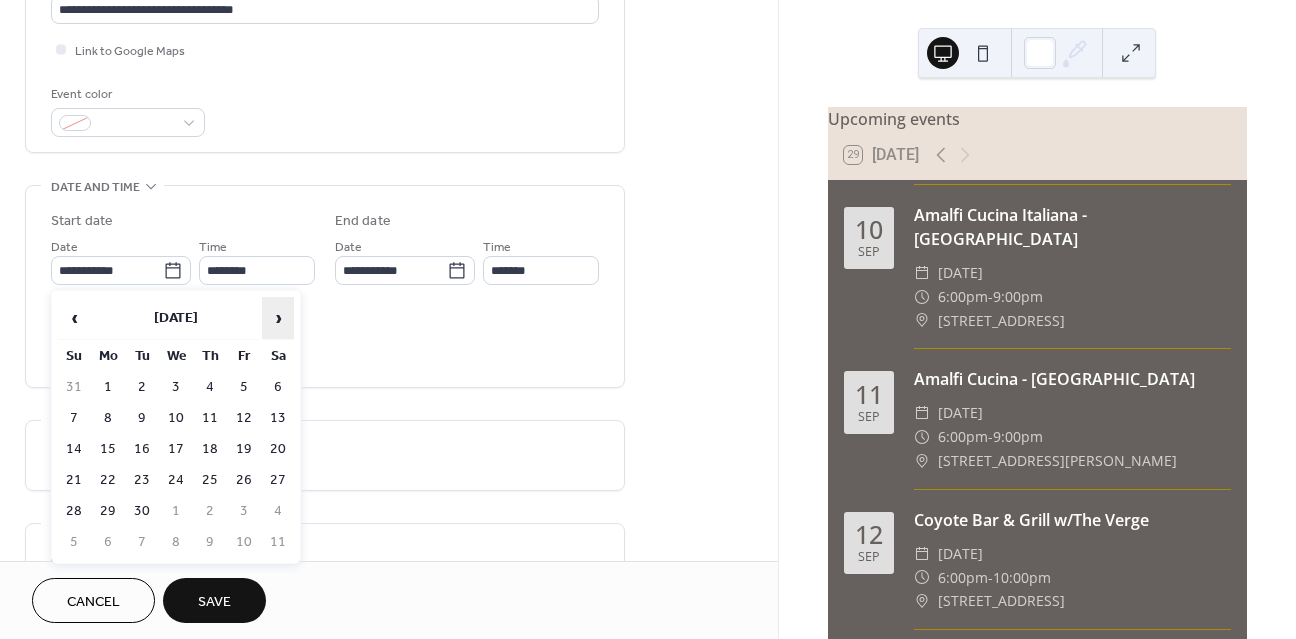 click on "›" at bounding box center (278, 318) 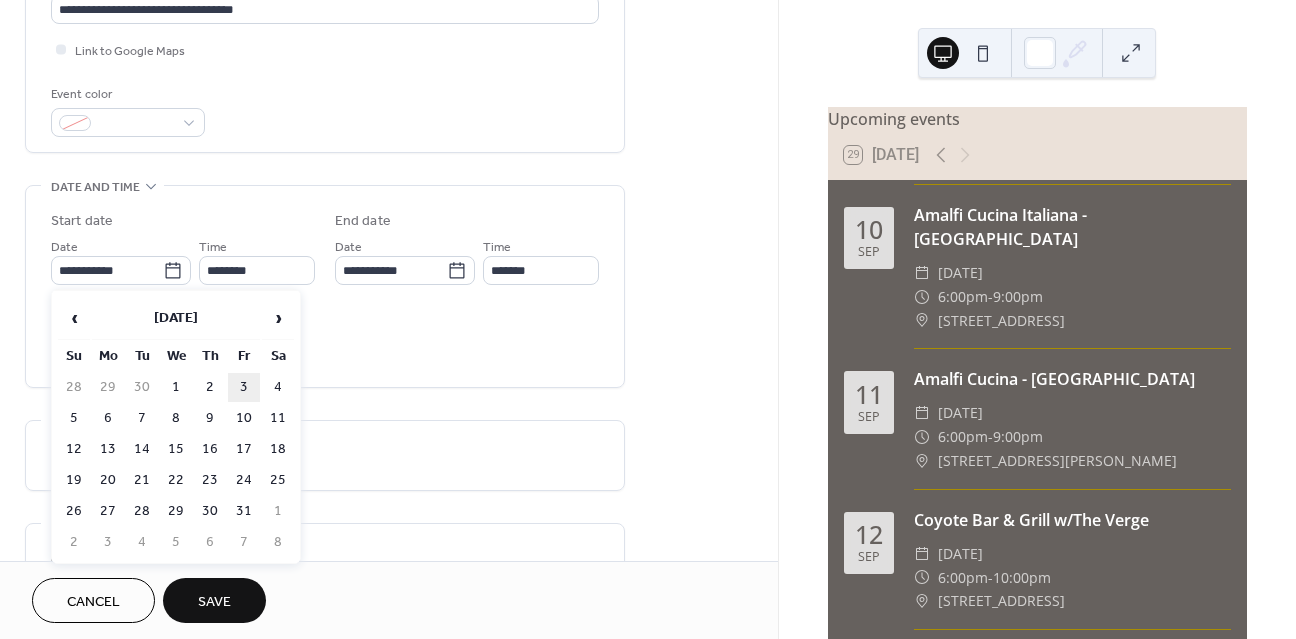 click on "3" at bounding box center (244, 387) 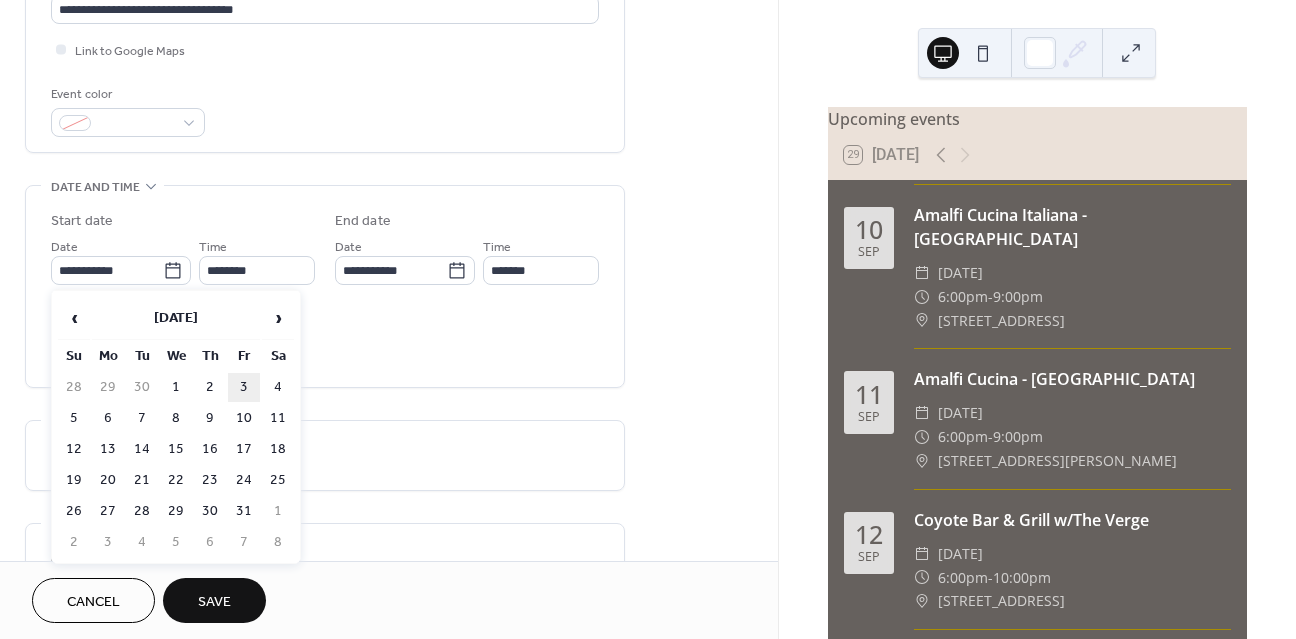 type on "**********" 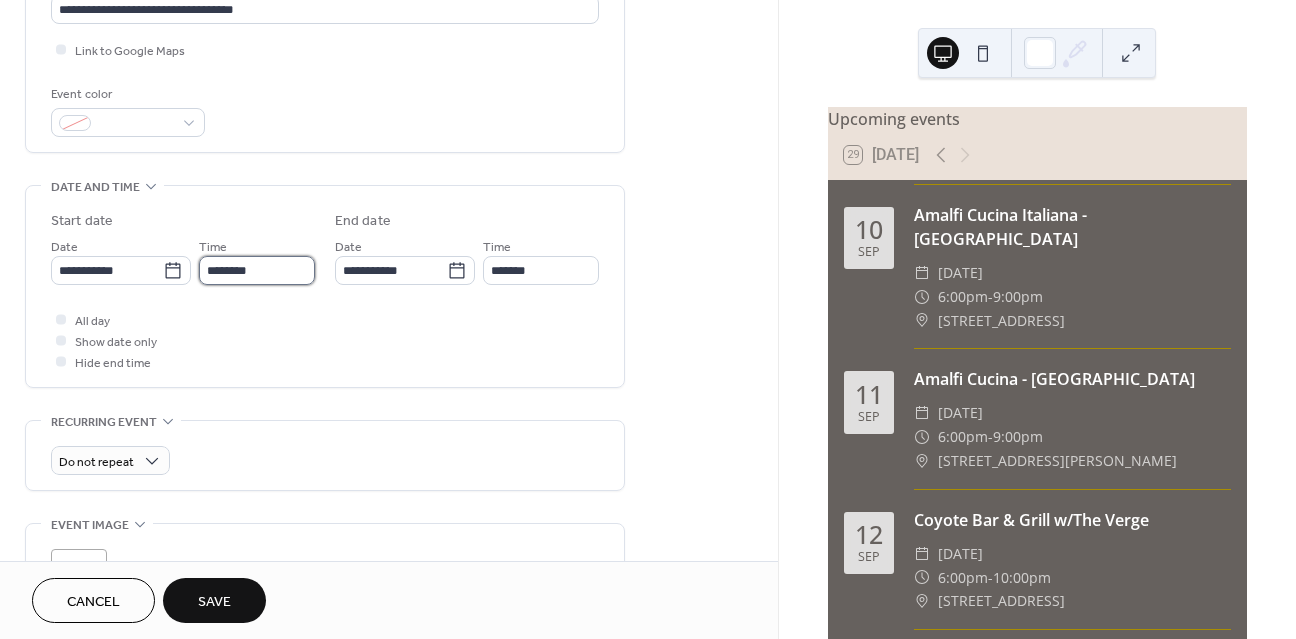 click on "********" at bounding box center [257, 270] 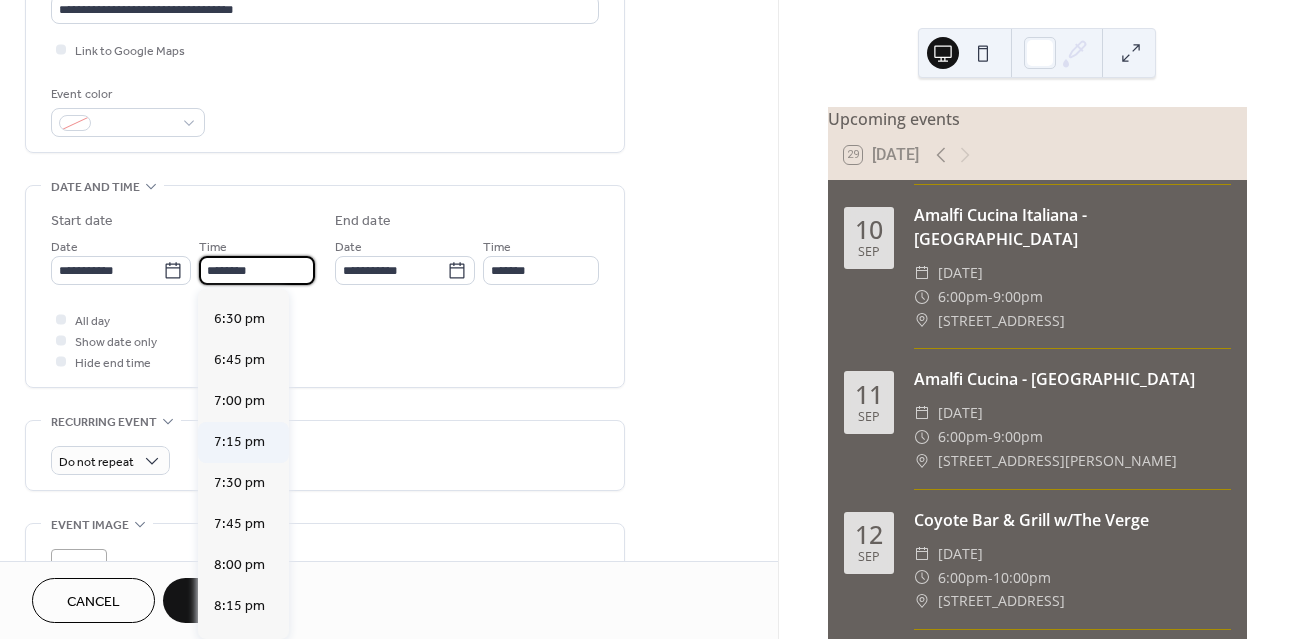 scroll, scrollTop: 3034, scrollLeft: 0, axis: vertical 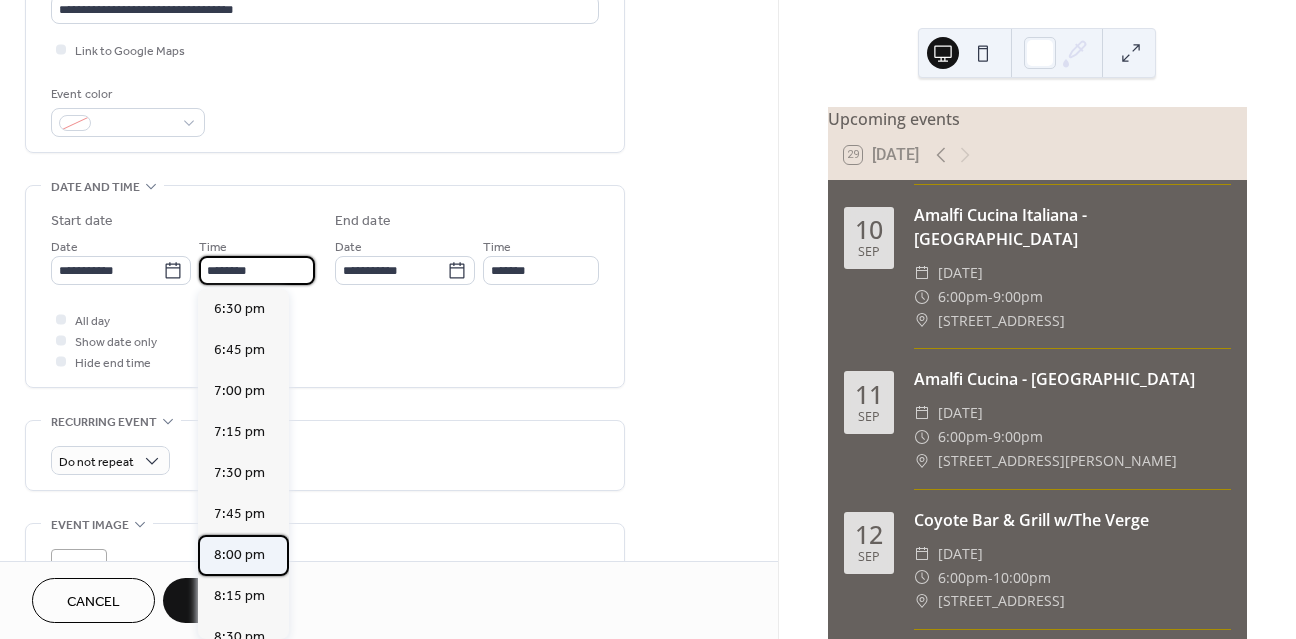click on "8:00 pm" at bounding box center (239, 555) 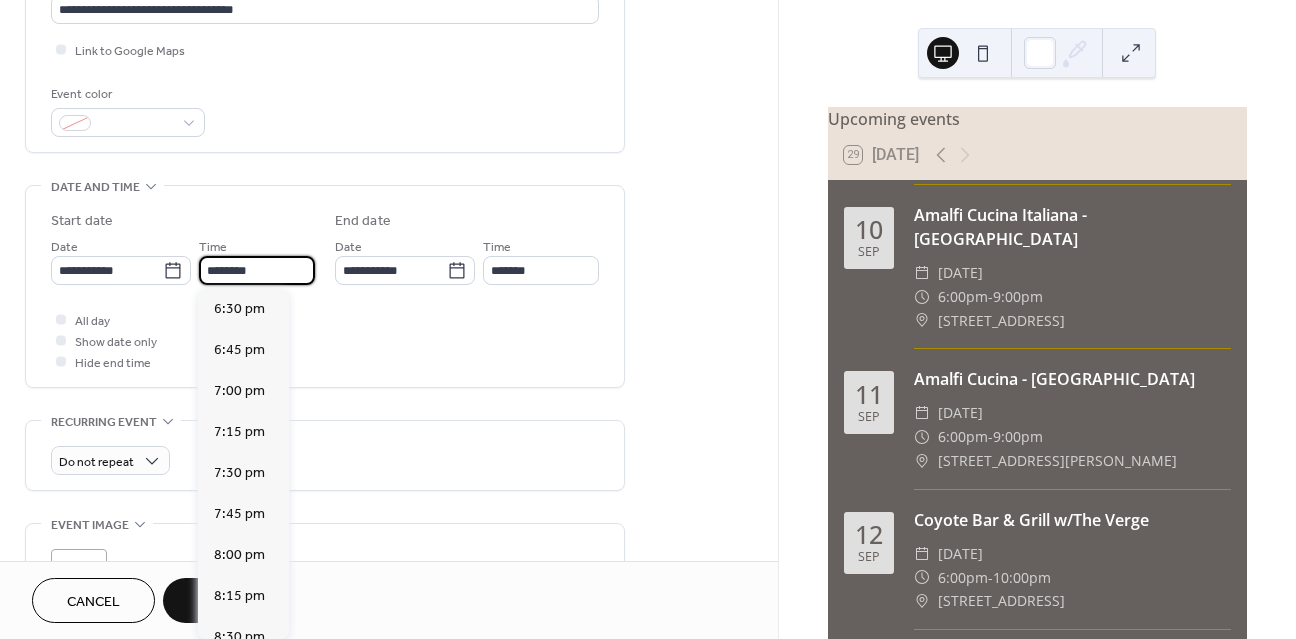 type on "*******" 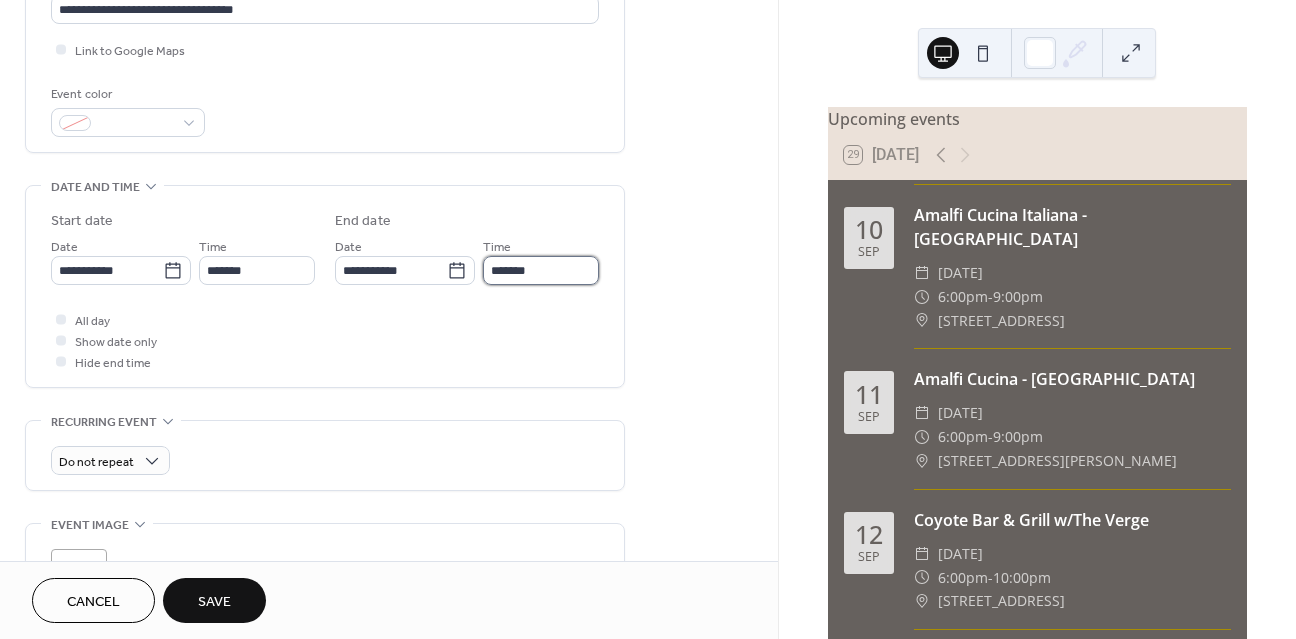 click on "*******" at bounding box center [541, 270] 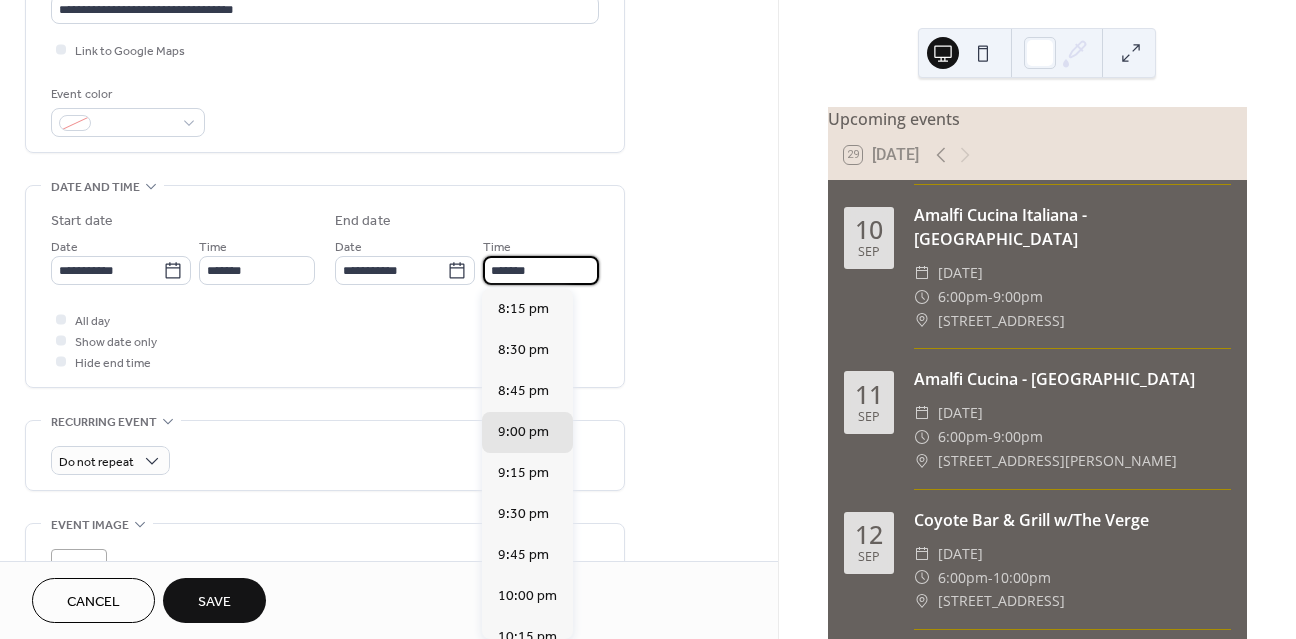 click on "*******" at bounding box center [541, 270] 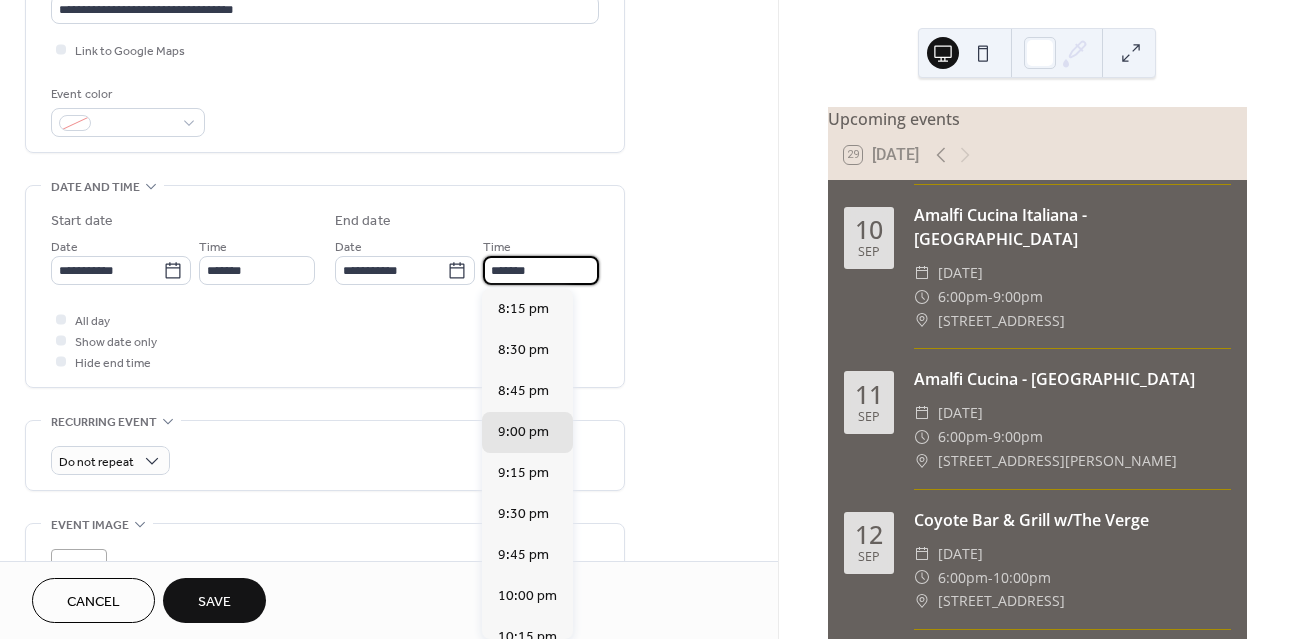 click on "*******" at bounding box center (541, 270) 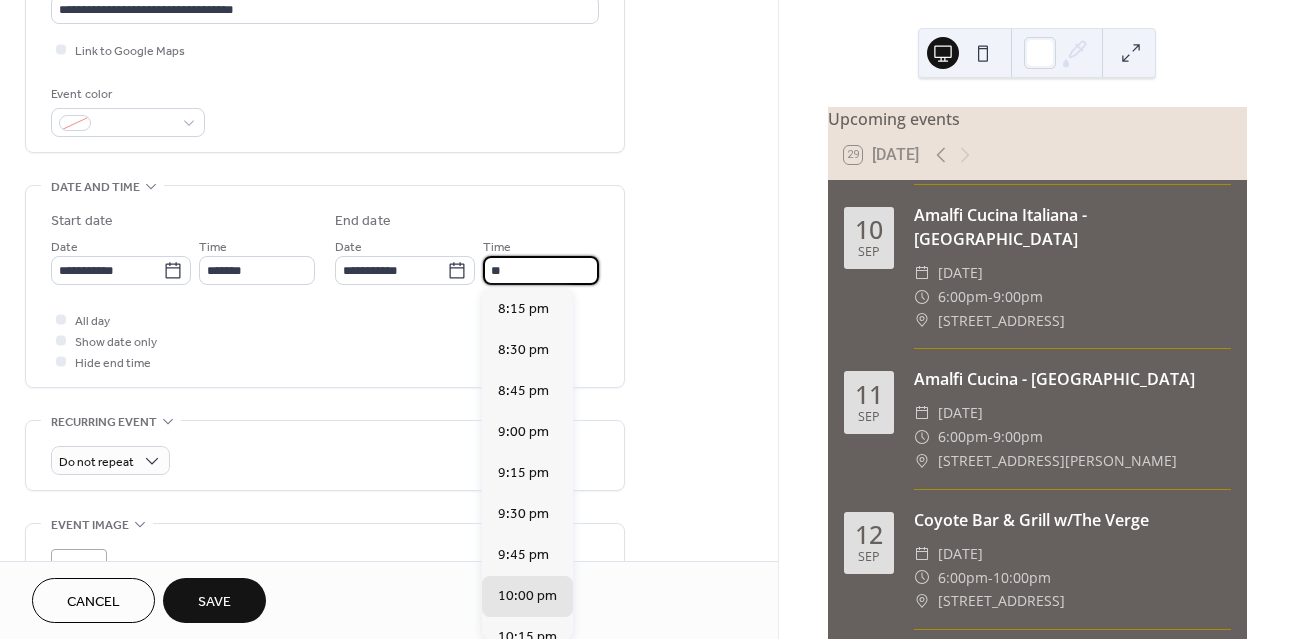 scroll, scrollTop: 257, scrollLeft: 0, axis: vertical 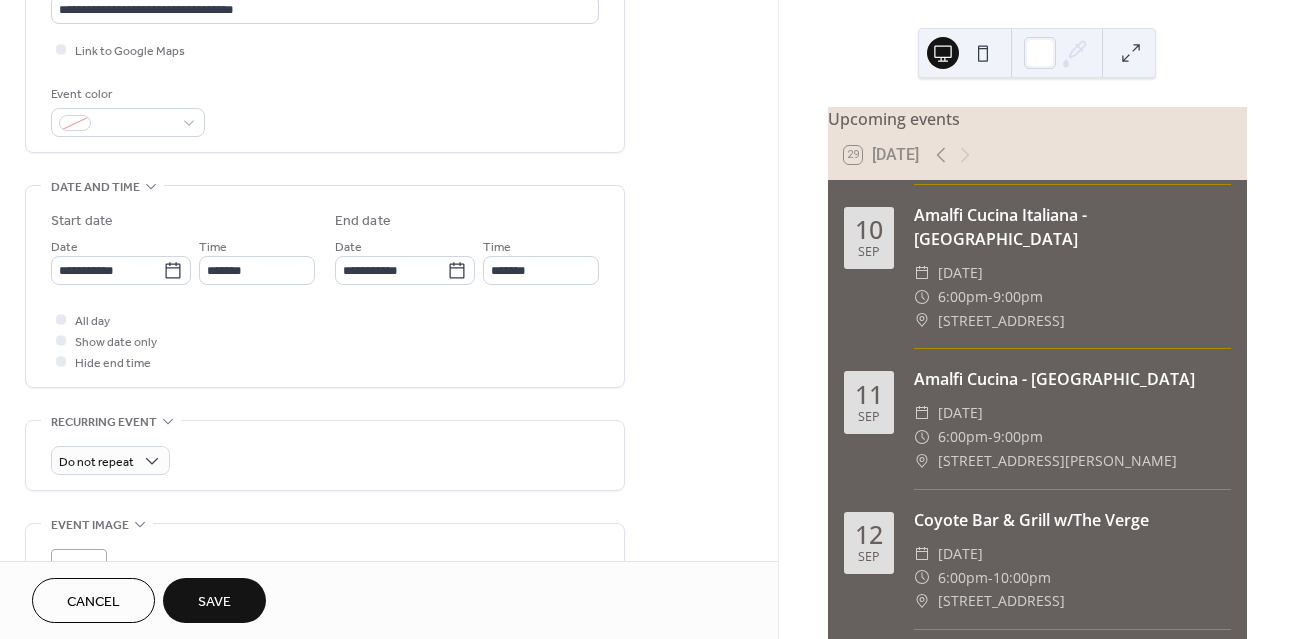 click on "**********" at bounding box center [389, 296] 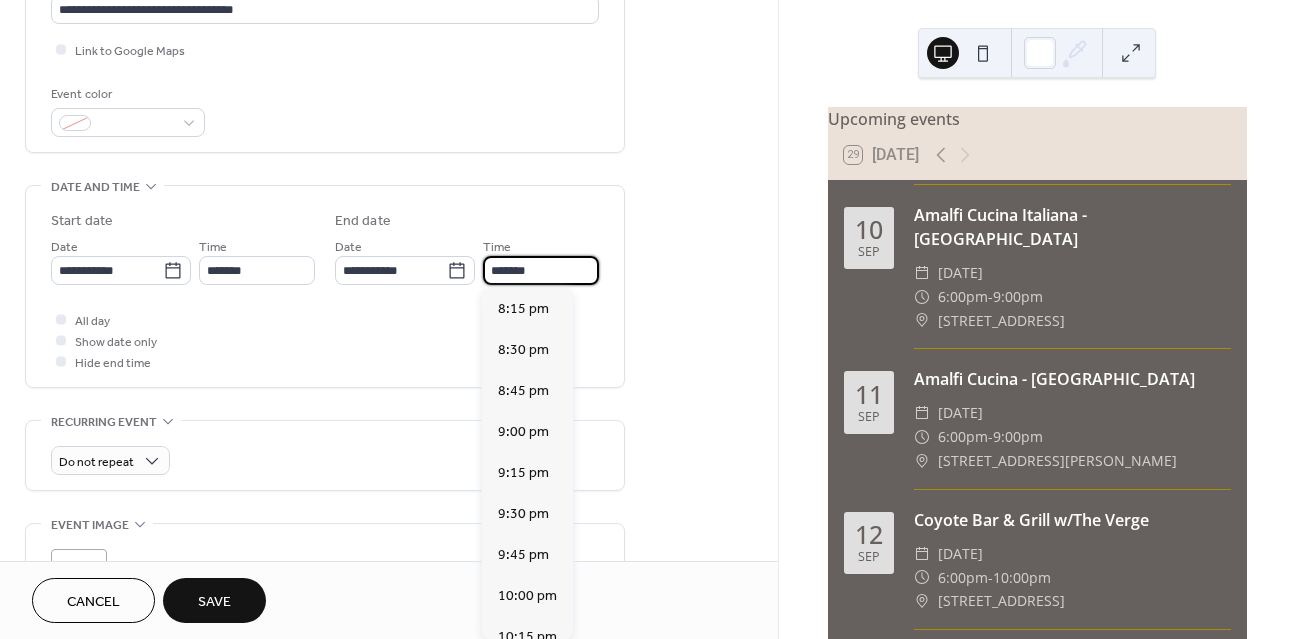 click on "*******" at bounding box center (541, 270) 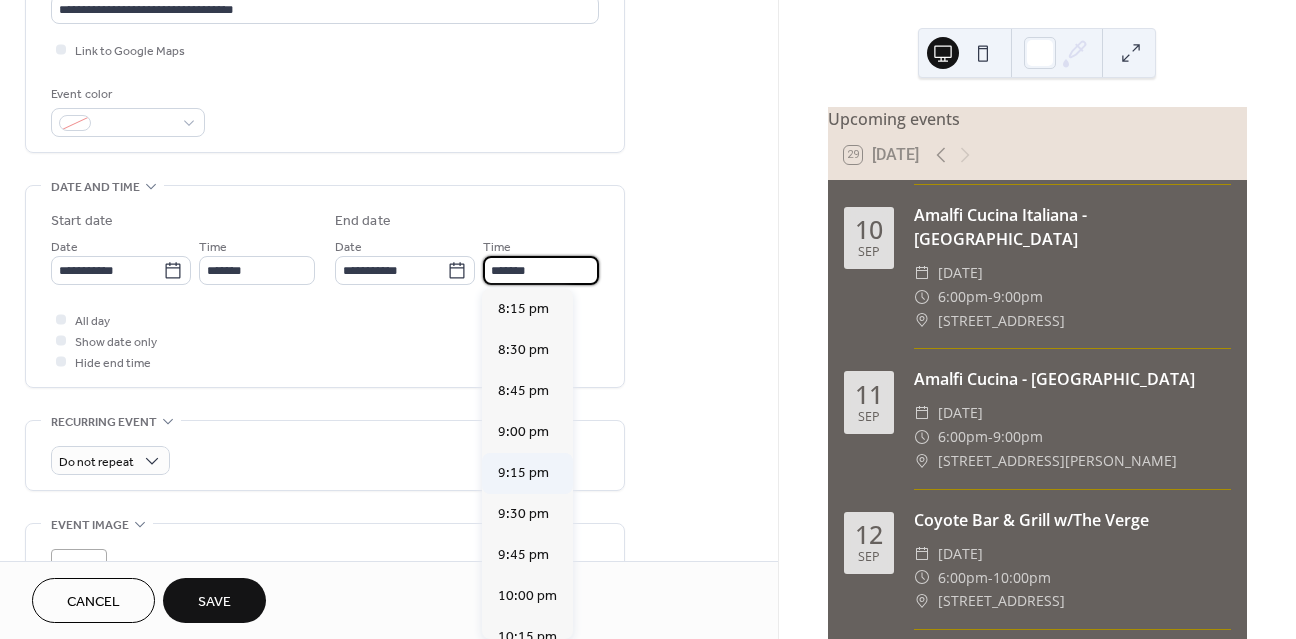 scroll, scrollTop: 257, scrollLeft: 0, axis: vertical 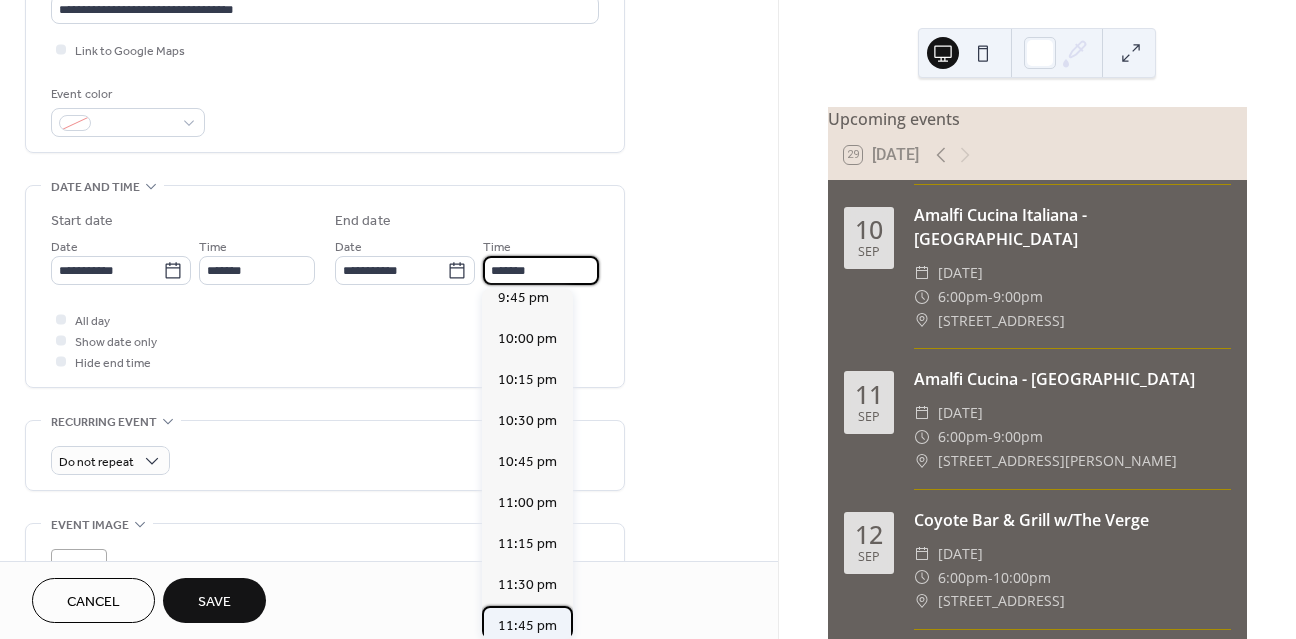 click on "11:45 pm" at bounding box center (527, 626) 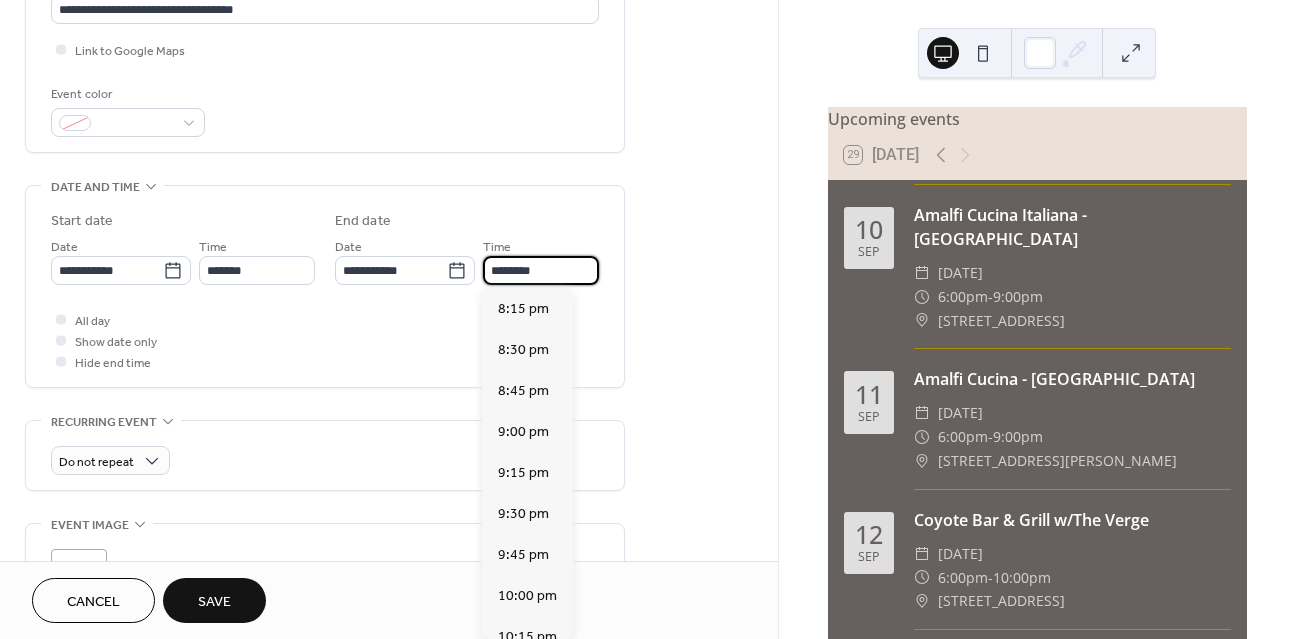 click on "********" at bounding box center (541, 270) 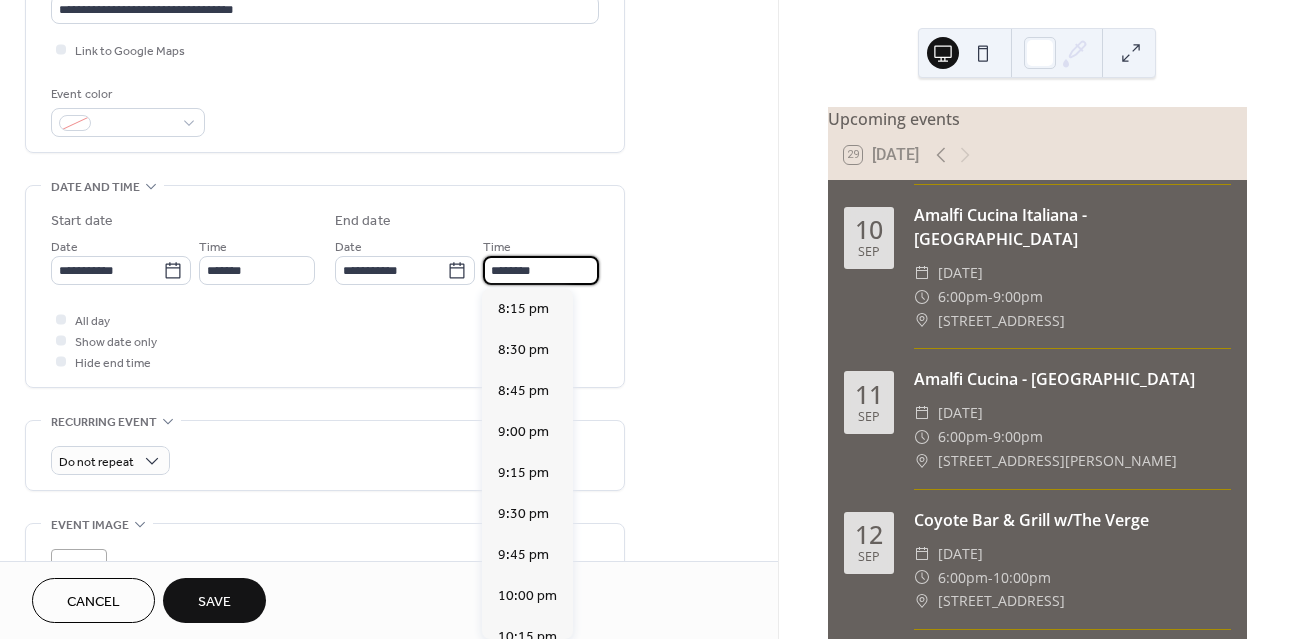 scroll, scrollTop: 257, scrollLeft: 0, axis: vertical 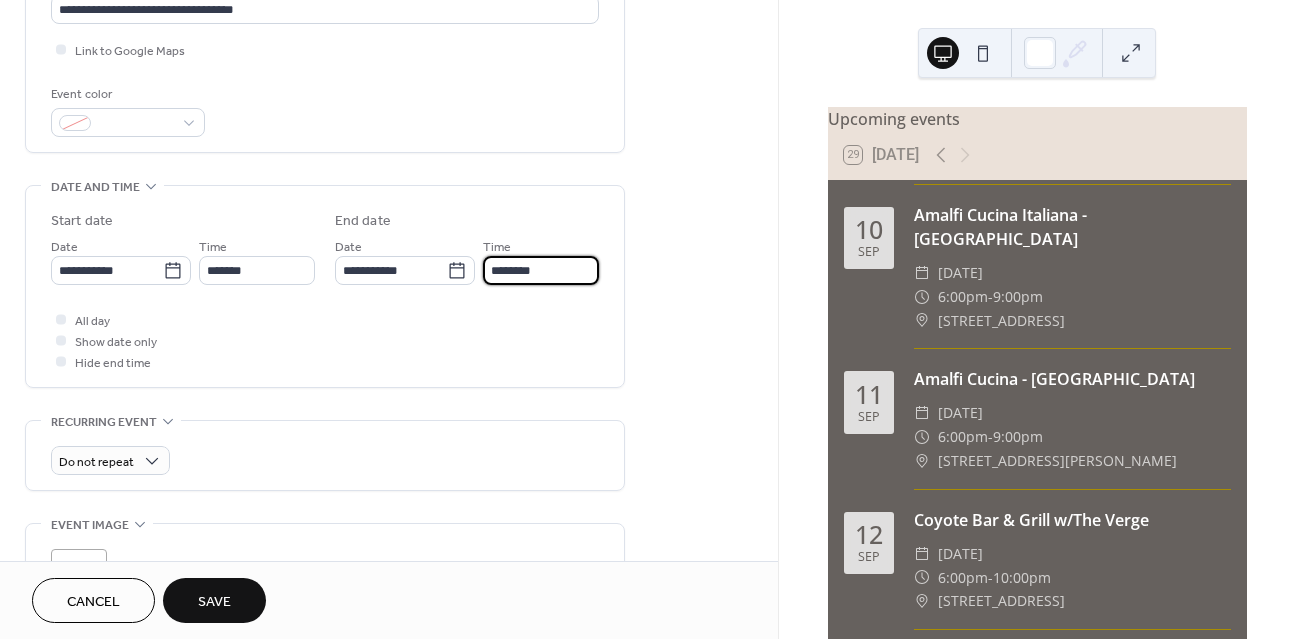type on "********" 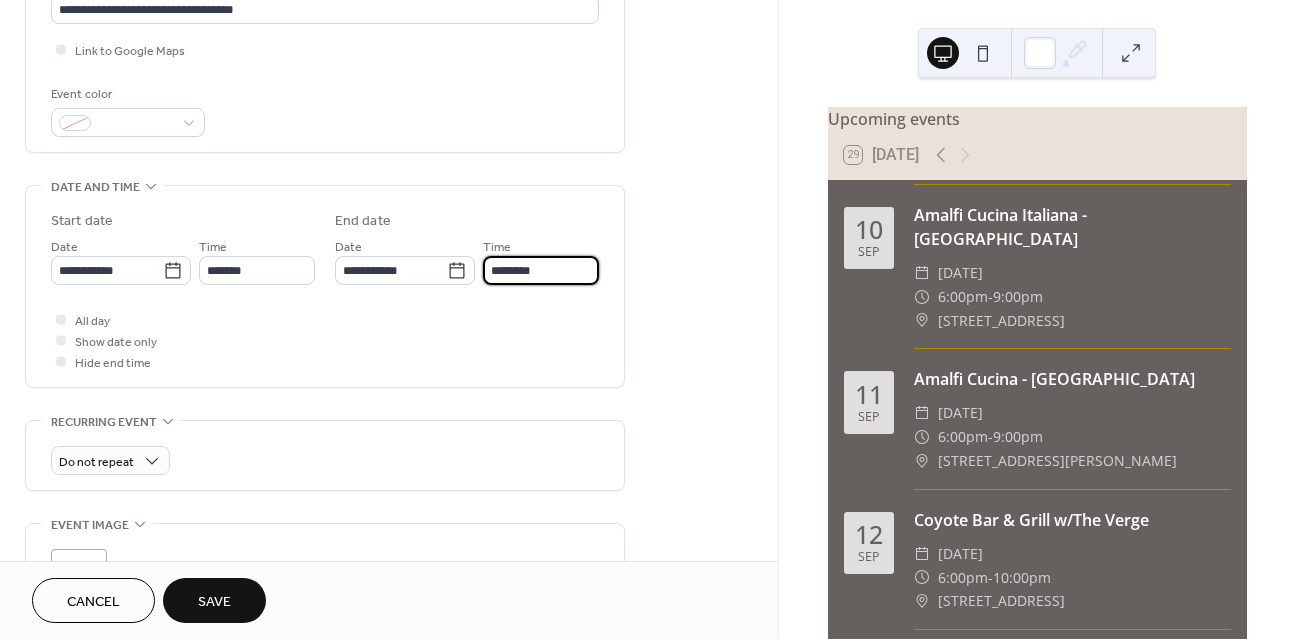 click on "All day Show date only Hide end time" at bounding box center [325, 340] 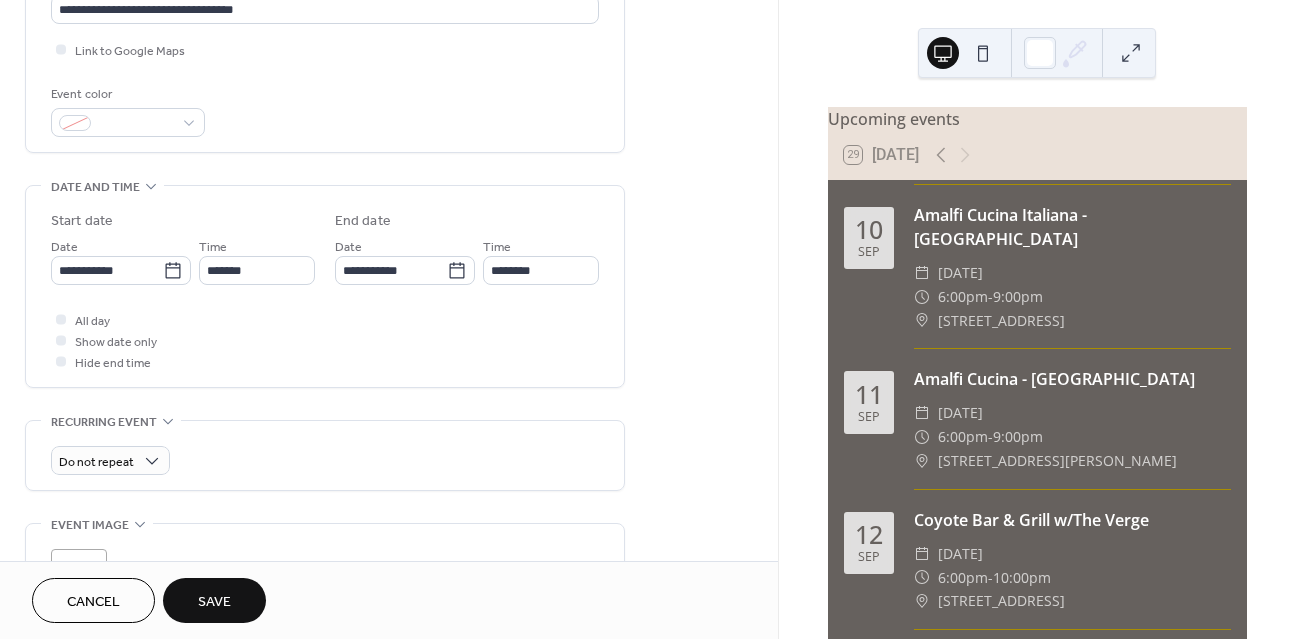 click on "Save" at bounding box center (214, 600) 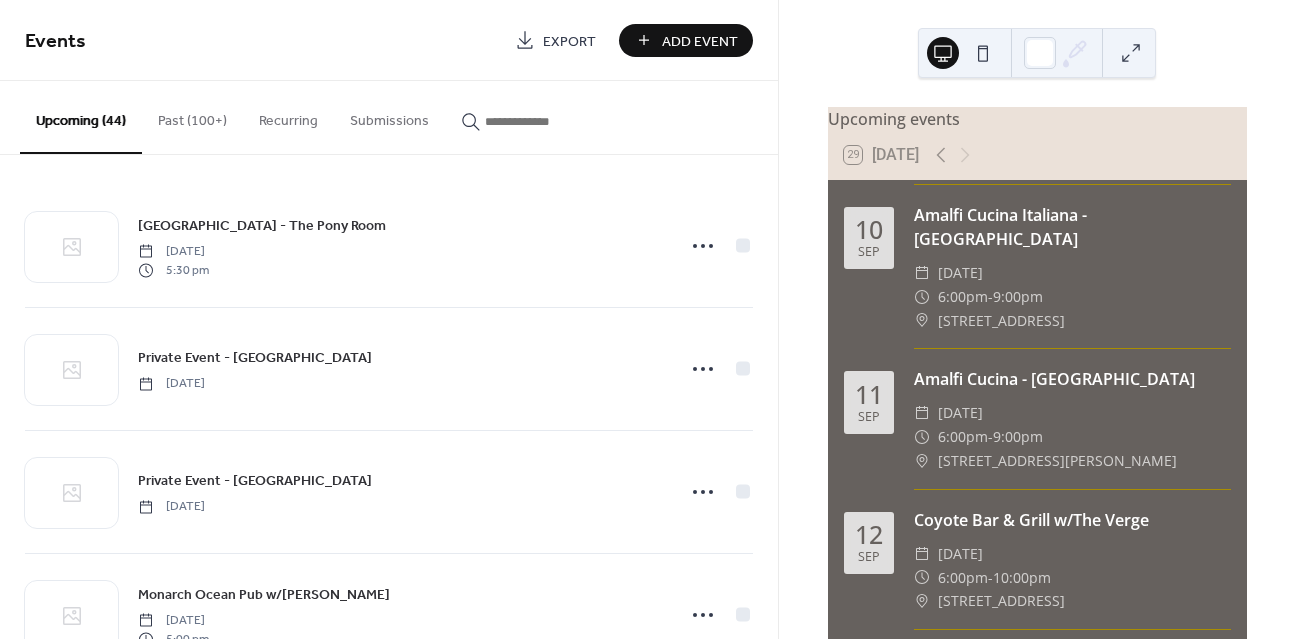 click on "Add Event" at bounding box center (700, 41) 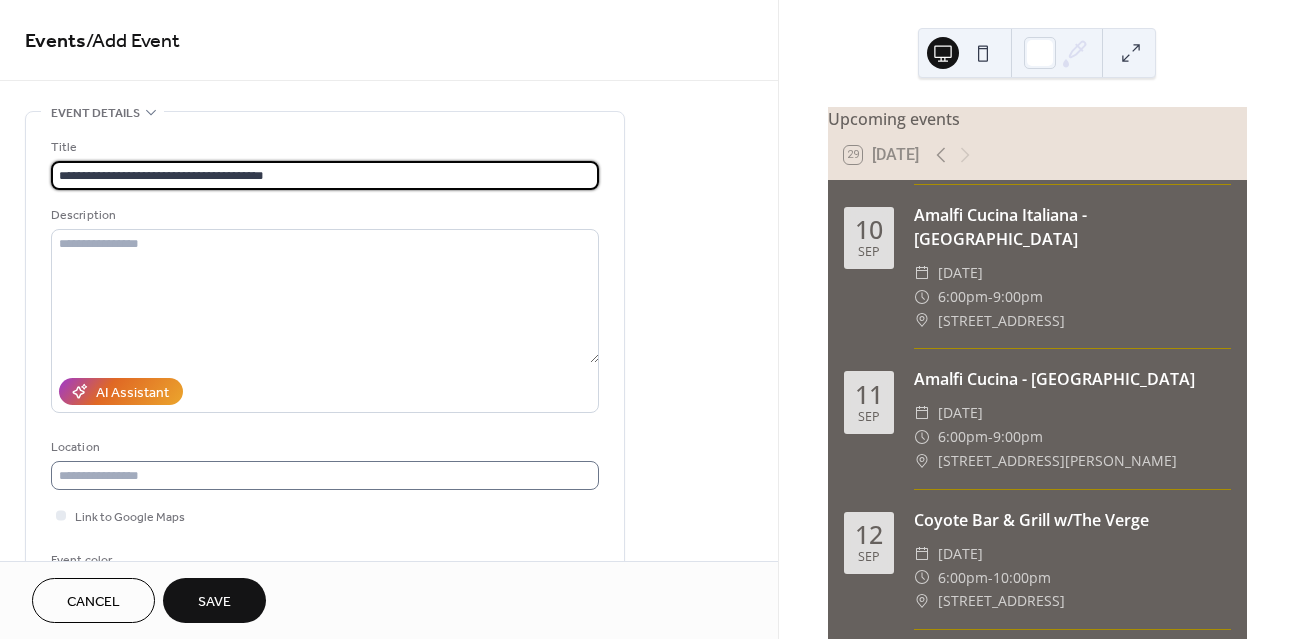 type on "**********" 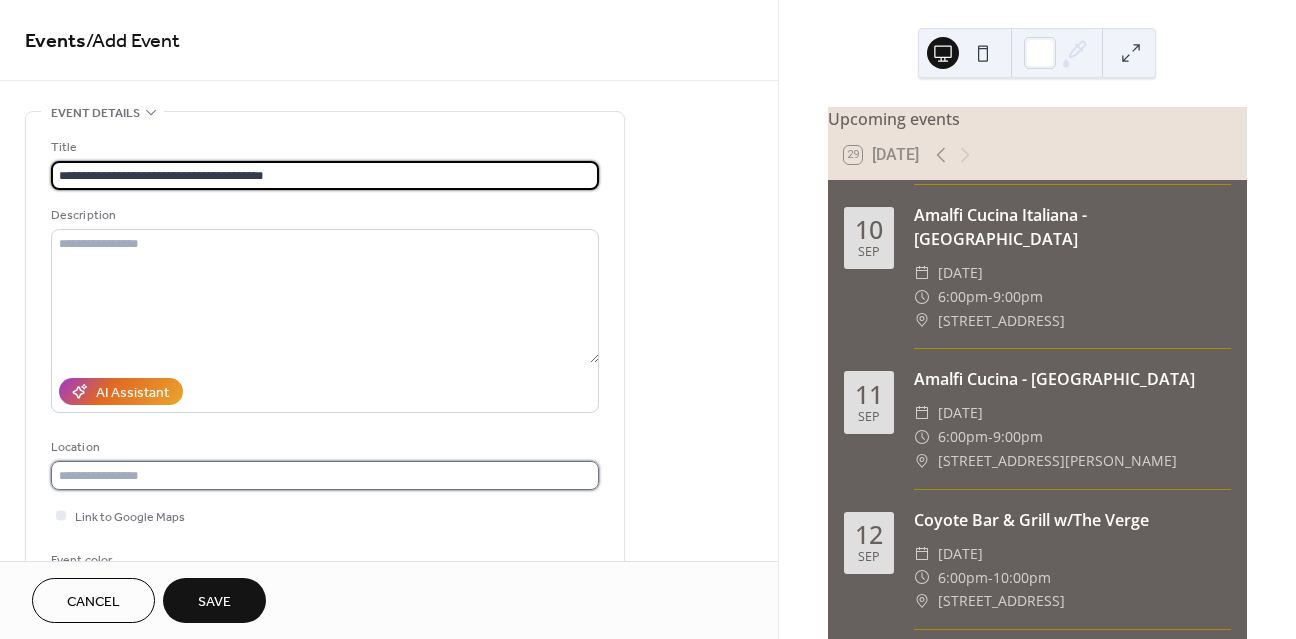 click at bounding box center (325, 475) 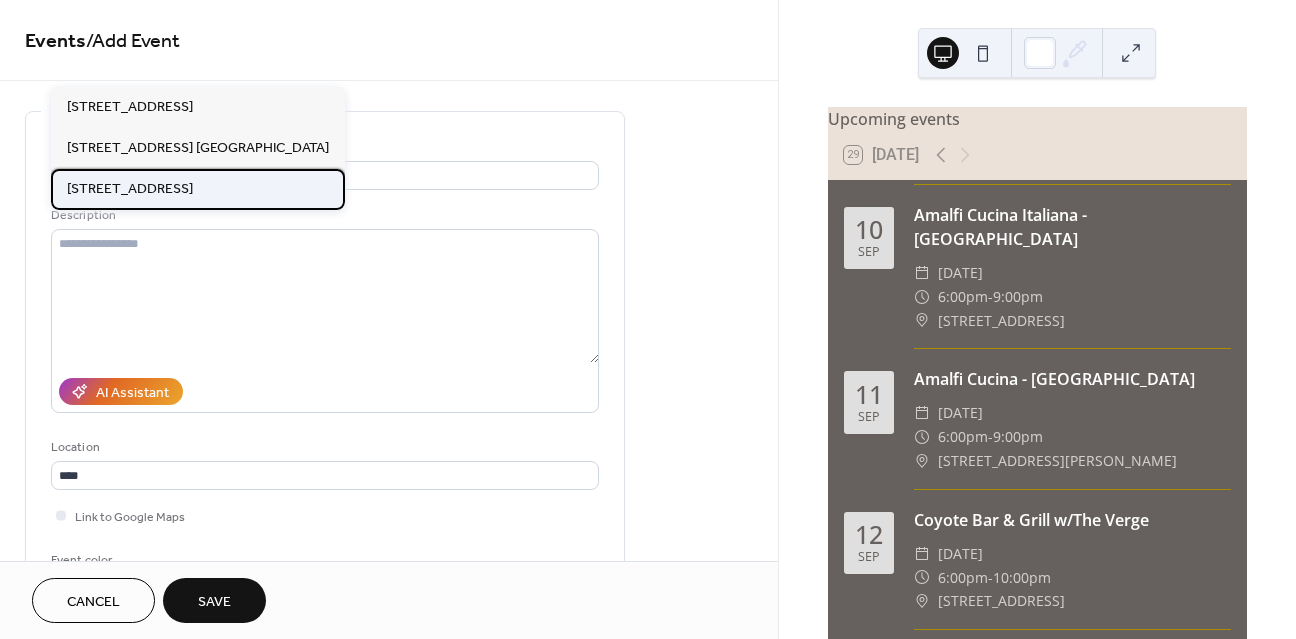click on "[STREET_ADDRESS]" at bounding box center [130, 189] 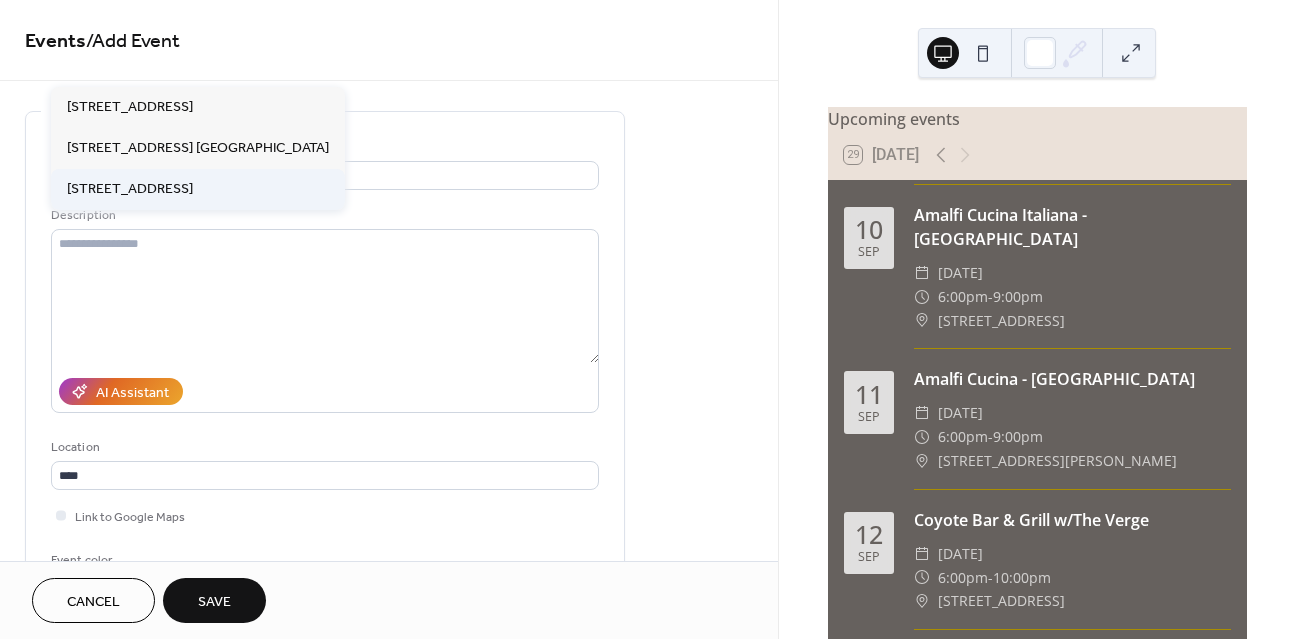 type on "**********" 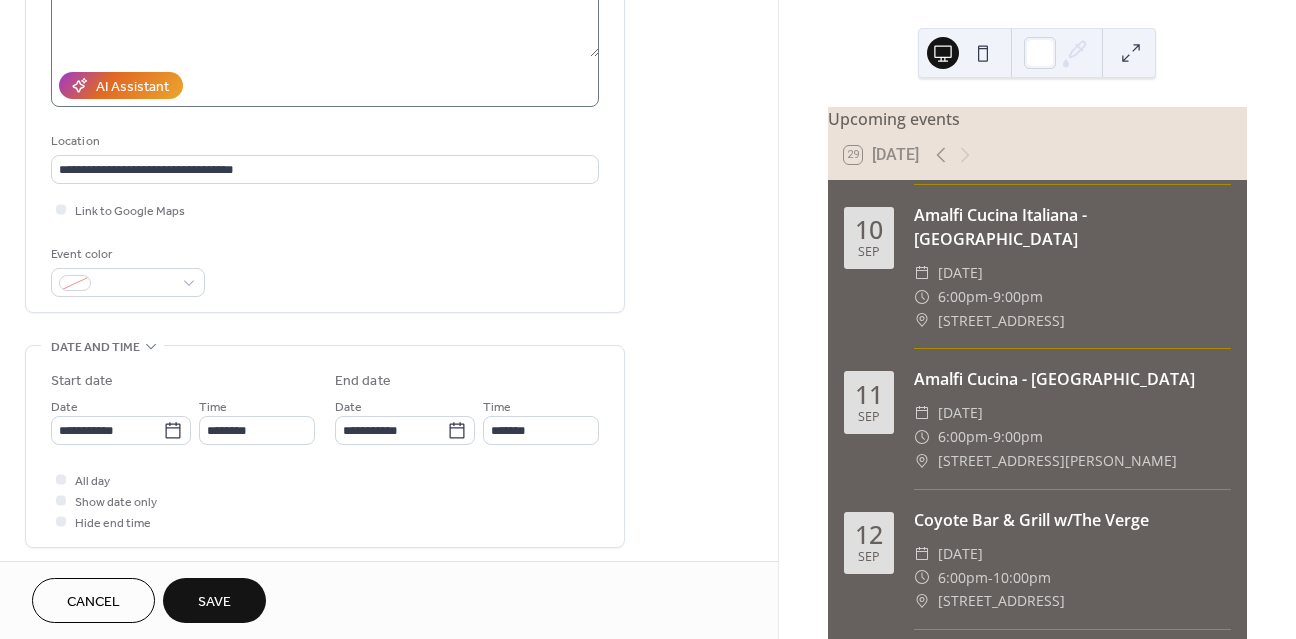 scroll, scrollTop: 315, scrollLeft: 0, axis: vertical 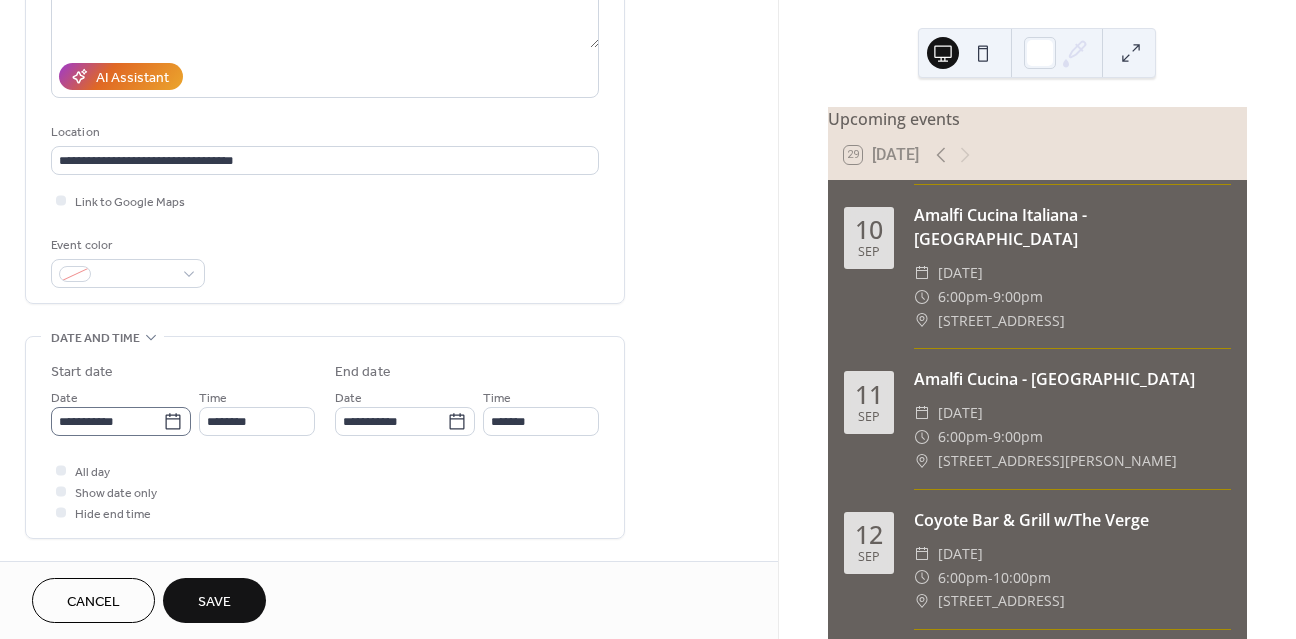 click 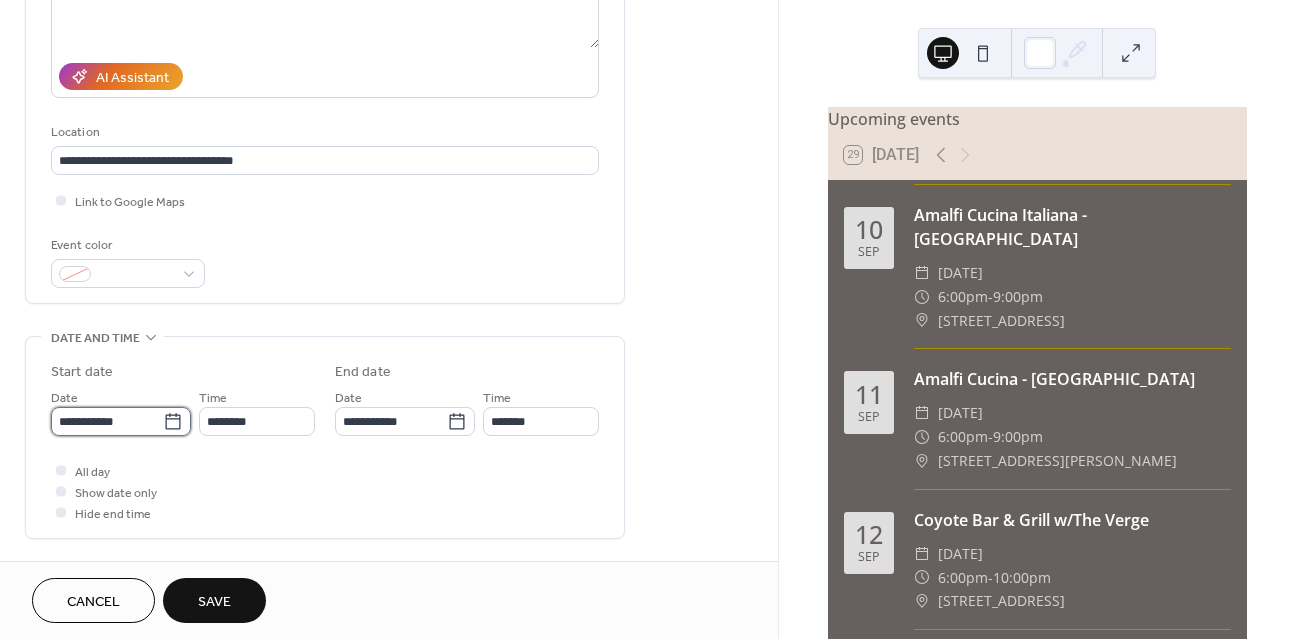 click on "**********" at bounding box center (107, 421) 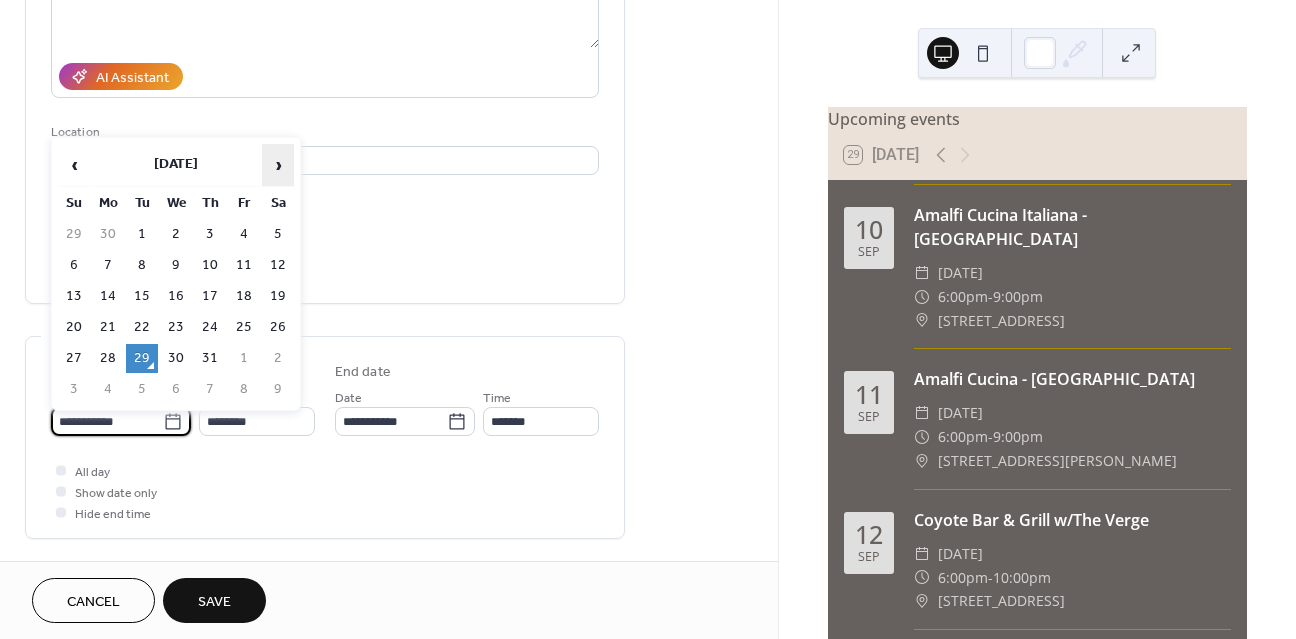 click on "›" at bounding box center (278, 165) 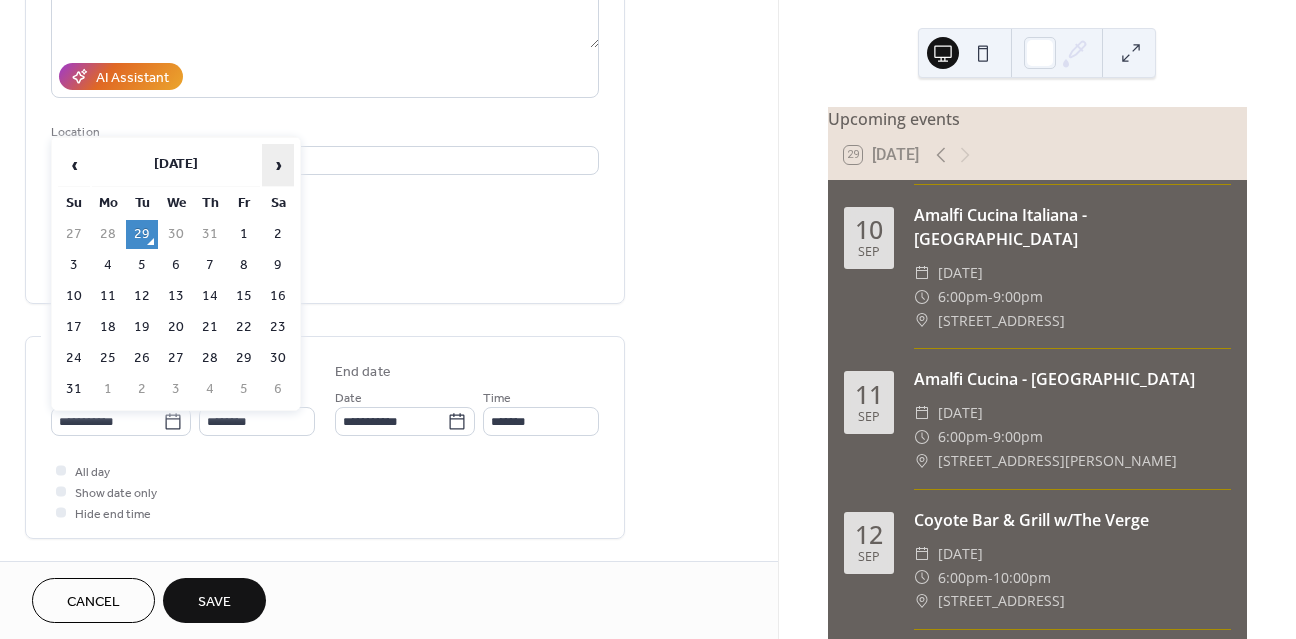 click on "›" at bounding box center [278, 165] 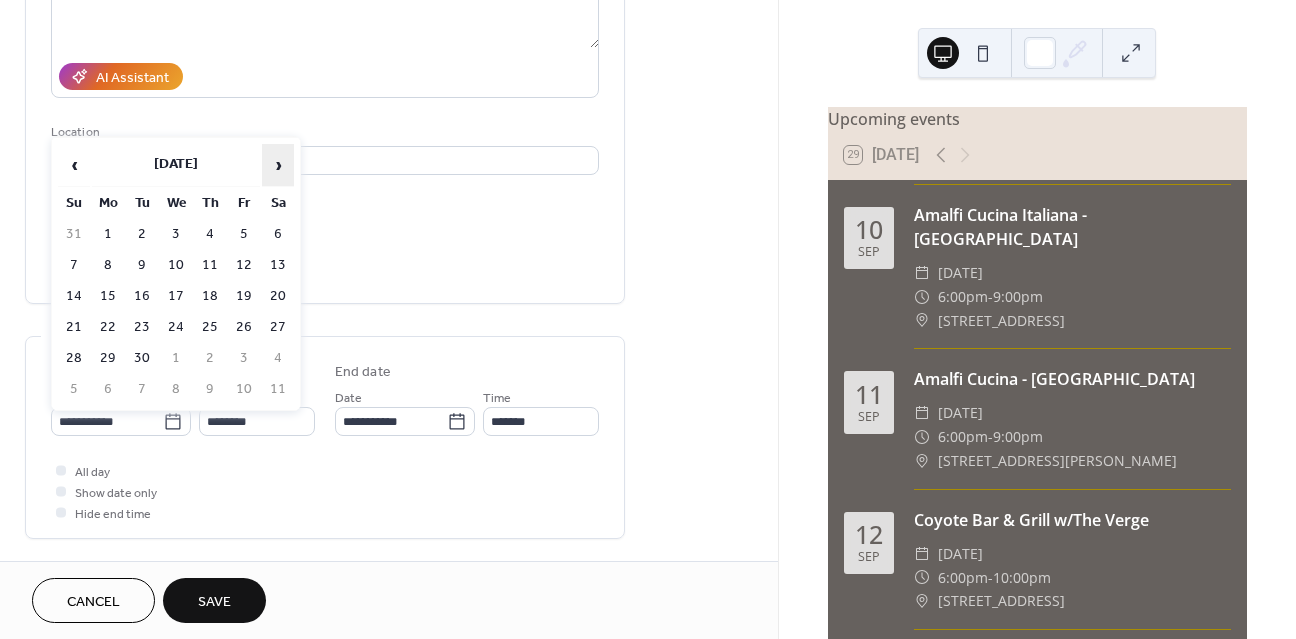 click on "›" at bounding box center (278, 165) 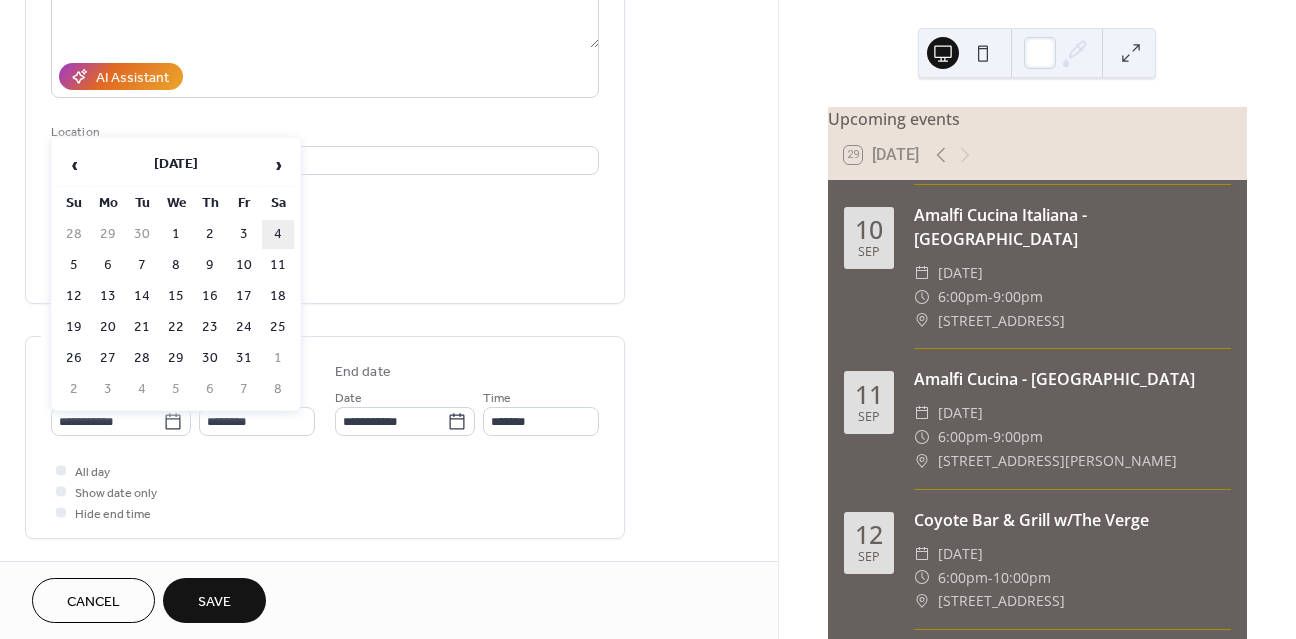 click on "4" at bounding box center [278, 234] 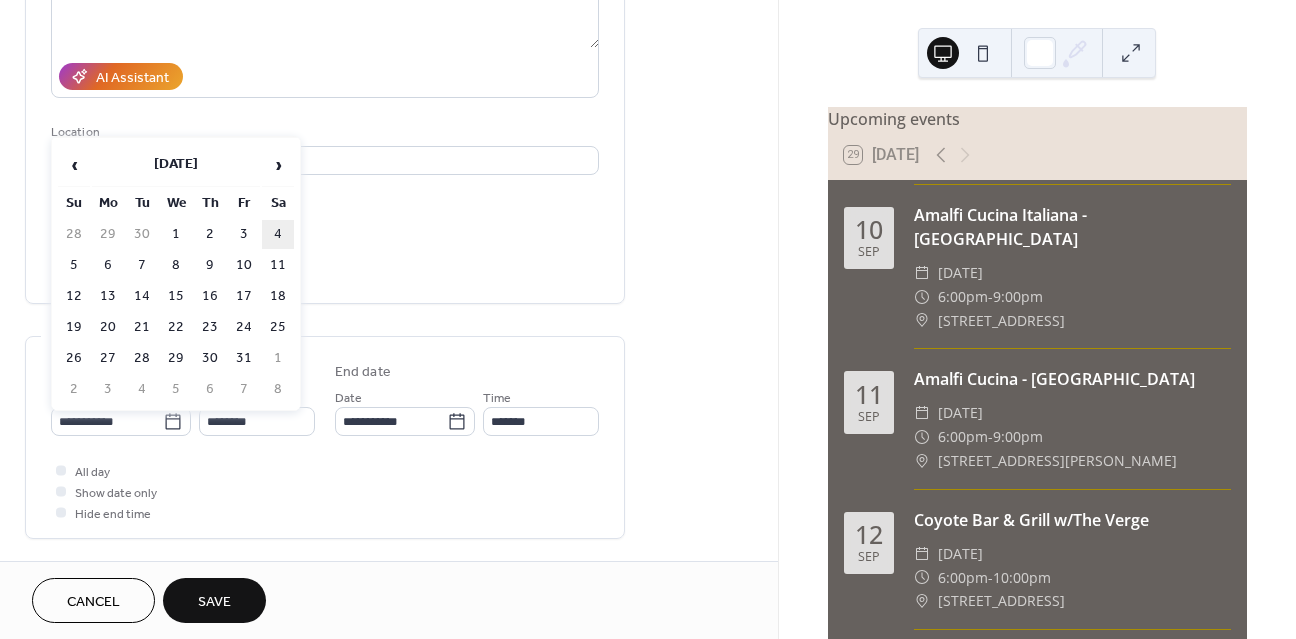 type on "**********" 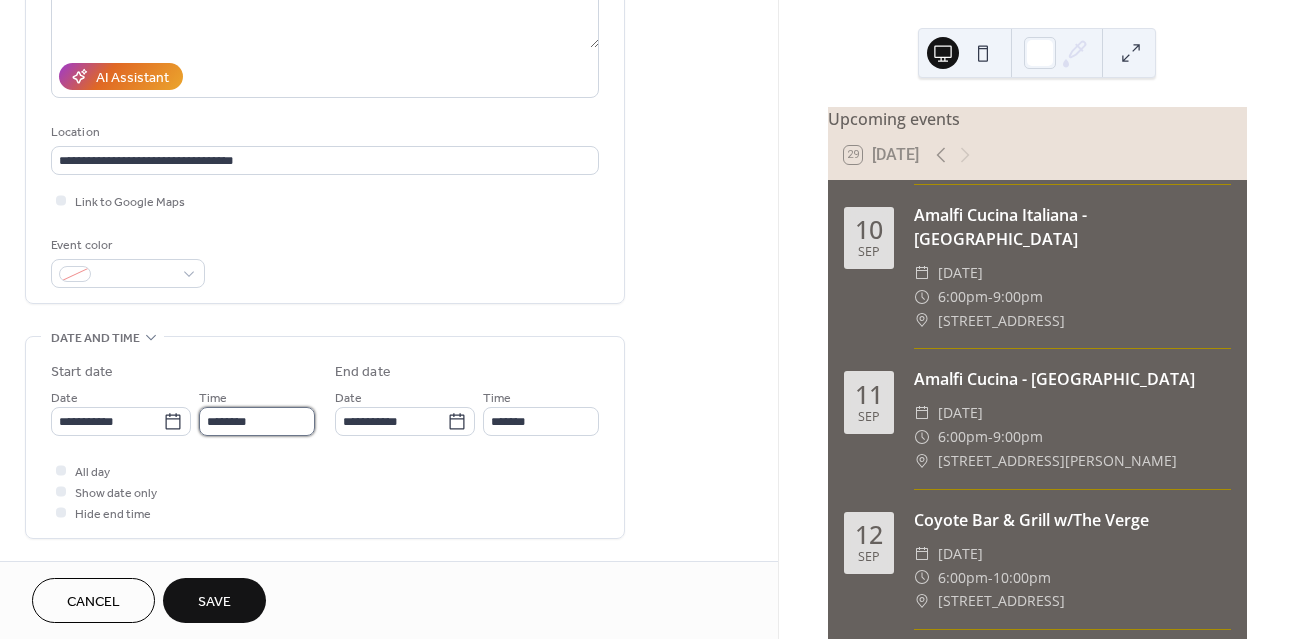 click on "********" at bounding box center (257, 421) 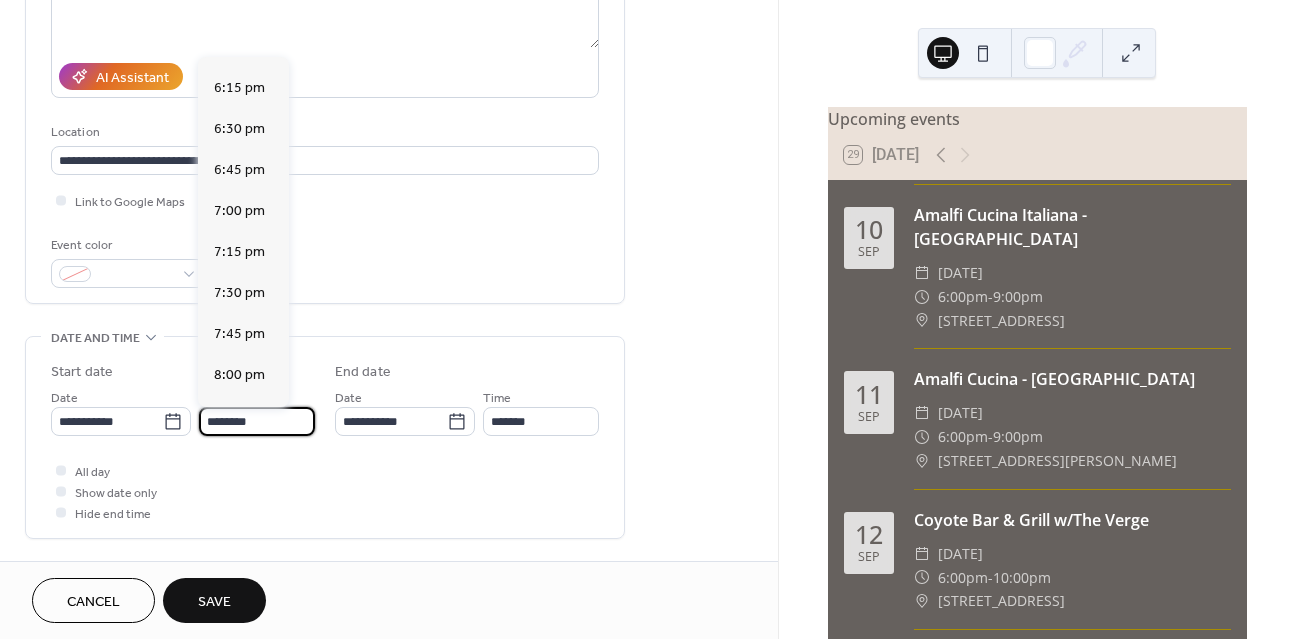 scroll, scrollTop: 2984, scrollLeft: 0, axis: vertical 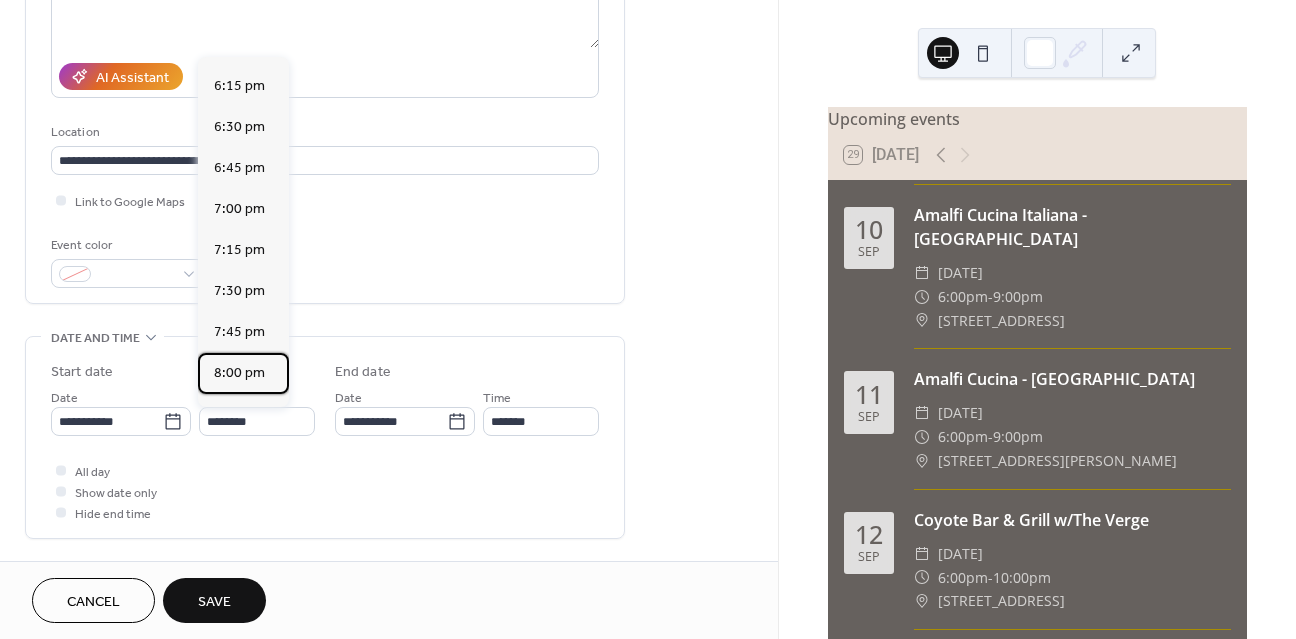 click on "8:00 pm" at bounding box center (239, 373) 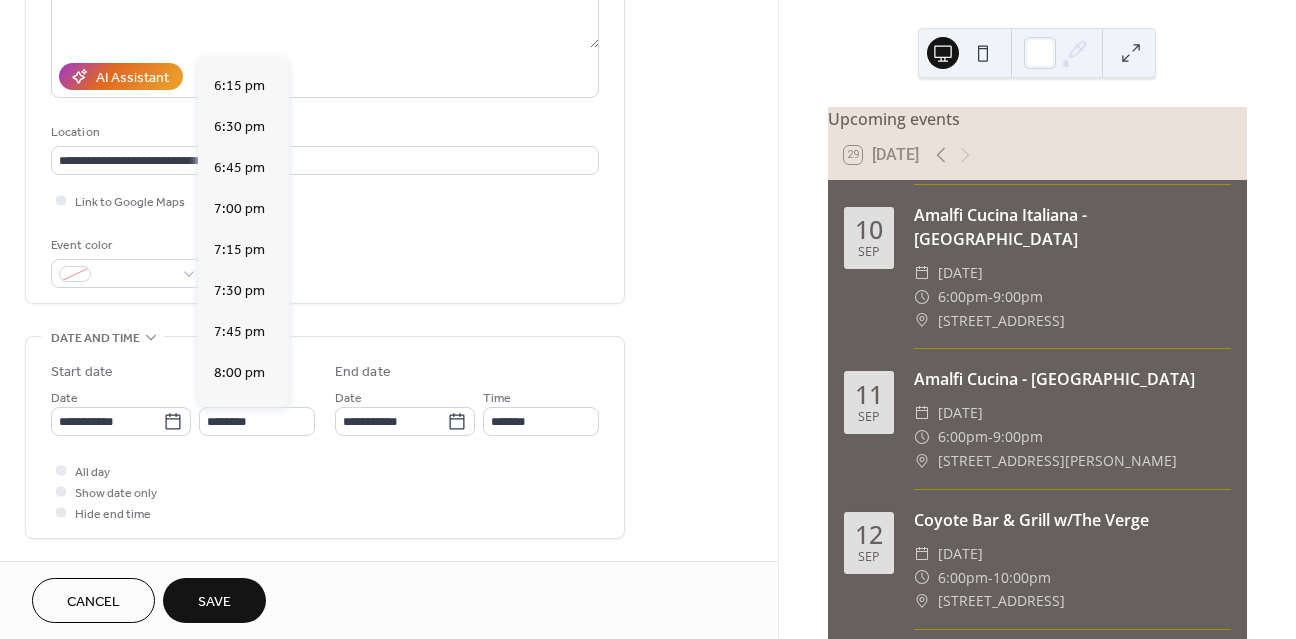 type on "*******" 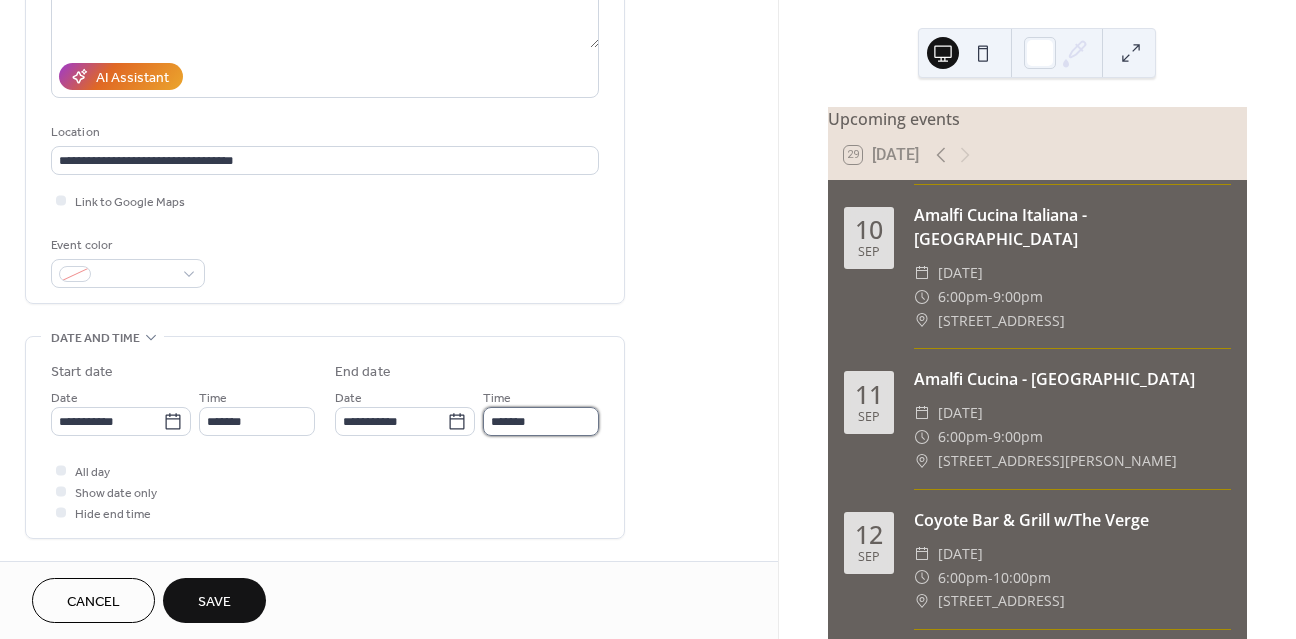click on "*******" at bounding box center [541, 421] 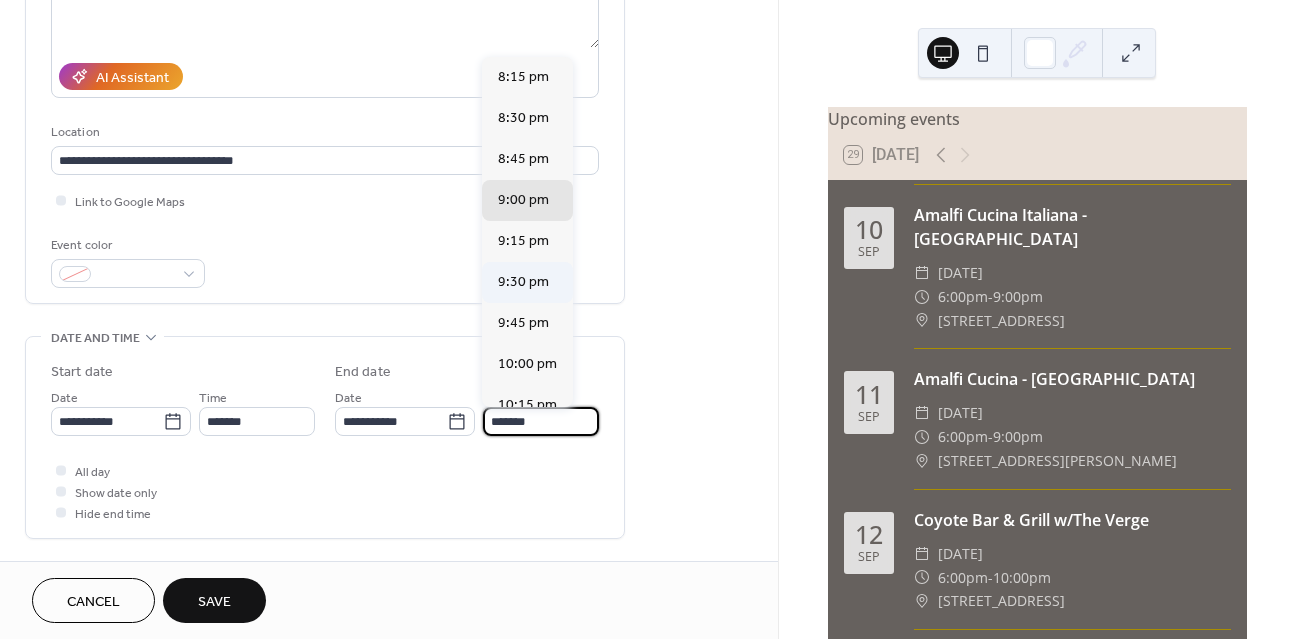 scroll, scrollTop: 257, scrollLeft: 0, axis: vertical 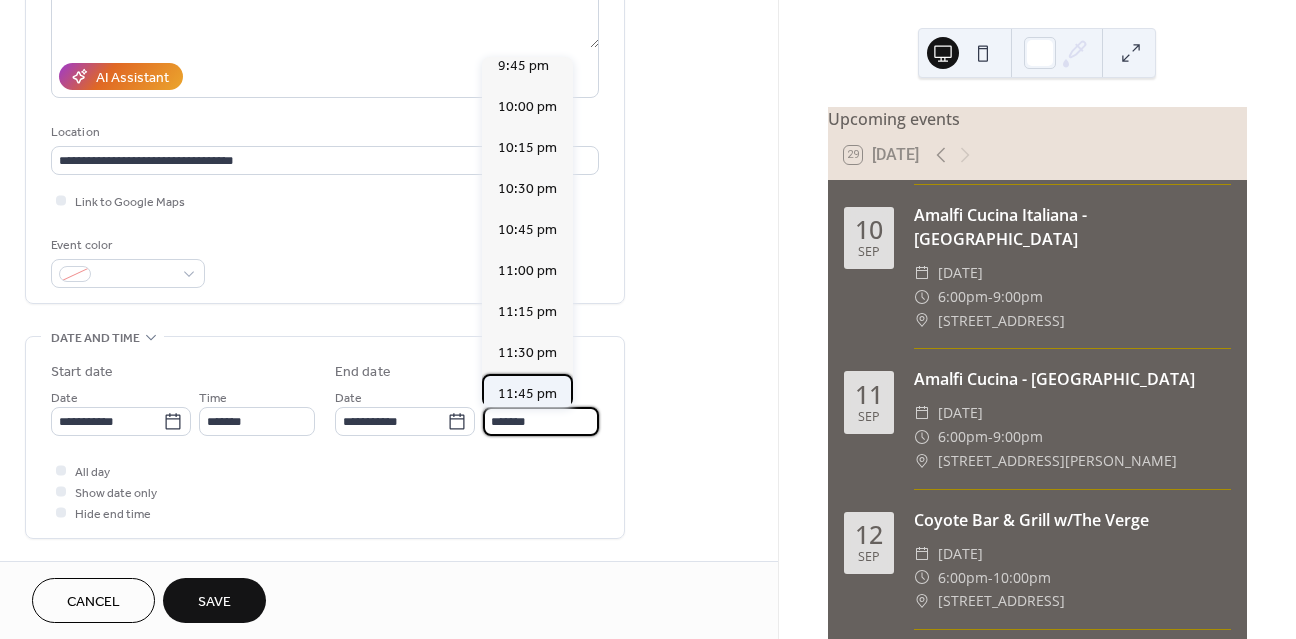 click on "11:45 pm" at bounding box center [527, 394] 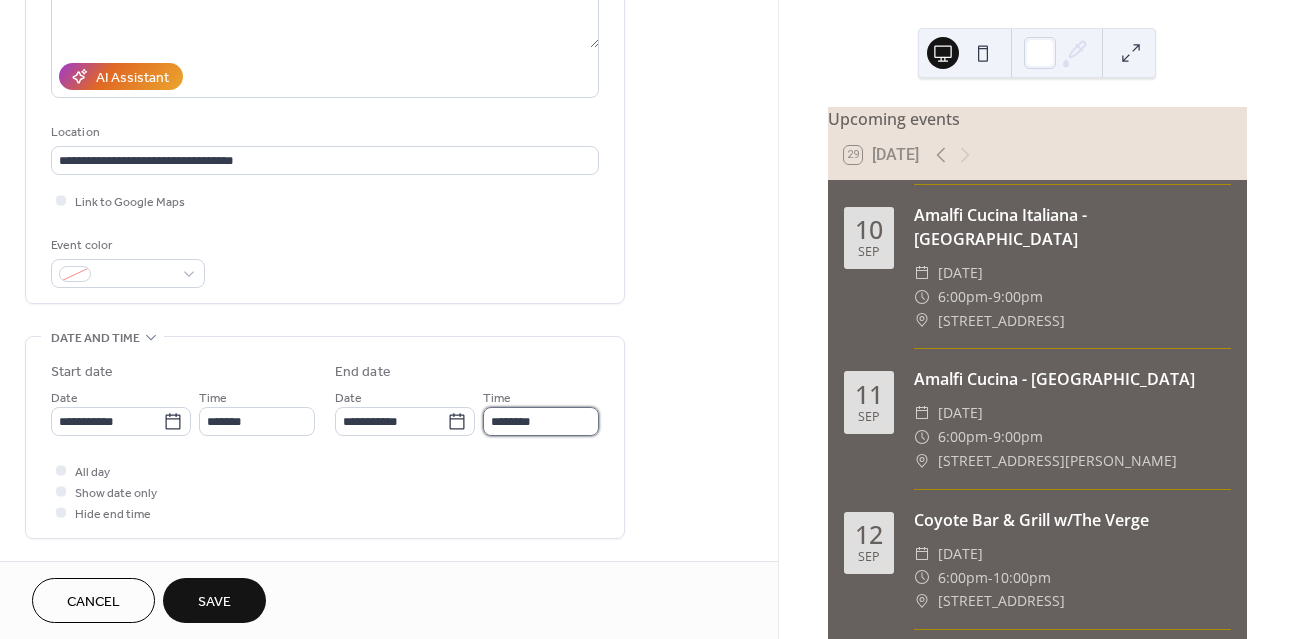 click on "********" at bounding box center [541, 421] 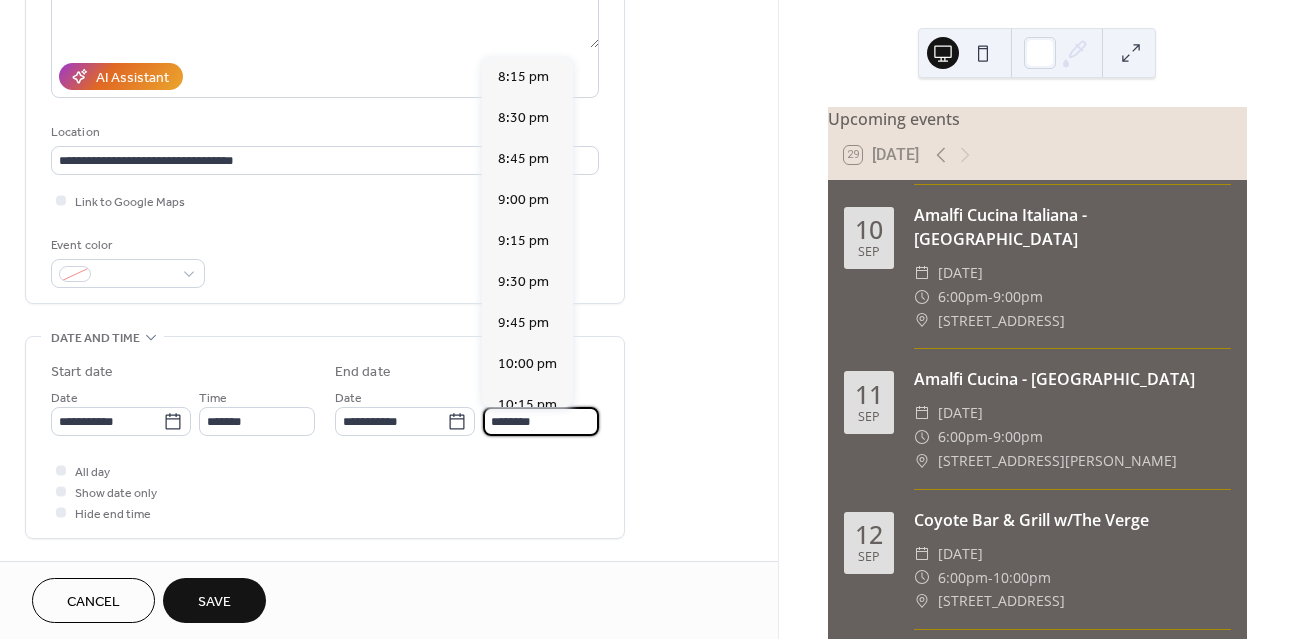 scroll, scrollTop: 257, scrollLeft: 0, axis: vertical 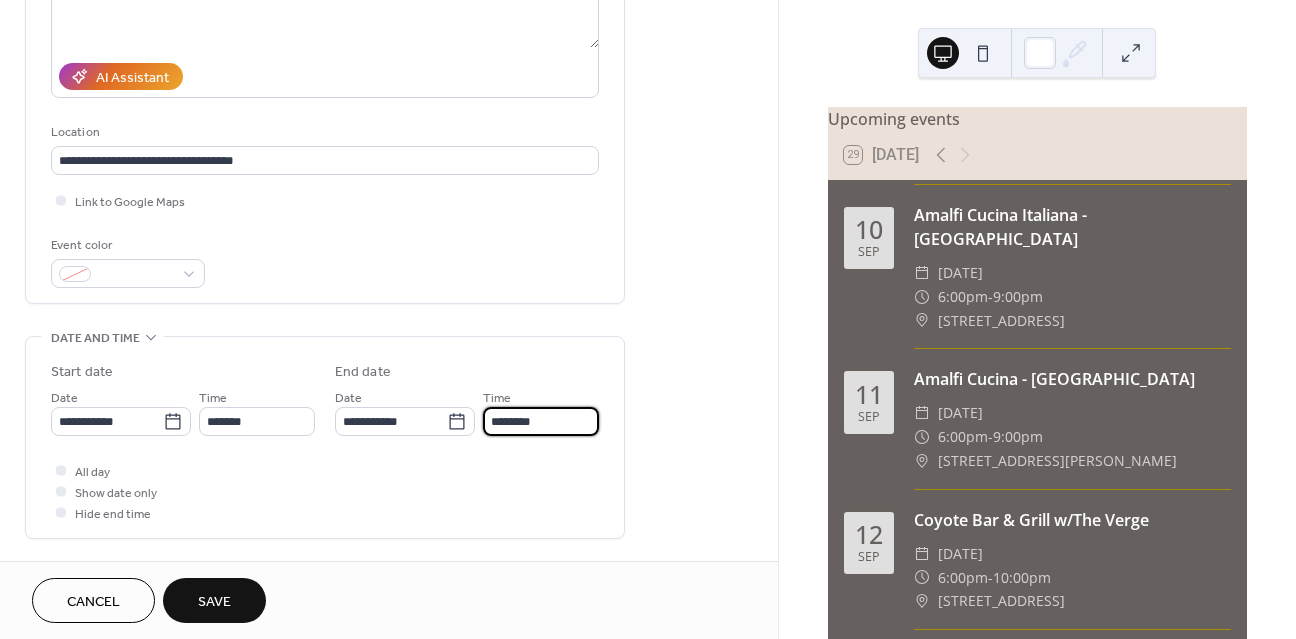 type on "********" 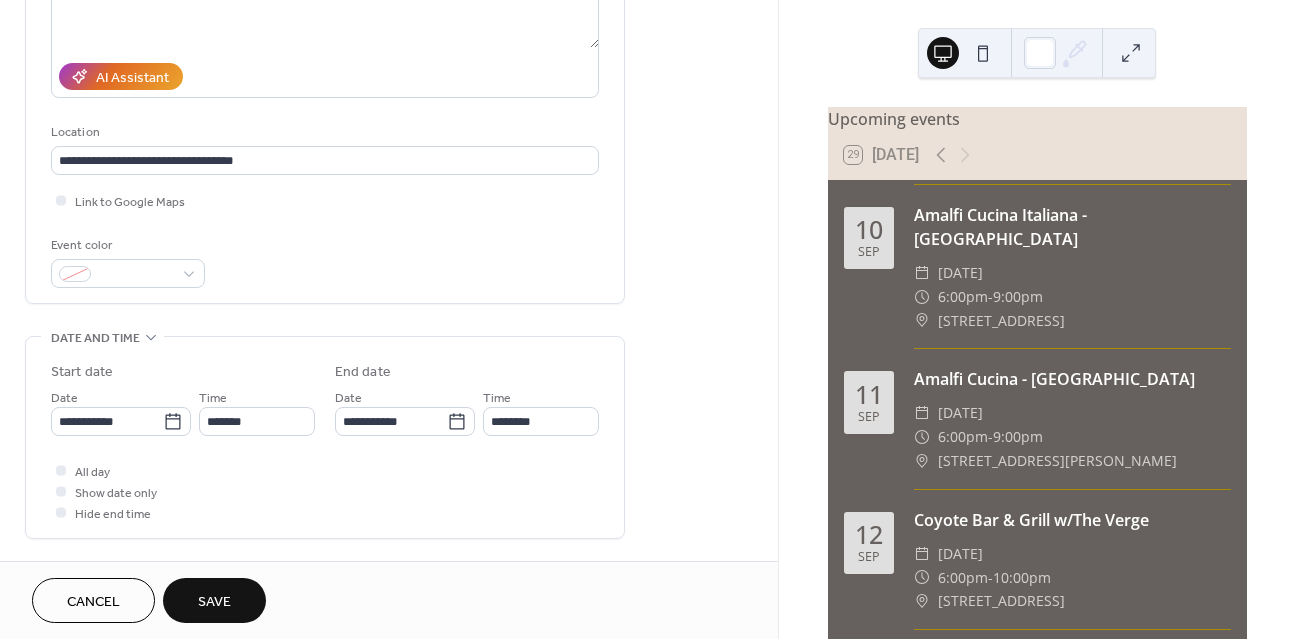 click on "Save" at bounding box center [214, 602] 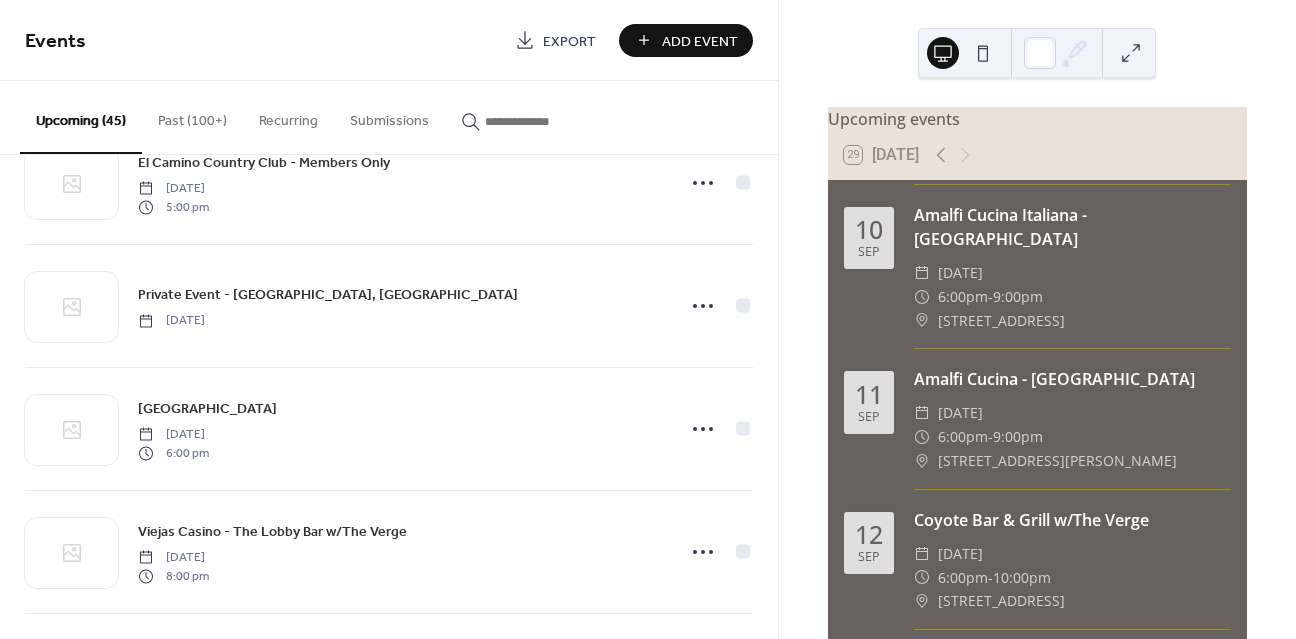 scroll, scrollTop: 5110, scrollLeft: 0, axis: vertical 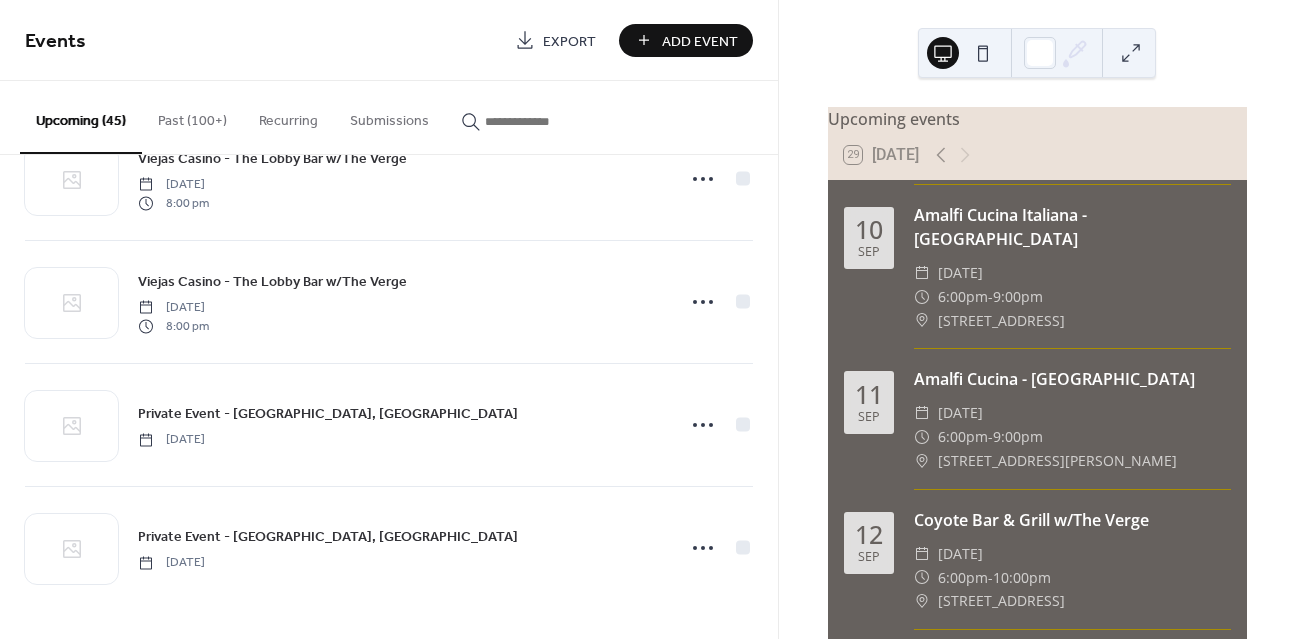click on "Add Event" at bounding box center [700, 41] 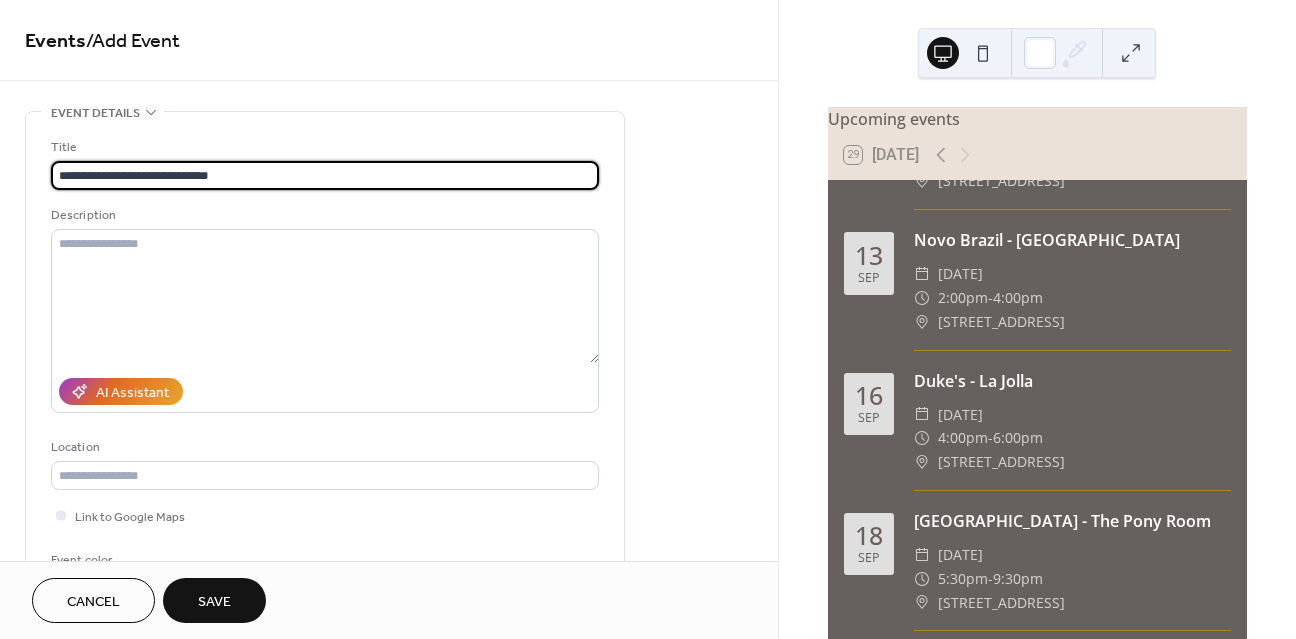 scroll, scrollTop: 4435, scrollLeft: 0, axis: vertical 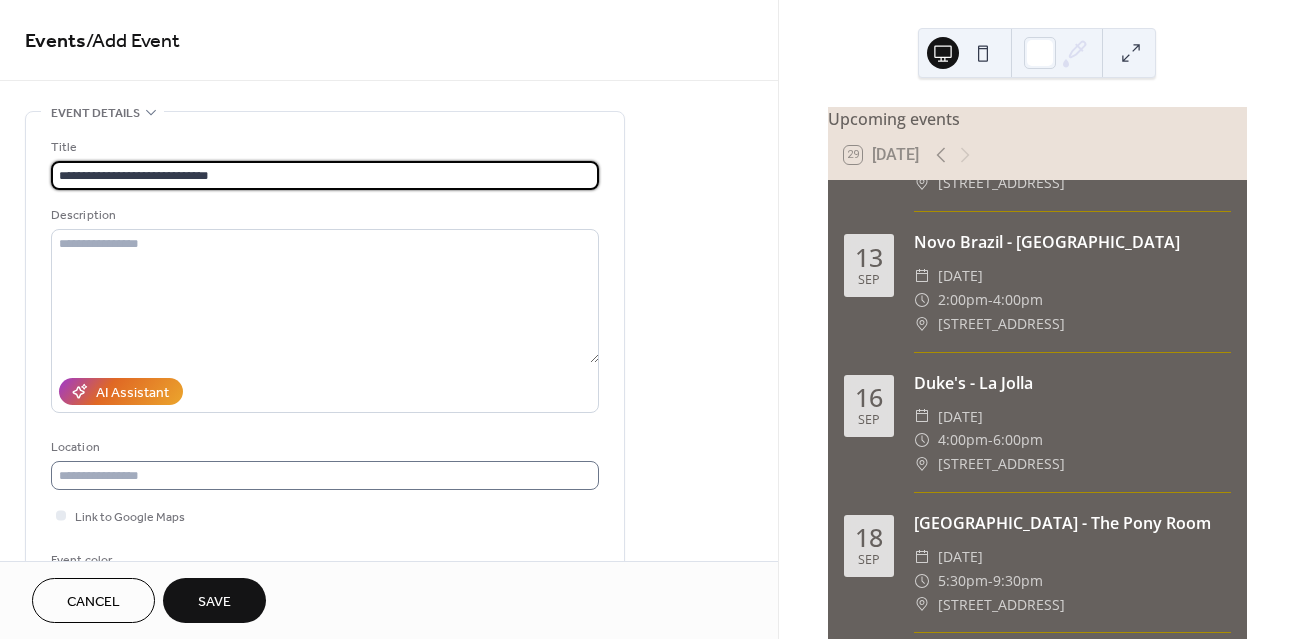 type on "**********" 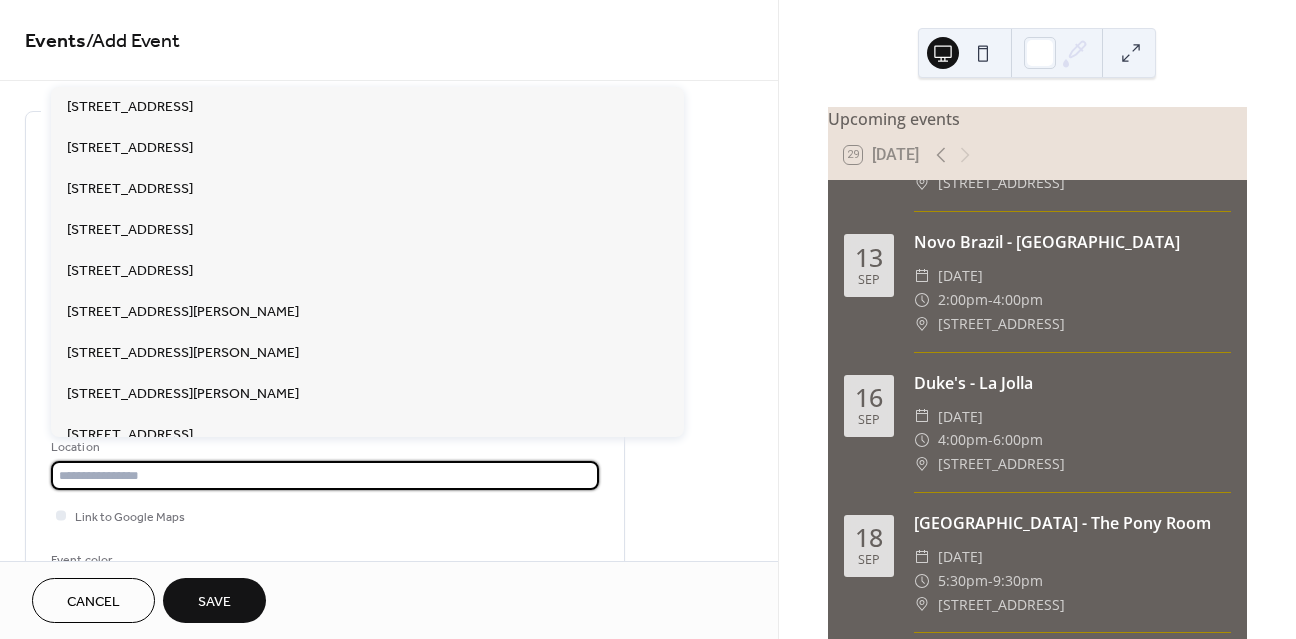 click at bounding box center [325, 475] 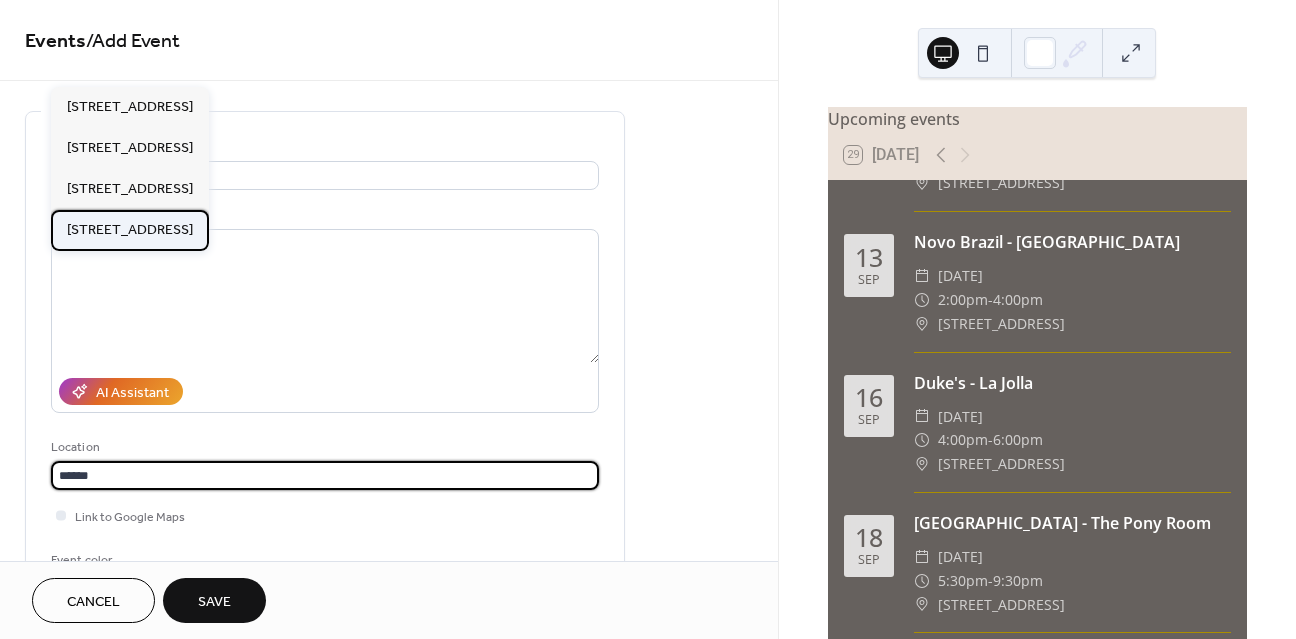 click on "[STREET_ADDRESS]" at bounding box center (130, 230) 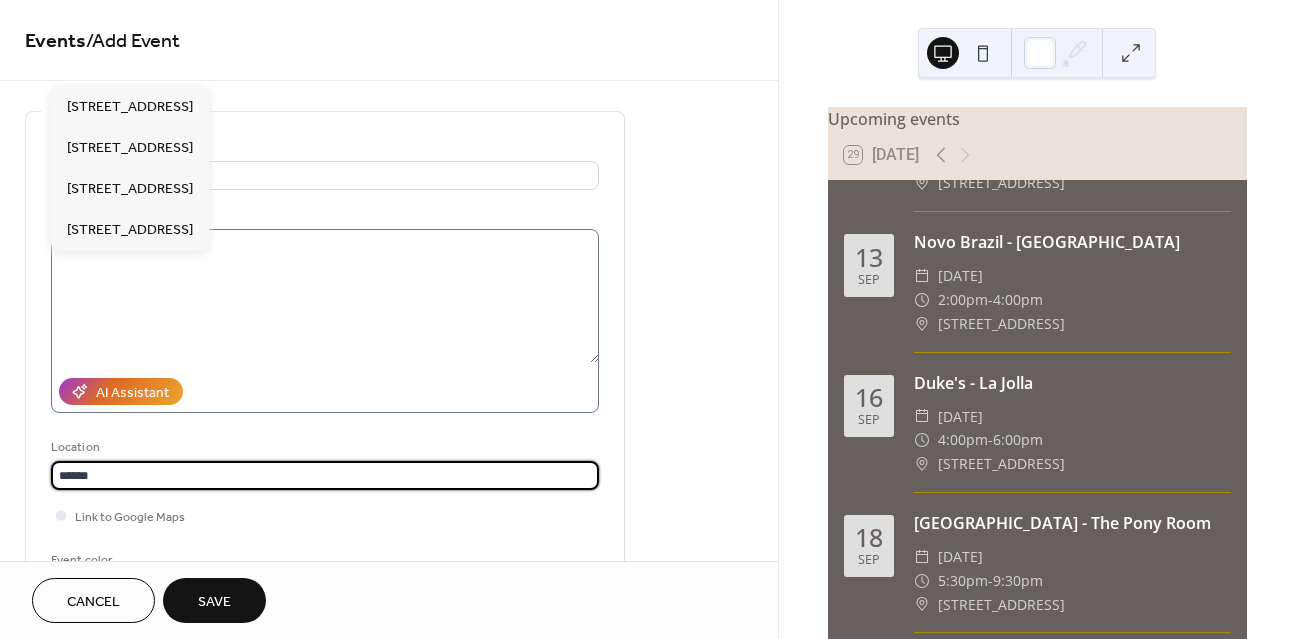 type on "**********" 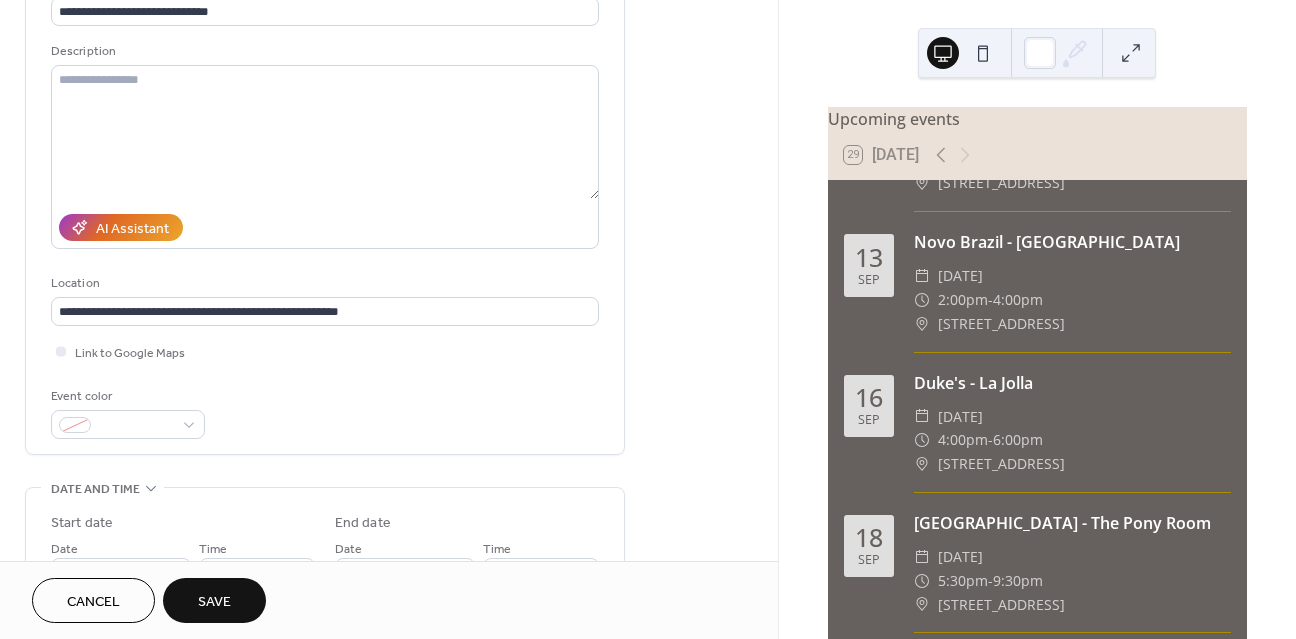 scroll, scrollTop: 588, scrollLeft: 0, axis: vertical 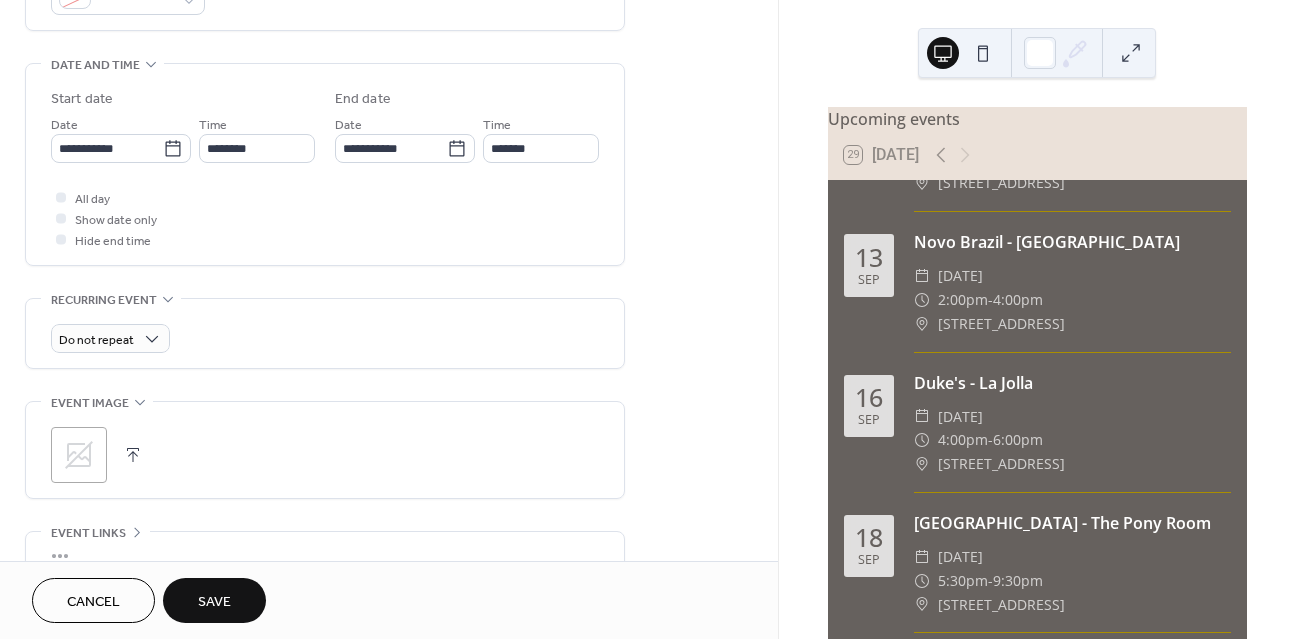 click on "**********" at bounding box center (121, 138) 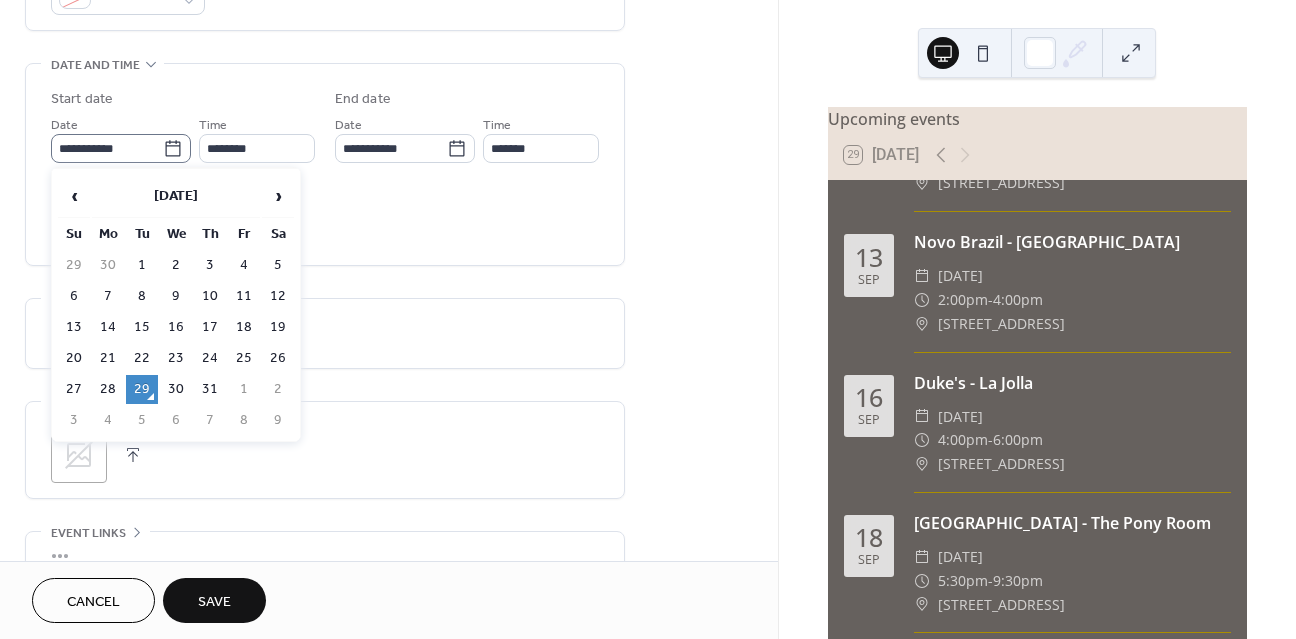 click 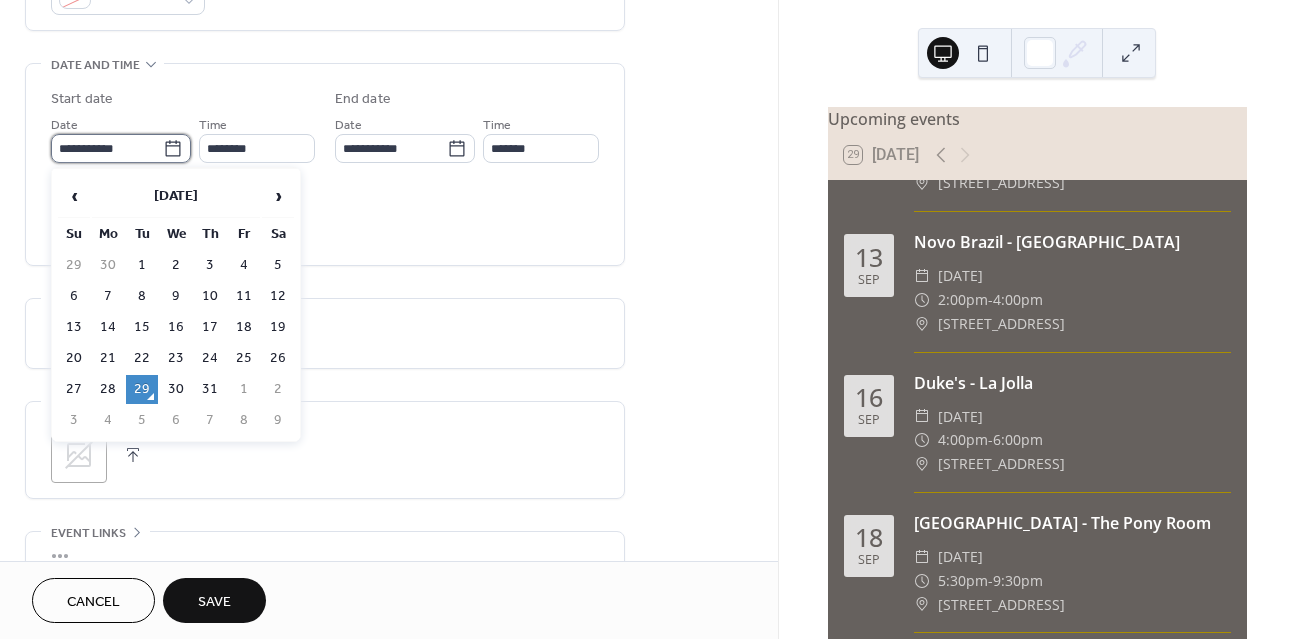 click on "**********" at bounding box center [107, 148] 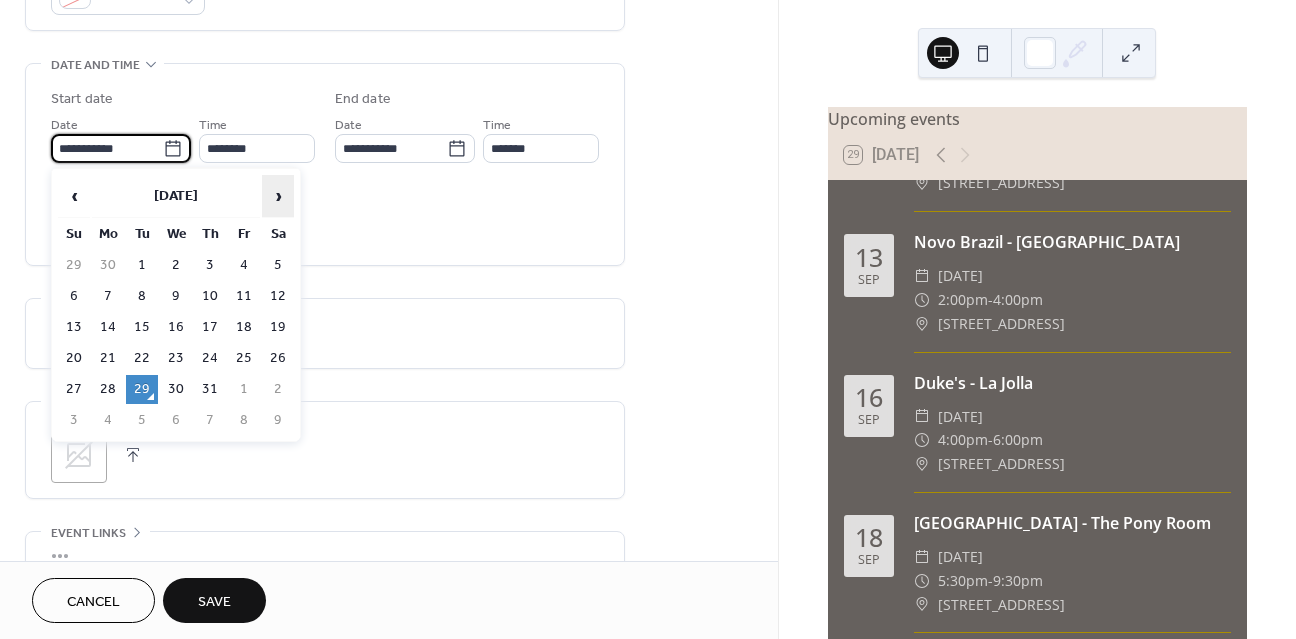 click on "›" at bounding box center (278, 196) 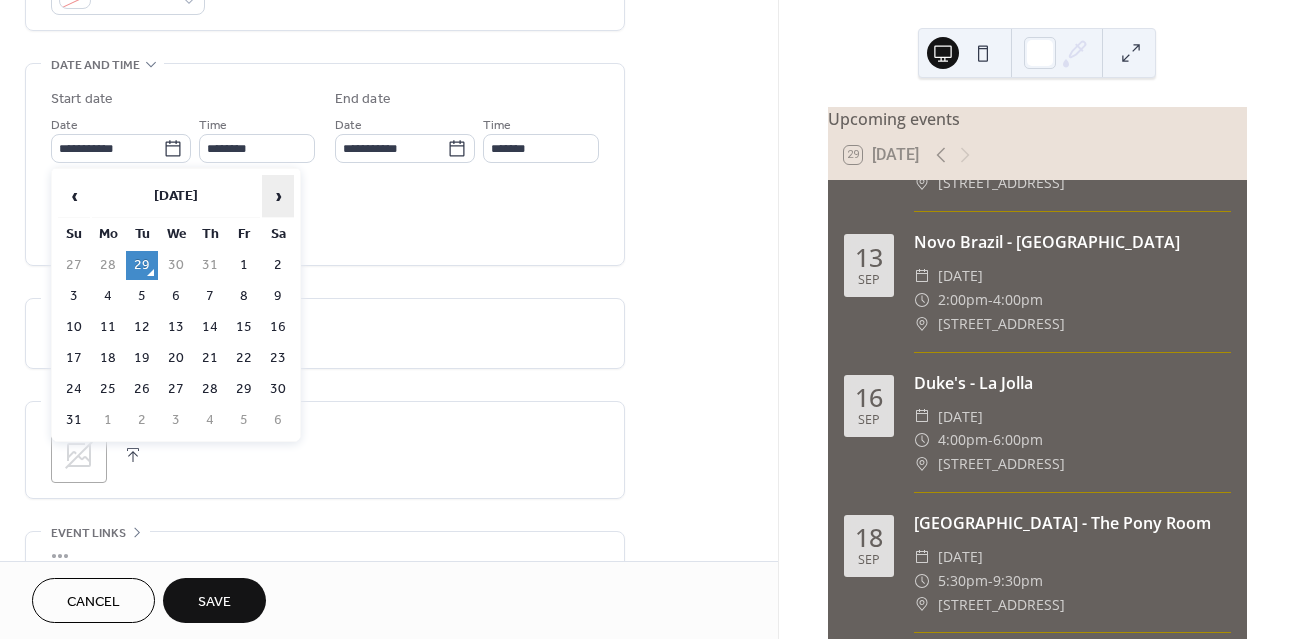 click on "›" at bounding box center [278, 196] 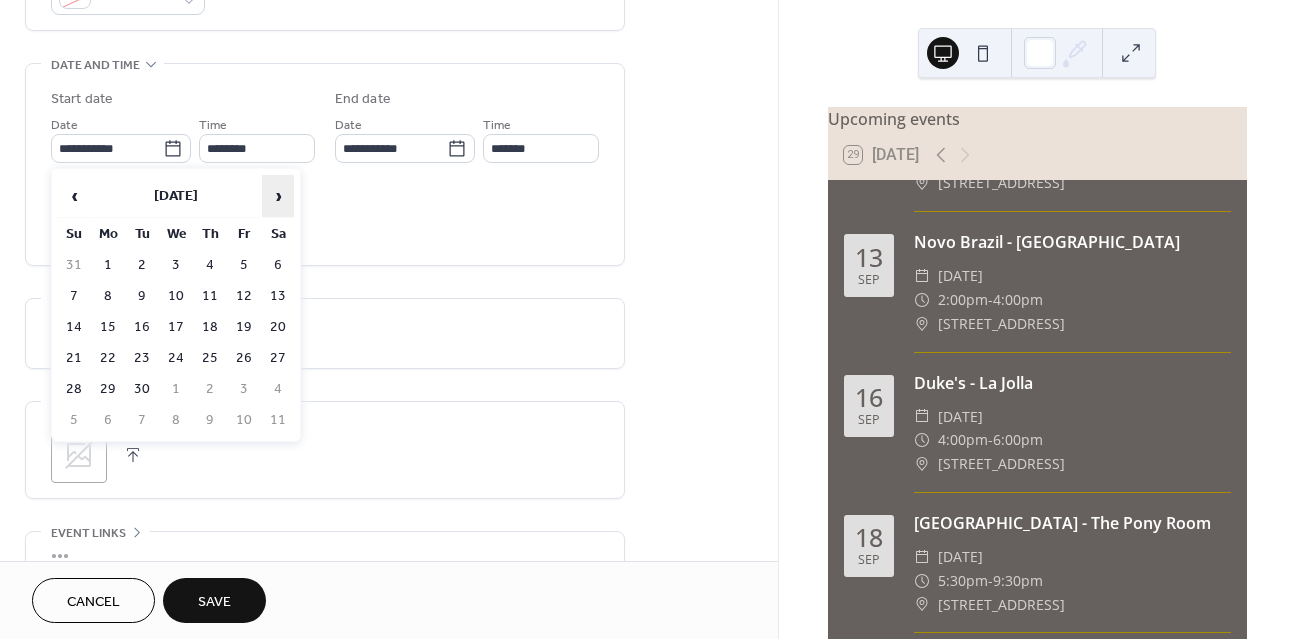 click on "›" at bounding box center (278, 196) 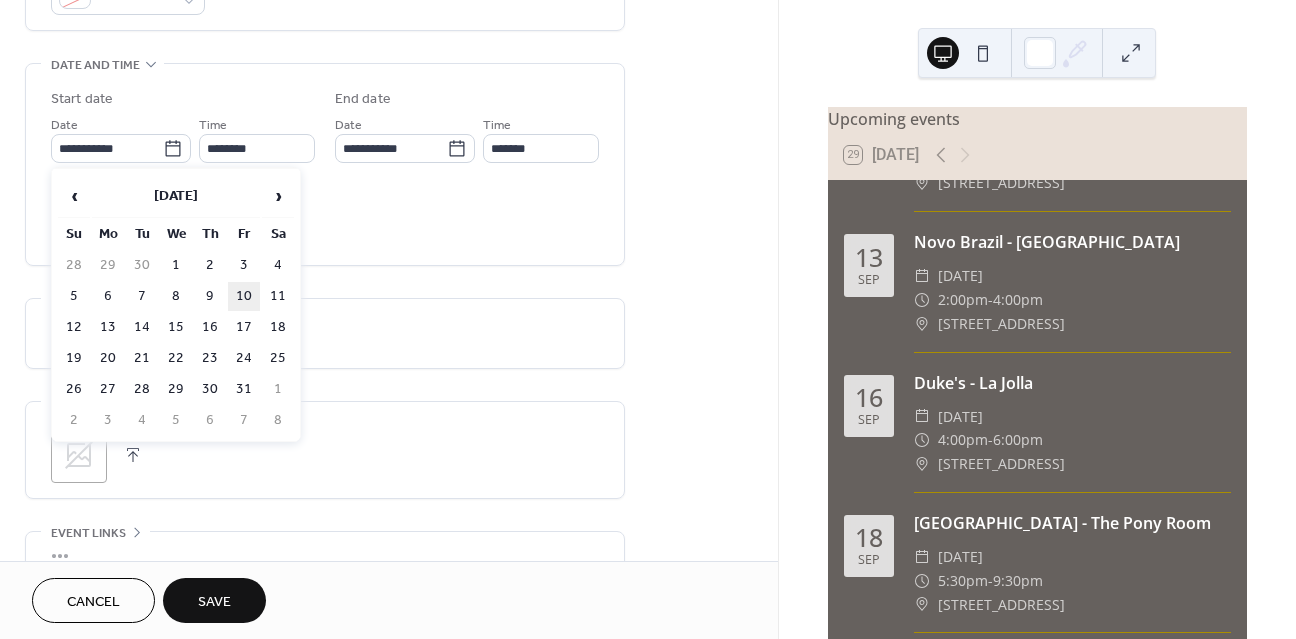 click on "10" at bounding box center (244, 296) 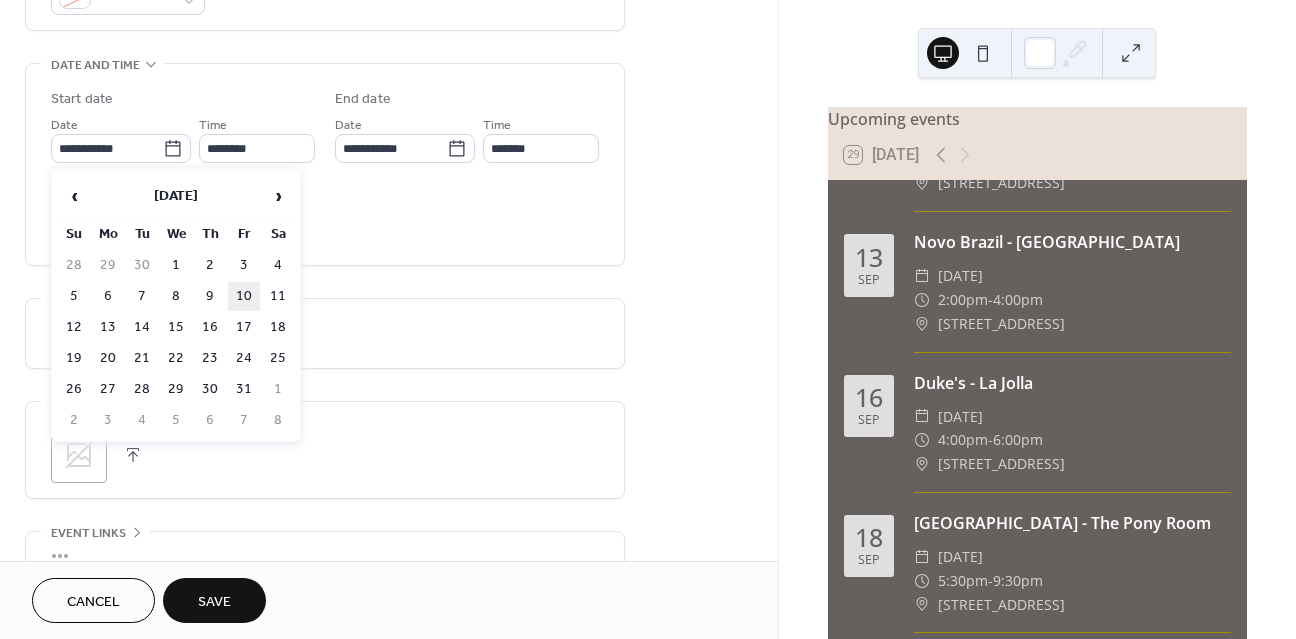type on "**********" 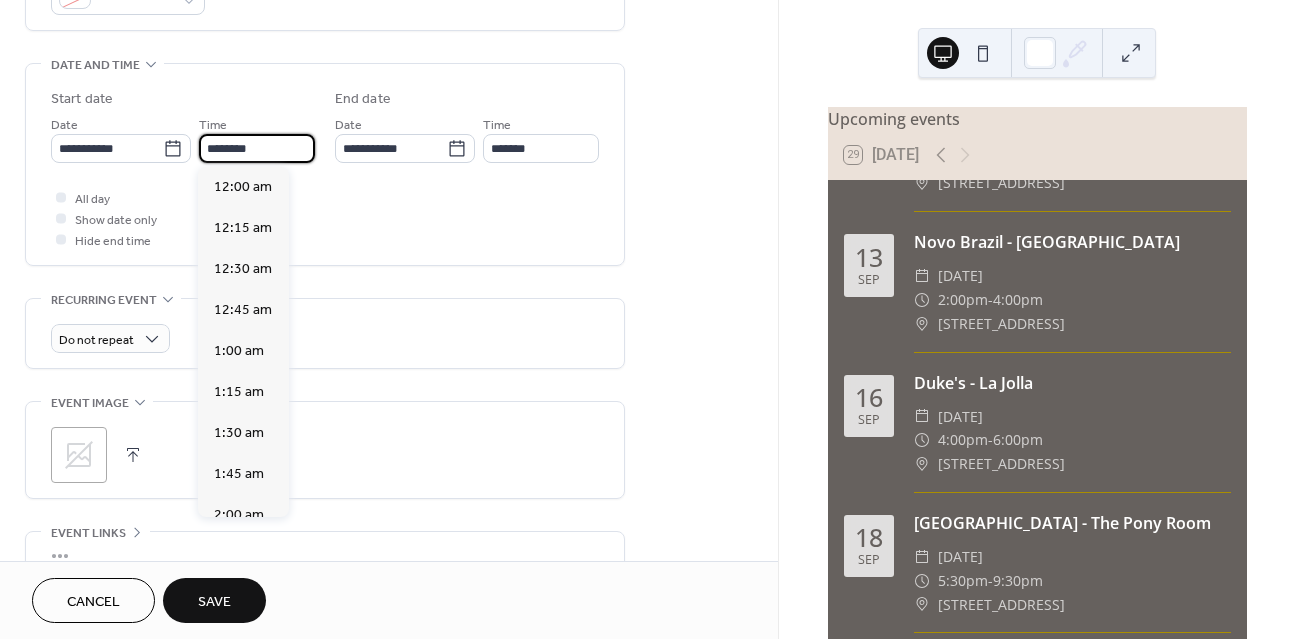 click on "********" at bounding box center (257, 148) 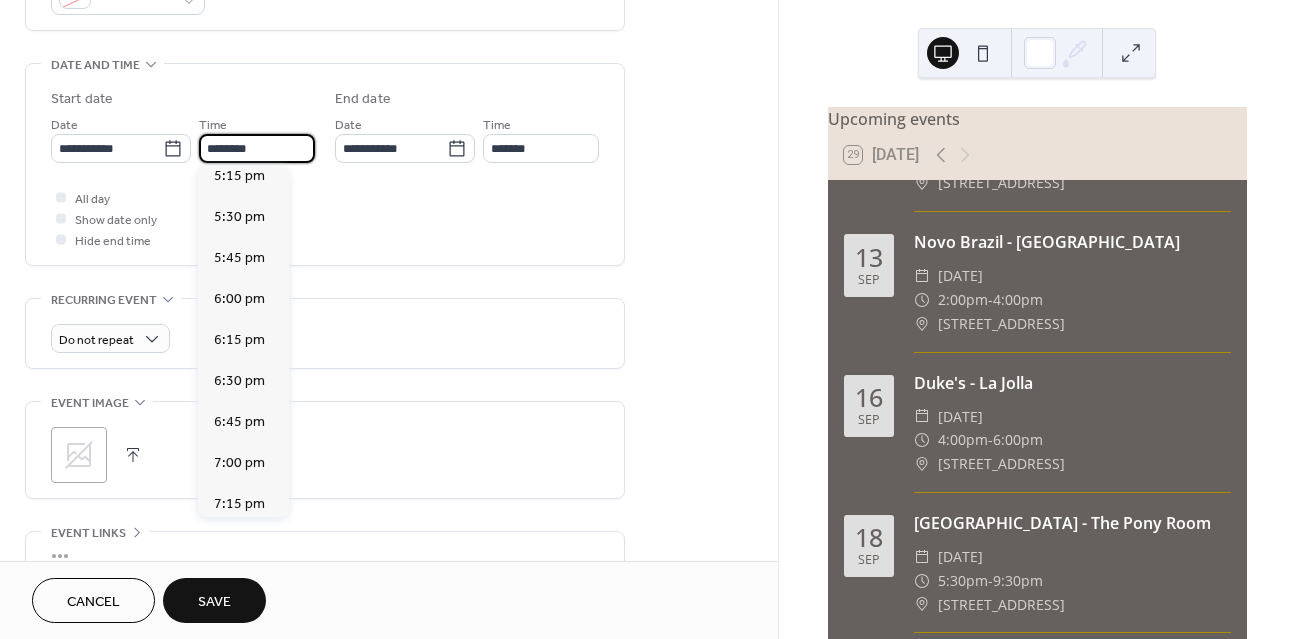 scroll, scrollTop: 2844, scrollLeft: 0, axis: vertical 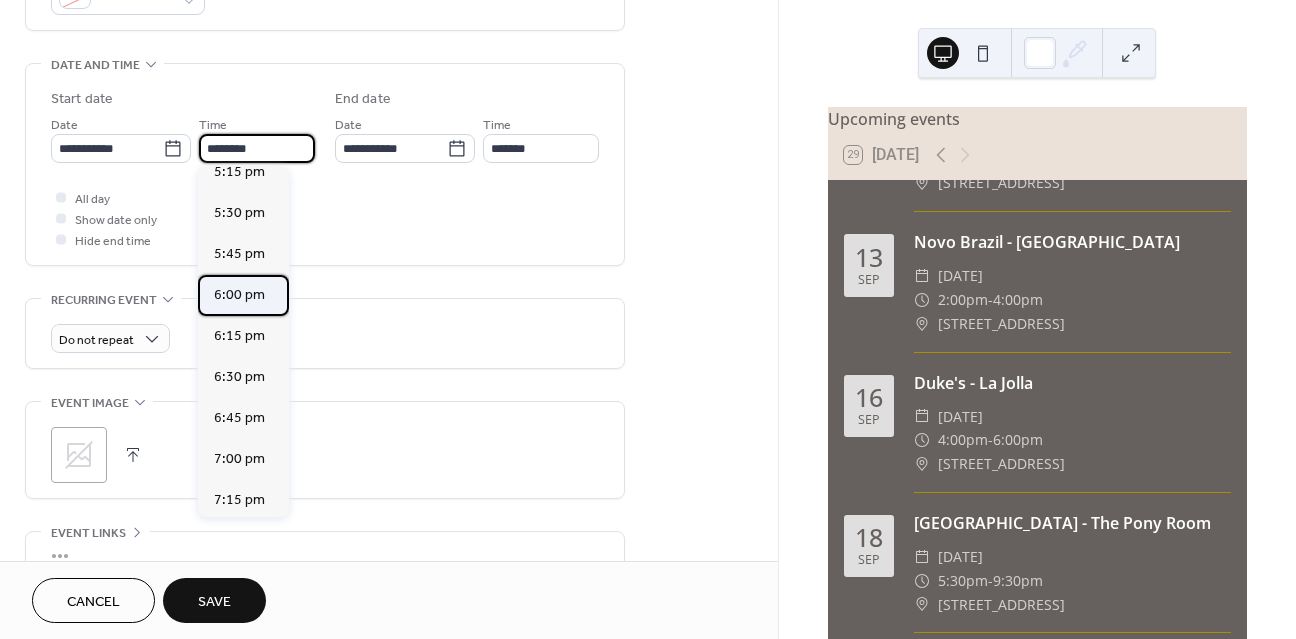 click on "6:00 pm" at bounding box center [239, 295] 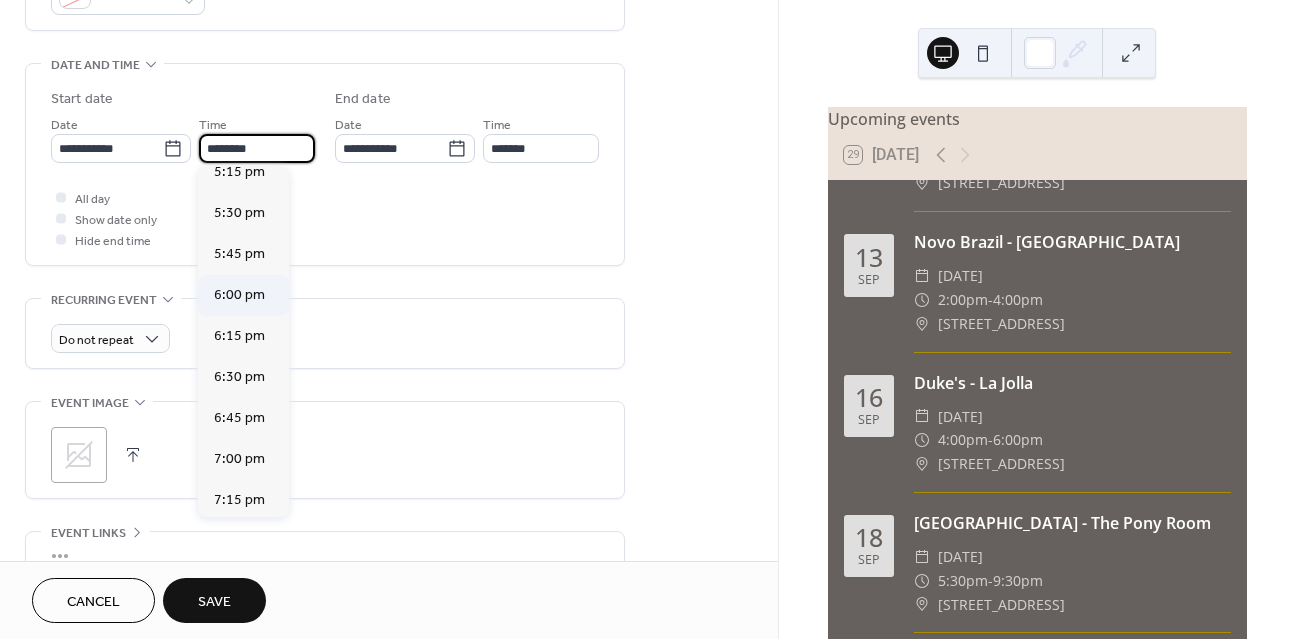 type on "*******" 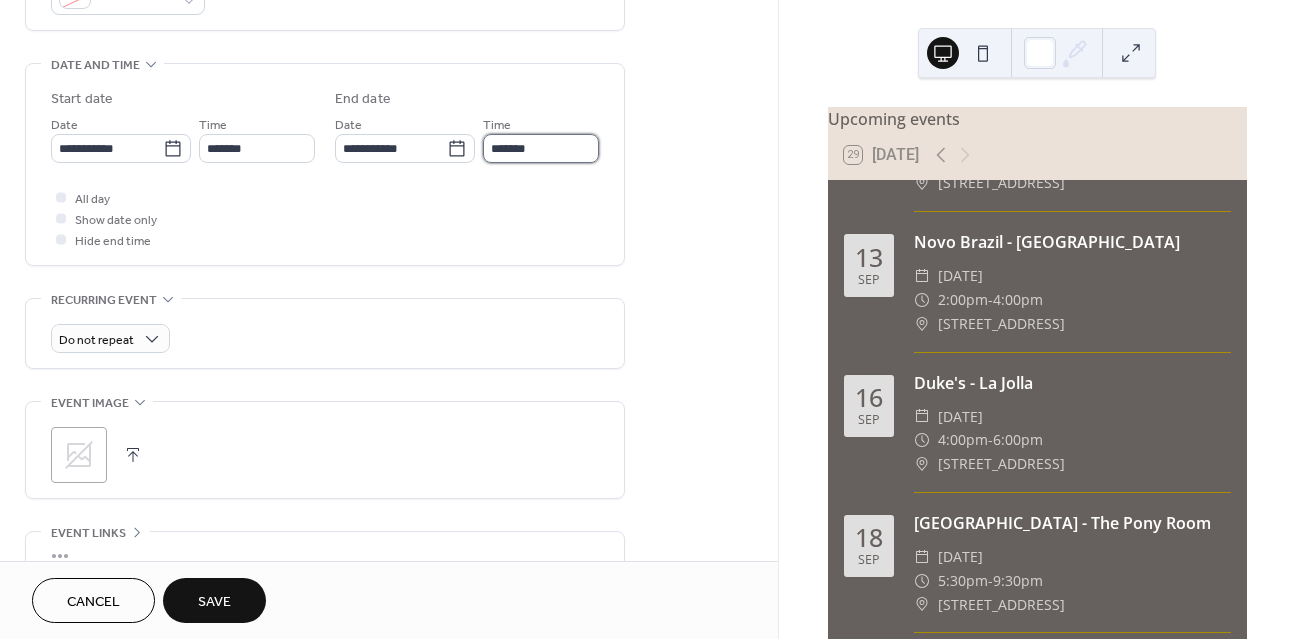 click on "*******" at bounding box center [541, 148] 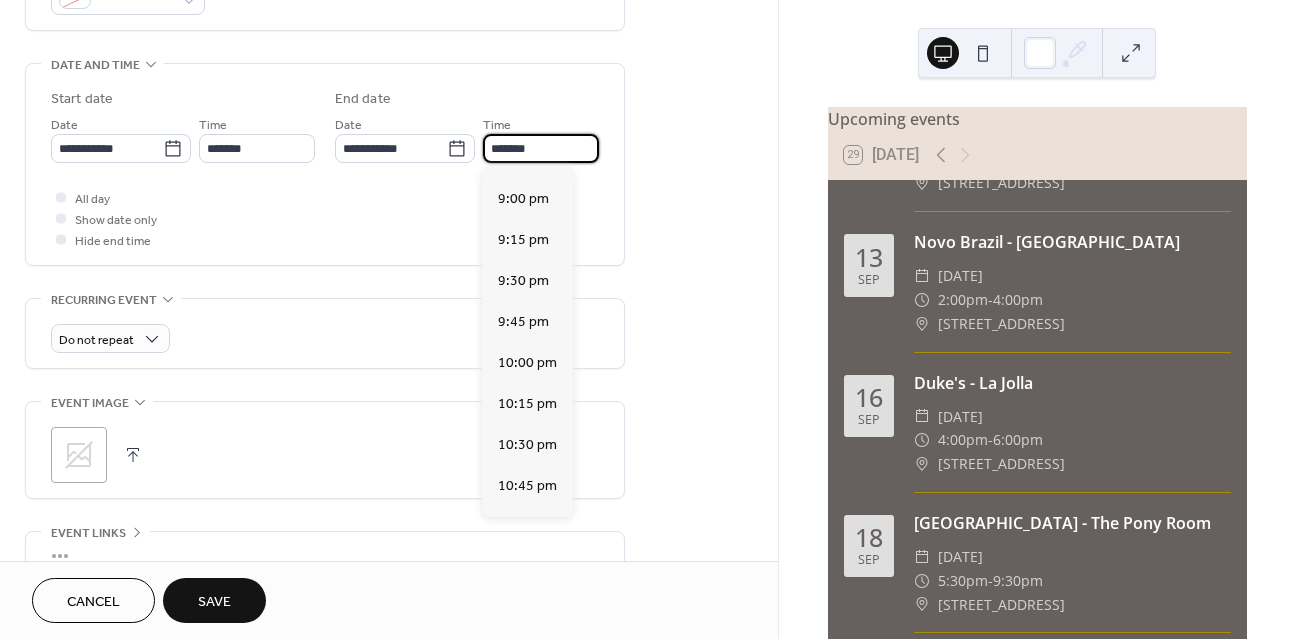 scroll, scrollTop: 441, scrollLeft: 0, axis: vertical 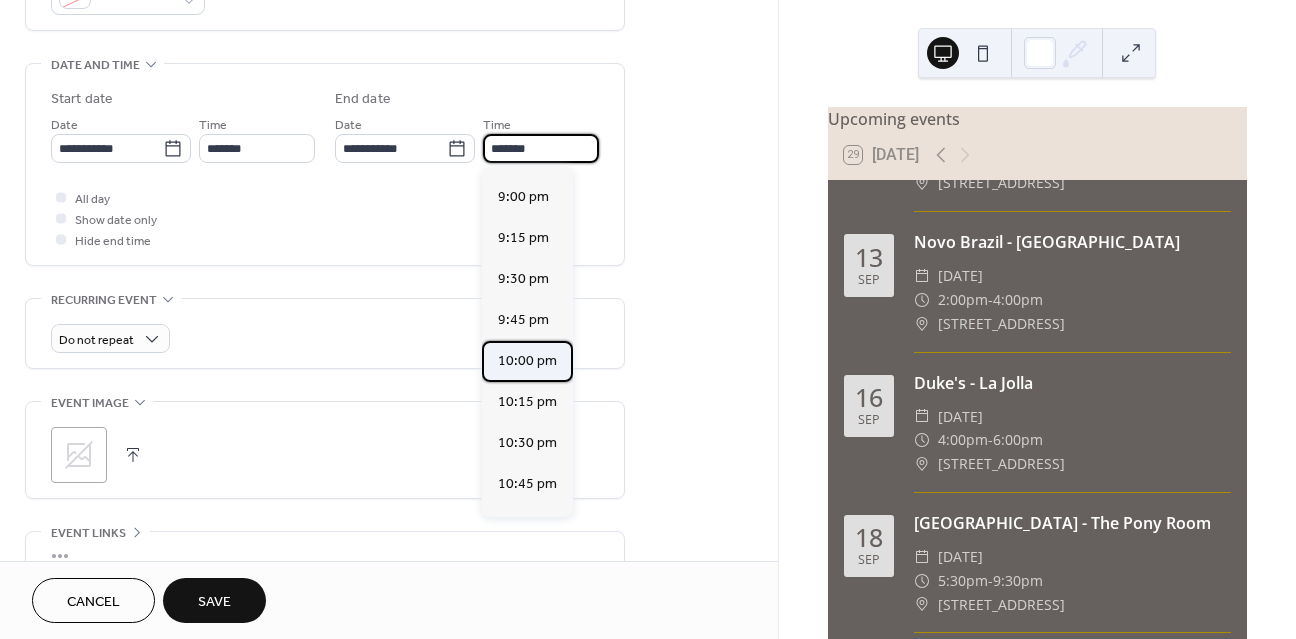click on "10:00 pm" at bounding box center [527, 361] 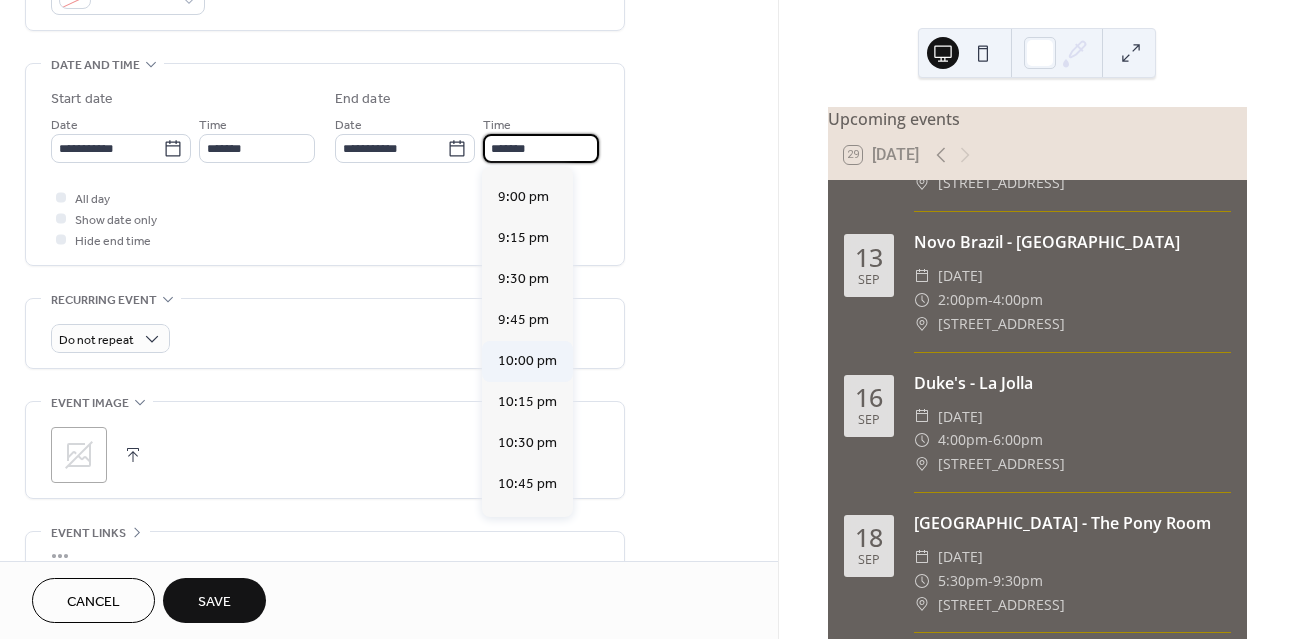 type on "********" 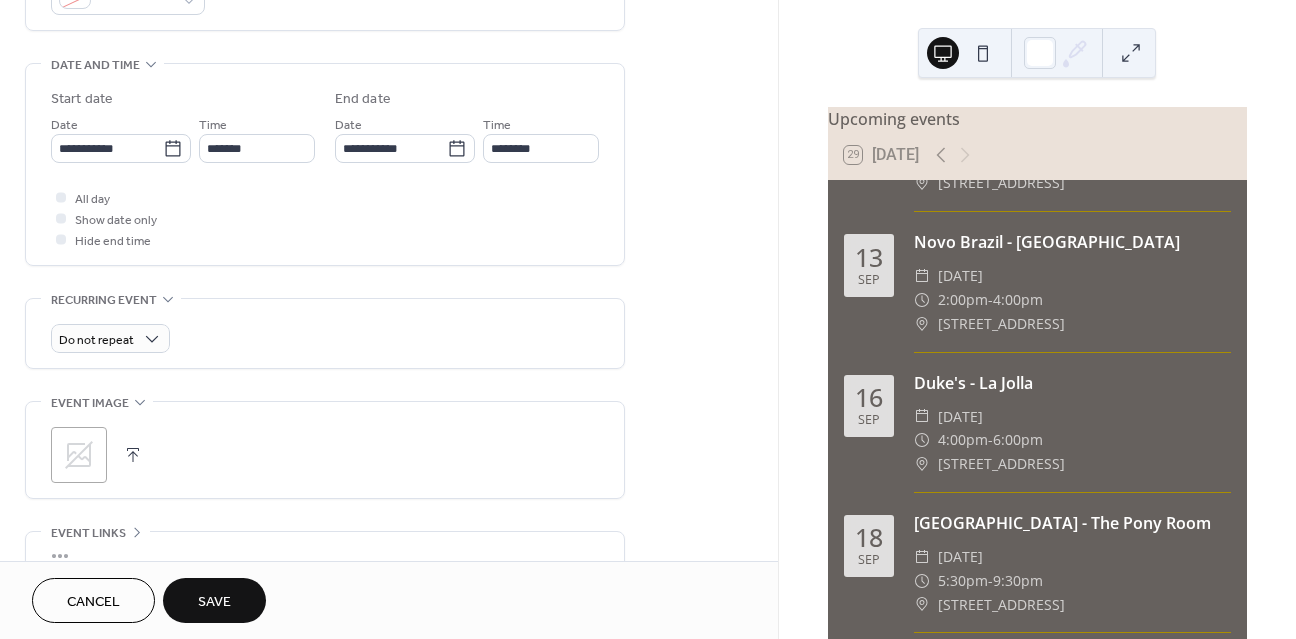 click on "Save" at bounding box center (214, 602) 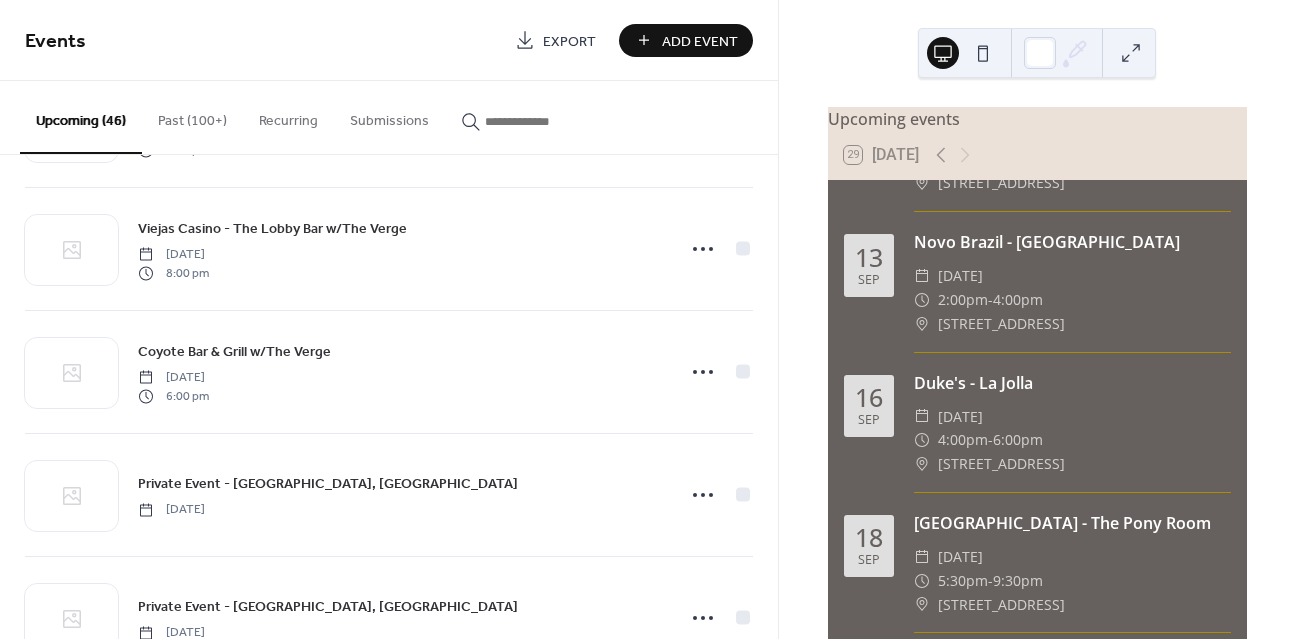 scroll, scrollTop: 5233, scrollLeft: 0, axis: vertical 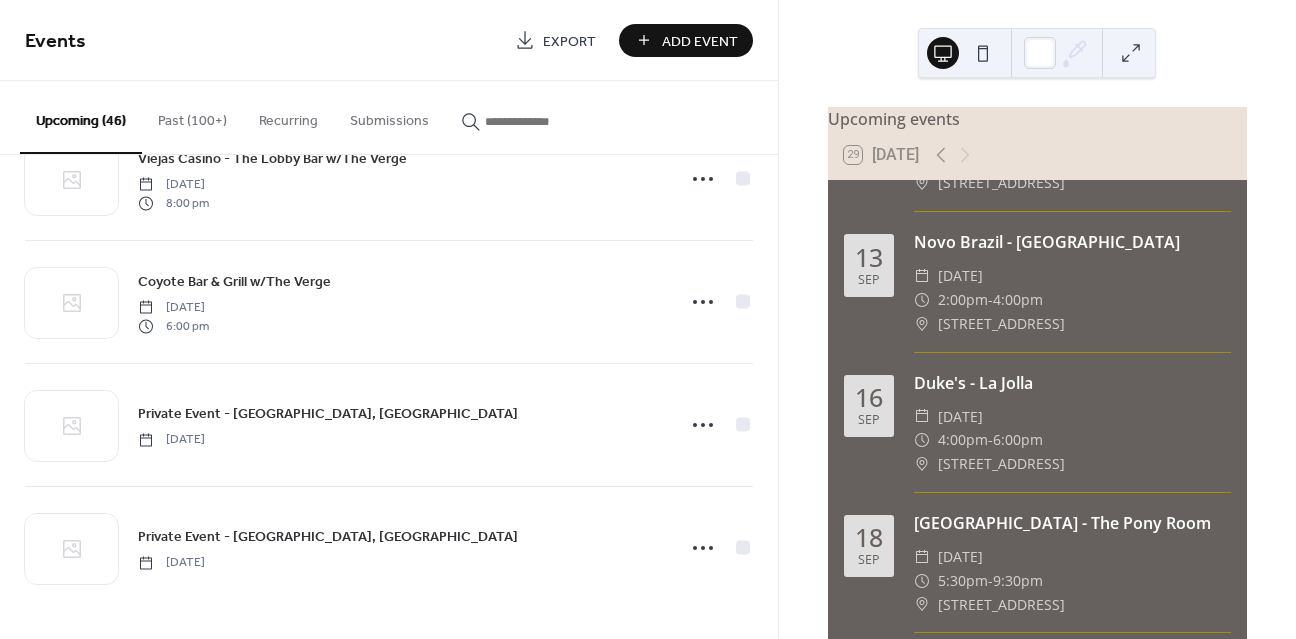 click on "Add Event" at bounding box center [700, 41] 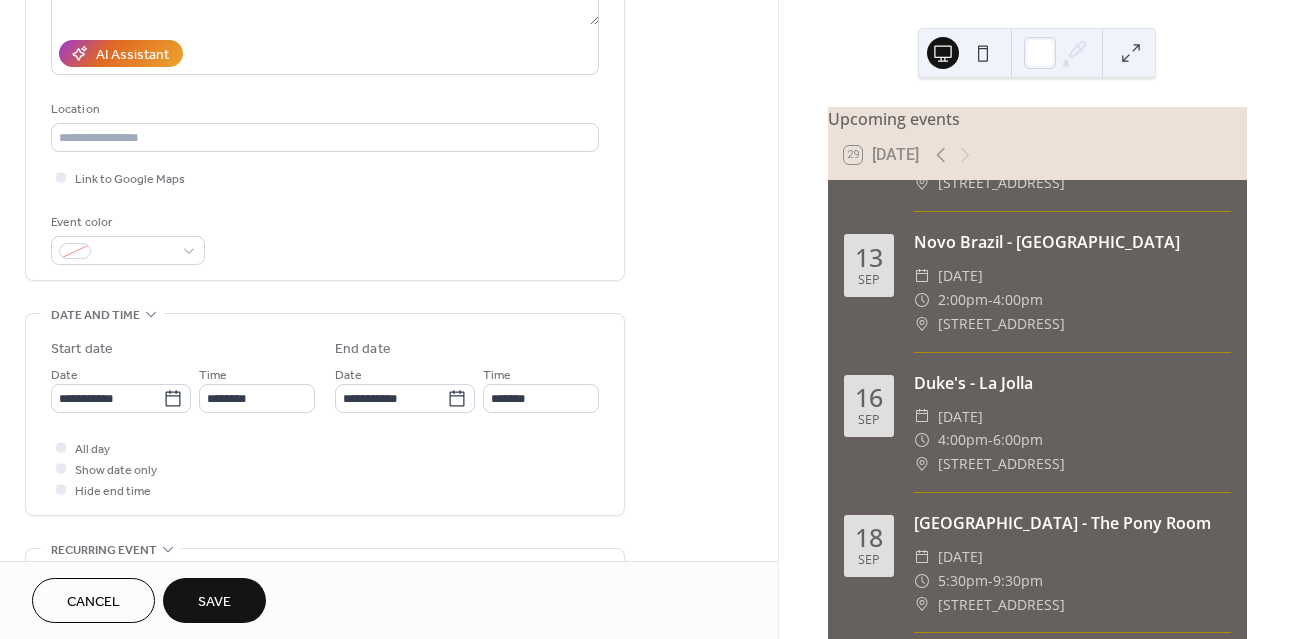 scroll, scrollTop: 416, scrollLeft: 0, axis: vertical 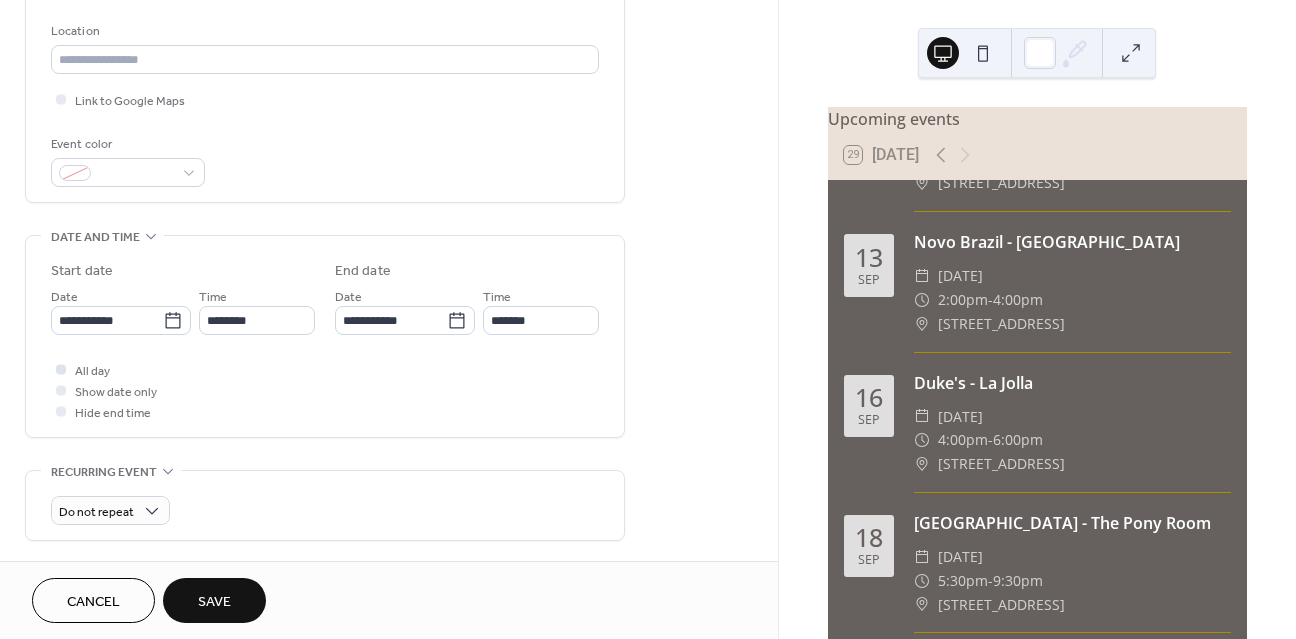 type on "**********" 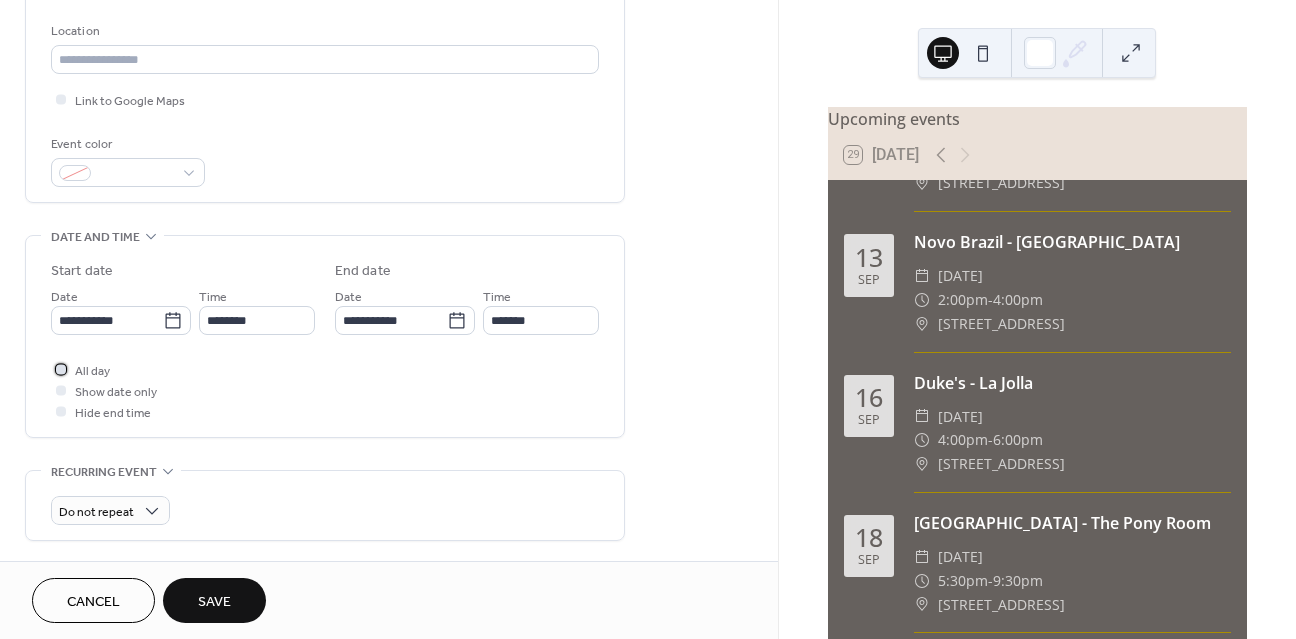 click at bounding box center (61, 369) 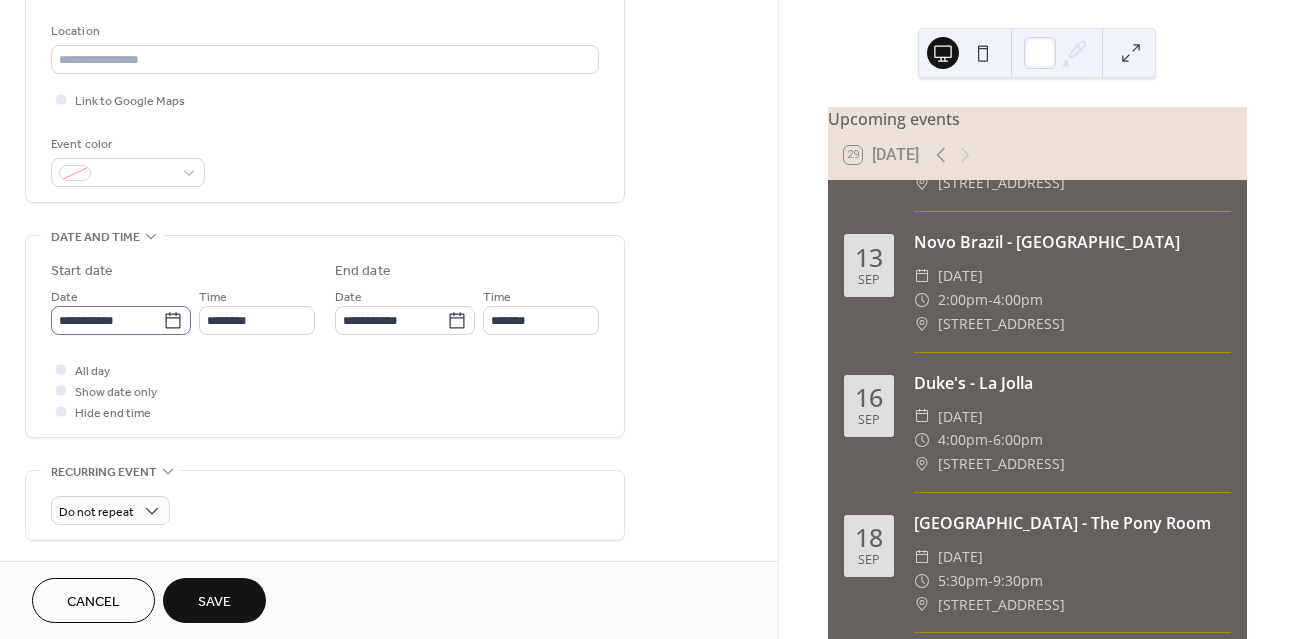 click 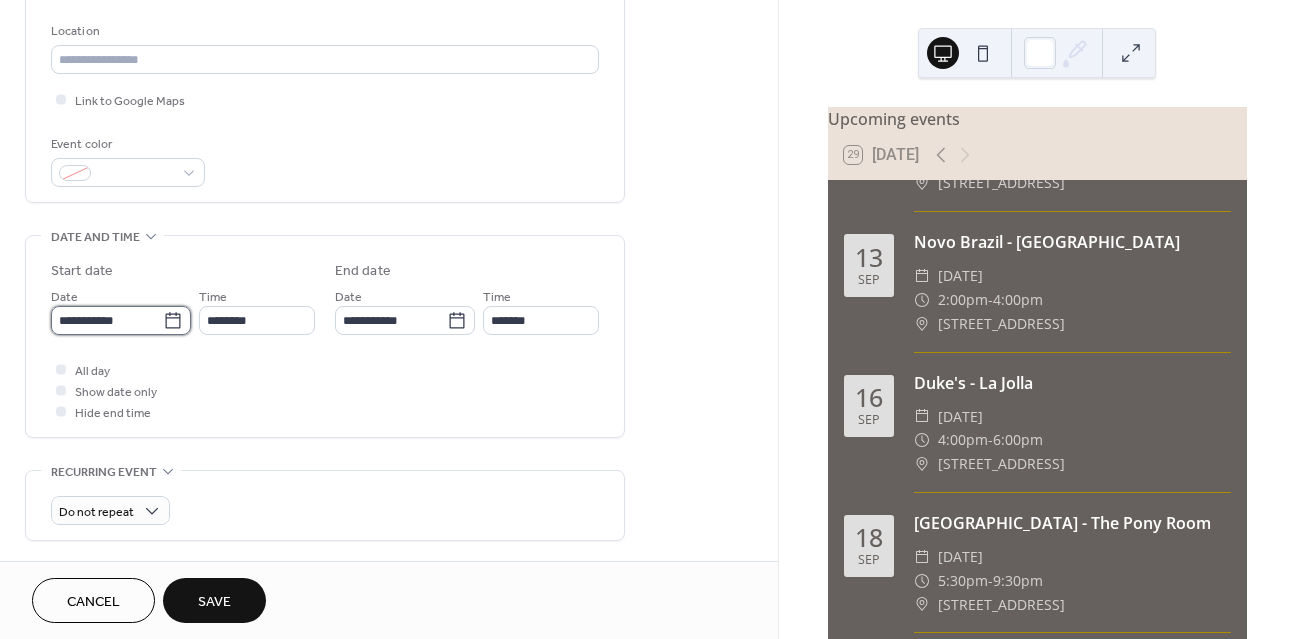 click on "**********" at bounding box center [107, 320] 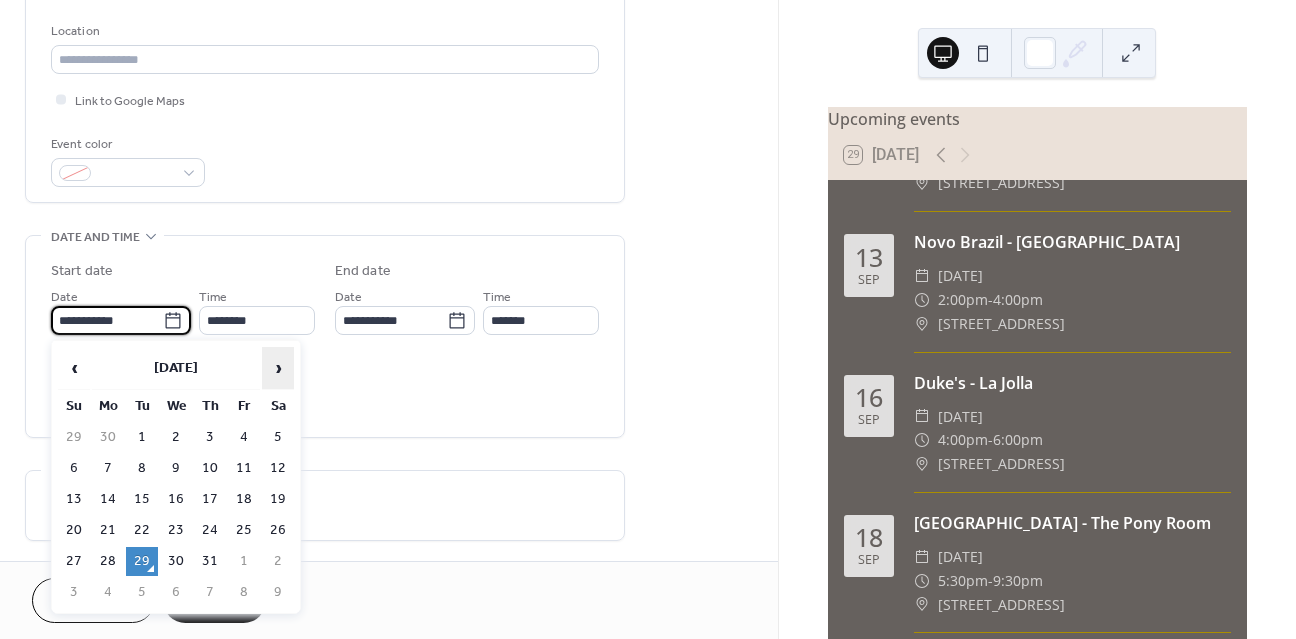 click on "›" at bounding box center [278, 368] 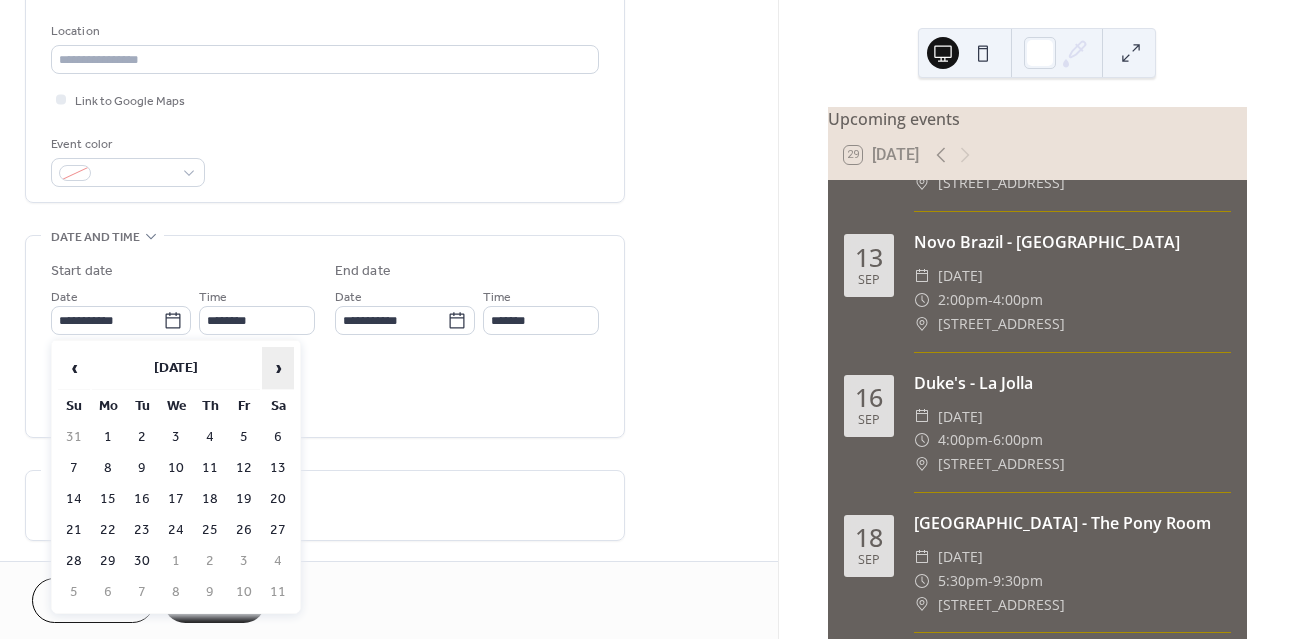 click on "›" at bounding box center (278, 368) 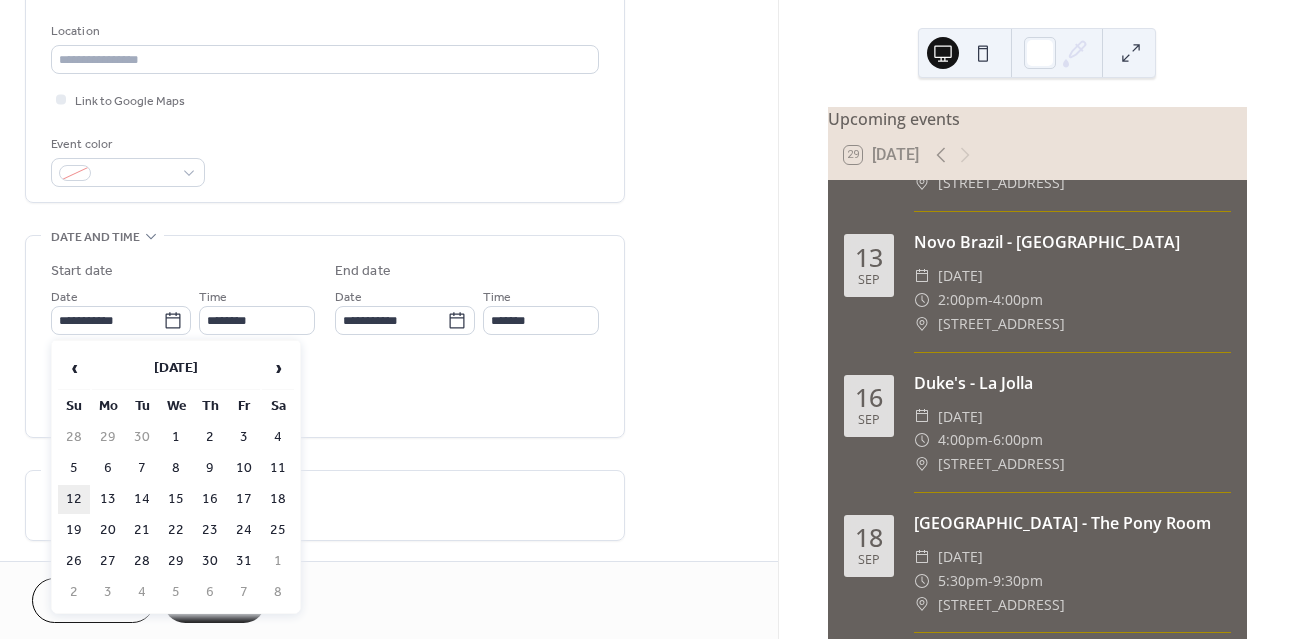 click on "12" at bounding box center (74, 499) 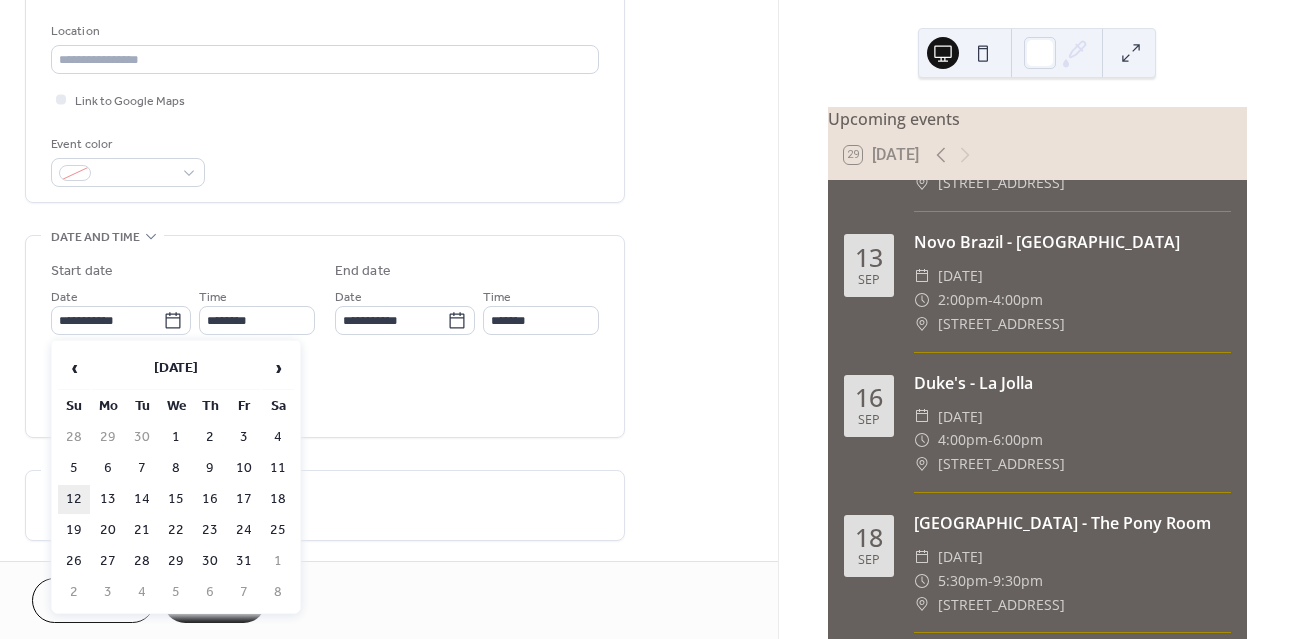 type on "**********" 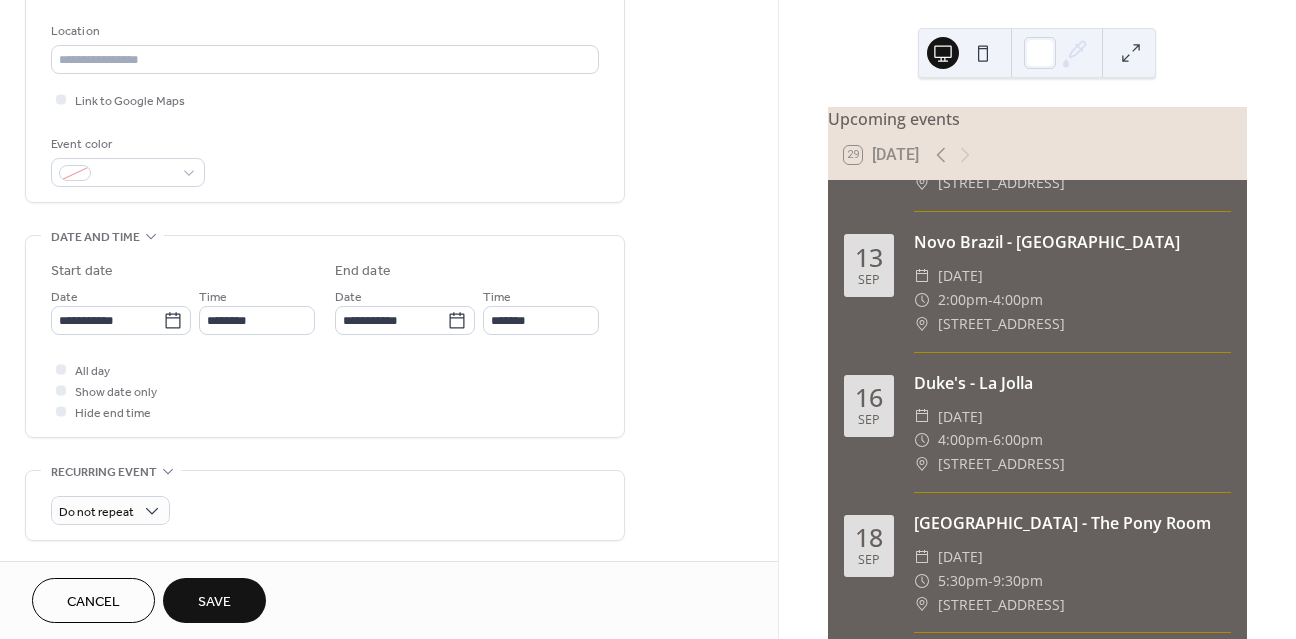 click on "Save" at bounding box center [214, 600] 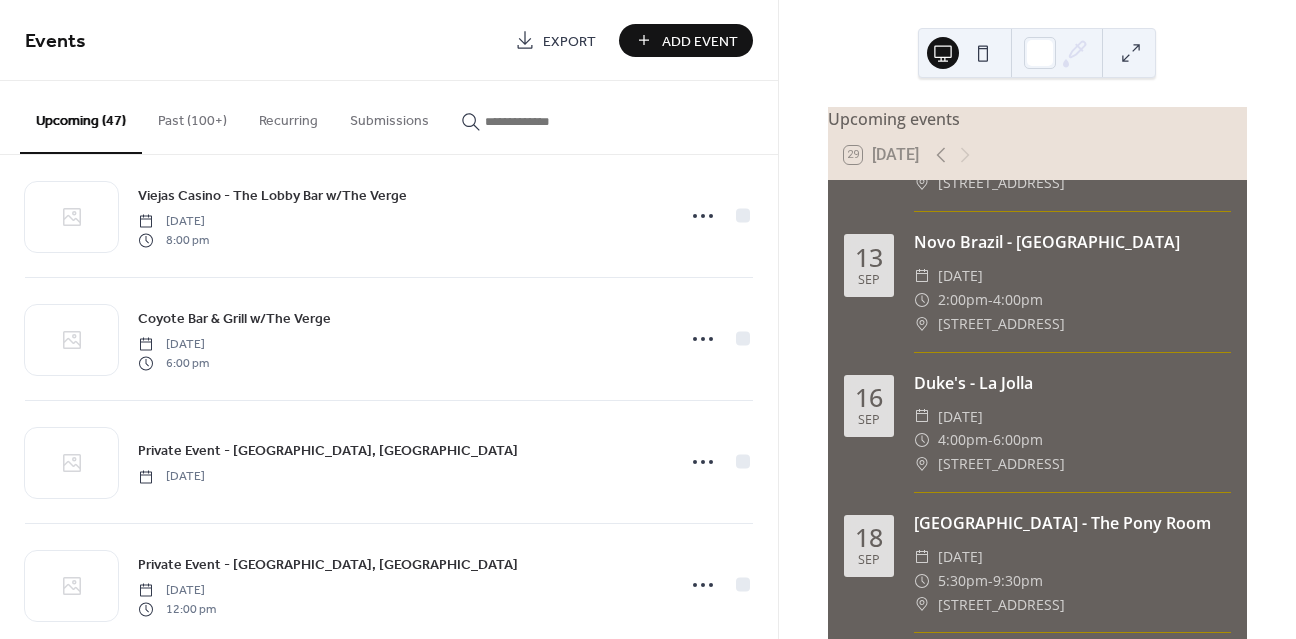 scroll, scrollTop: 5356, scrollLeft: 0, axis: vertical 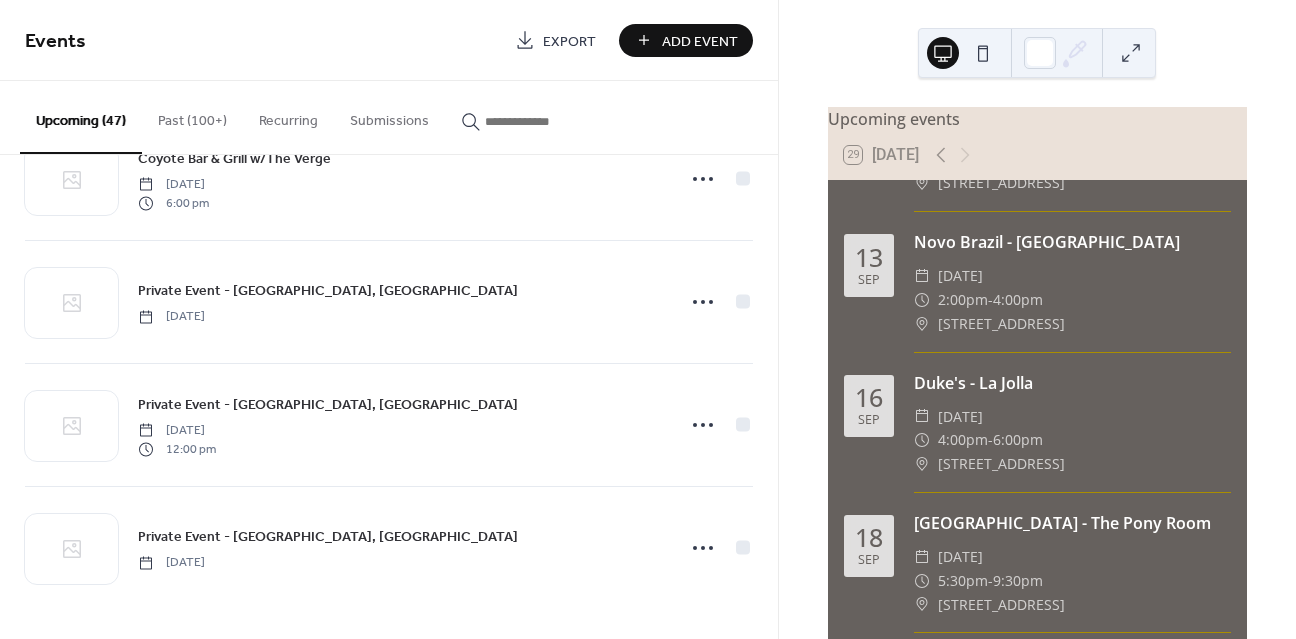 click on "Add Event" at bounding box center (700, 41) 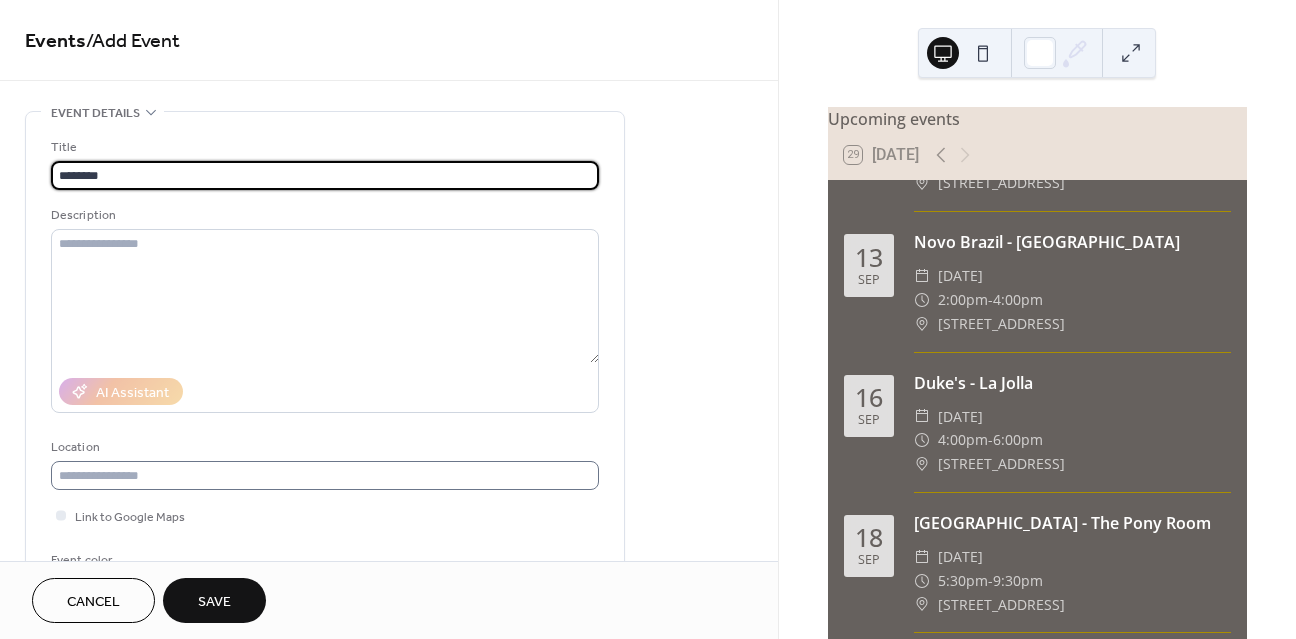 type on "*******" 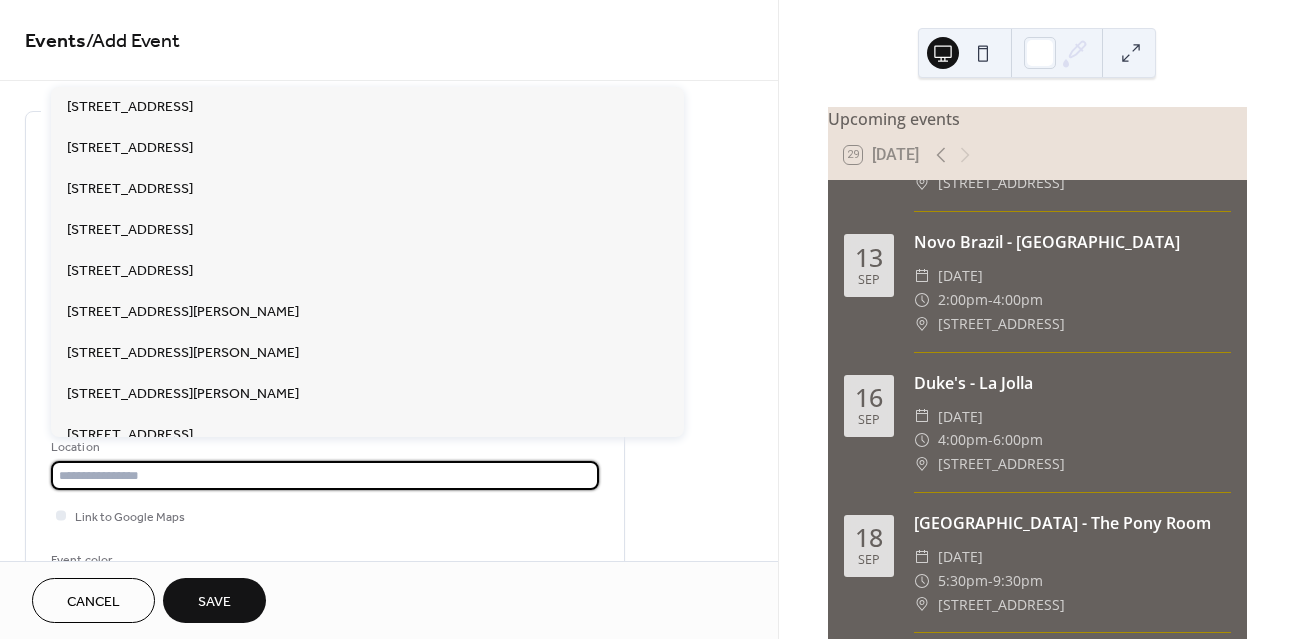 click at bounding box center (325, 475) 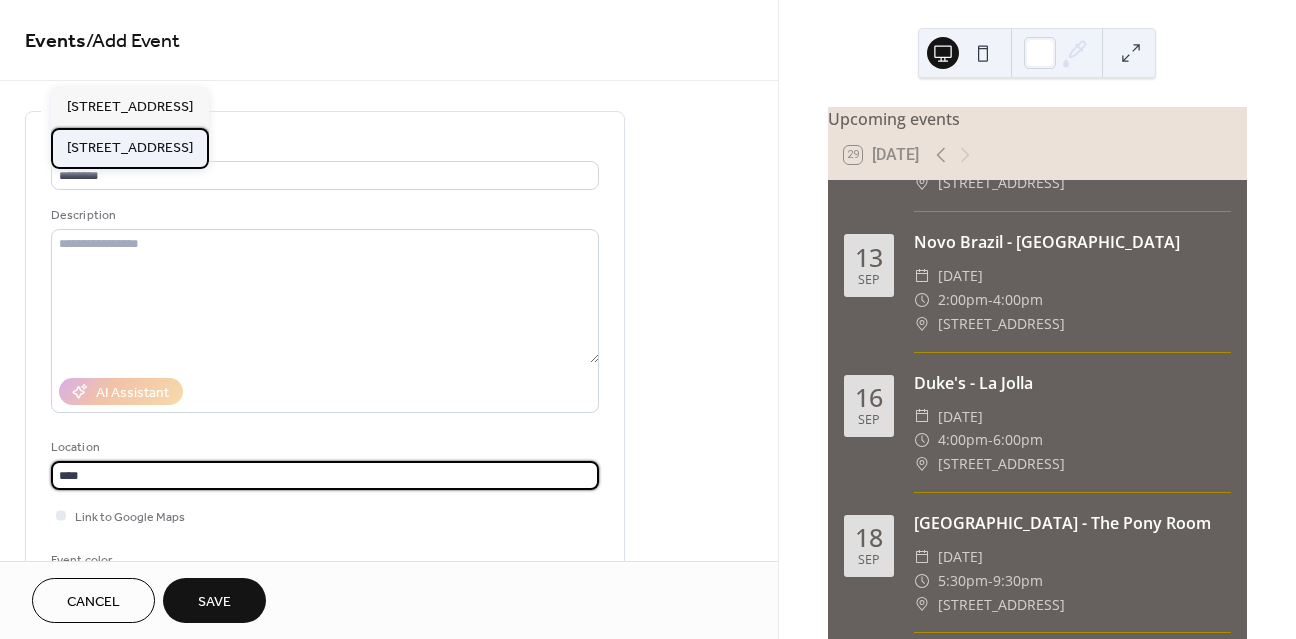 click on "[STREET_ADDRESS]" at bounding box center (130, 148) 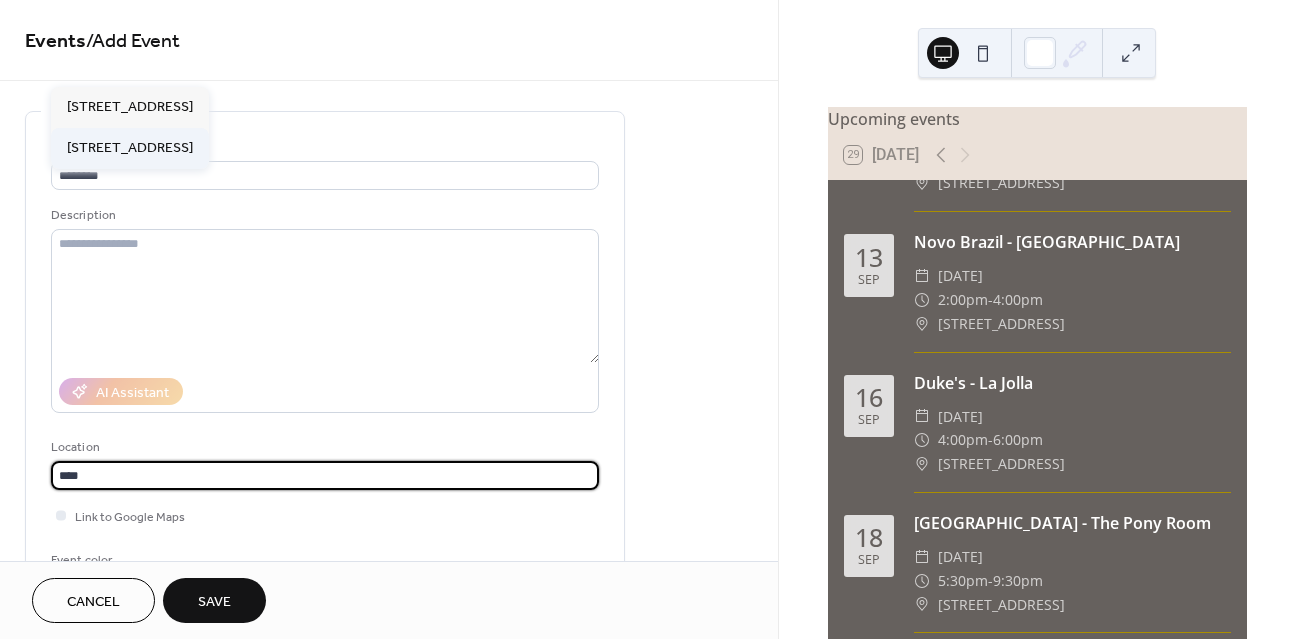 type on "**********" 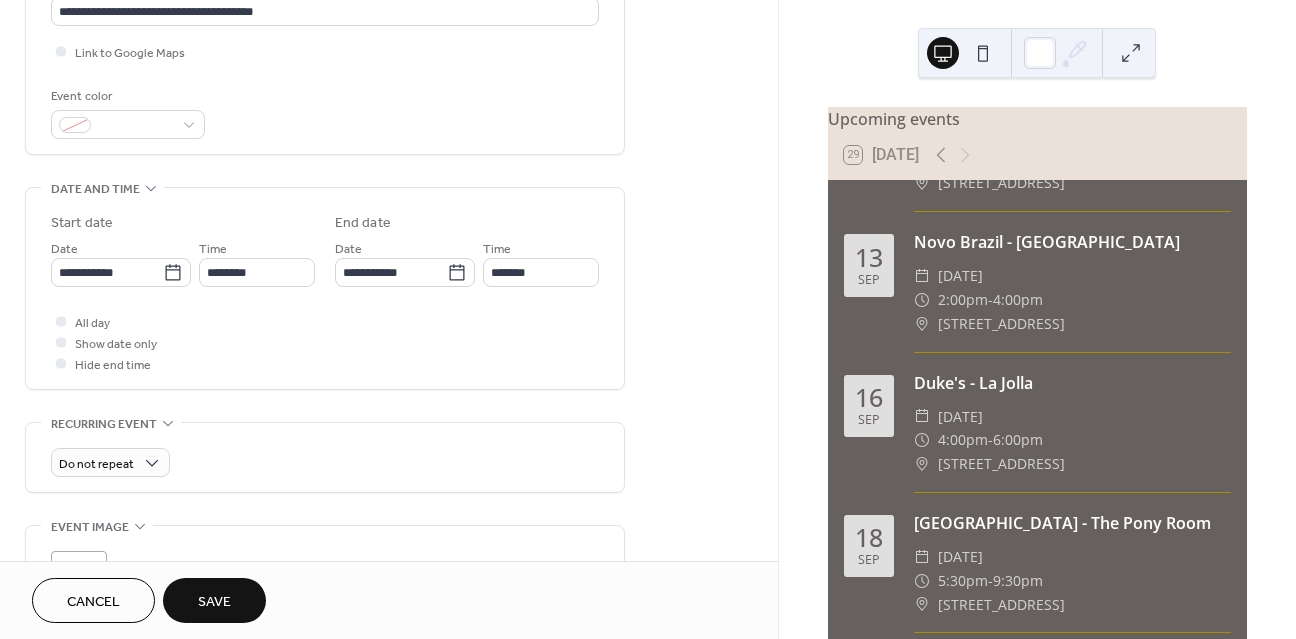 scroll, scrollTop: 429, scrollLeft: 0, axis: vertical 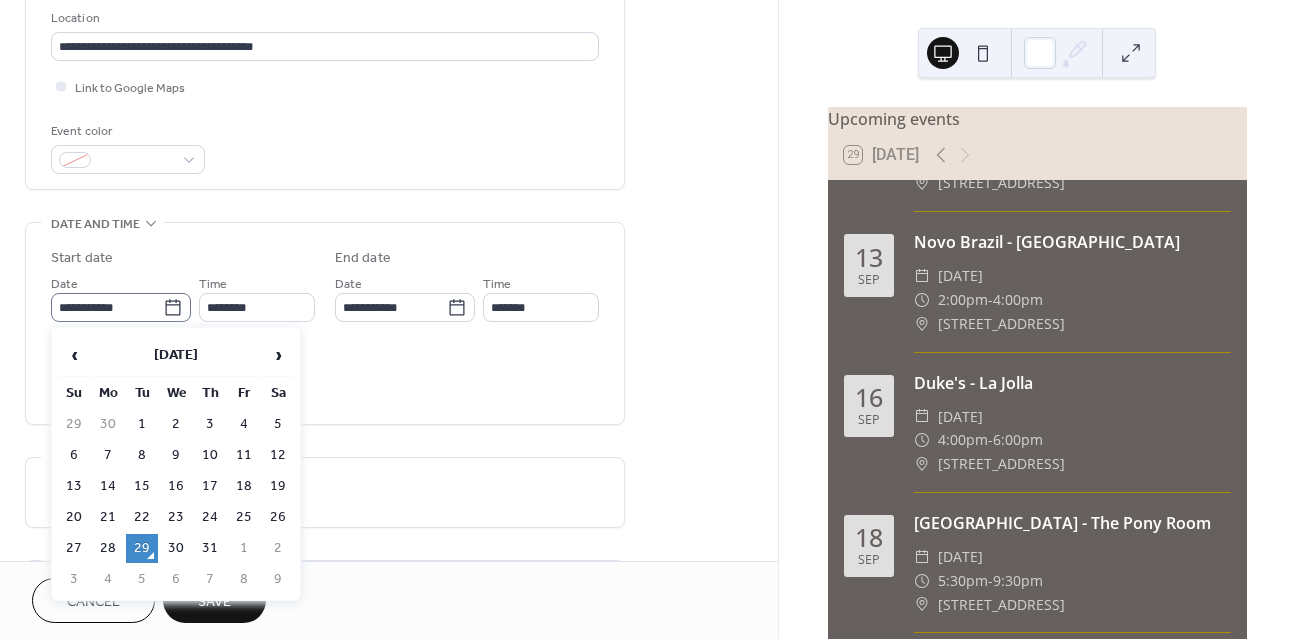 click 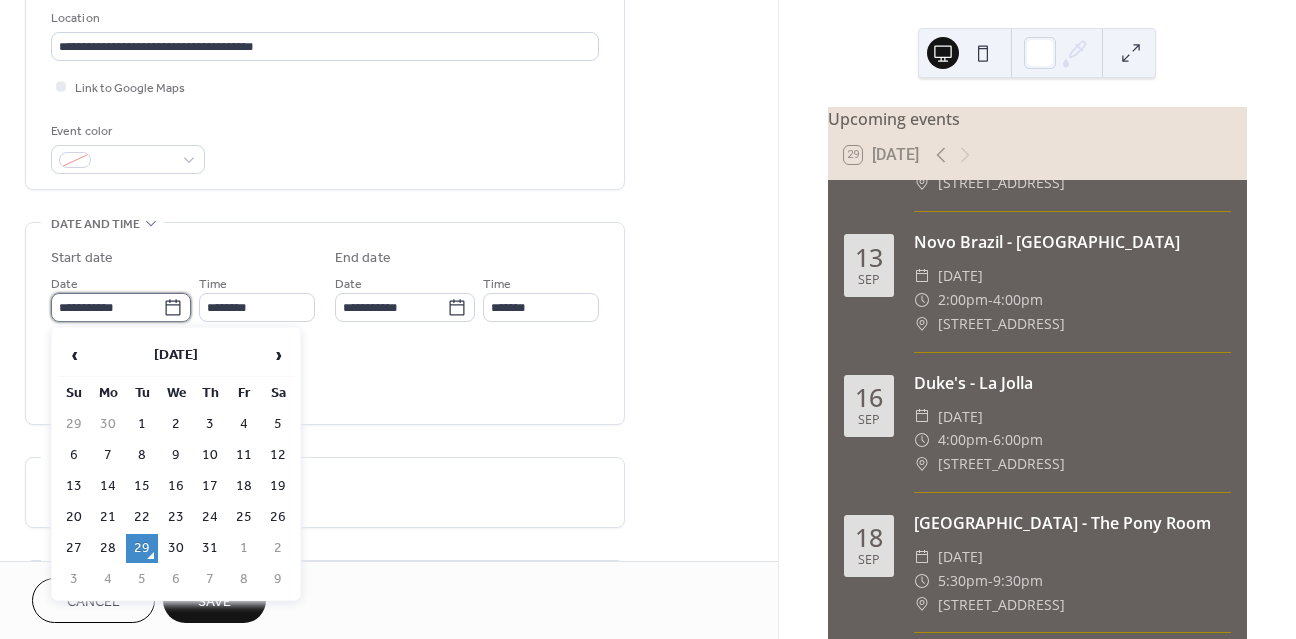 click on "**********" at bounding box center (107, 307) 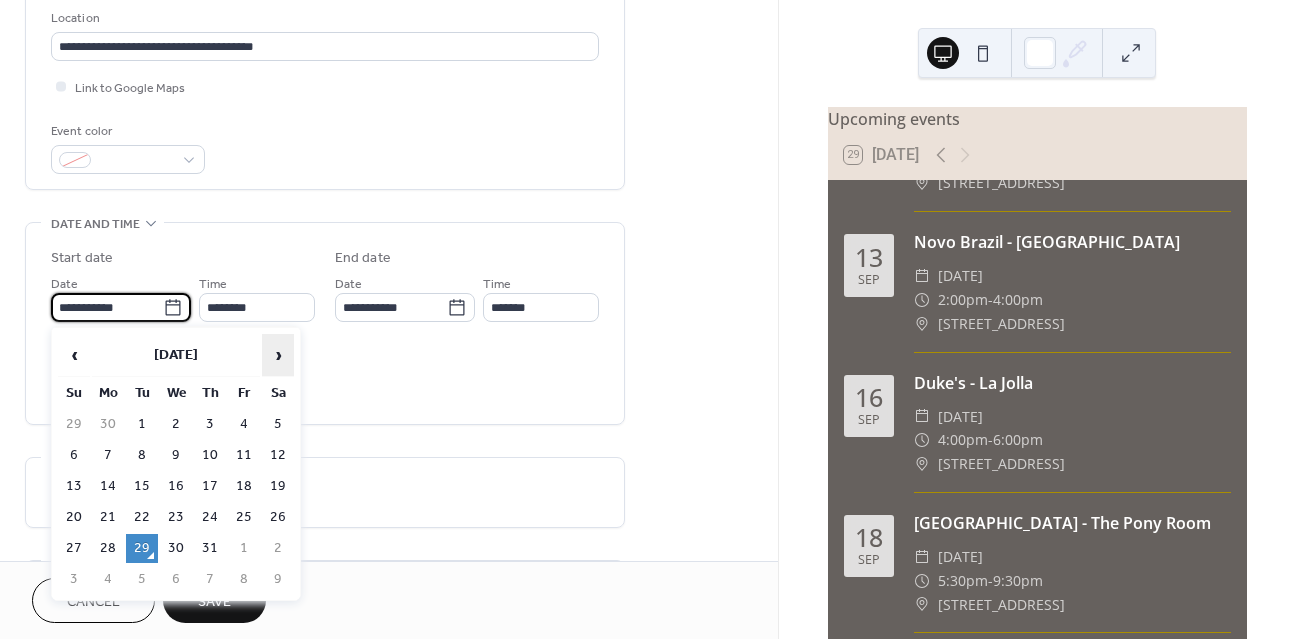 click on "›" at bounding box center (278, 355) 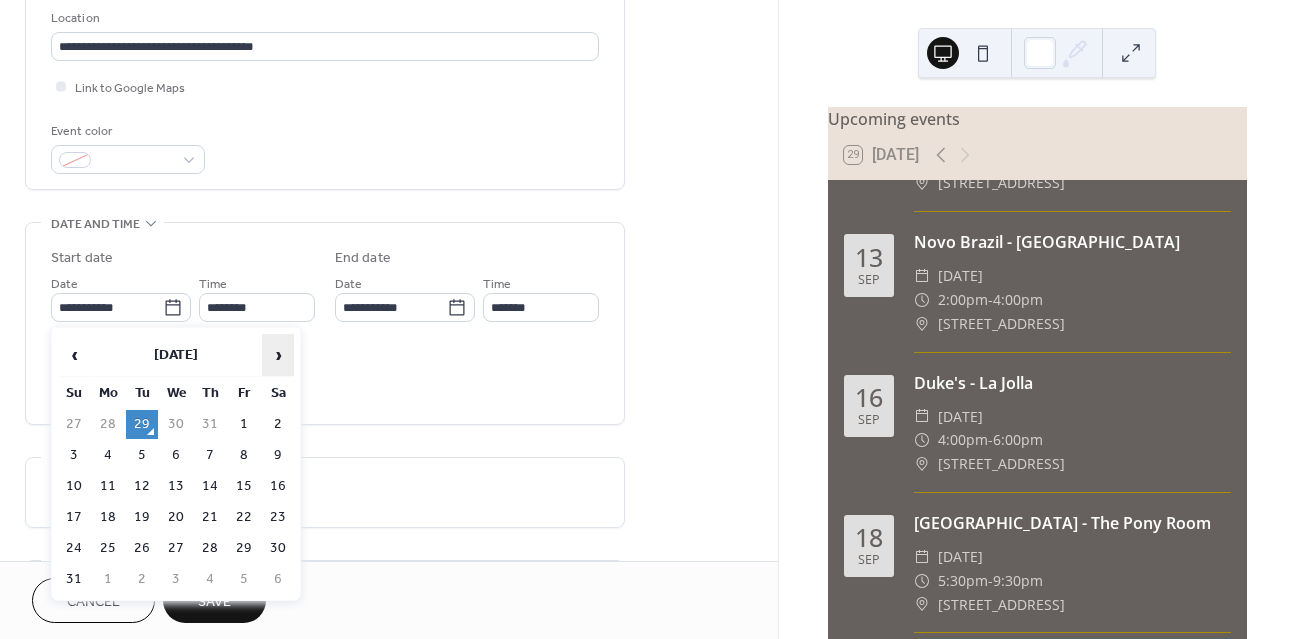 click on "›" at bounding box center [278, 355] 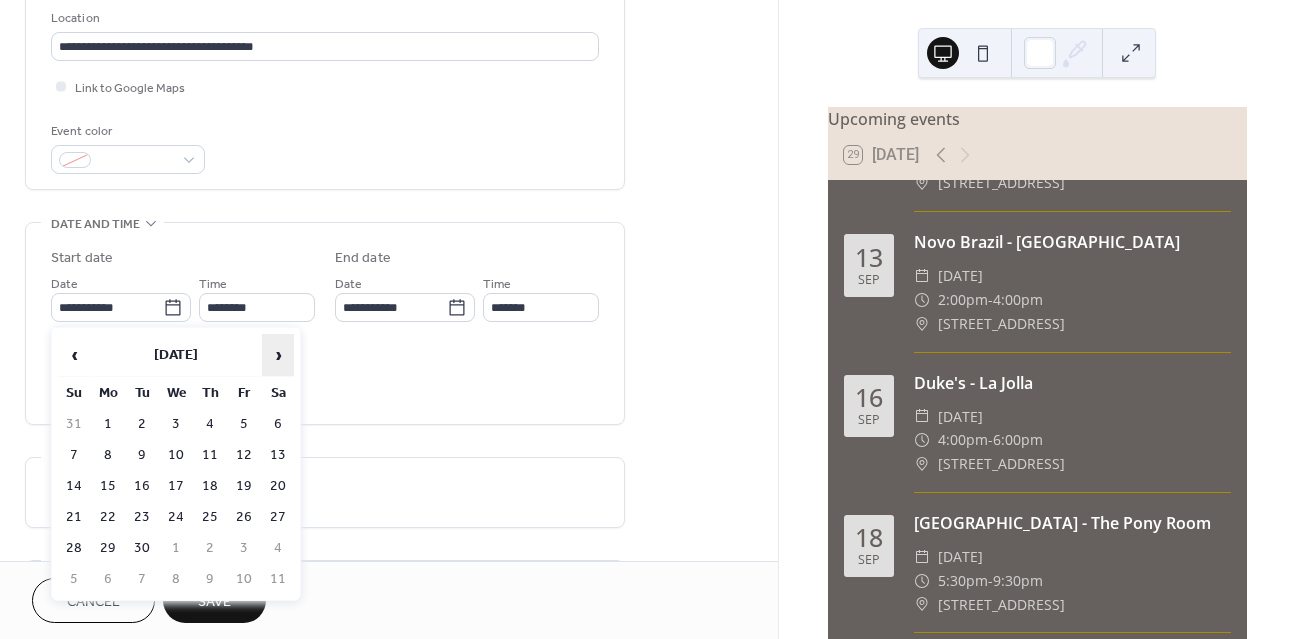 click on "›" at bounding box center [278, 355] 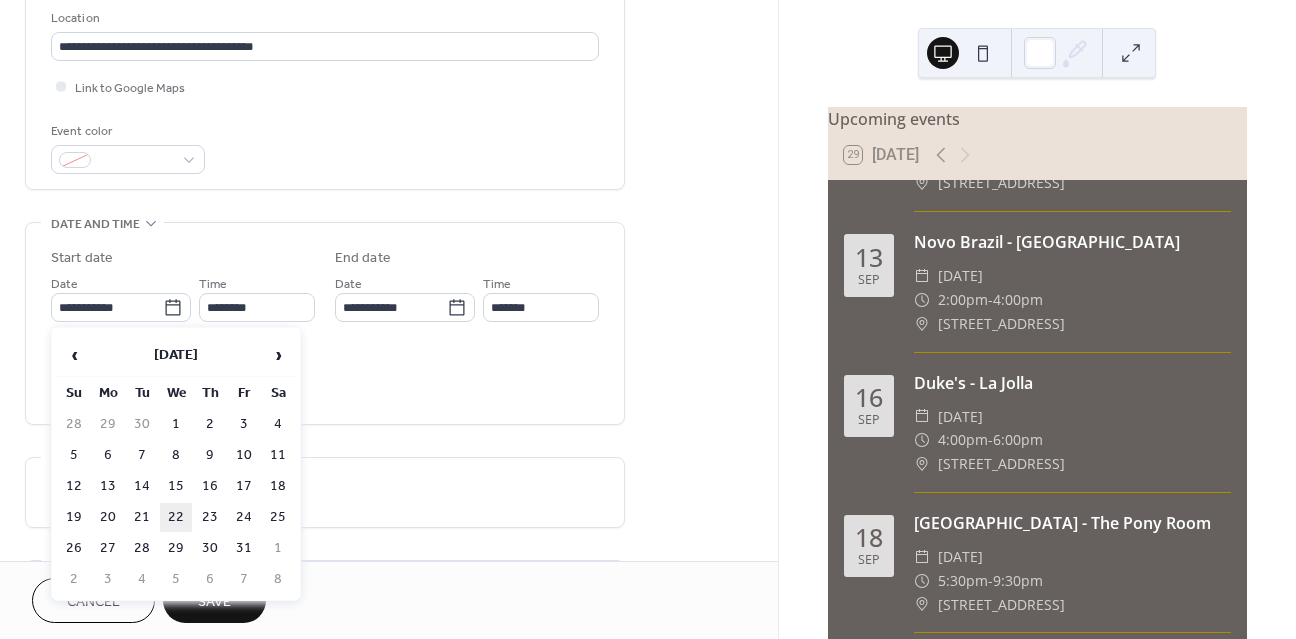 click on "22" at bounding box center [176, 517] 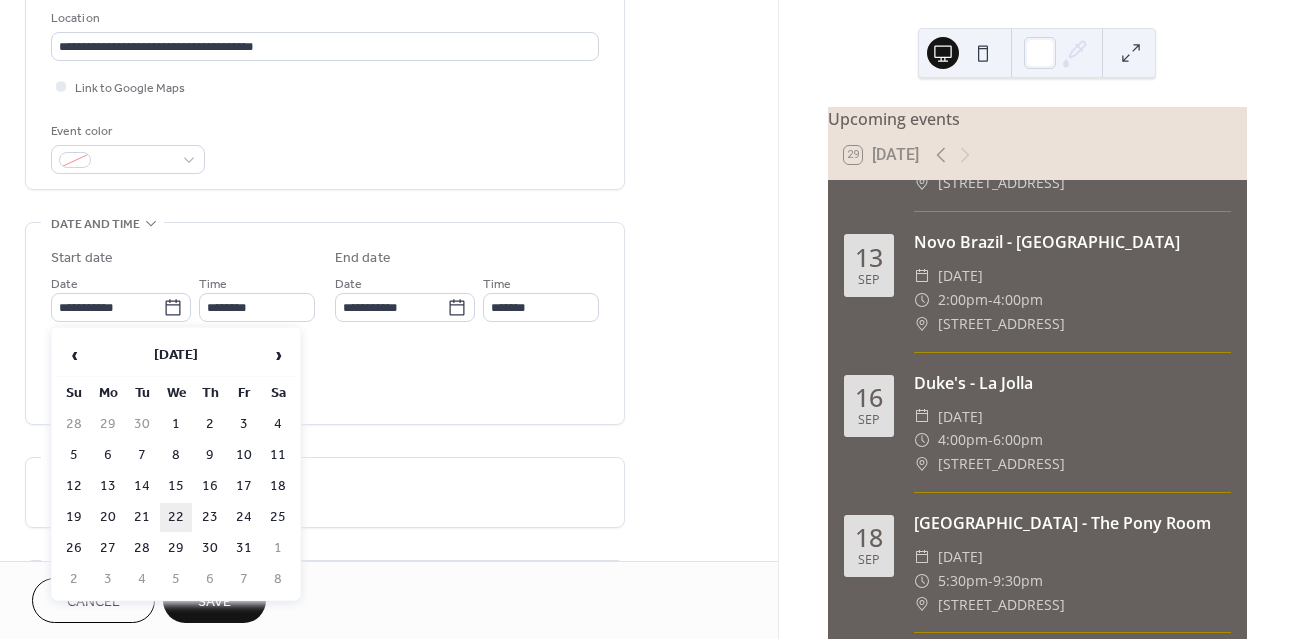 type on "**********" 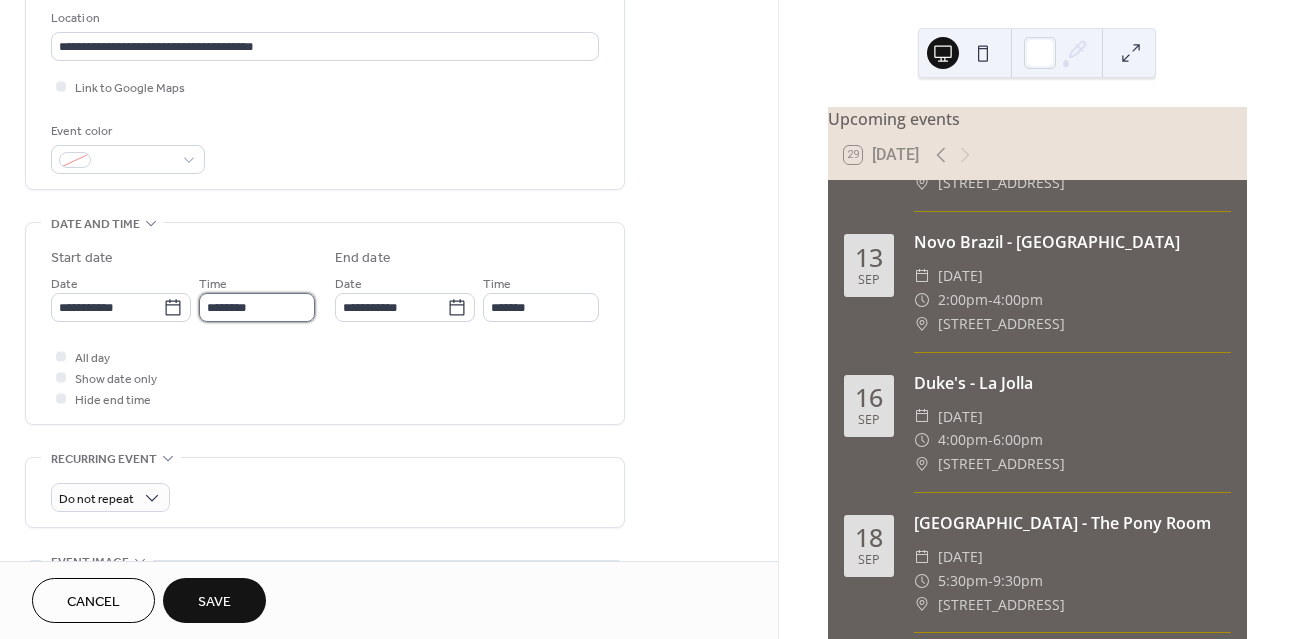 click on "********" at bounding box center [257, 307] 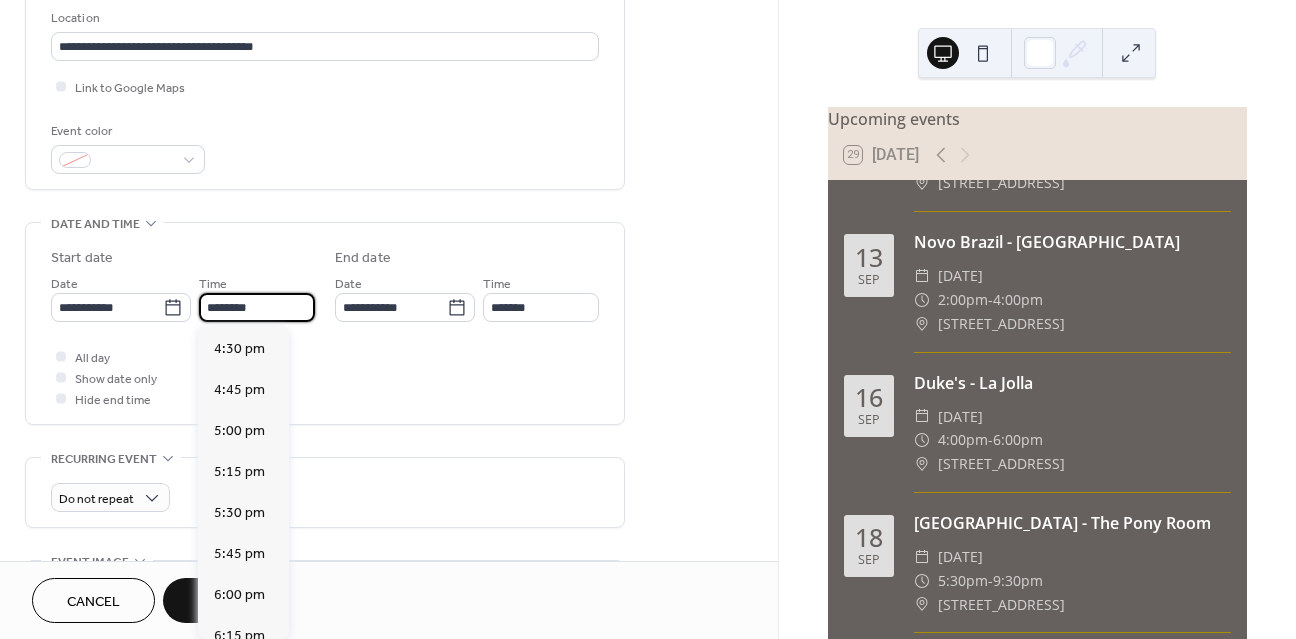 scroll, scrollTop: 2702, scrollLeft: 0, axis: vertical 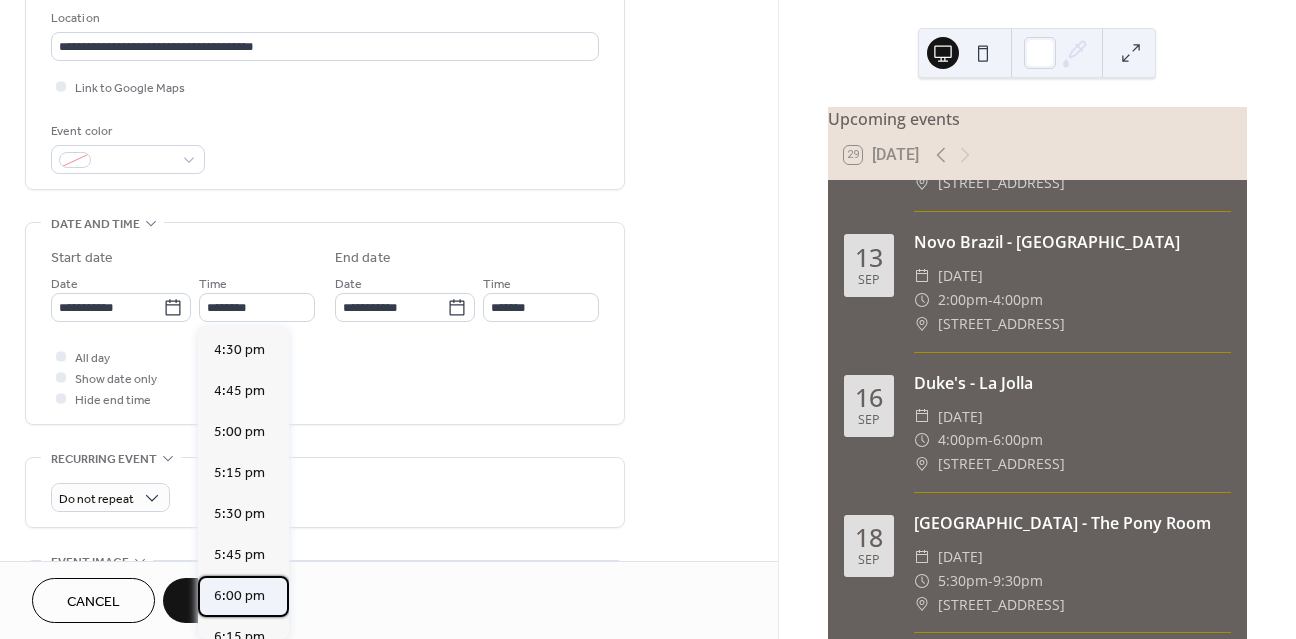 click on "6:00 pm" at bounding box center (239, 596) 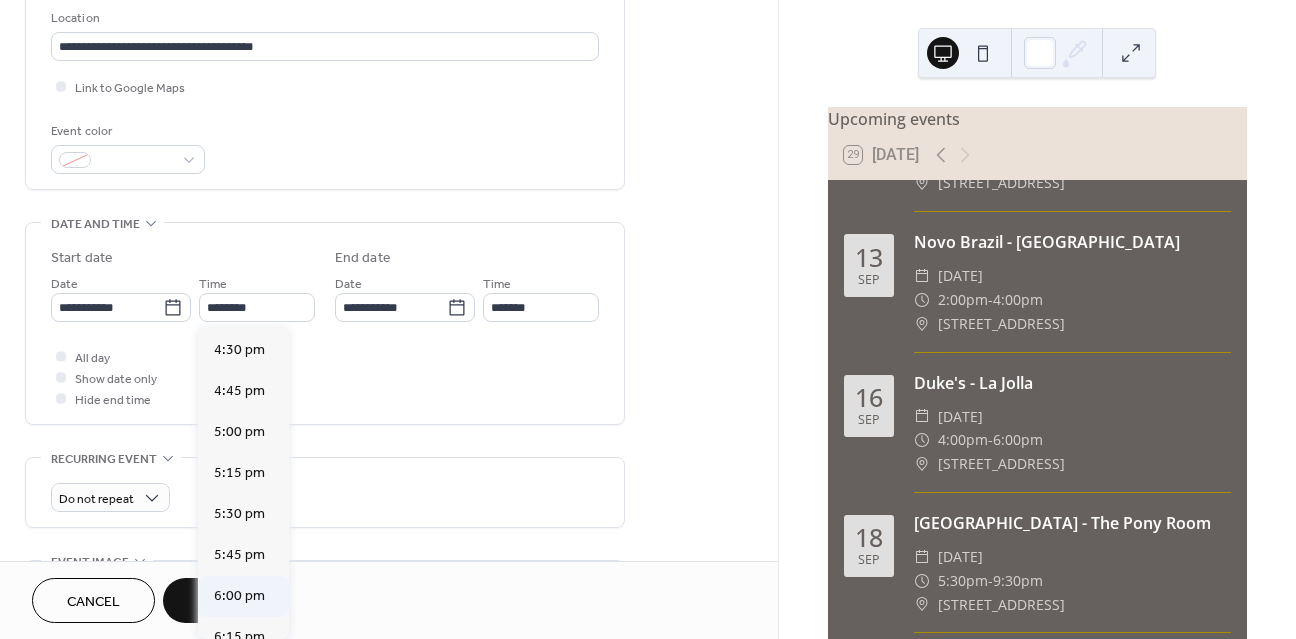 type on "*******" 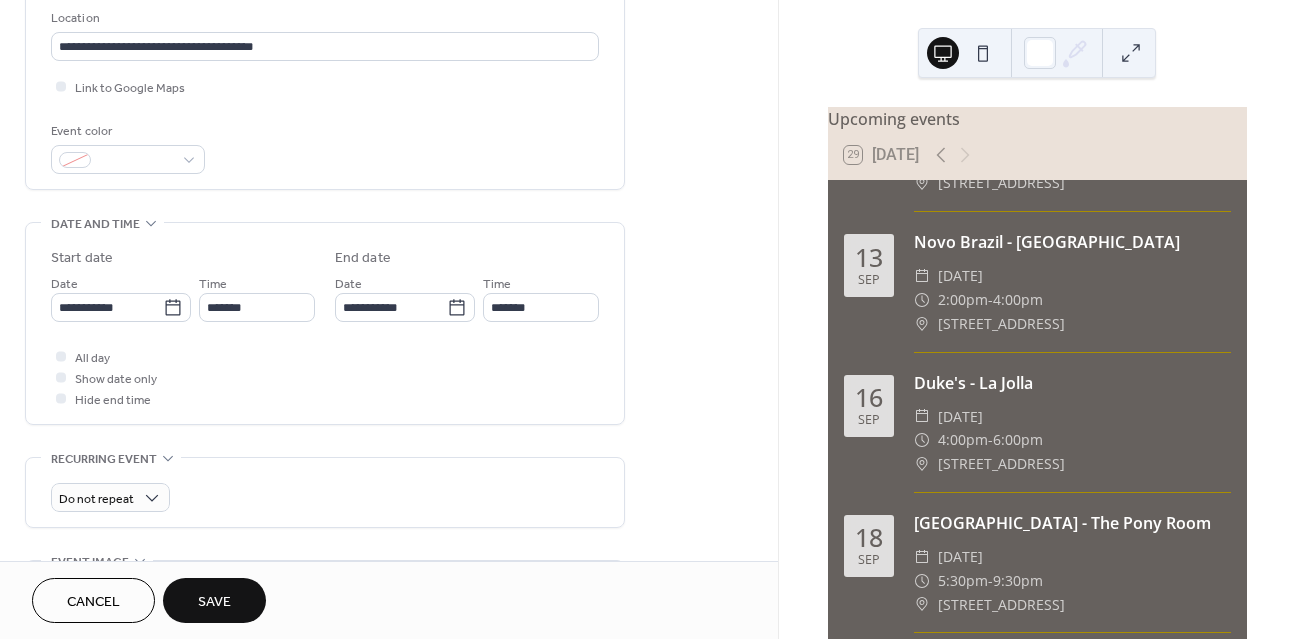 click on "Time *******" at bounding box center [541, 297] 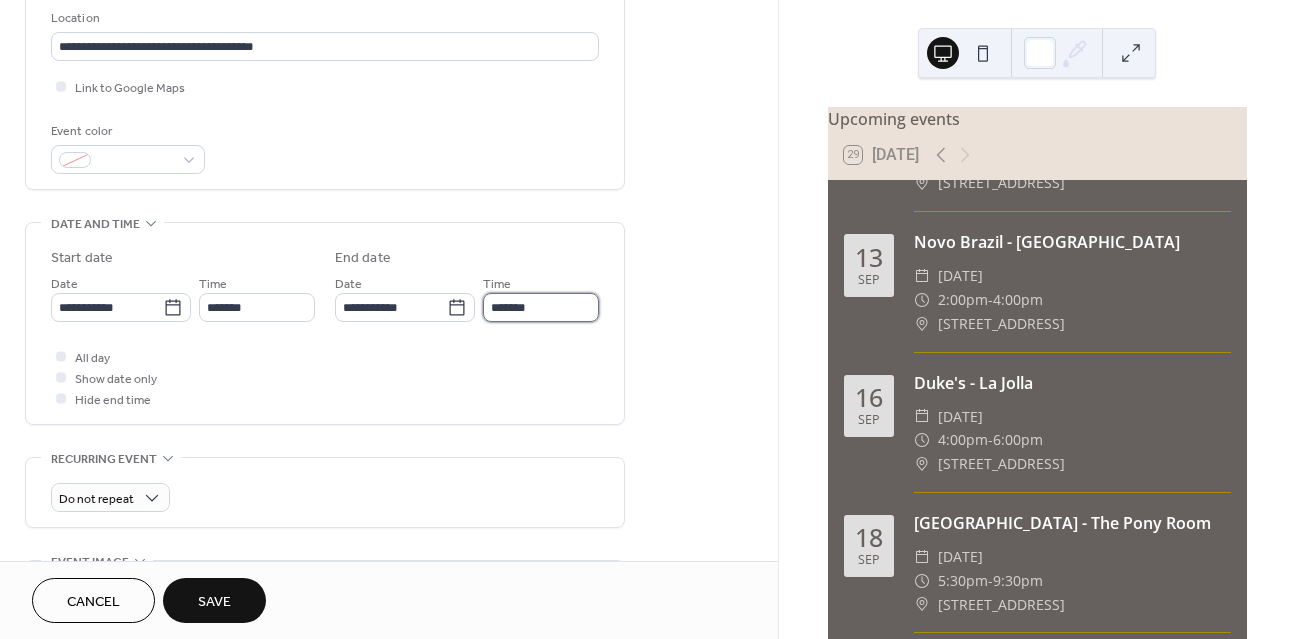 click on "*******" at bounding box center [541, 307] 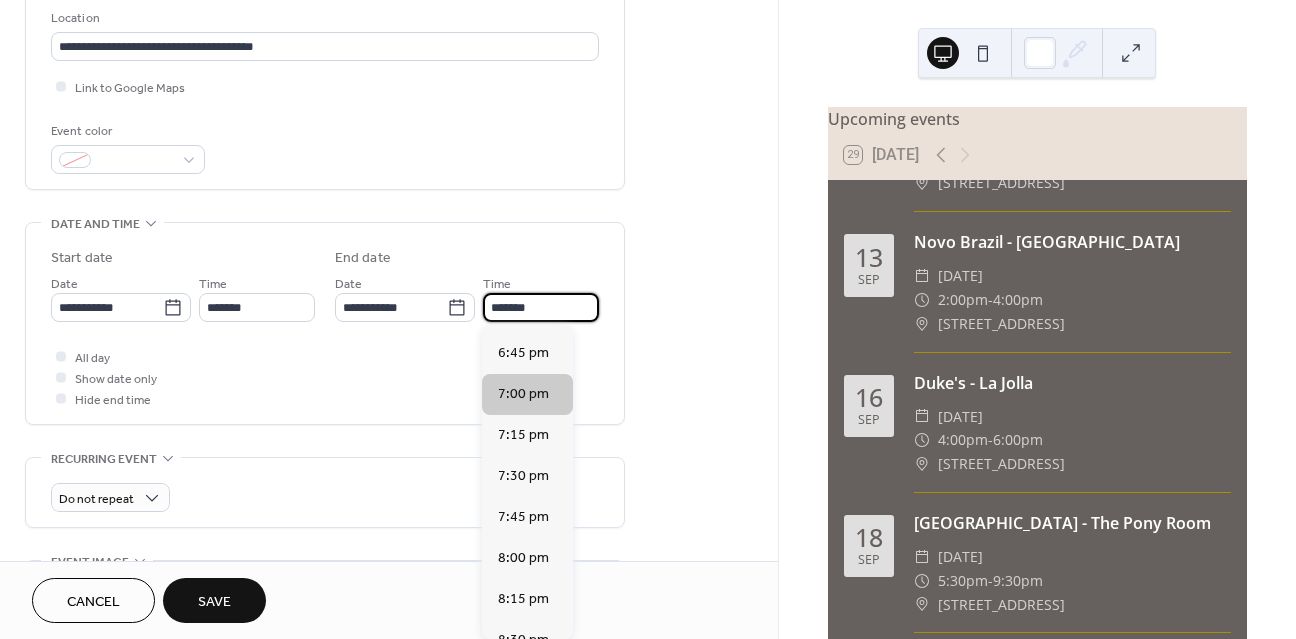 scroll, scrollTop: 282, scrollLeft: 0, axis: vertical 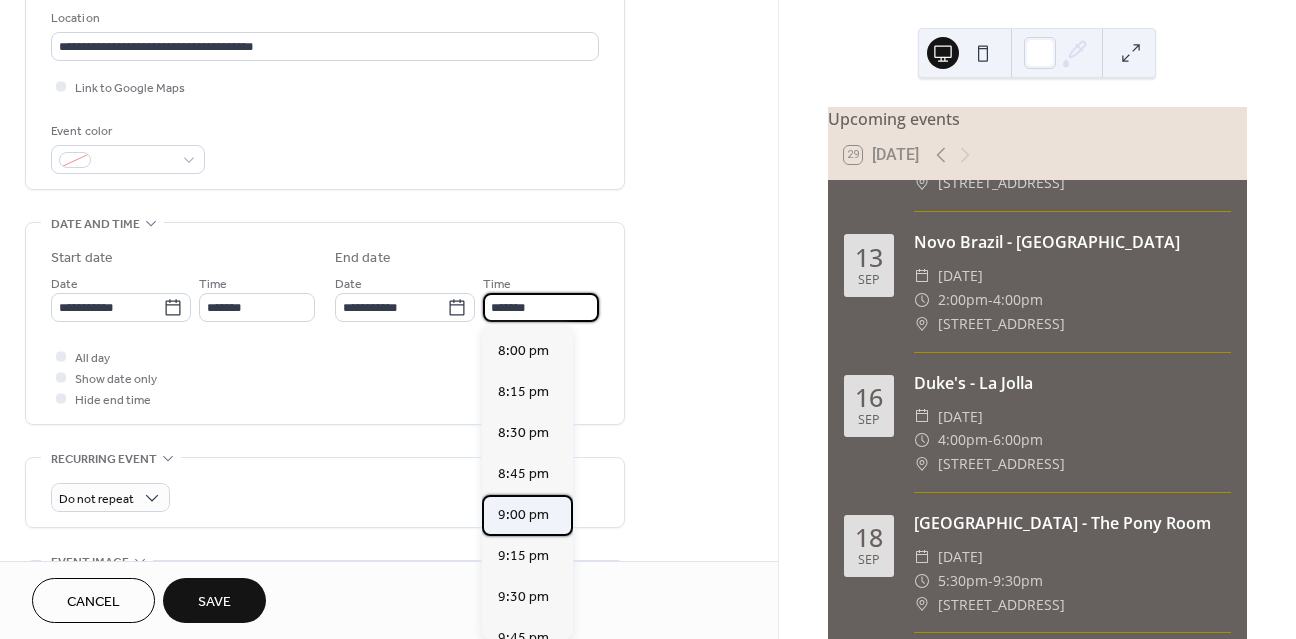 click on "9:00 pm" at bounding box center (523, 515) 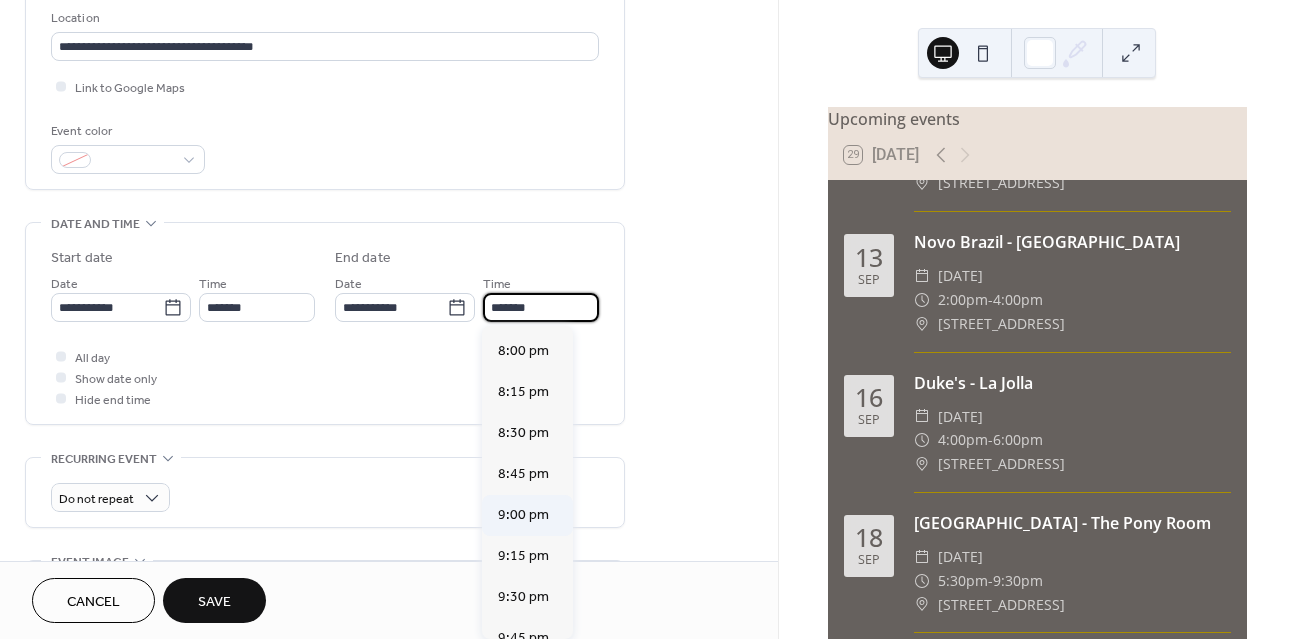 type on "*******" 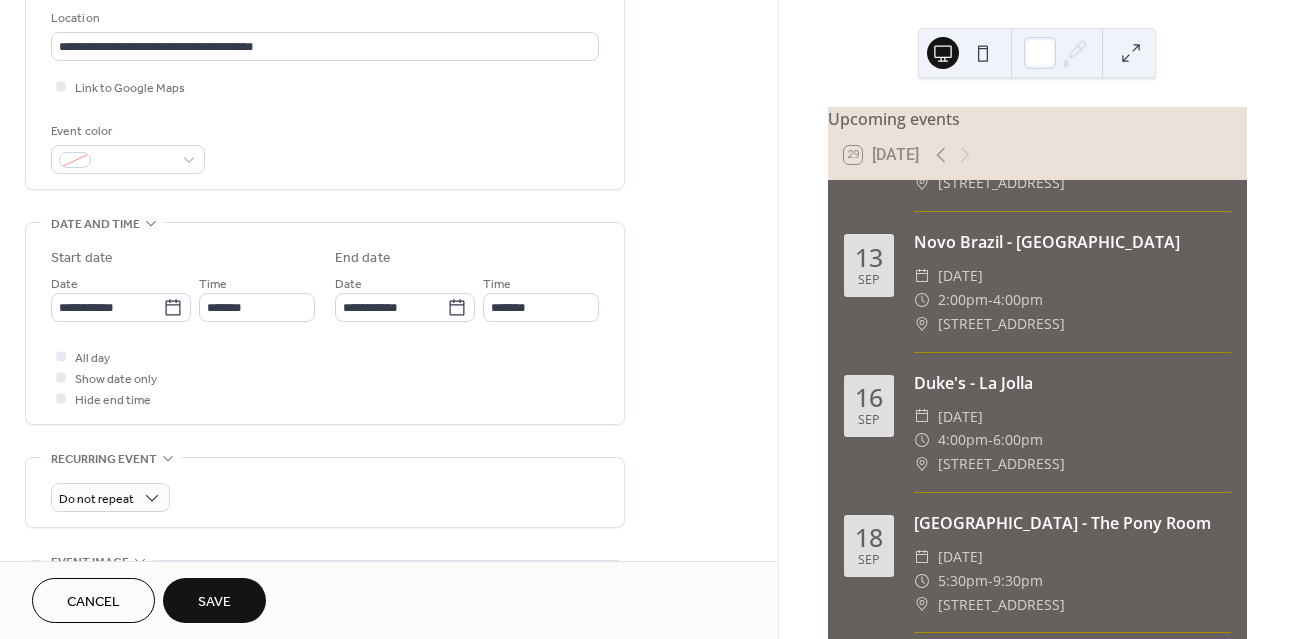 click on "Save" at bounding box center (214, 600) 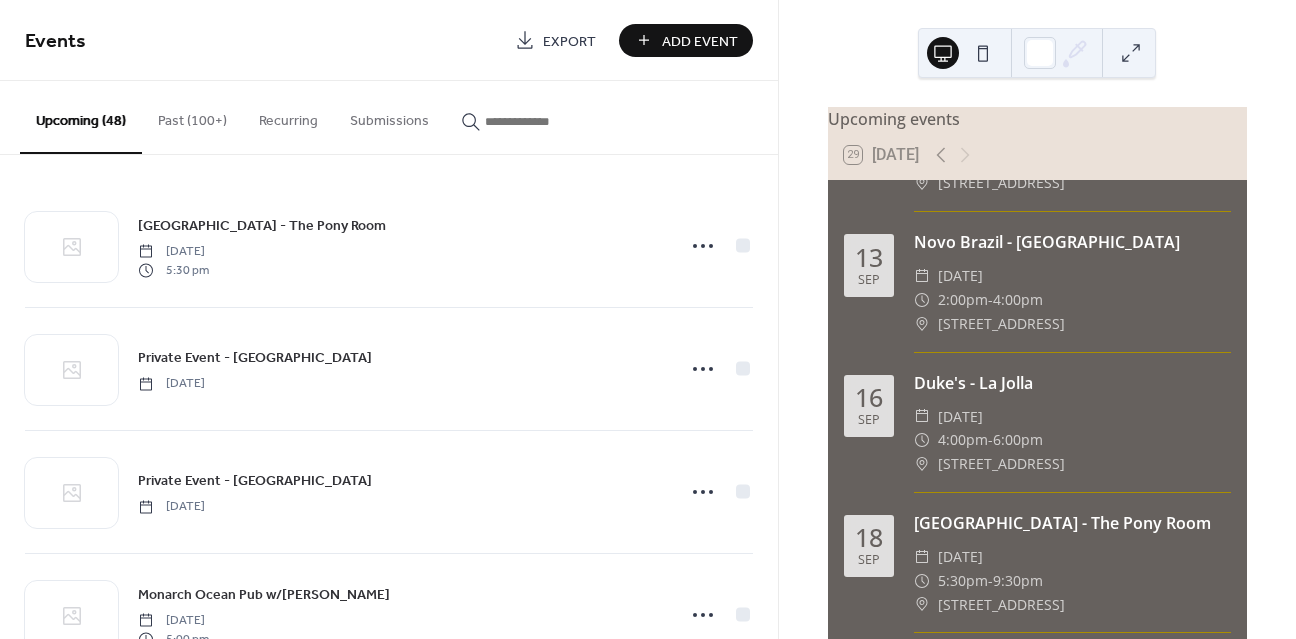 click on "Add Event" at bounding box center [700, 41] 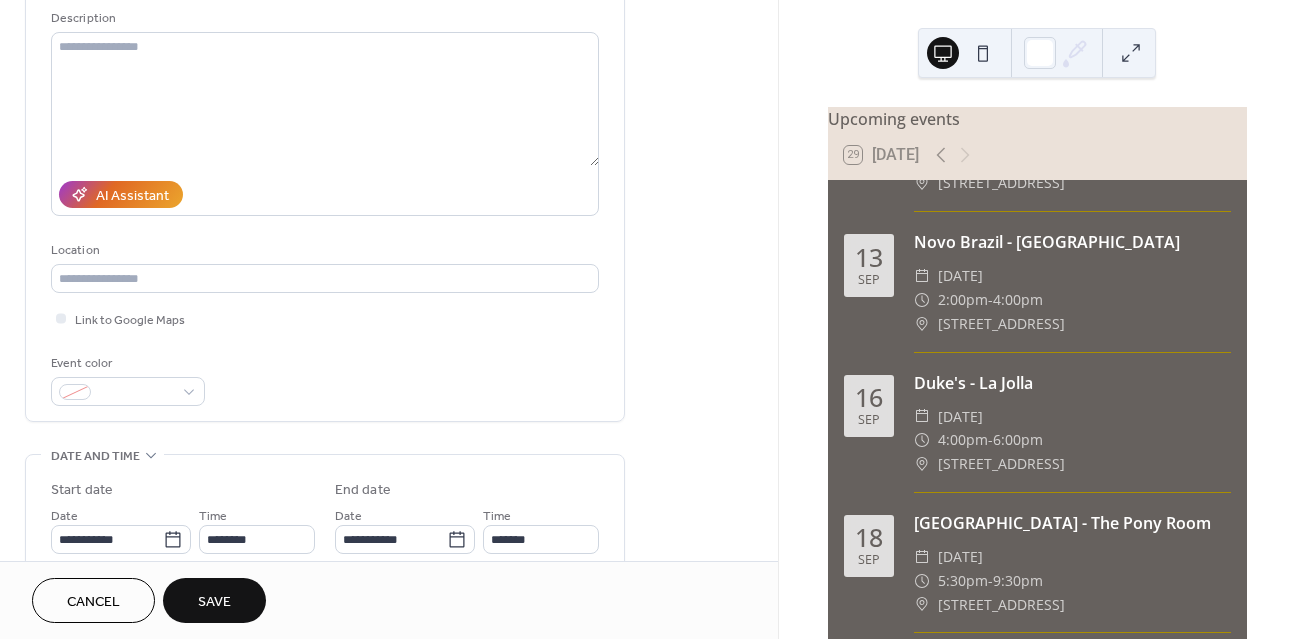 scroll, scrollTop: 214, scrollLeft: 0, axis: vertical 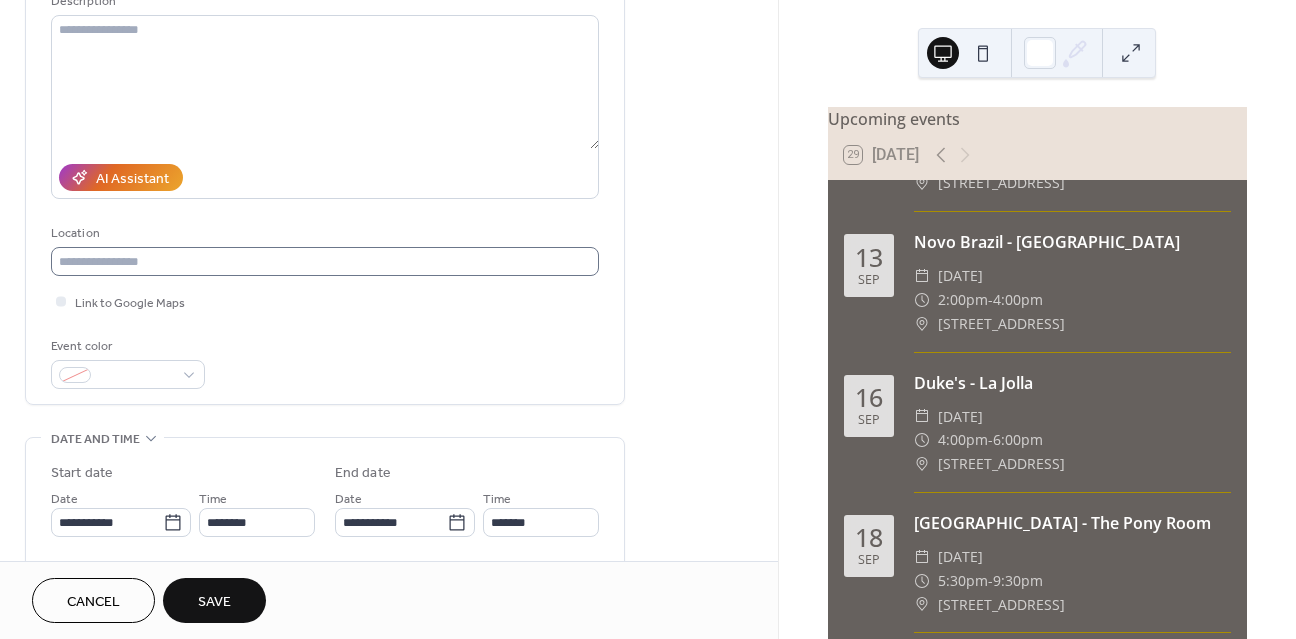 type on "**********" 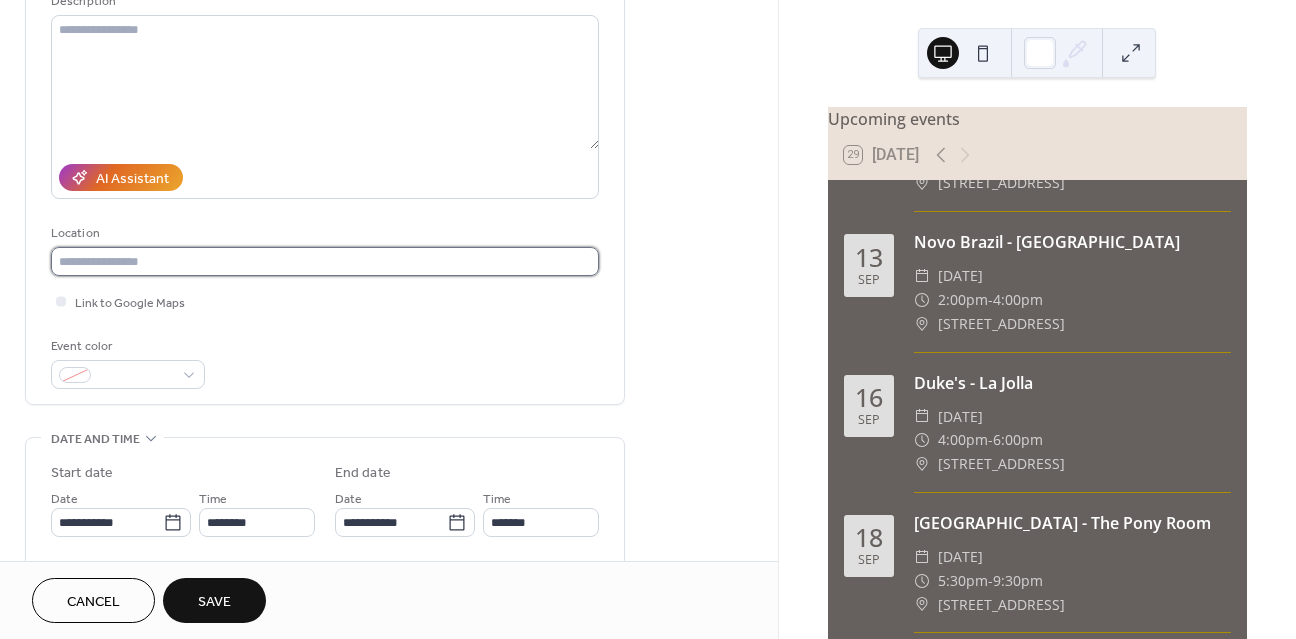 click at bounding box center (325, 261) 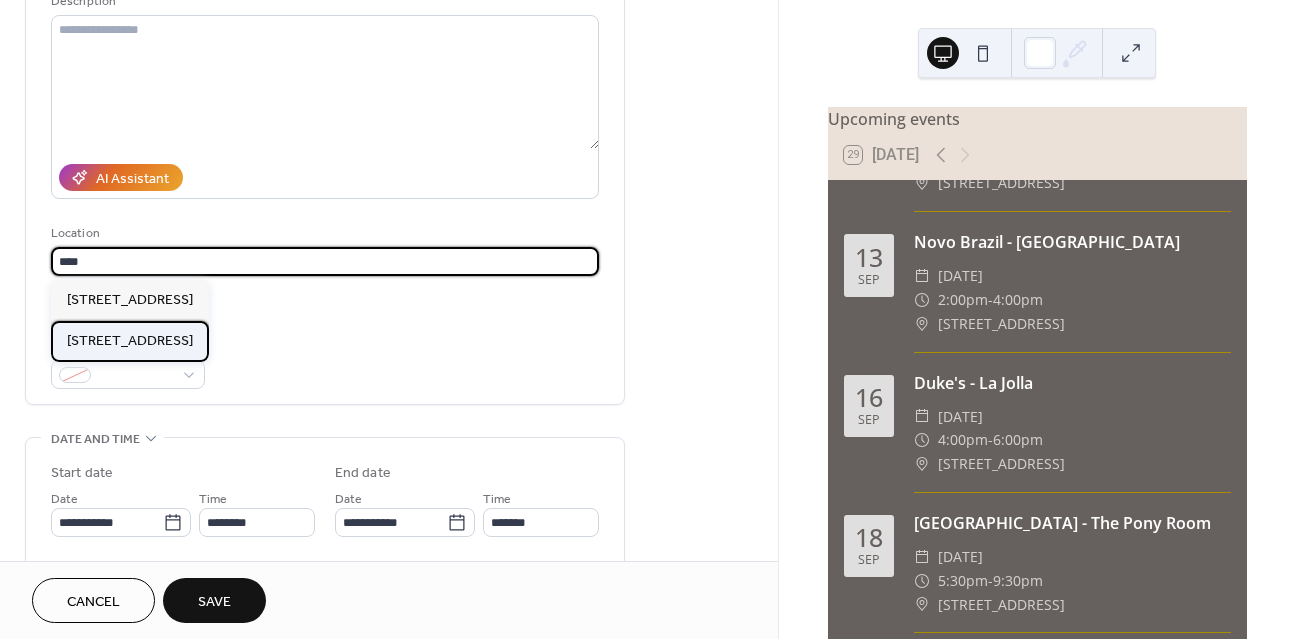 click on "[STREET_ADDRESS]" at bounding box center [130, 341] 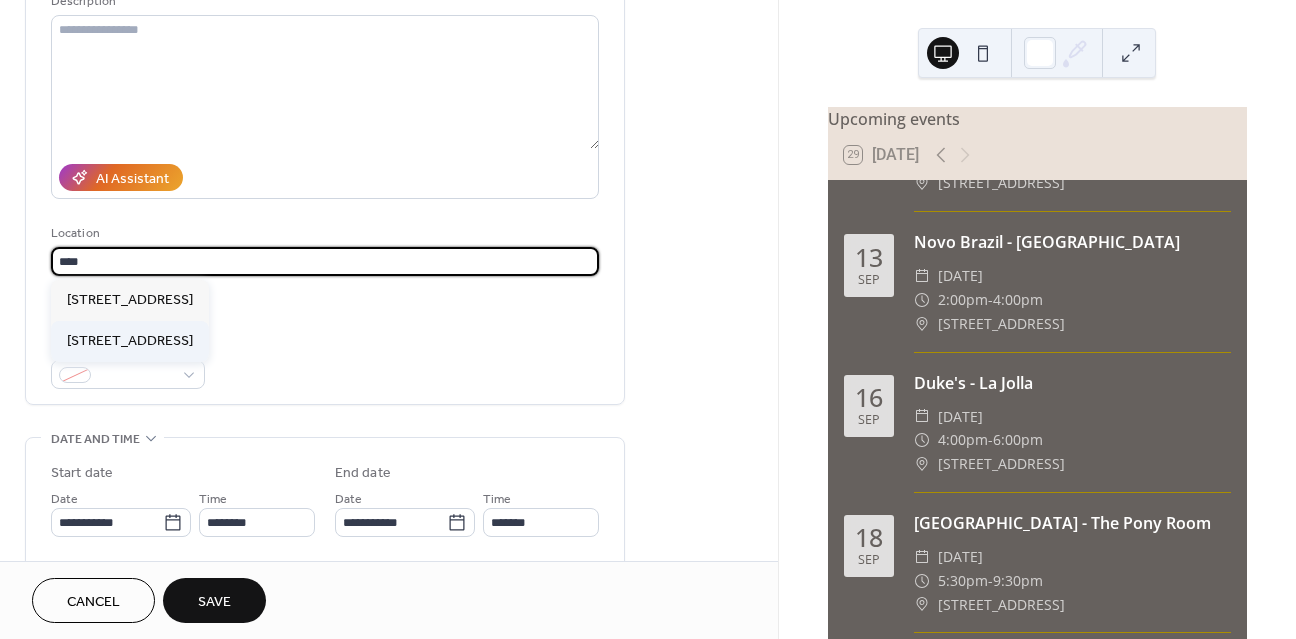 type on "**********" 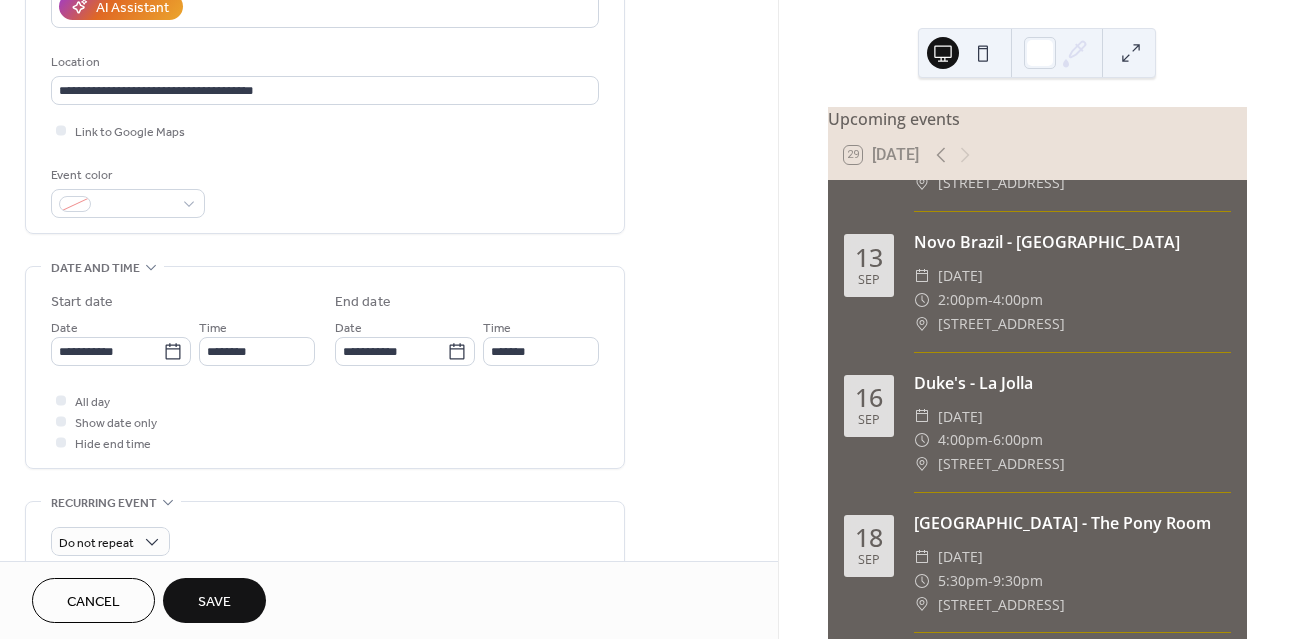 scroll, scrollTop: 391, scrollLeft: 0, axis: vertical 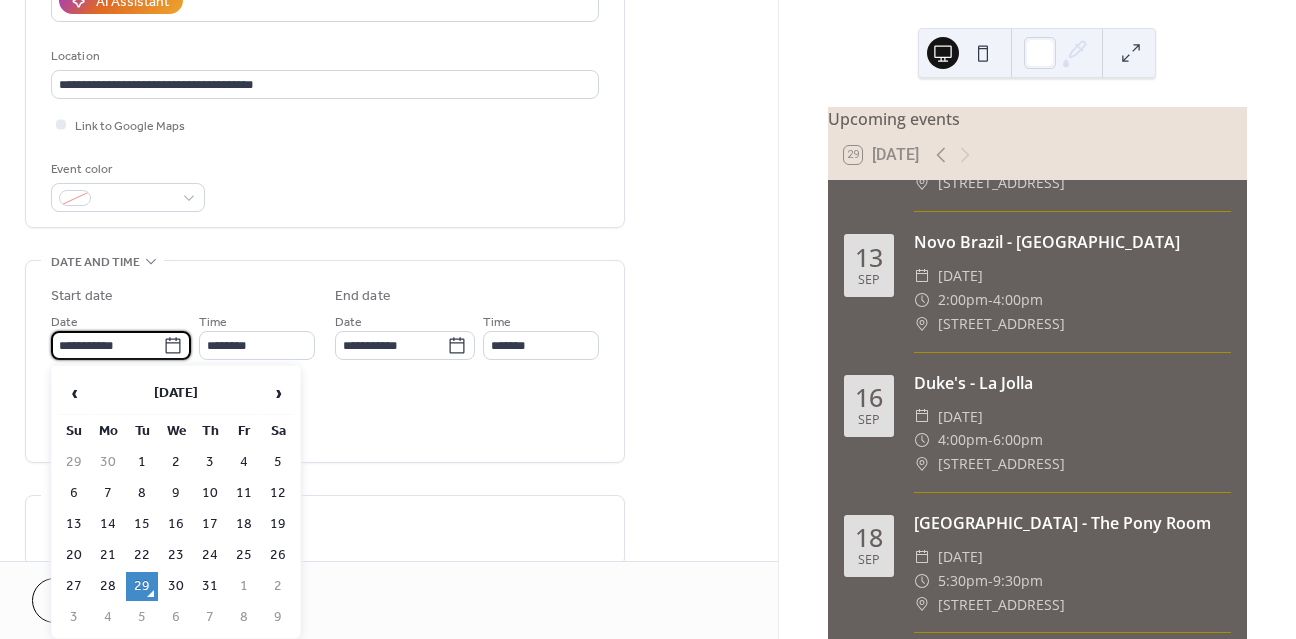 click on "**********" at bounding box center (107, 345) 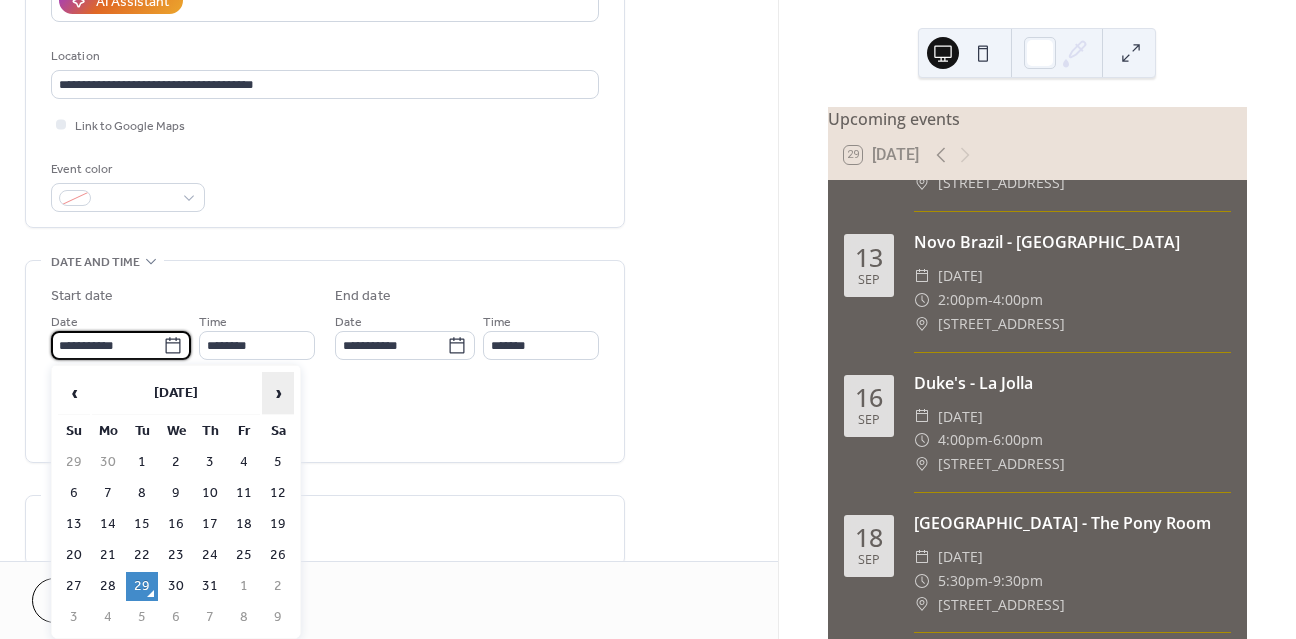 click on "›" at bounding box center (278, 393) 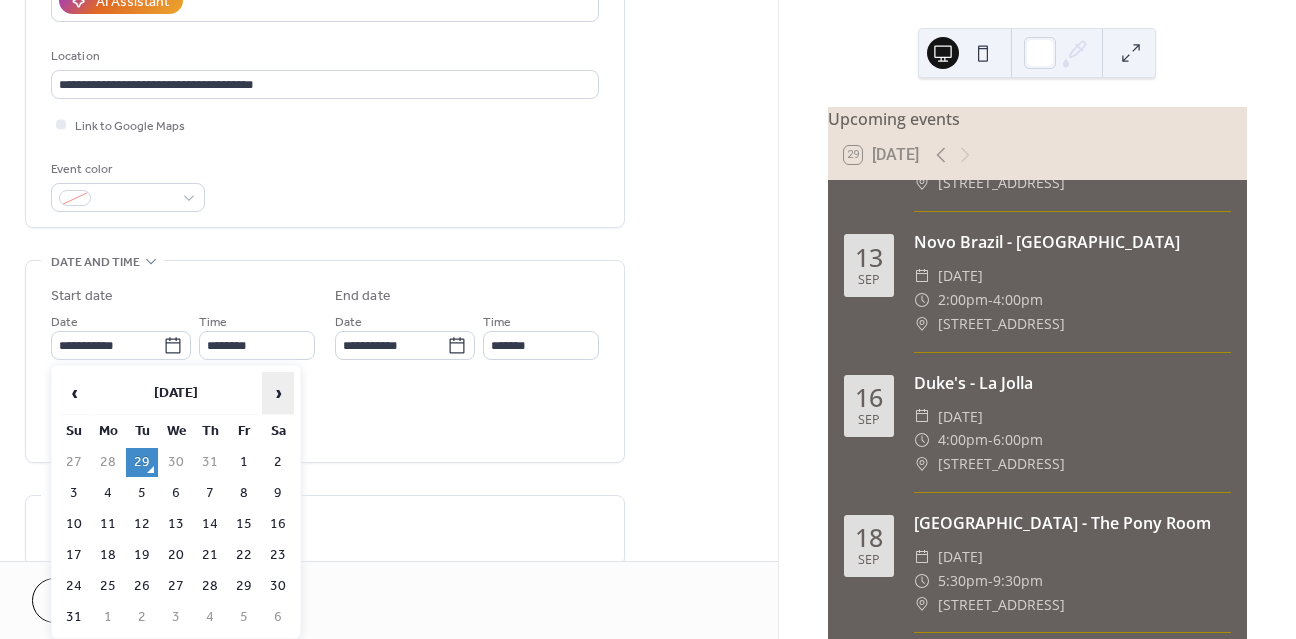 click on "›" at bounding box center [278, 393] 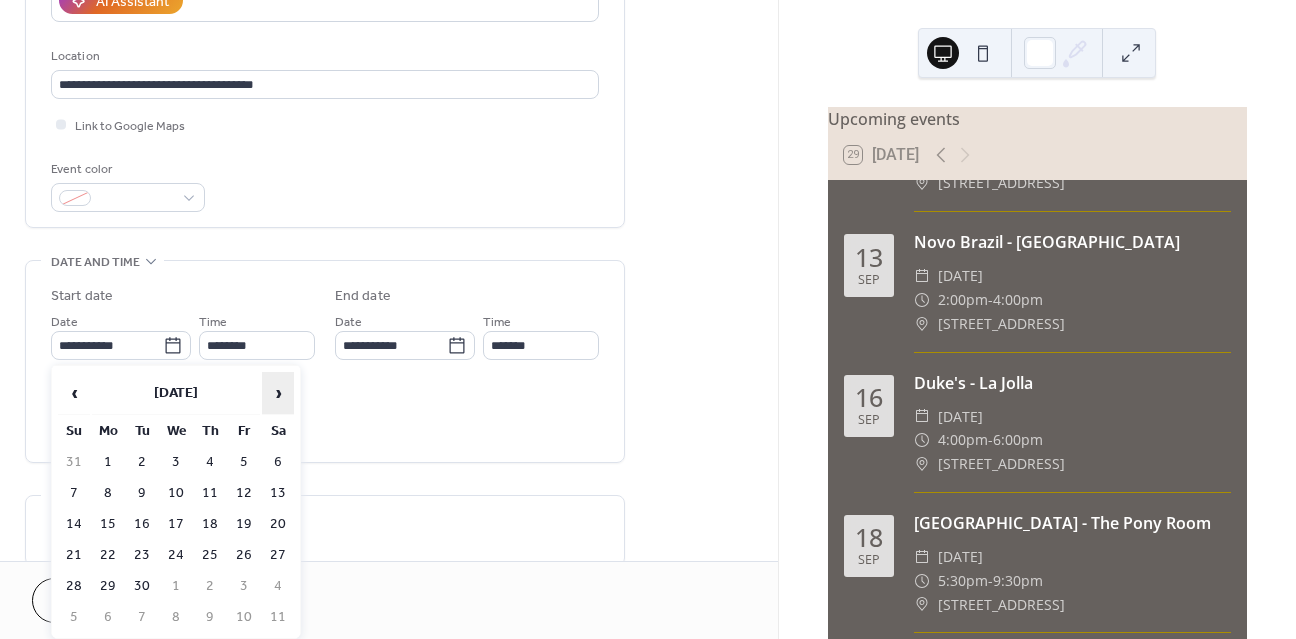 click on "›" at bounding box center [278, 393] 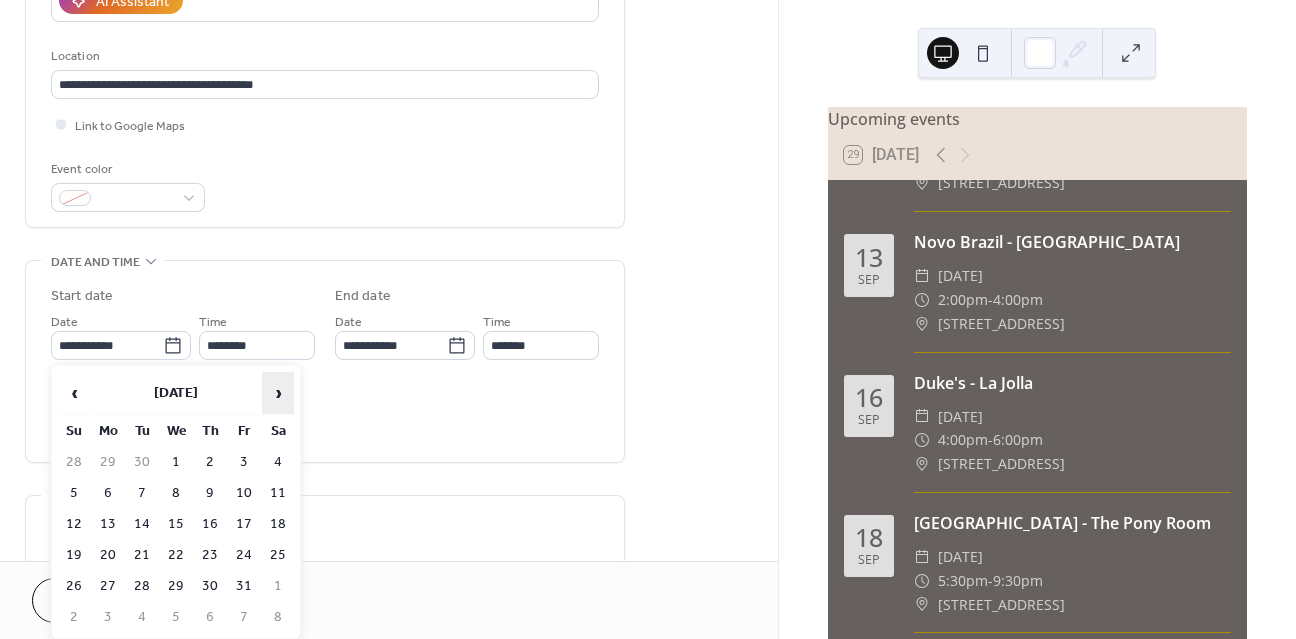 click on "›" at bounding box center [278, 393] 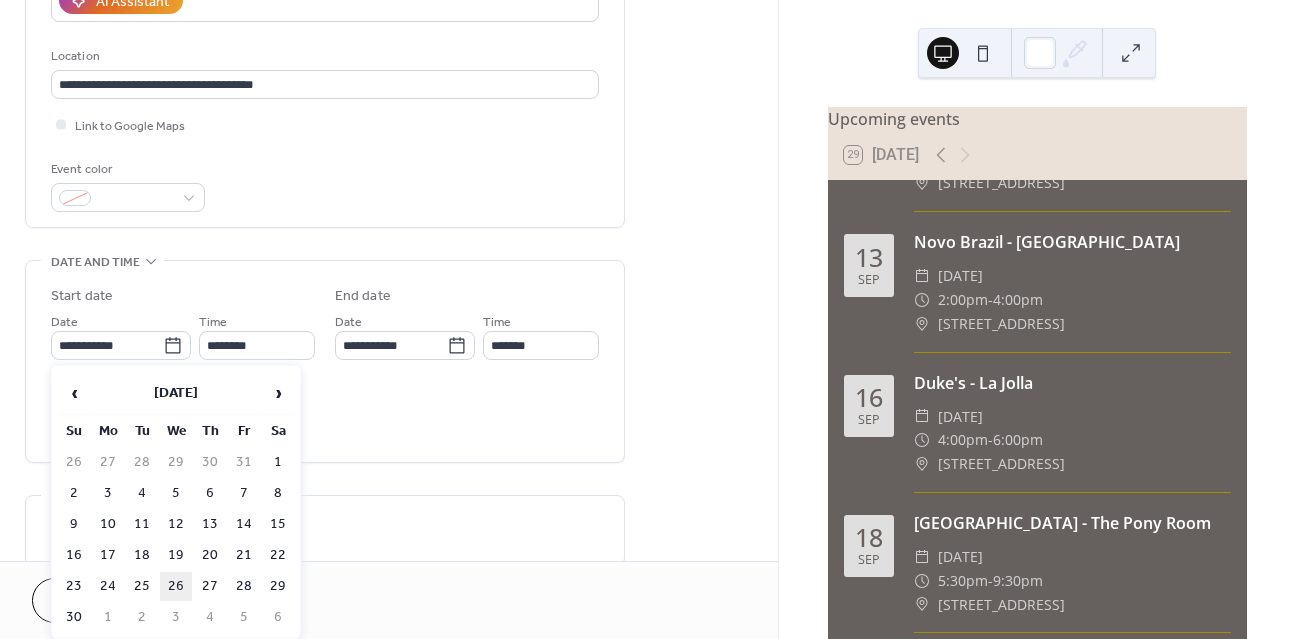 click on "26" at bounding box center (176, 586) 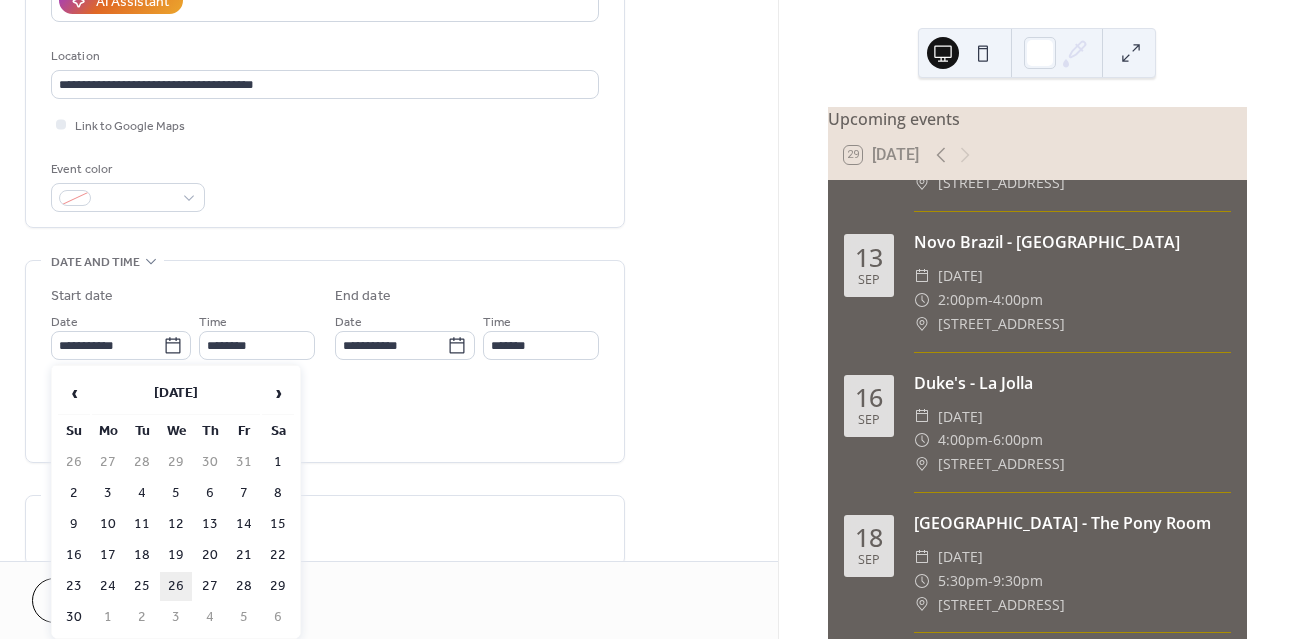type on "**********" 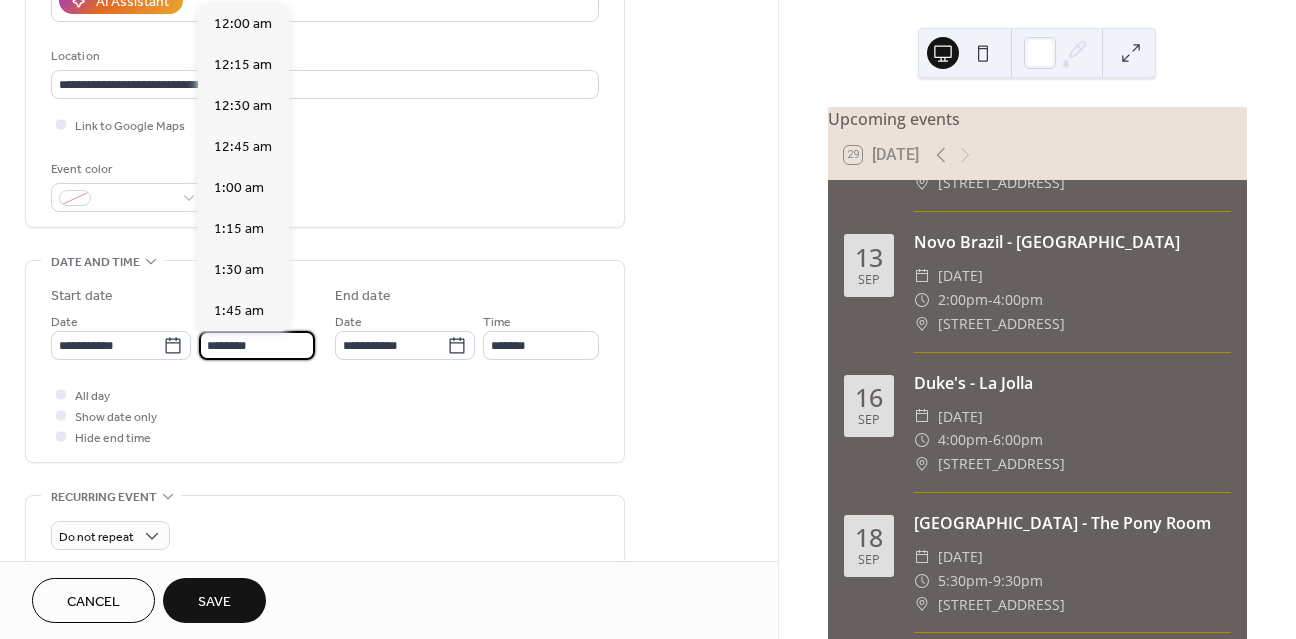 click on "********" at bounding box center [257, 345] 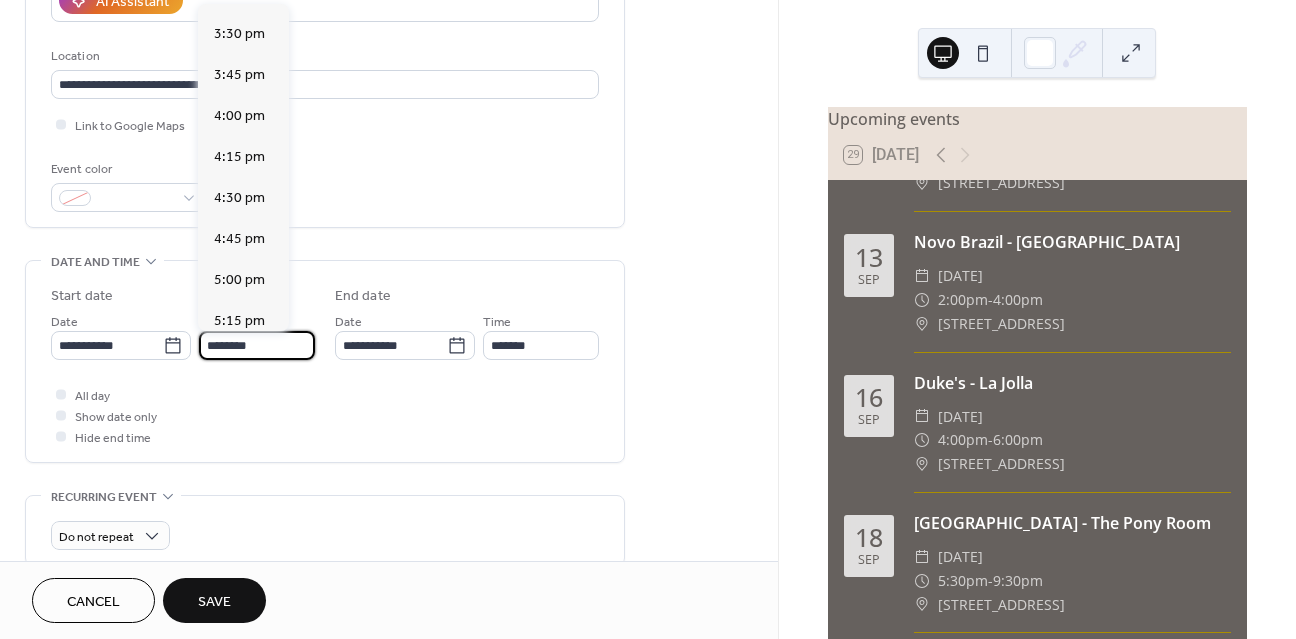 scroll, scrollTop: 2708, scrollLeft: 0, axis: vertical 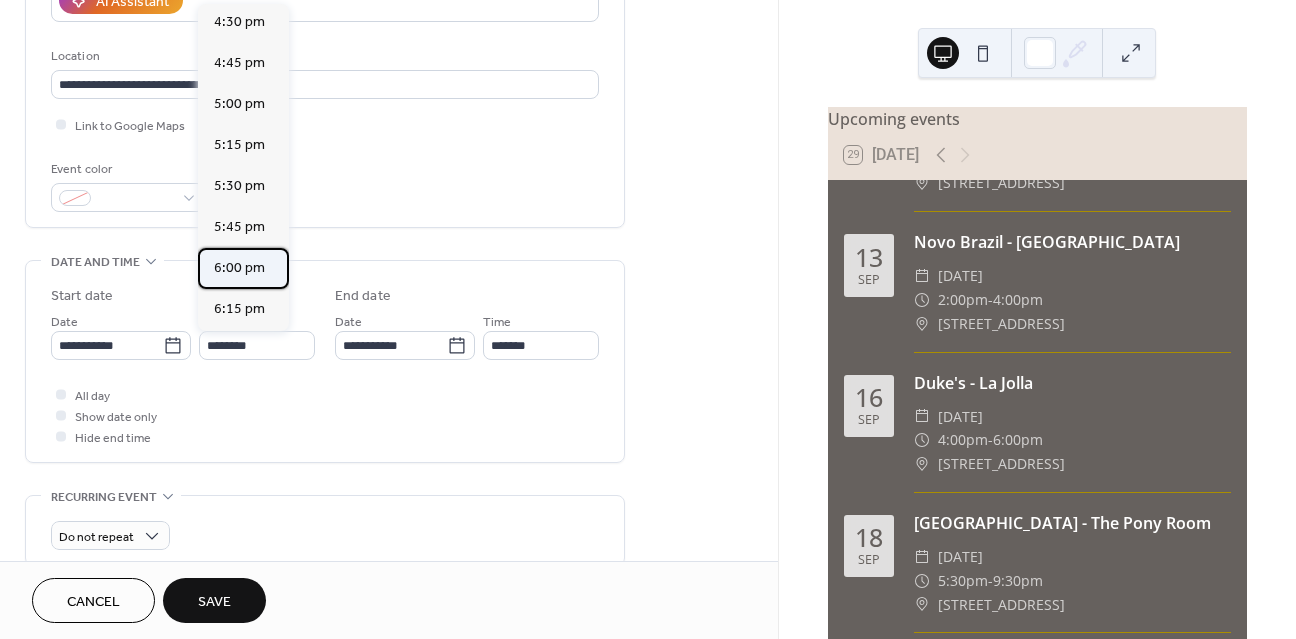 click on "6:00 pm" at bounding box center (239, 268) 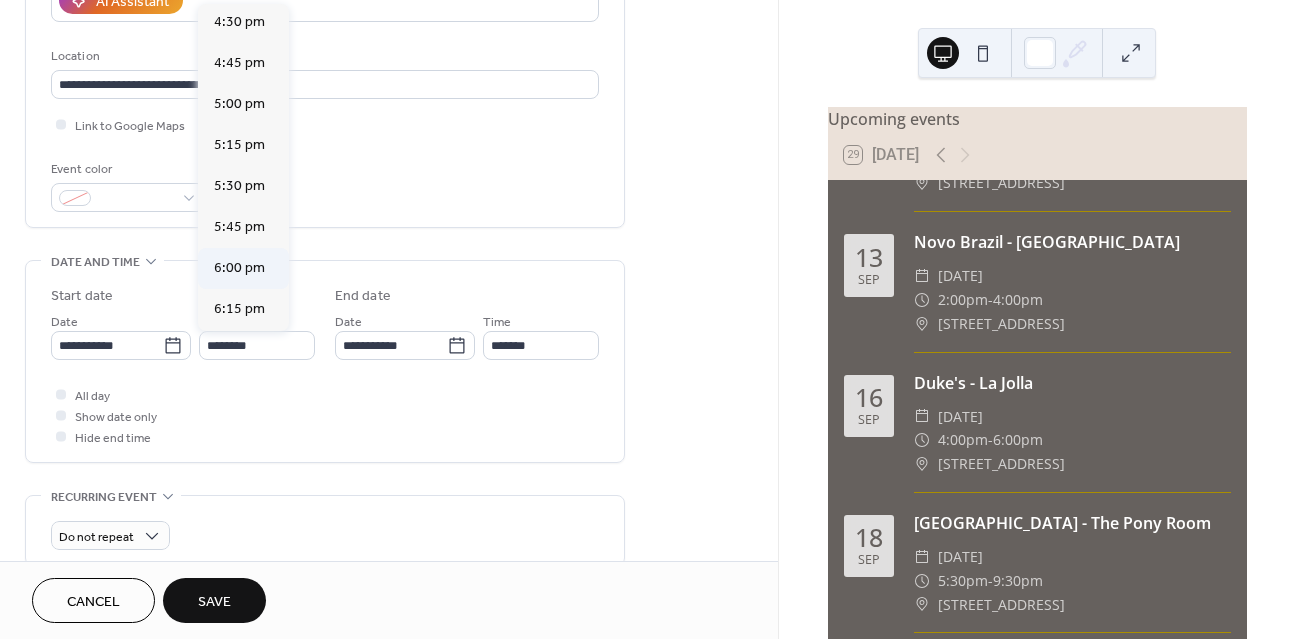 type on "*******" 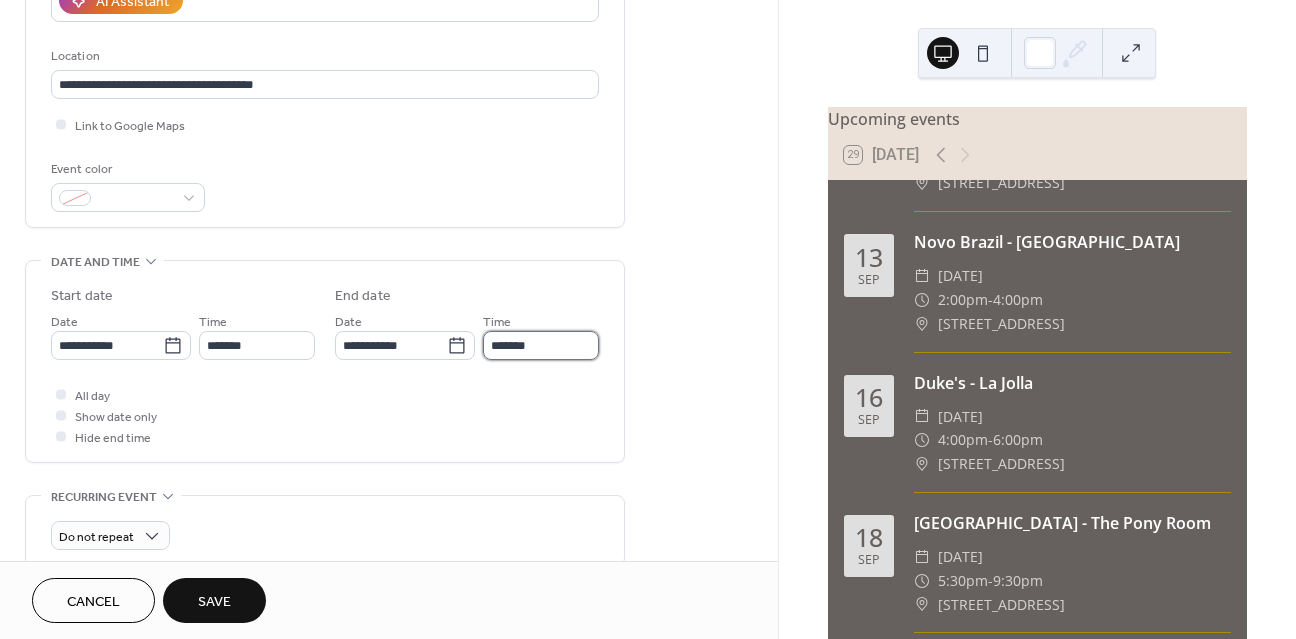 click on "*******" at bounding box center (541, 345) 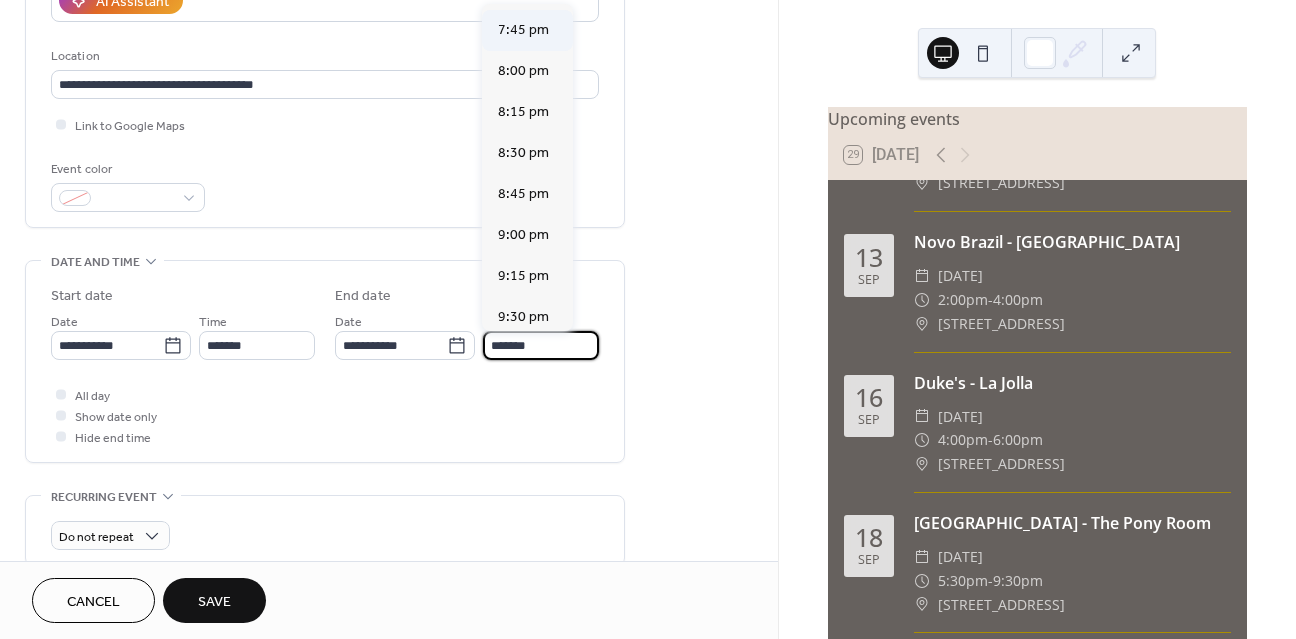 scroll, scrollTop: 241, scrollLeft: 0, axis: vertical 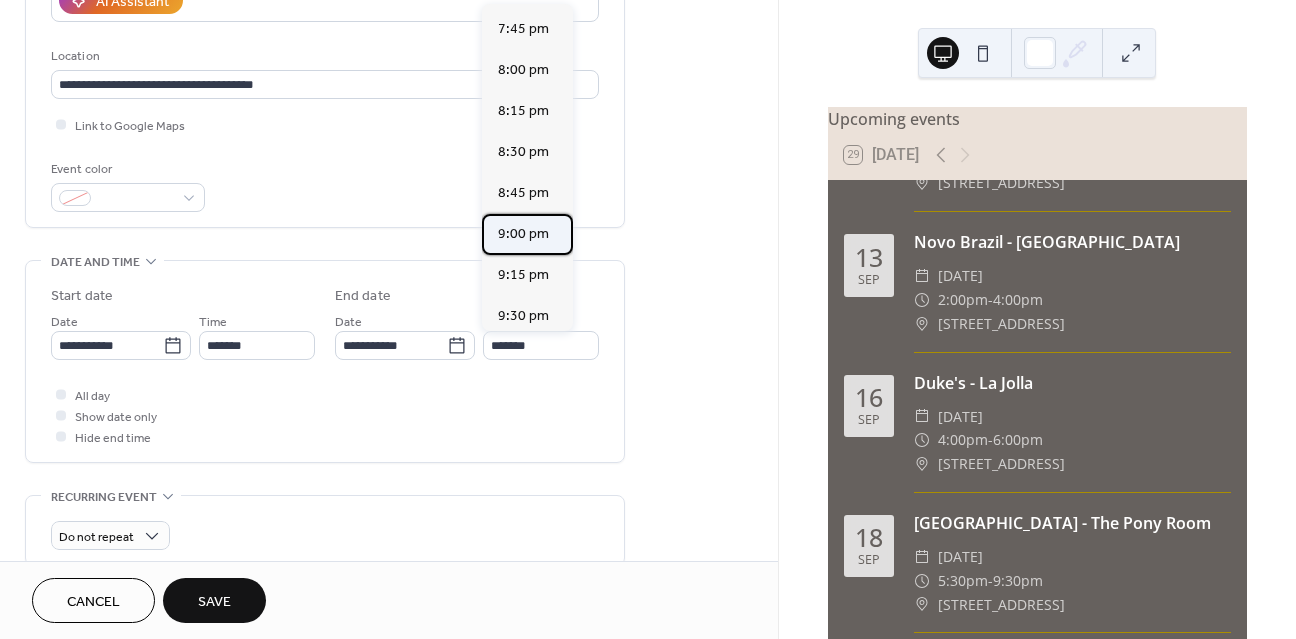 click on "9:00 pm" at bounding box center (523, 234) 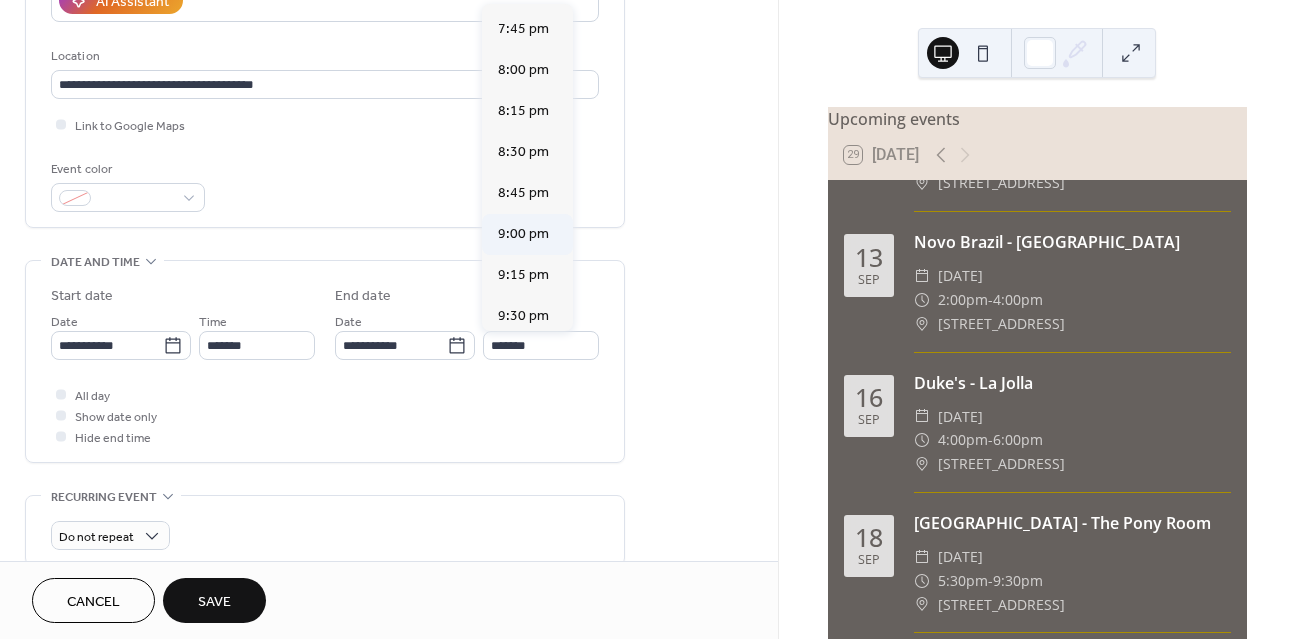 type on "*******" 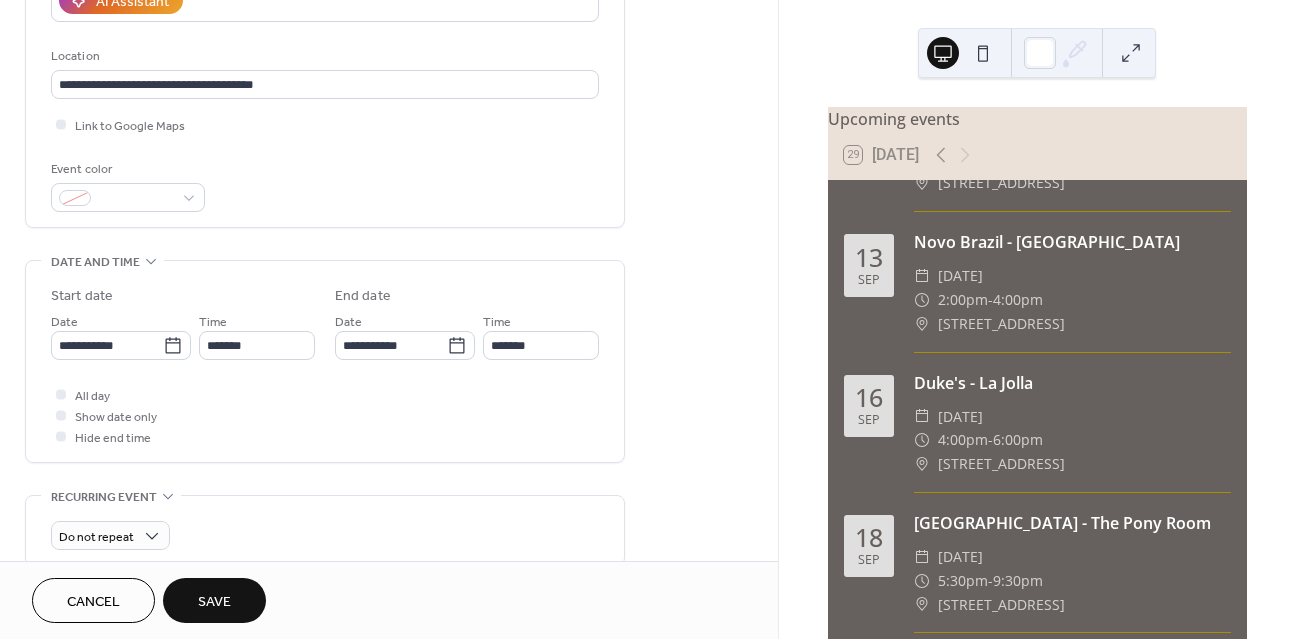 click on "Save" at bounding box center [214, 600] 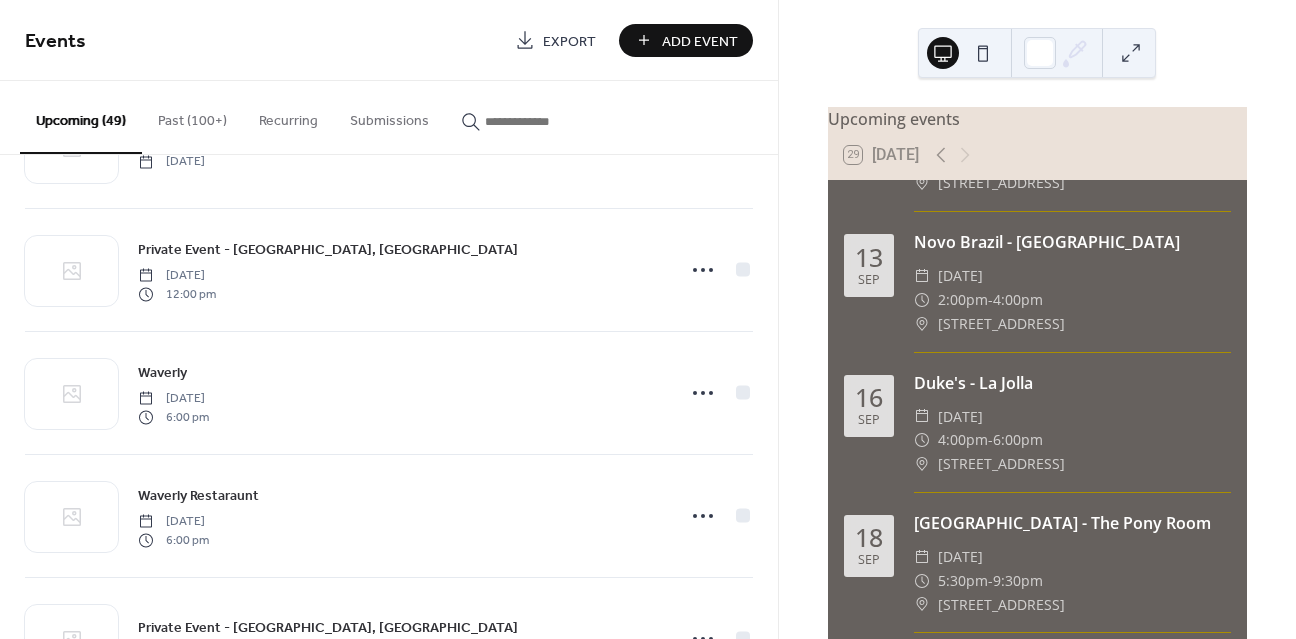 scroll, scrollTop: 5602, scrollLeft: 0, axis: vertical 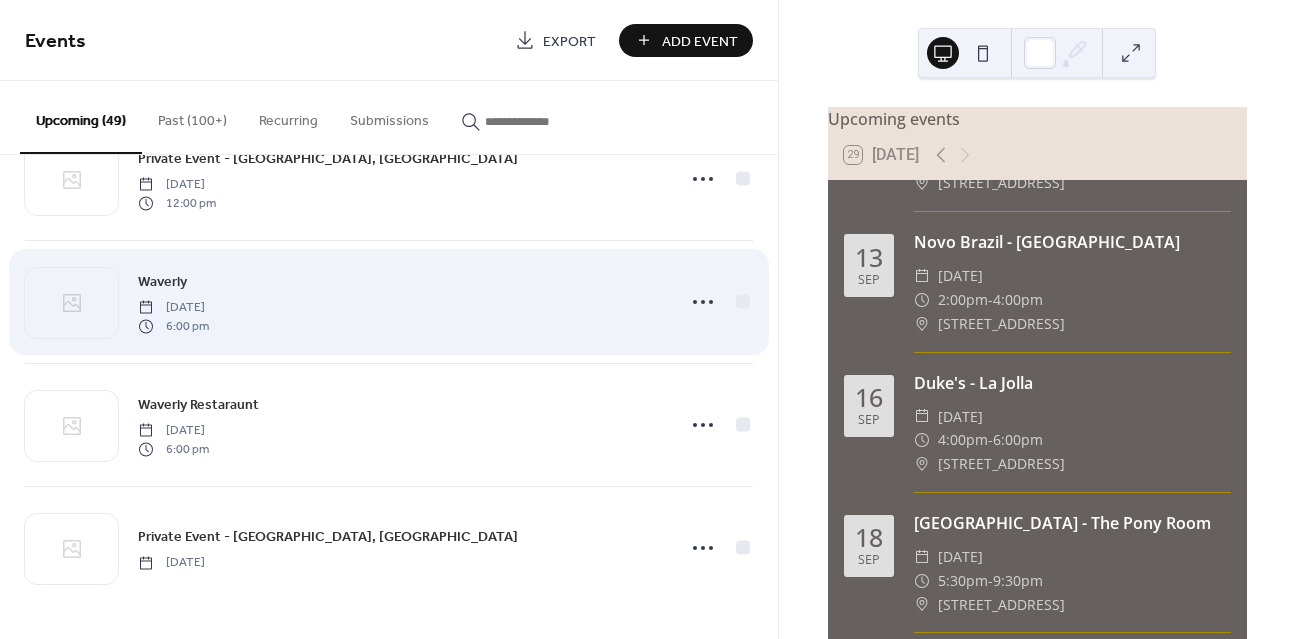 click on "Waverly" at bounding box center (162, 281) 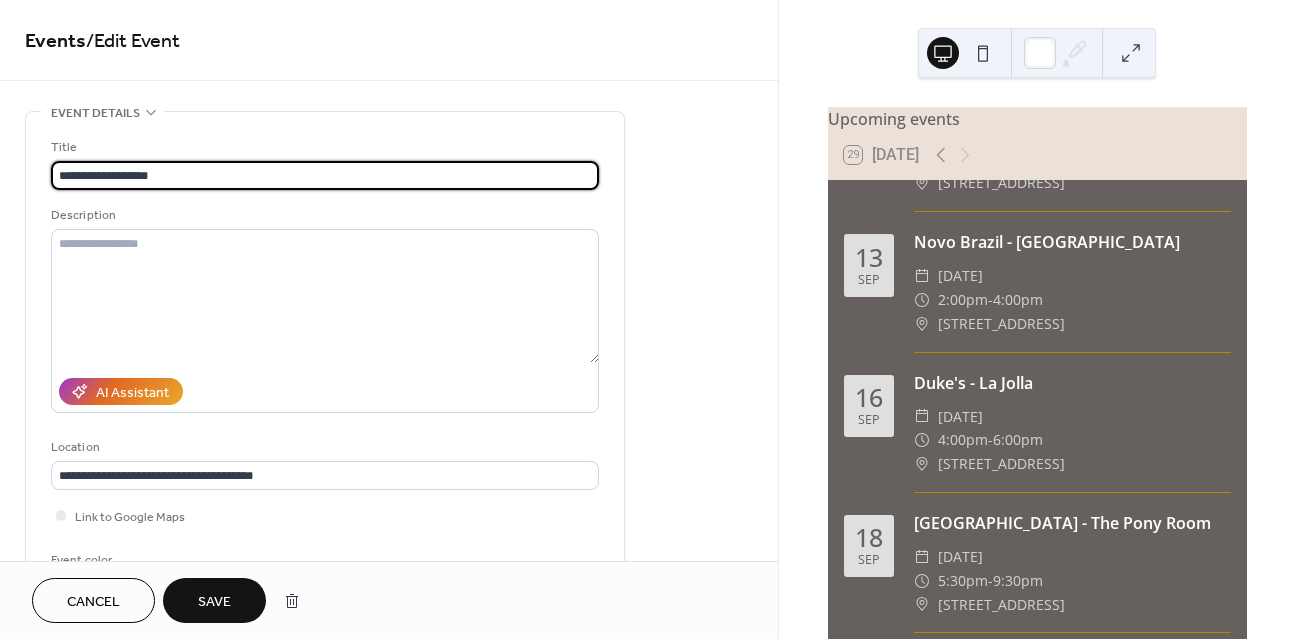 type on "**********" 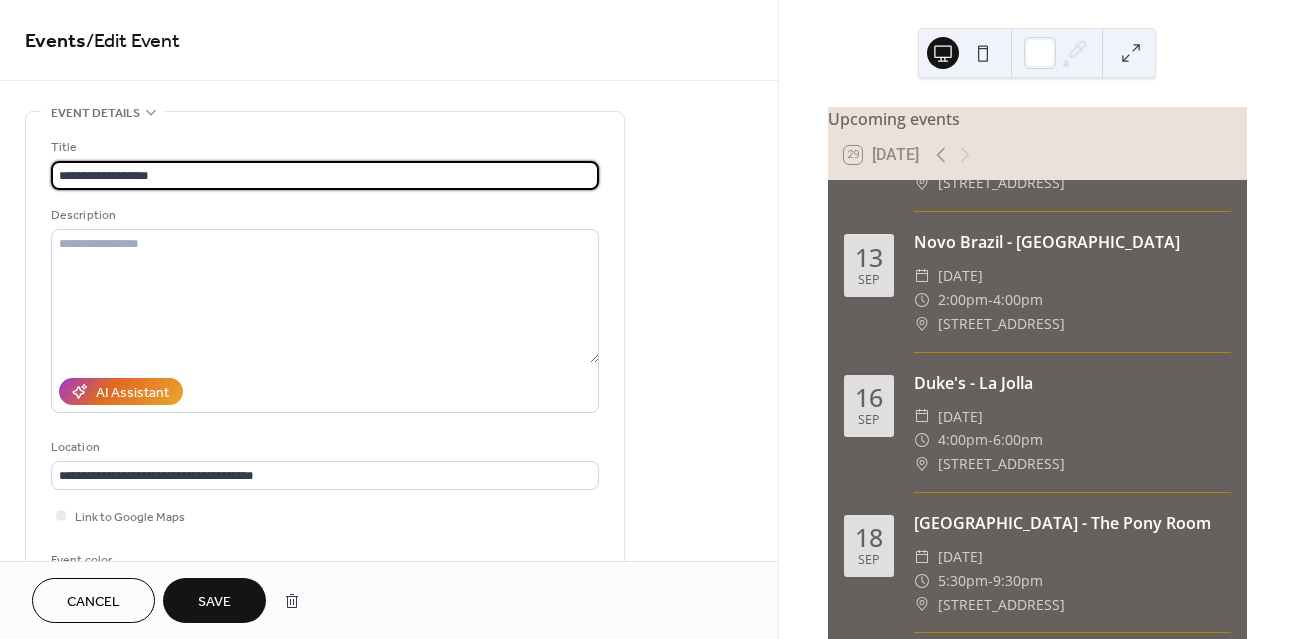 click on "Save" at bounding box center [214, 600] 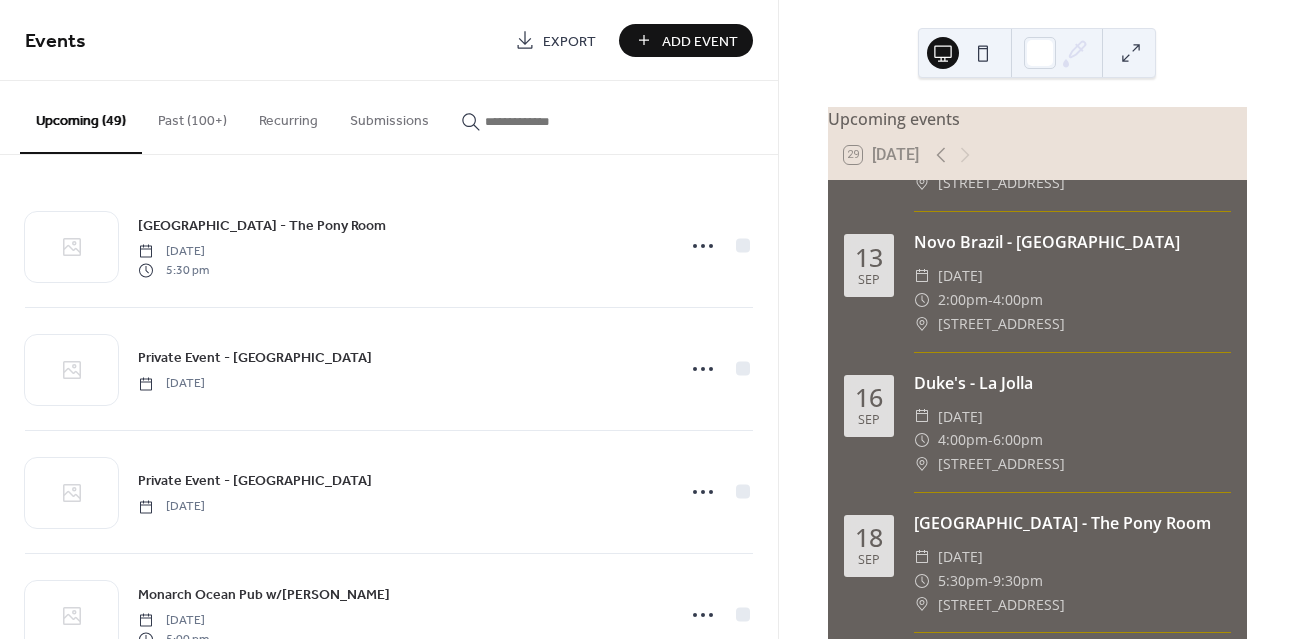 click on "Add Event" at bounding box center (700, 41) 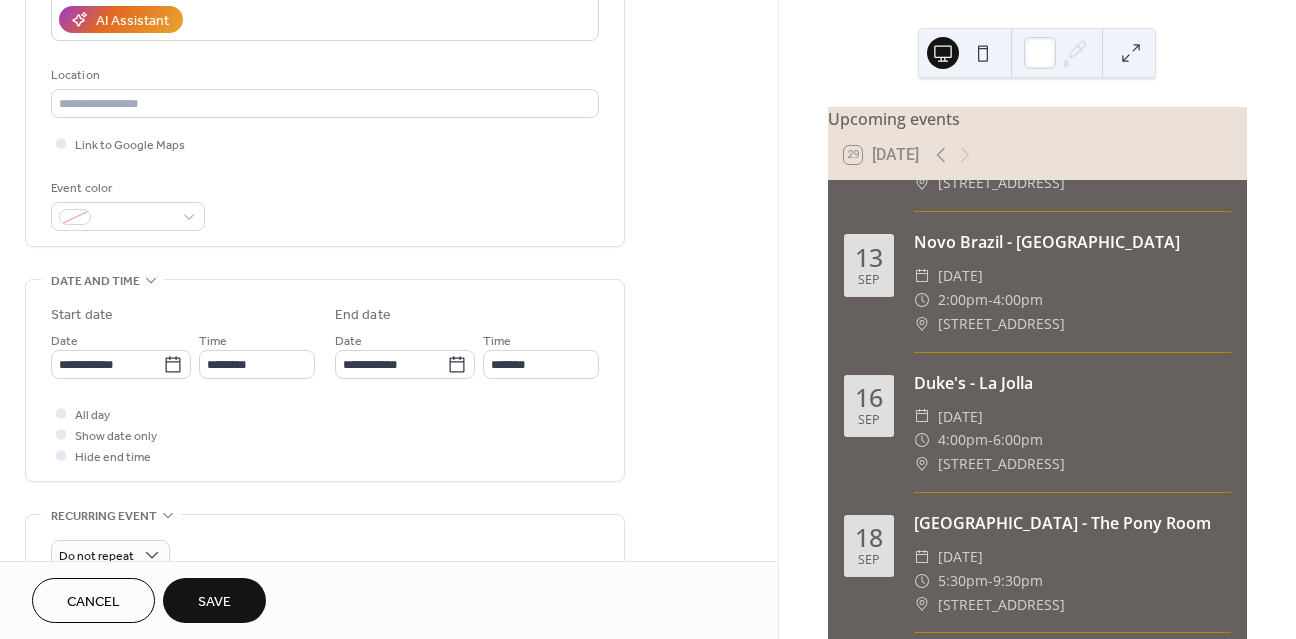 scroll, scrollTop: 579, scrollLeft: 0, axis: vertical 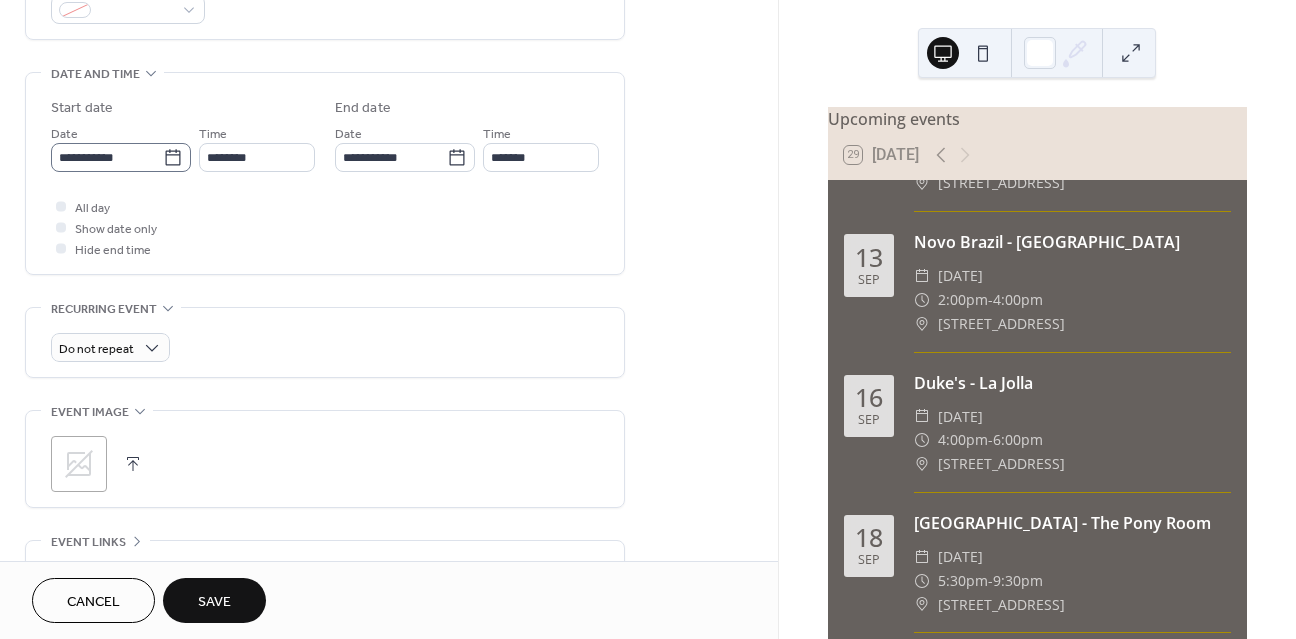 type on "**********" 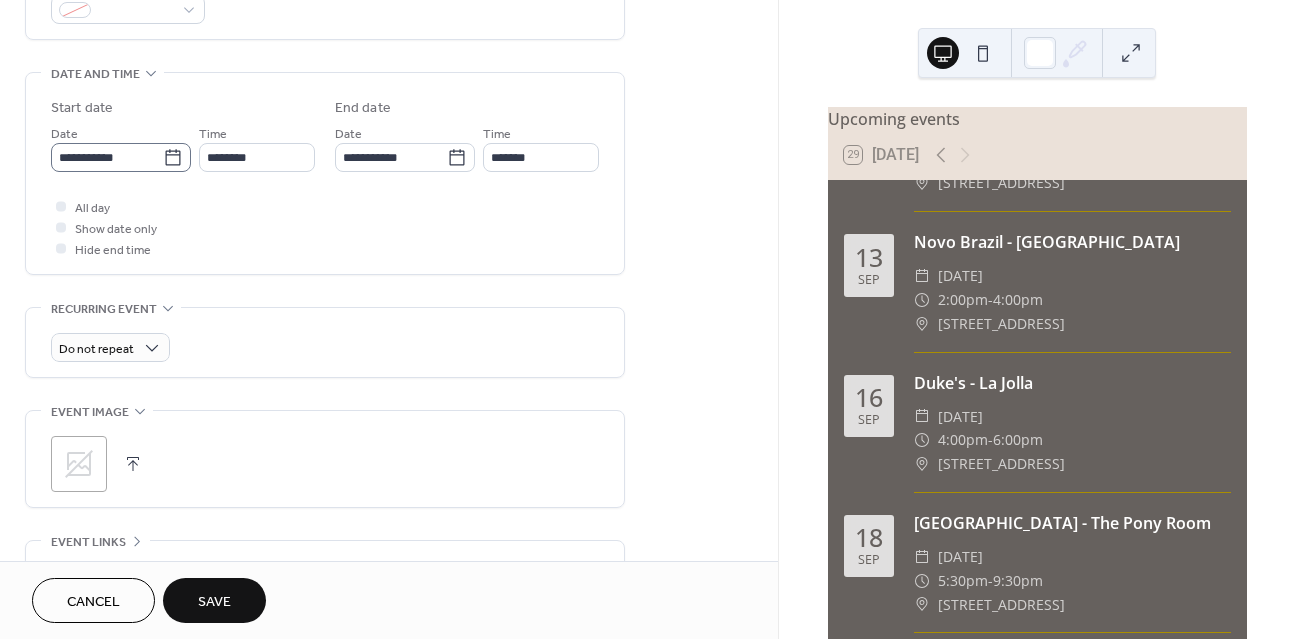 click 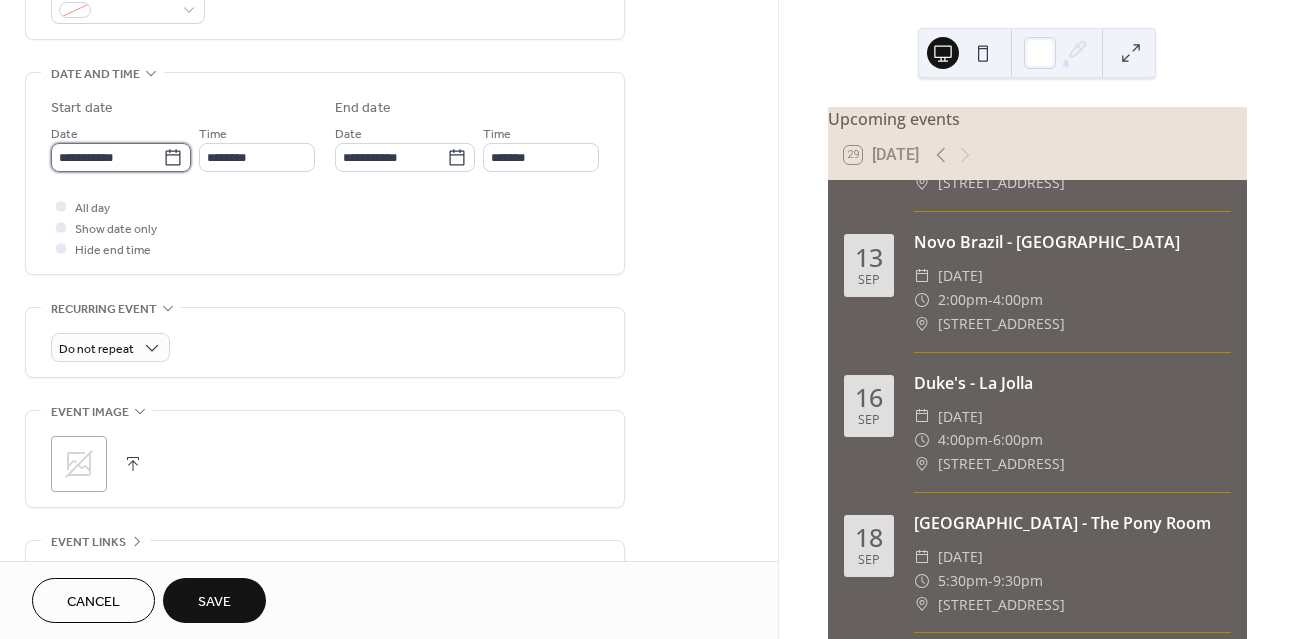 click on "**********" at bounding box center [107, 157] 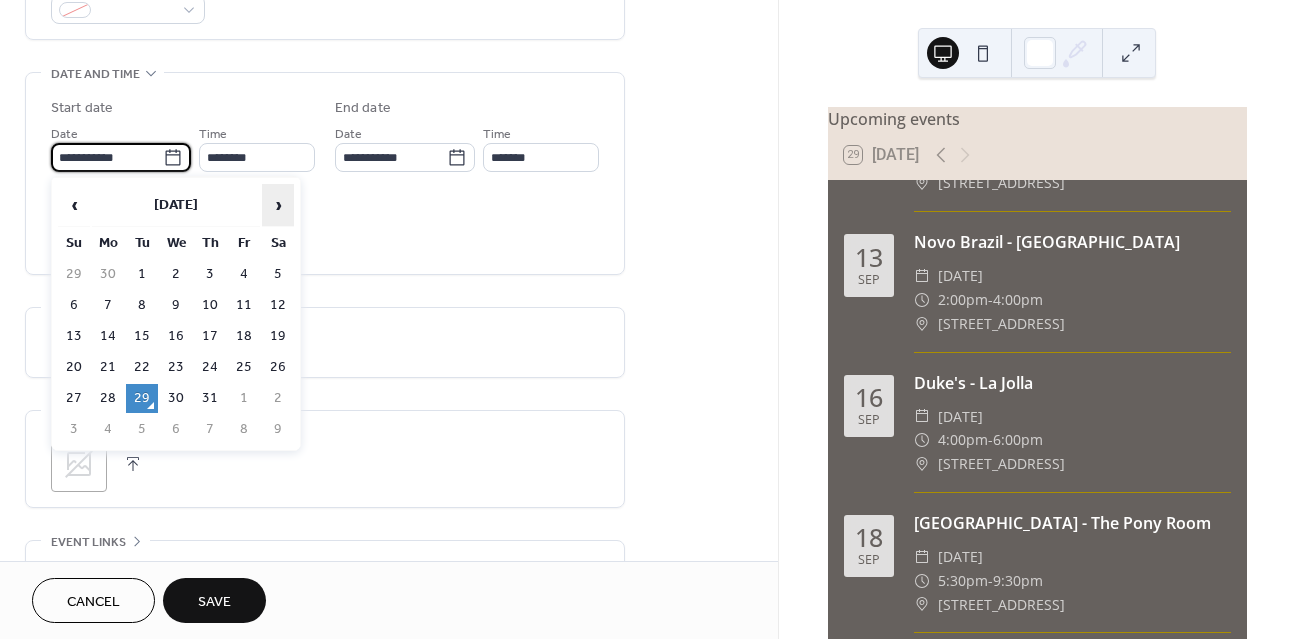 click on "›" at bounding box center [278, 205] 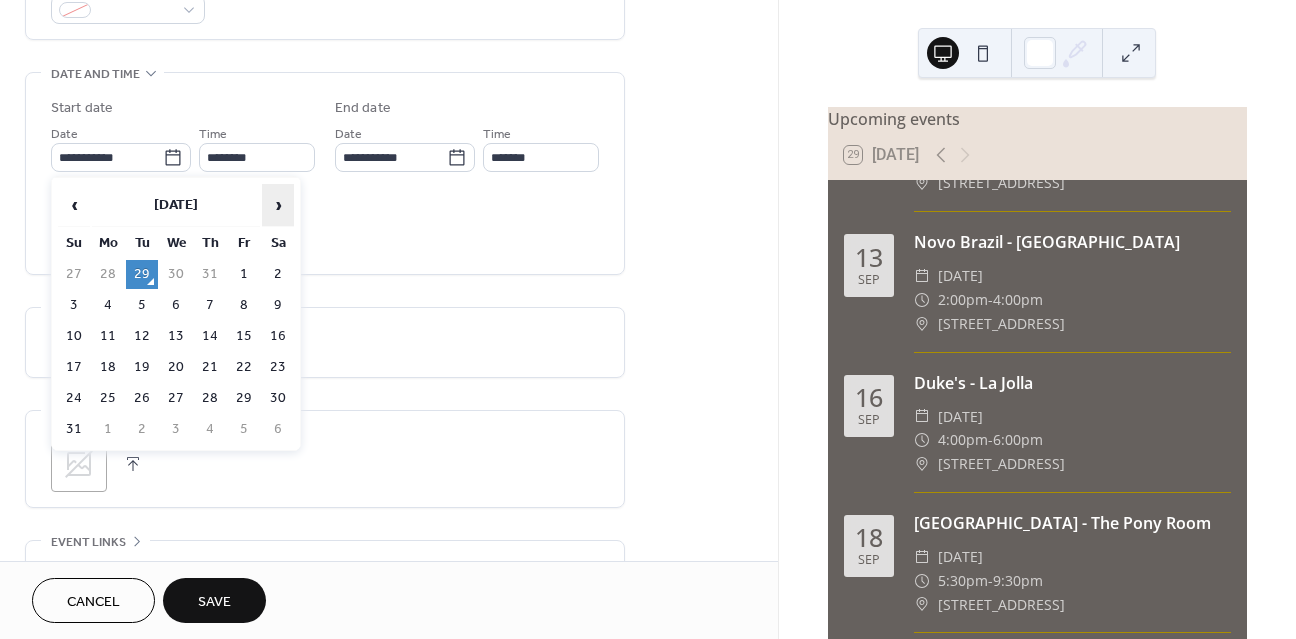 click on "›" at bounding box center (278, 205) 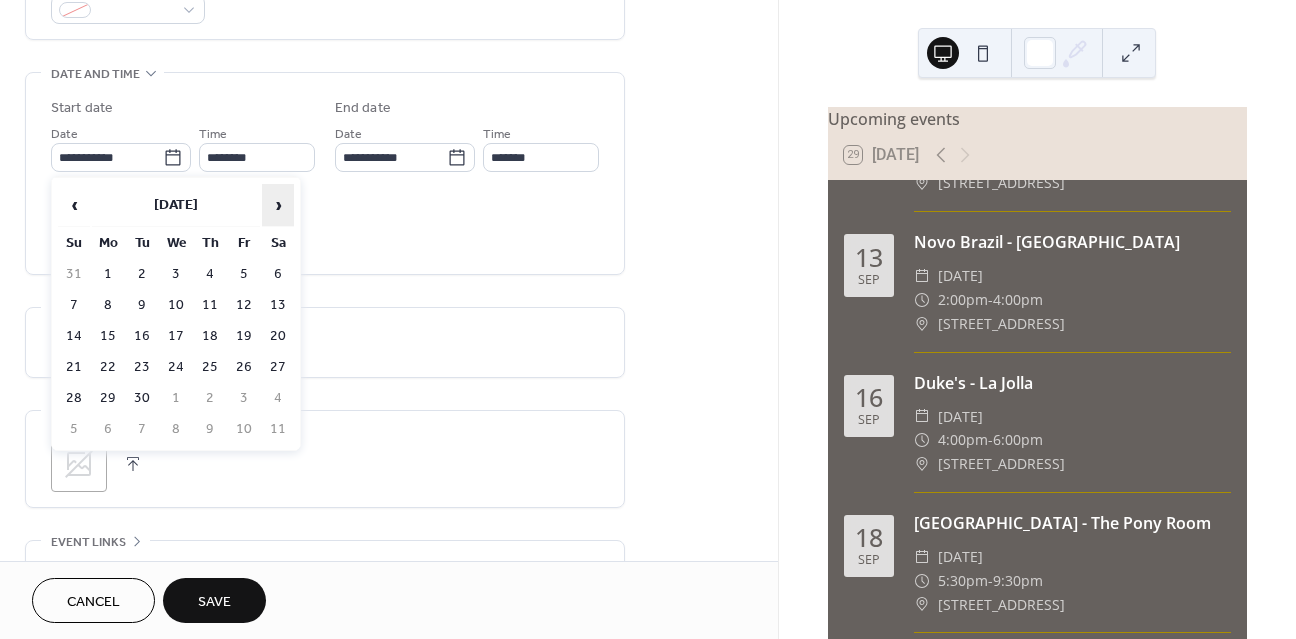 click on "›" at bounding box center [278, 205] 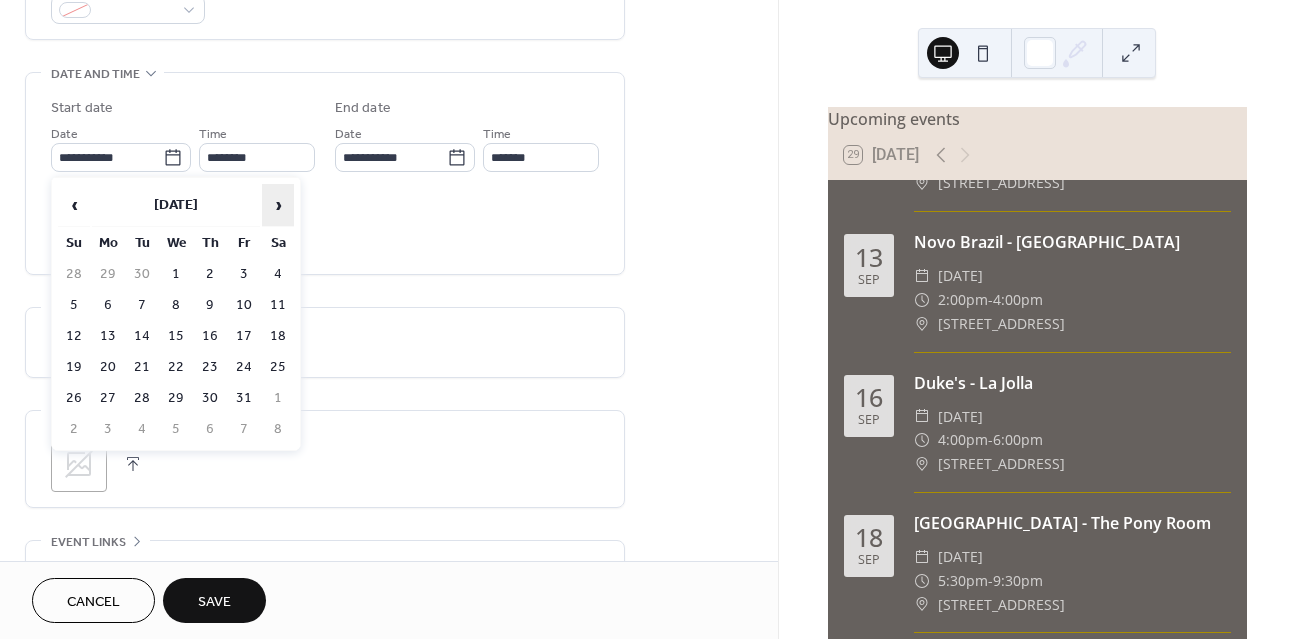 click on "›" at bounding box center [278, 205] 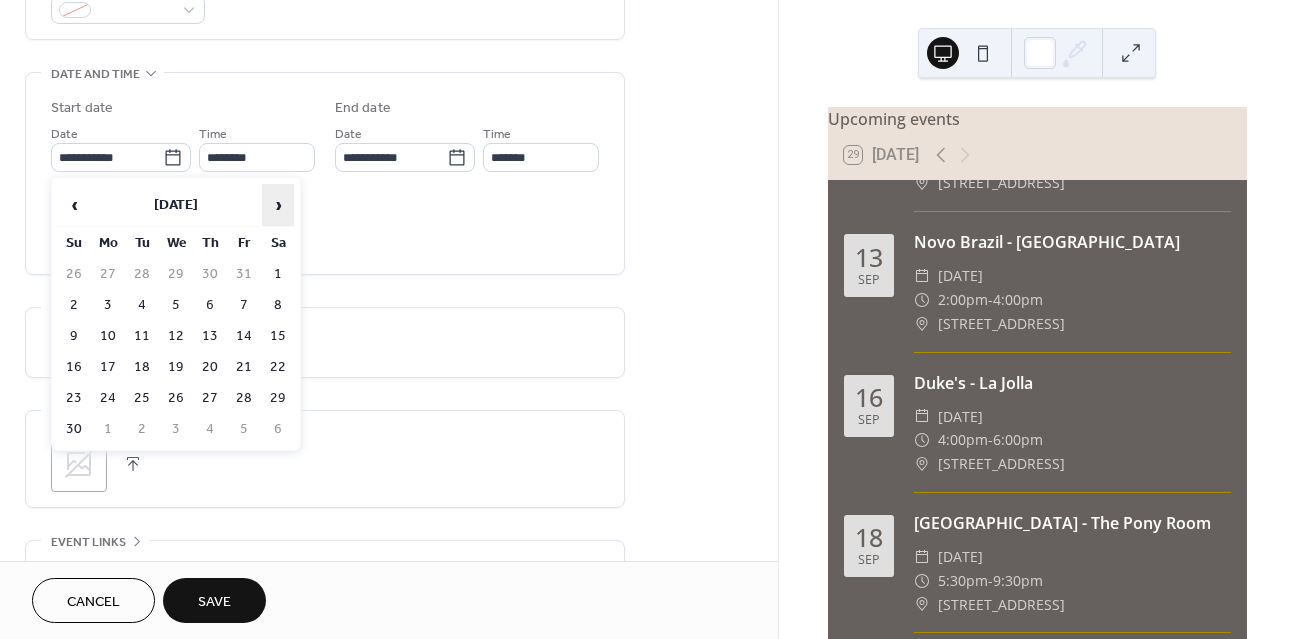 click on "›" at bounding box center (278, 205) 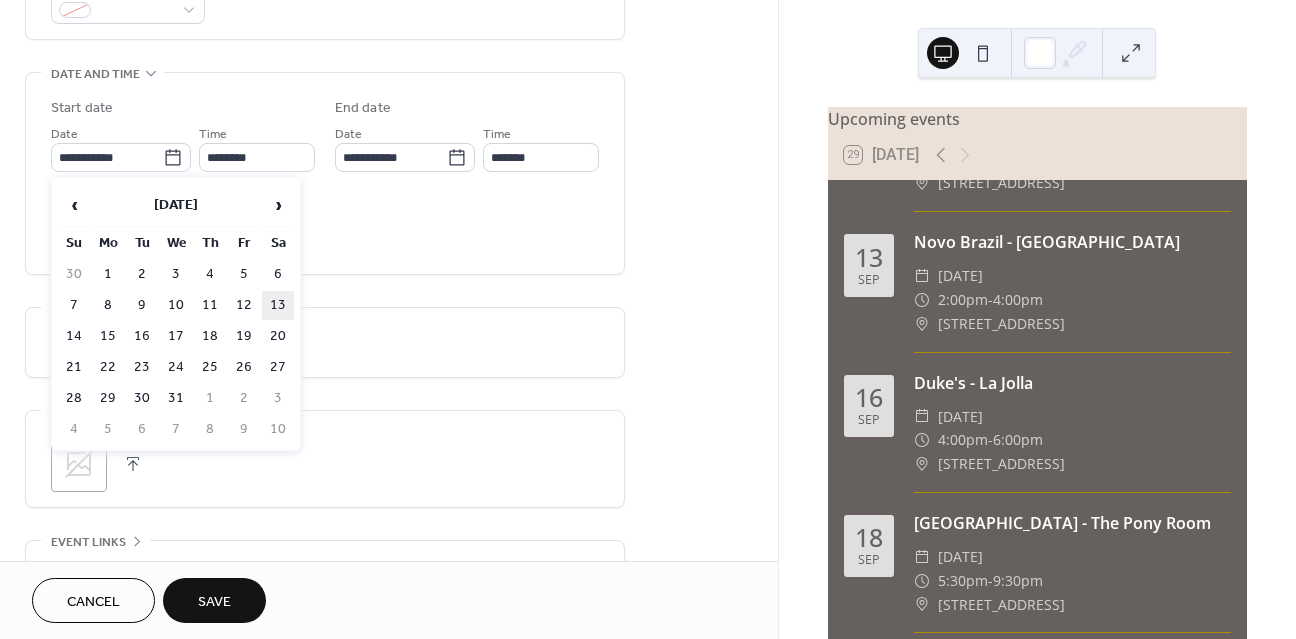 click on "13" at bounding box center [278, 305] 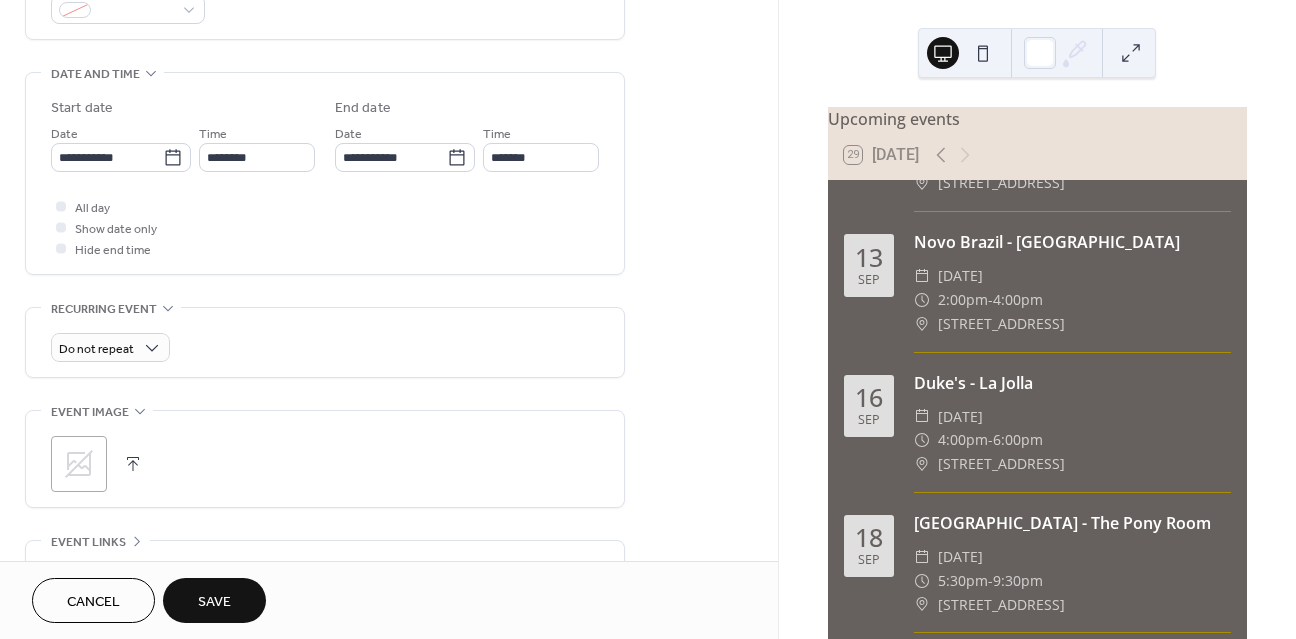 type on "**********" 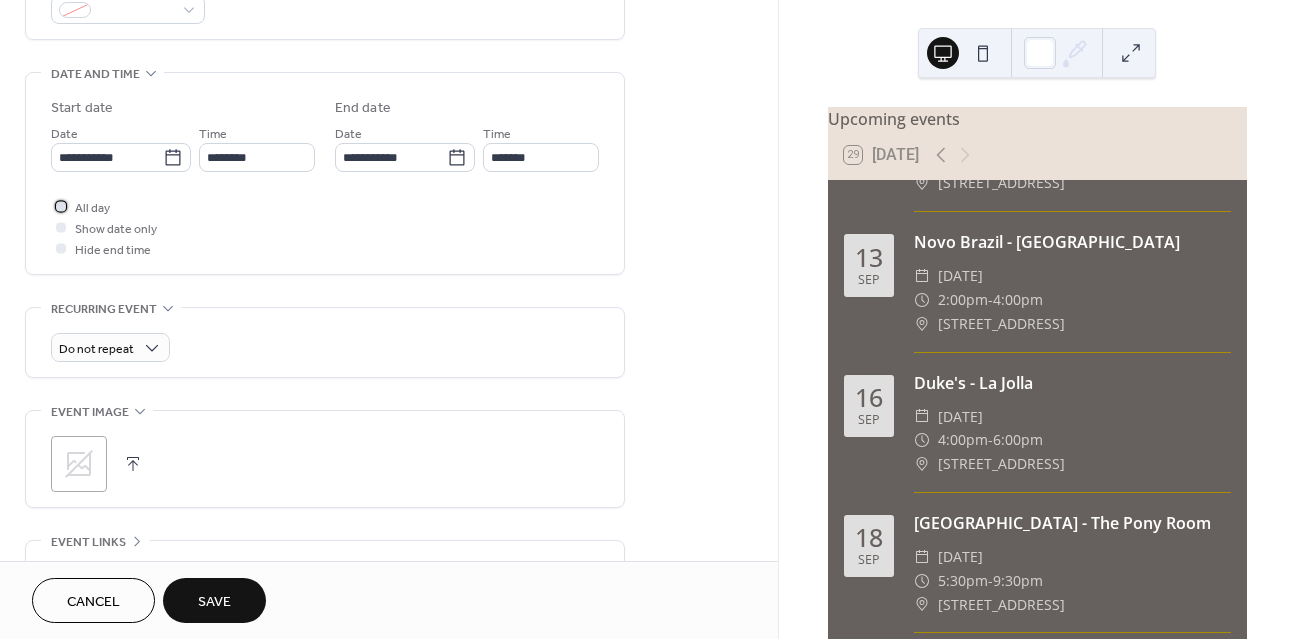 click at bounding box center (61, 206) 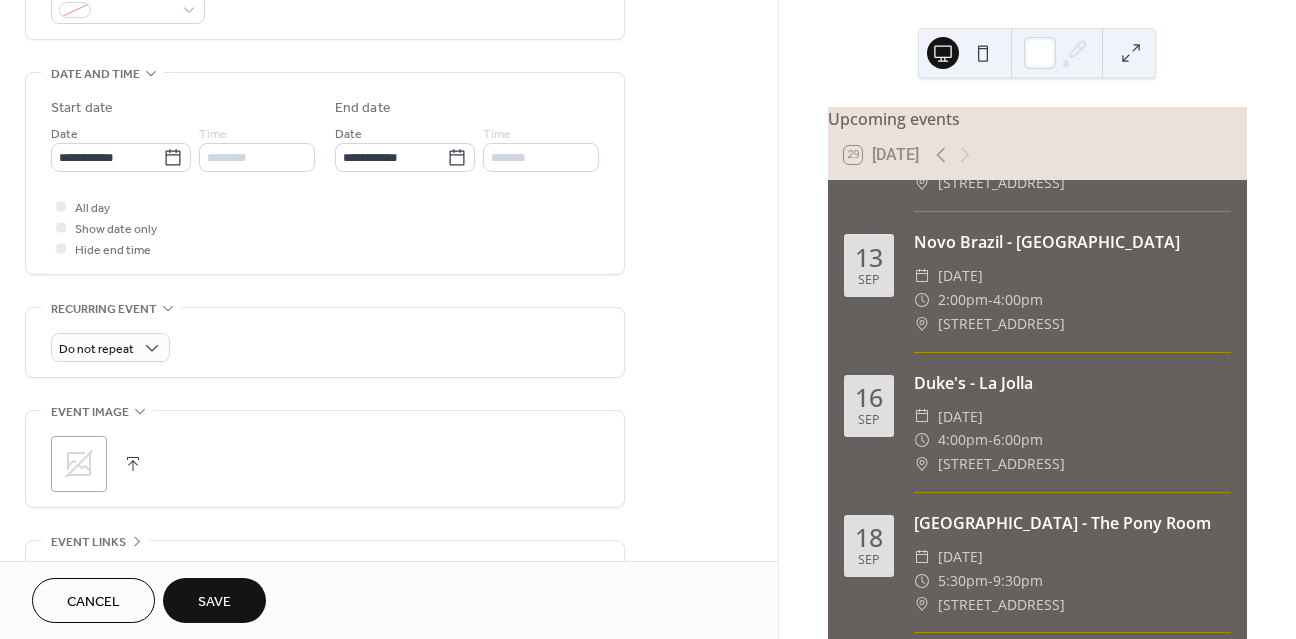 click on "Save" at bounding box center [214, 602] 